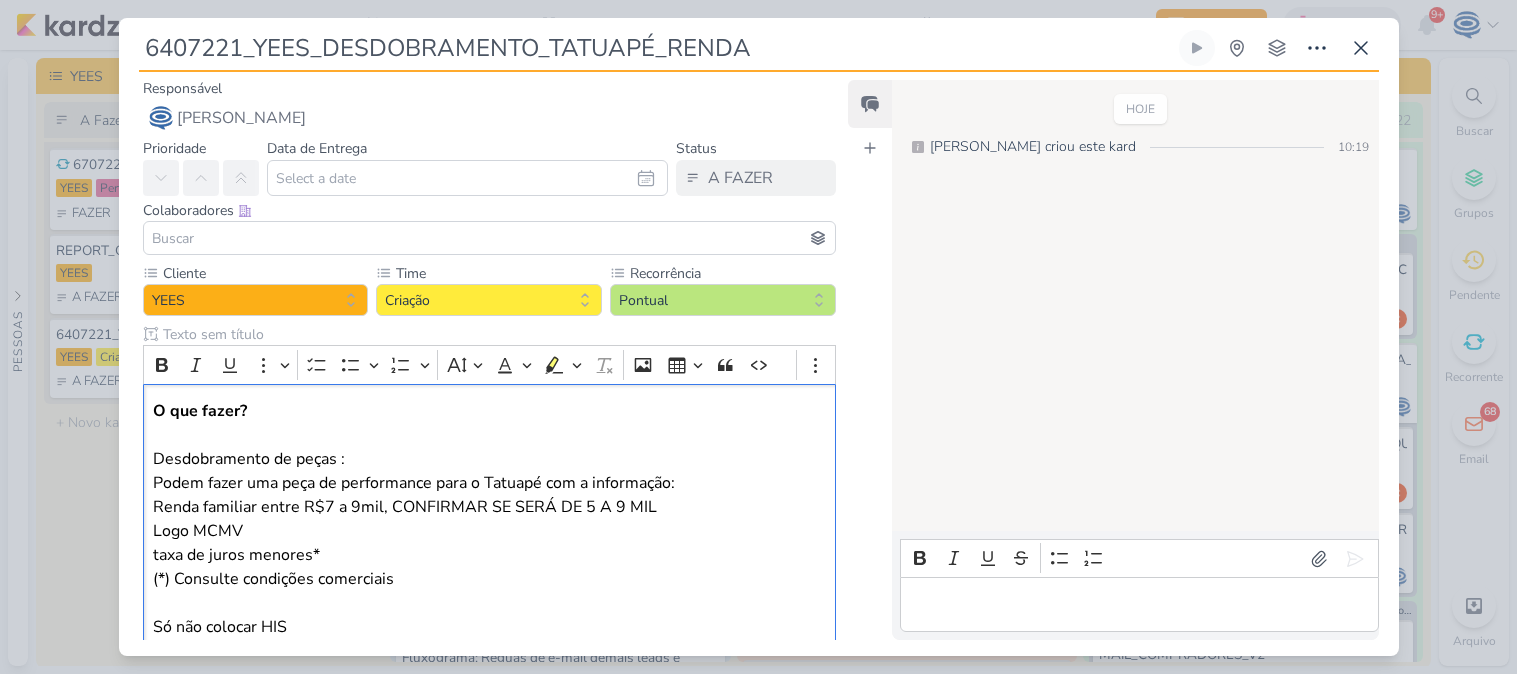 scroll, scrollTop: 0, scrollLeft: 0, axis: both 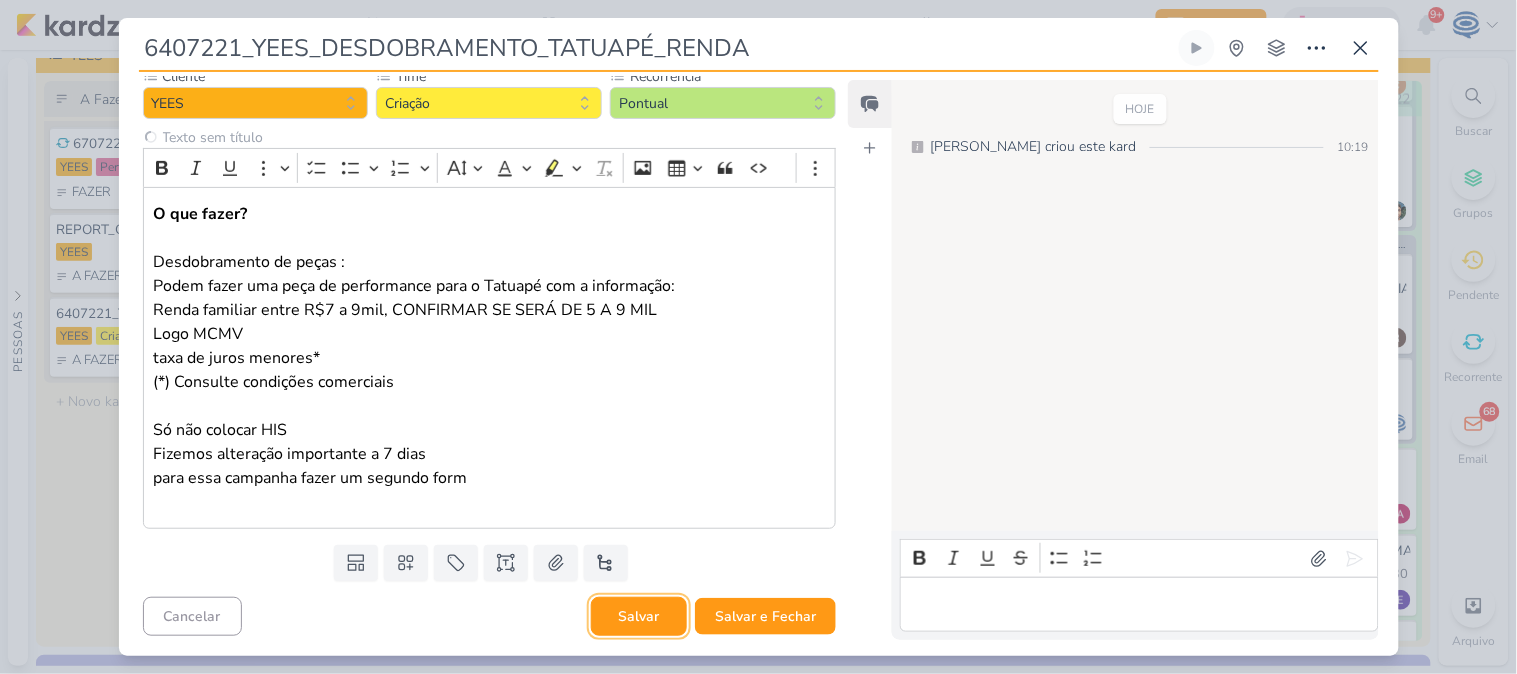 click on "Salvar" at bounding box center (639, 616) 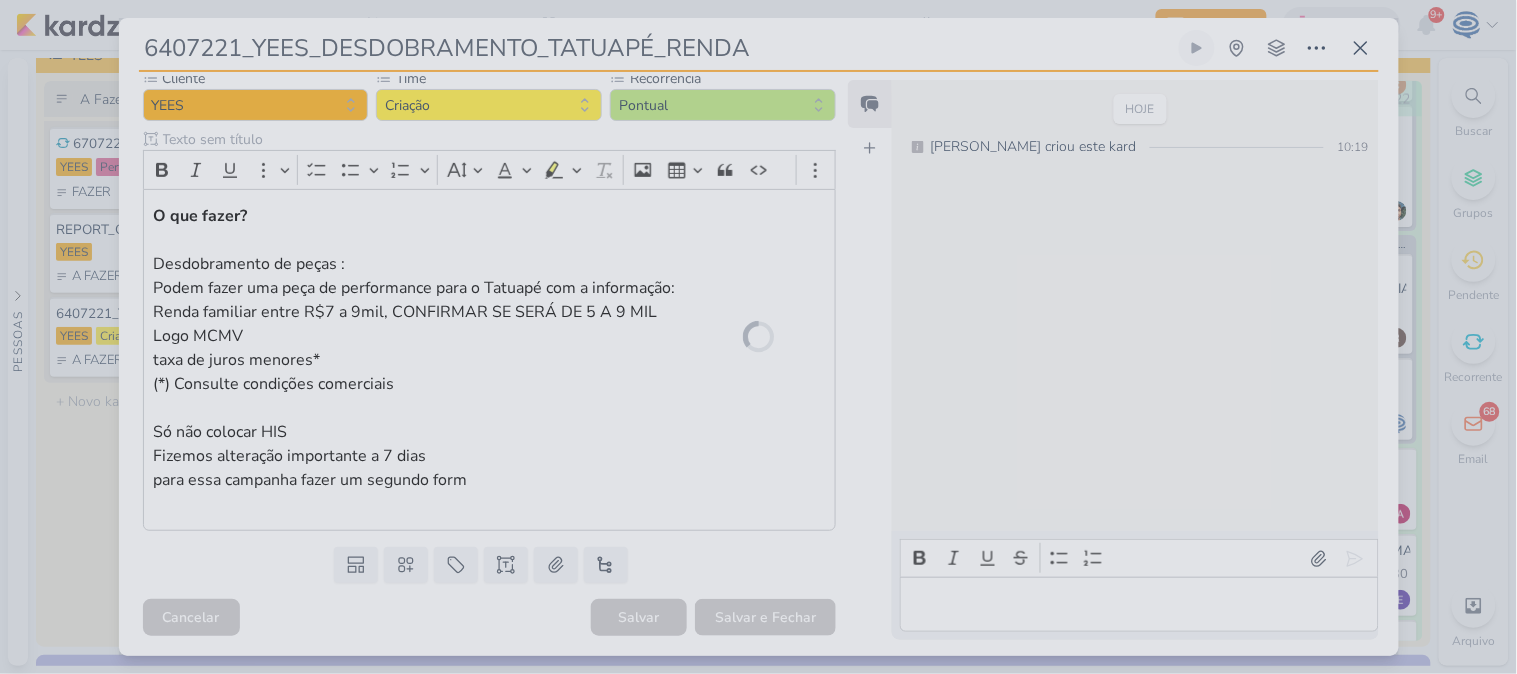type 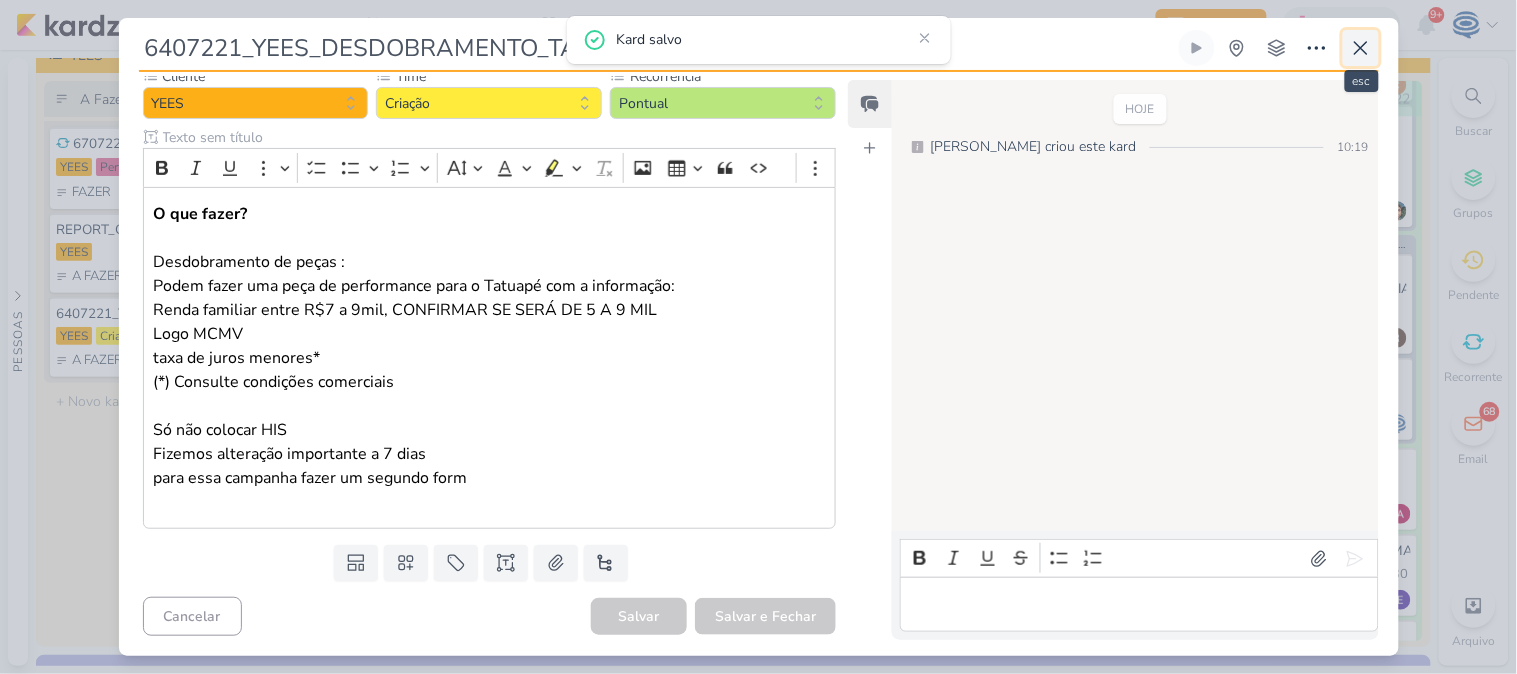 click at bounding box center [1361, 48] 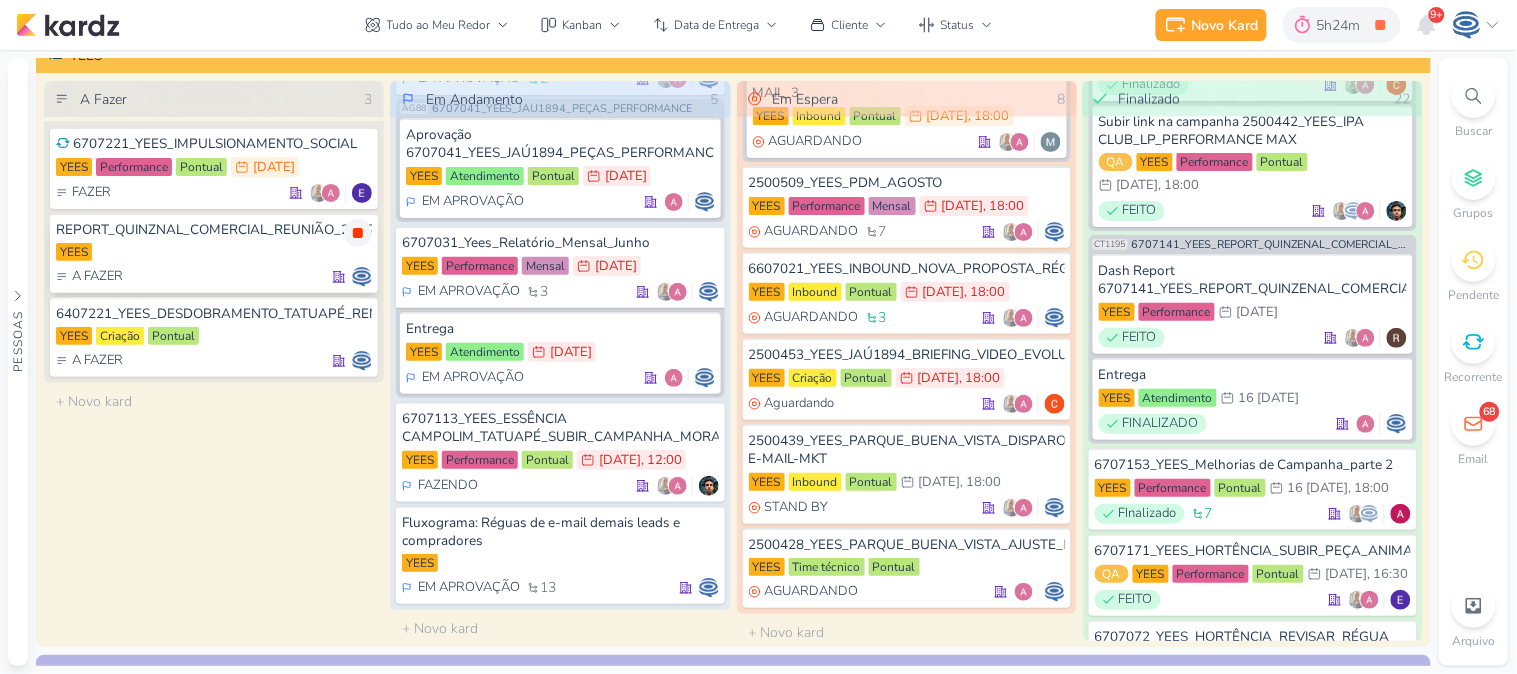 click 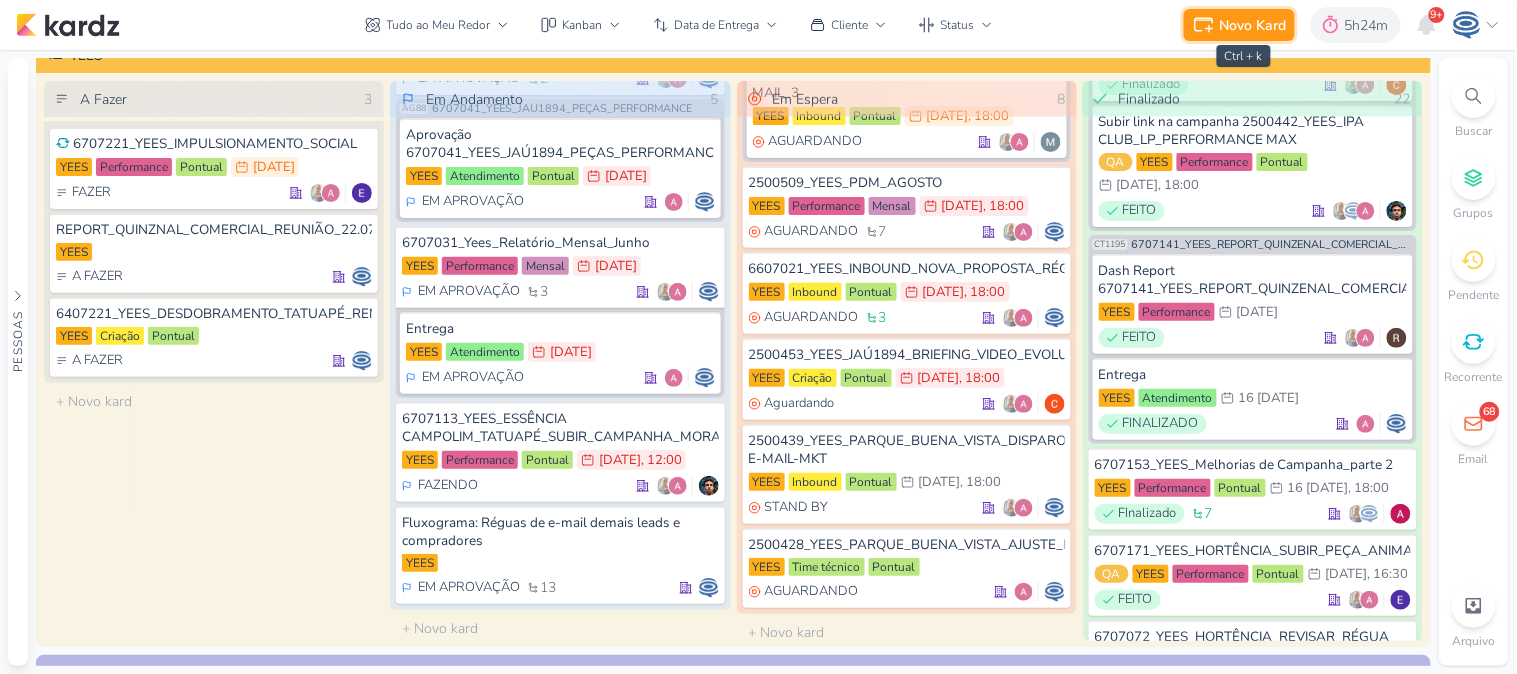click on "Novo Kard" at bounding box center [1253, 25] 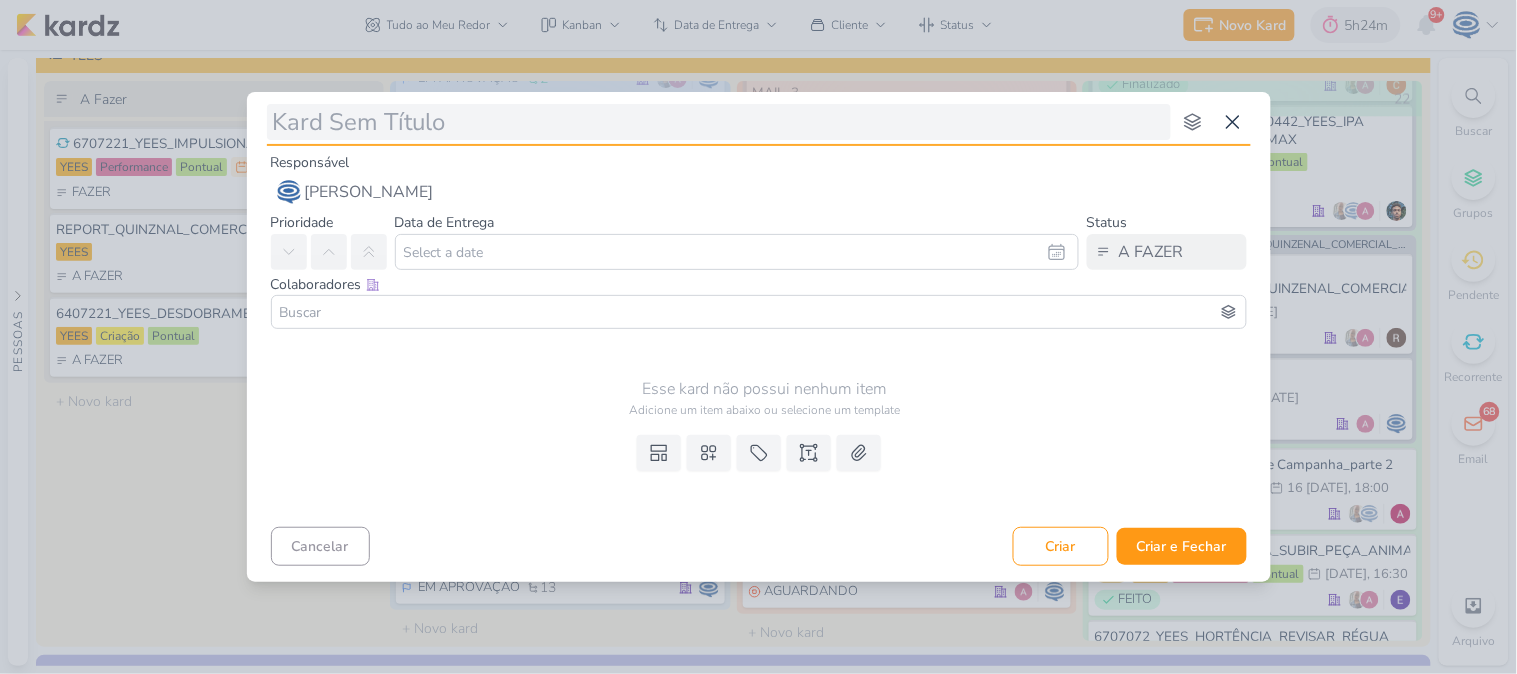 type on "7707221_MPD_ANDROMEDA_AJUSTE_DE_VERBA" 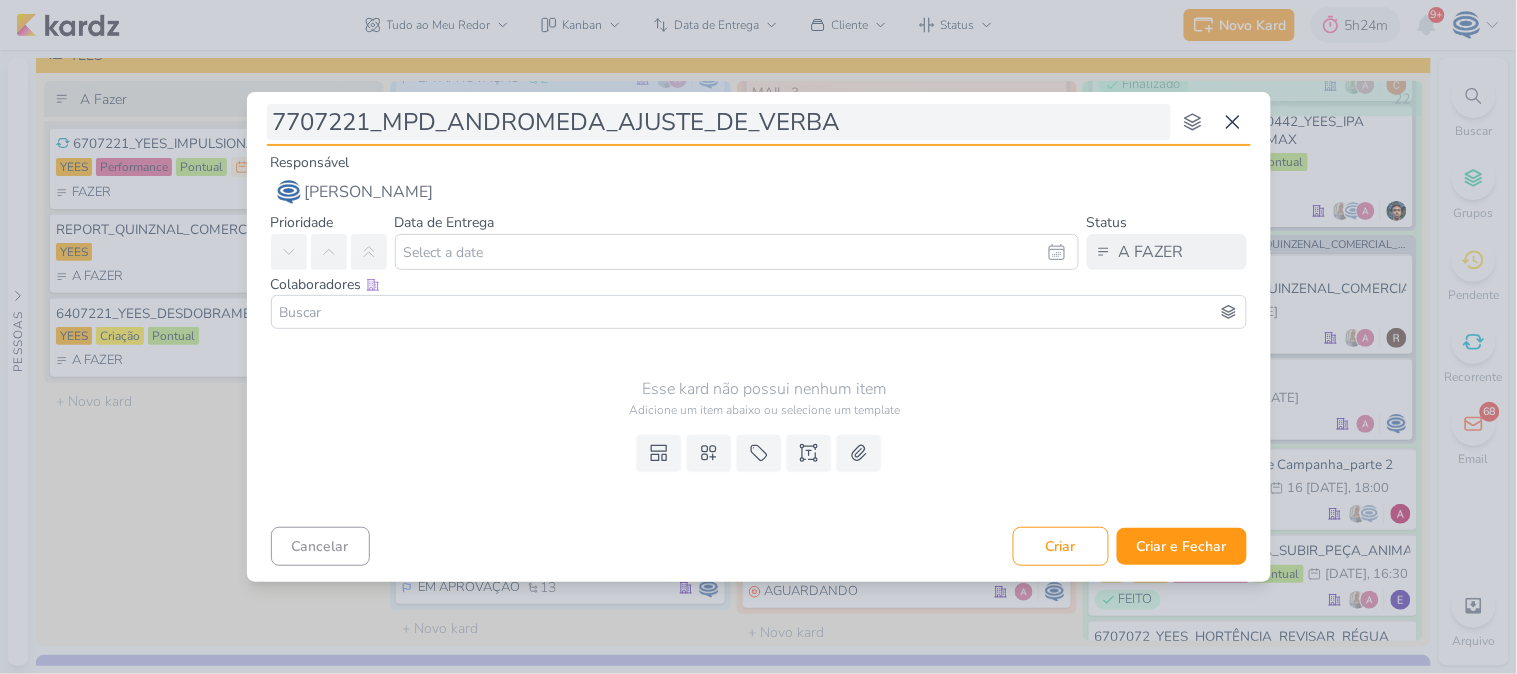 type 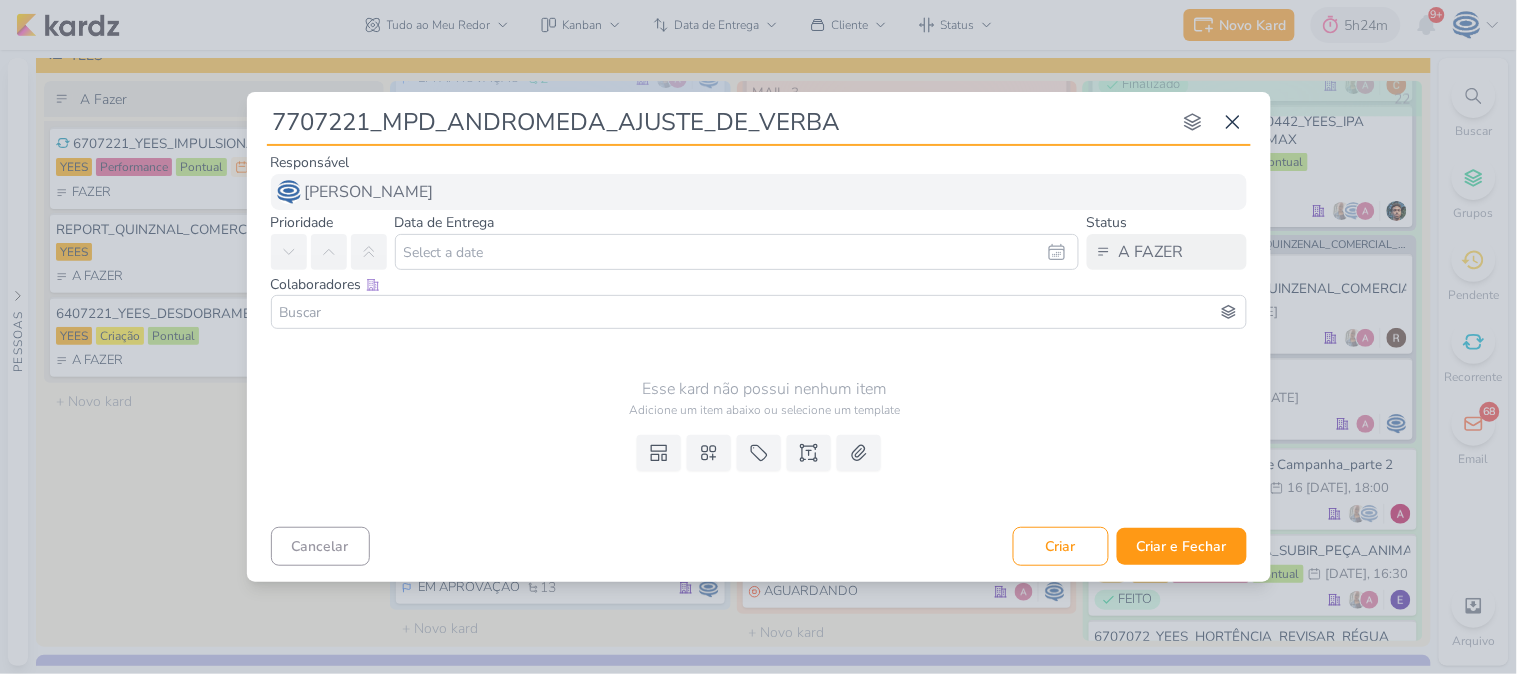 type on "7707221_MPD_ANDROMEDA_AJUSTE_DE_VERBA" 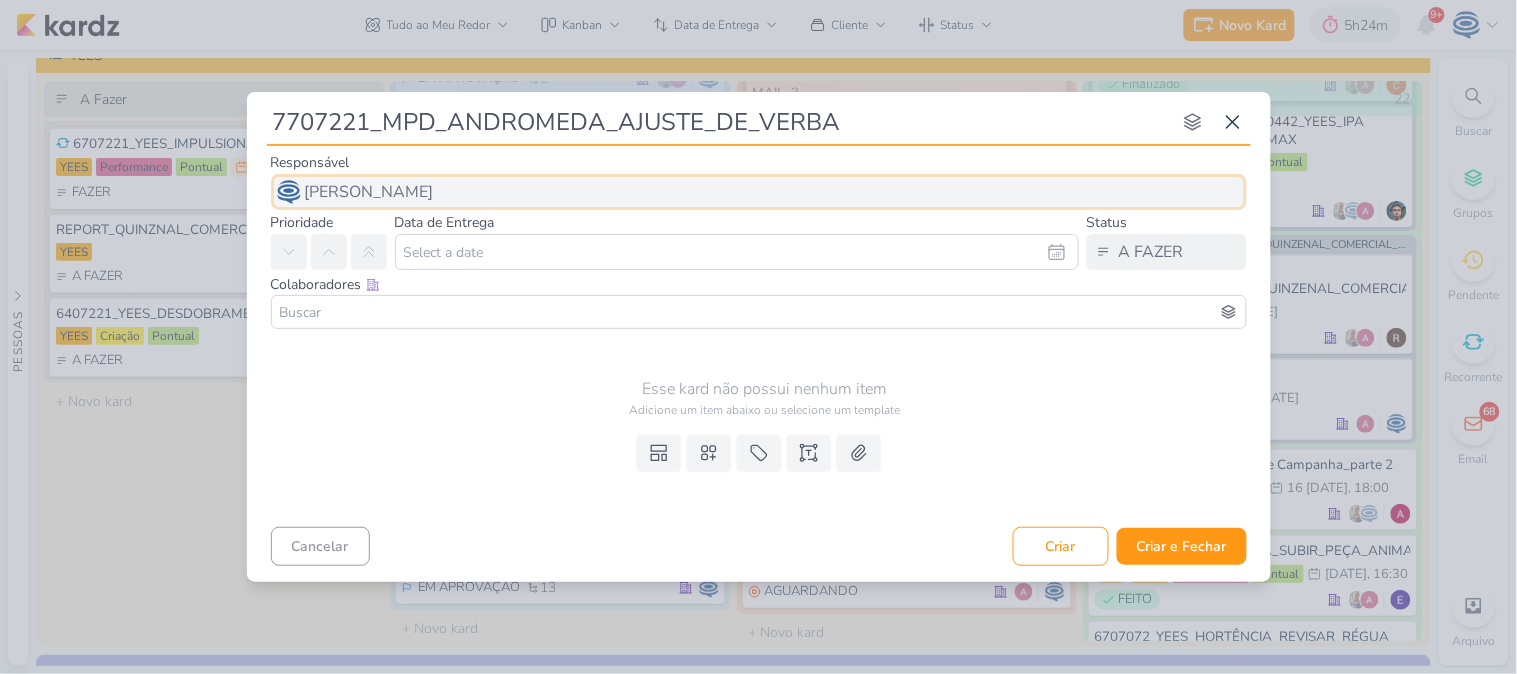 click on "[PERSON_NAME]" at bounding box center (369, 192) 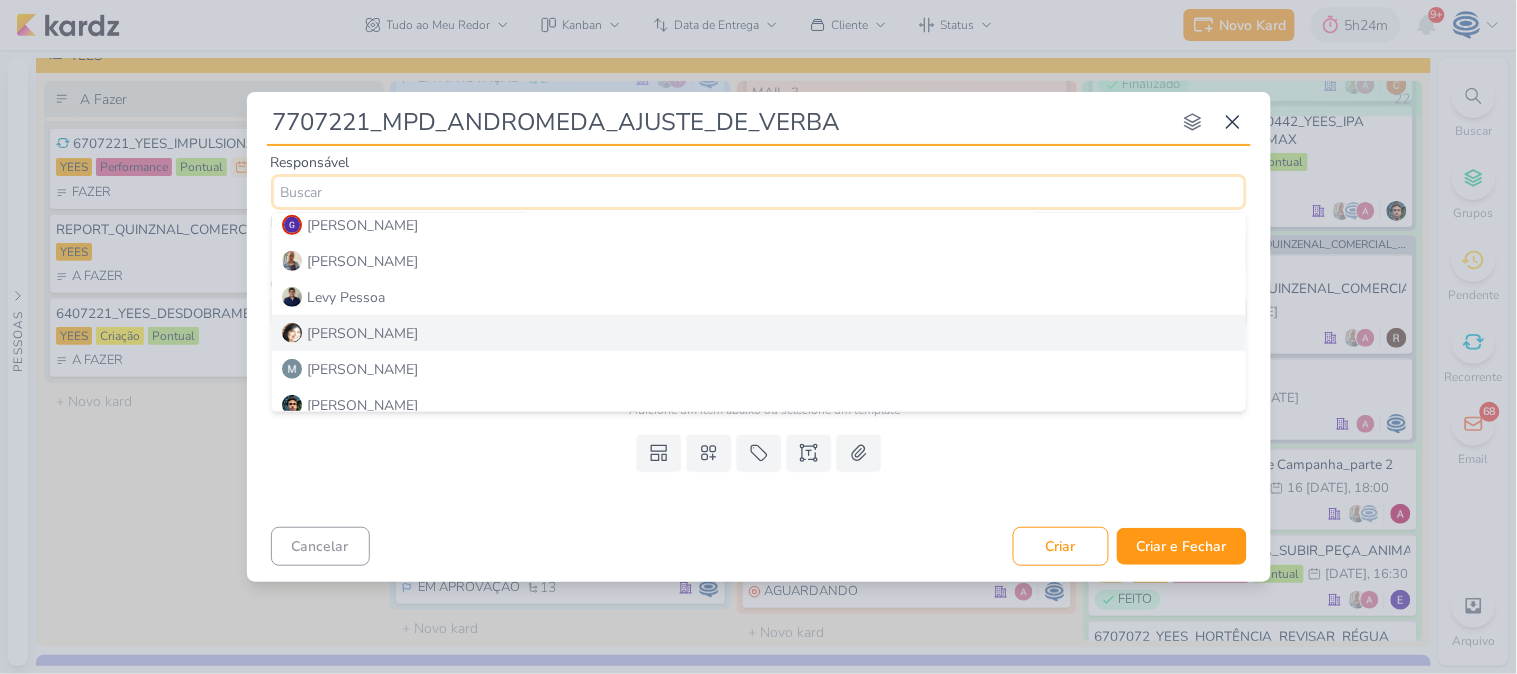 scroll, scrollTop: 260, scrollLeft: 0, axis: vertical 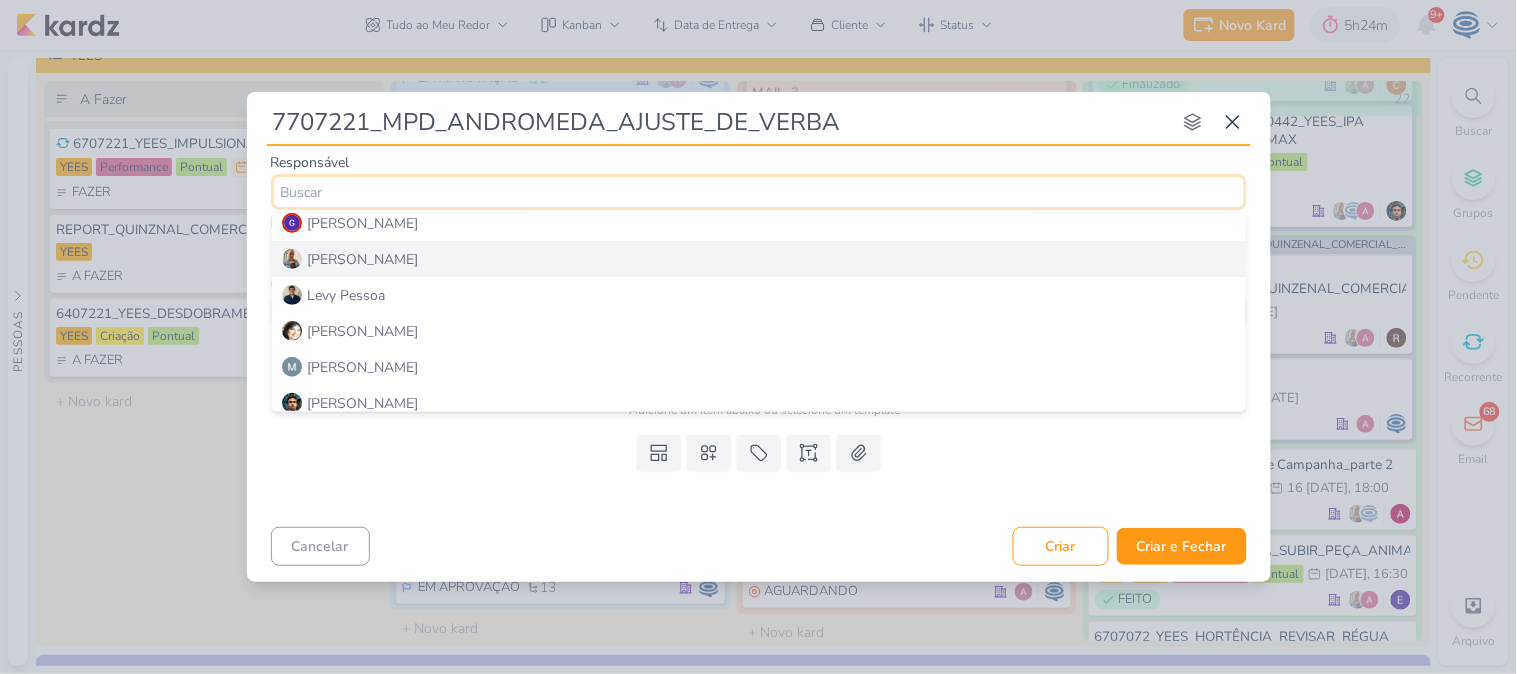 click on "[PERSON_NAME]" at bounding box center (363, 259) 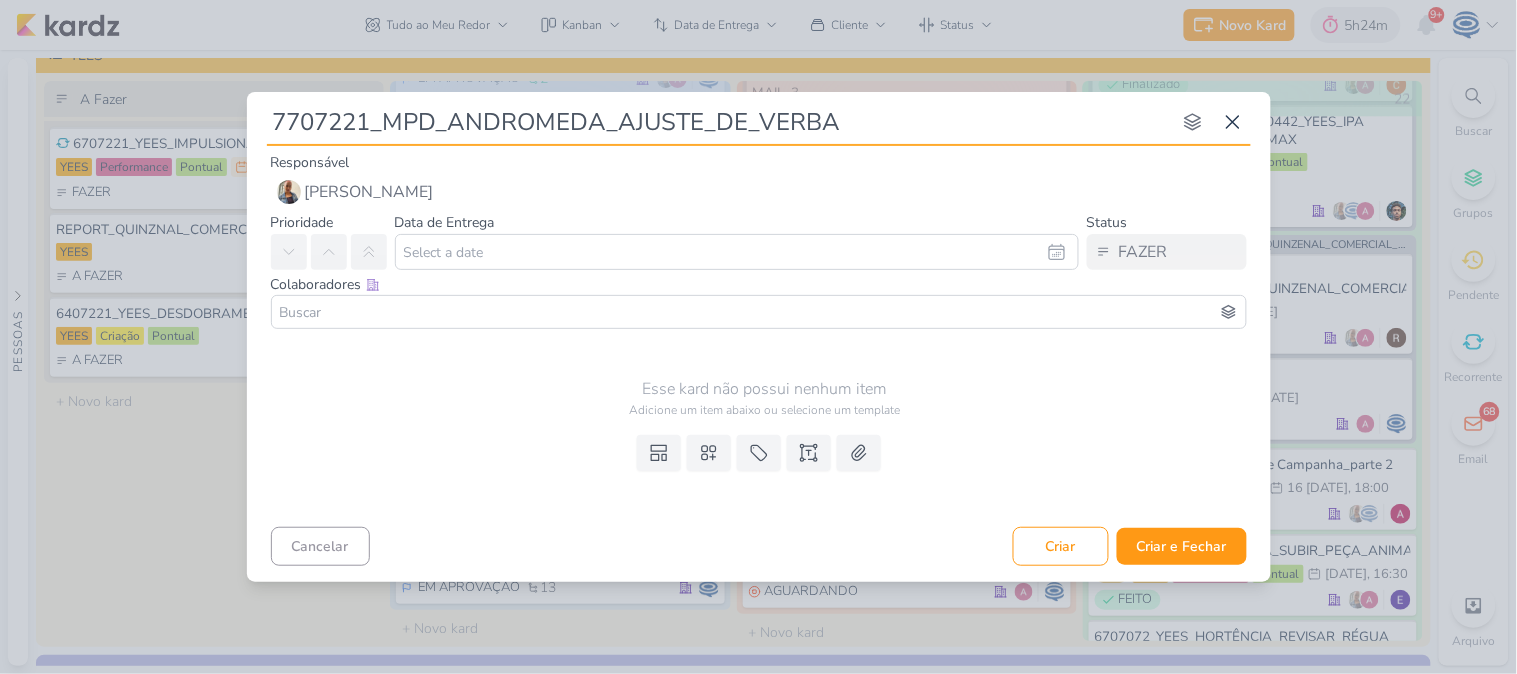 click at bounding box center [759, 312] 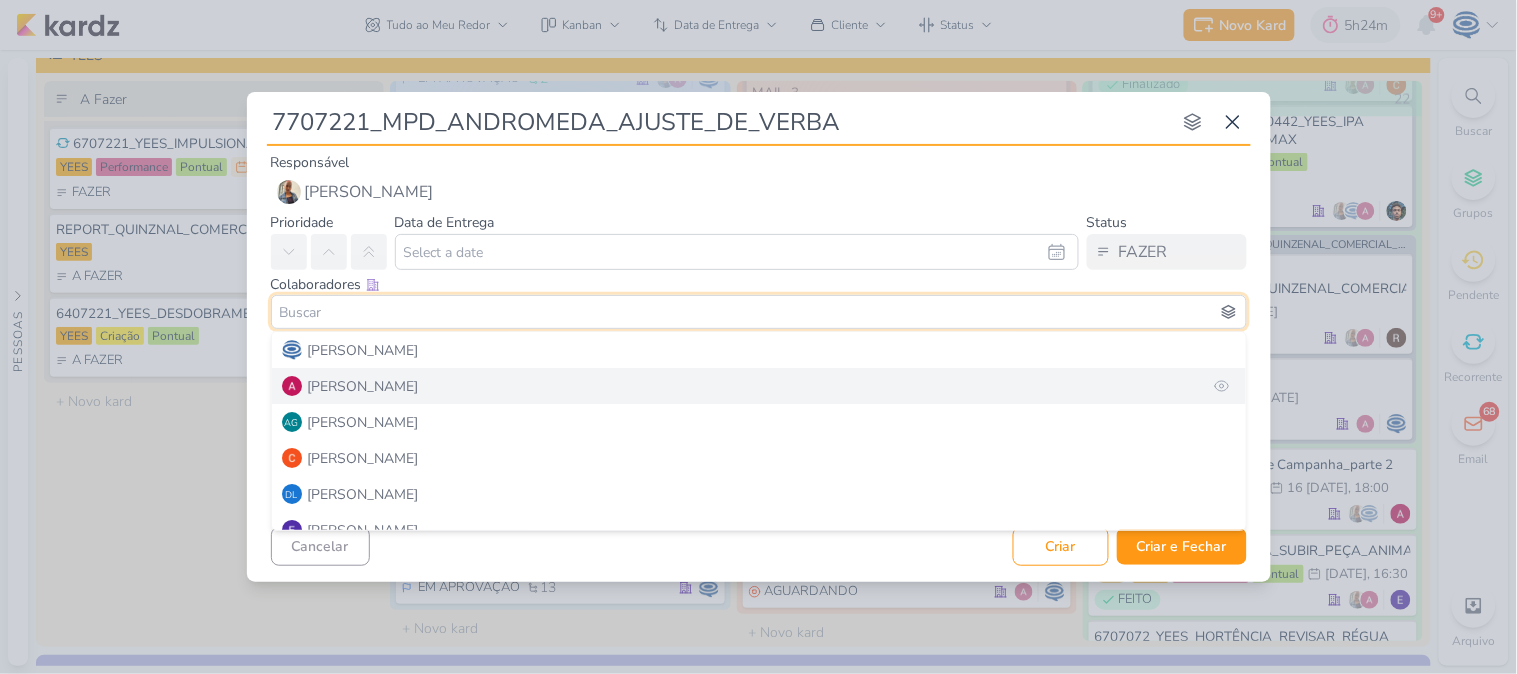 click on "[PERSON_NAME]" at bounding box center (363, 386) 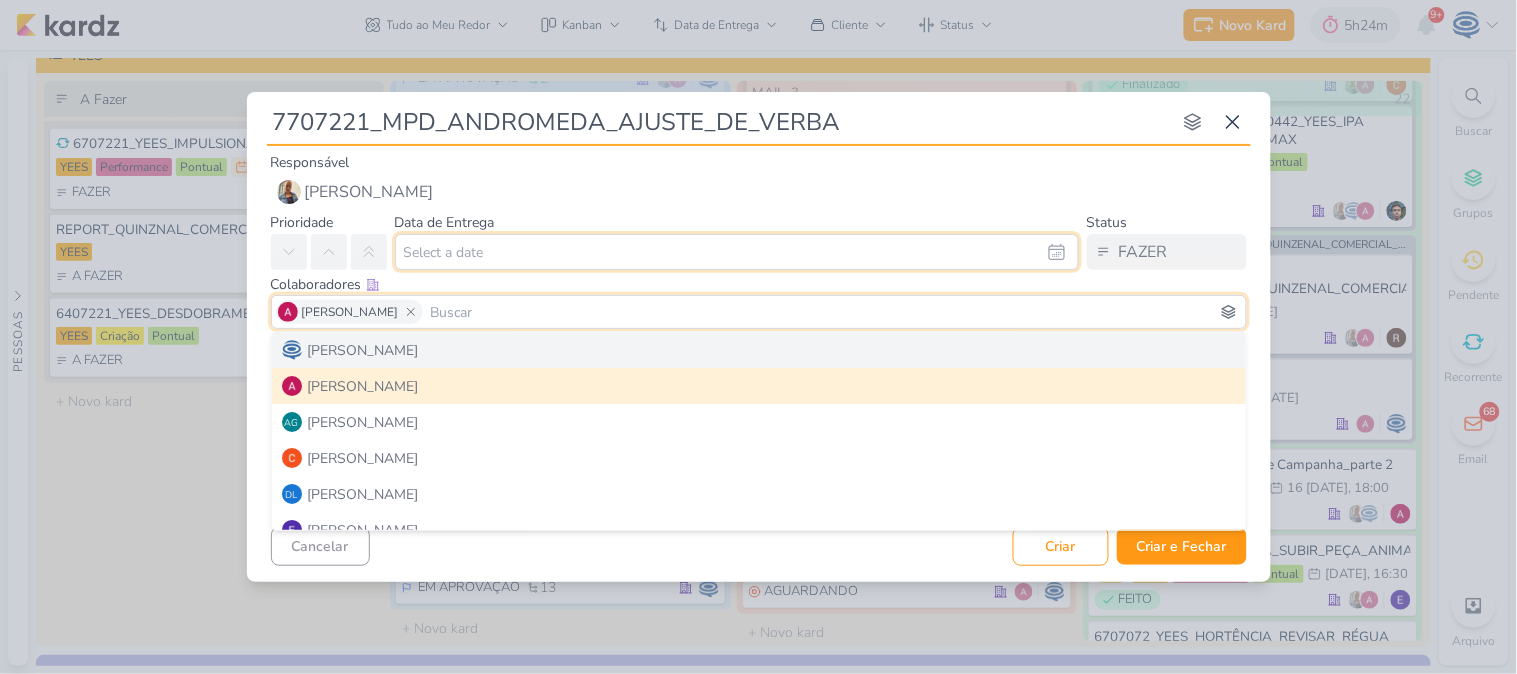click at bounding box center [737, 252] 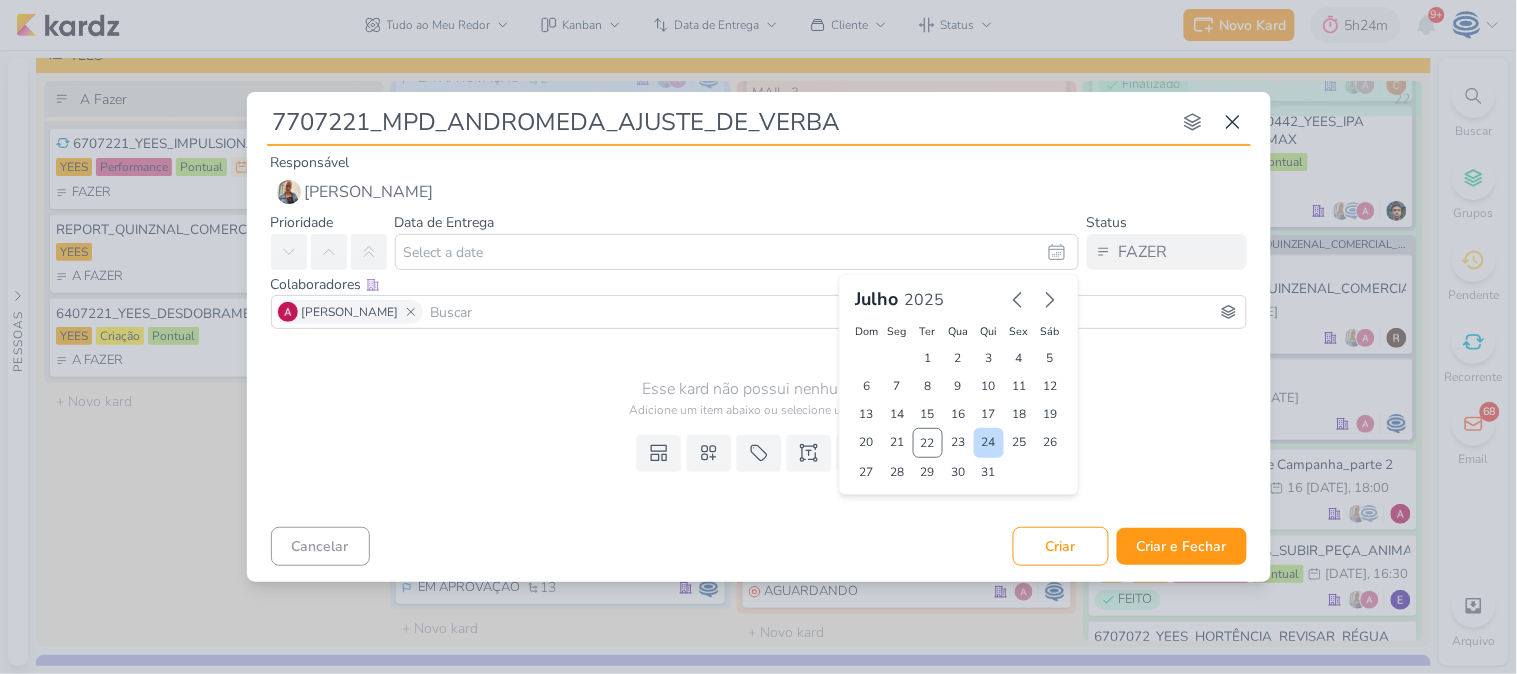 click on "24" at bounding box center [989, 443] 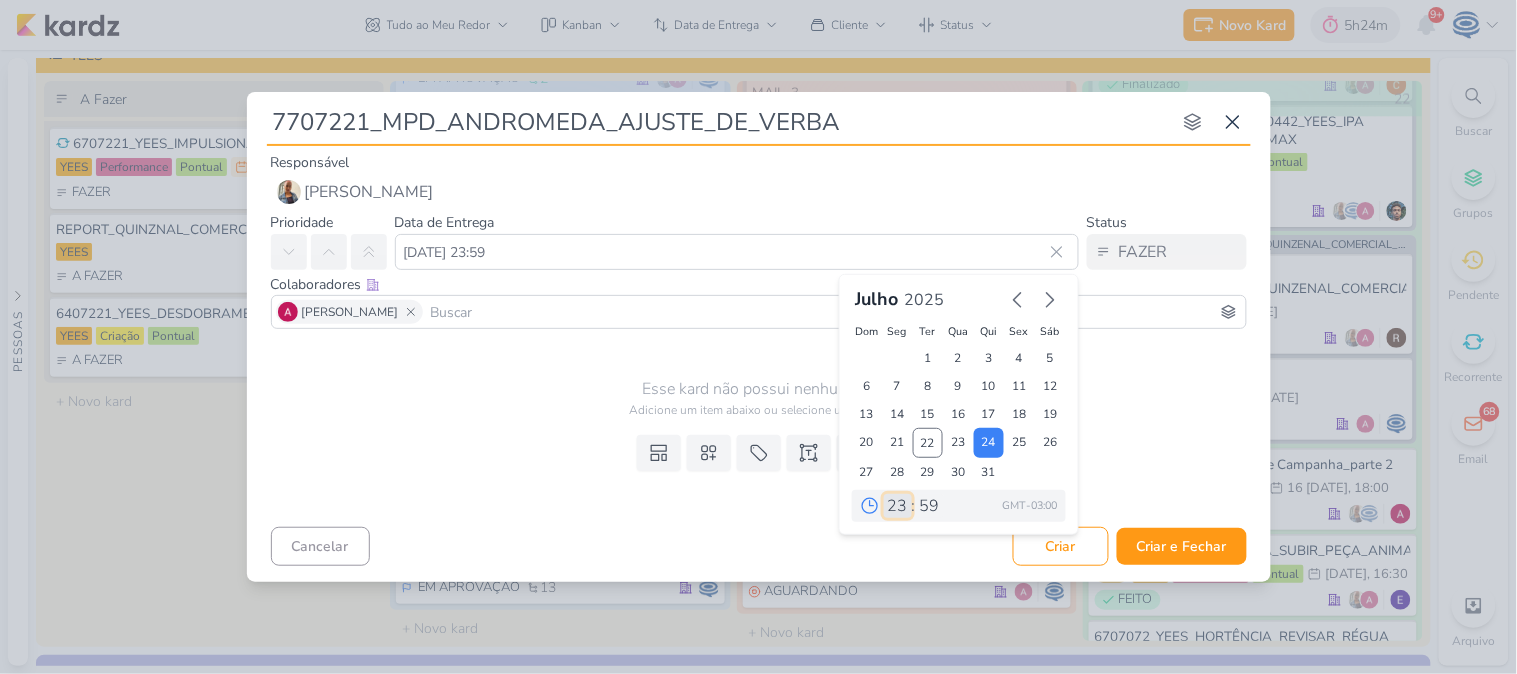 click on "00 01 02 03 04 05 06 07 08 09 10 11 12 13 14 15 16 17 18 19 20 21 22 23" at bounding box center (898, 506) 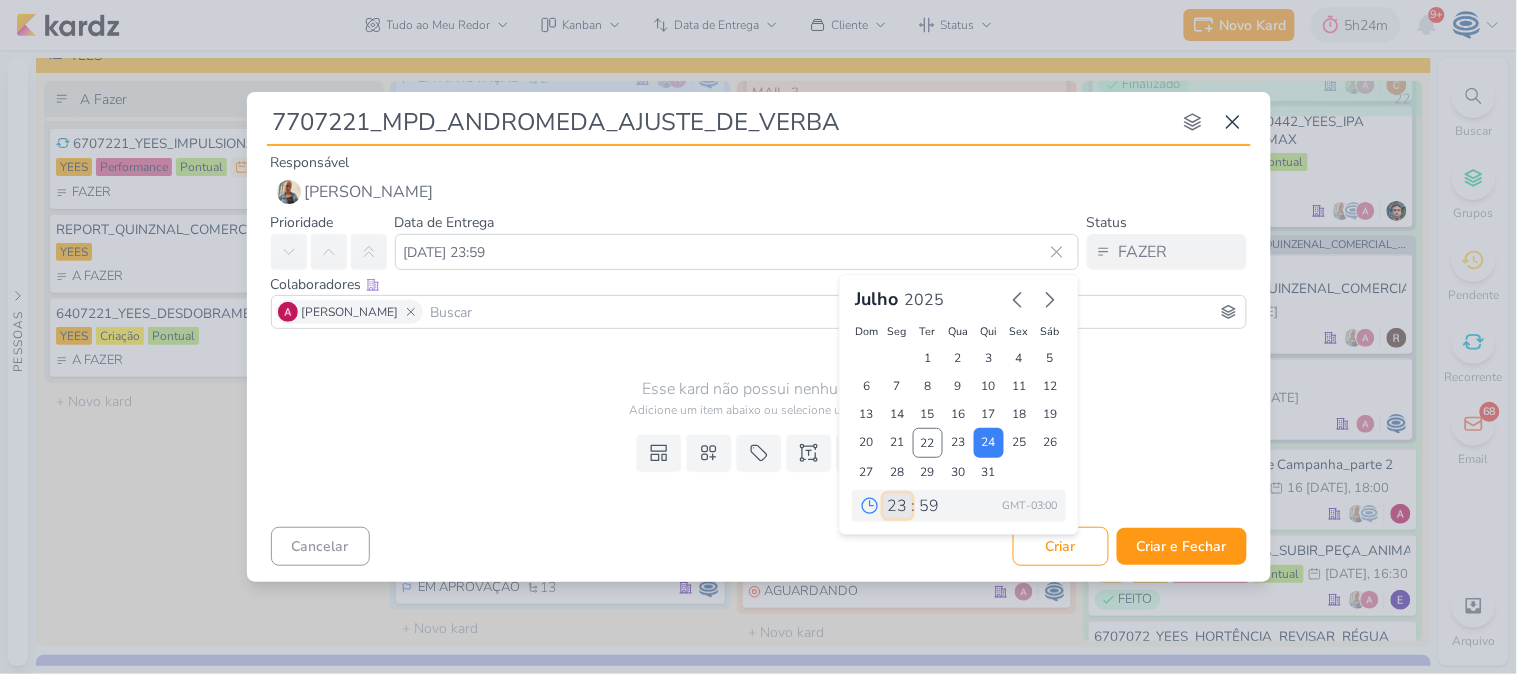 select on "18" 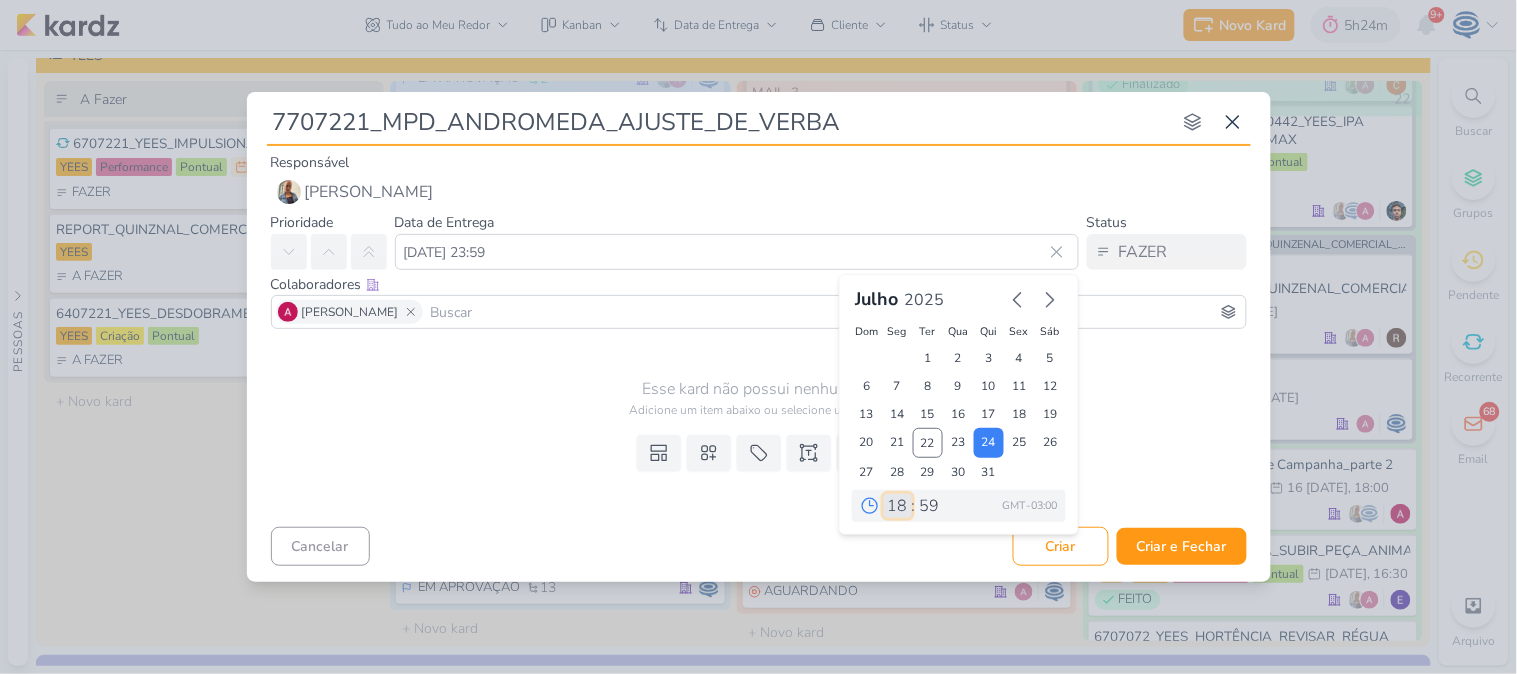 click on "00 01 02 03 04 05 06 07 08 09 10 11 12 13 14 15 16 17 18 19 20 21 22 23" at bounding box center (898, 506) 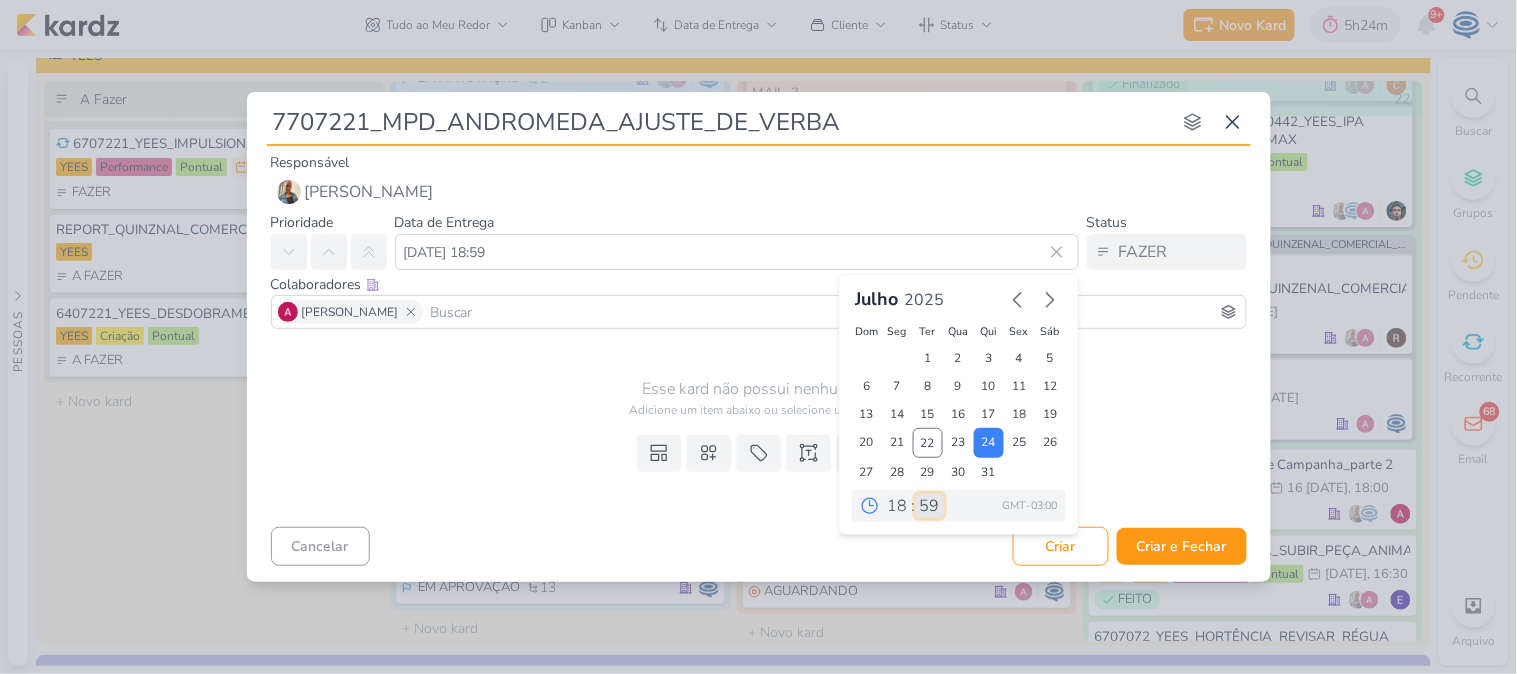 click on "00 05 10 15 20 25 30 35 40 45 50 55
59" at bounding box center (930, 506) 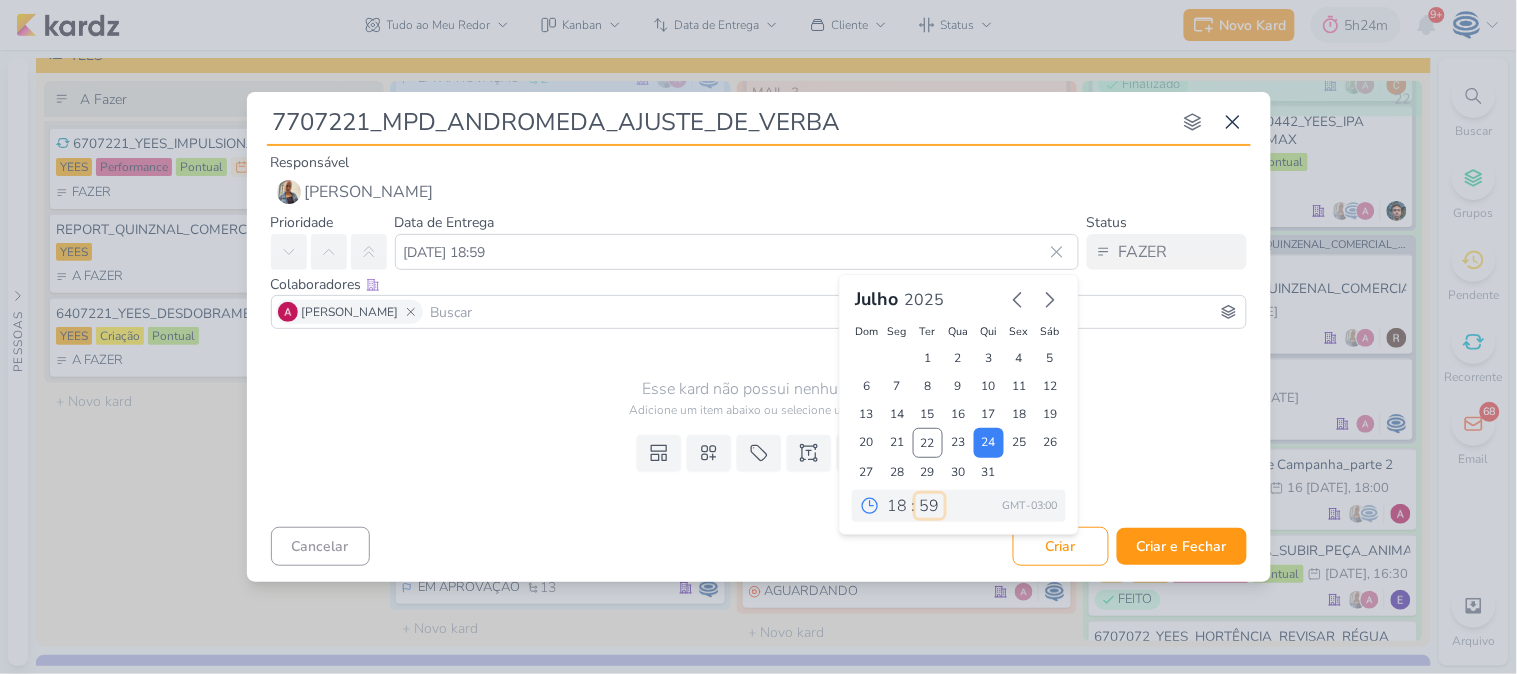 select on "0" 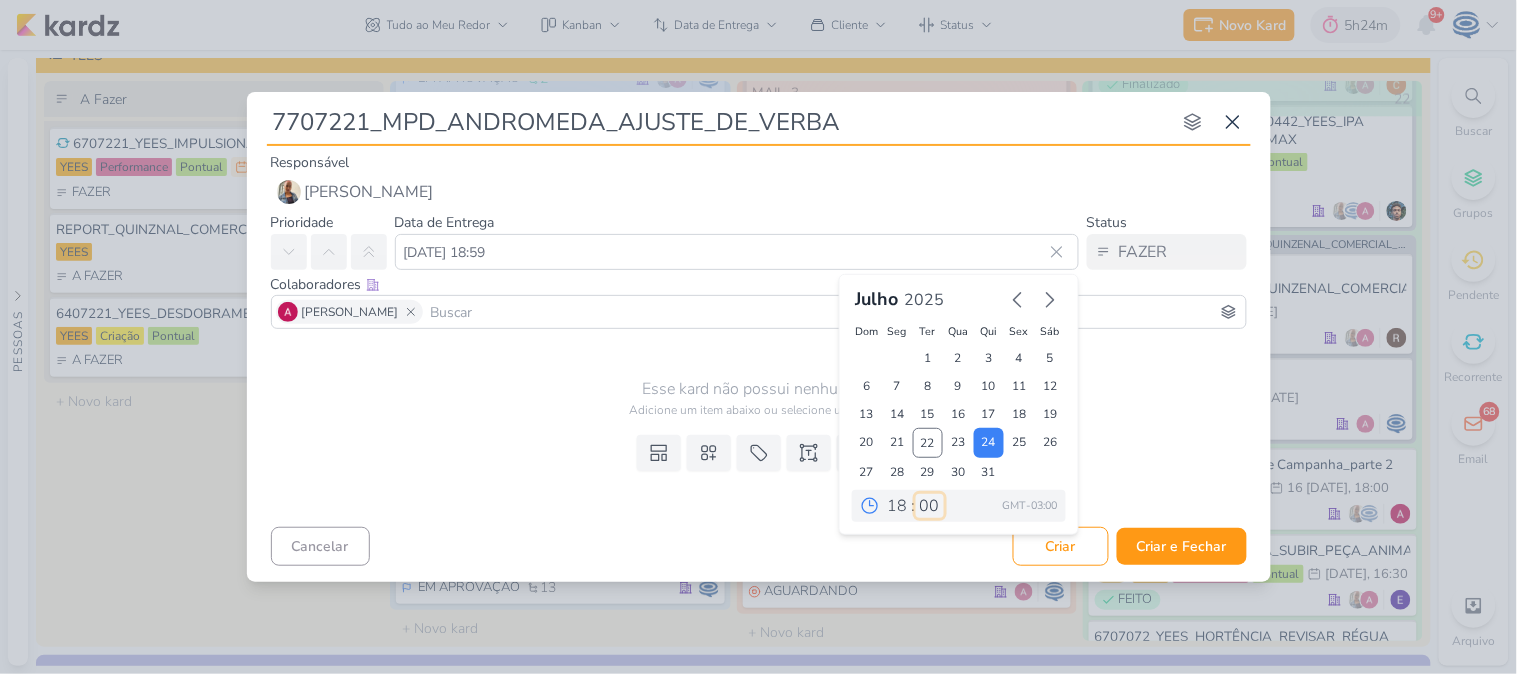click on "00 05 10 15 20 25 30 35 40 45 50 55
59" at bounding box center [930, 506] 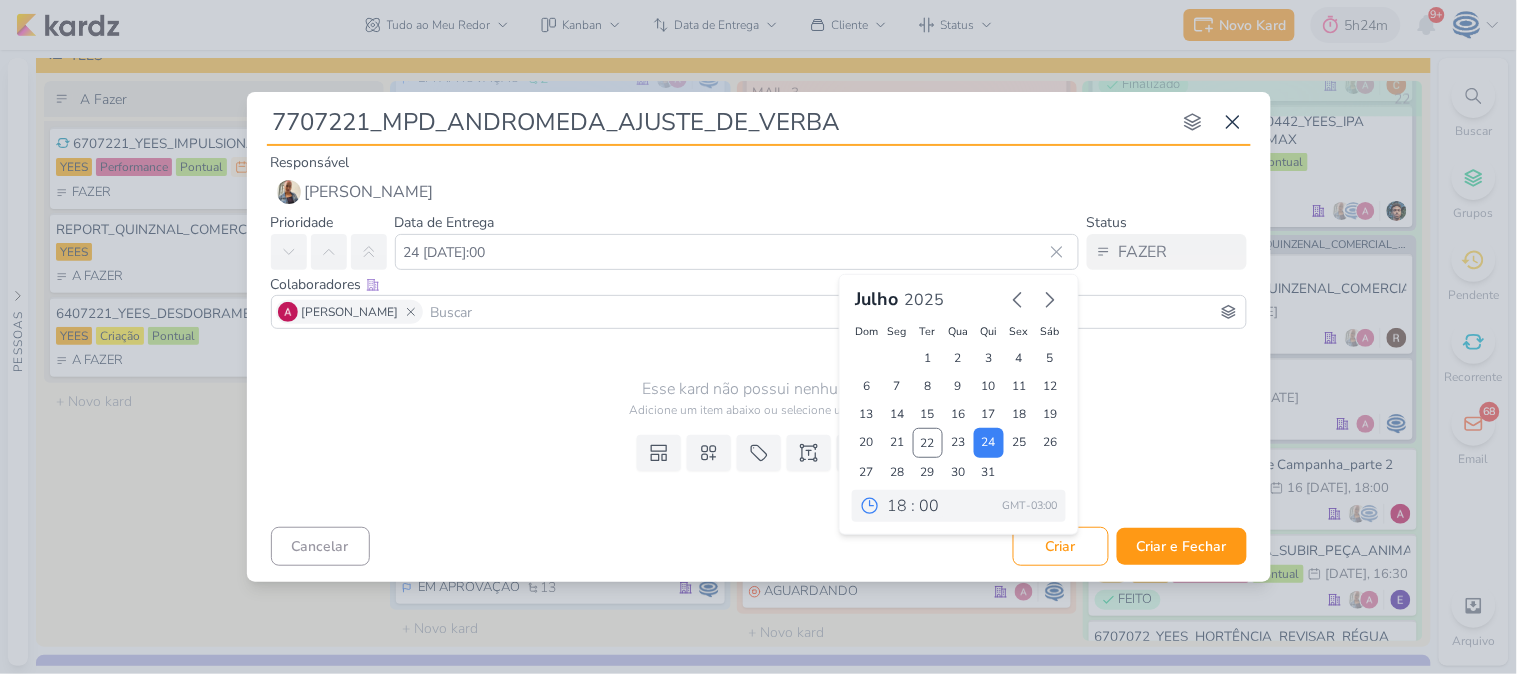 click on "Esse kard não possui nenhum item" at bounding box center (765, 389) 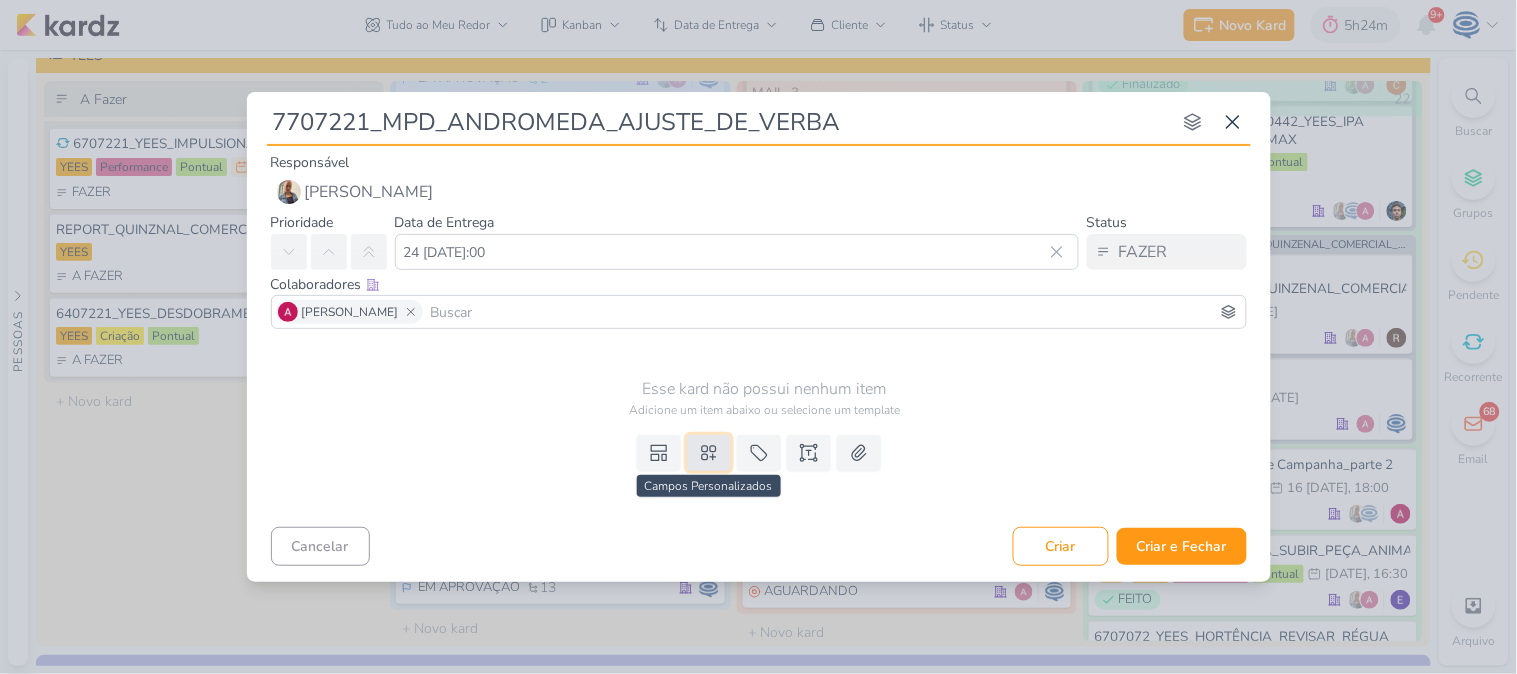 click 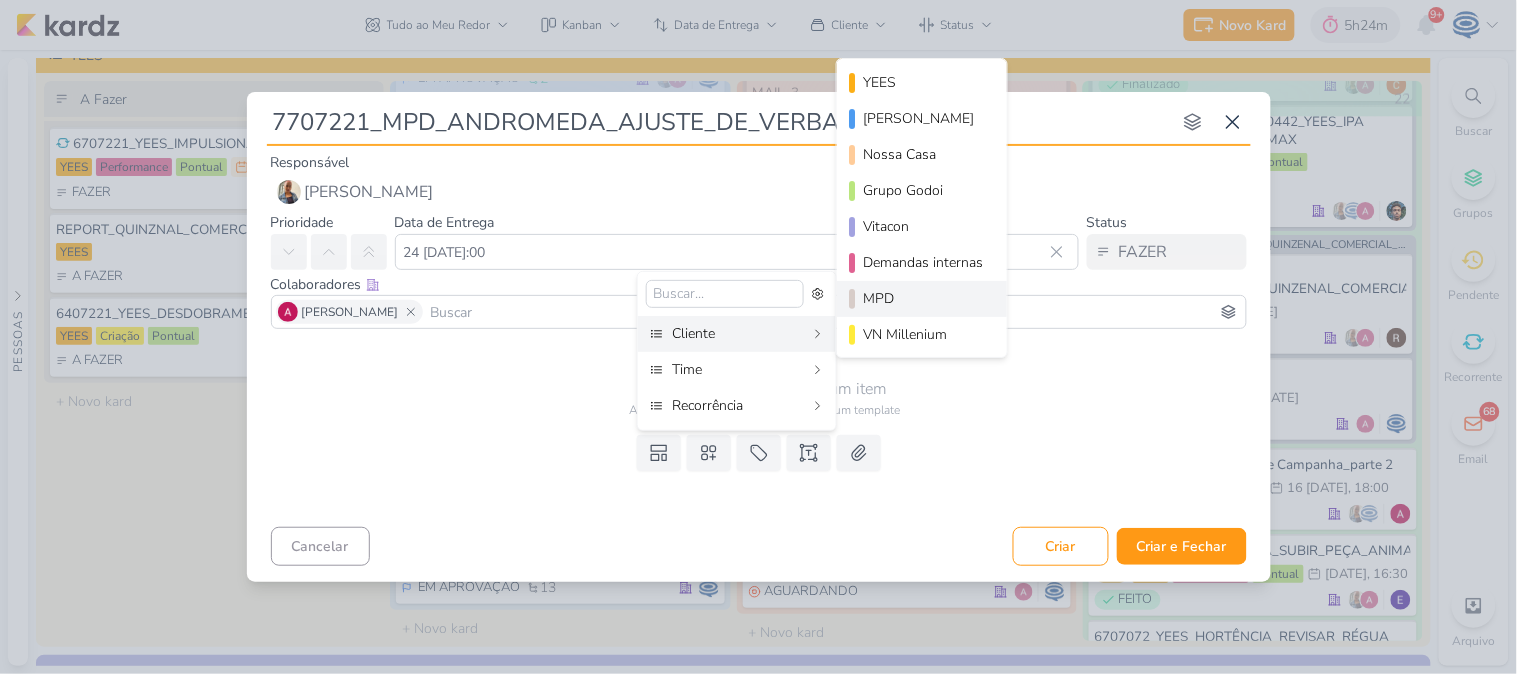 click on "MPD" at bounding box center (923, 298) 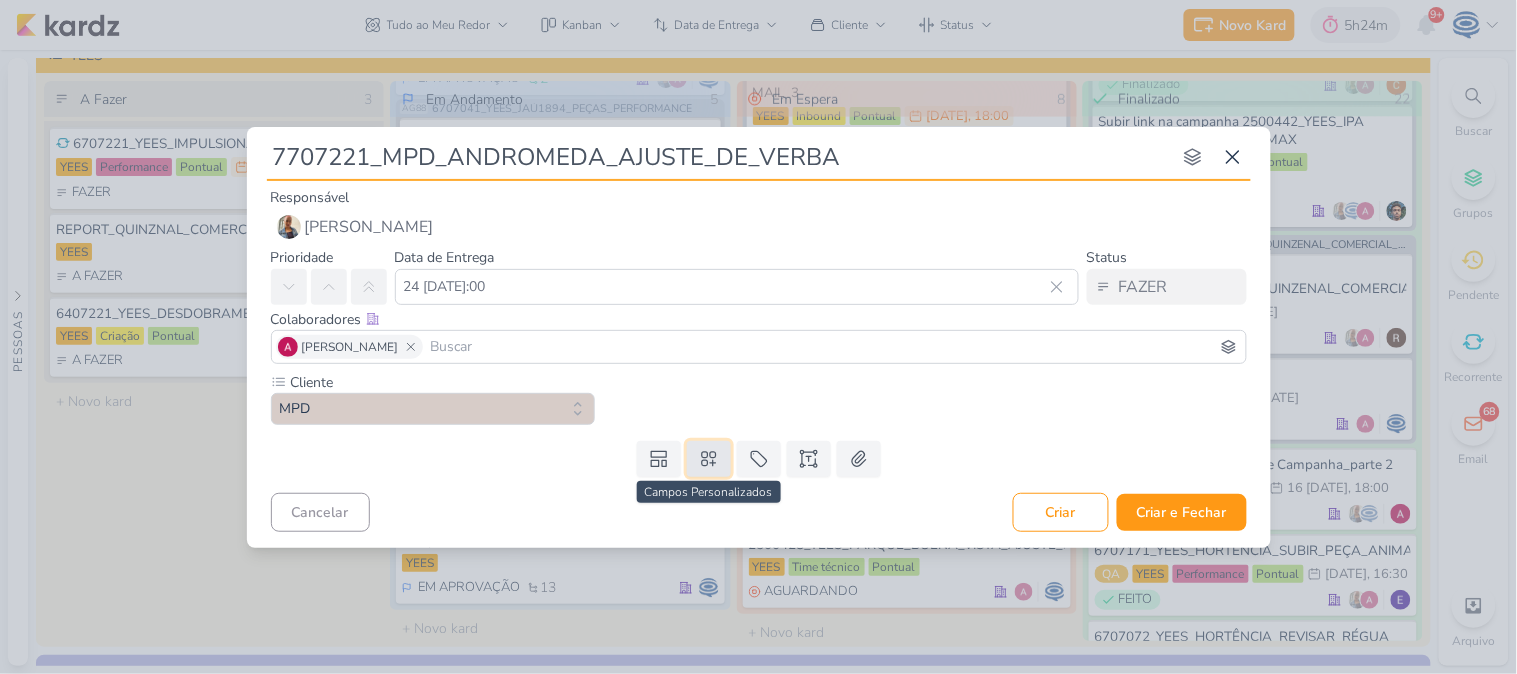 click 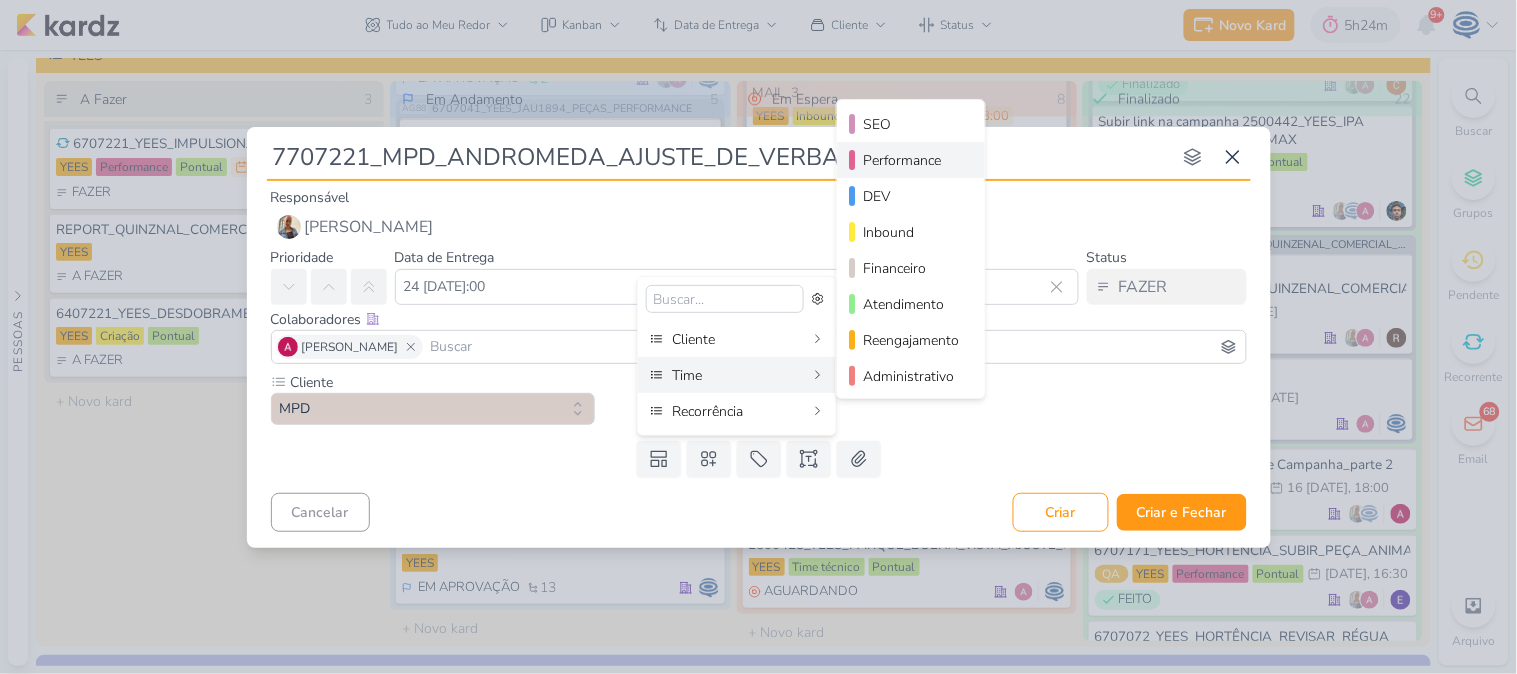 click on "Performance" at bounding box center (912, 160) 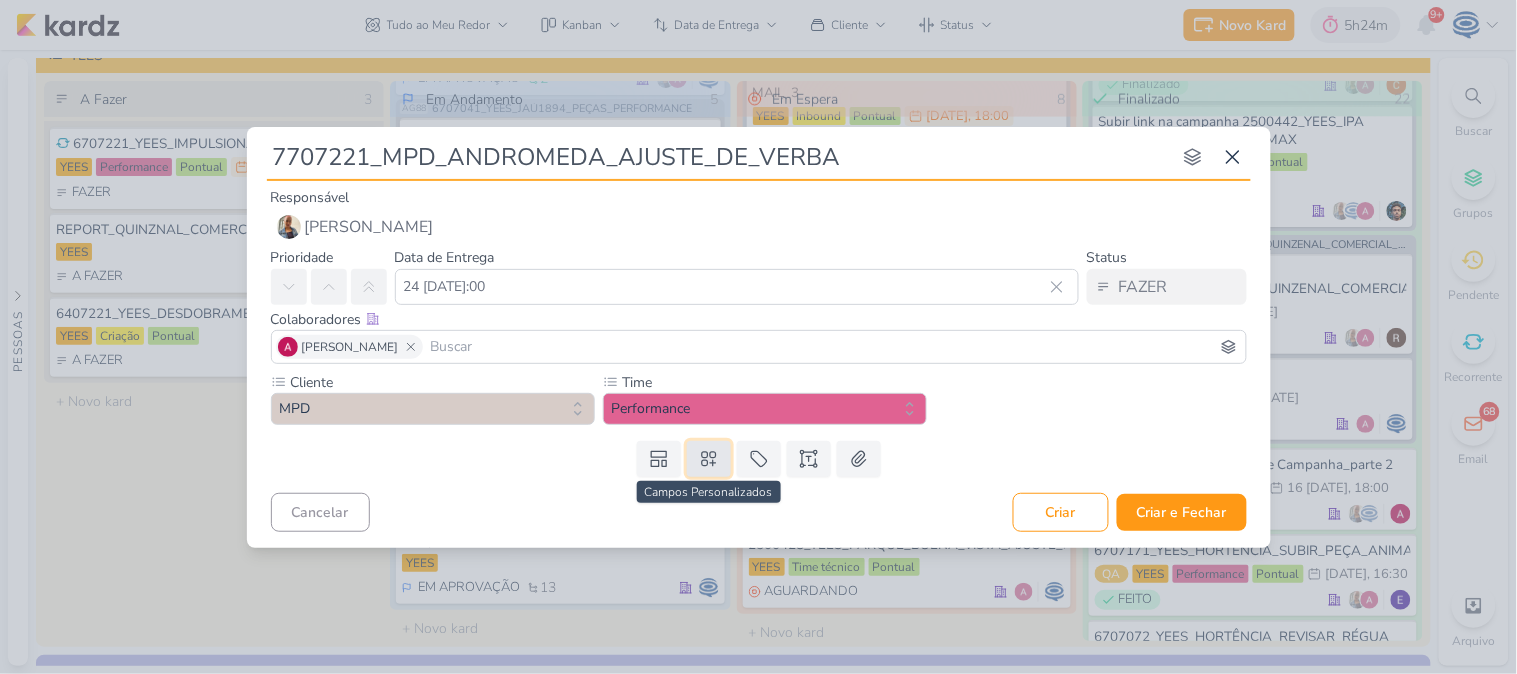 click 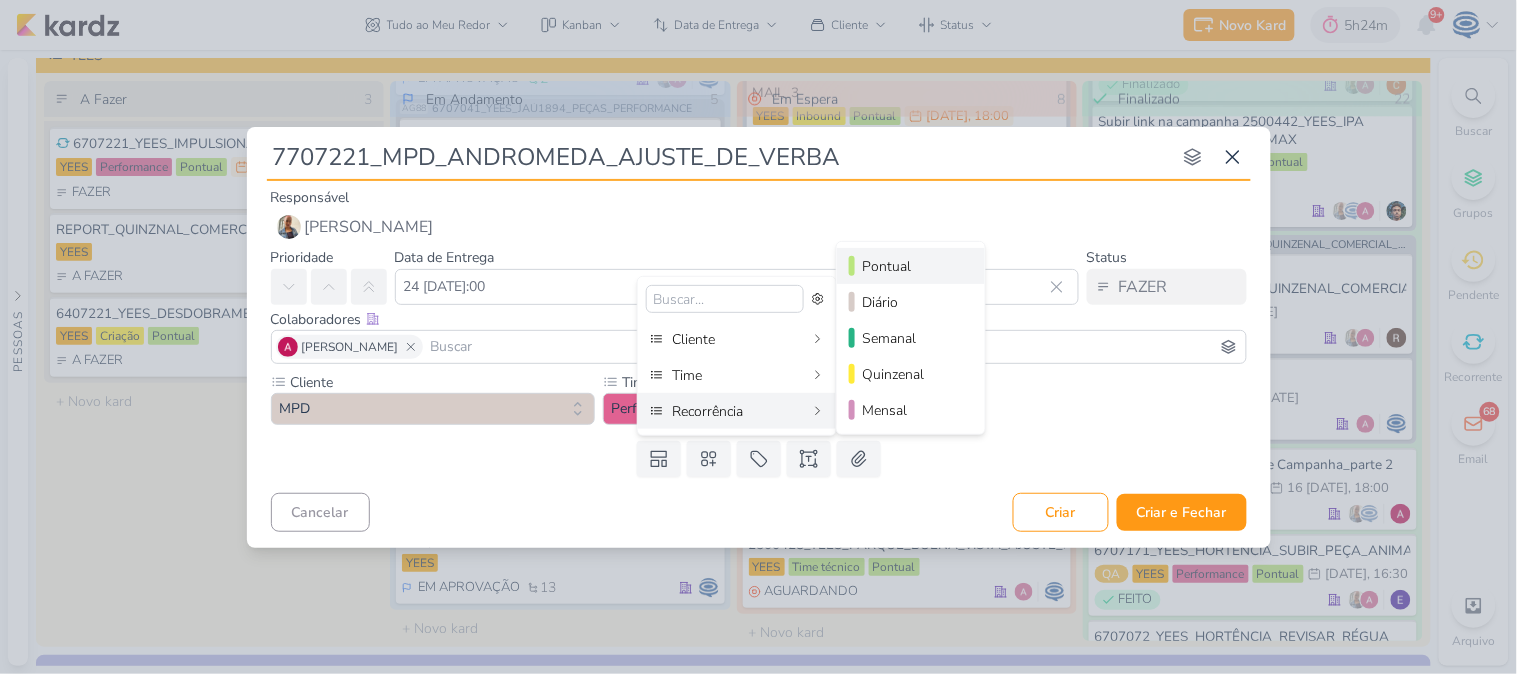 click on "Pontual" at bounding box center (912, 266) 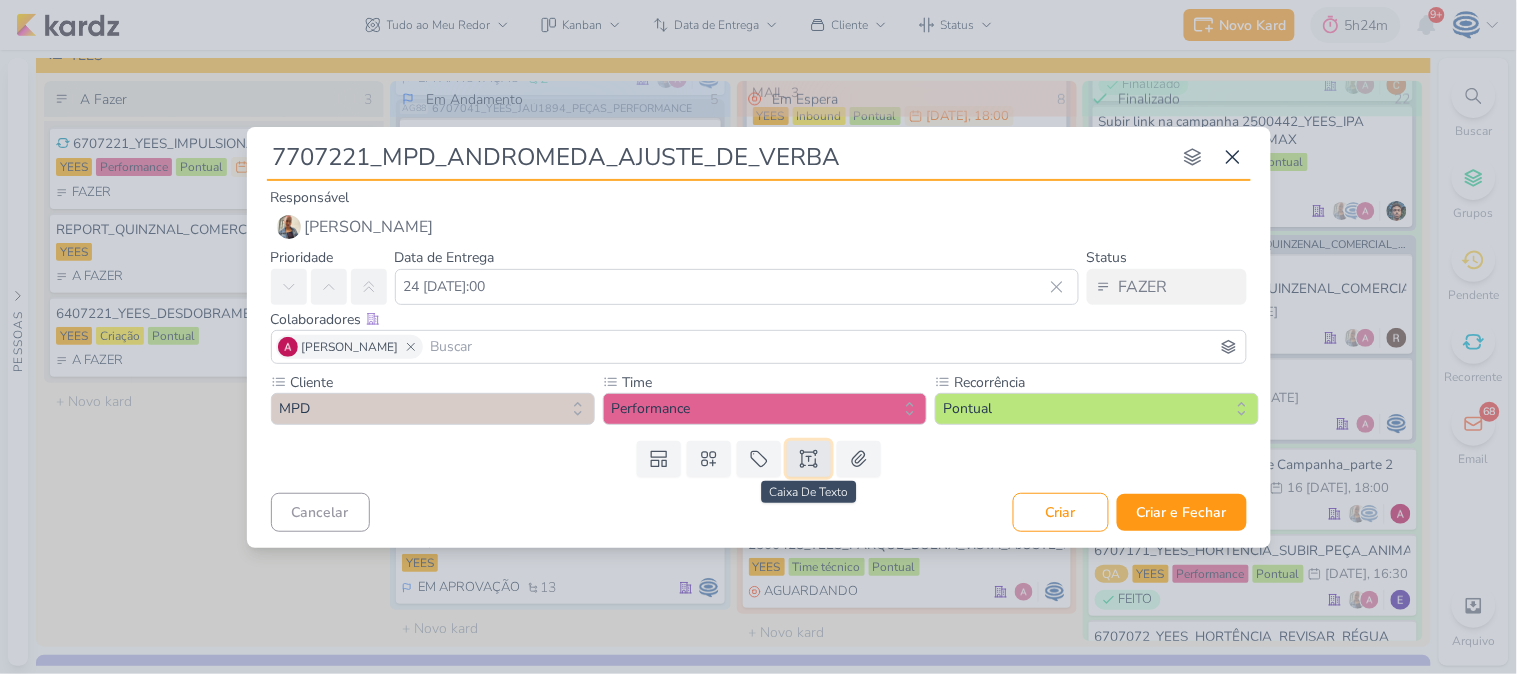click 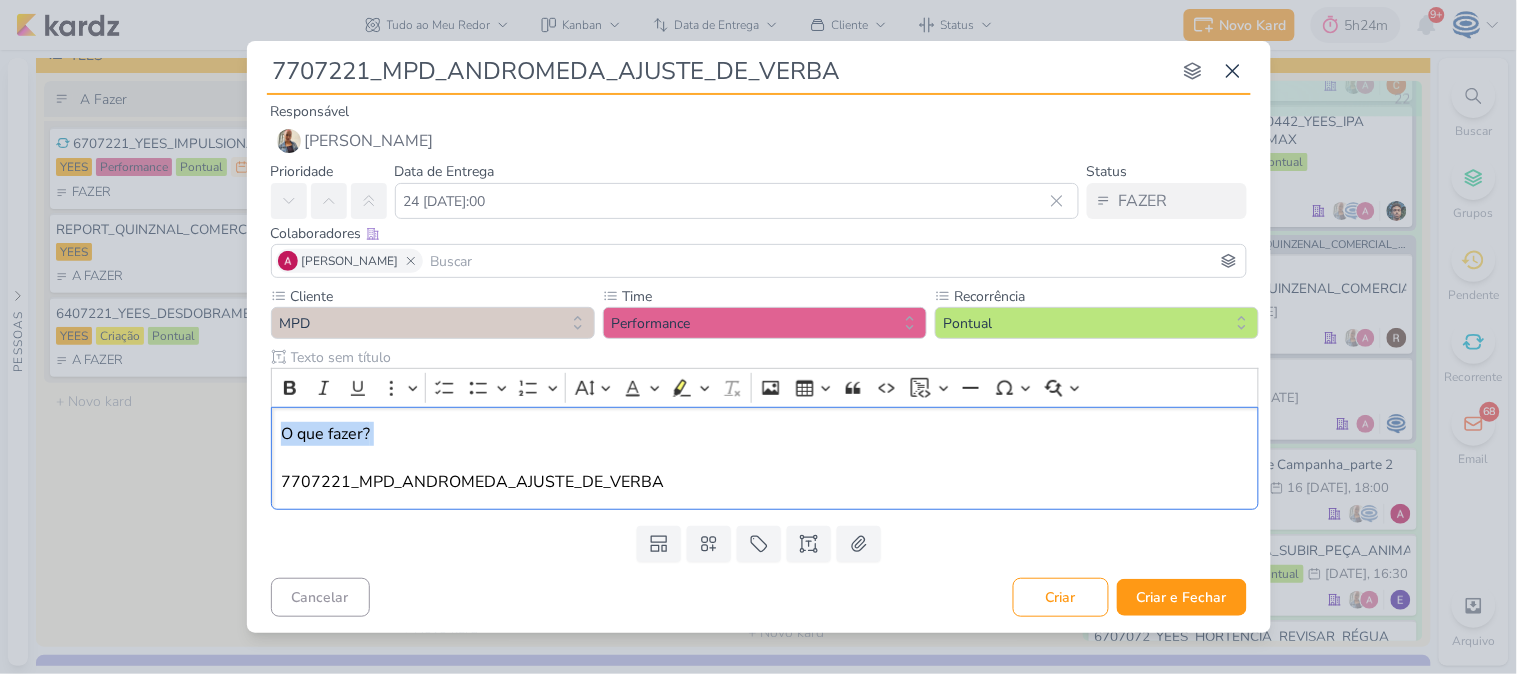 drag, startPoint x: 405, startPoint y: 448, endPoint x: 260, endPoint y: 442, distance: 145.12408 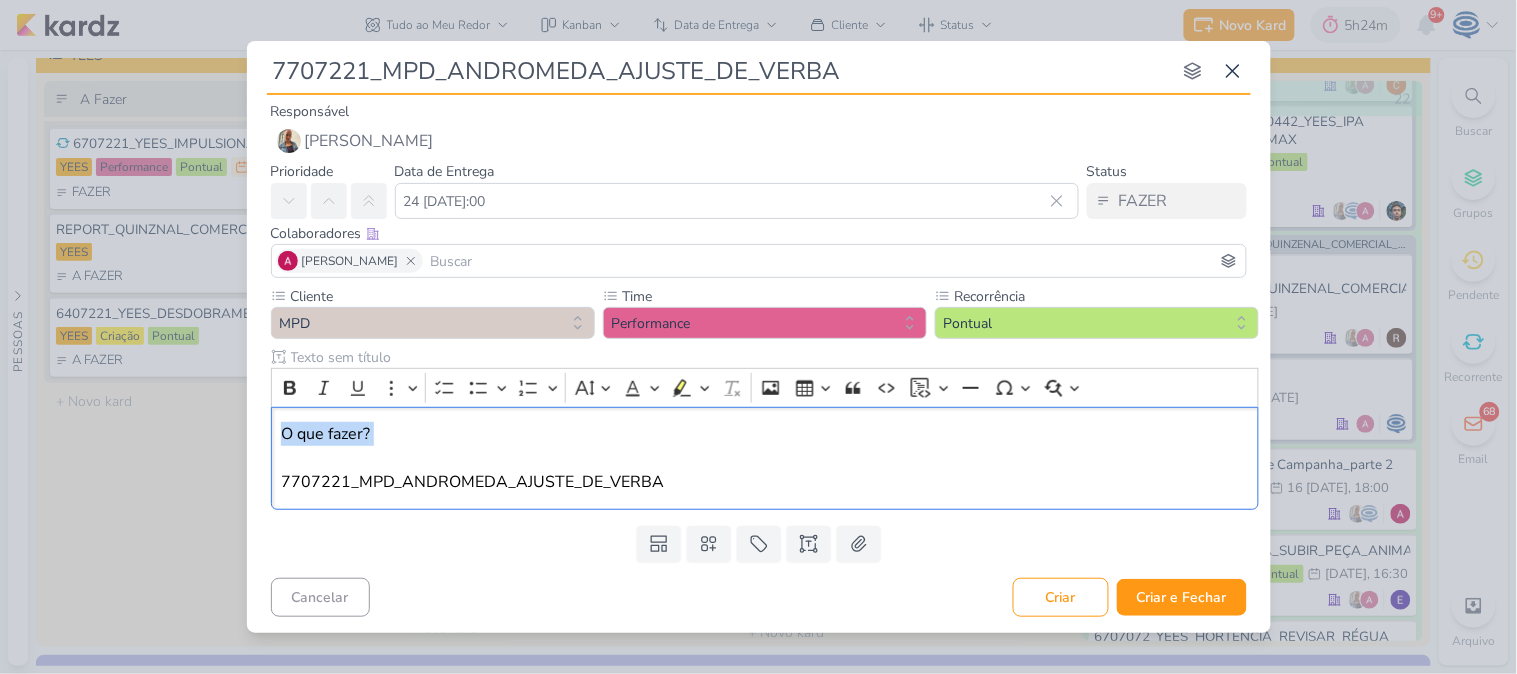 click on "Cliente
MPD
Time" at bounding box center (759, 401) 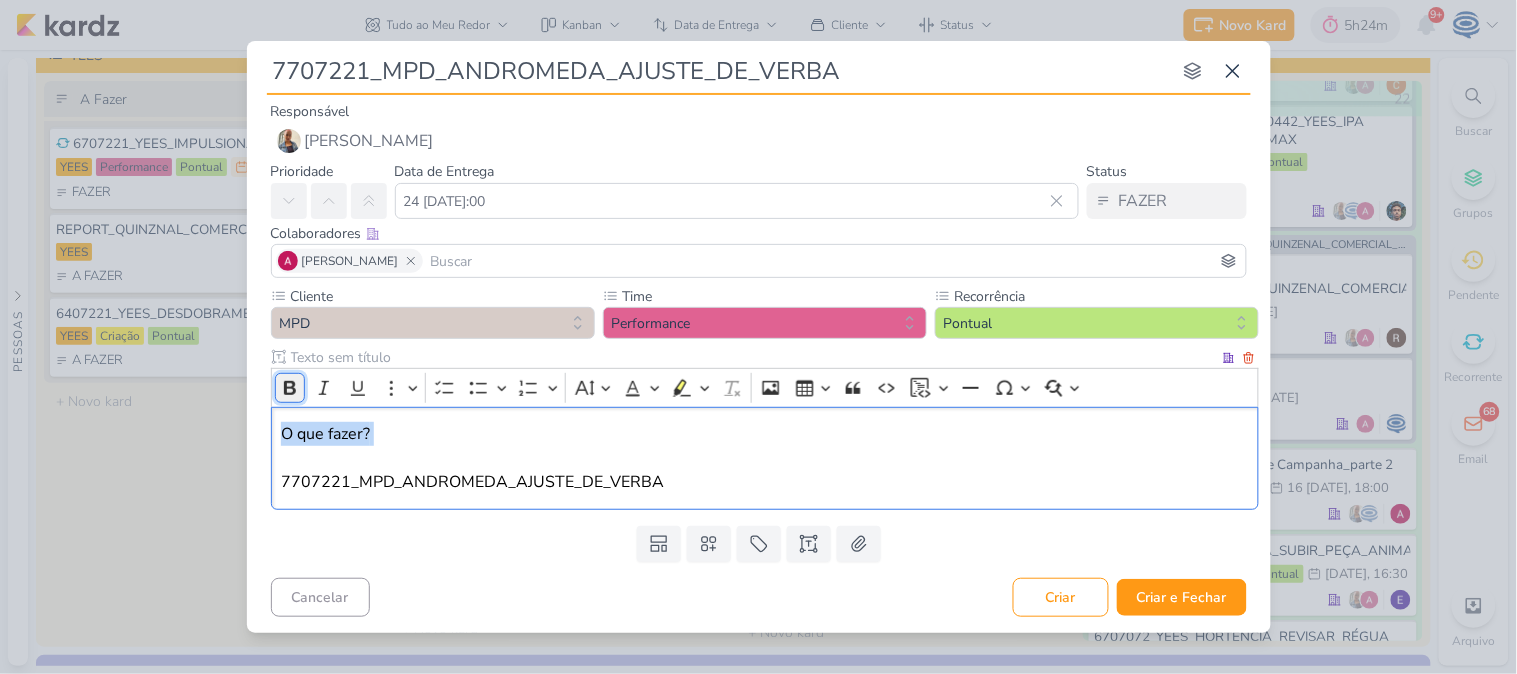 click 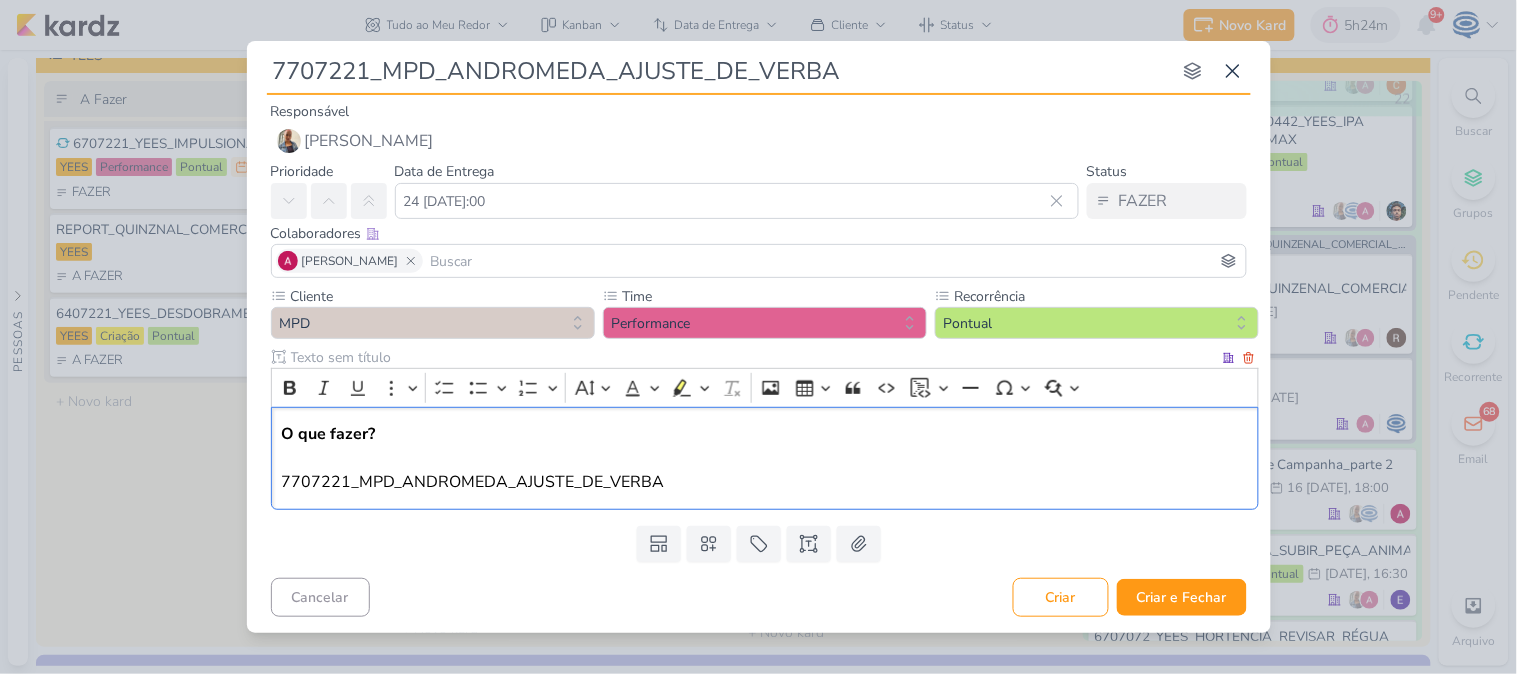 click on "O que fazer?  7707221_MPD_ANDROMEDA_AJUSTE_DE_VERBA" at bounding box center [764, 458] 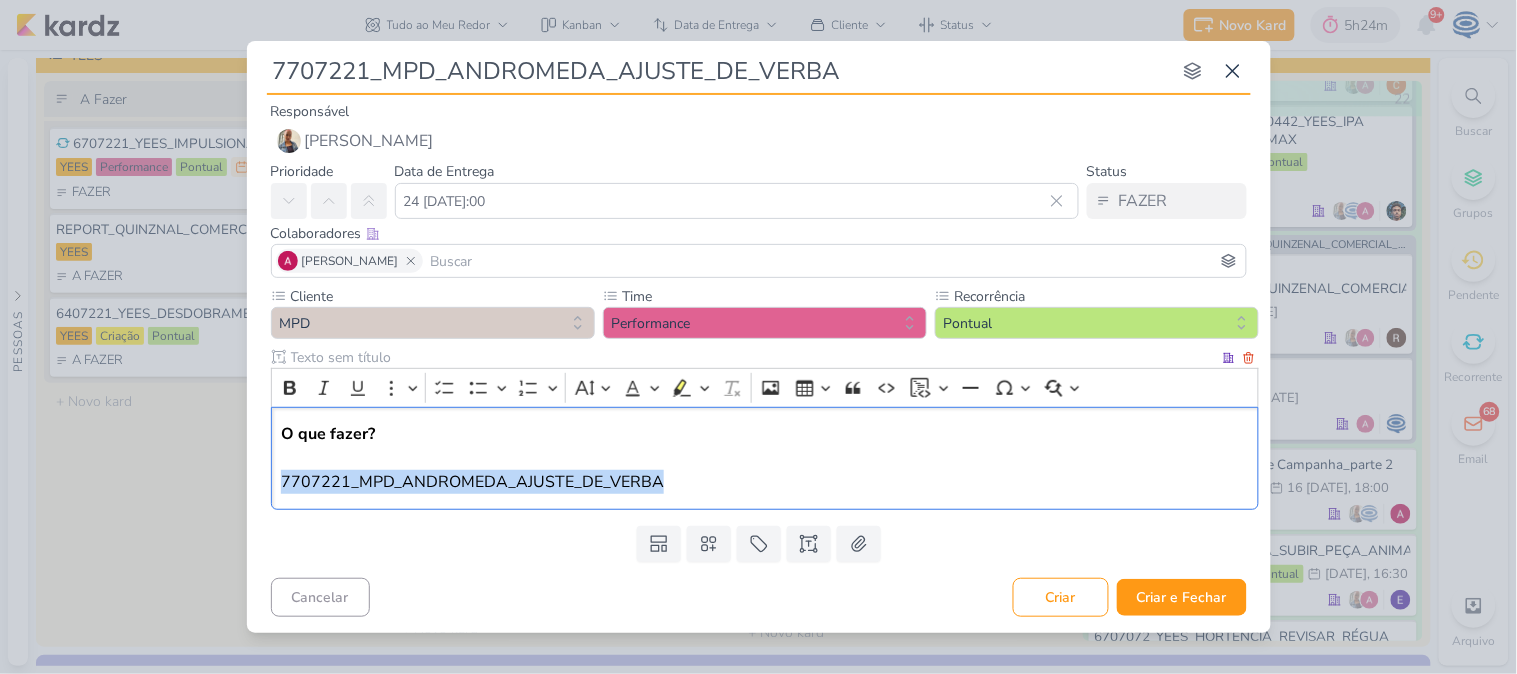 drag, startPoint x: 712, startPoint y: 485, endPoint x: 275, endPoint y: 502, distance: 437.33054 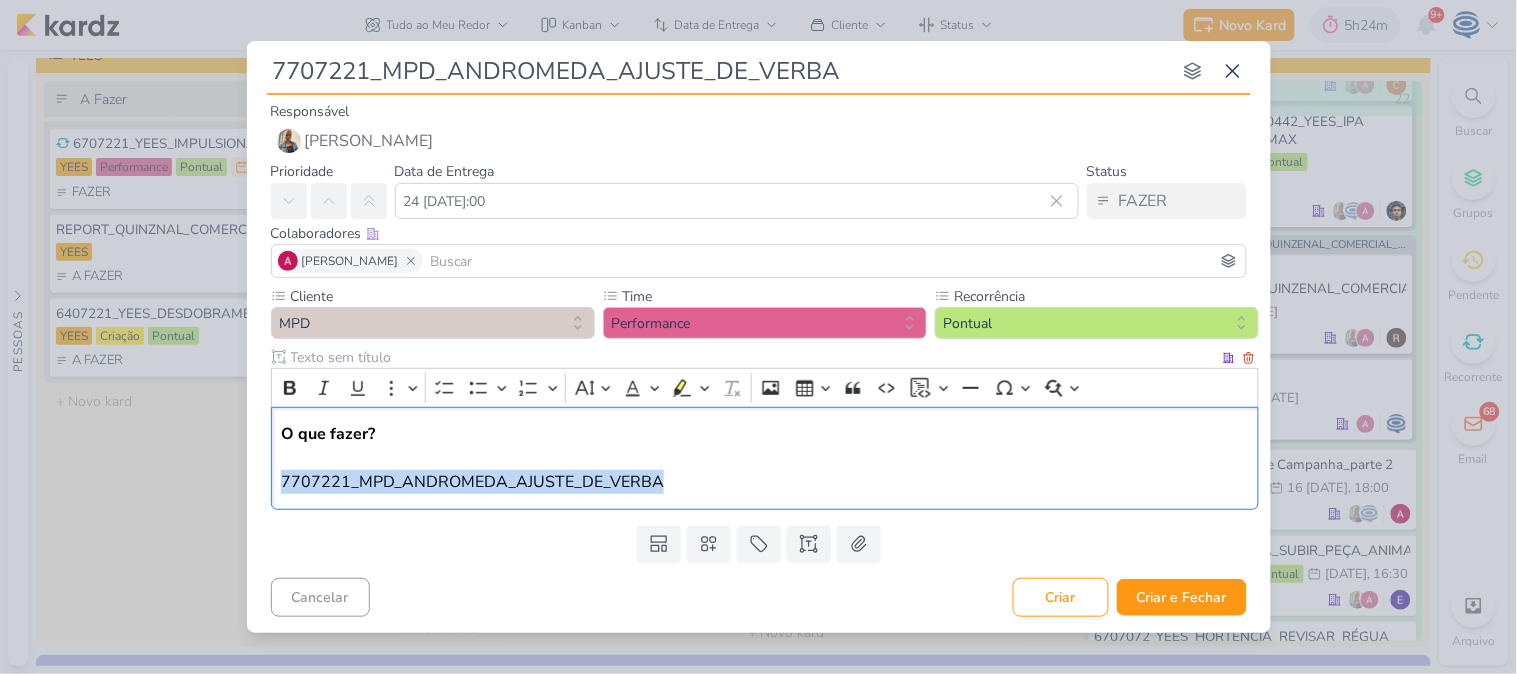 click on "O que fazer?  7707221_MPD_ANDROMEDA_AJUSTE_DE_VERBA" at bounding box center (765, 458) 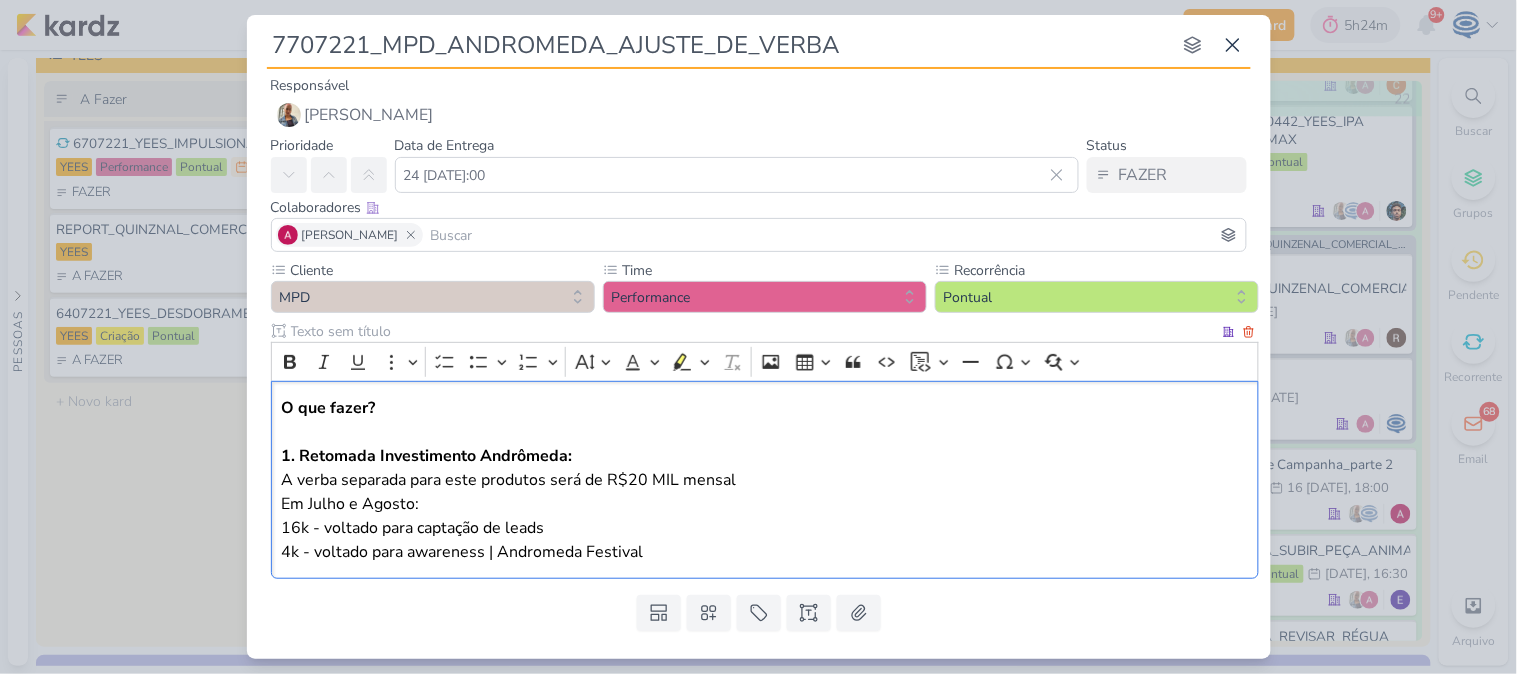 click on "O que fazer?  1. Retomada Investimento Andrômeda:  A verba separada para este produtos será de R$20 MIL mensal Em Julho e Agosto:  16k - voltado para captação de leads 4k - voltado para awareness | Andromeda Festival" at bounding box center (765, 480) 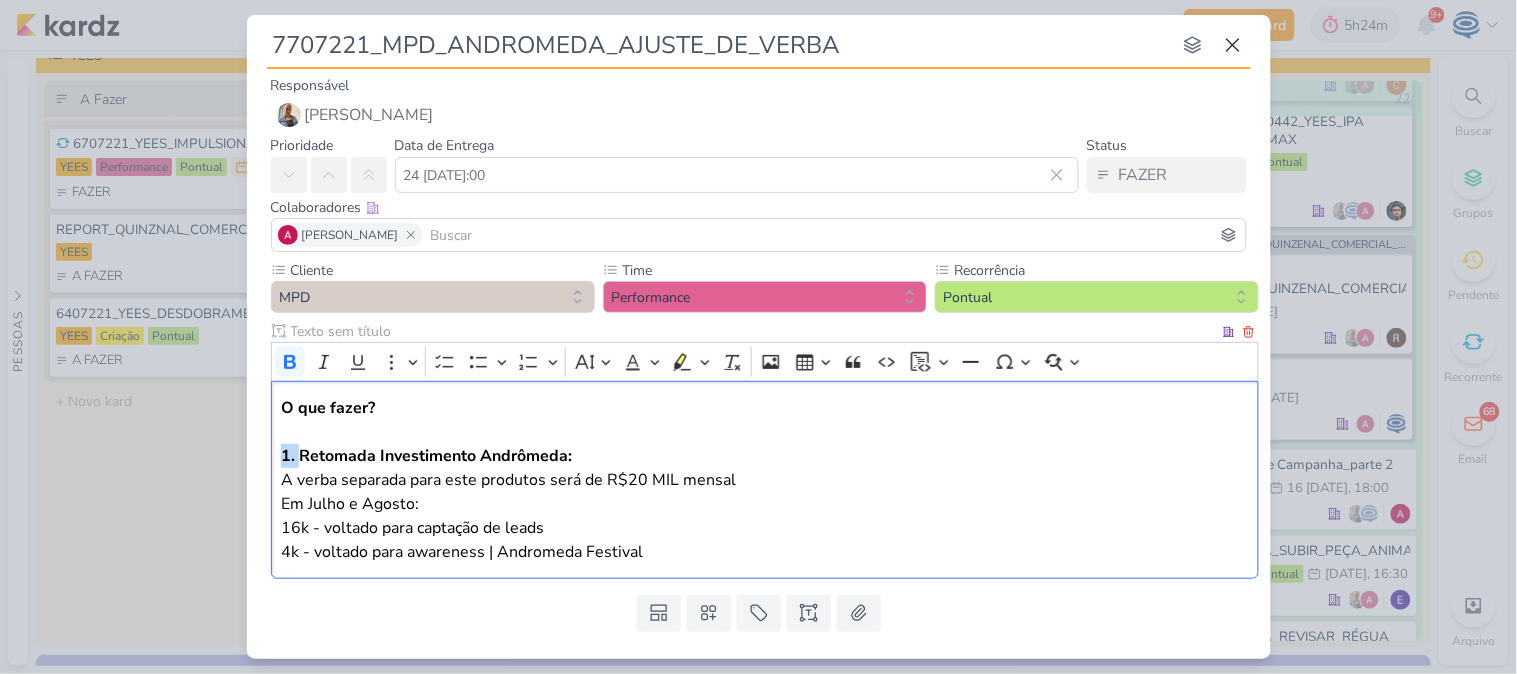 drag, startPoint x: 297, startPoint y: 455, endPoint x: 270, endPoint y: 455, distance: 27 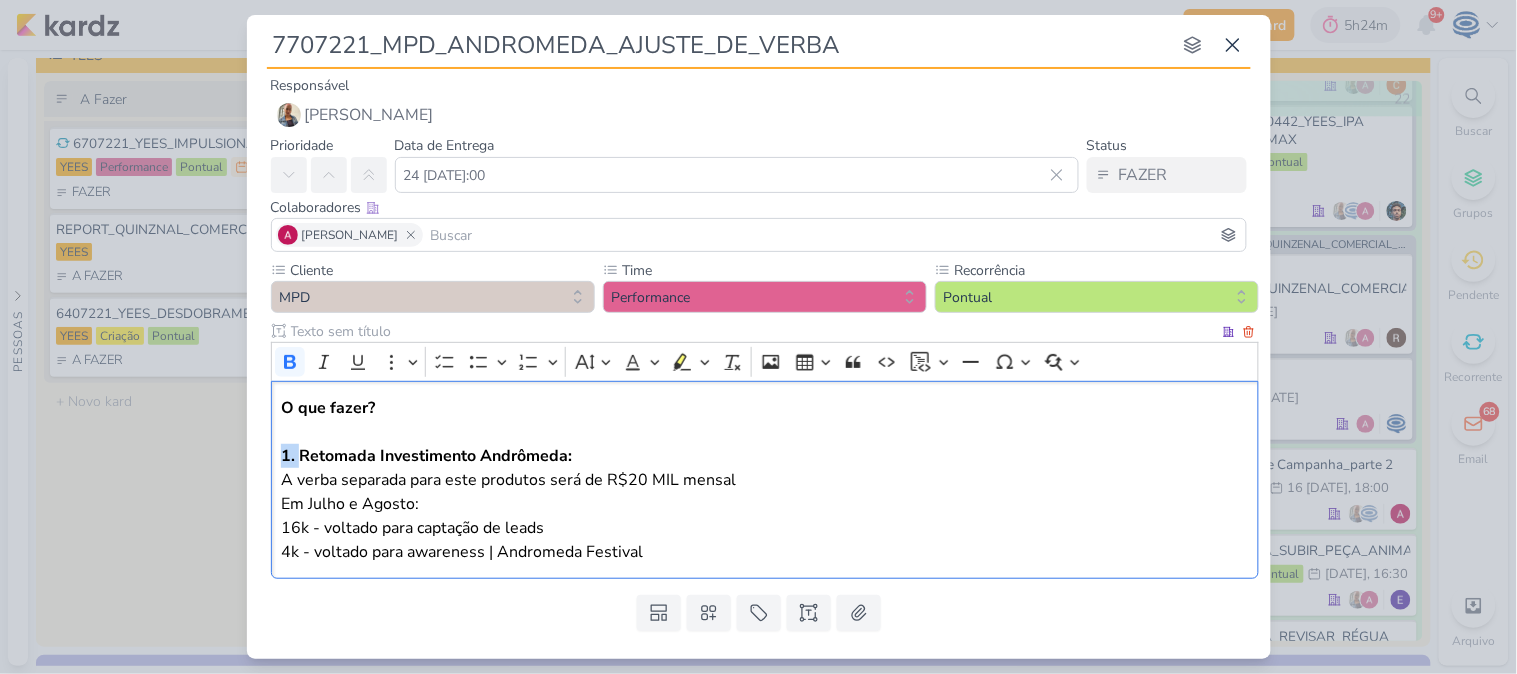 click on "O que fazer?  1. Retomada Investimento Andrômeda:  A verba separada para este produtos será de R$20 MIL mensal Em Julho e Agosto:  16k - voltado para captação de leads 4k - voltado para awareness | Andromeda Festival" at bounding box center [765, 480] 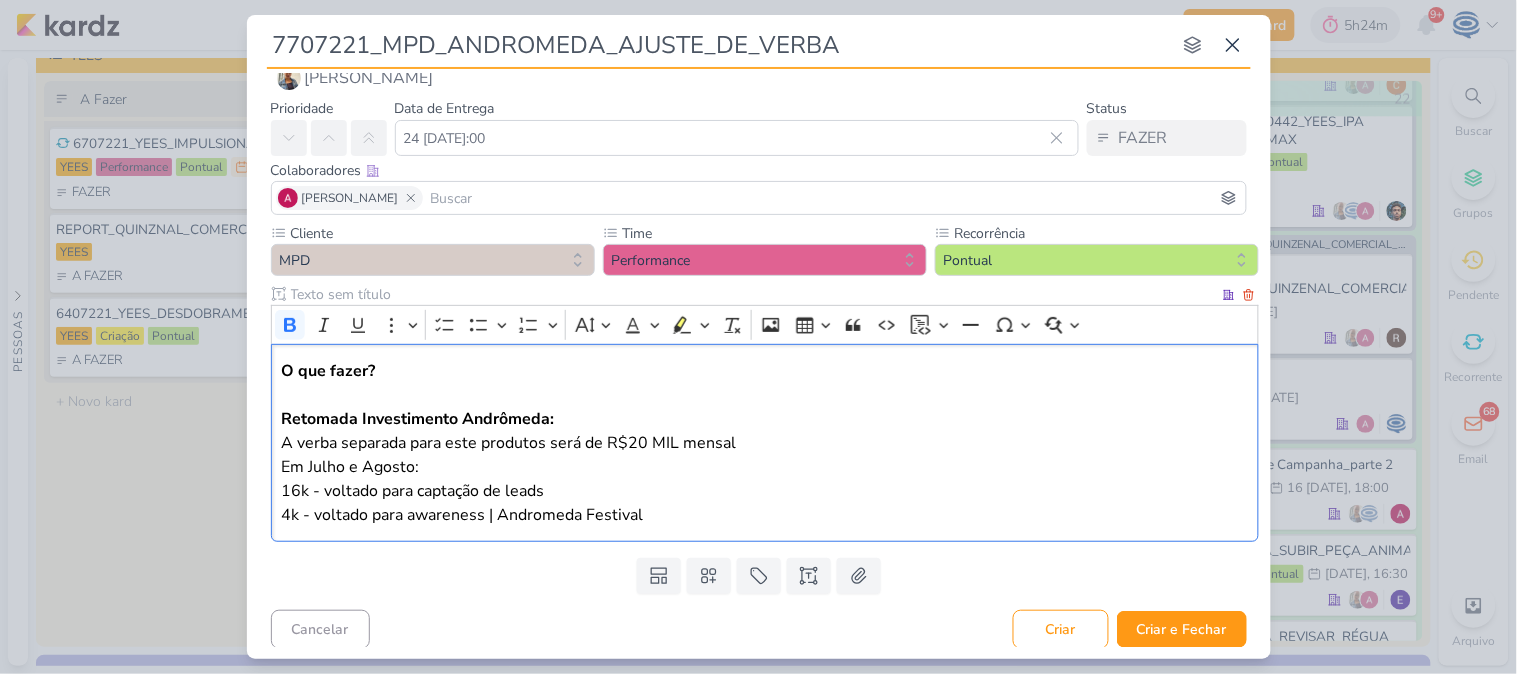scroll, scrollTop: 43, scrollLeft: 0, axis: vertical 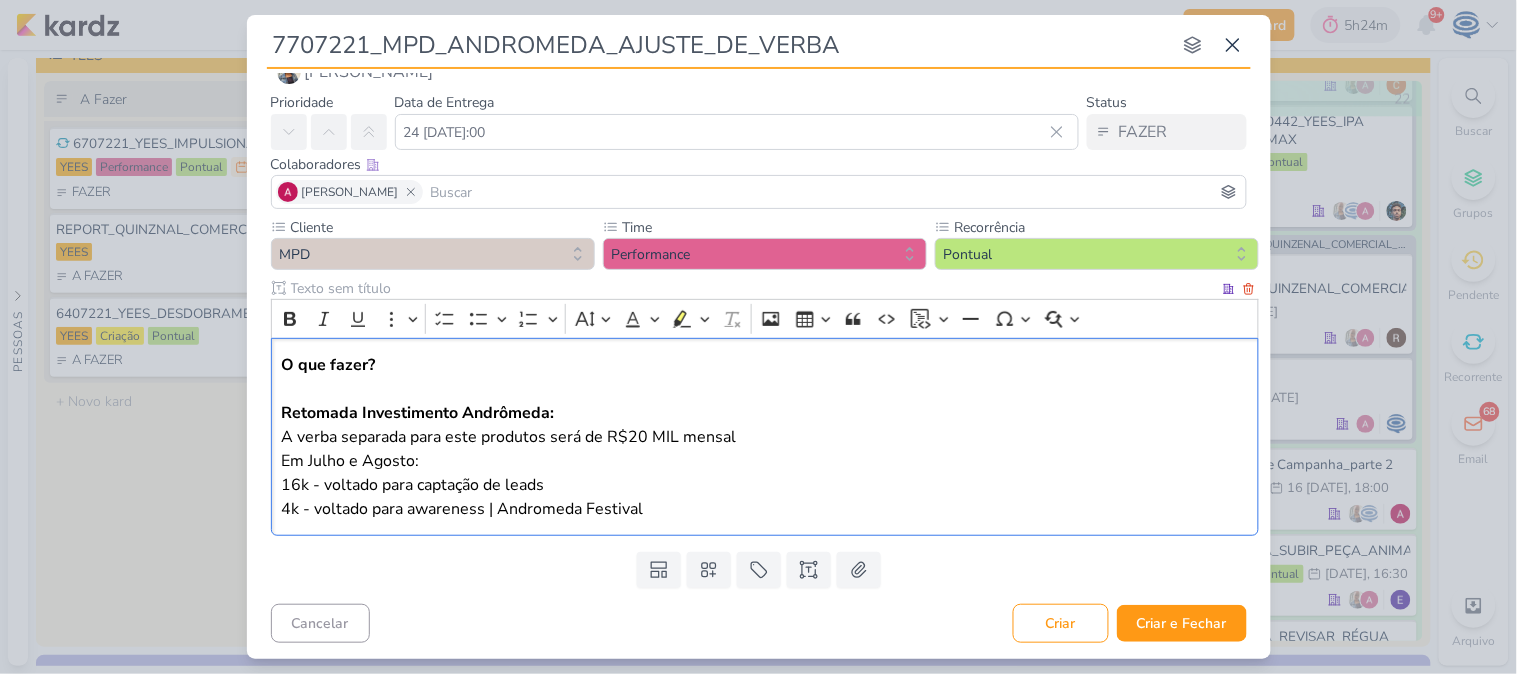 click on "A verba separada para este produtos será de R$20 MIL mensal" at bounding box center (764, 437) 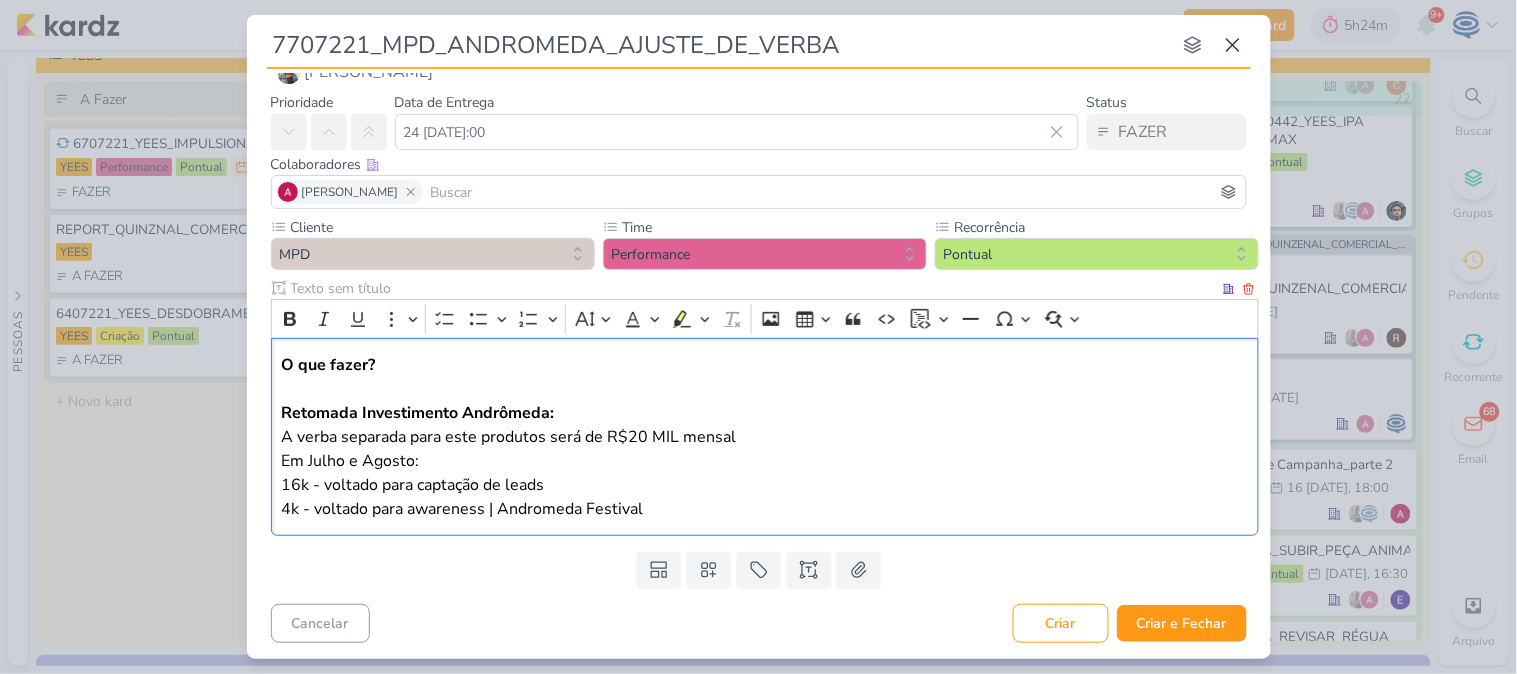 click on "A verba separada para este produtos será de R$20 MIL mensal" at bounding box center [764, 437] 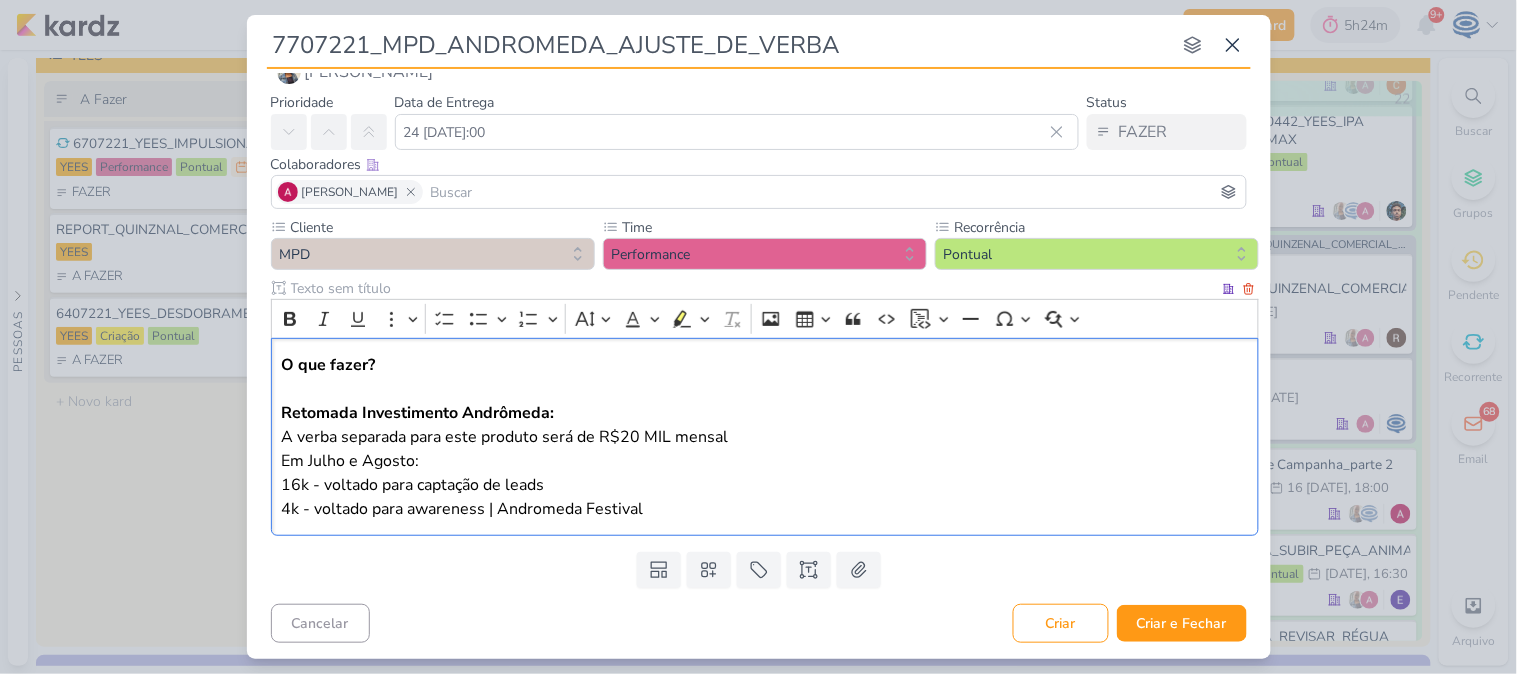 click on "A verba separada para este produto será de R$20 MIL mensal" at bounding box center [764, 437] 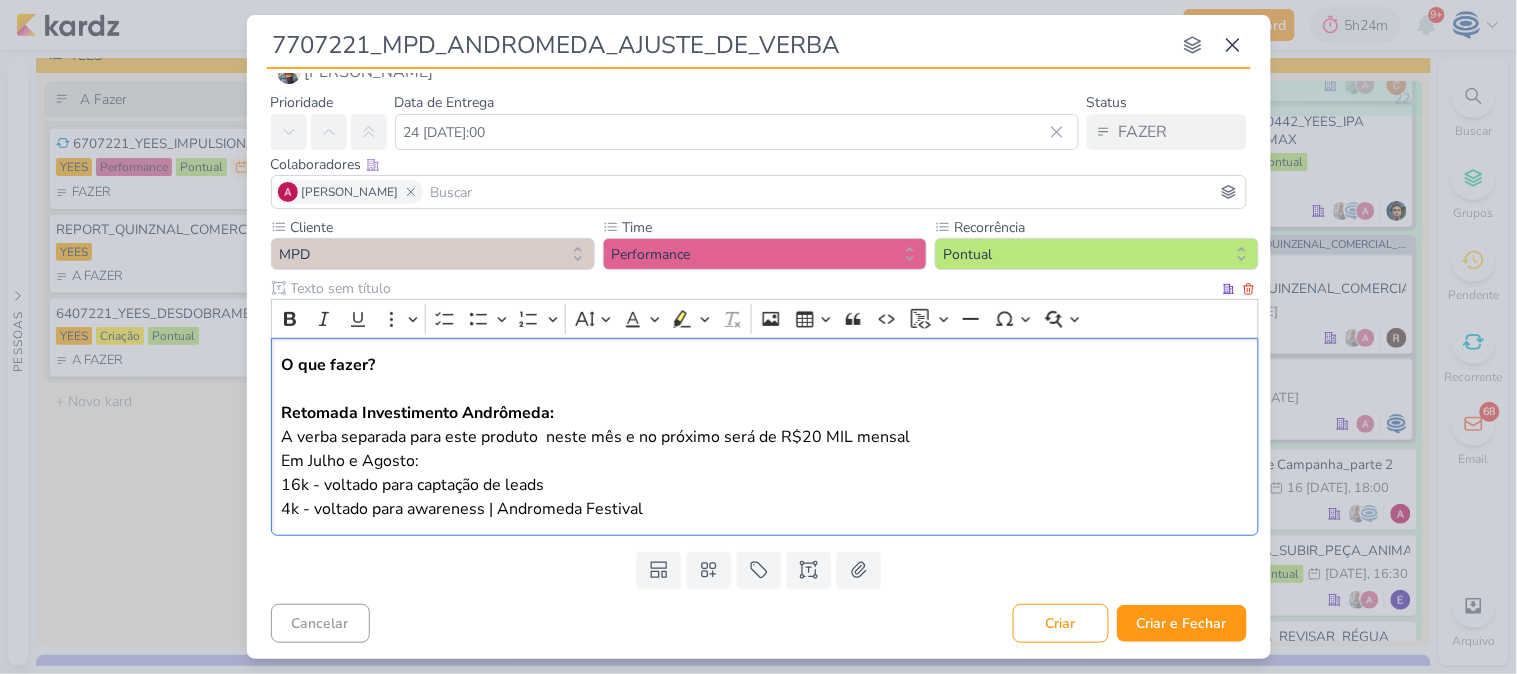 click on "4k - voltado para awareness | Andromeda Festival" at bounding box center [764, 509] 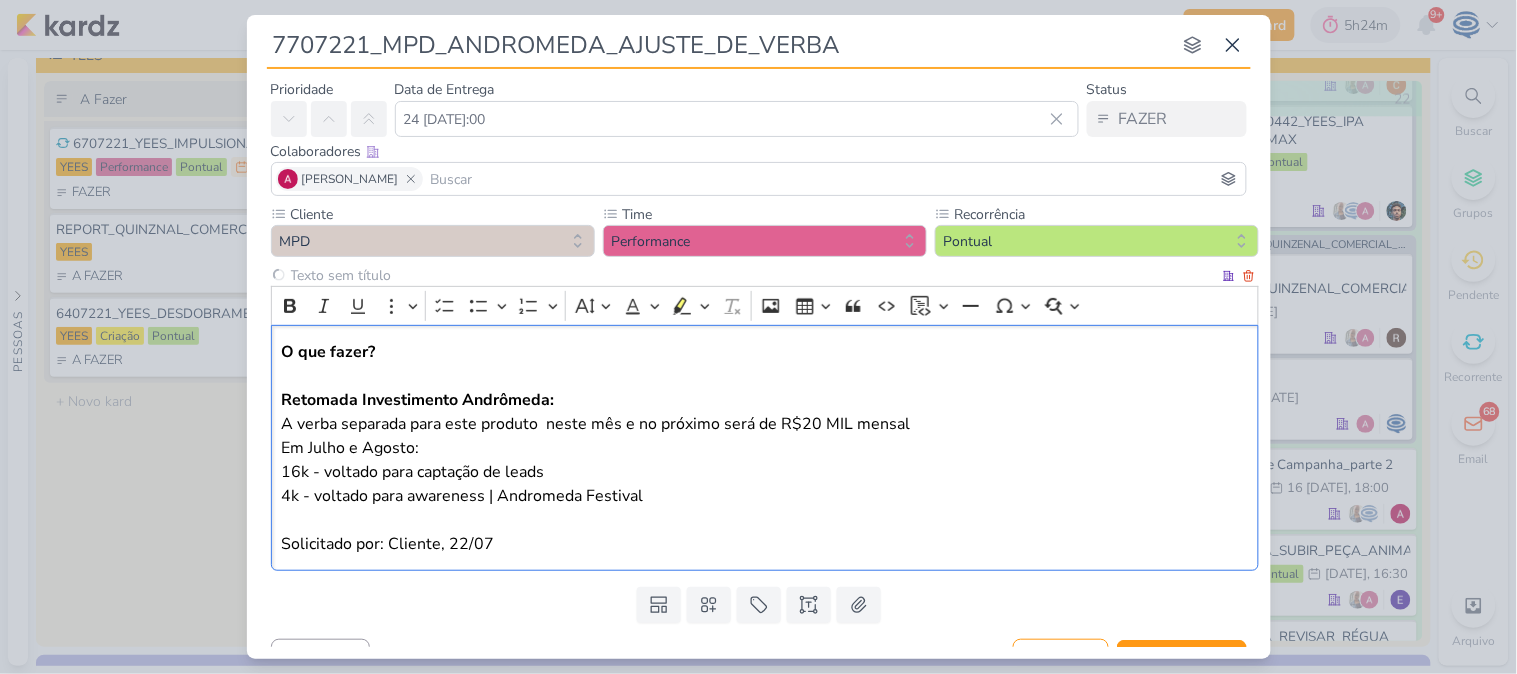 scroll, scrollTop: 92, scrollLeft: 0, axis: vertical 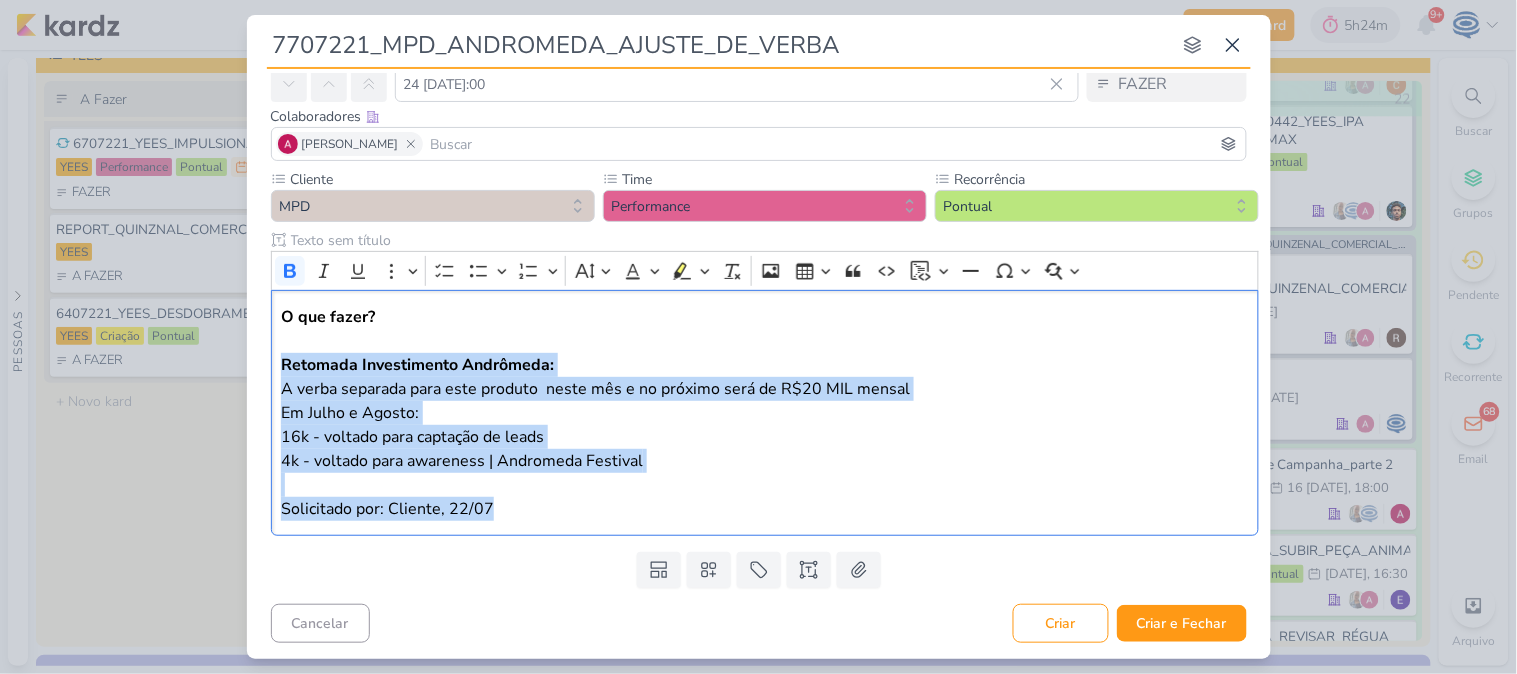 drag, startPoint x: 595, startPoint y: 511, endPoint x: 176, endPoint y: 368, distance: 442.73016 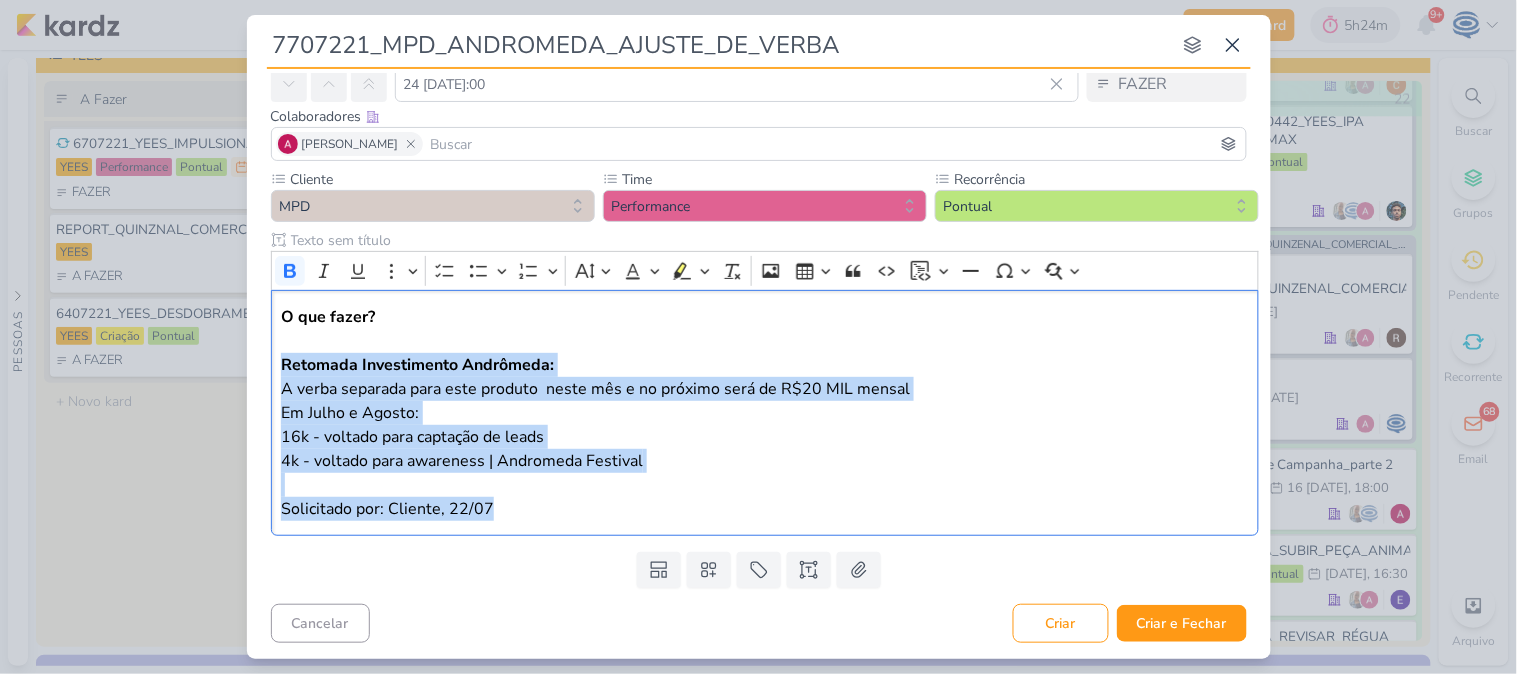 click on "7707221_MPD_ANDROMEDA_AJUSTE_DE_VERBA
nenhum grupo disponível
esc
Responsável
[PERSON_NAME]
[PERSON_NAME]
[PERSON_NAME]
AG
[PERSON_NAME]" at bounding box center (758, 337) 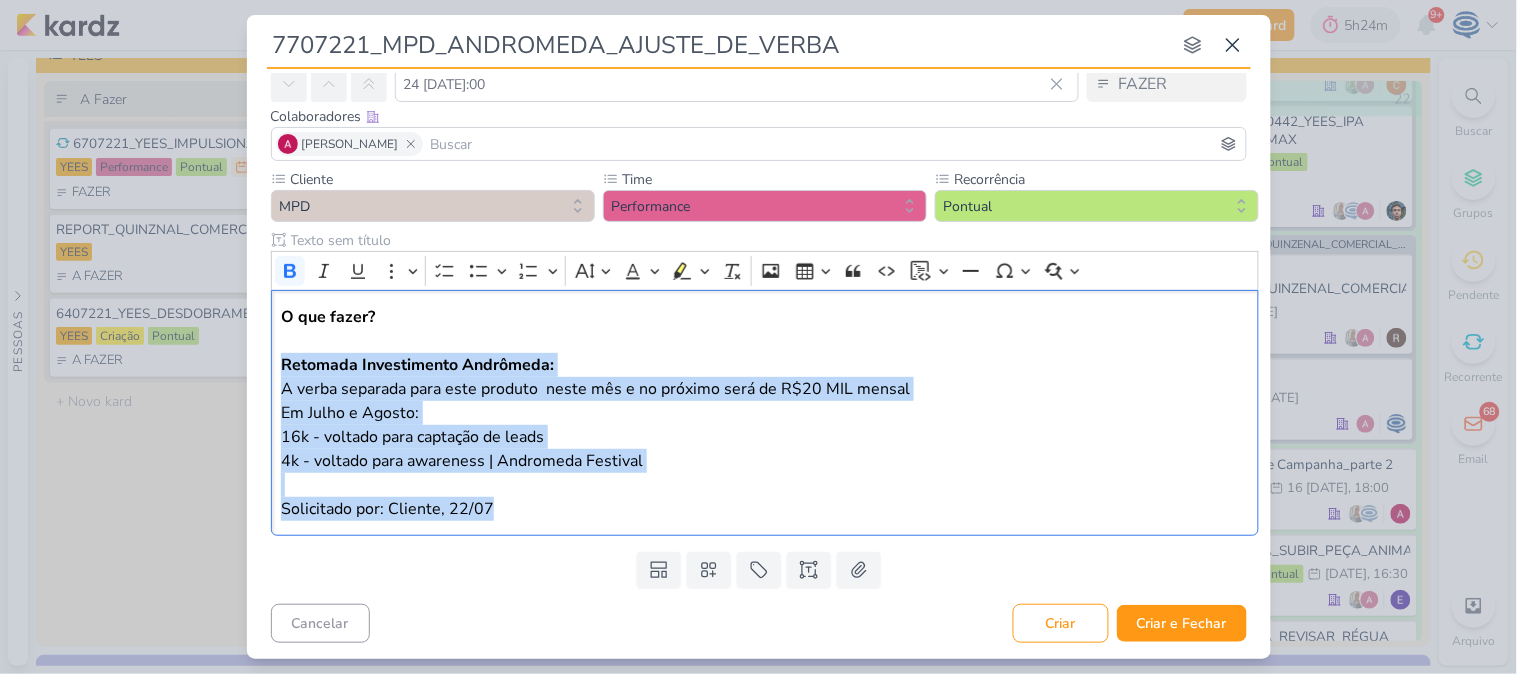 copy on "Retomada Investimento Andrômeda:  A verba separada para este produto  neste mês e no próximo será de R$20 MIL mensal Em Julho e Agosto:  16k - voltado para captação de leads 4k - voltado para awareness | Andromeda Festival Solicitado por: Cliente, 22/07" 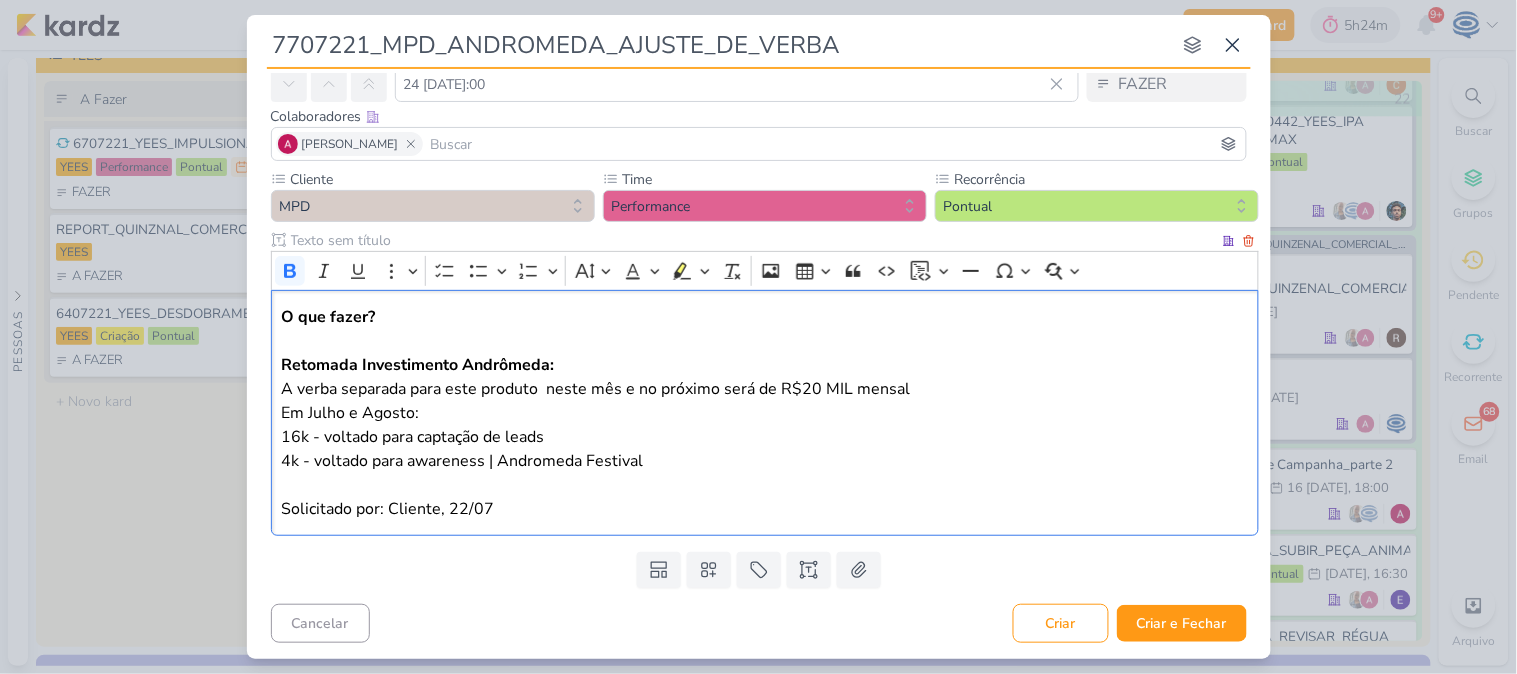 click on "O que fazer?  Retomada Investimento Andrômeda:" at bounding box center (764, 341) 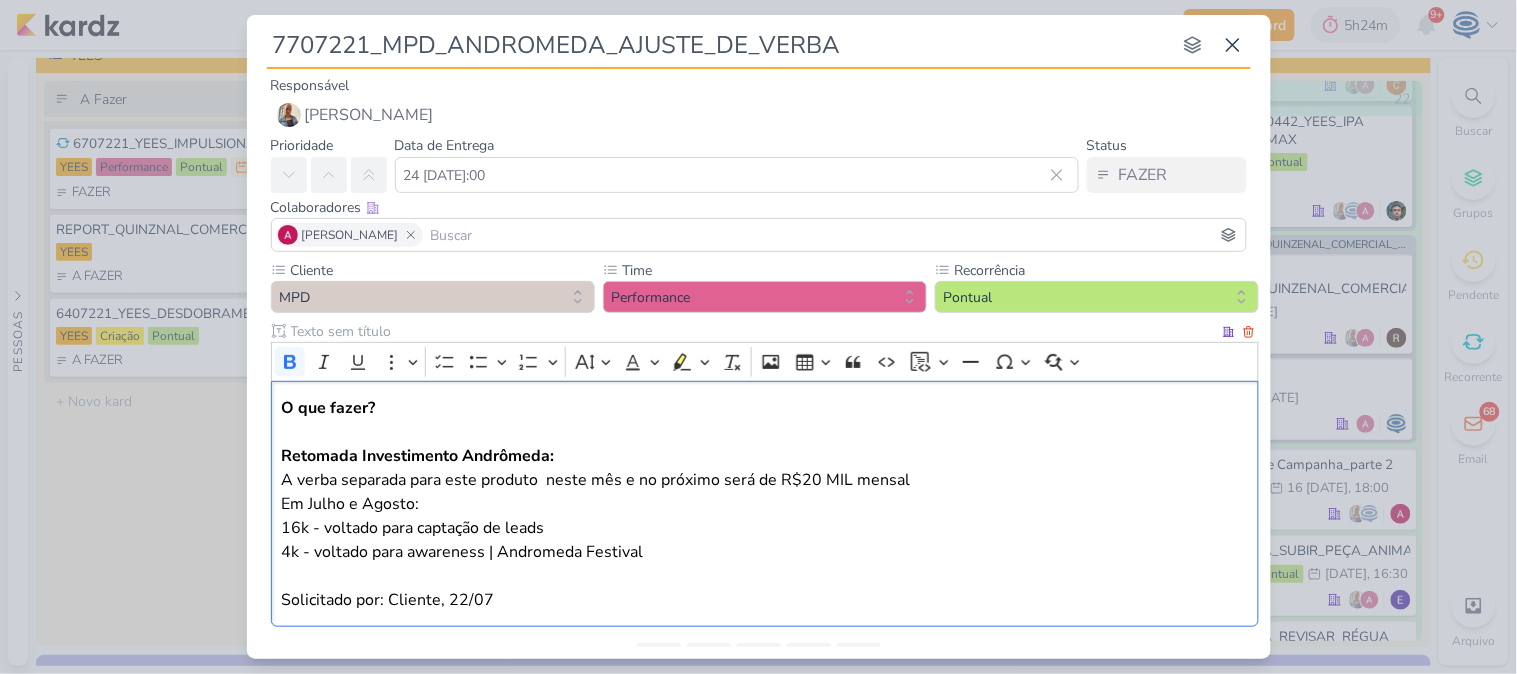 scroll, scrollTop: 92, scrollLeft: 0, axis: vertical 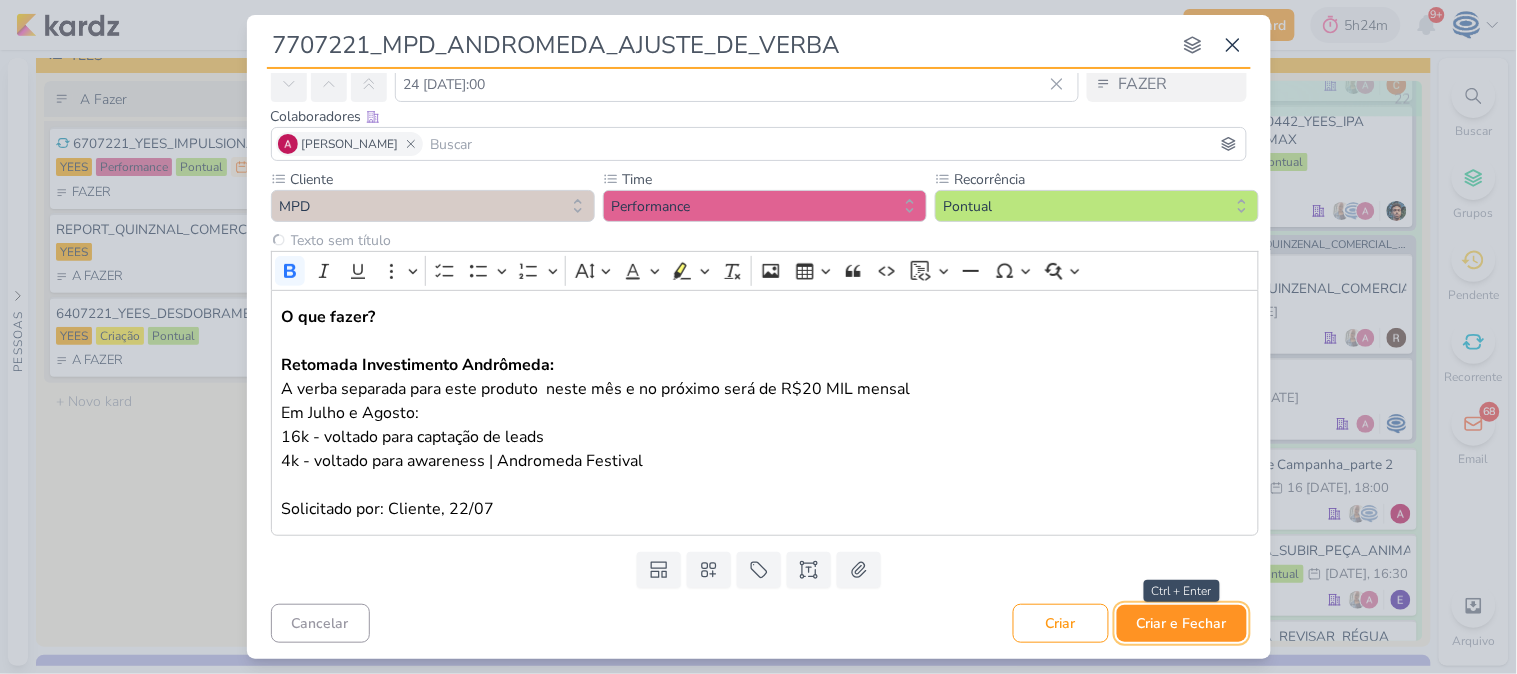 click on "Criar e Fechar" at bounding box center [1182, 623] 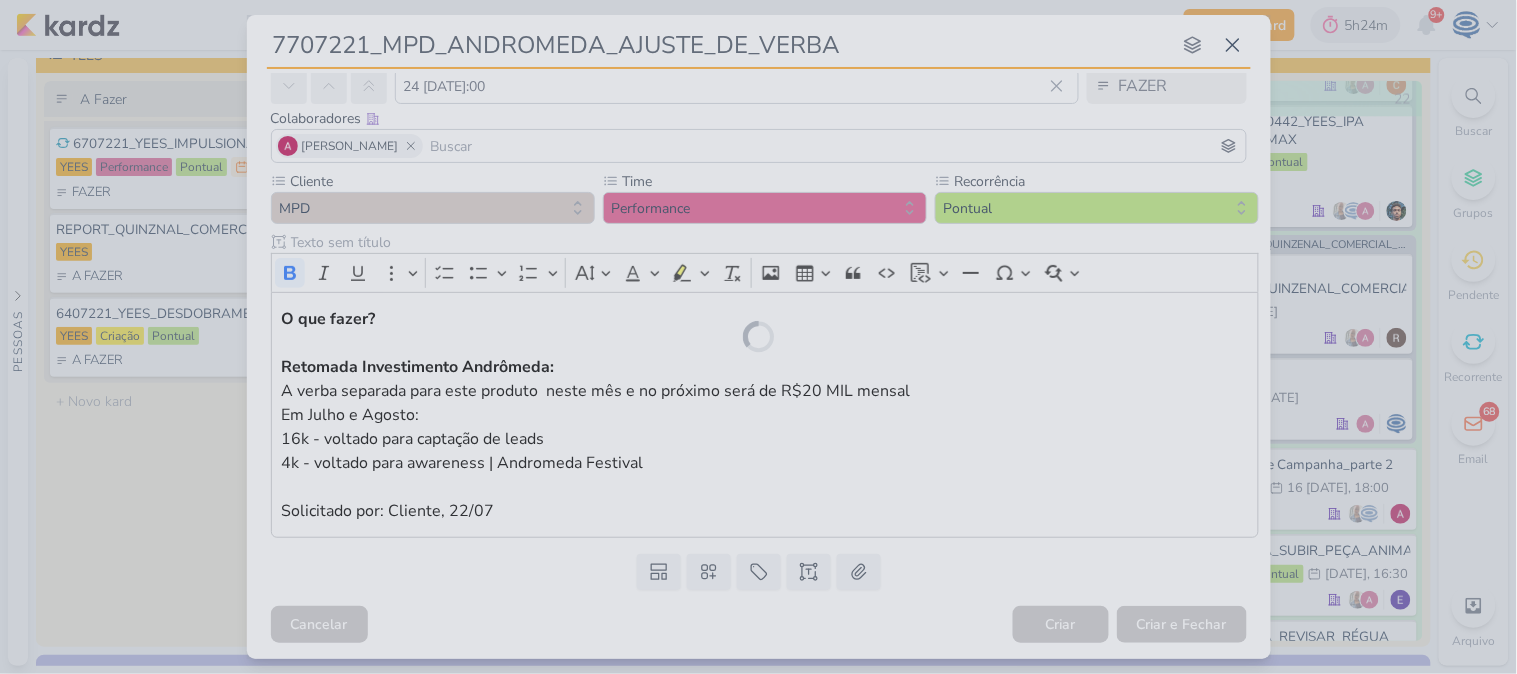 scroll, scrollTop: 90, scrollLeft: 0, axis: vertical 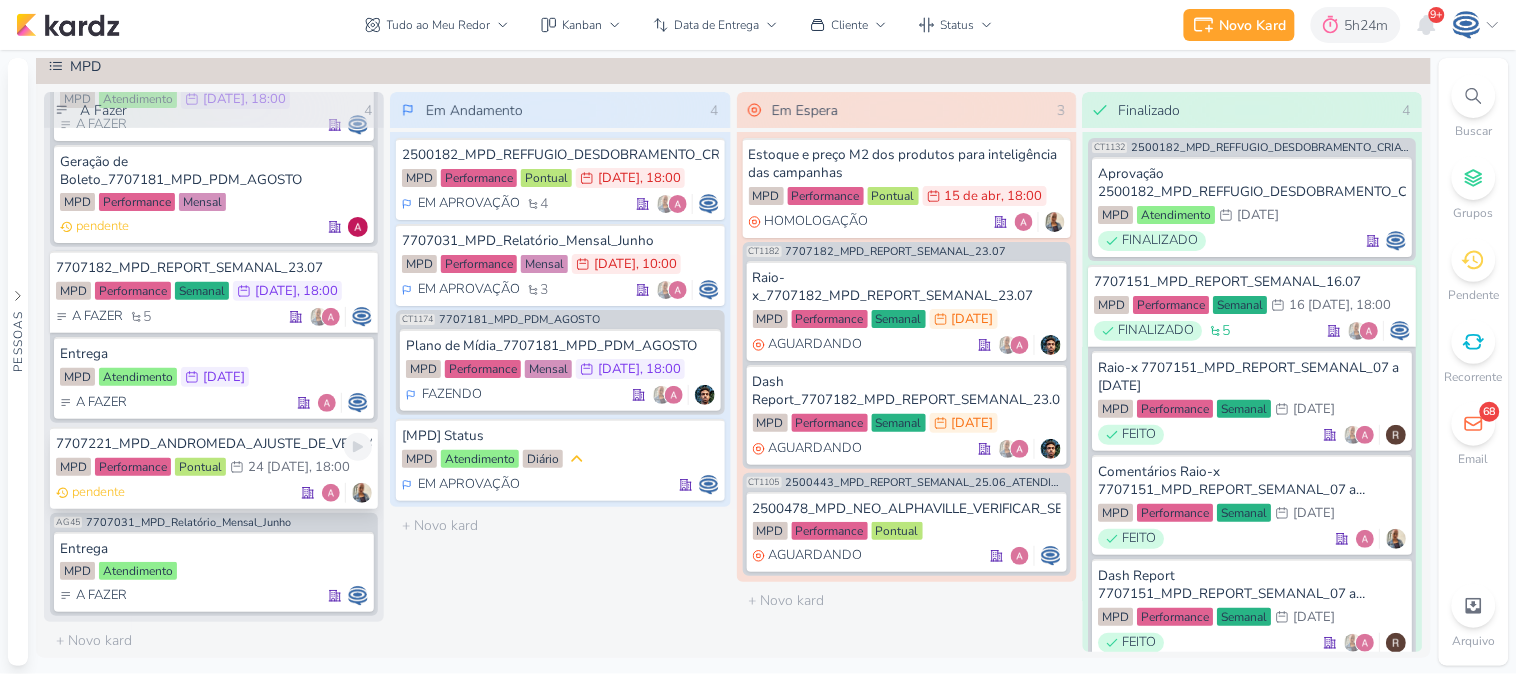 click on "24/7
24 [DATE]:00" at bounding box center [290, 467] 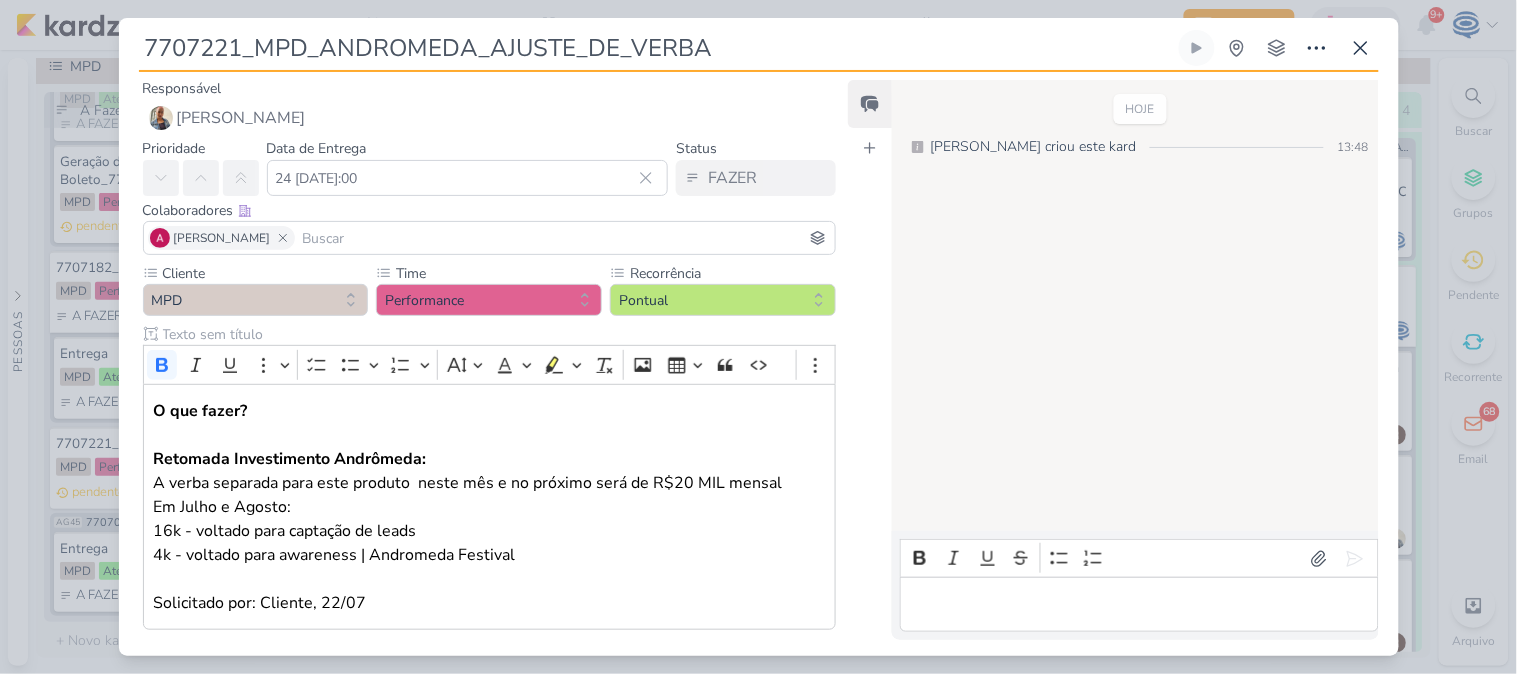 click on "7707221_MPD_ANDROMEDA_AJUSTE_DE_VERBA" at bounding box center [657, 48] 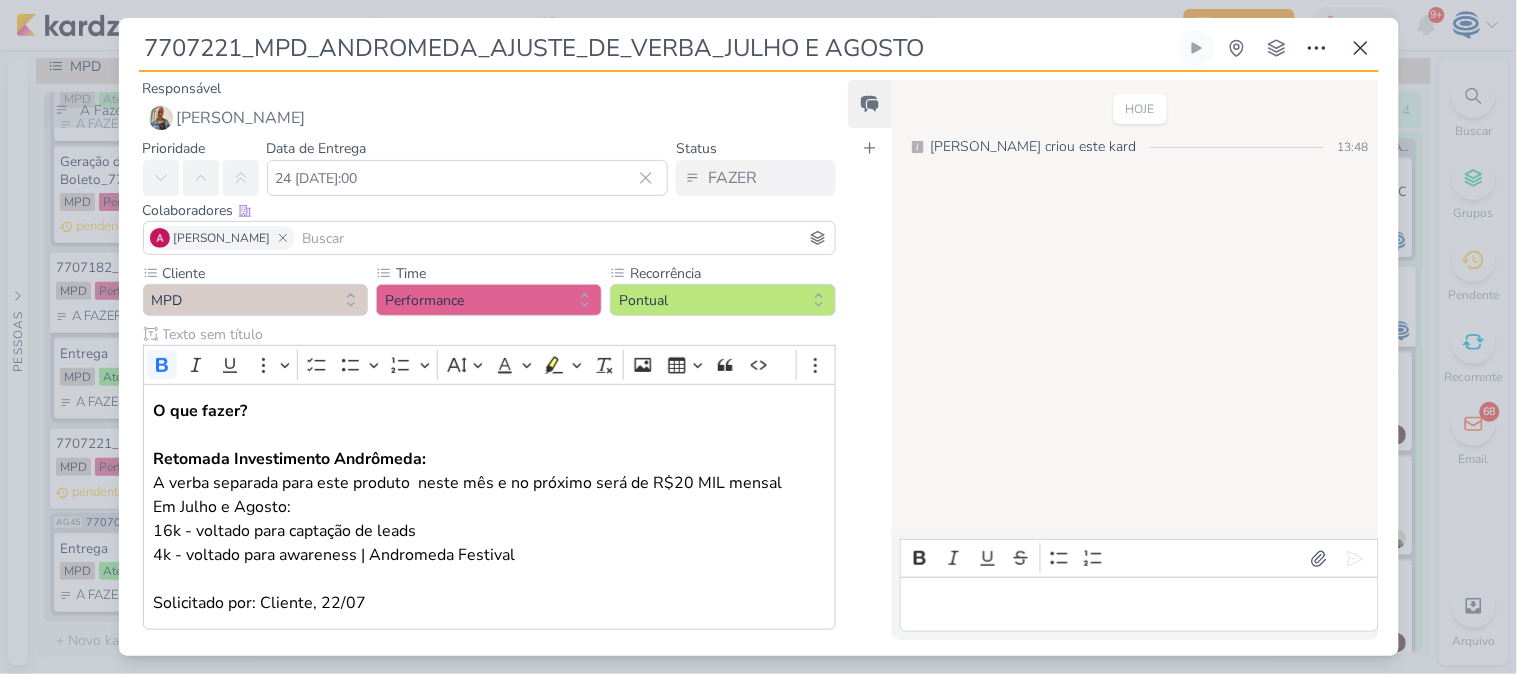 type on "7707221_MPD_ANDROMEDA_AJUSTE_DE_VERBA_JULHO E AGOSTO" 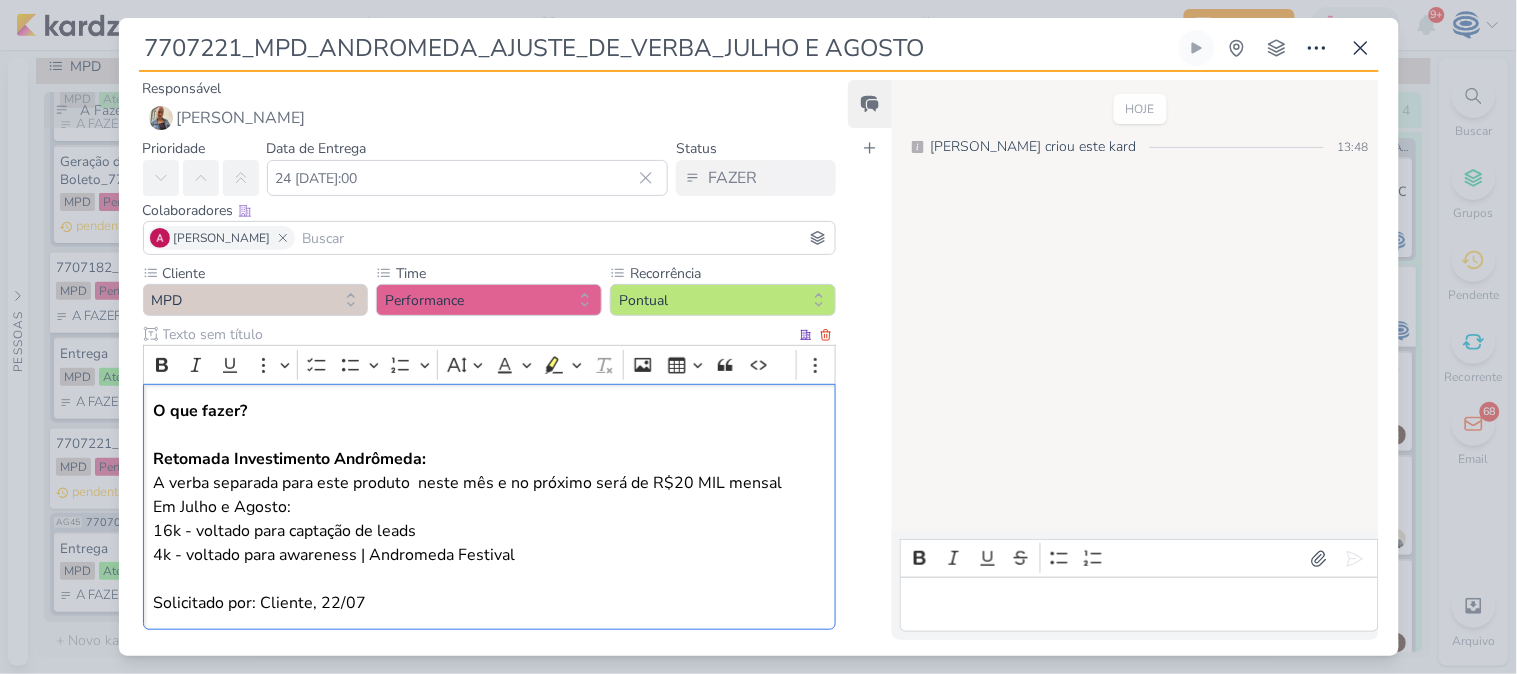 click on "4k - voltado para awareness | Andromeda Festival Solicitado por: Cliente, 22/07" at bounding box center [489, 579] 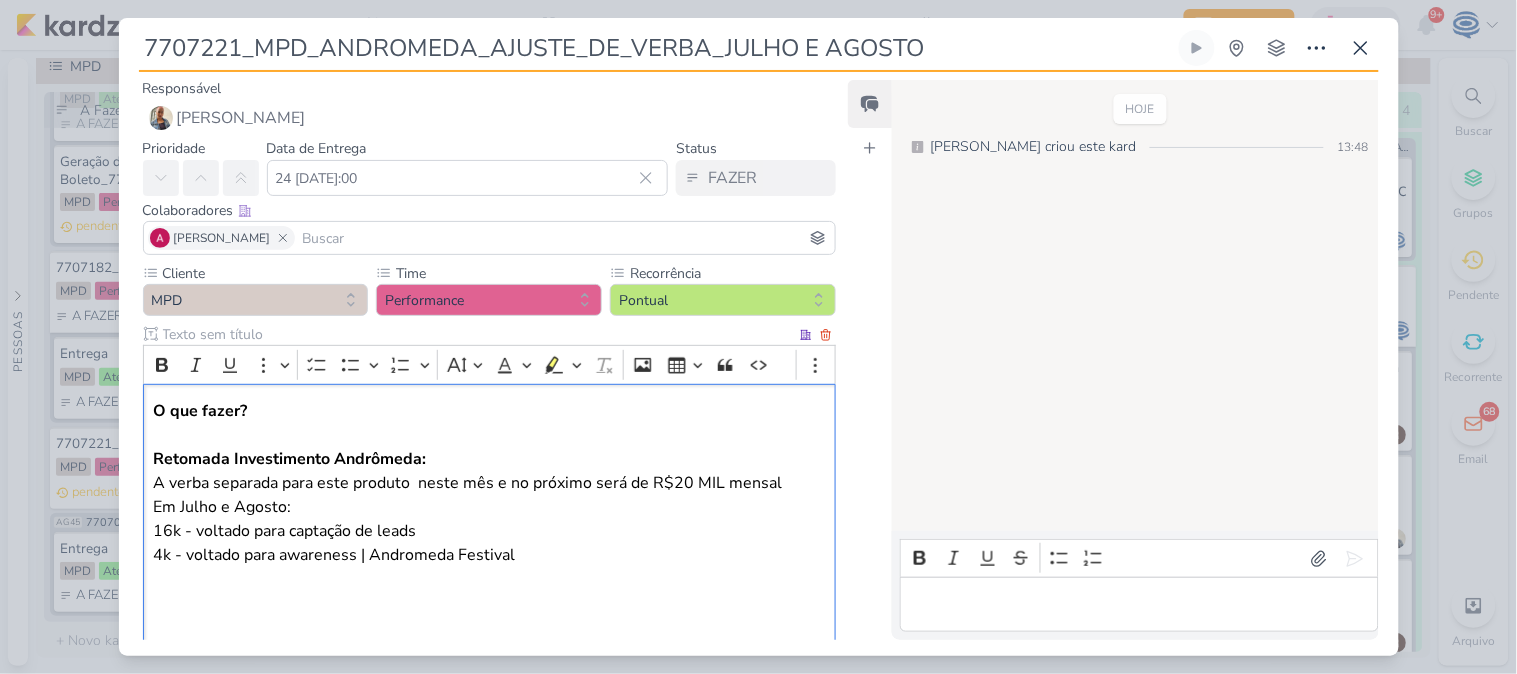 click on "O que fazer?  Retomada Investimento Andrômeda:  A verba separada para este produto  neste mês e no próximo será de R$20 MIL mensal Em Julho e Agosto:  16k - voltado para captação de leads 4k - voltado para awareness | Andromeda Festival ⁠⁠⁠⁠⁠⁠⁠ Solicitado por: Cliente, 22/07" at bounding box center (490, 531) 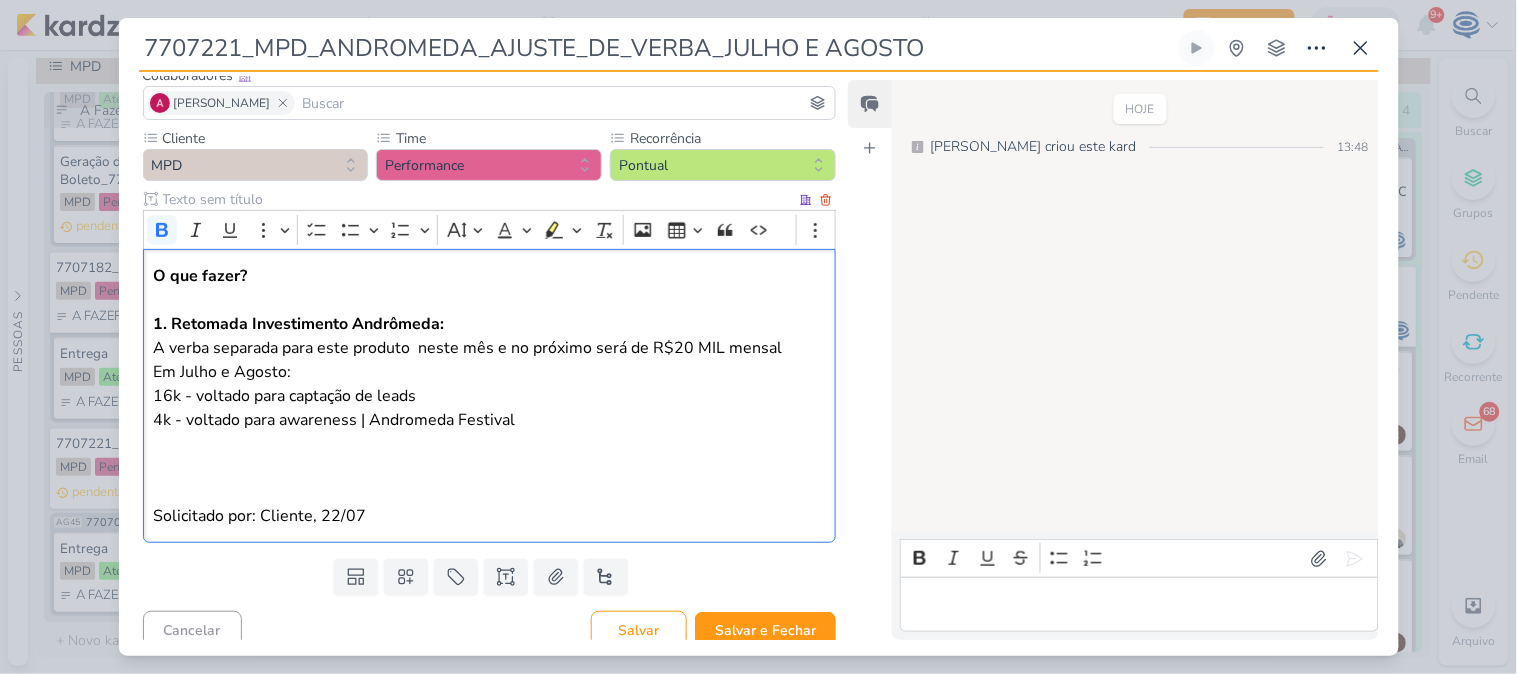 scroll, scrollTop: 150, scrollLeft: 0, axis: vertical 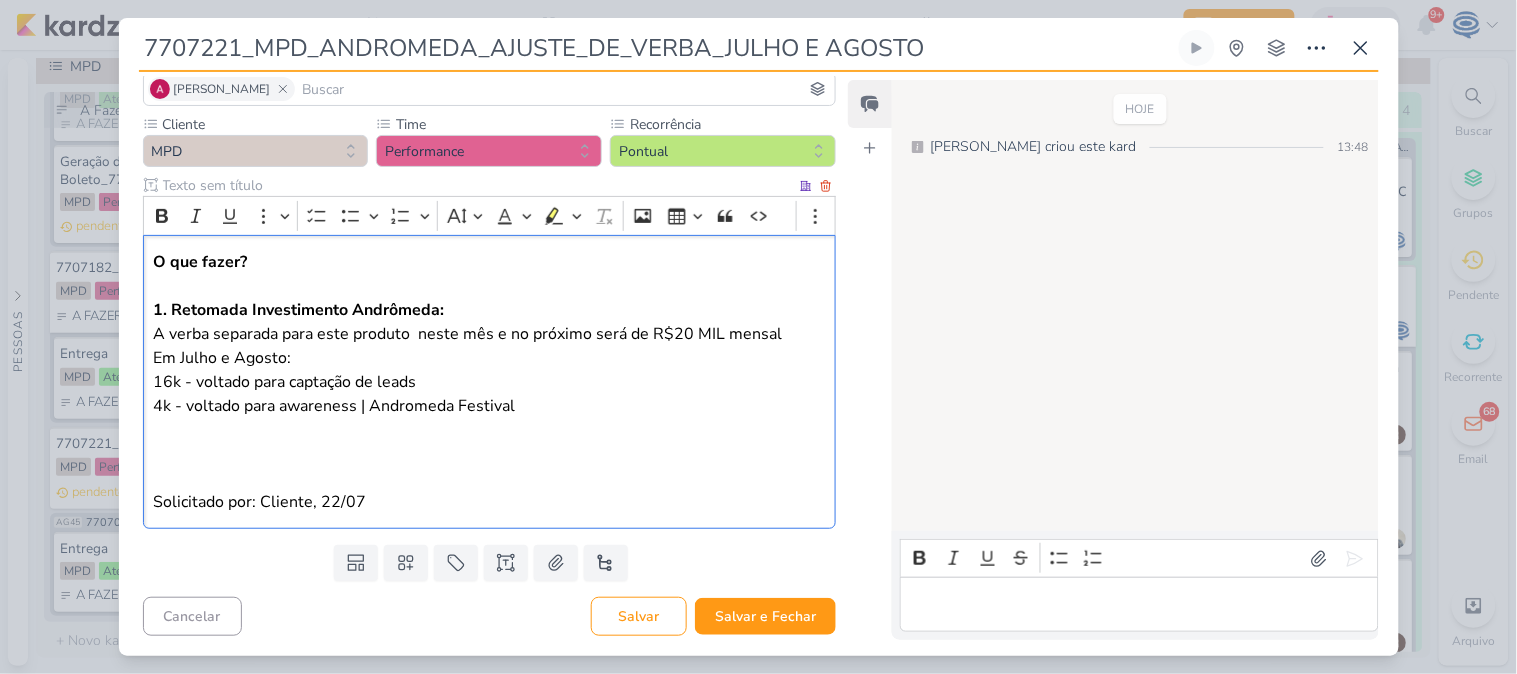 click on "4k - voltado para awareness | Andromeda Festival Solicitado por: Cliente, 22/07" at bounding box center [489, 454] 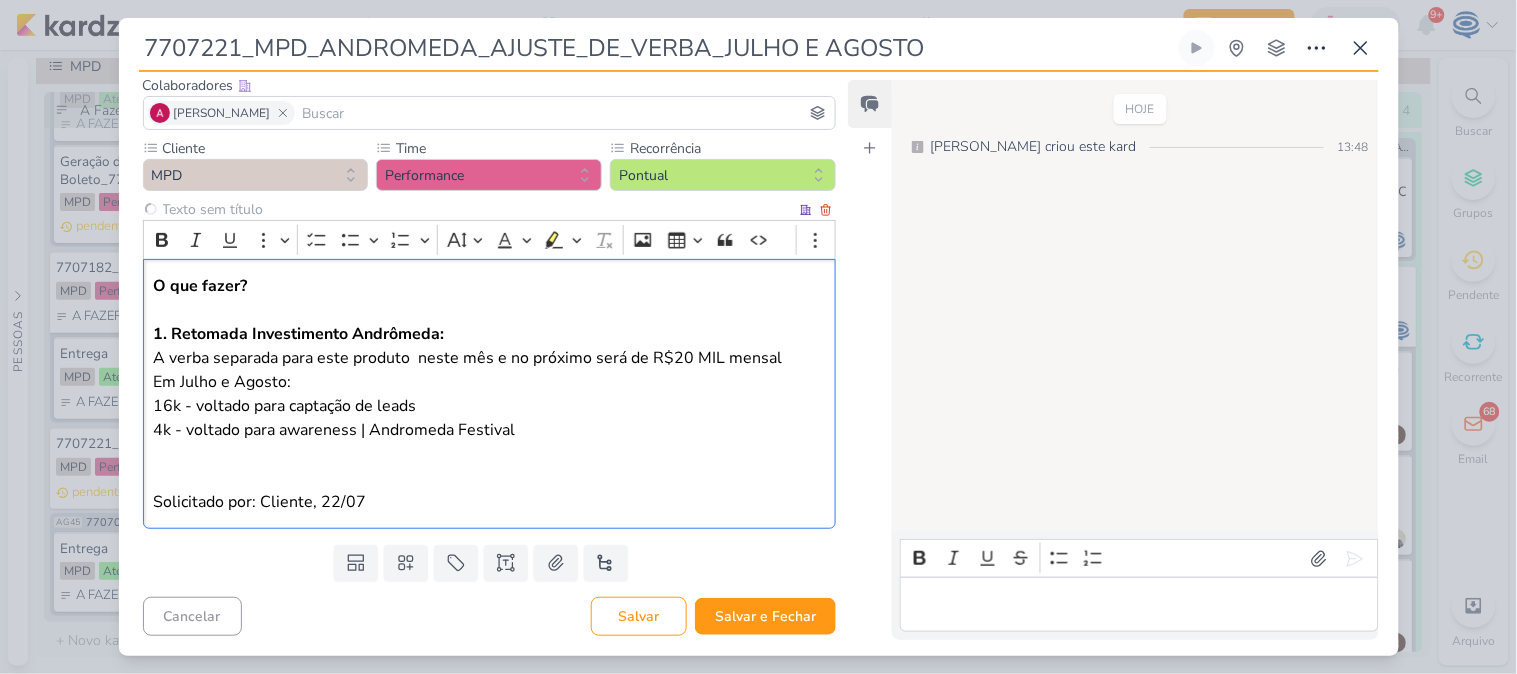 scroll, scrollTop: 102, scrollLeft: 0, axis: vertical 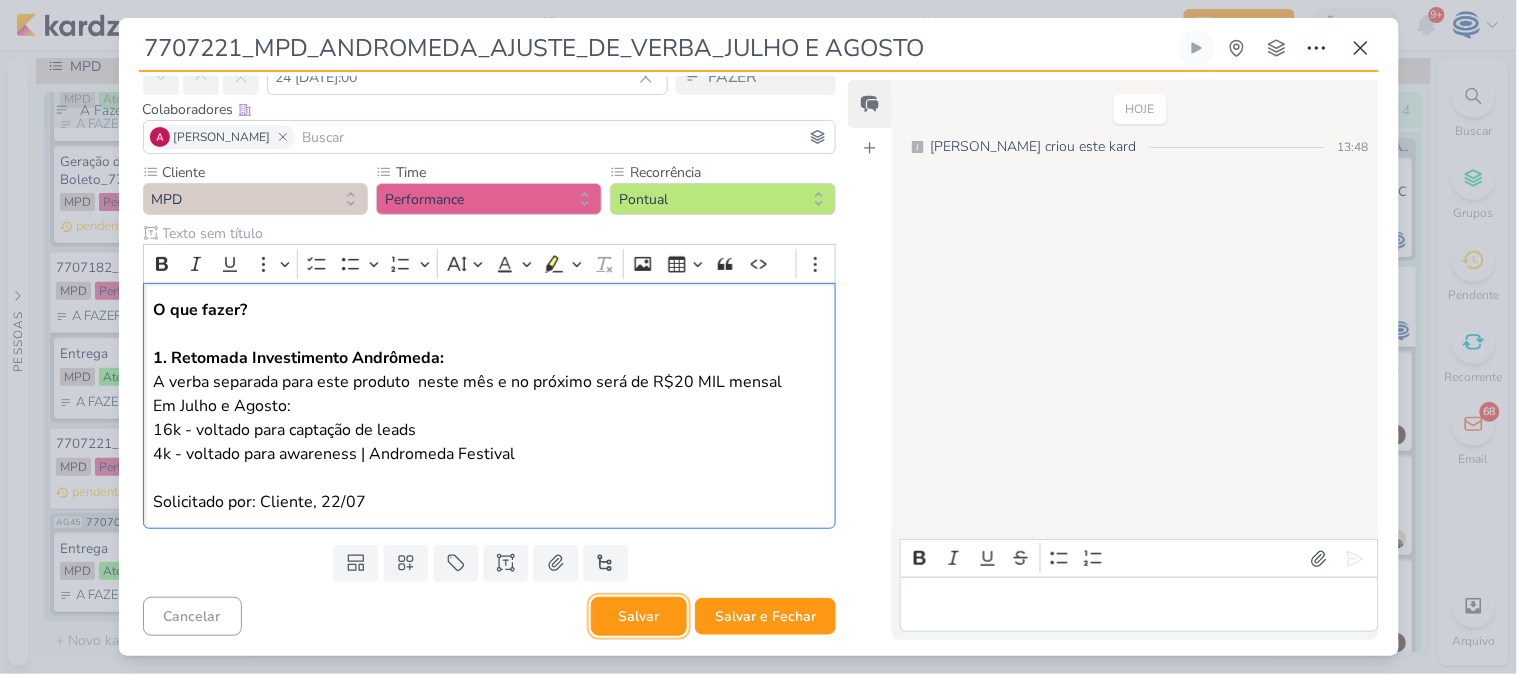 click on "Salvar" at bounding box center (639, 616) 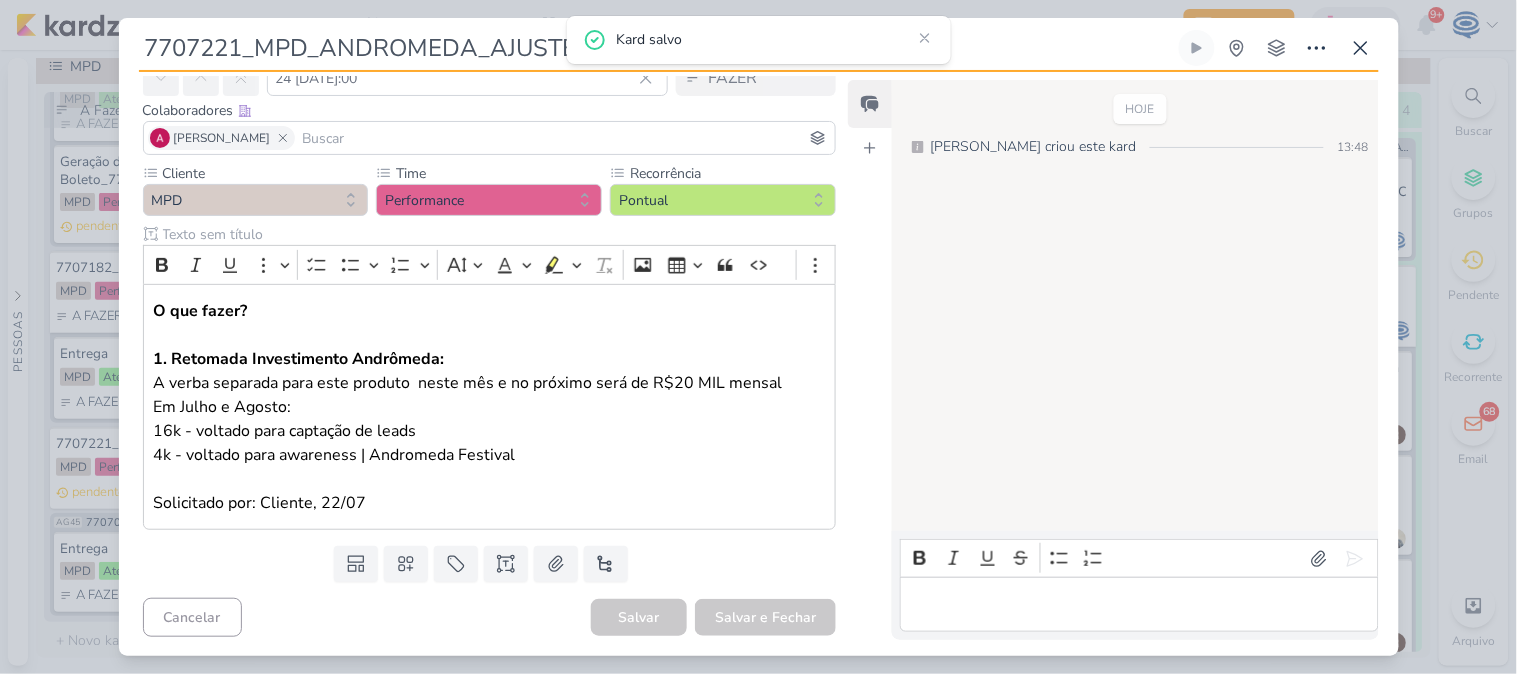 scroll, scrollTop: 102, scrollLeft: 0, axis: vertical 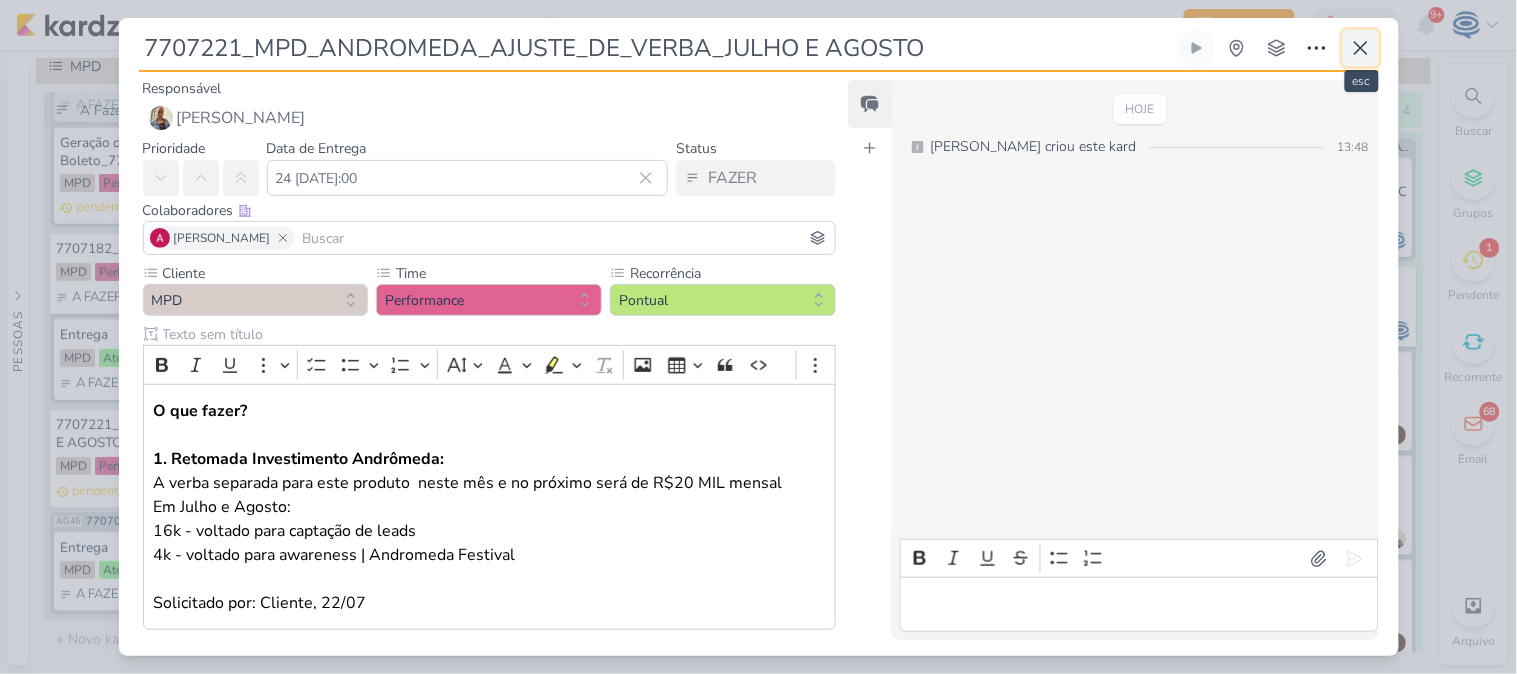 click 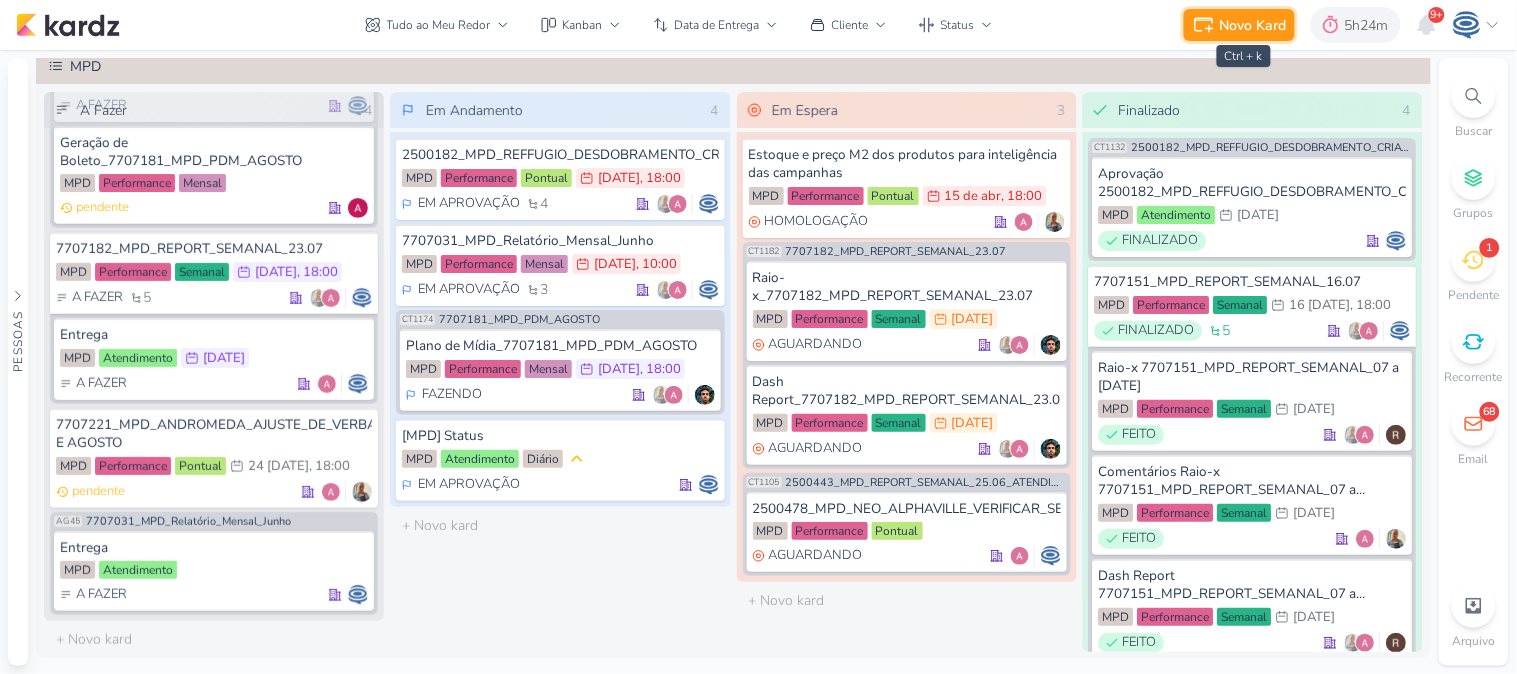 click on "Novo Kard" at bounding box center [1253, 25] 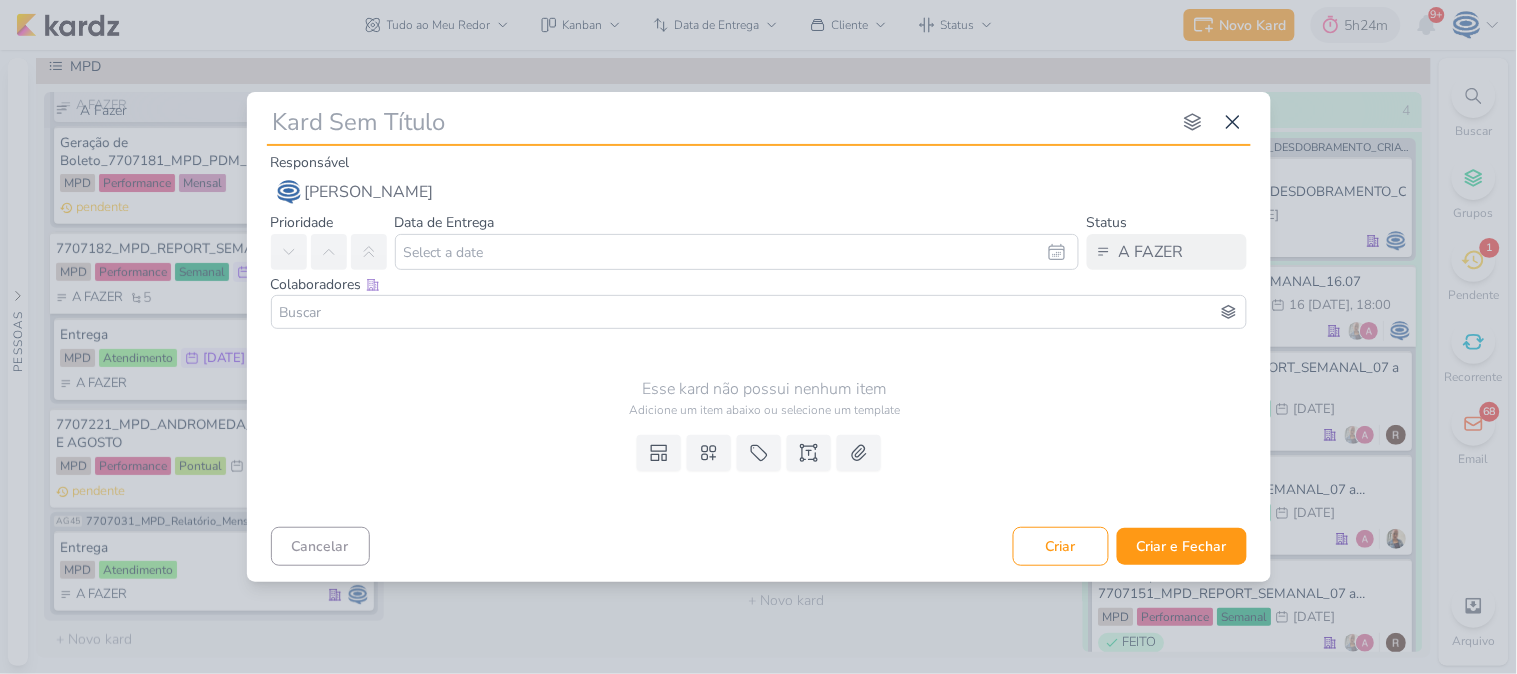 type on "7407221_MPD_ANDROMEDA_FESTIVAL_DESDOBRAMENTO_DE_PEÇA_EVENTO_PMAX" 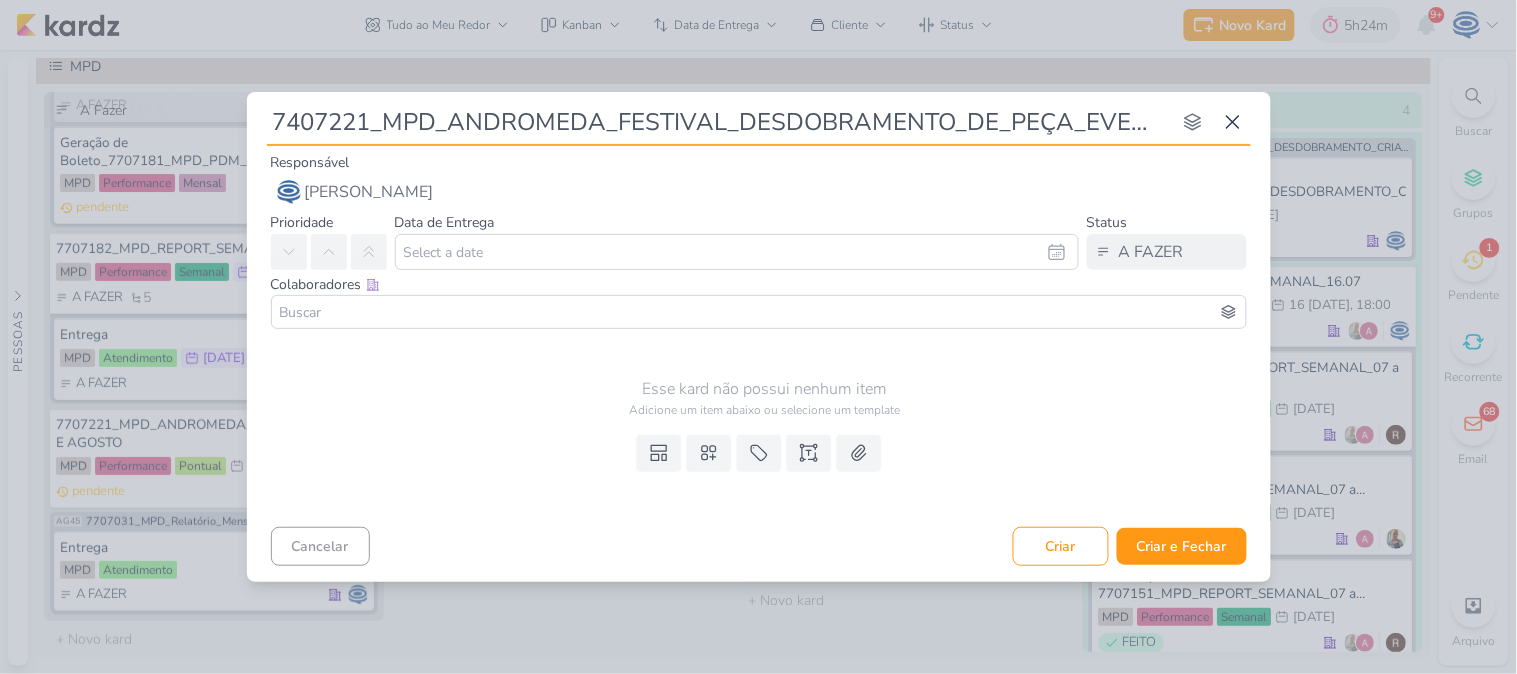scroll, scrollTop: 0, scrollLeft: 94, axis: horizontal 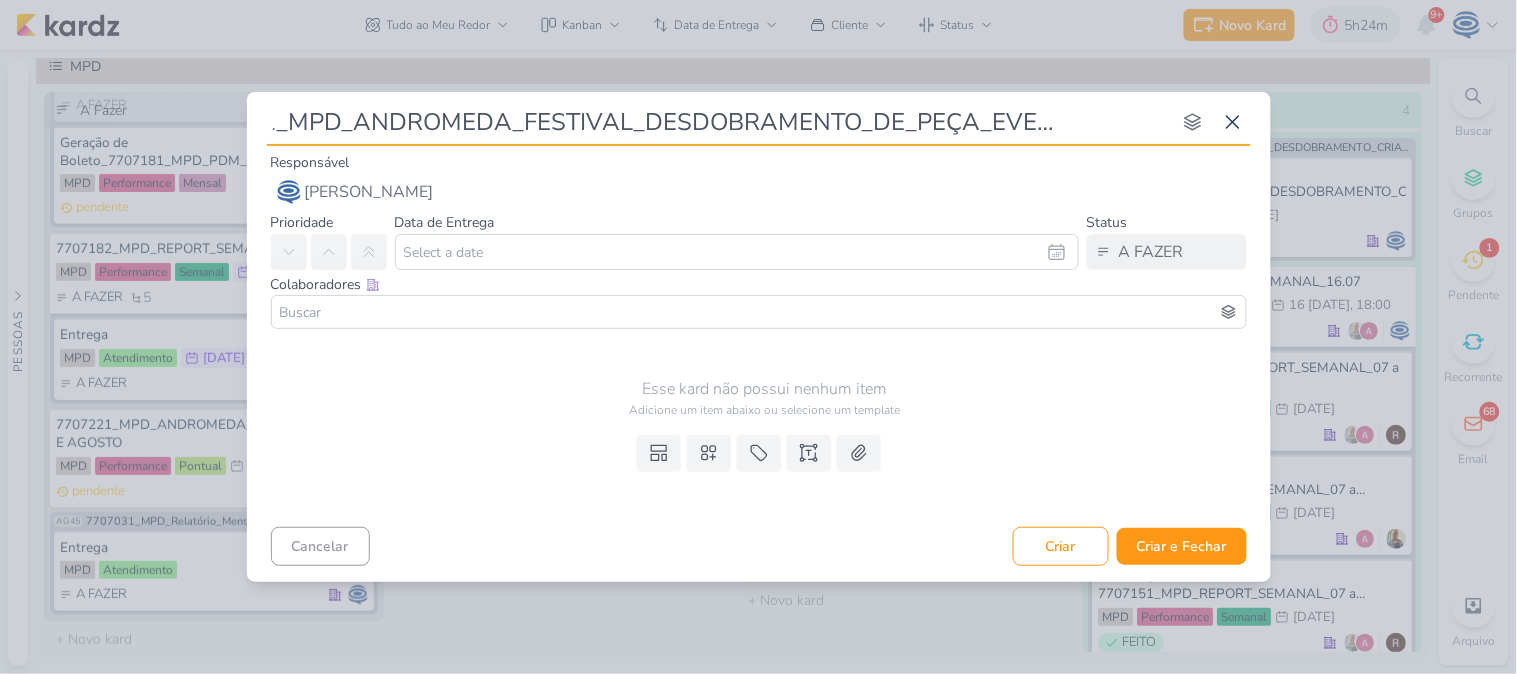 type 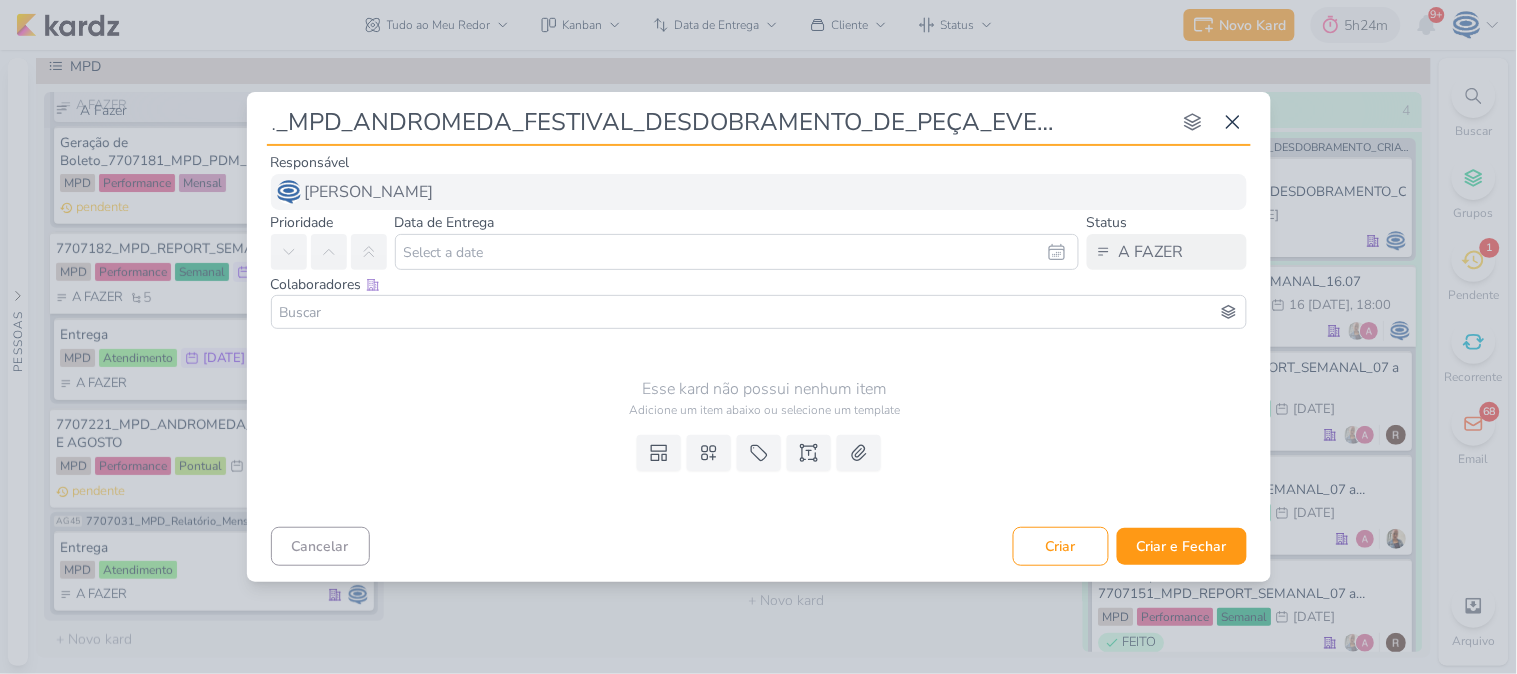 type on "7407221_MPD_ANDROMEDA_FESTIVAL_DESDOBRAMENTO_DE_PEÇA_EVENTO_PMAX" 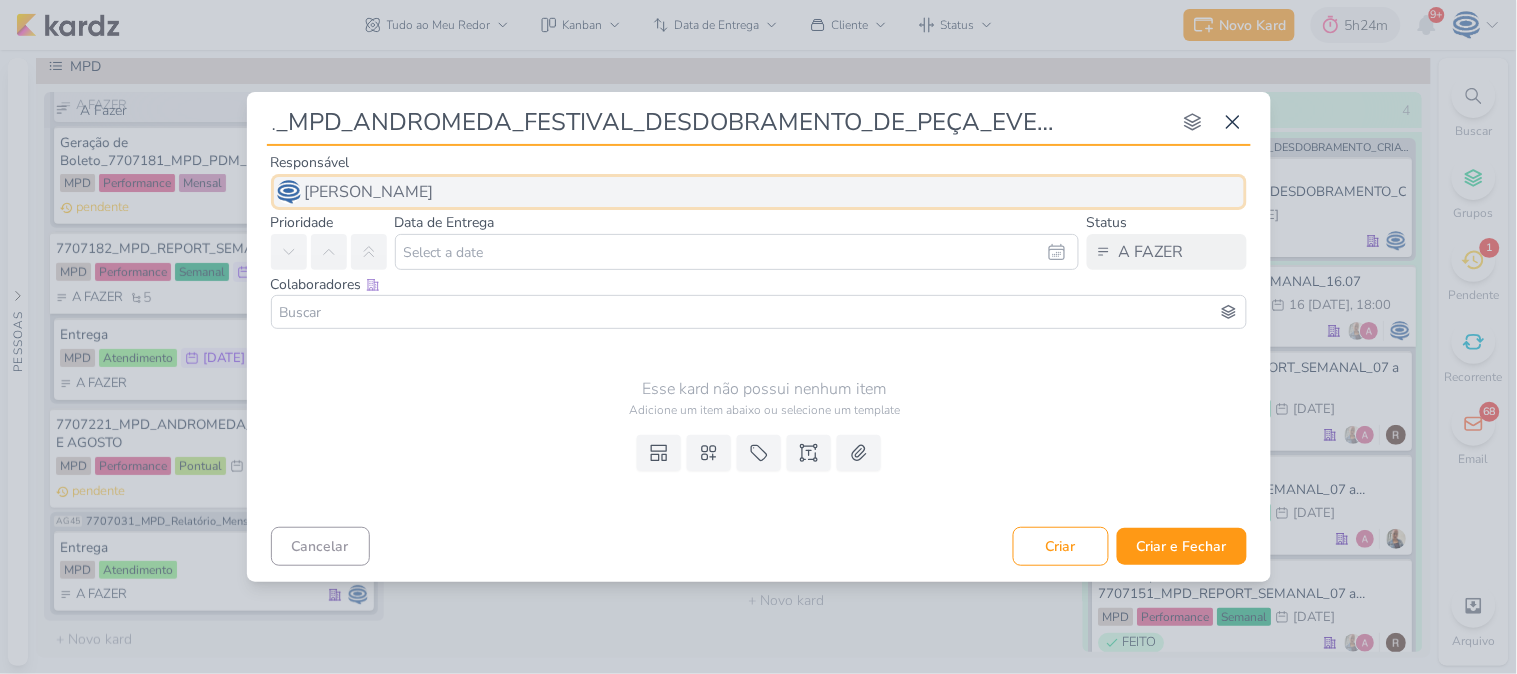 scroll, scrollTop: 0, scrollLeft: 0, axis: both 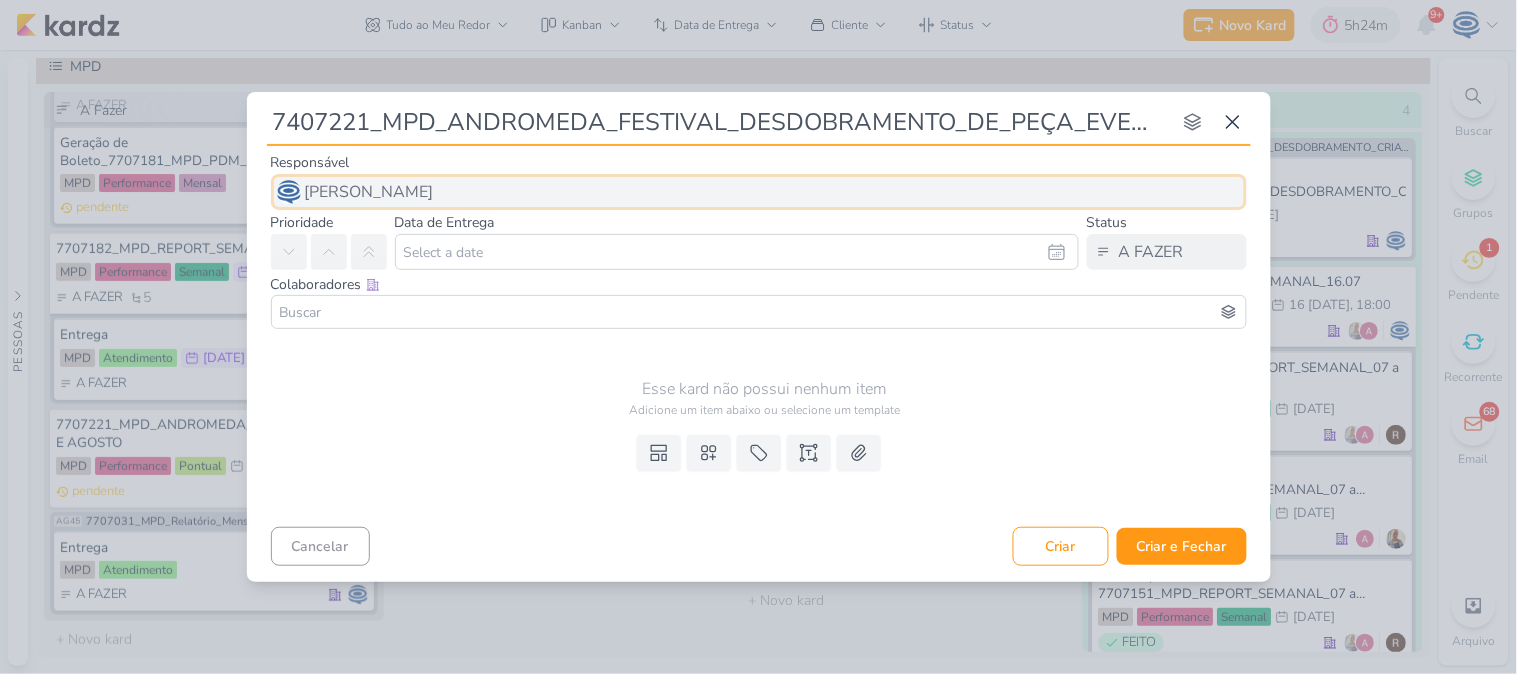 click on "[PERSON_NAME]" at bounding box center (369, 192) 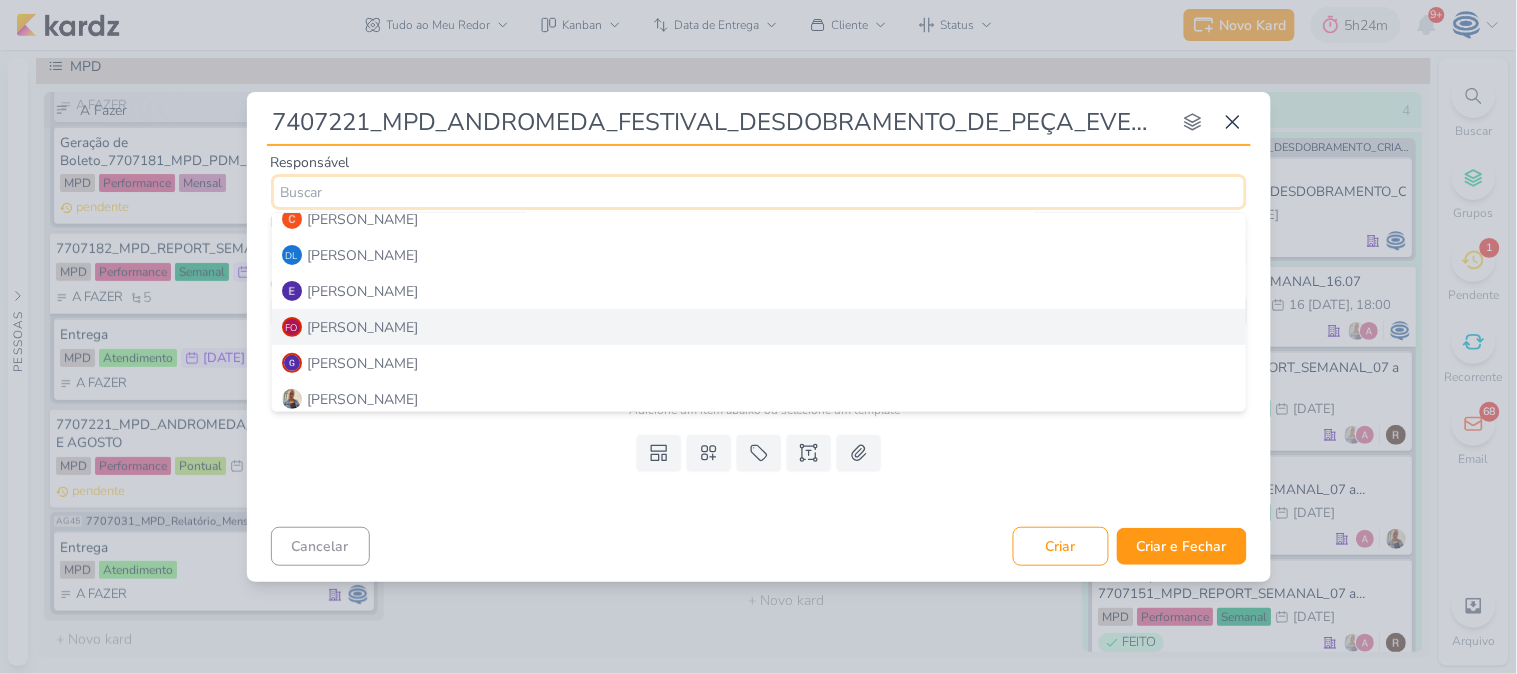 scroll, scrollTop: 121, scrollLeft: 0, axis: vertical 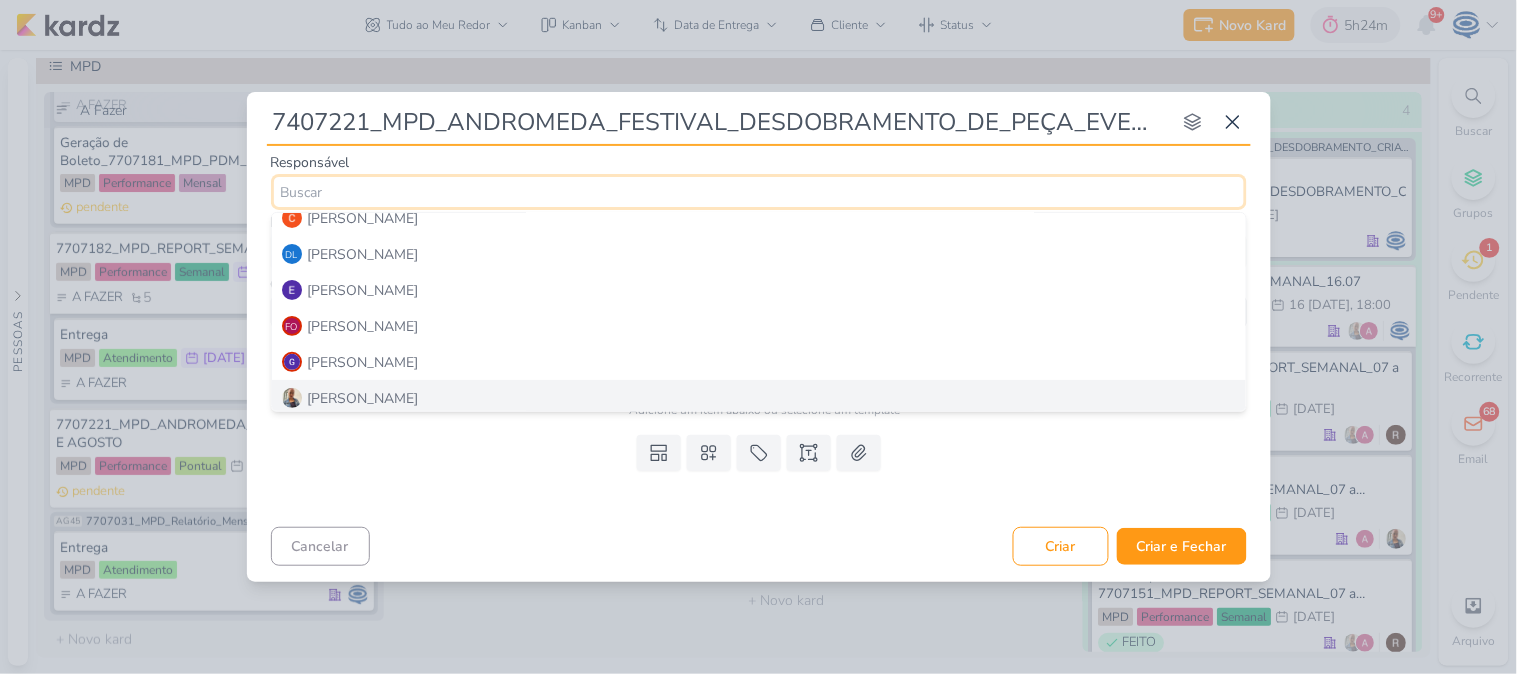 click on "[PERSON_NAME]" at bounding box center (759, 398) 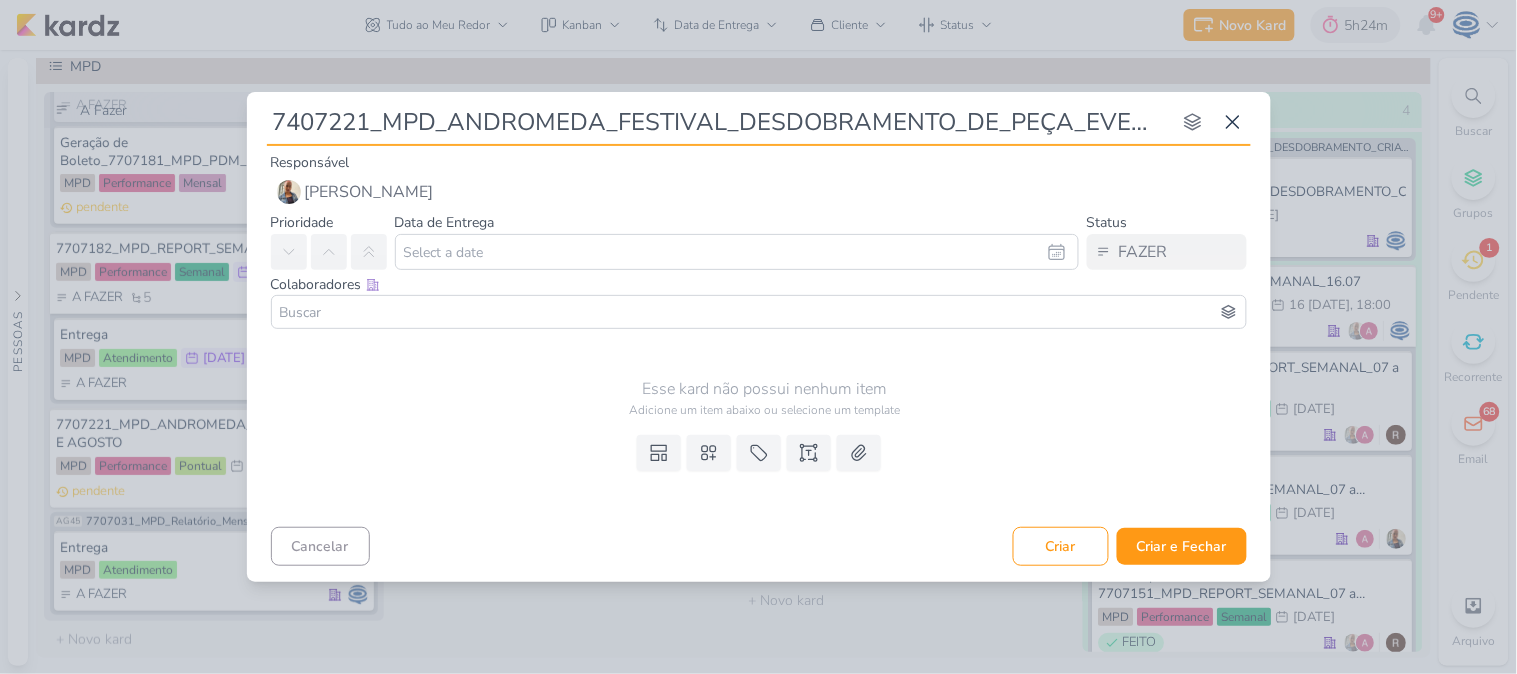 click at bounding box center (759, 312) 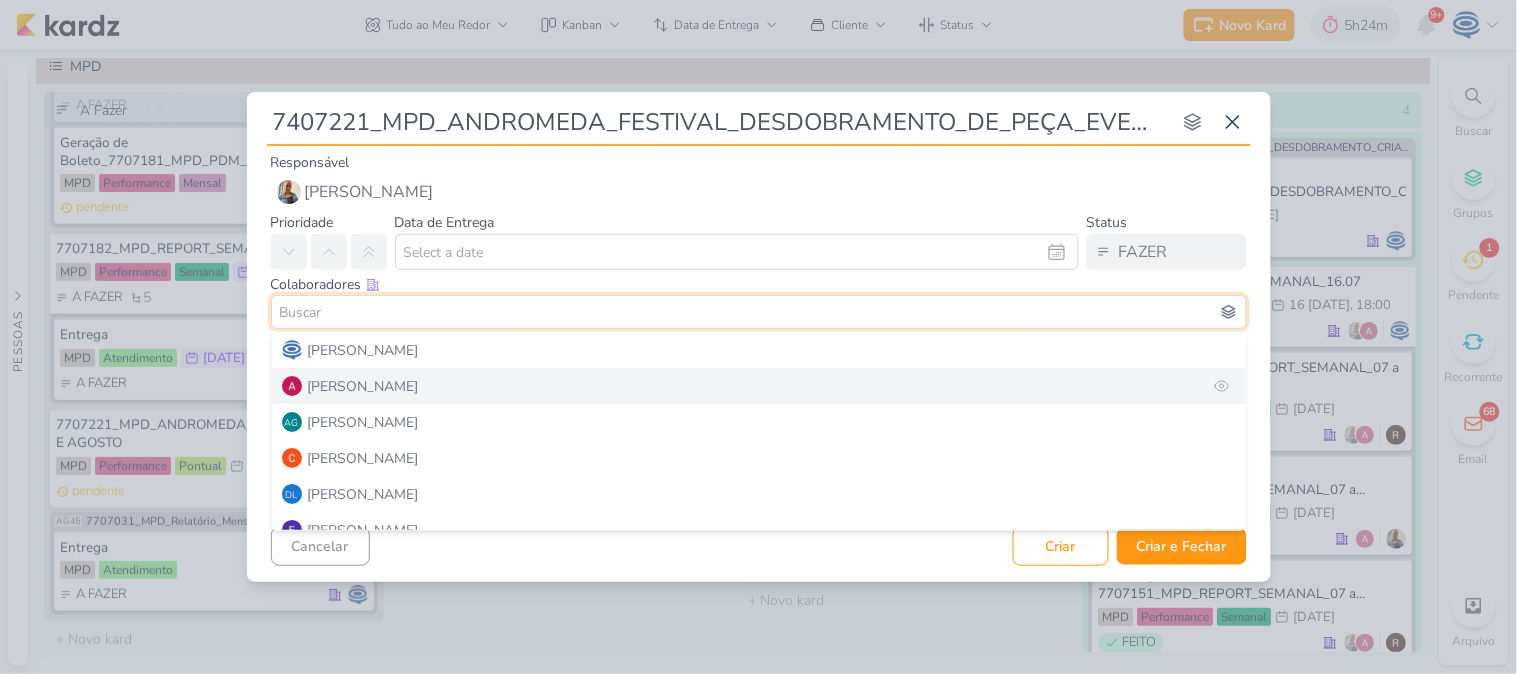 click on "[PERSON_NAME]" at bounding box center [363, 386] 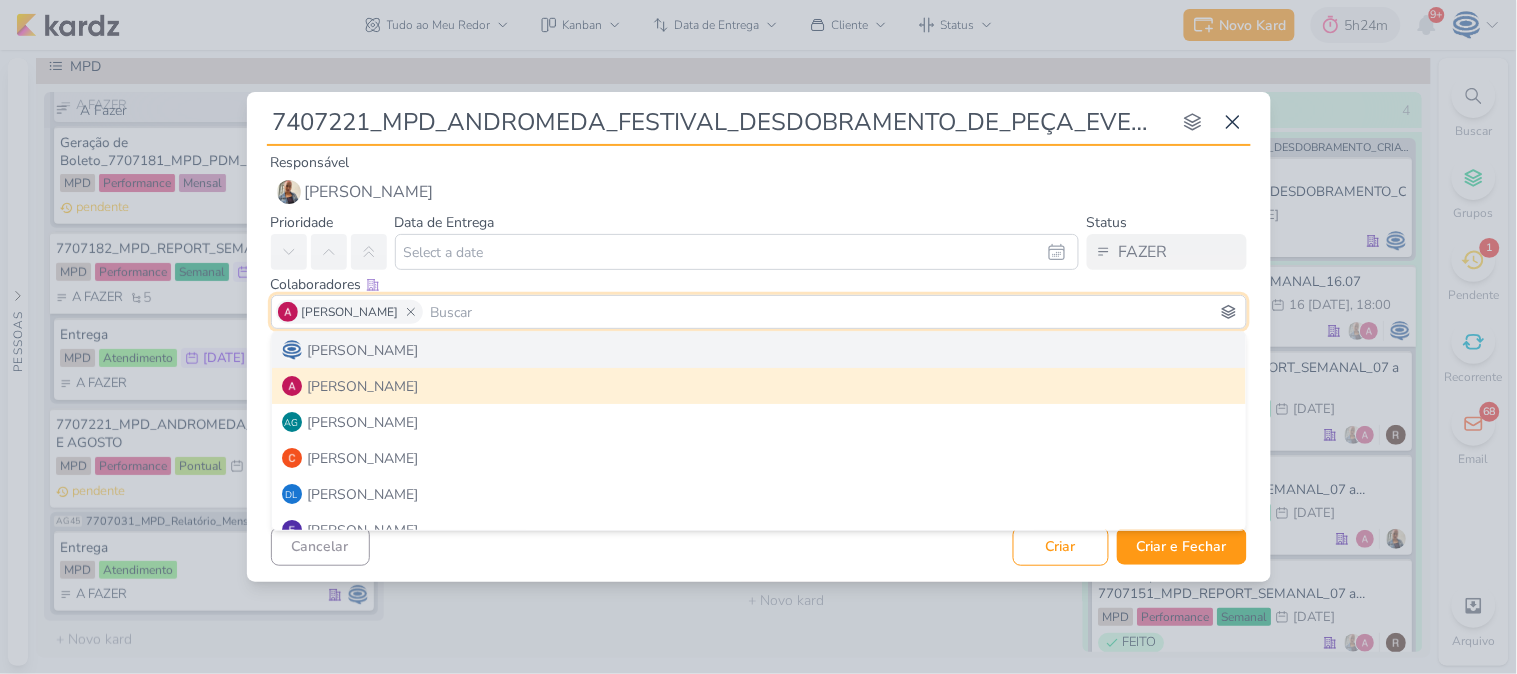 click on "Colaboradores
Este kard pode ser visível a usuários da sua organização
Este kard é privado à colaboradores imediatos" at bounding box center (759, 284) 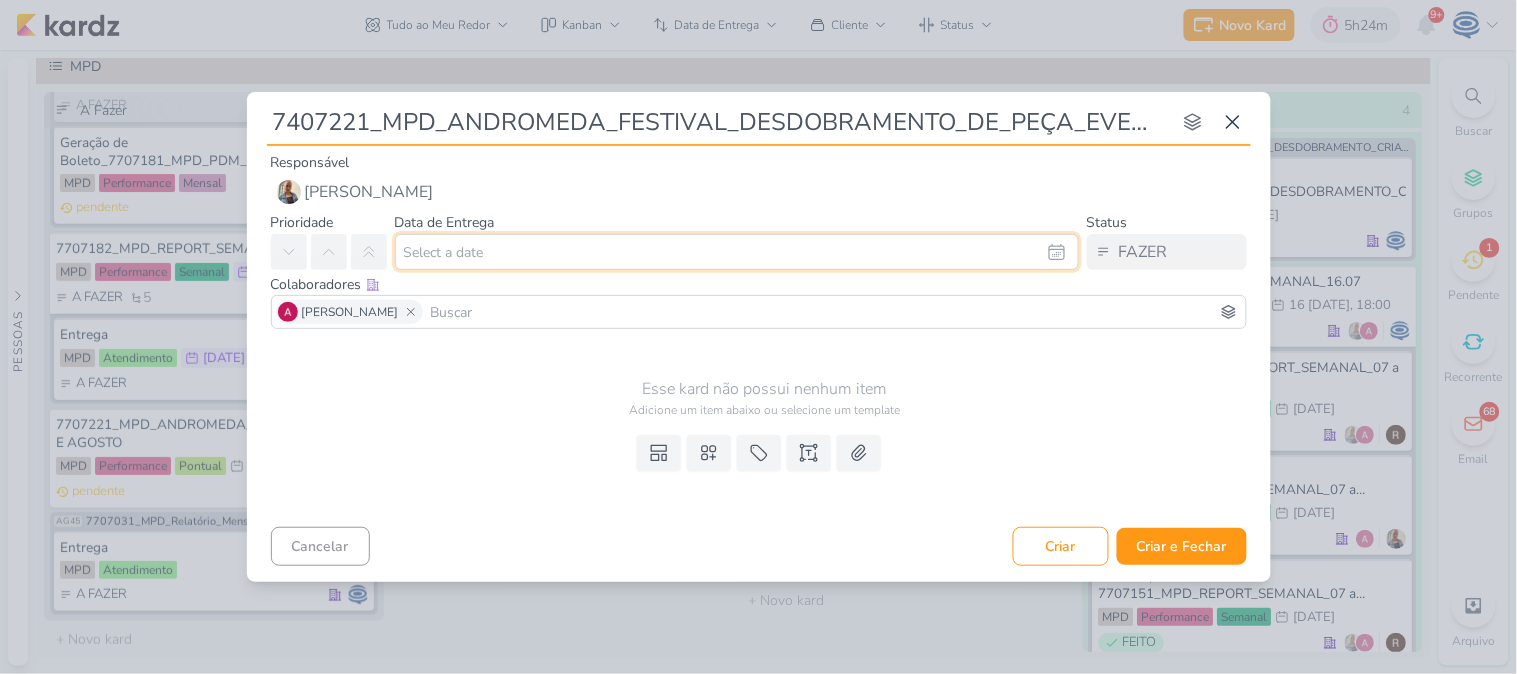 click at bounding box center (737, 252) 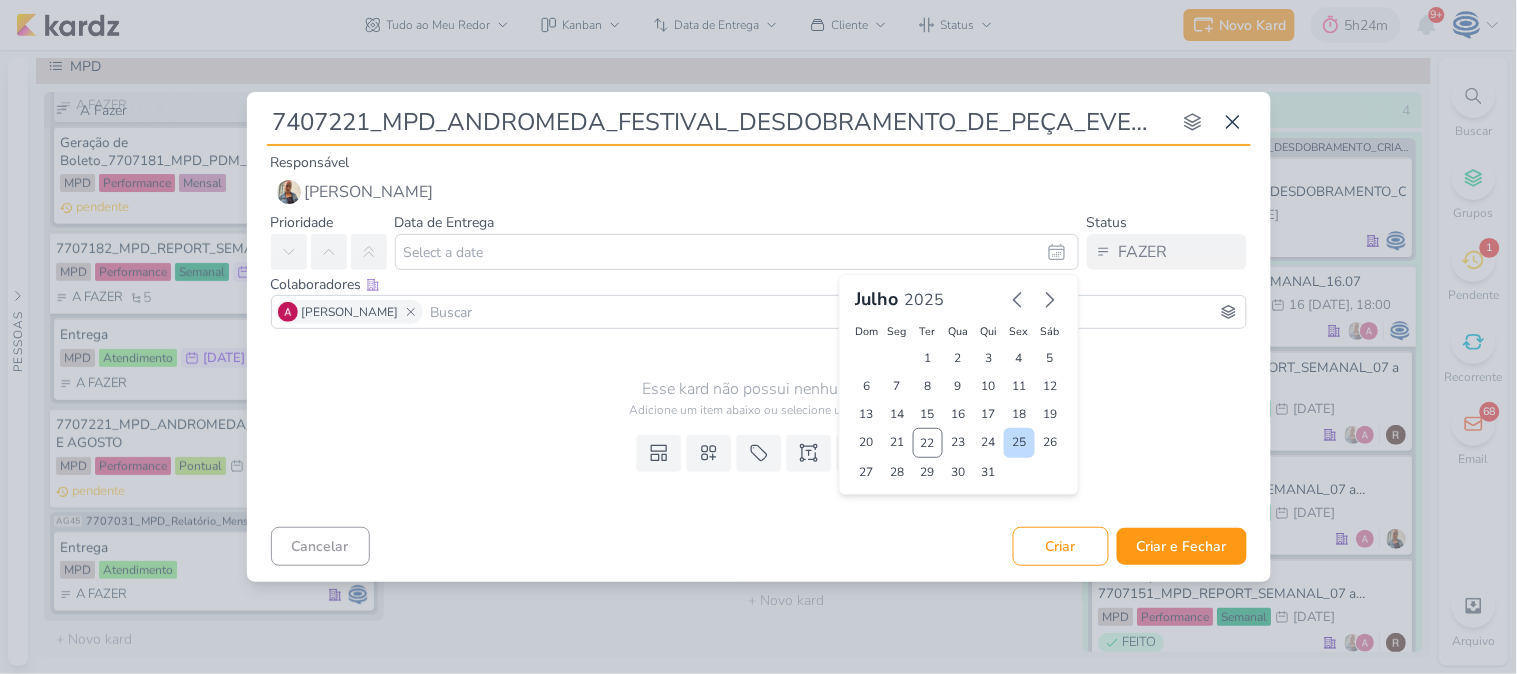 click on "25" at bounding box center [1019, 443] 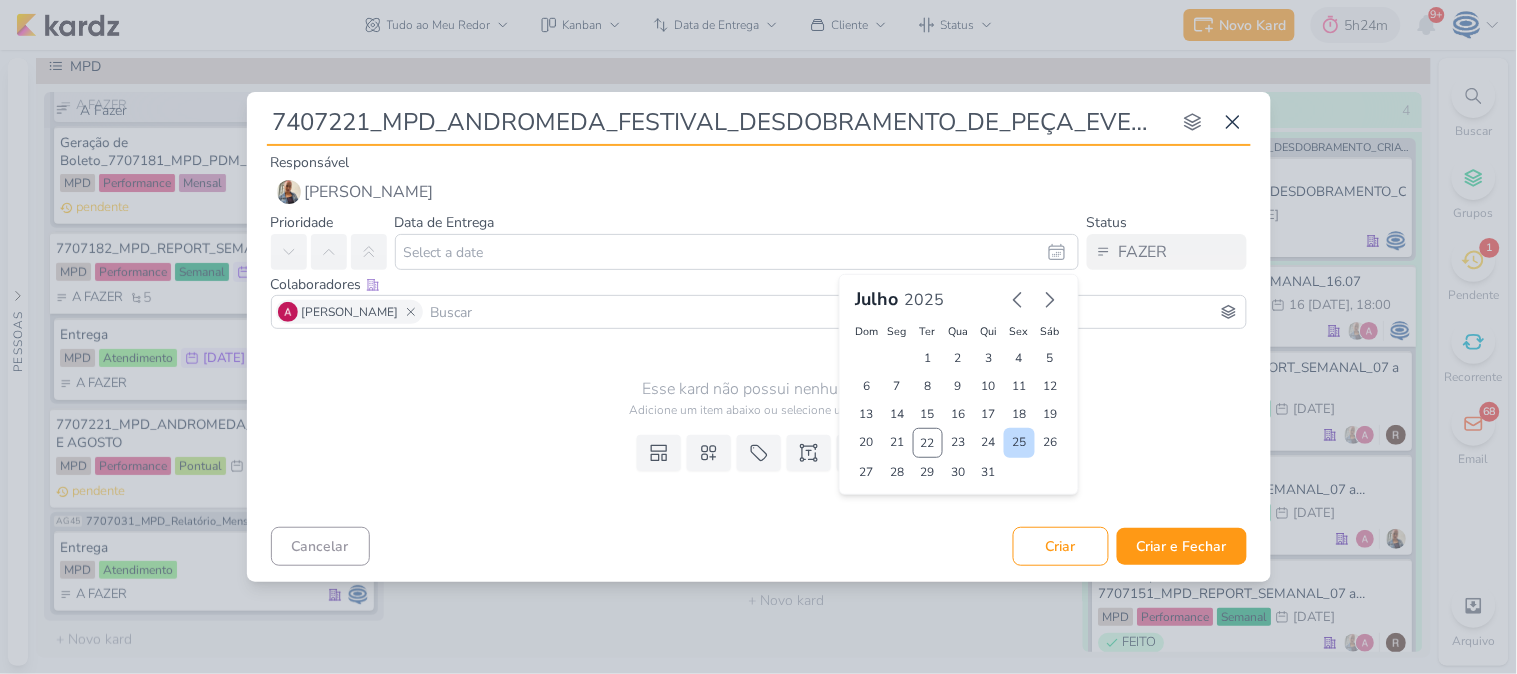 type on "25 [DATE]:59" 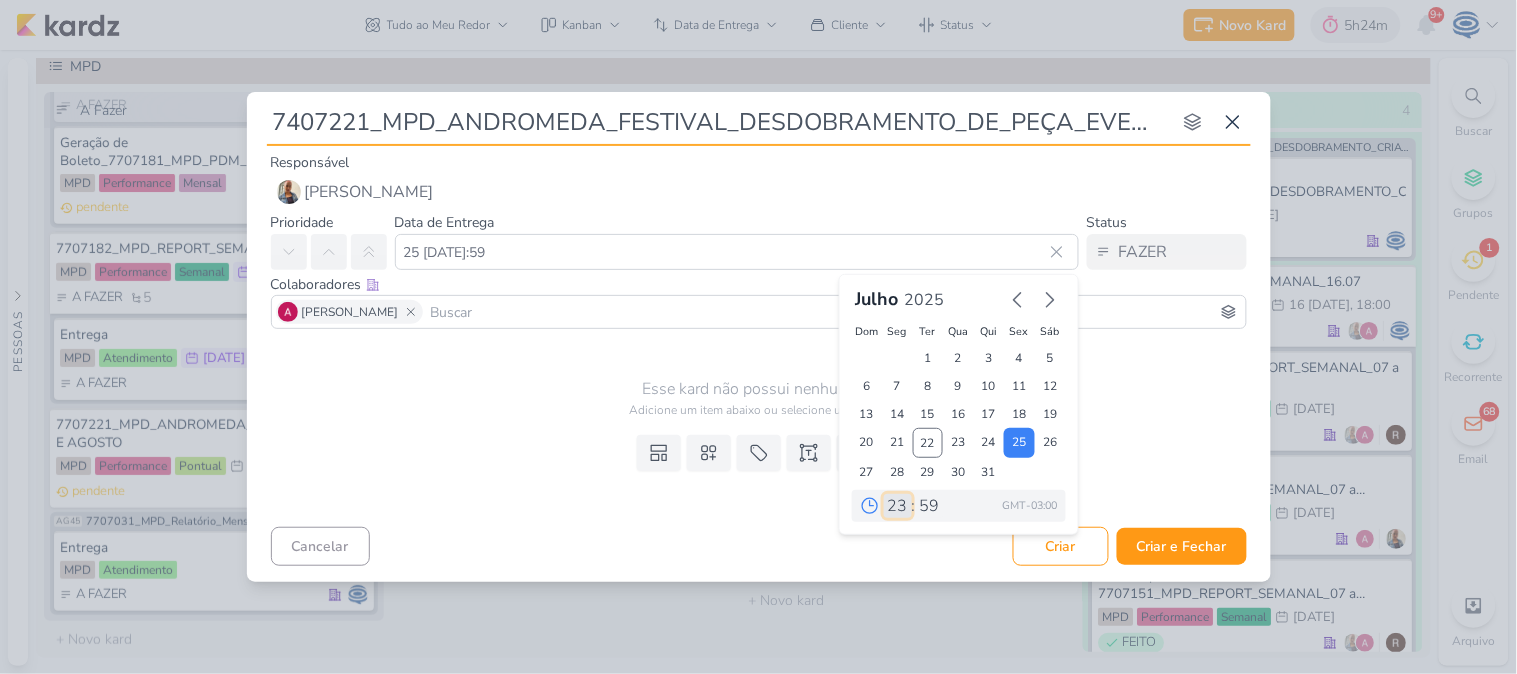 click on "00 01 02 03 04 05 06 07 08 09 10 11 12 13 14 15 16 17 18 19 20 21 22 23" at bounding box center [898, 506] 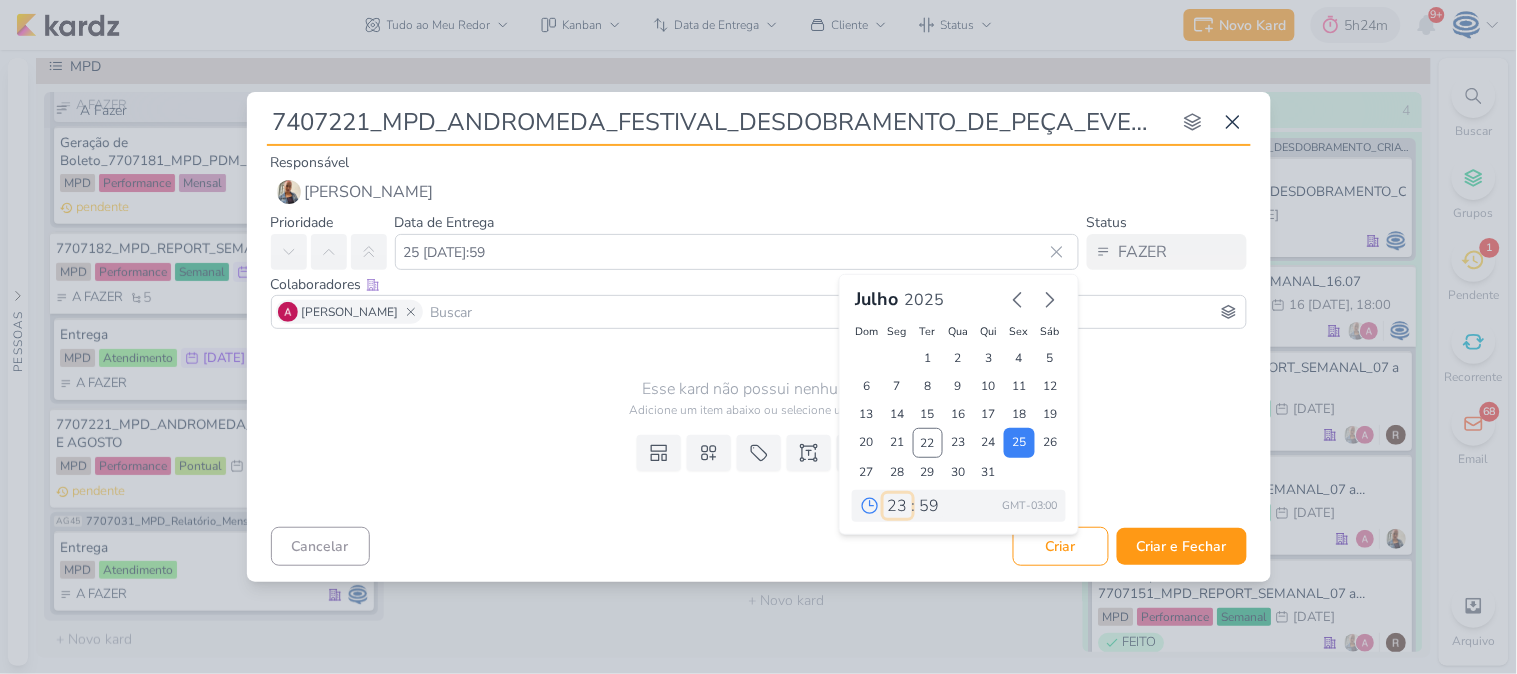 select on "18" 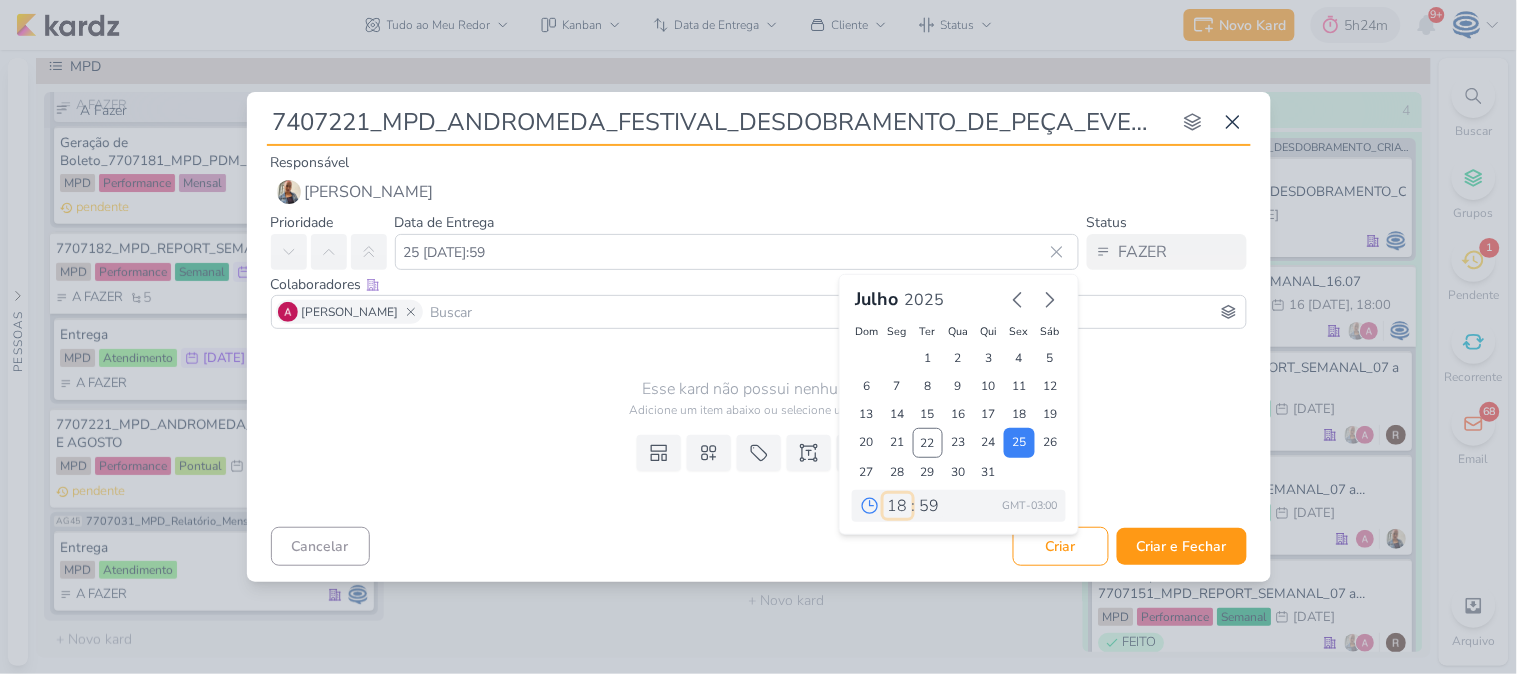 click on "00 01 02 03 04 05 06 07 08 09 10 11 12 13 14 15 16 17 18 19 20 21 22 23" at bounding box center (898, 506) 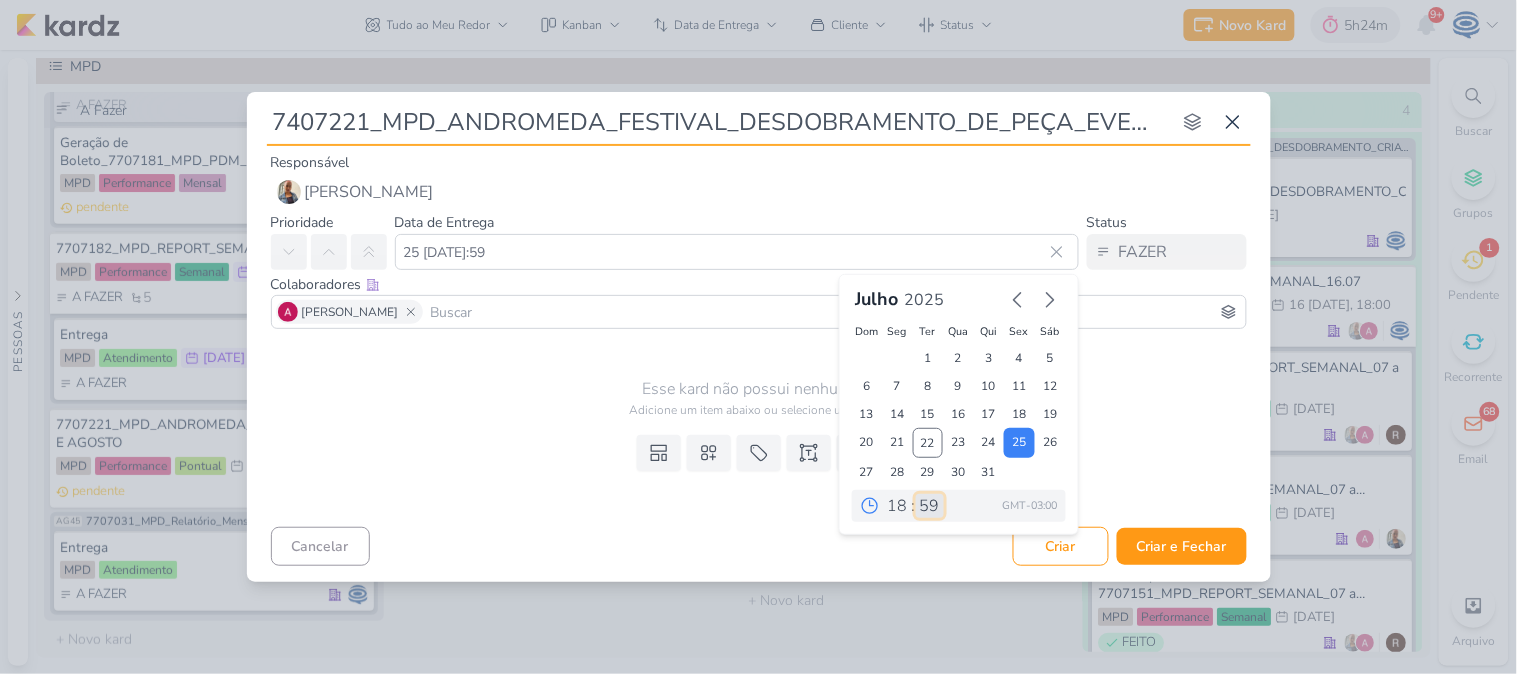 click on "00 05 10 15 20 25 30 35 40 45 50 55
59" at bounding box center [930, 506] 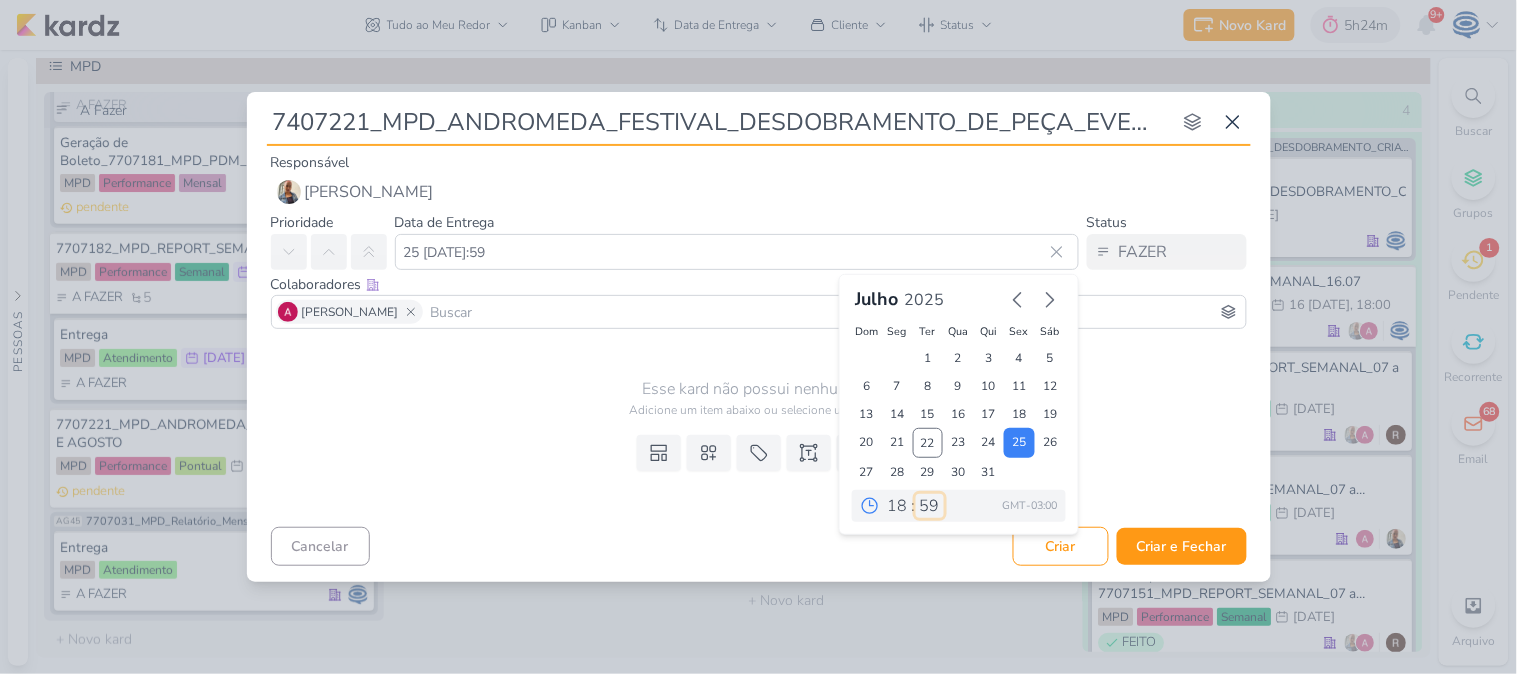 select on "0" 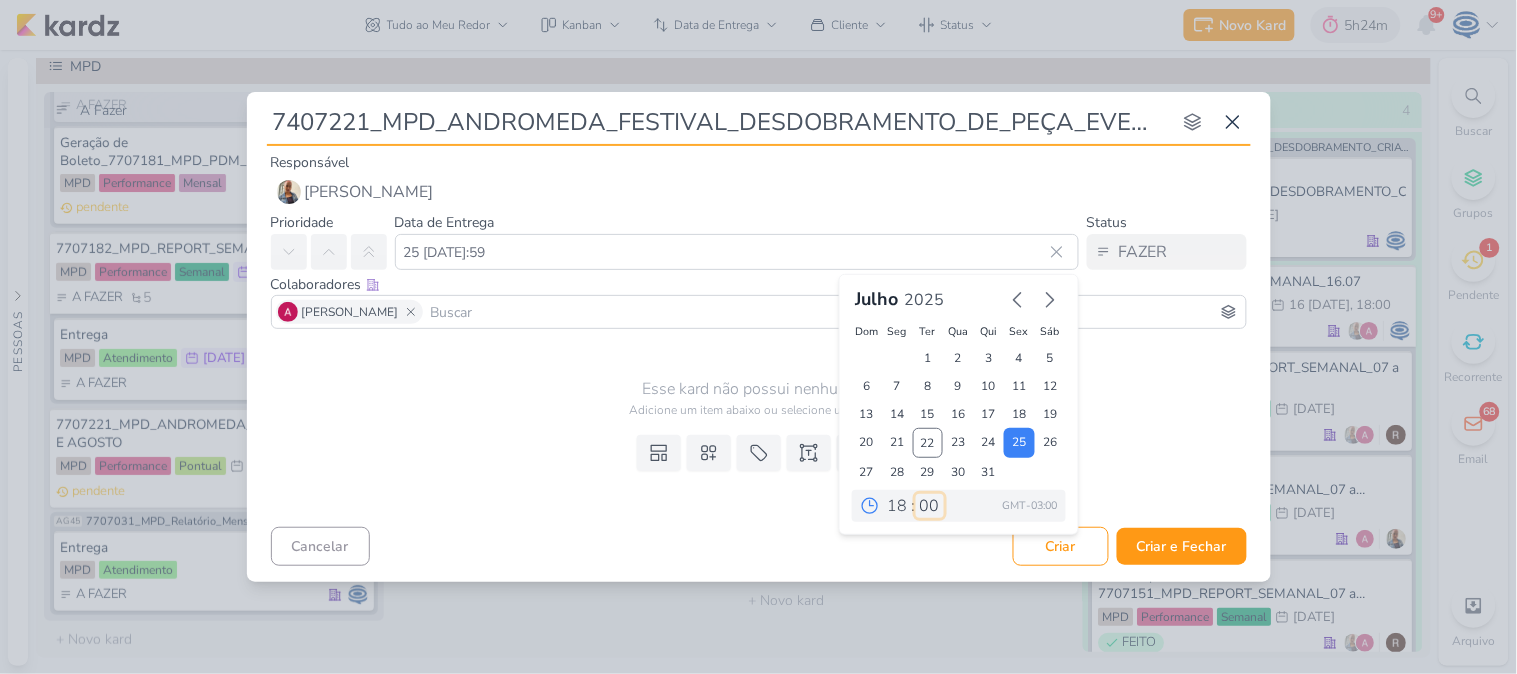 click on "00 05 10 15 20 25 30 35 40 45 50 55
59" at bounding box center (930, 506) 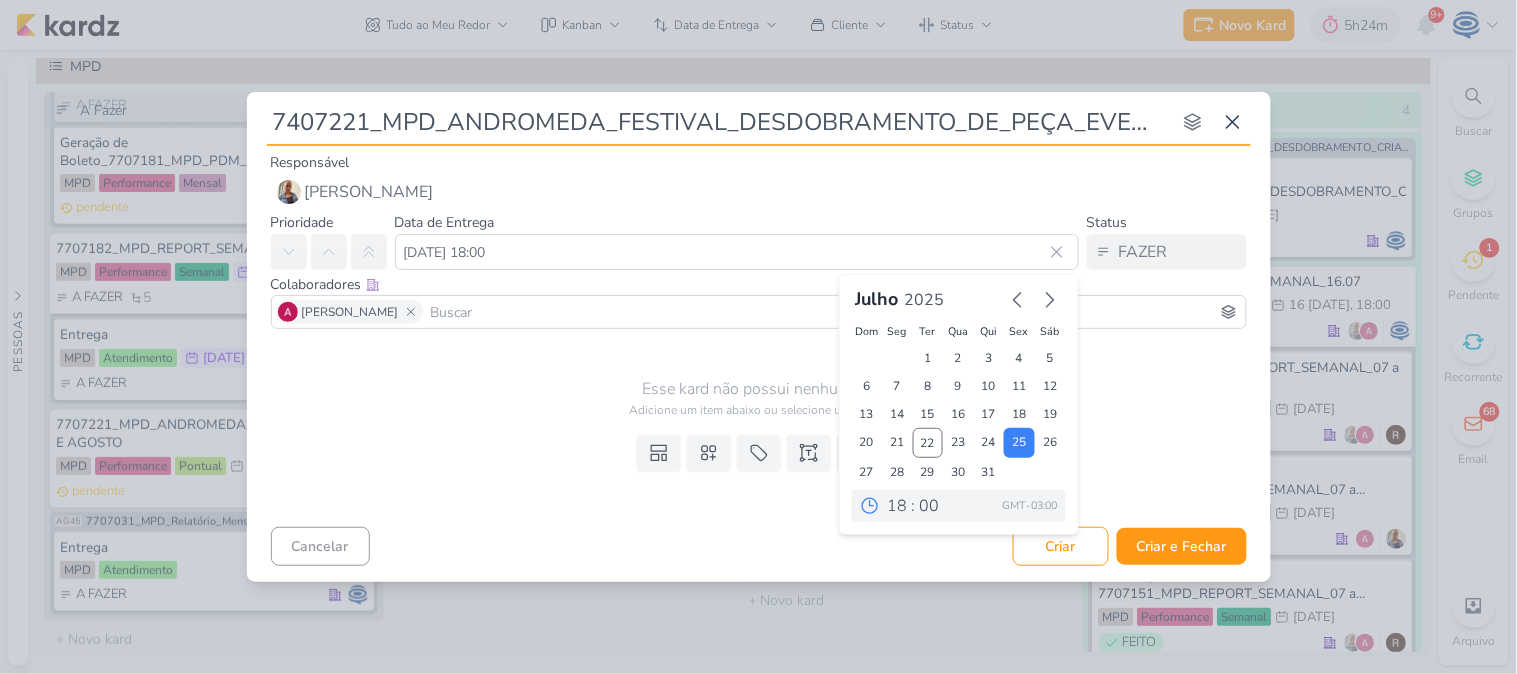 click on "Templates
Campos Personalizados
Marcadores
Caixa De Texto
Anexo" at bounding box center [759, 473] 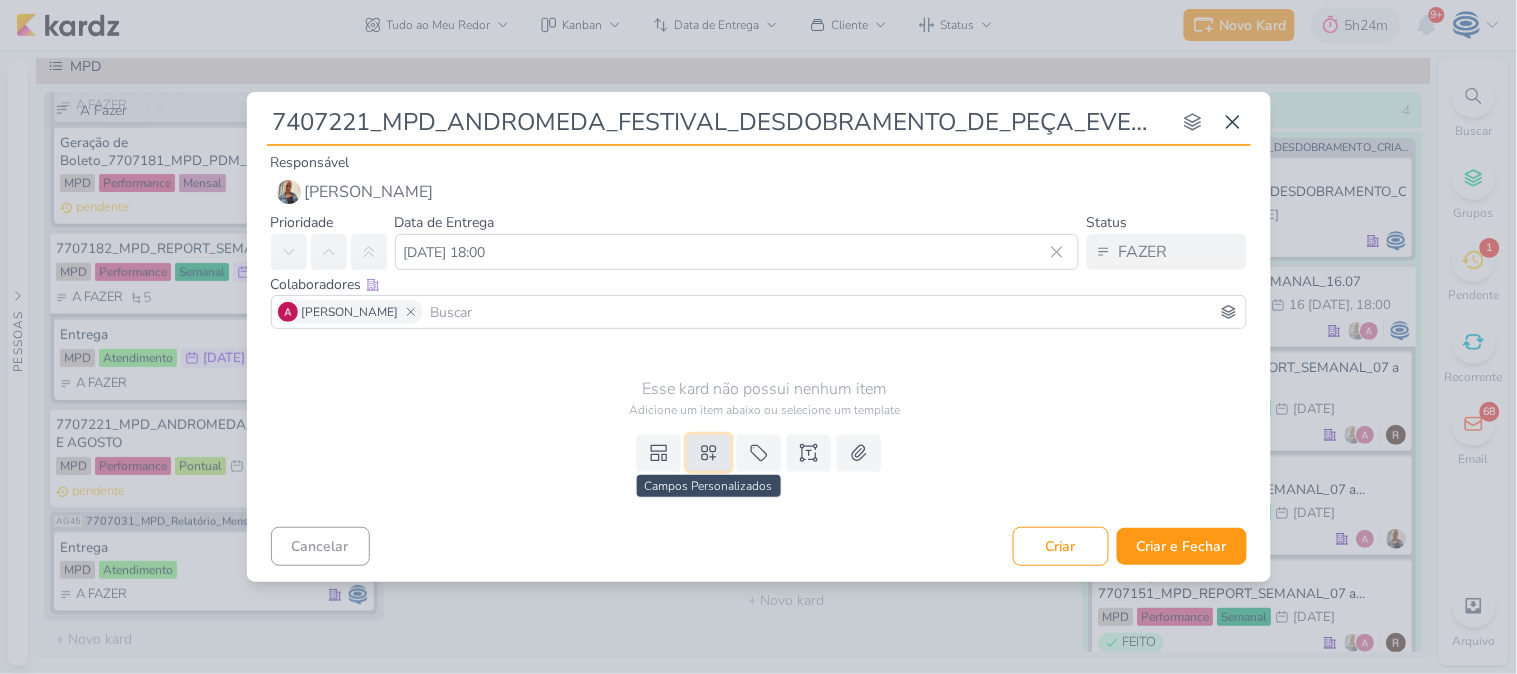click at bounding box center (709, 453) 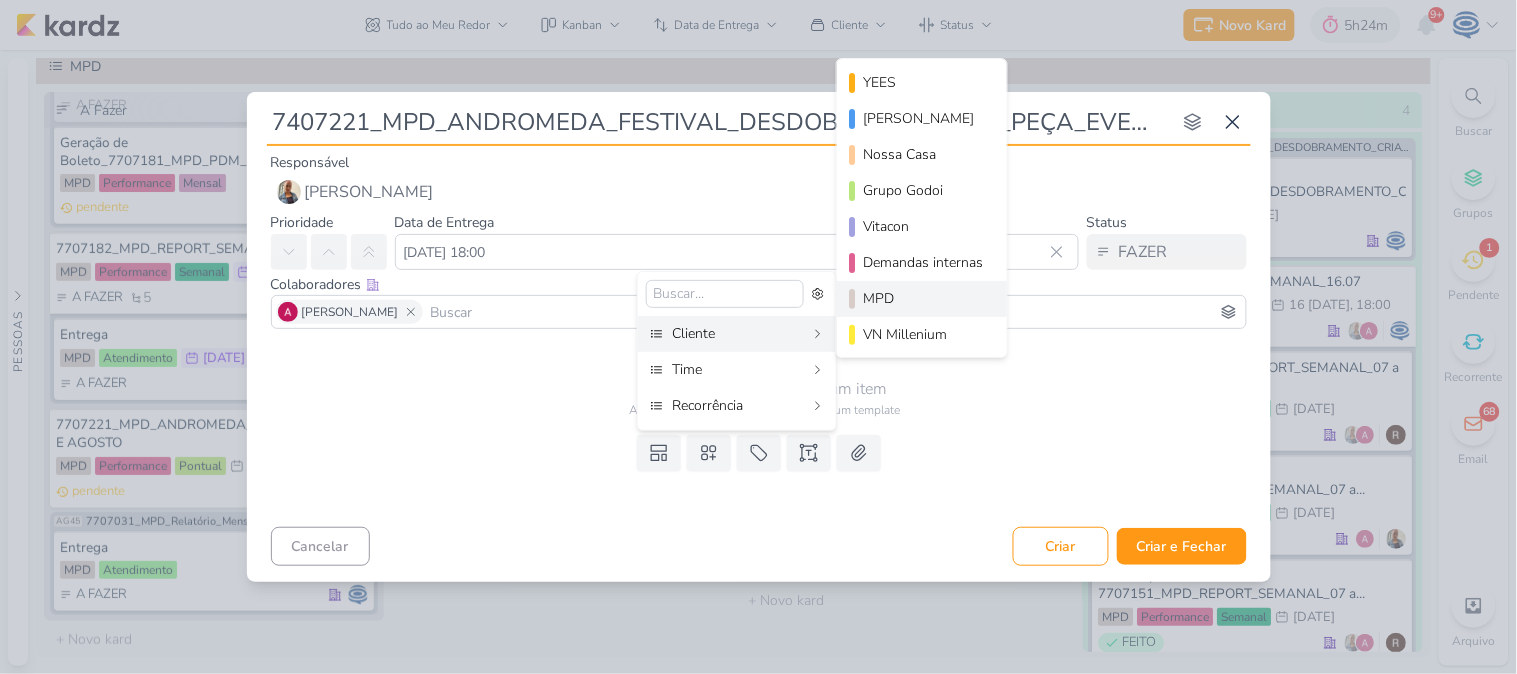click on "MPD" at bounding box center (923, 298) 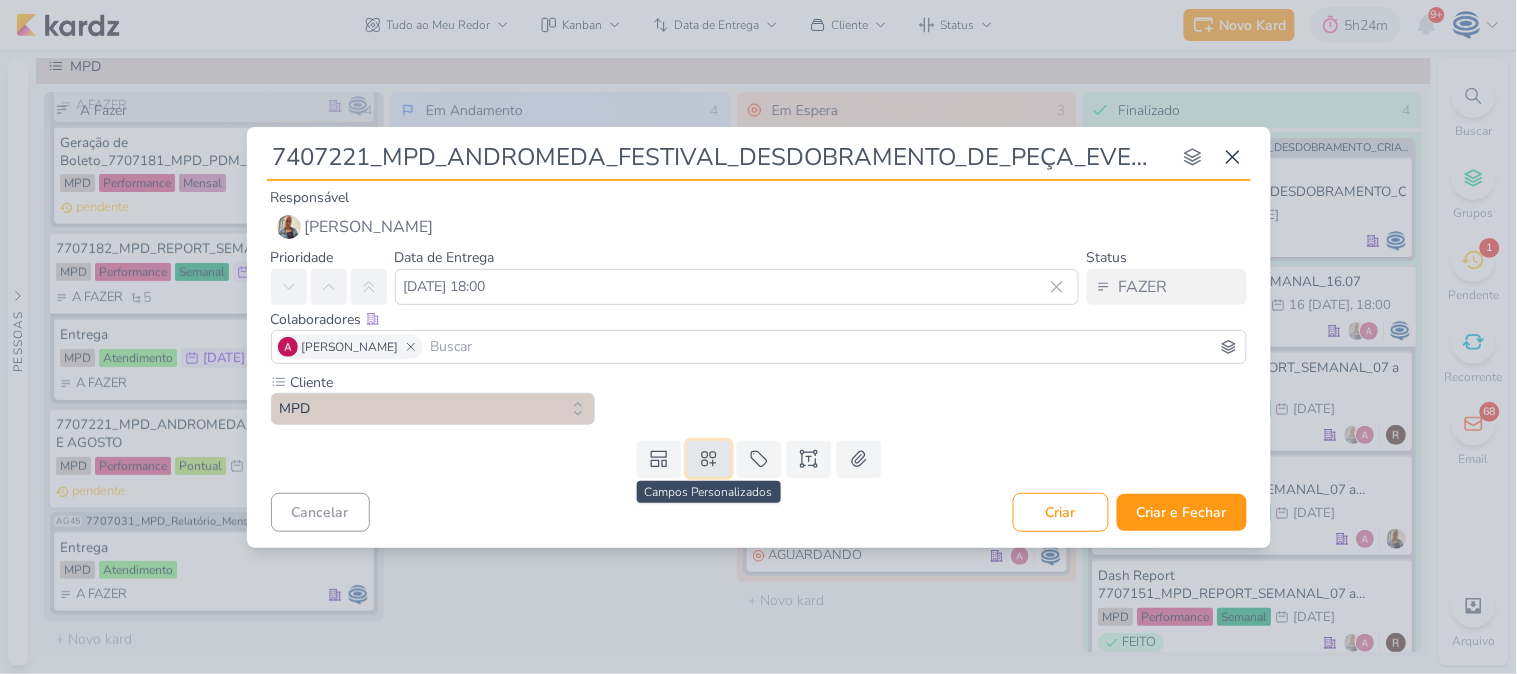 click 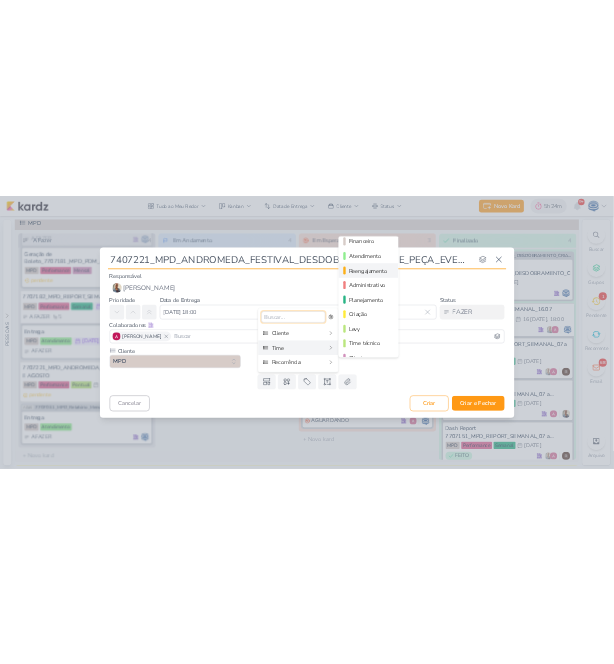 scroll, scrollTop: 167, scrollLeft: 0, axis: vertical 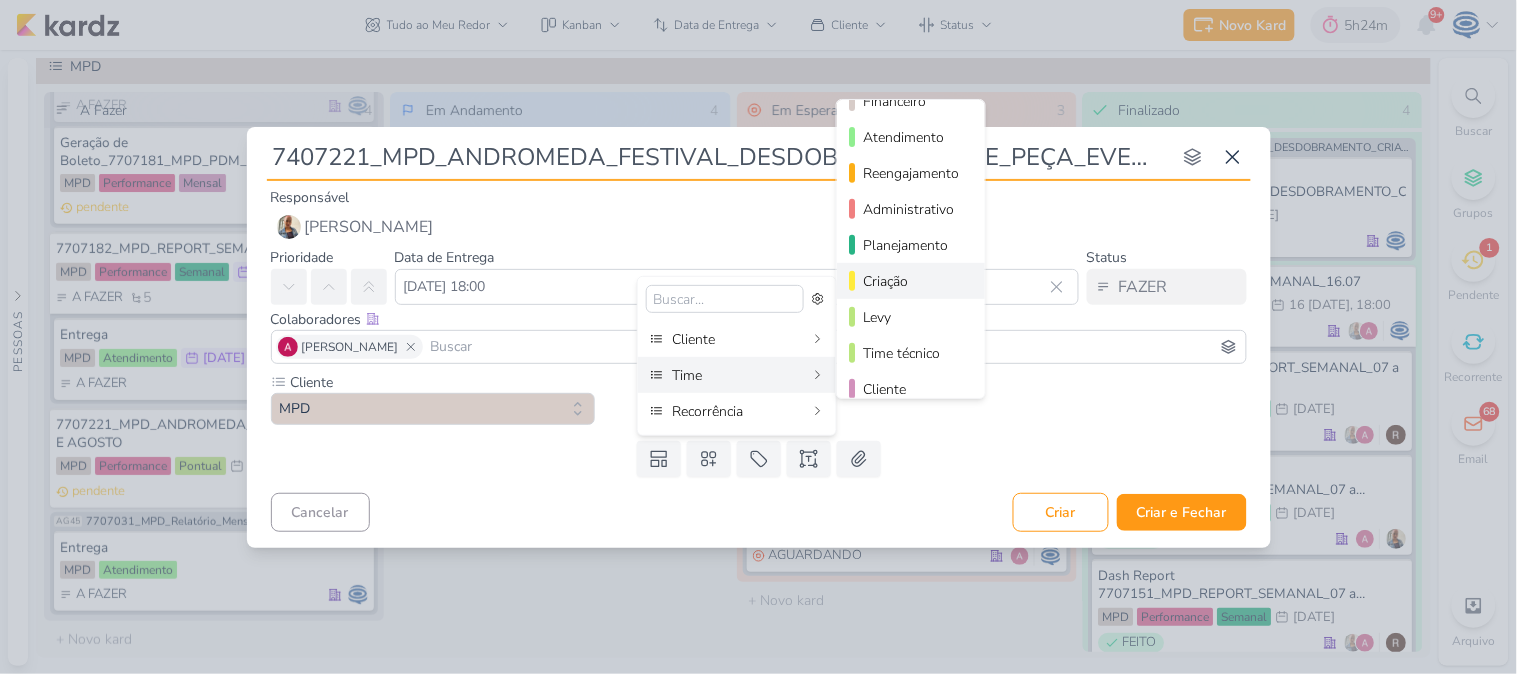 click on "Criação" at bounding box center [912, 281] 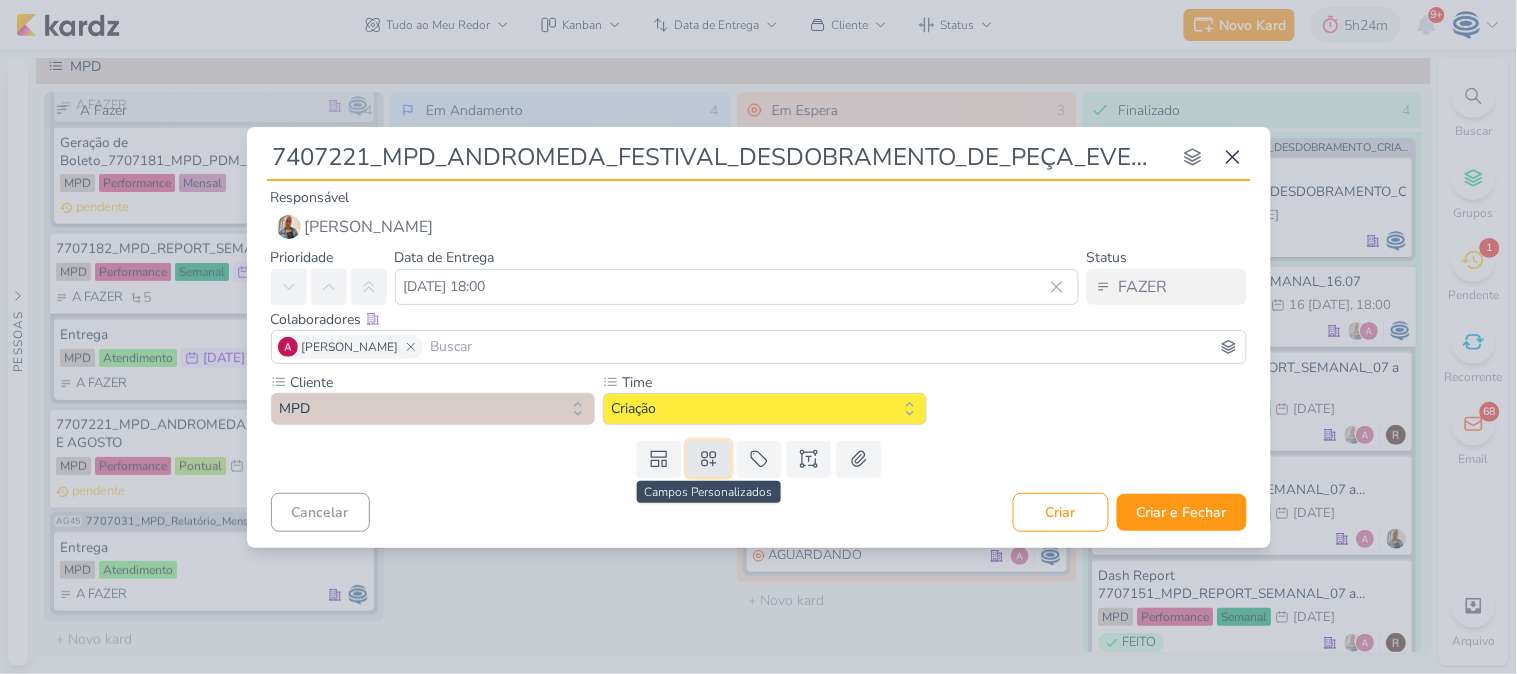 click 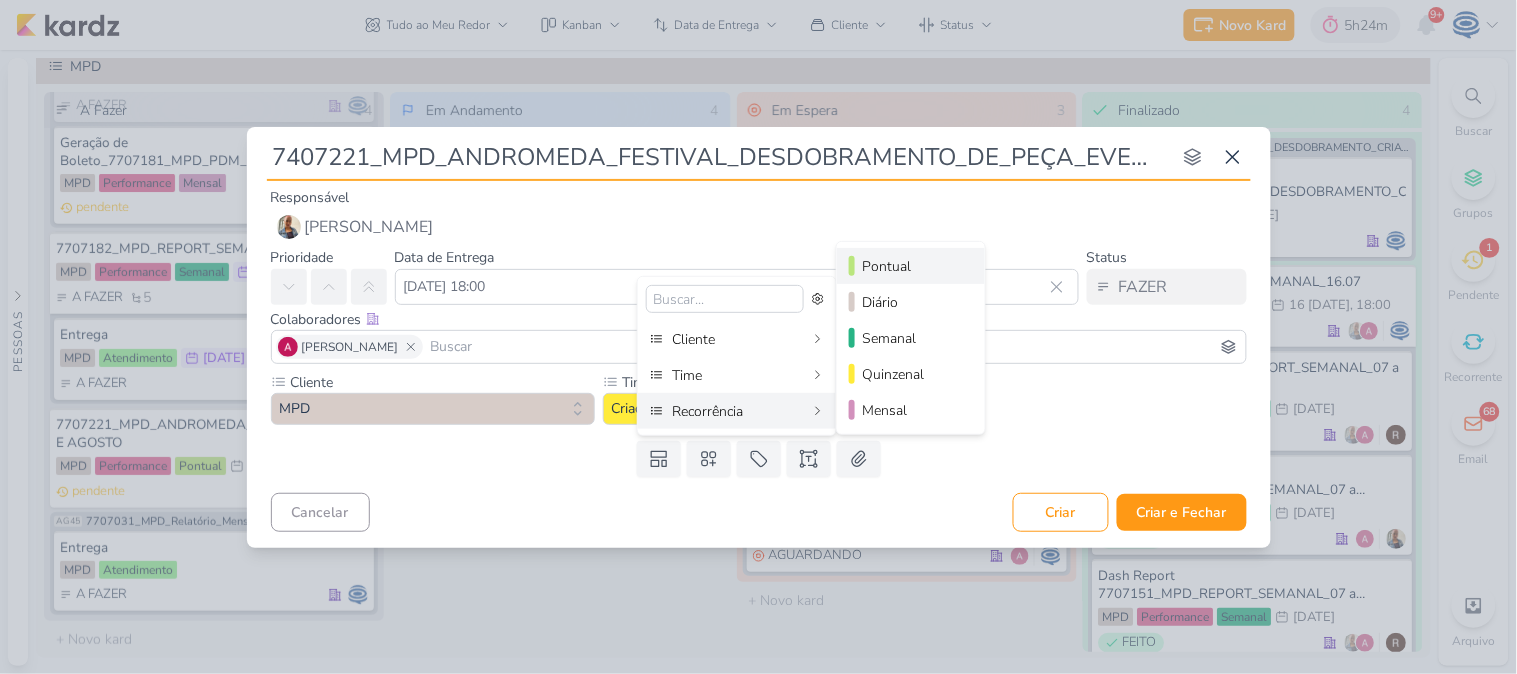 click on "Pontual" at bounding box center [911, 266] 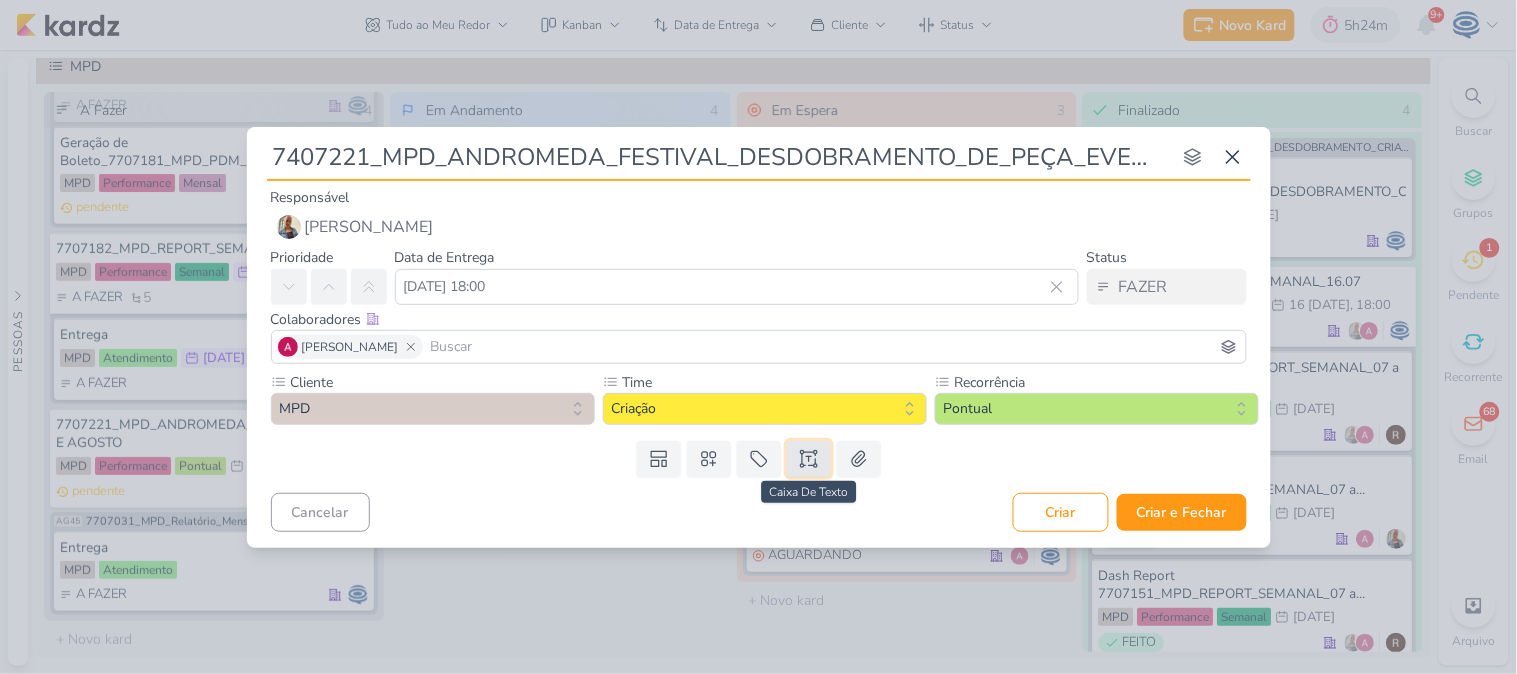 click 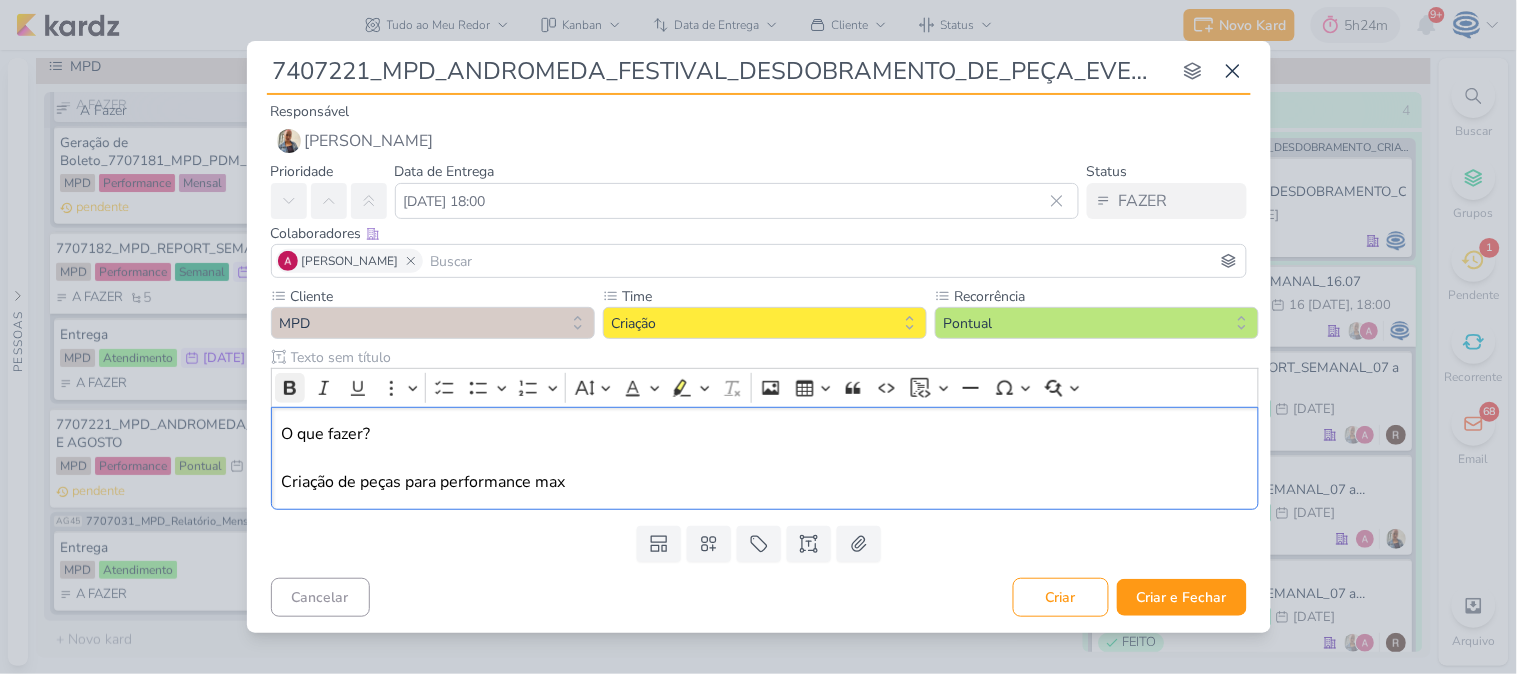 drag, startPoint x: 396, startPoint y: 443, endPoint x: 283, endPoint y: 400, distance: 120.90492 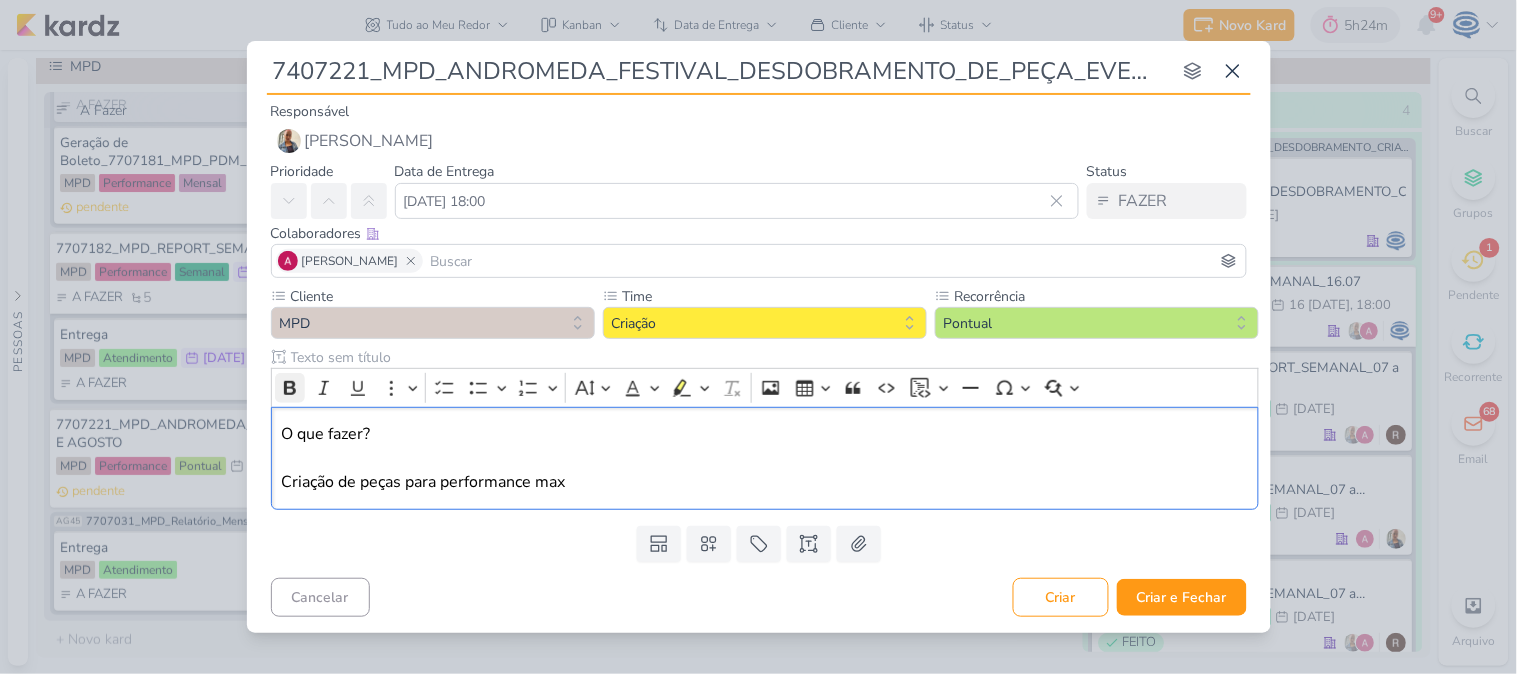 click on "Rich Text Editor Bold Italic Underline More To-do List Bulleted List Bulleted List Numbered List Numbered List Font Size Font Color Remove color Highlight Highlight Remove Format Insert image Insert table Block quote Code Insert code block Insert code block Horizontal line Special characters Find and replace O que fazer?  Criação de peças para performance max" at bounding box center (765, 438) 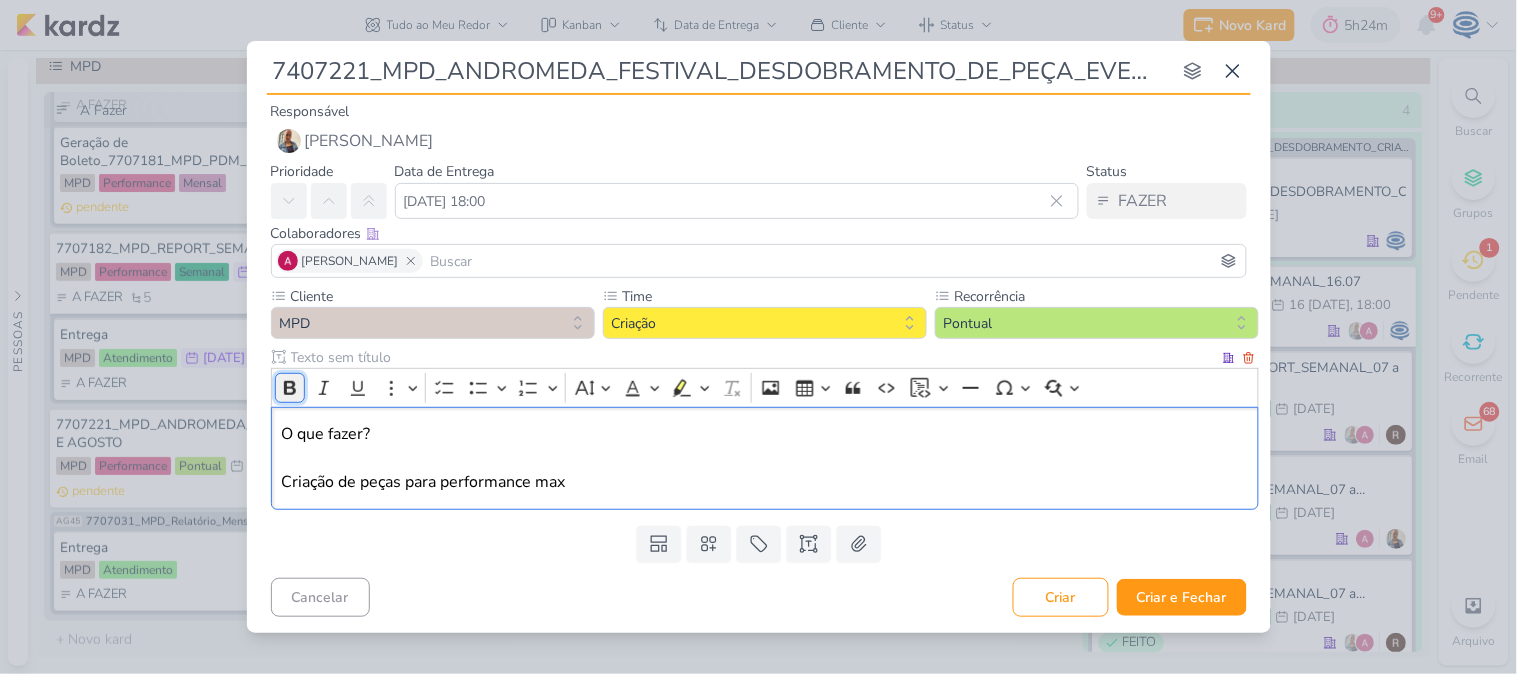 click on "Bold" at bounding box center [290, 388] 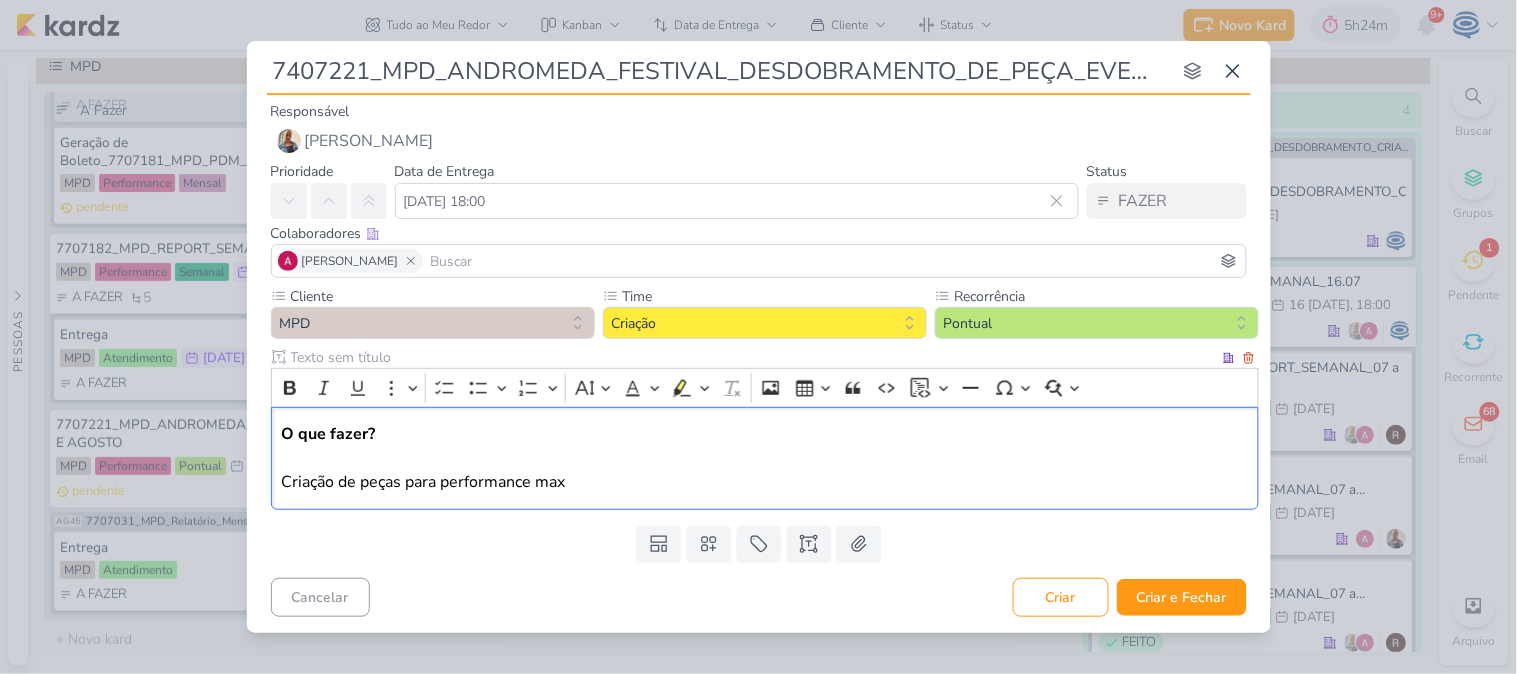 click on "O que fazer?  Criação de peças para performance max" at bounding box center (764, 458) 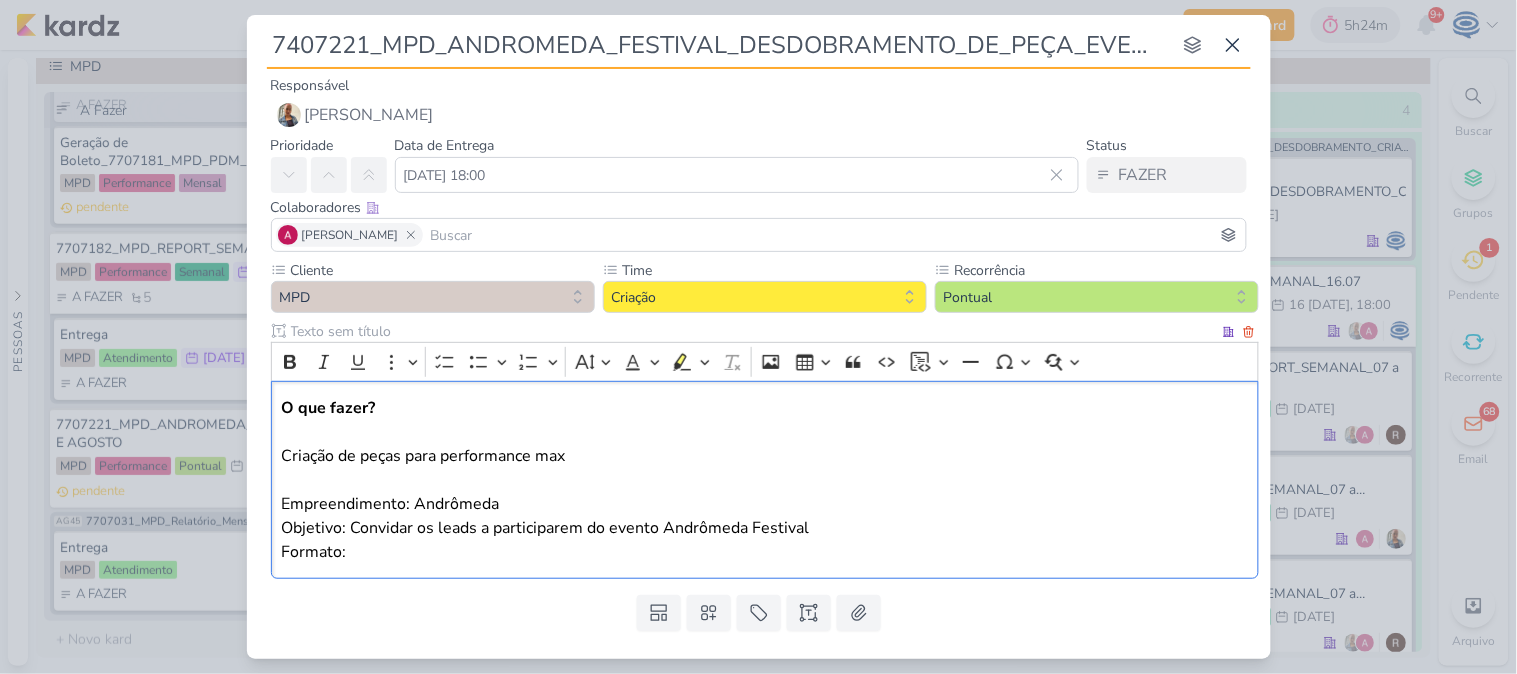 click on "O que fazer?  Criação de peças para performance max  Empreendimento: Andrômeda Objetivo: Convidar os leads a participarem do evento Andrômeda Festival  Formato:" at bounding box center (764, 480) 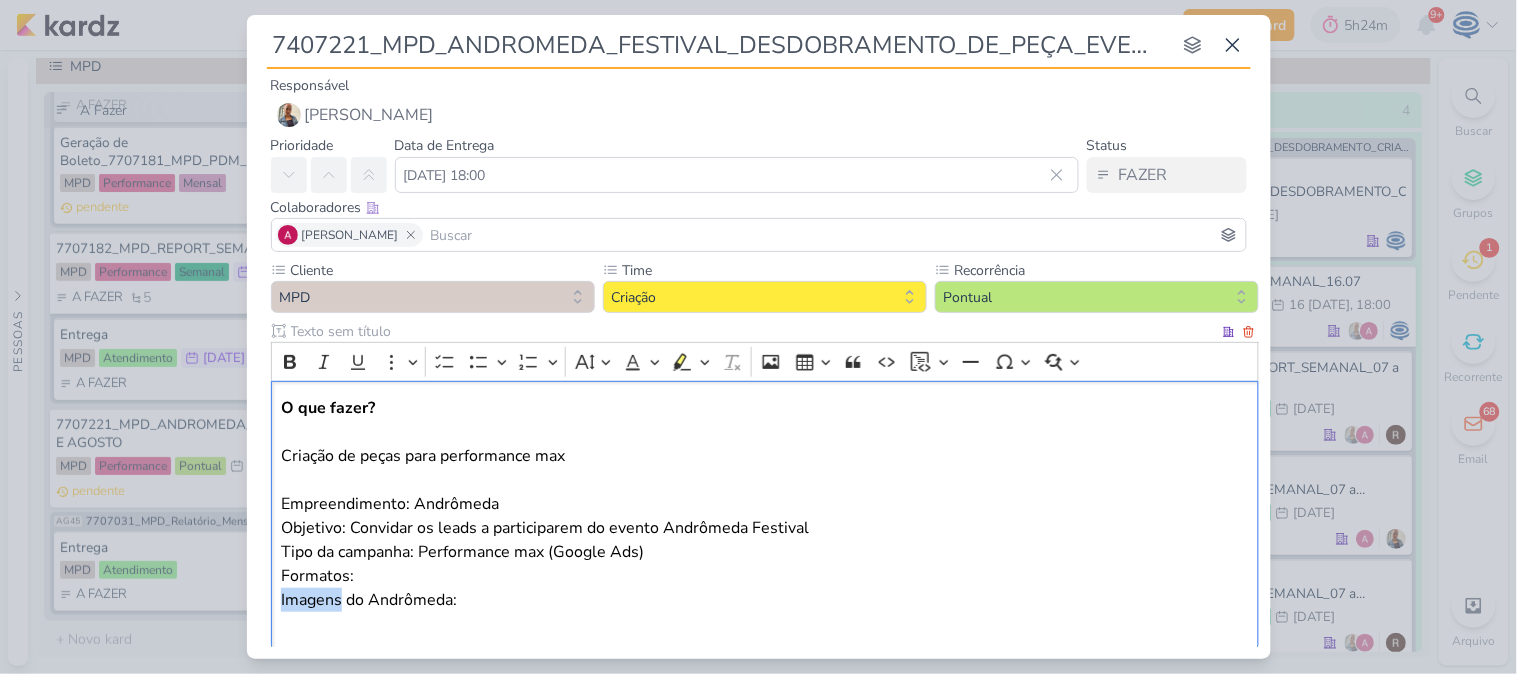 drag, startPoint x: 338, startPoint y: 601, endPoint x: 278, endPoint y: 601, distance: 60 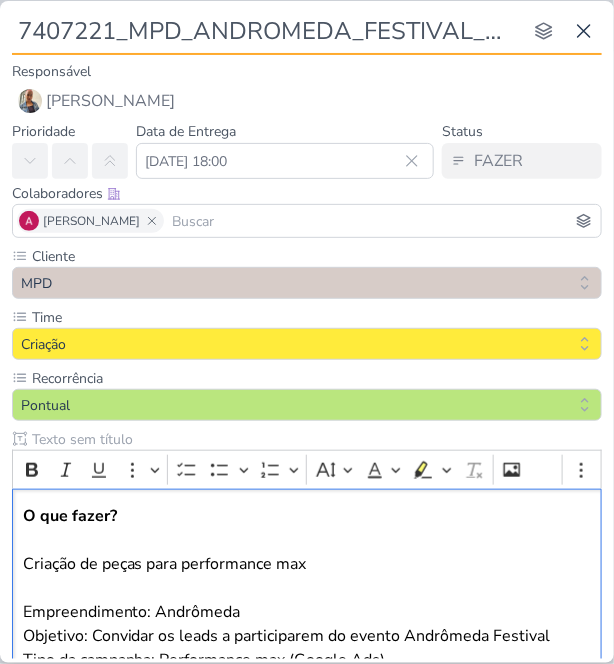 scroll, scrollTop: 252, scrollLeft: 0, axis: vertical 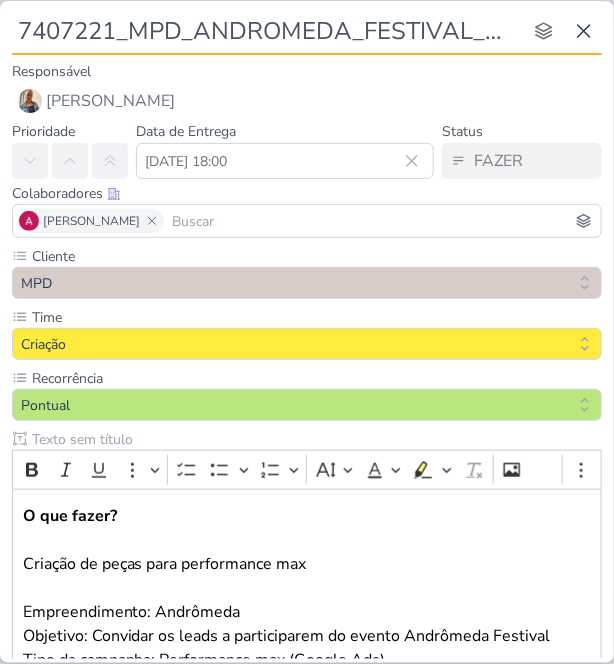 click on "7407221_MPD_ANDROMEDA_FESTIVAL_DESDOBRAMENTO_DE_PEÇA_EVENTO_PMAX
nenhum grupo disponível
esc
Responsável
[PERSON_NAME]
[PERSON_NAME]
[PERSON_NAME]
AG
[PERSON_NAME]
[PERSON_NAME]
DL" at bounding box center (307, 330) 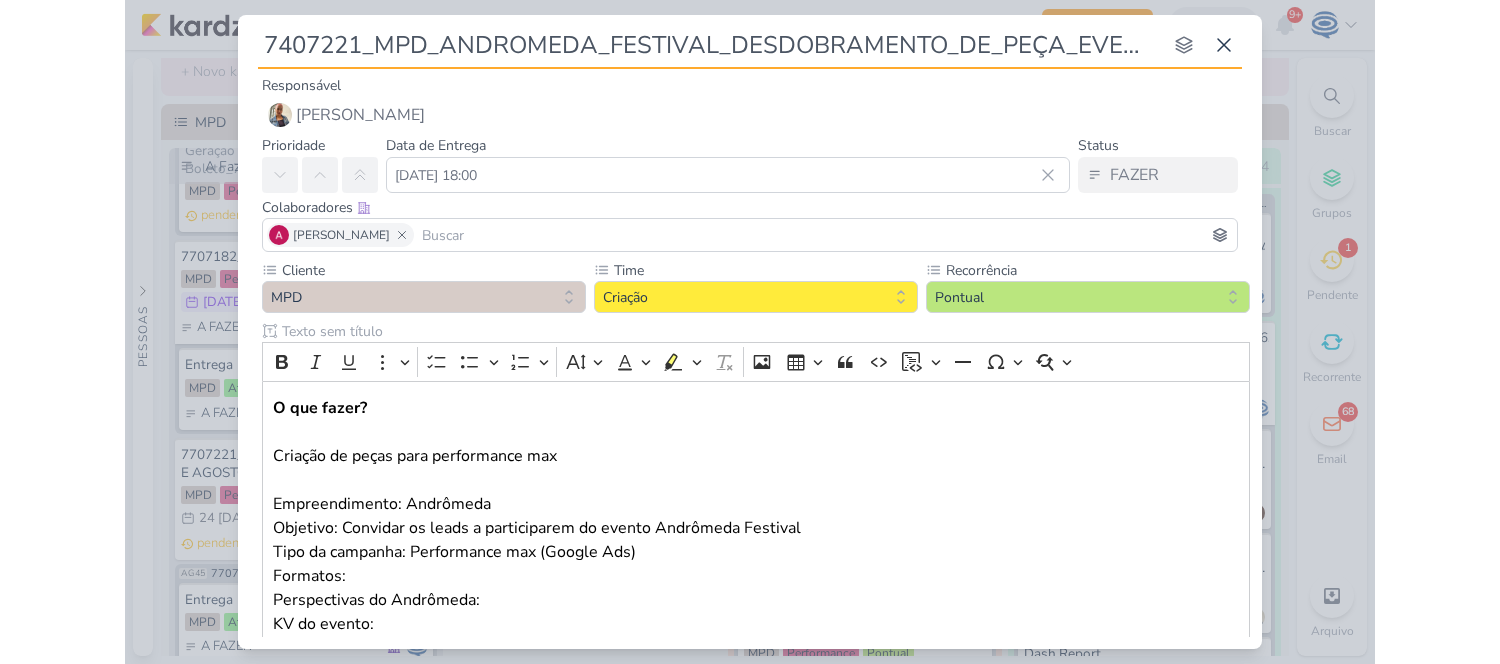 scroll, scrollTop: 124, scrollLeft: 0, axis: vertical 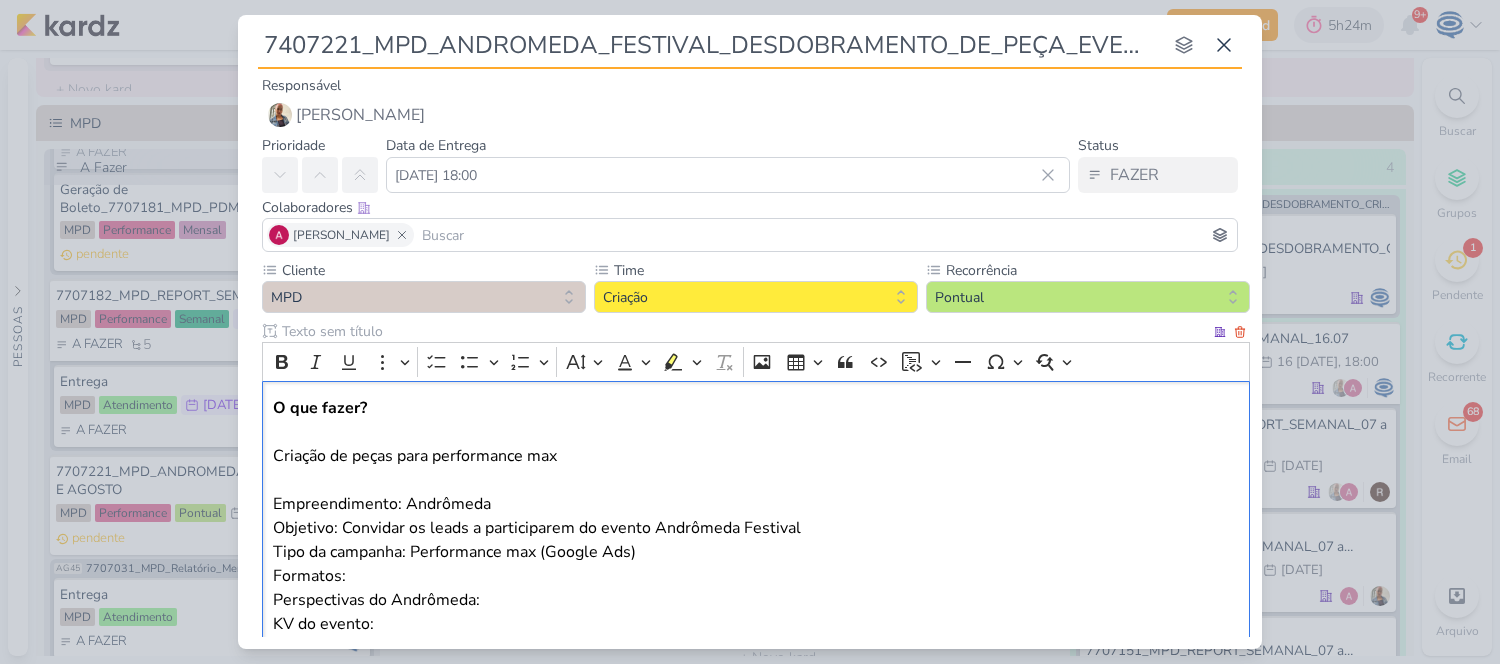 click on "O que fazer?  Criação de peças para performance max  Empreendimento: Andrômeda Objetivo: Convidar os leads a participarem do evento Andrômeda Festival  Tipo da campanha: Performance max (Google Ads) Formatos: Perspectivas do Andrômeda:   KV do evento:" at bounding box center (756, 516) 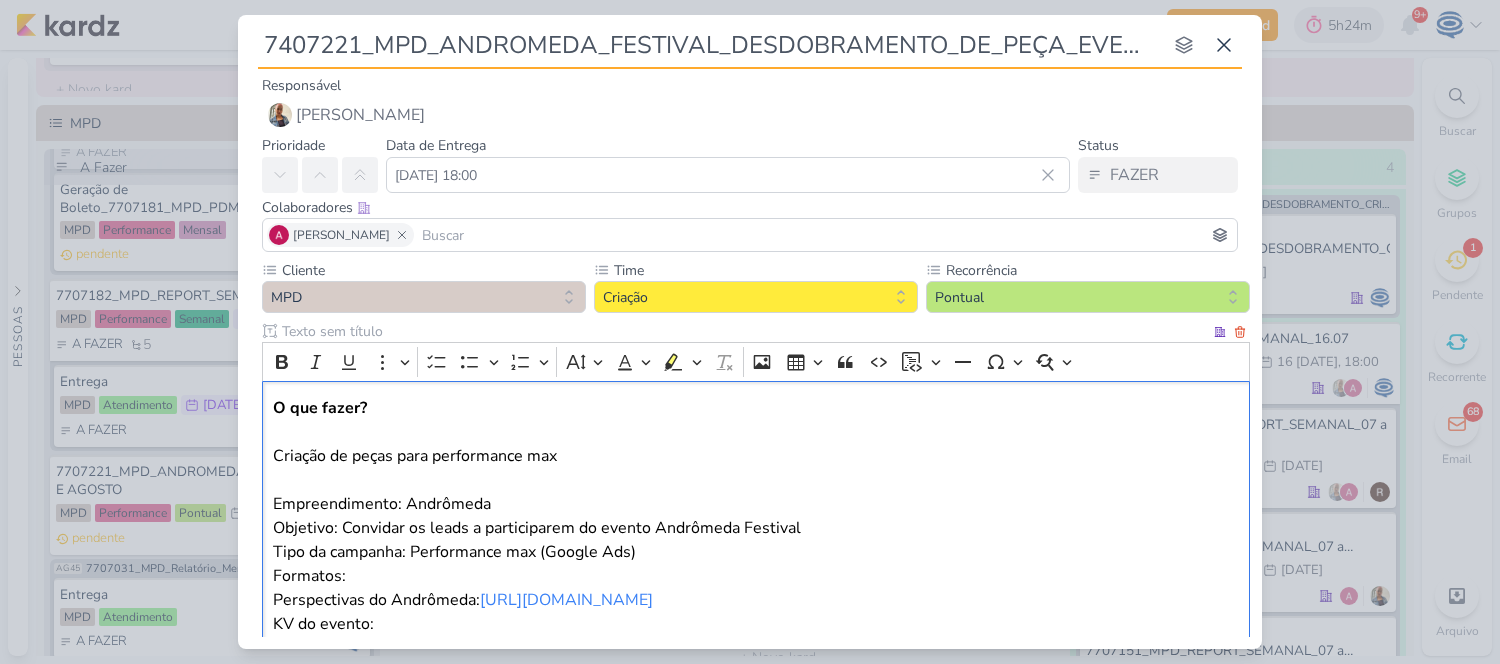 click on "O que fazer?  Criação de peças para performance max  Empreendimento: Andrômeda Objetivo: Convidar os leads a participarem do evento Andrômeda Festival  Tipo da campanha: Performance max (Google Ads) Formatos: Perspectivas do Andrômeda:  [URL][DOMAIN_NAME]    KV do evento:" at bounding box center (756, 516) 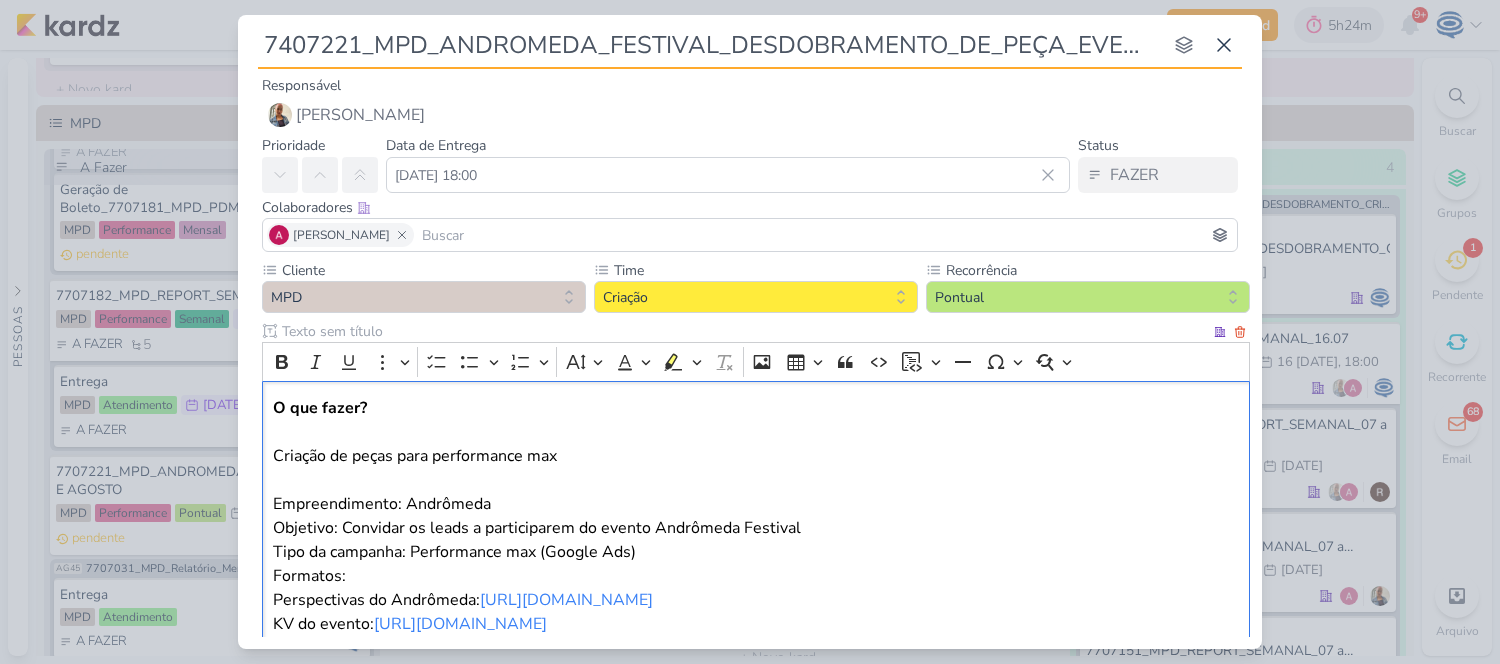 click on "O que fazer?  Criação de peças para performance max  Empreendimento: Andrômeda Objetivo: Convidar os leads a participarem do evento Andrômeda Festival  Tipo da campanha: Performance max (Google Ads) Formatos: Perspectivas do Andrômeda:  [URL][DOMAIN_NAME]    KV do evento:  [URL][DOMAIN_NAME]" at bounding box center (756, 516) 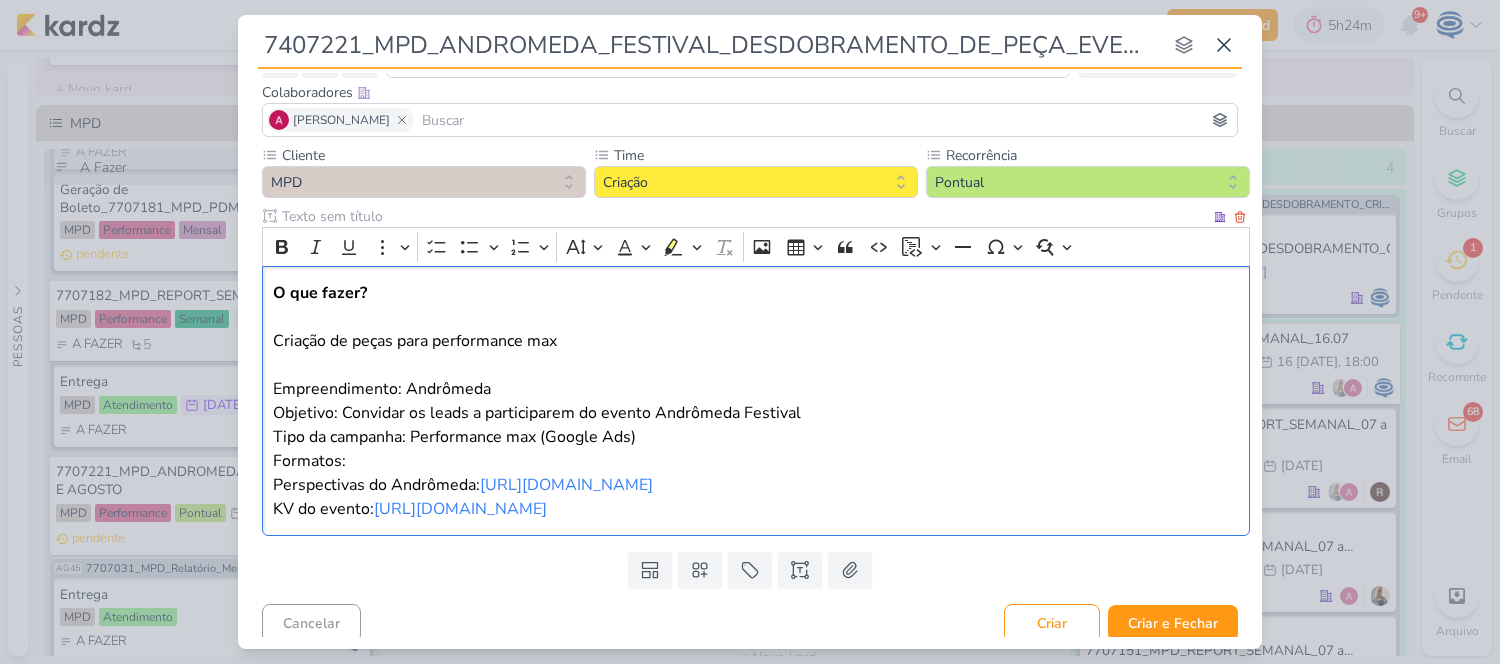 scroll, scrollTop: 125, scrollLeft: 0, axis: vertical 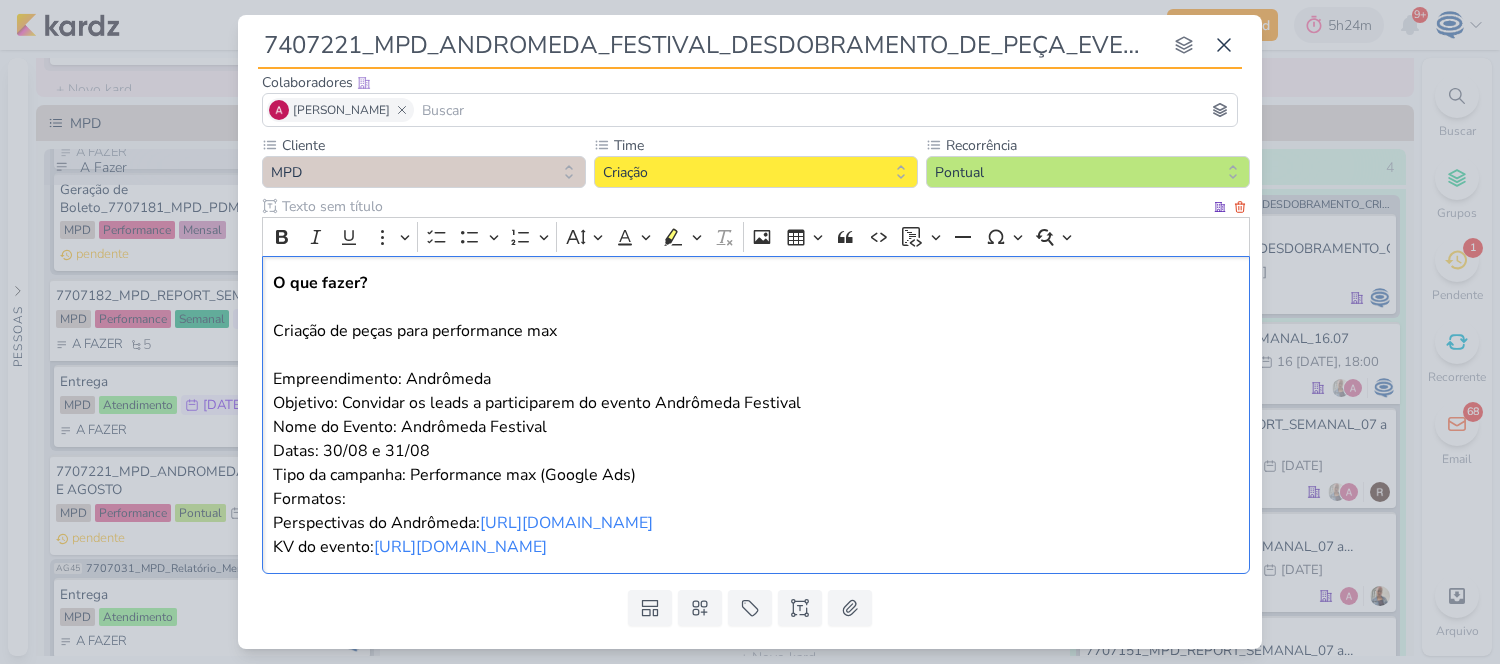 click on "⁠⁠⁠⁠⁠⁠⁠Datas: 30/08 e 31/08 Tipo da campanha: Performance max (Google Ads) Formatos: Perspectivas do Andrômeda:  [URL][DOMAIN_NAME]    KV do evento:  [URL][DOMAIN_NAME]" at bounding box center (756, 499) 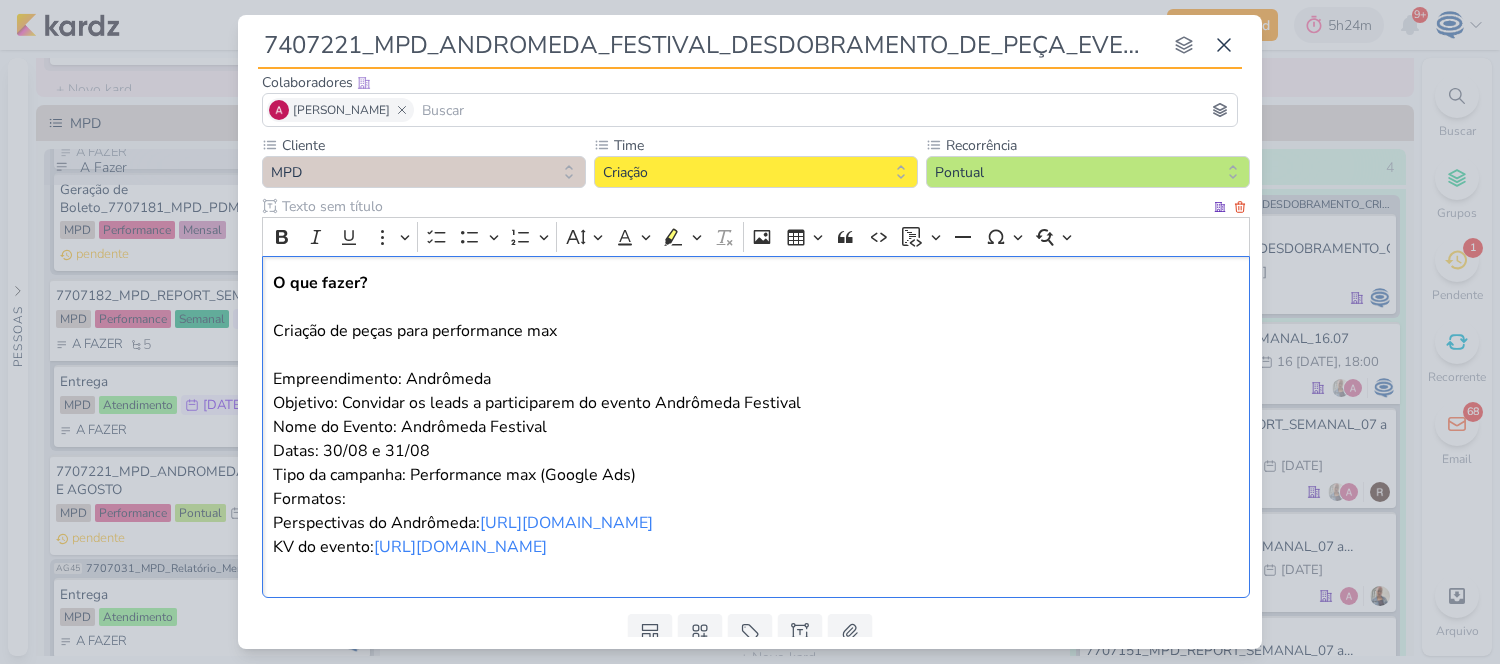 click on "Datas: 30/08 e 31/08 Tipo da campanha: Performance max (Google Ads) Formatos: Perspectivas do Andrômeda:  [URL][DOMAIN_NAME]    KV do evento:  [URL][DOMAIN_NAME]" at bounding box center [756, 511] 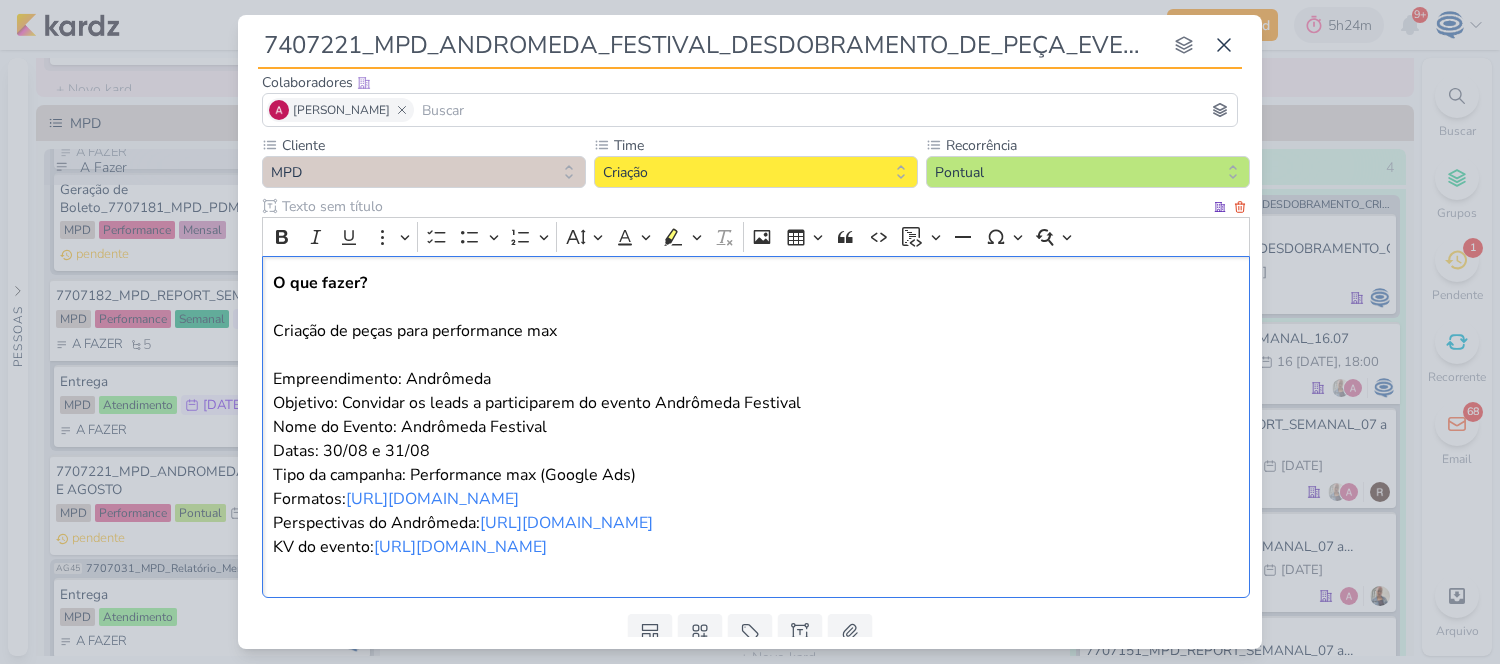 click on "Datas: 30/08 e 31/08 Tipo da campanha: Performance max (Google Ads) Formatos:  [URL][DOMAIN_NAME]   Perspectivas do Andrômeda:  [URL][DOMAIN_NAME]    KV do evento:  [URL][DOMAIN_NAME]" at bounding box center [756, 511] 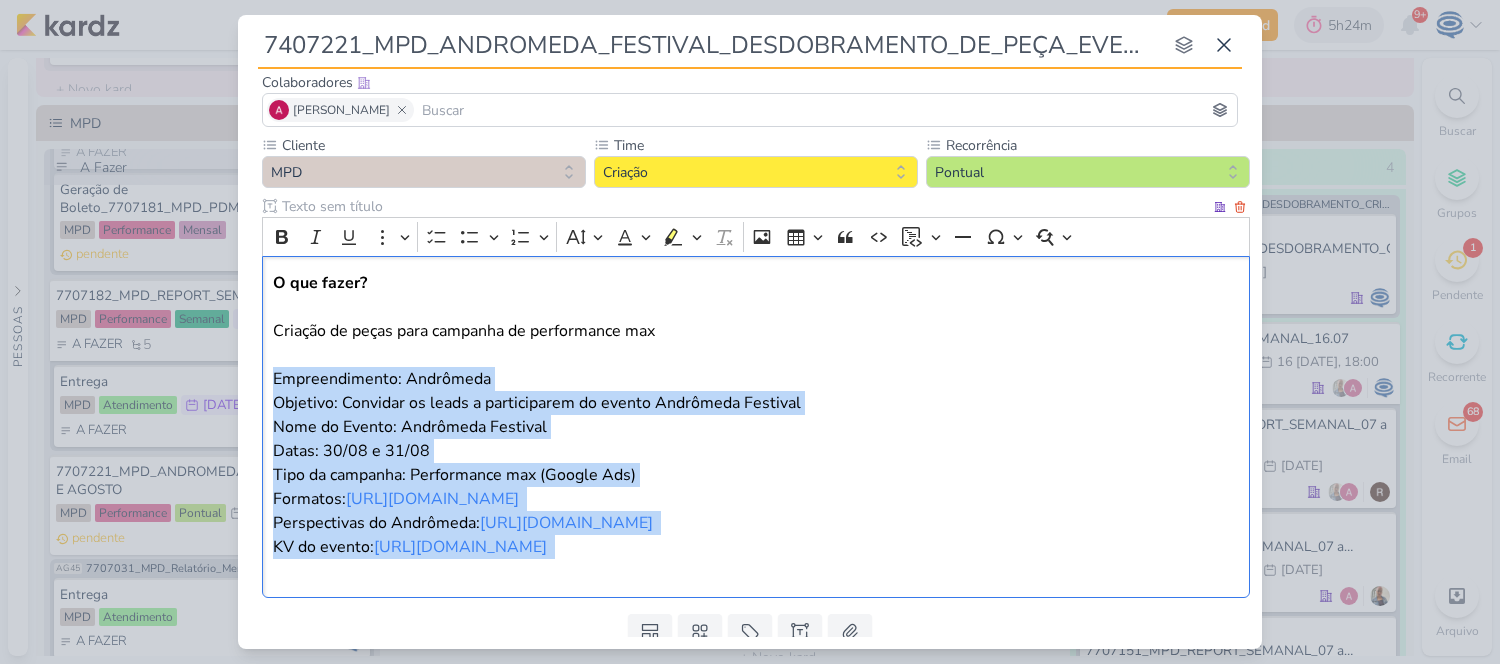 drag, startPoint x: 273, startPoint y: 380, endPoint x: 1013, endPoint y: 587, distance: 768.4068 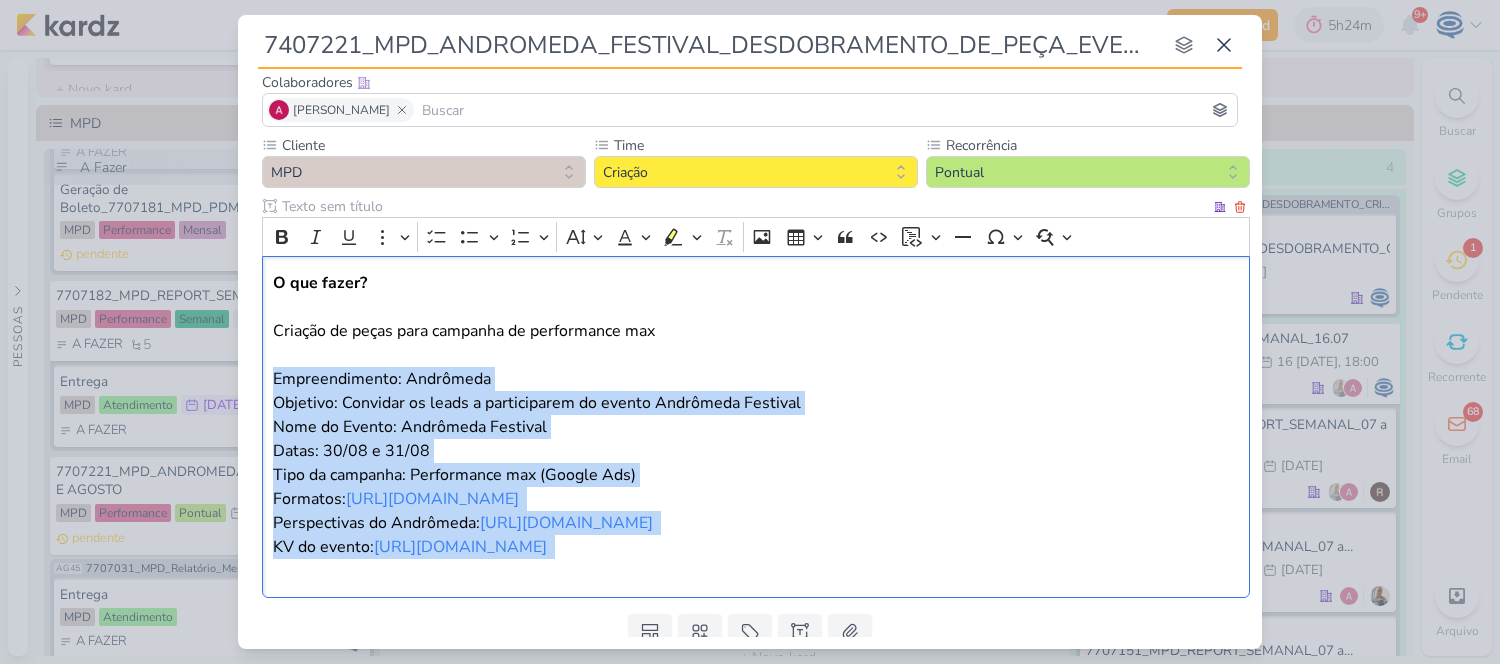 click on "O que fazer?  Criação de peças para campanha de performance max  Empreendimento: Andrômeda Objetivo: Convidar os leads a participarem do evento Andrômeda Festival  Nome do Evento: Andrômeda Festival  Datas: 30/08 e 31/08 Tipo da campanha: Performance max (Google Ads) Formatos:  [URL][DOMAIN_NAME]   Perspectivas do Andrômeda:  [URL][DOMAIN_NAME]    KV do evento:  [URL][DOMAIN_NAME]" at bounding box center [756, 427] 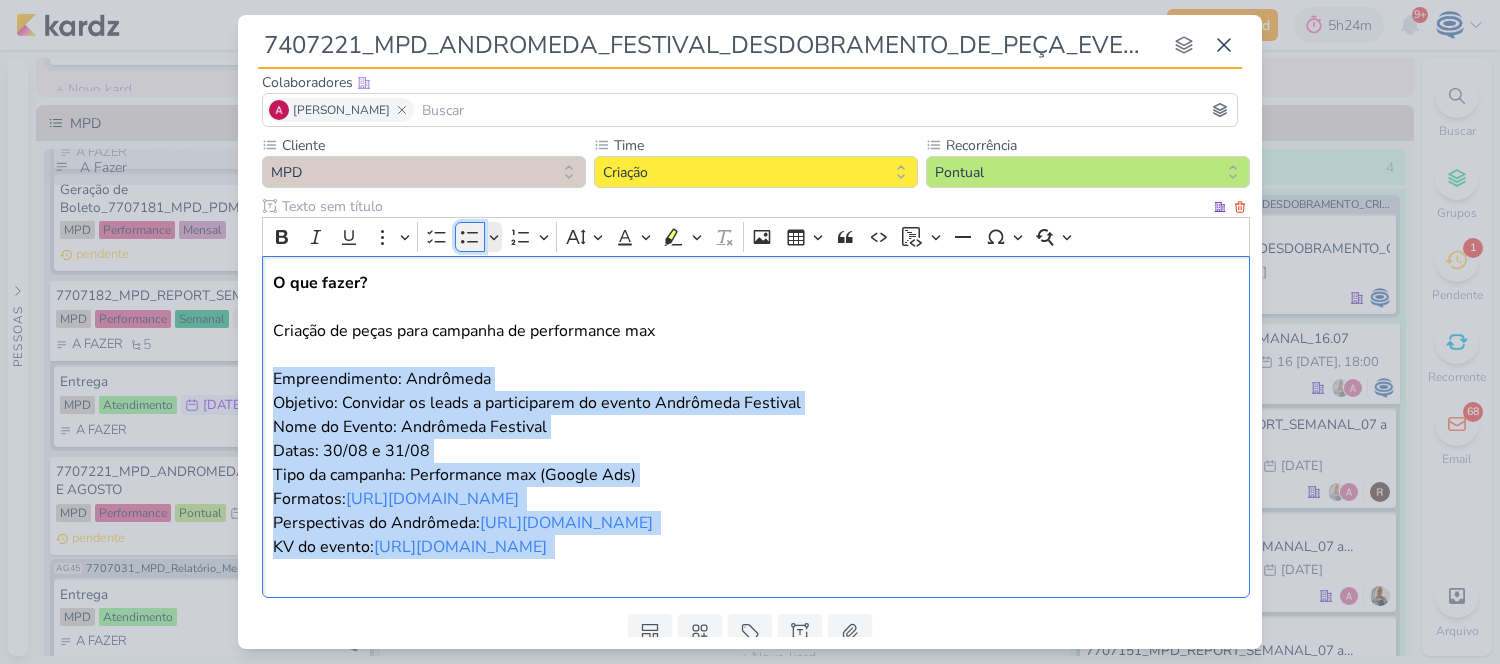 click 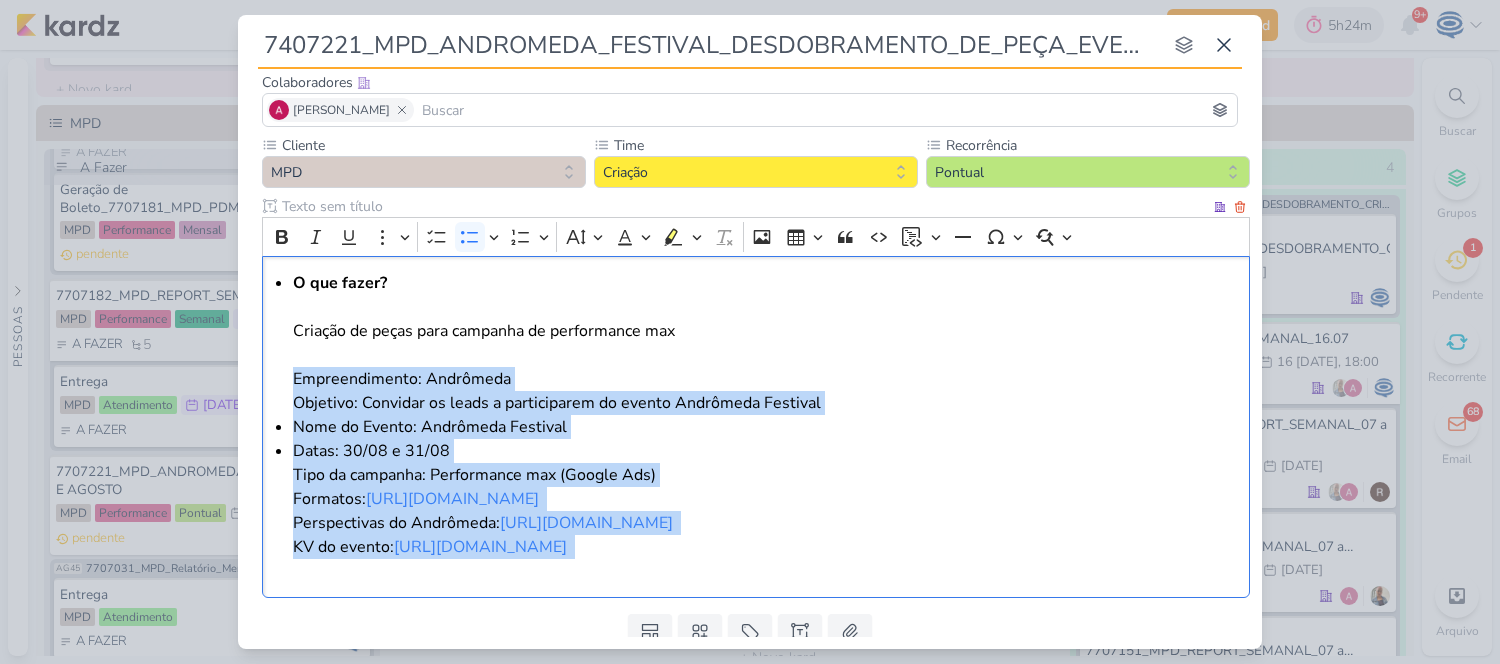 click on "O que fazer?  Criação de peças para campanha de performance max  Empreendimento: Andrômeda Objetivo: Convidar os leads a participarem do evento Andrômeda Festival  Nome do Evento: Andrômeda Festival  Datas: 30/08 e 31/08 Tipo da campanha: Performance max (Google Ads) Formatos:  [URL][DOMAIN_NAME]   Perspectivas do Andrômeda:  [URL][DOMAIN_NAME]    KV do evento:  [URL][DOMAIN_NAME]" at bounding box center [756, 427] 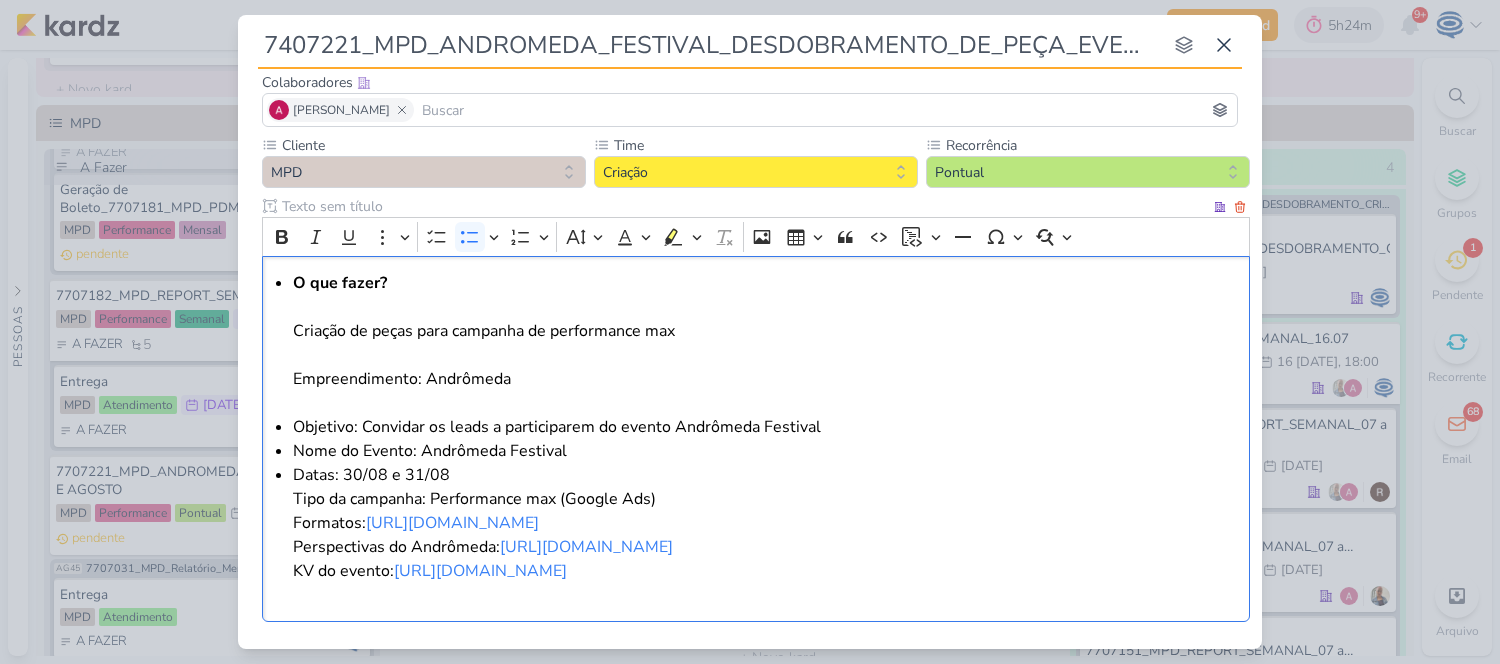 click on "O que fazer?  Criação de peças para campanha de performance max  Empreendimento: Andrômeda Objetivo: Convidar os leads a participarem do evento Andrômeda Festival  Nome do Evento: Andrômeda Festival  Datas: 30/08 e 31/08 Tipo da campanha: Performance max (Google Ads) Formatos:  [URL][DOMAIN_NAME]   Perspectivas do Andrômeda:  [URL][DOMAIN_NAME]    KV do evento:  [URL][DOMAIN_NAME]" at bounding box center (756, 439) 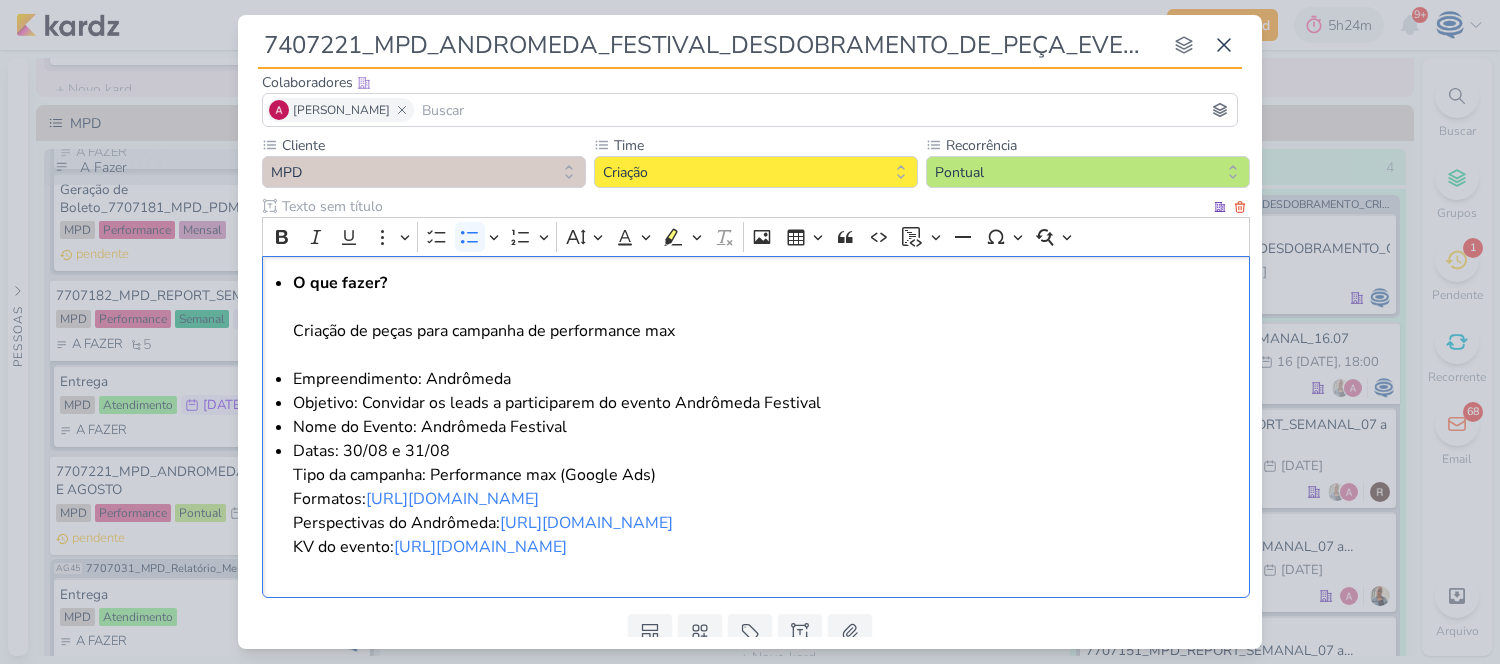 click on "O que fazer?  Criação de peças para campanha de performance max  Empreendimento: Andrômeda Objetivo: Convidar os leads a participarem do evento Andrômeda Festival  Nome do Evento: Andrômeda Festival  Datas: 30/08 e 31/08 Tipo da campanha: Performance max (Google Ads) Formatos:  [URL][DOMAIN_NAME]   Perspectivas do Andrômeda:  [URL][DOMAIN_NAME]    KV do evento:  [URL][DOMAIN_NAME]" at bounding box center [756, 427] 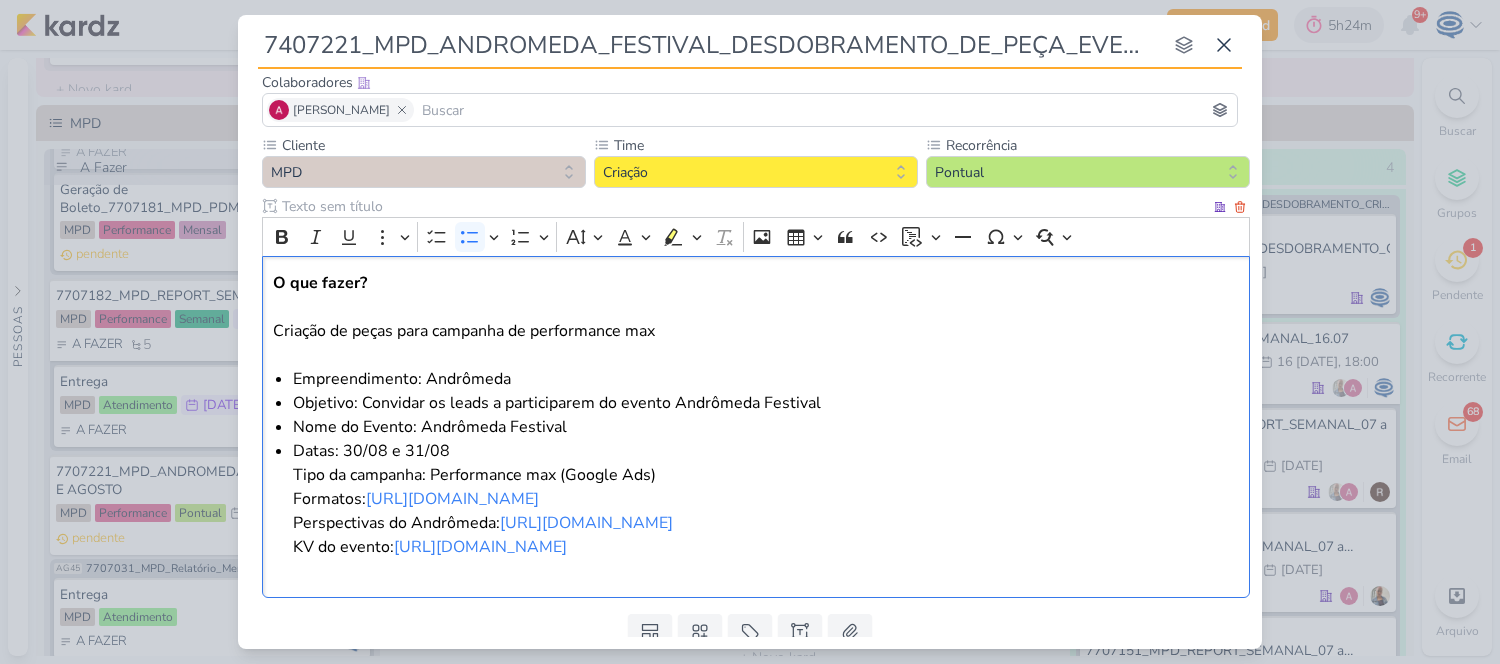 click on "O que fazer?  Criação de peças para campanha de performance max  Empreendimento: Andrômeda Objetivo: Convidar os leads a participarem do evento Andrômeda Festival  Nome do Evento: Andrômeda Festival  Datas: 30/08 e 31/08 Tipo da campanha: Performance max (Google Ads) Formatos:  [URL][DOMAIN_NAME]   Perspectivas do Andrômeda:  [URL][DOMAIN_NAME]    KV do evento:  [URL][DOMAIN_NAME]" at bounding box center [756, 427] 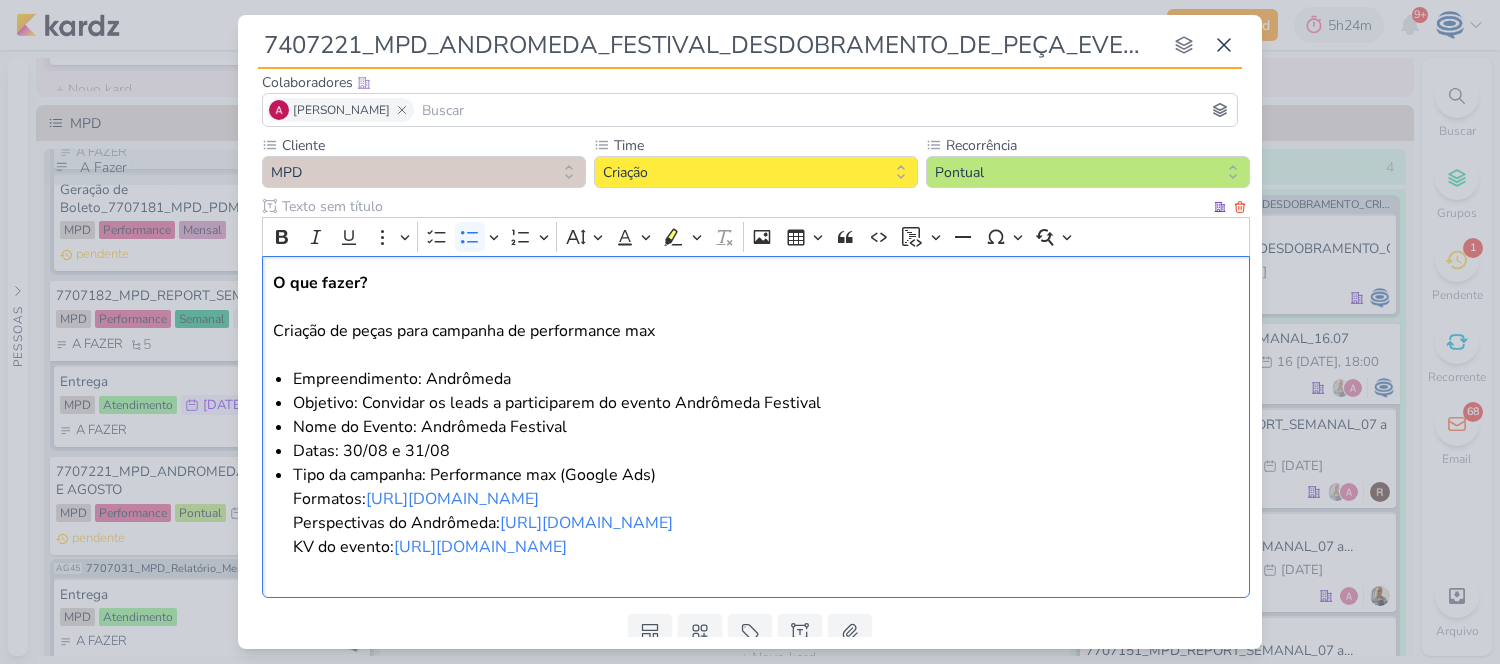 click on "O que fazer?  Criação de peças para campanha de performance max  Empreendimento: Andrômeda Objetivo: Convidar os leads a participarem do evento Andrômeda Festival  Nome do Evento: Andrômeda Festival  Datas: 30/08 e 31/08 Tipo da campanha: Performance max (Google Ads) Formatos:  [URL][DOMAIN_NAME]   Perspectivas do Andrômeda:  [URL][DOMAIN_NAME]    KV do evento:  [URL][DOMAIN_NAME]" at bounding box center [756, 427] 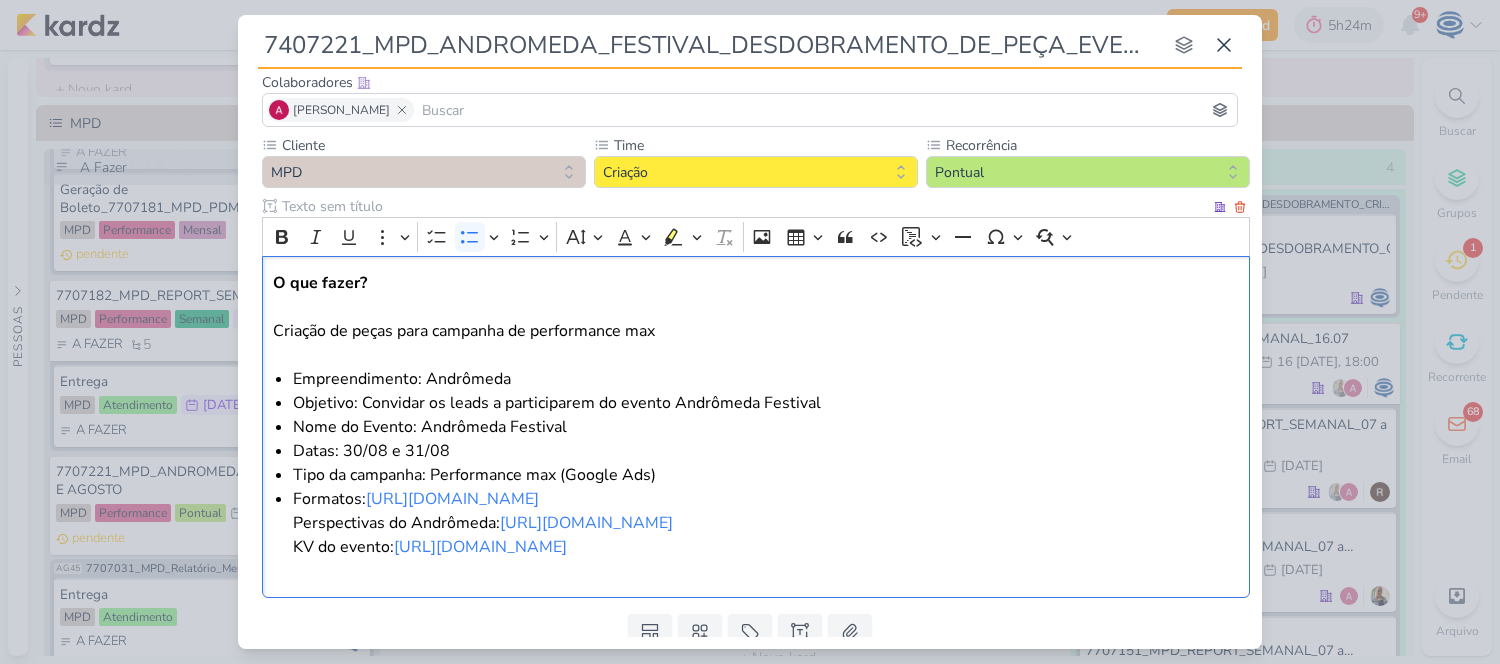 click on "O que fazer?  Criação de peças para campanha de performance max  Empreendimento: Andrômeda Objetivo: Convidar os leads a participarem do evento Andrômeda Festival  Nome do Evento: Andrômeda Festival  Datas: 30/08 e 31/08 Tipo da campanha: Performance max (Google Ads) Formatos:  [URL][DOMAIN_NAME]   Perspectivas do Andrômeda:  [URL][DOMAIN_NAME]    KV do evento:  [URL][DOMAIN_NAME]" at bounding box center (756, 427) 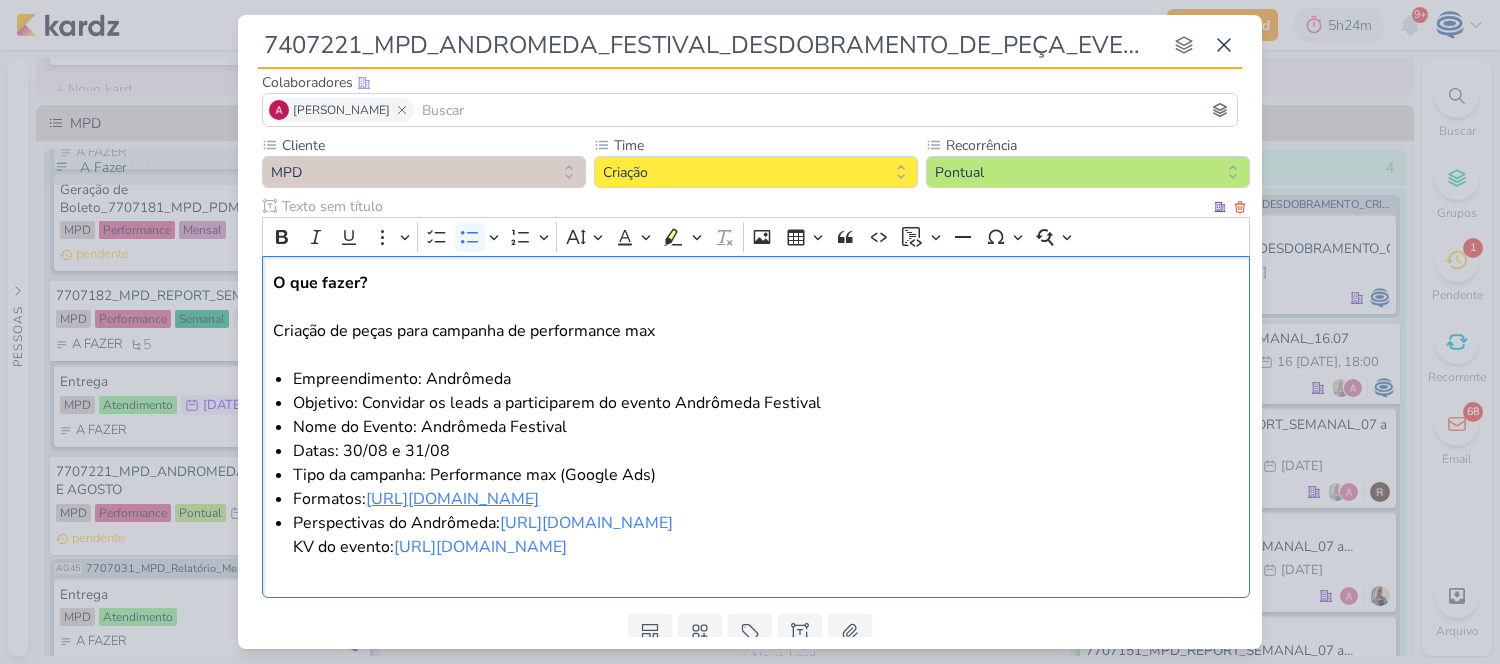 click on "[URL][DOMAIN_NAME]" at bounding box center (452, 499) 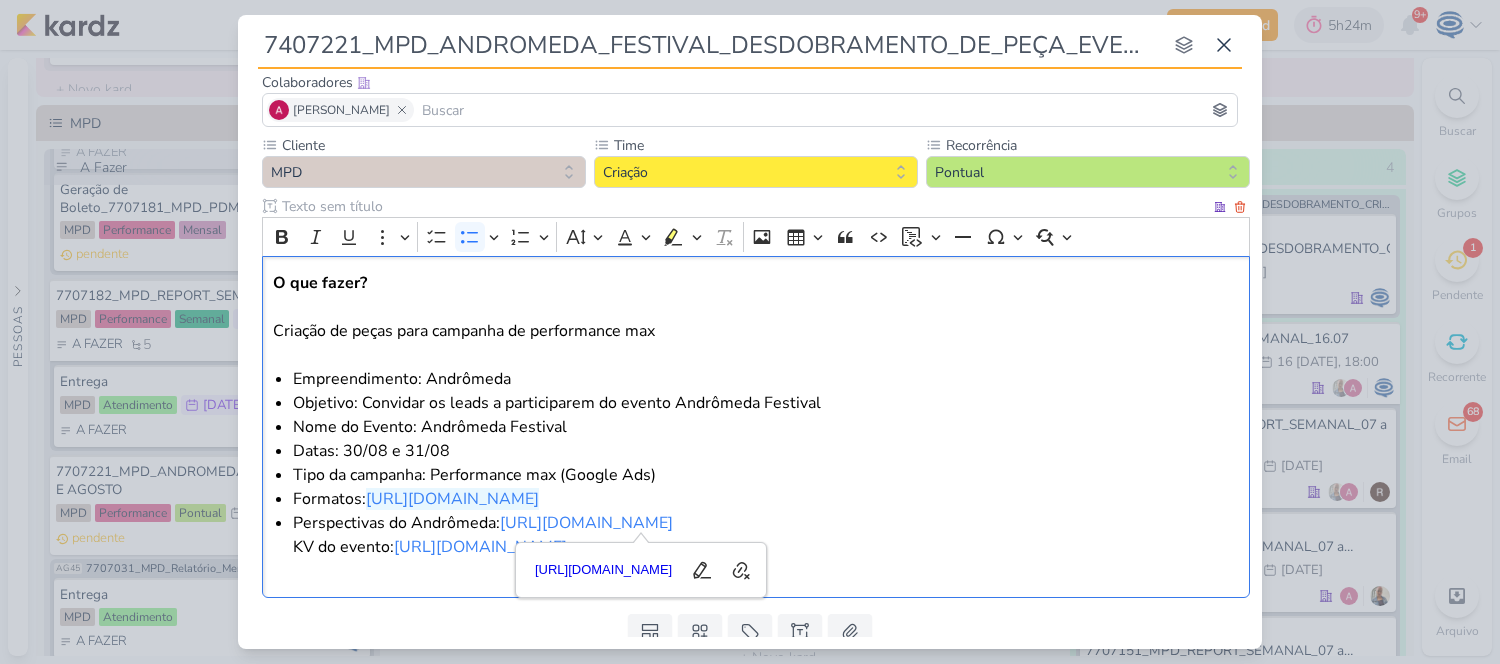 click on "Perspectivas do Andrômeda:  [URL][DOMAIN_NAME]    KV do evento:  [URL][DOMAIN_NAME]" at bounding box center [766, 547] 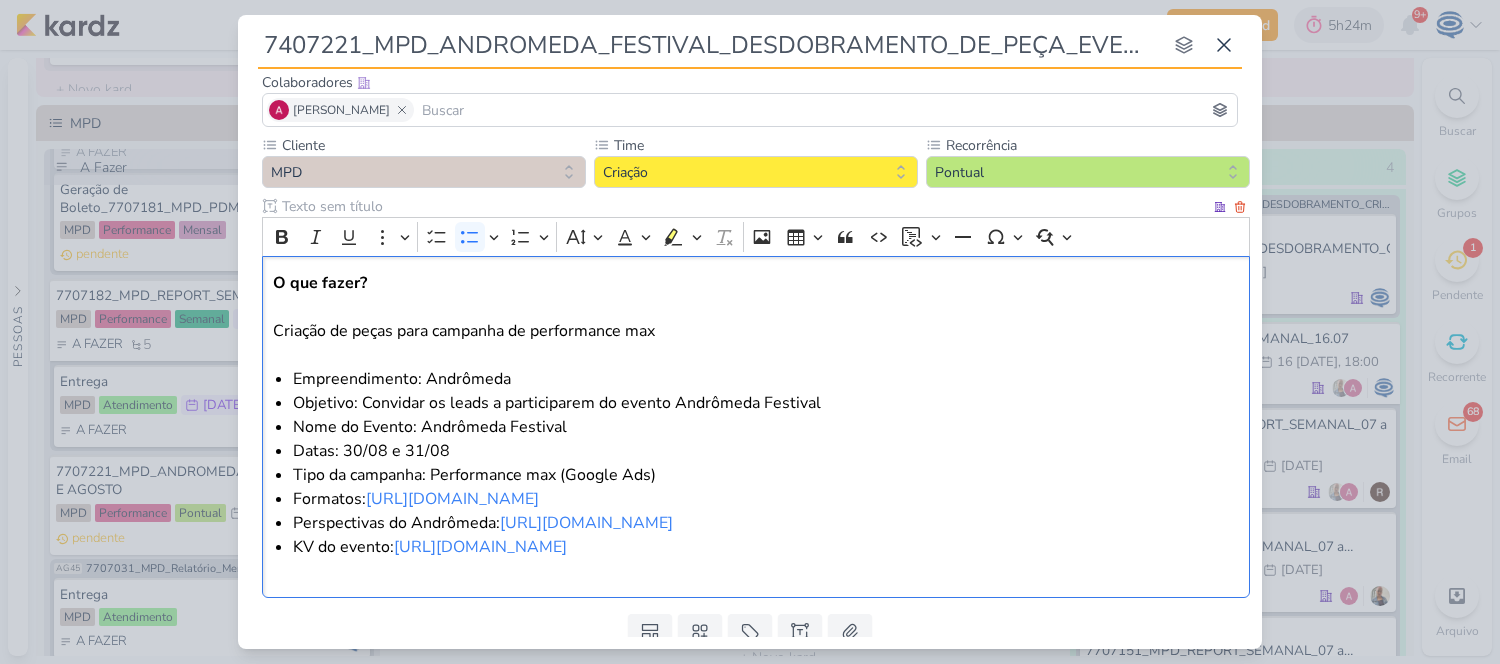 click on "KV do evento:  [URL][DOMAIN_NAME]" at bounding box center (766, 559) 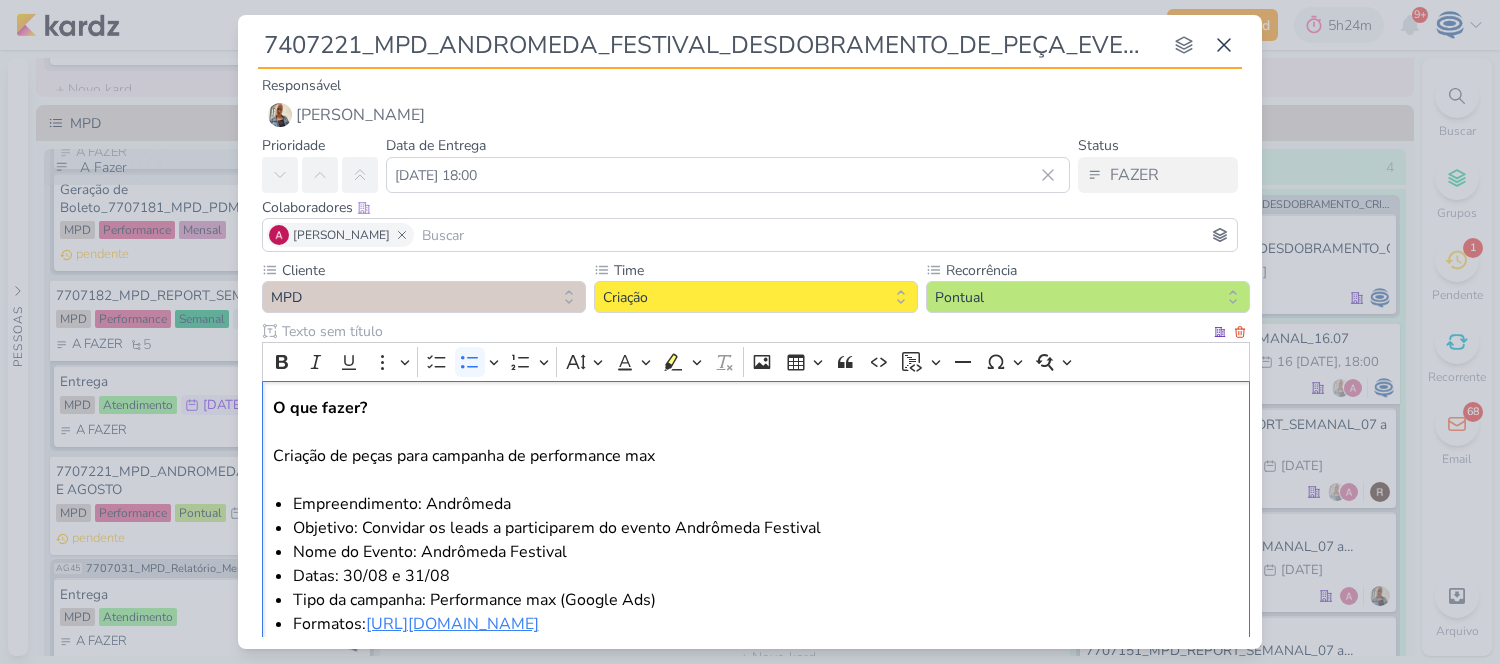 scroll, scrollTop: 245, scrollLeft: 0, axis: vertical 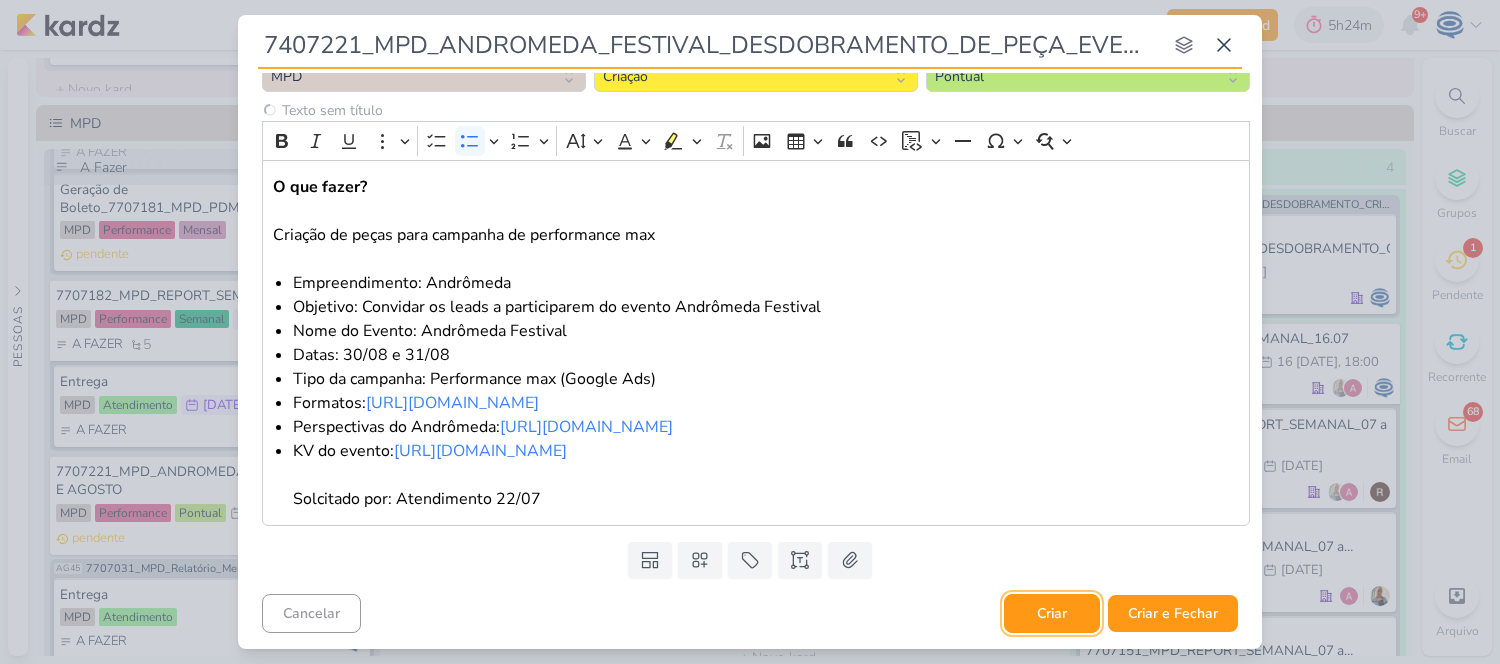 click on "Criar" at bounding box center [1052, 613] 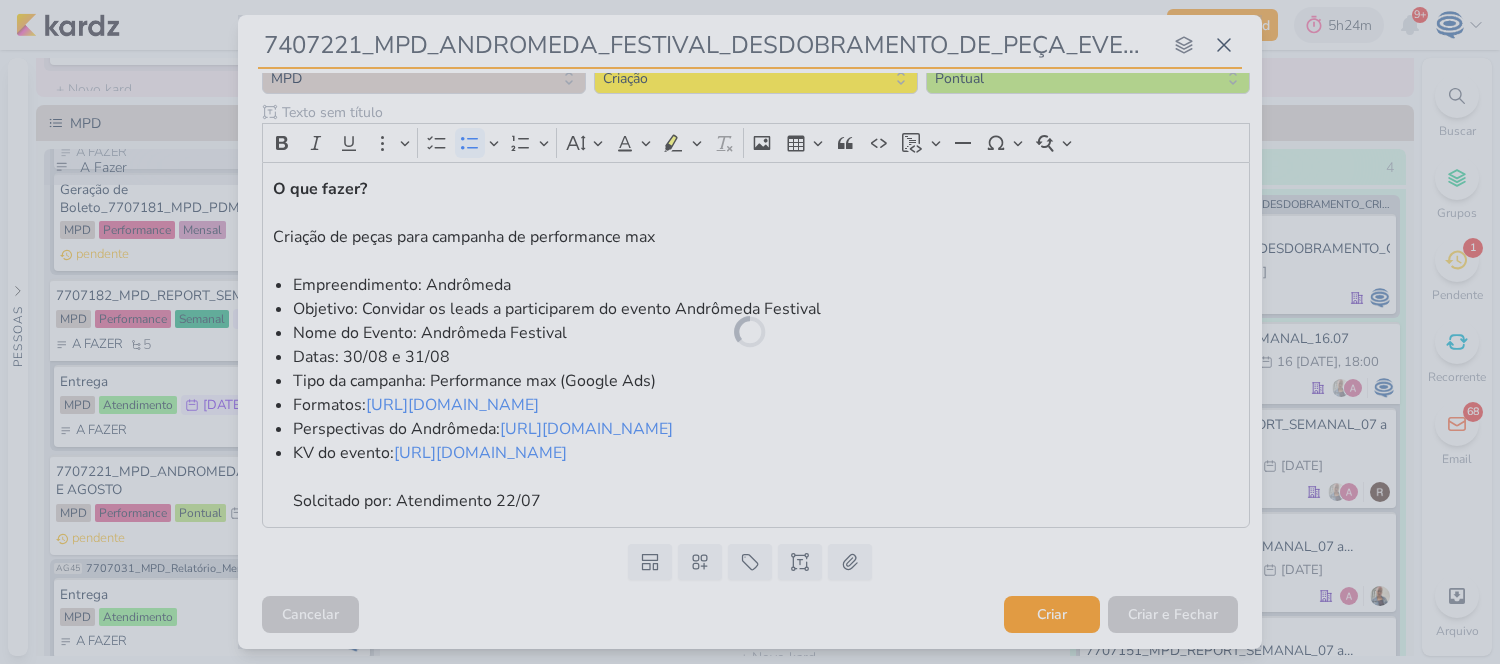 scroll, scrollTop: 243, scrollLeft: 0, axis: vertical 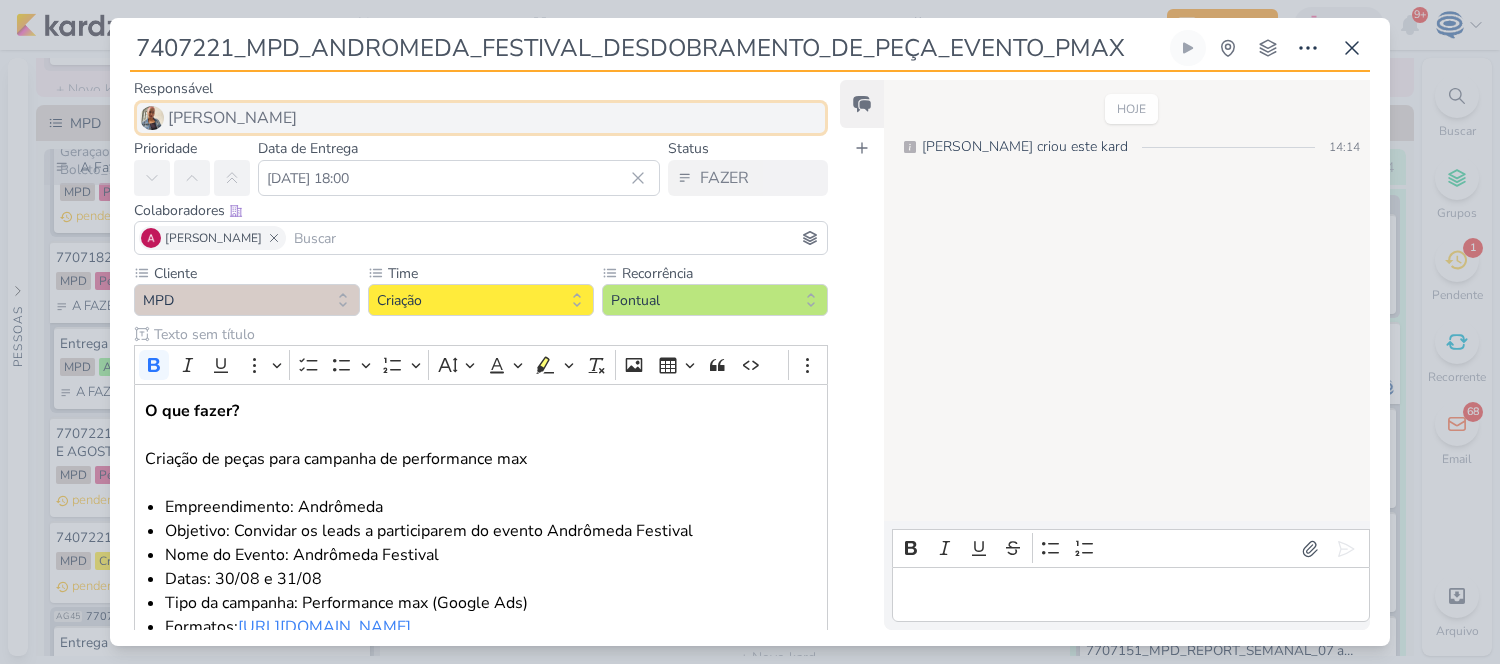 click on "[PERSON_NAME]" at bounding box center (481, 118) 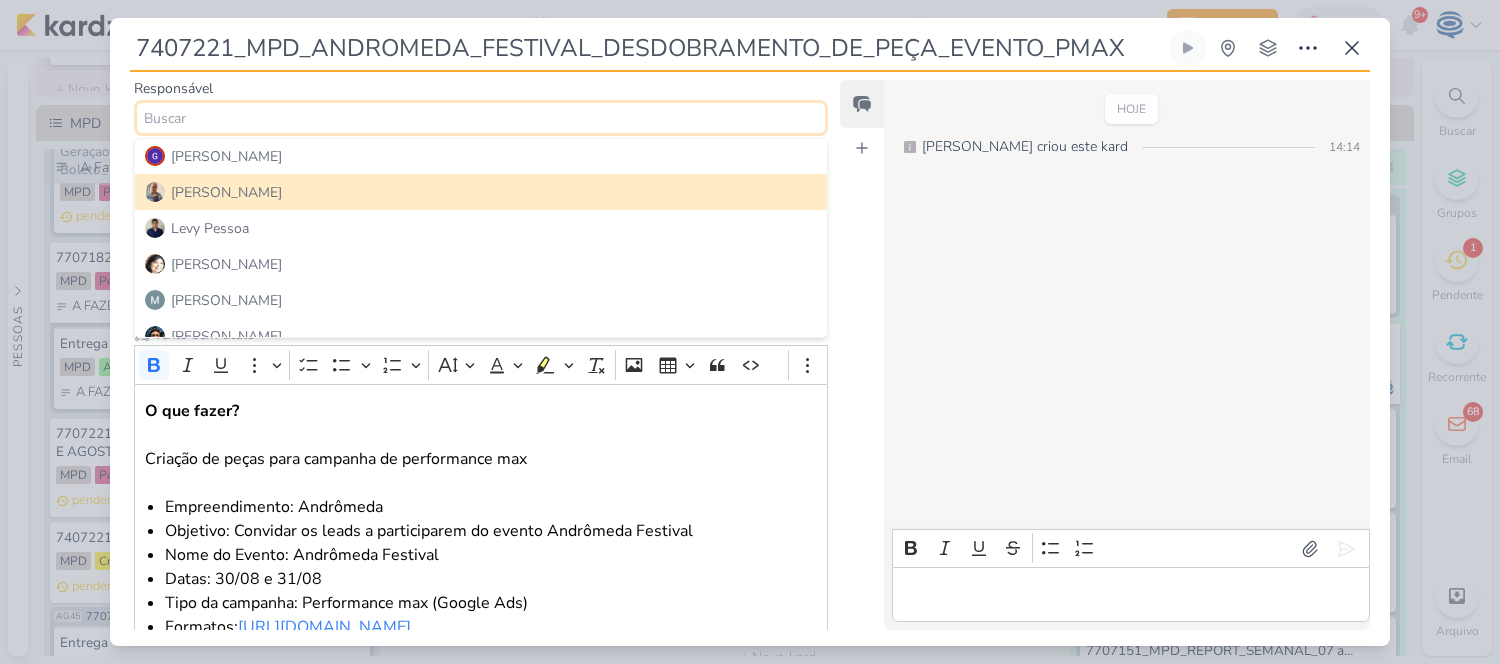 scroll, scrollTop: 0, scrollLeft: 0, axis: both 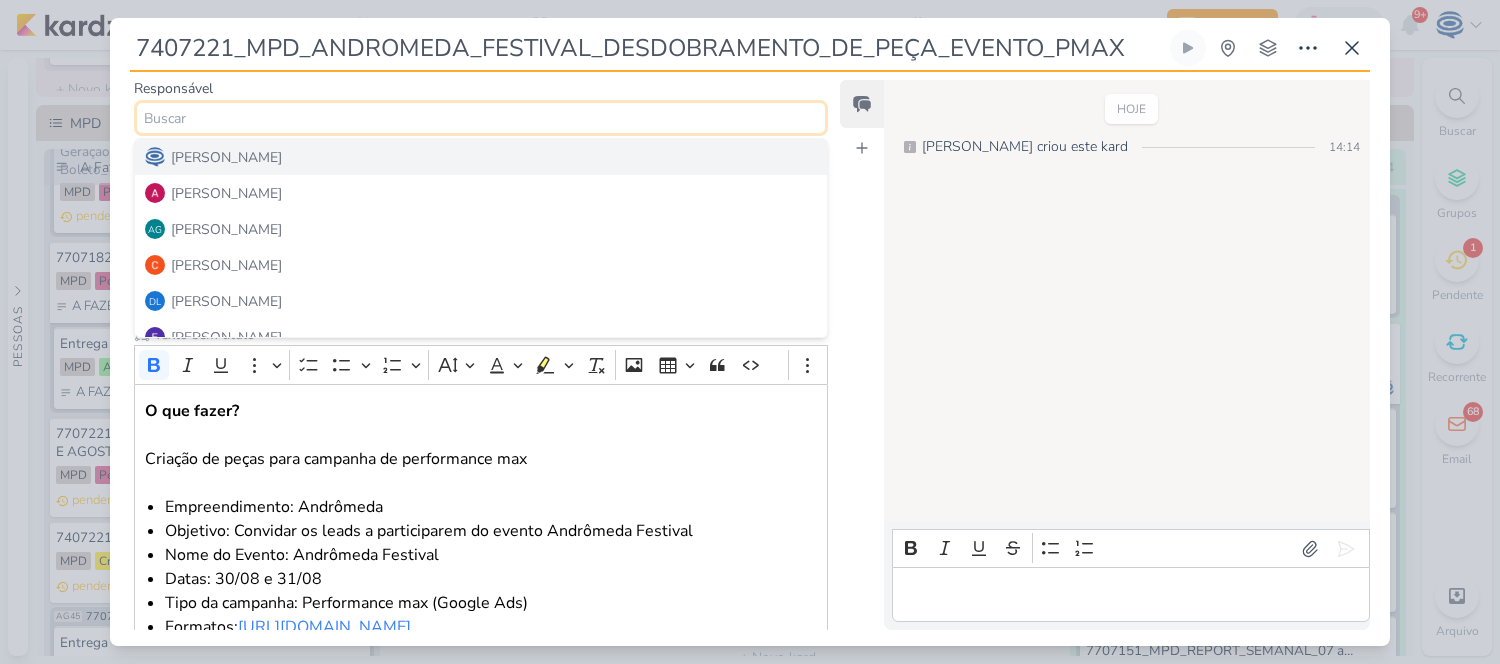 click on "[PERSON_NAME]" at bounding box center (226, 157) 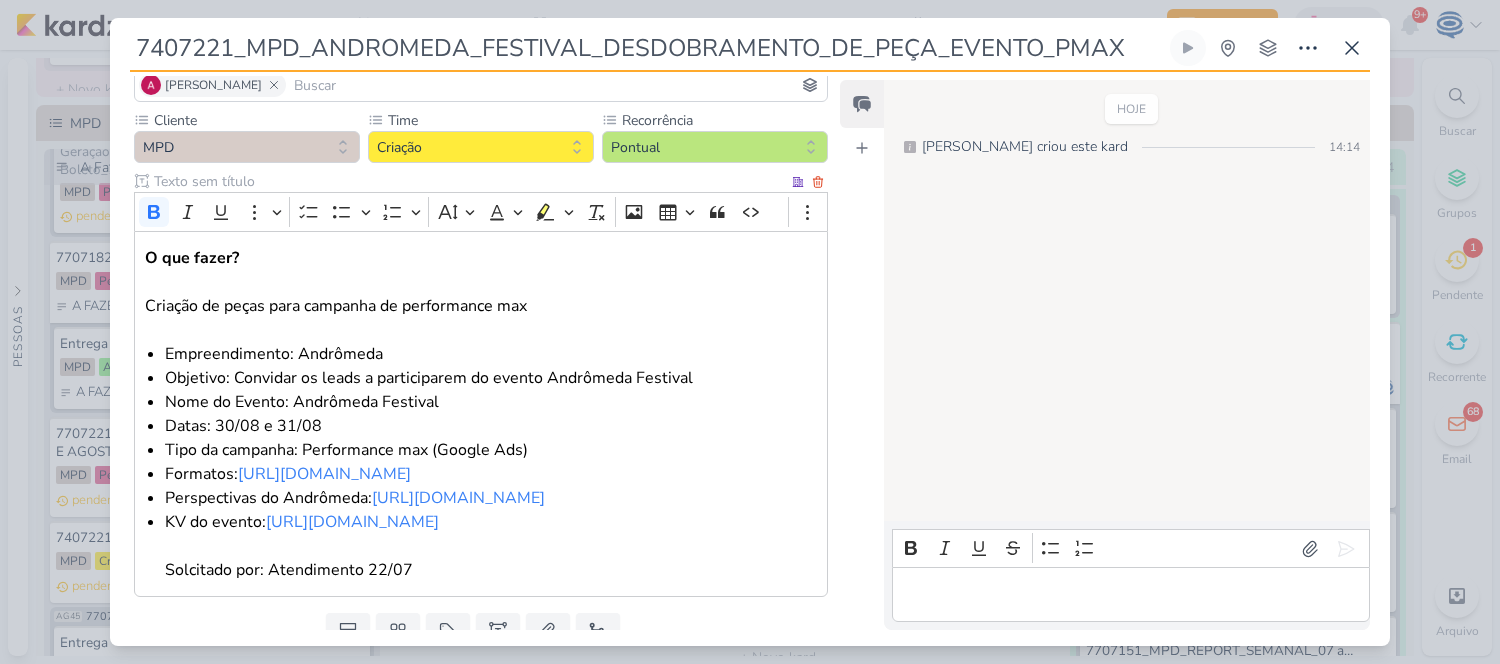 scroll, scrollTop: 200, scrollLeft: 0, axis: vertical 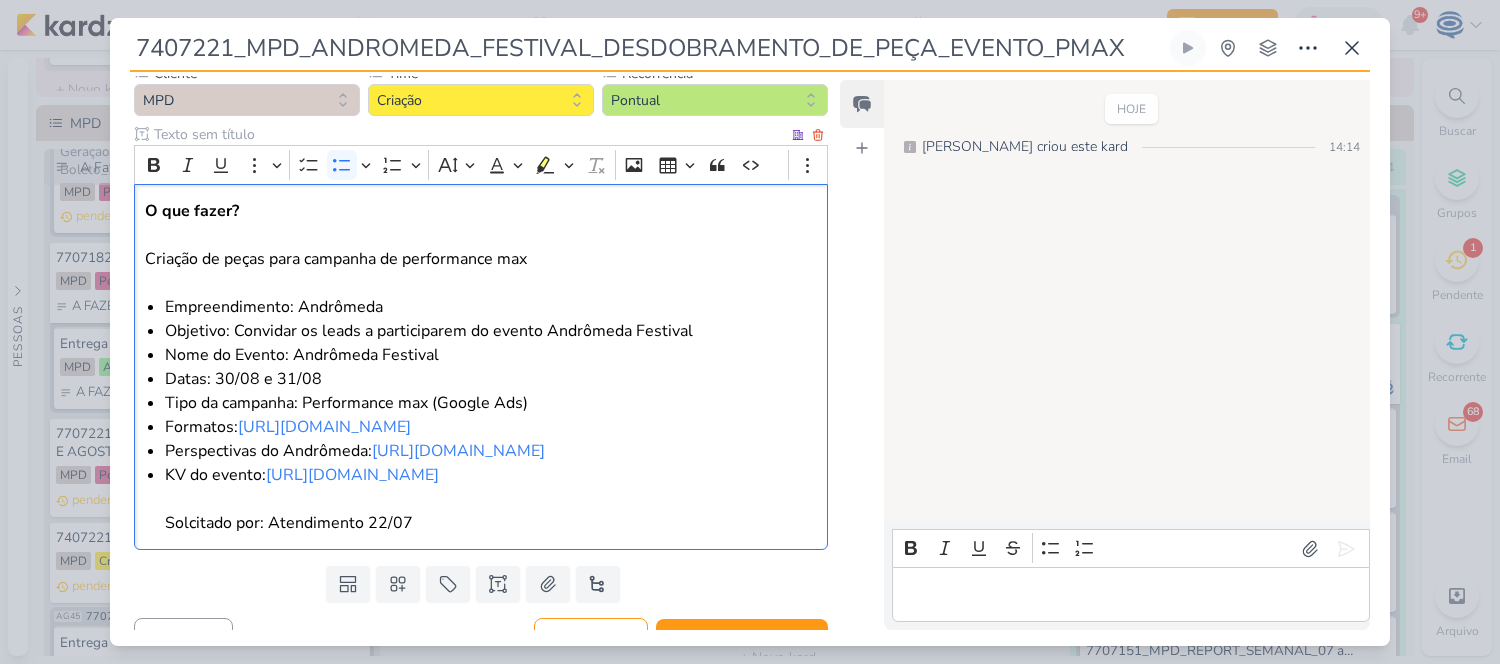 click on "KV do evento:  [URL][DOMAIN_NAME]   Solcitado por: Atendimento 22/07" at bounding box center [491, 499] 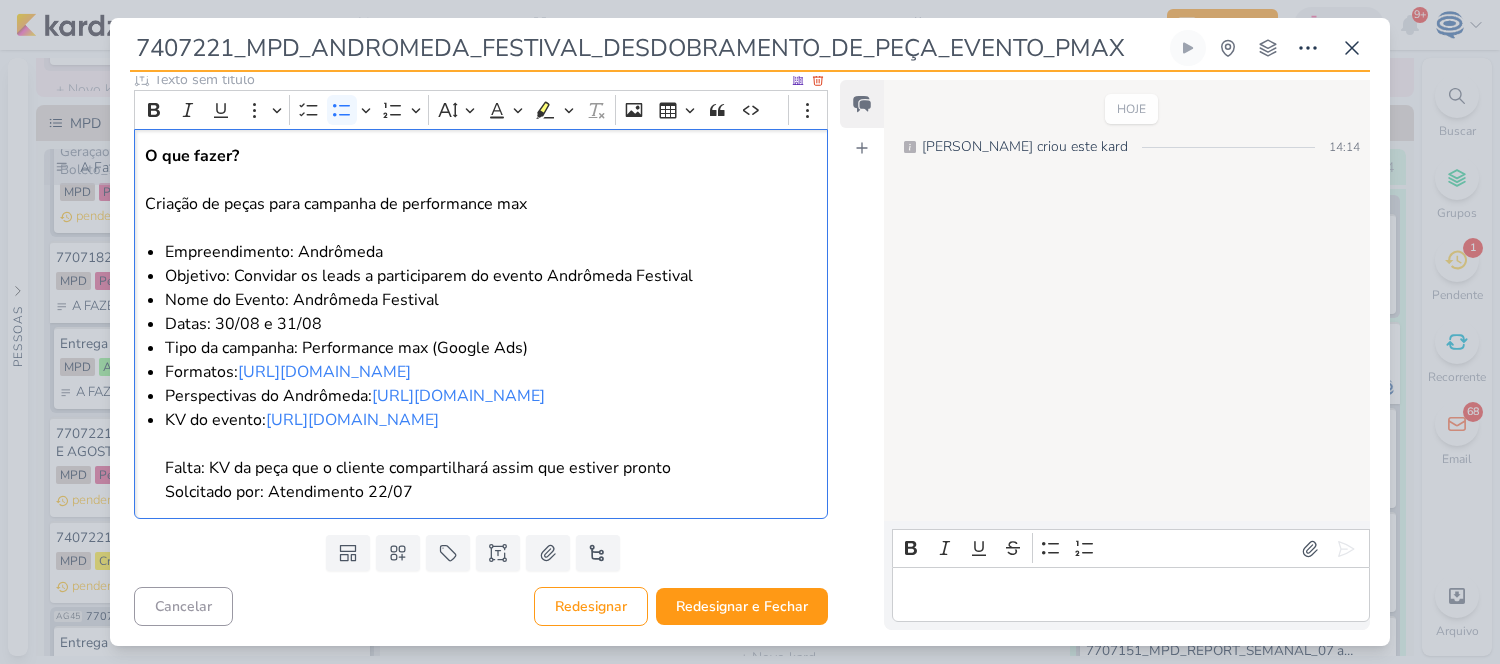 scroll, scrollTop: 0, scrollLeft: 0, axis: both 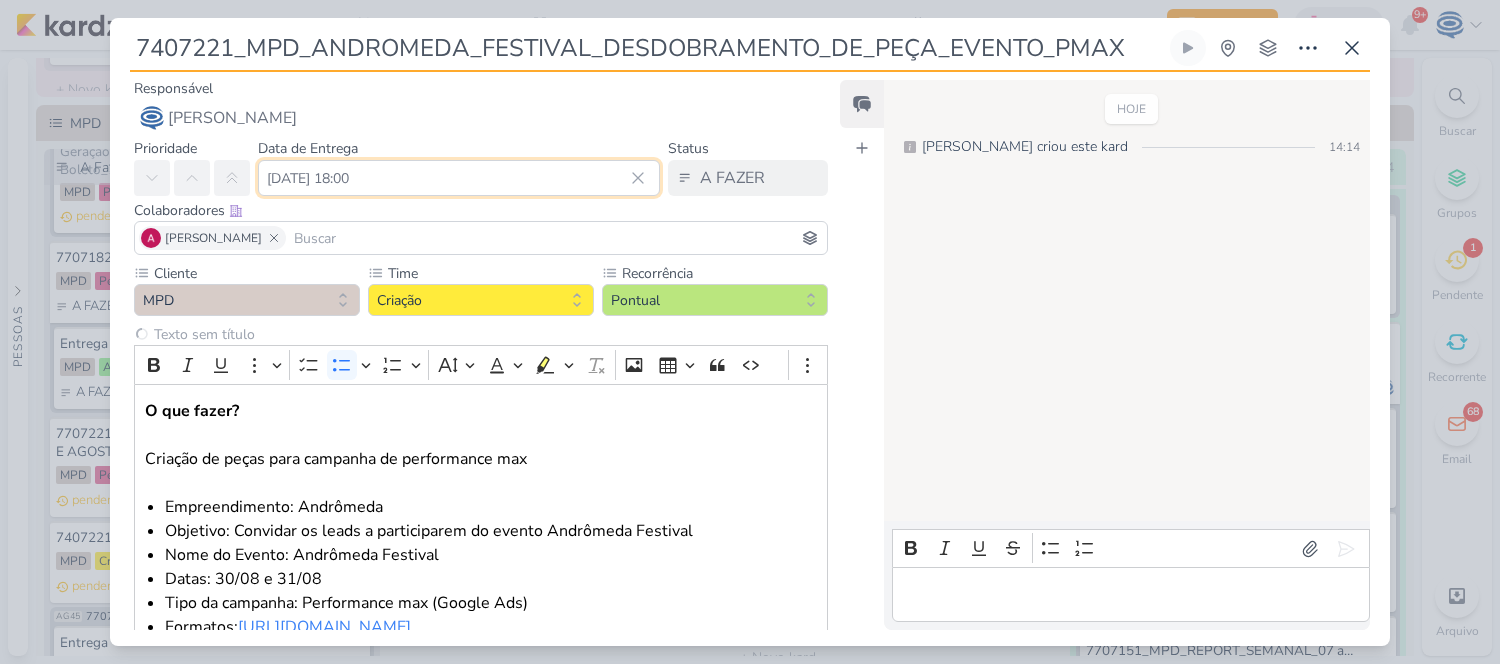 click on "[DATE] 18:00" at bounding box center [459, 178] 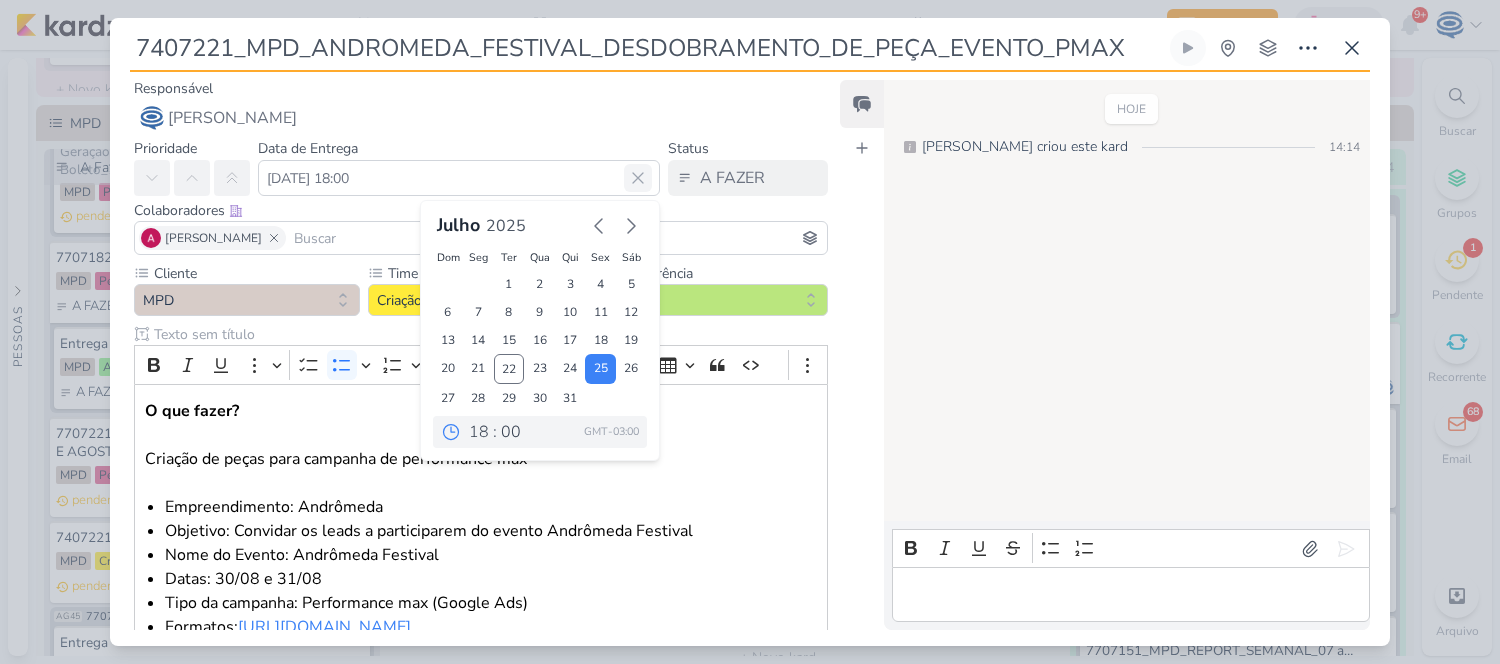 click 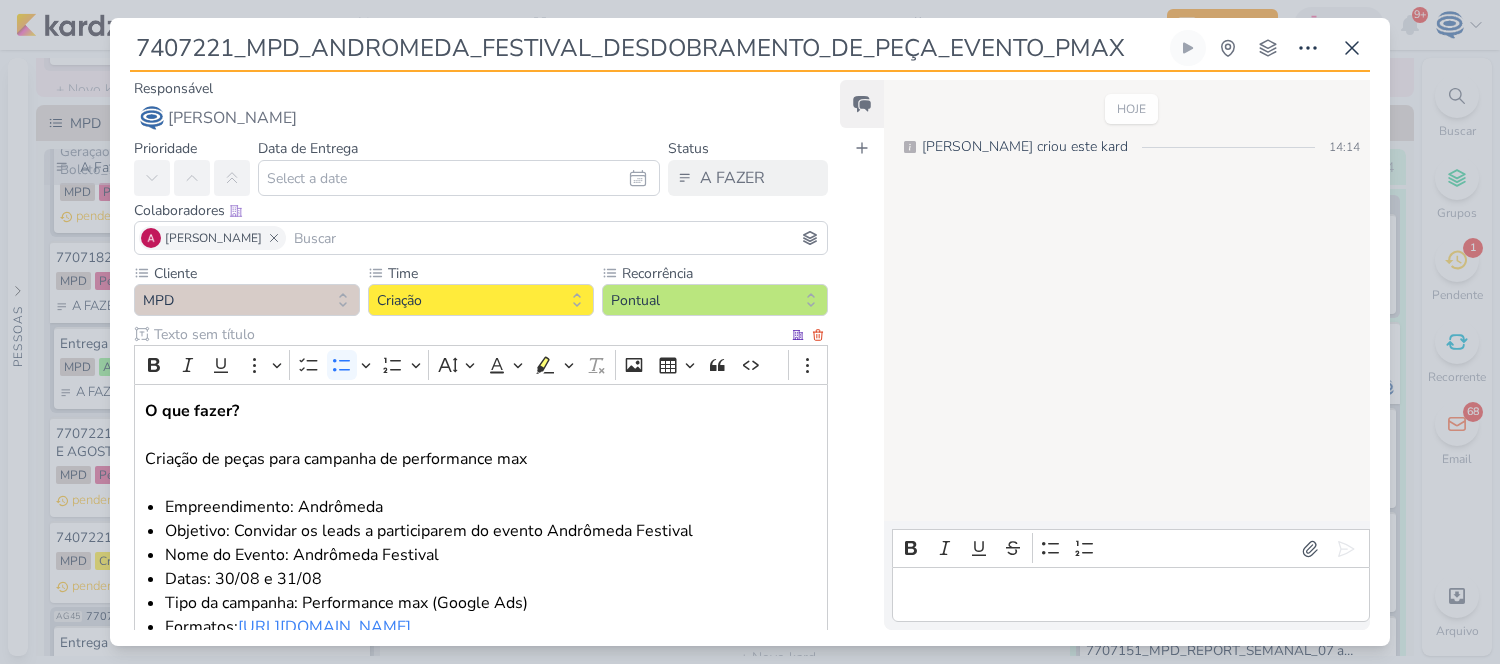 scroll, scrollTop: 352, scrollLeft: 0, axis: vertical 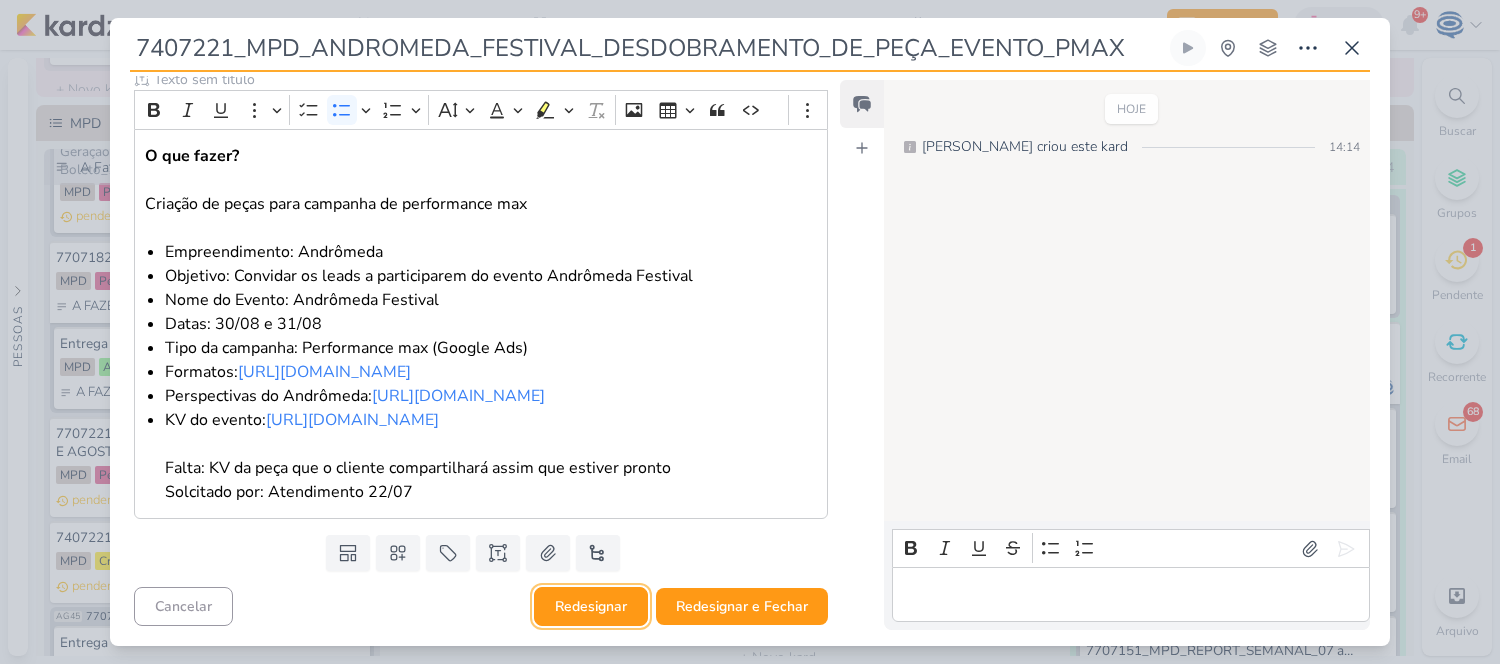click on "Redesignar" at bounding box center [591, 606] 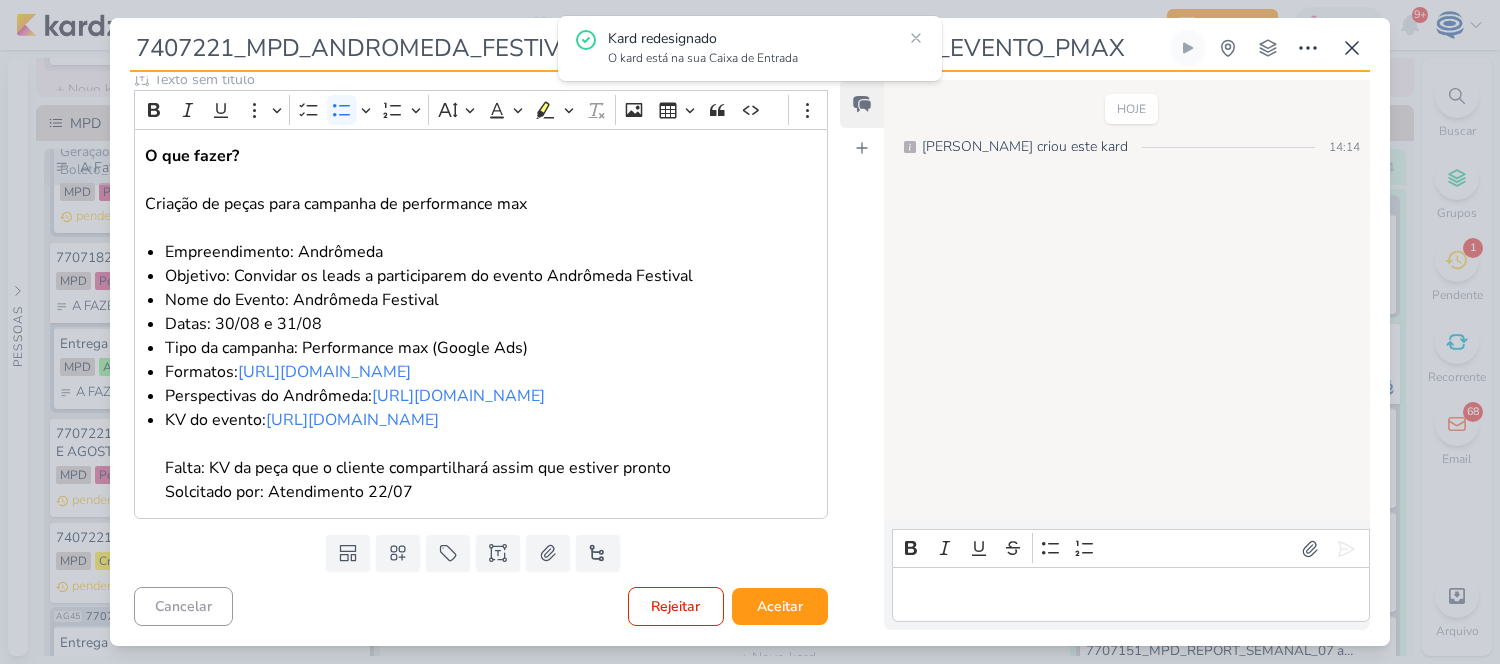 scroll, scrollTop: 352, scrollLeft: 0, axis: vertical 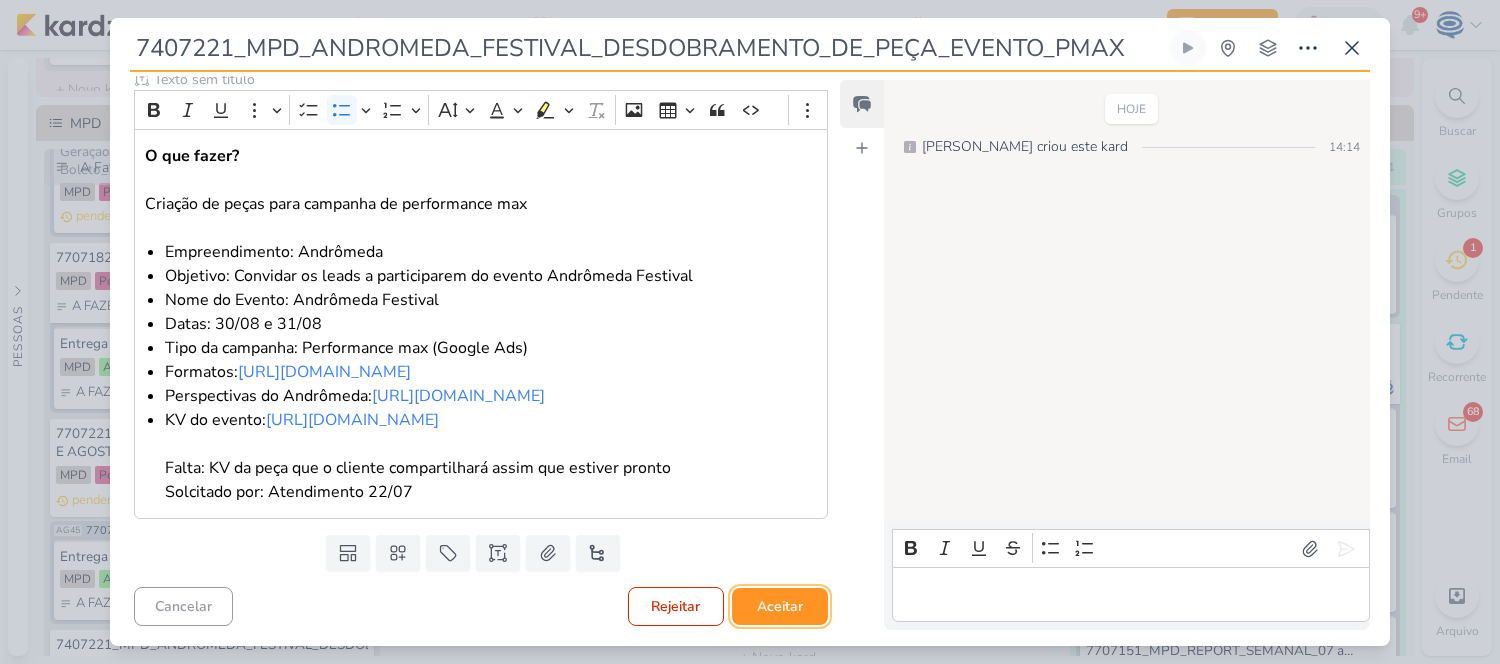 click on "Aceitar" at bounding box center (780, 606) 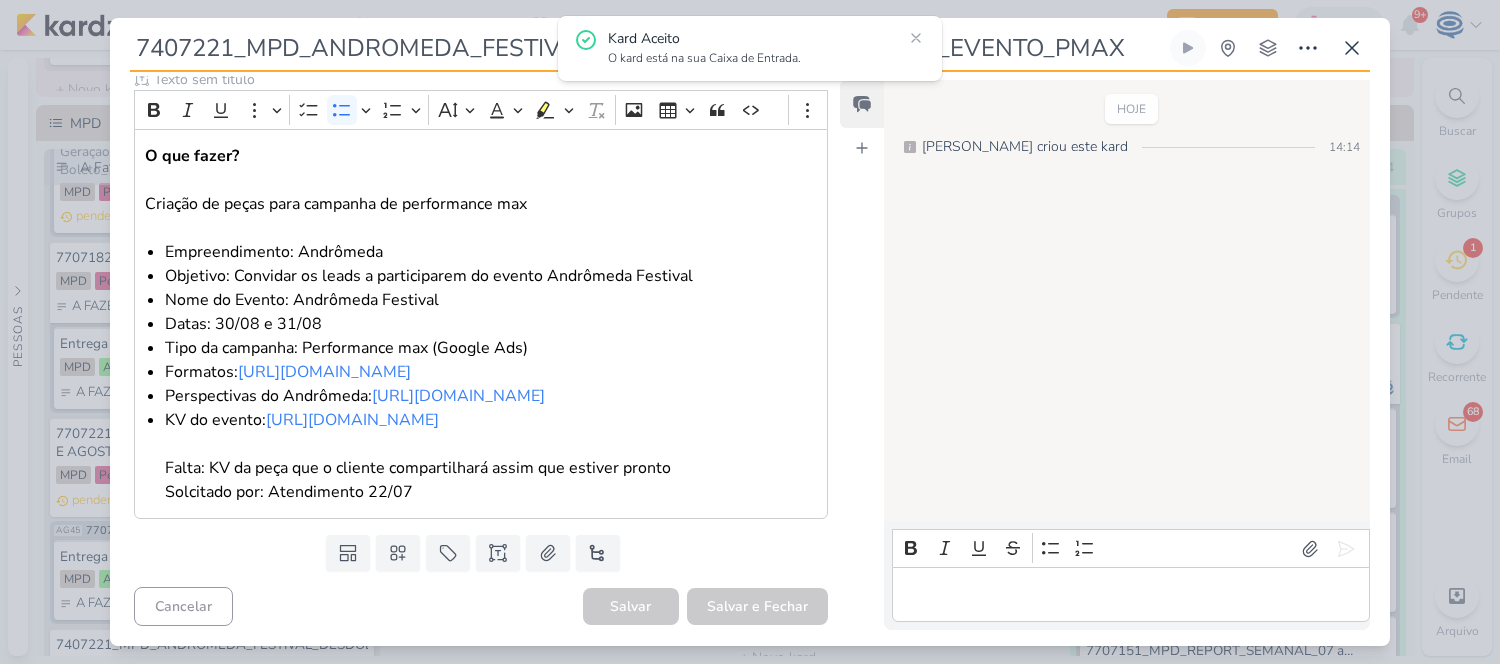 scroll, scrollTop: 352, scrollLeft: 0, axis: vertical 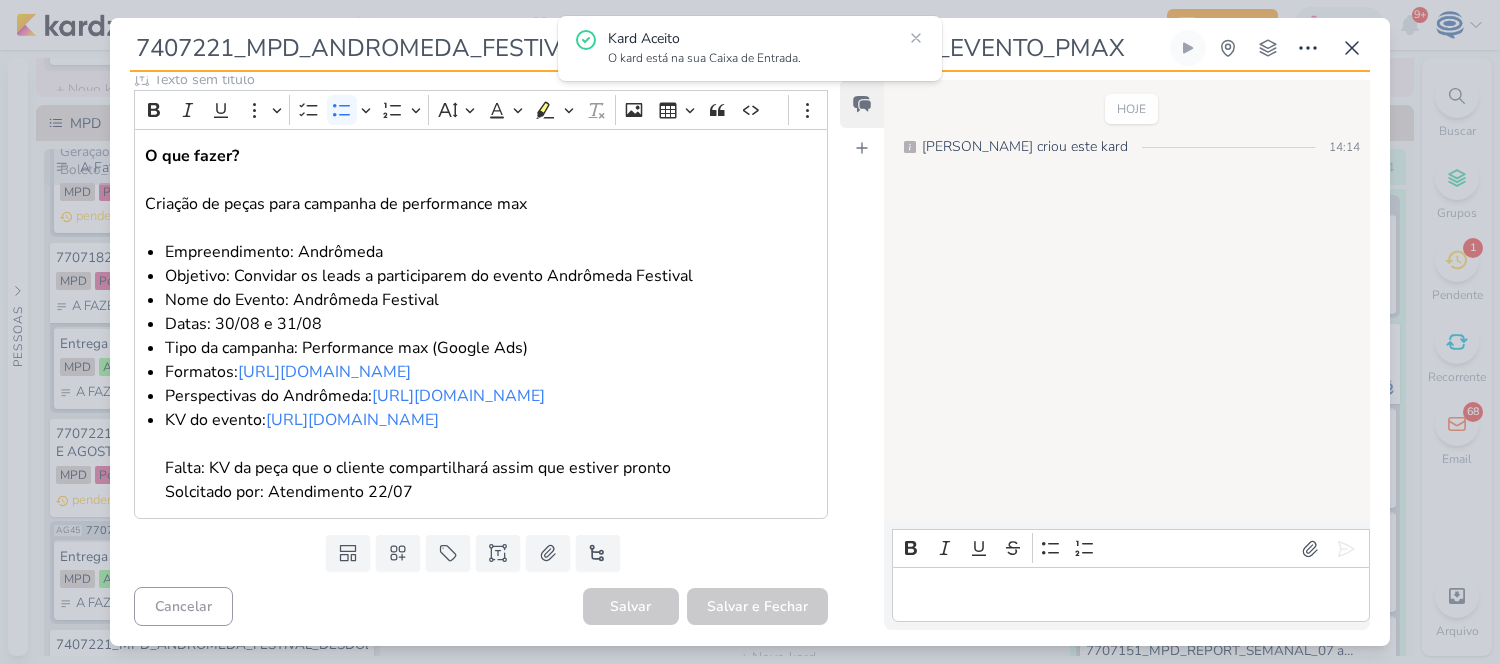 click on "Formatos:  [URL][DOMAIN_NAME]" at bounding box center (491, 372) 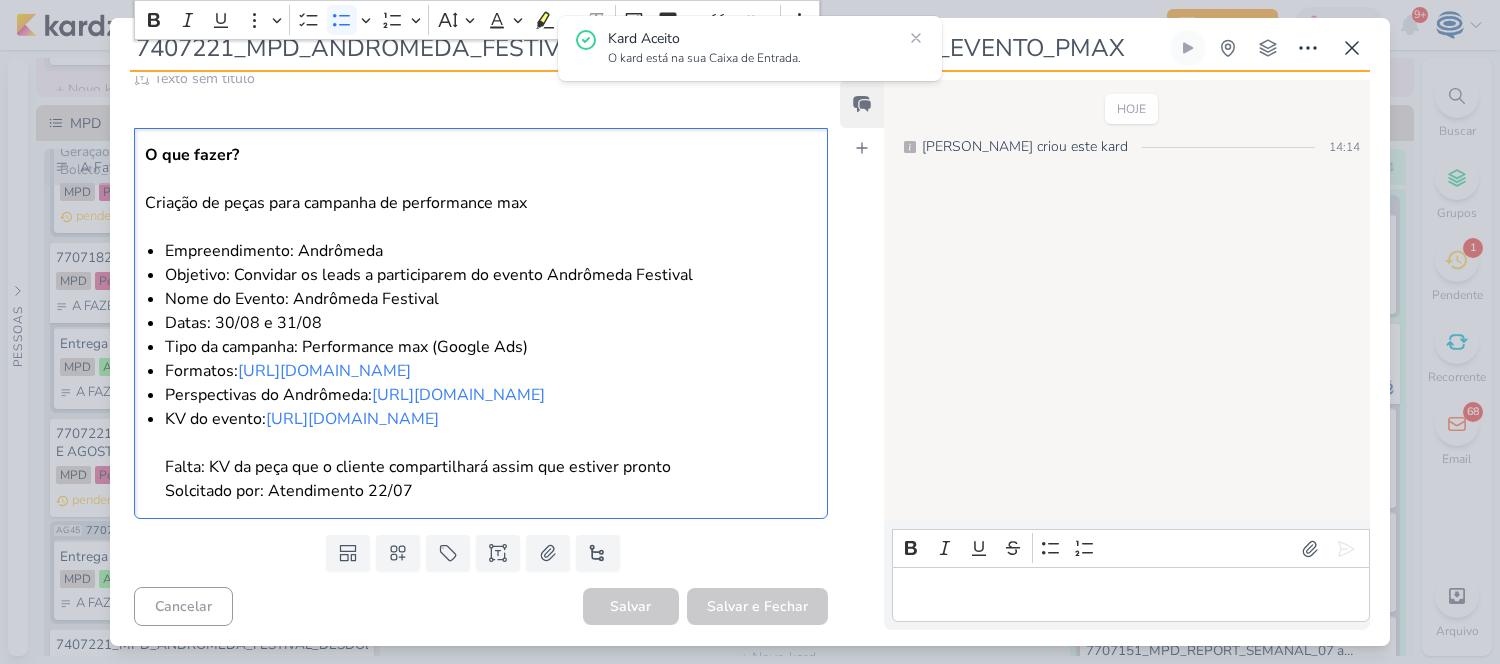 scroll, scrollTop: 0, scrollLeft: 0, axis: both 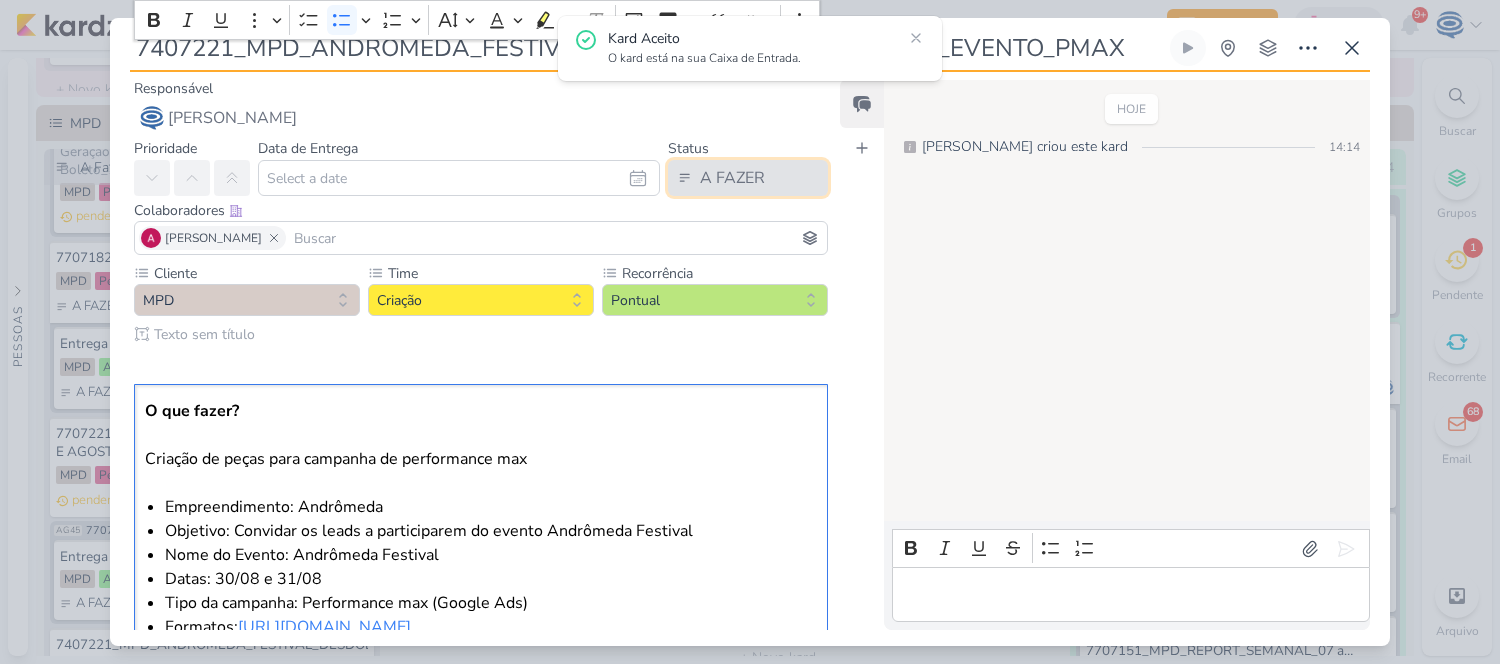 click on "A FAZER" at bounding box center [732, 178] 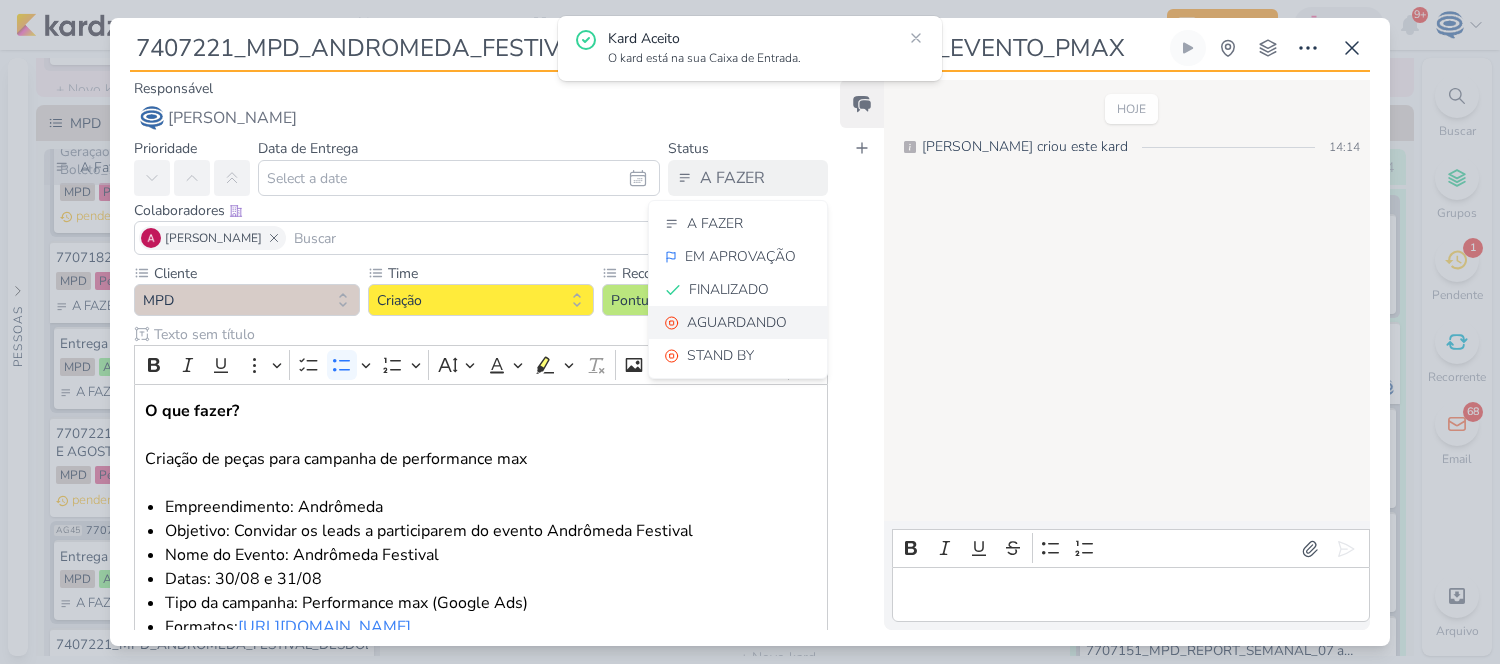 click on "AGUARDANDO" at bounding box center [737, 322] 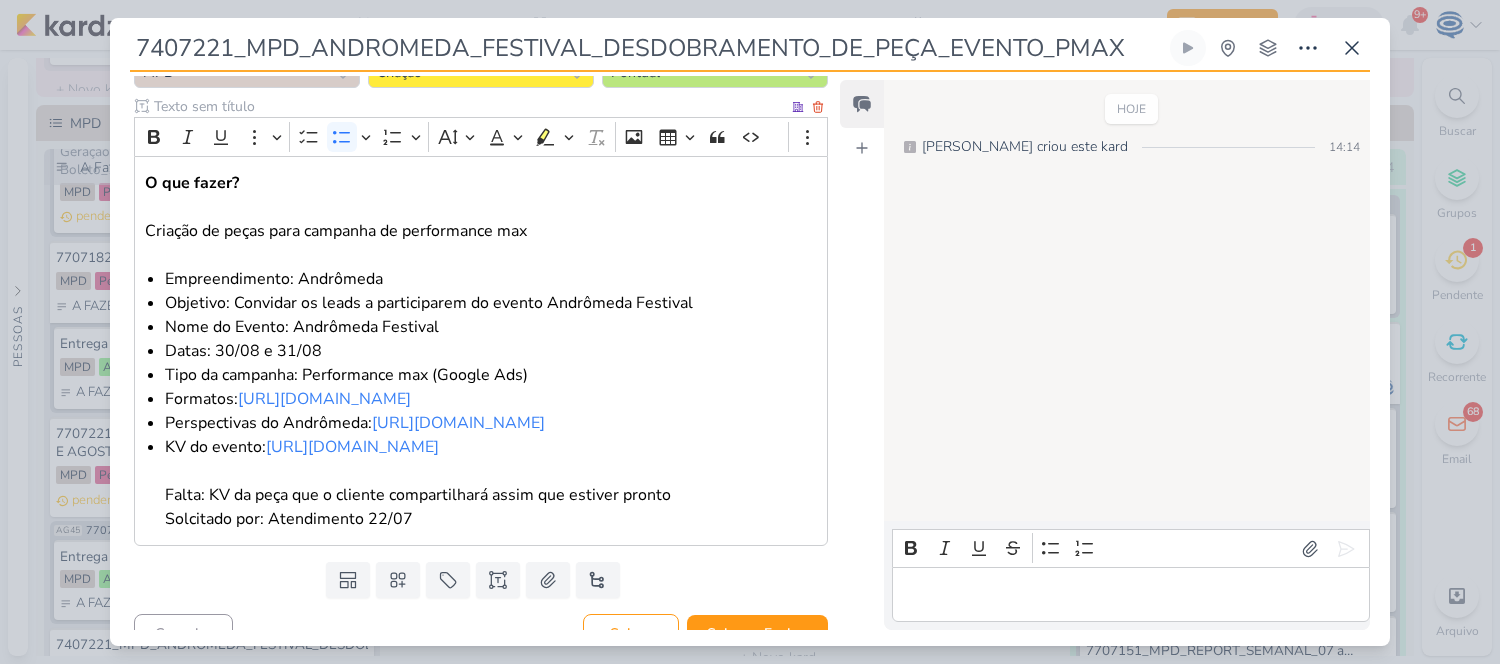 scroll, scrollTop: 263, scrollLeft: 0, axis: vertical 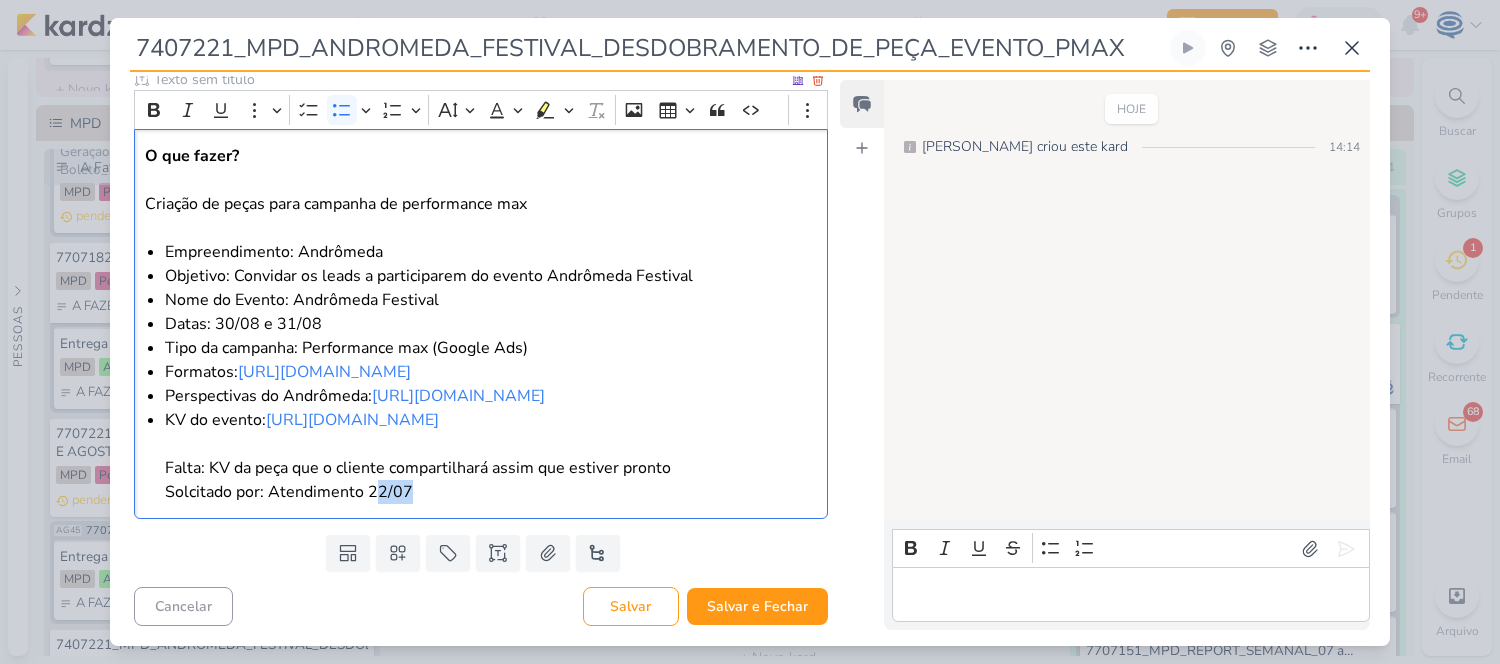 drag, startPoint x: 405, startPoint y: 580, endPoint x: 372, endPoint y: 581, distance: 33.01515 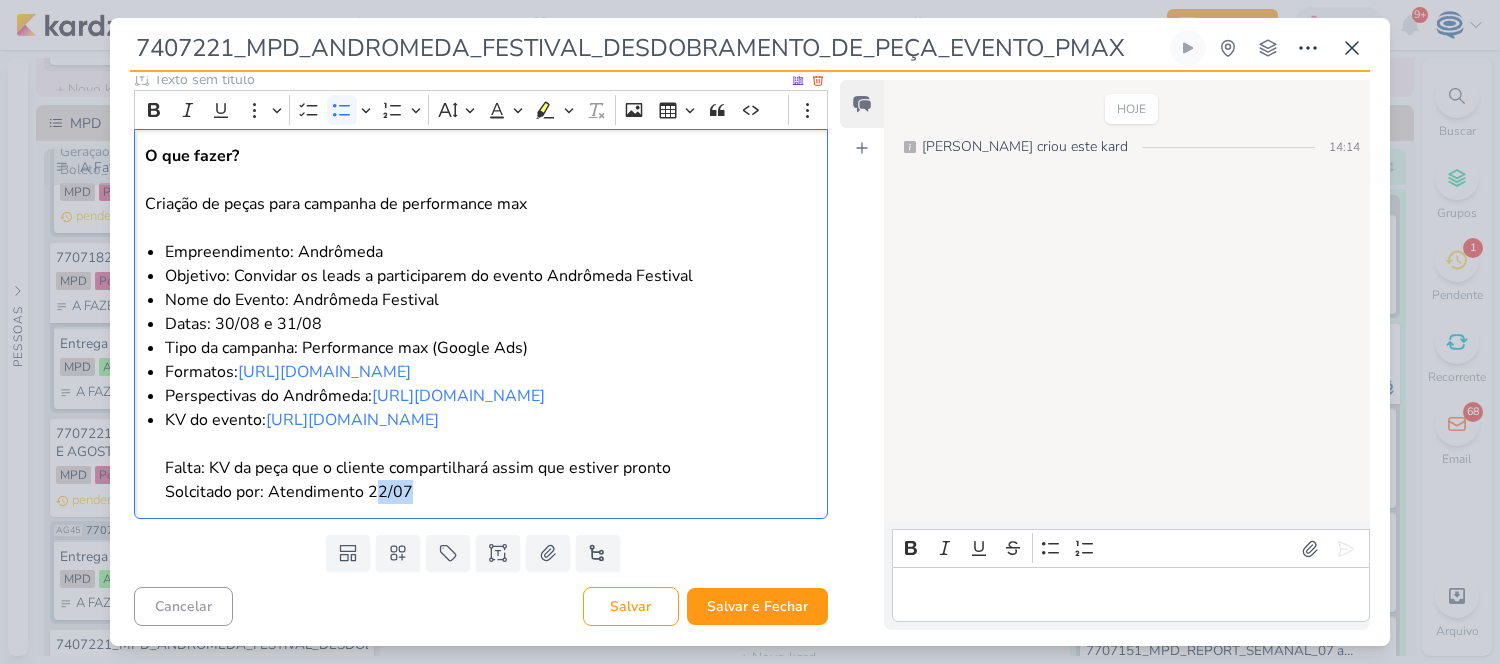 click on "KV do evento:  [URL][DOMAIN_NAME]   Falta: KV da peça que o cliente compartilhará assim que estiver pronto Solcitado por: Atendimento 22/07" at bounding box center (491, 456) 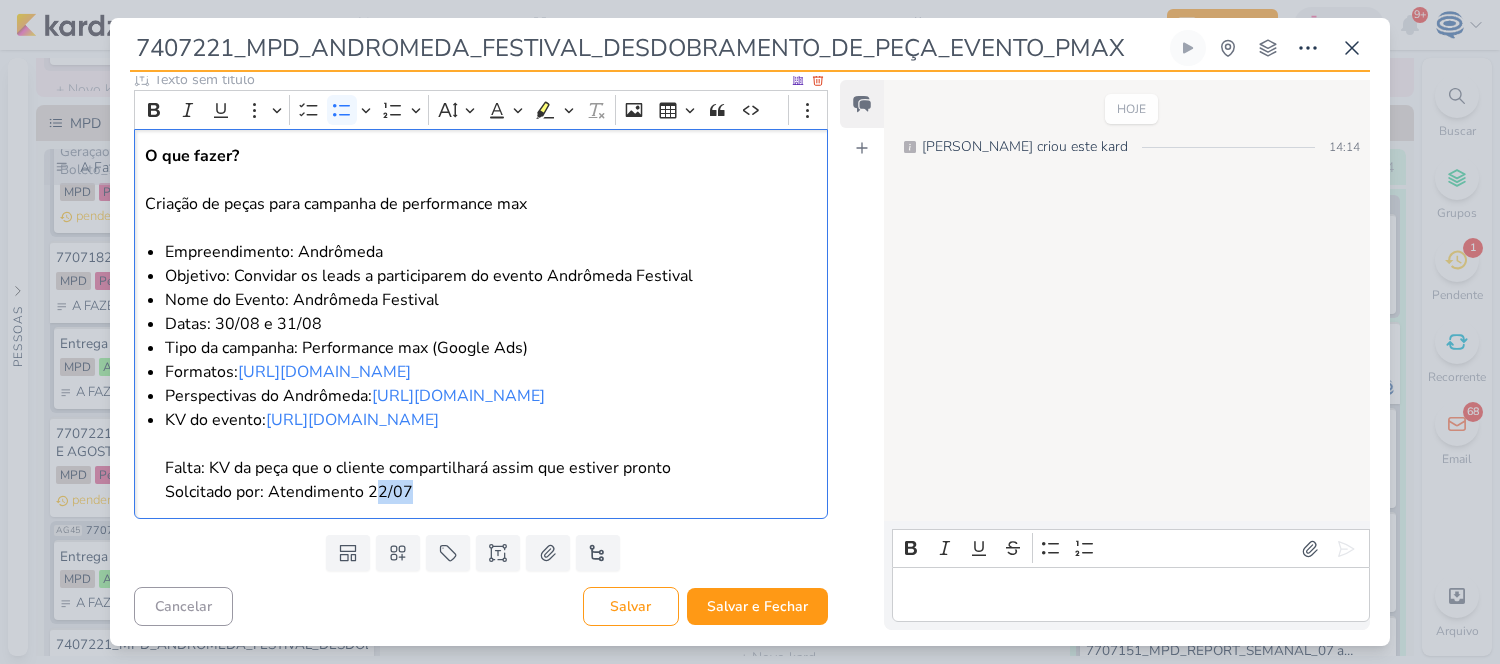 scroll, scrollTop: 273, scrollLeft: 0, axis: vertical 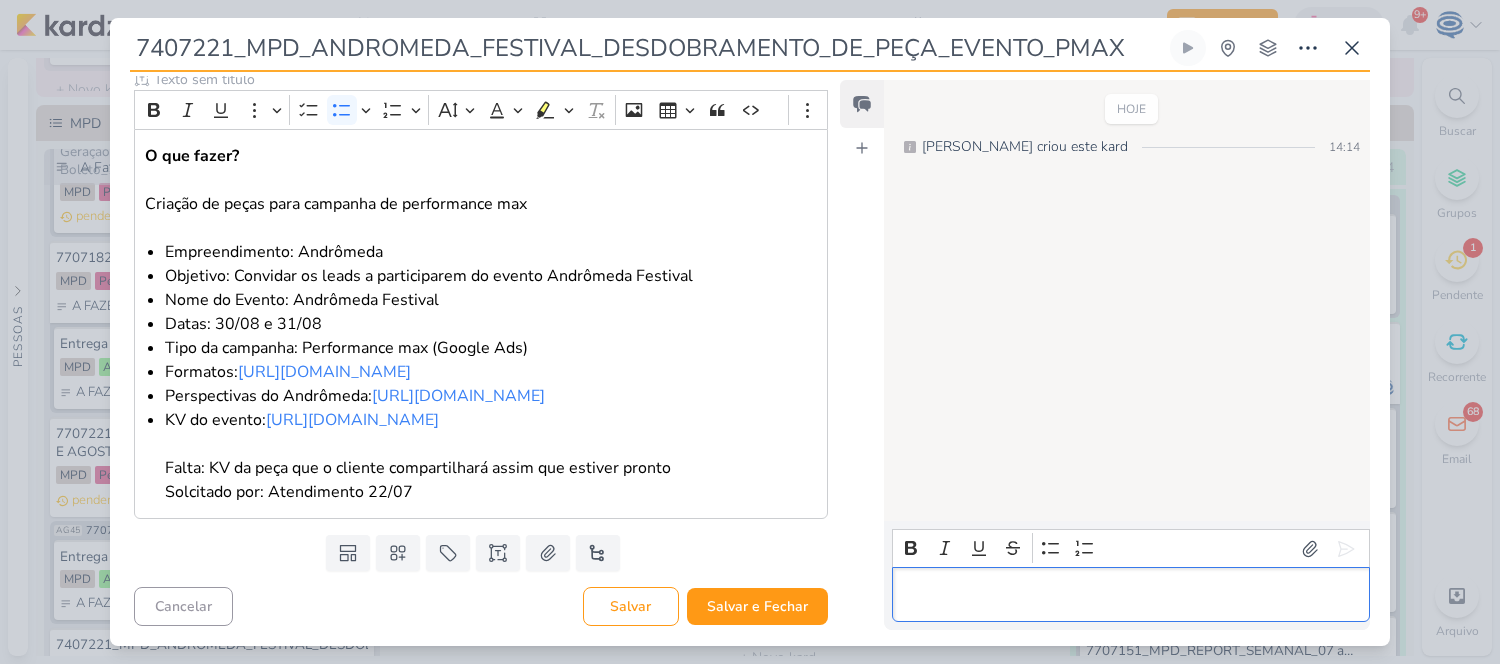 click at bounding box center [1130, 595] 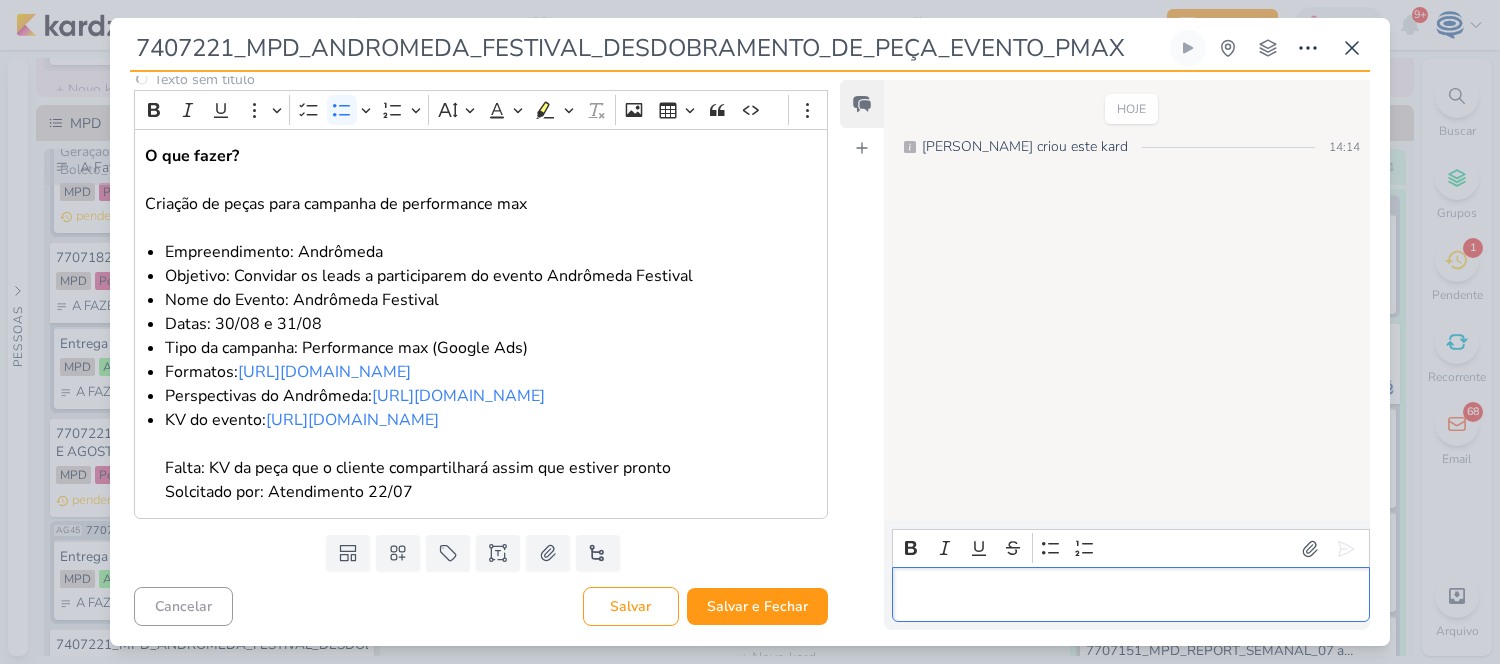type 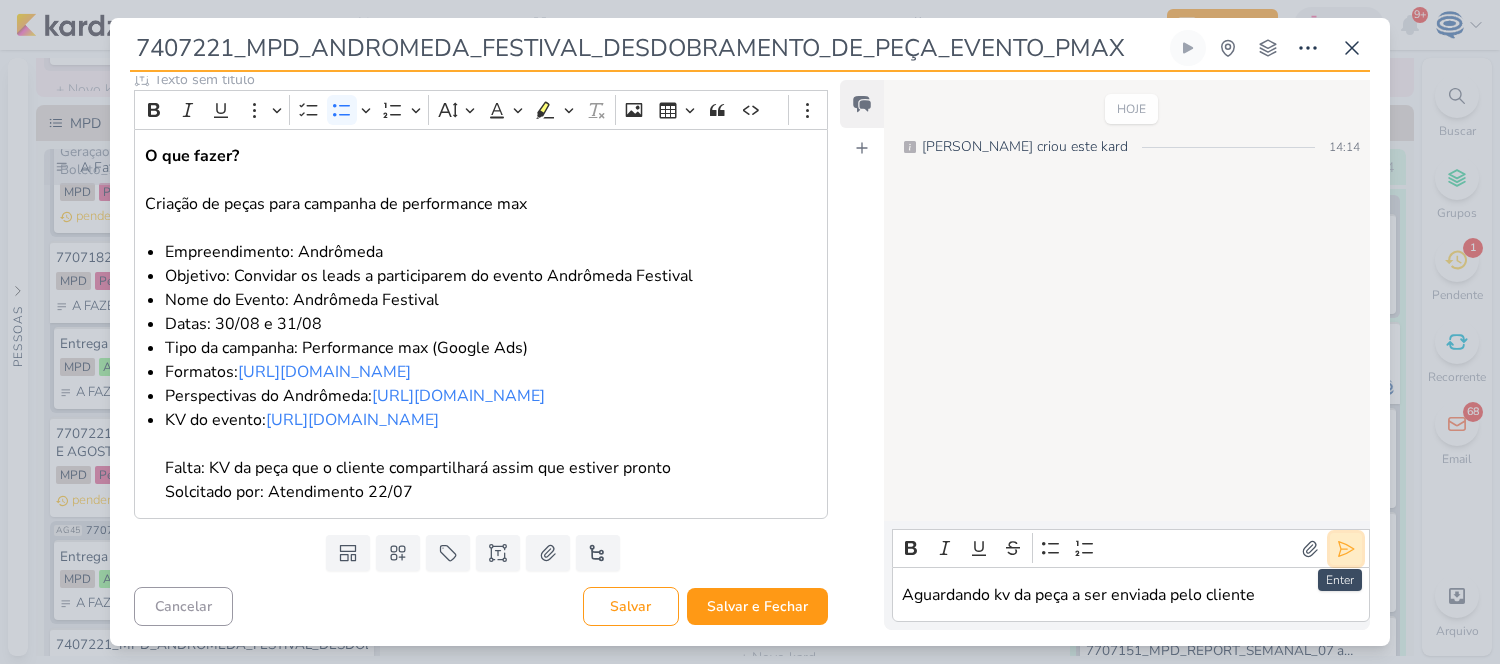 click 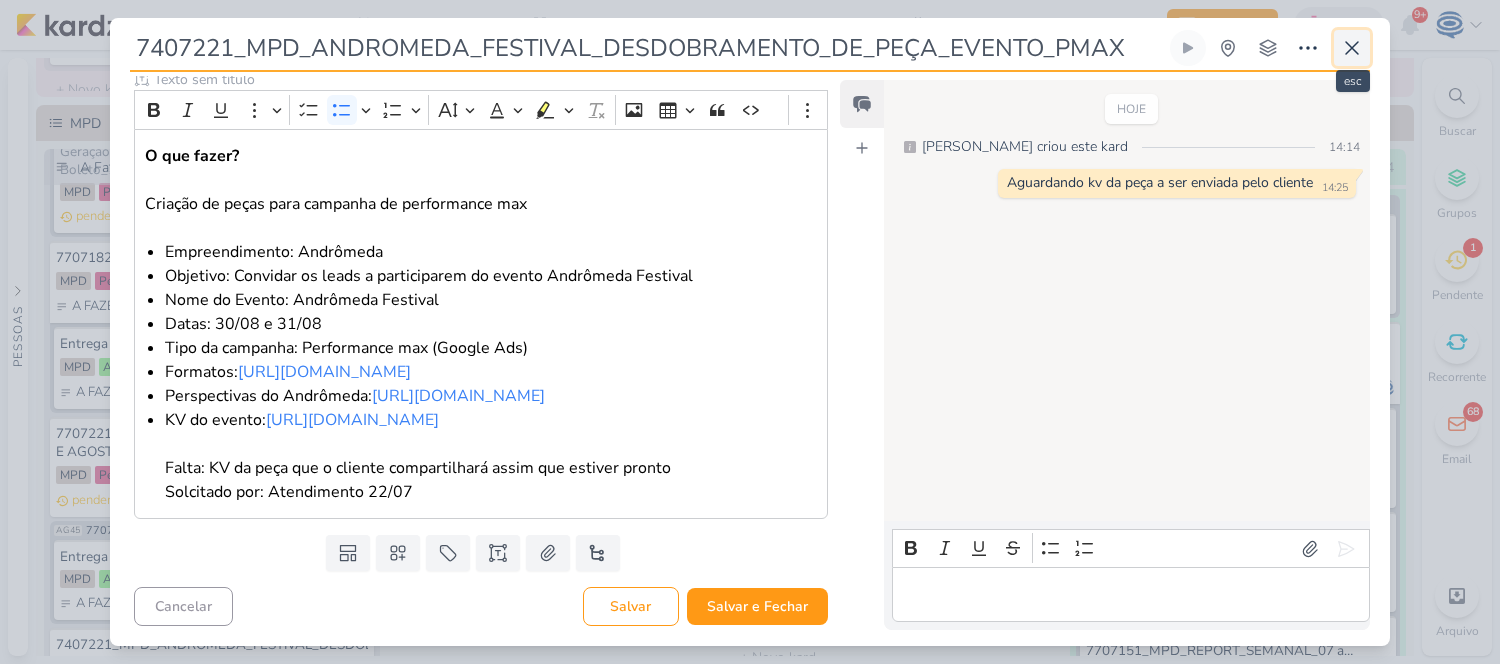 click 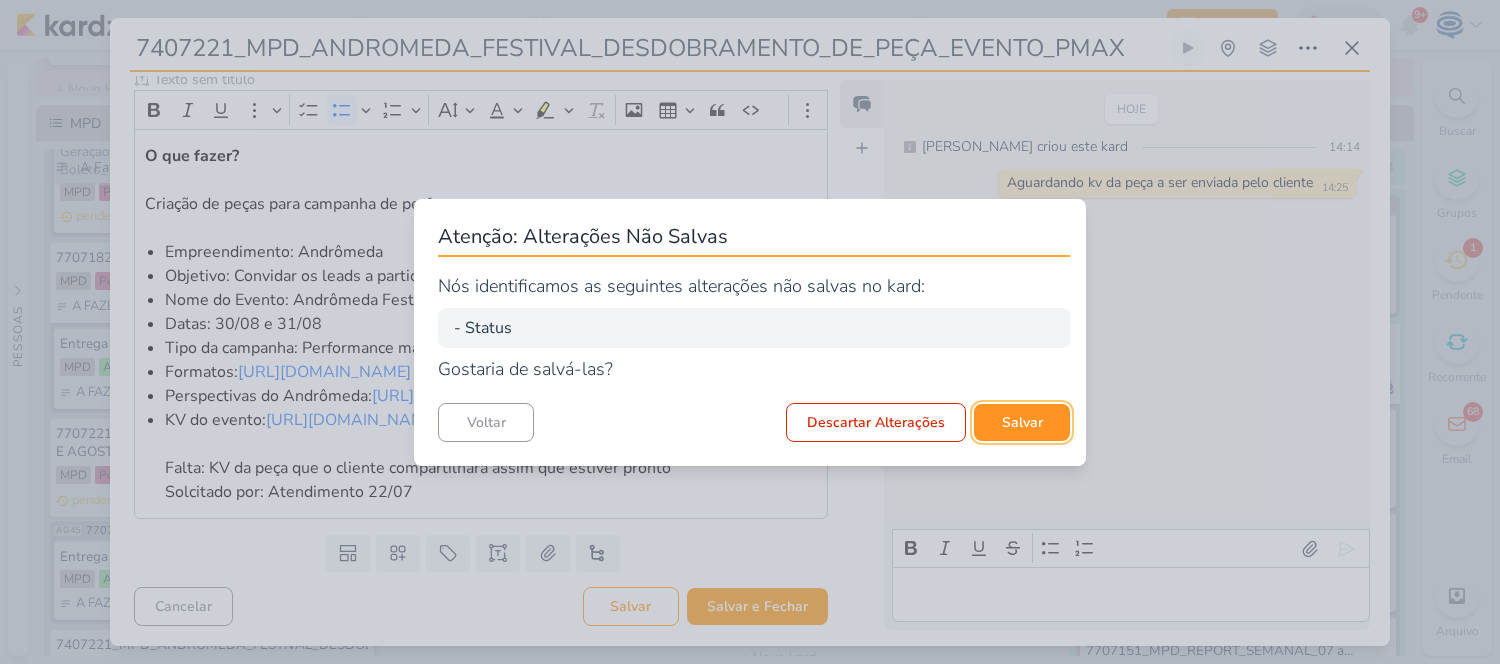 click on "Salvar" at bounding box center [1022, 422] 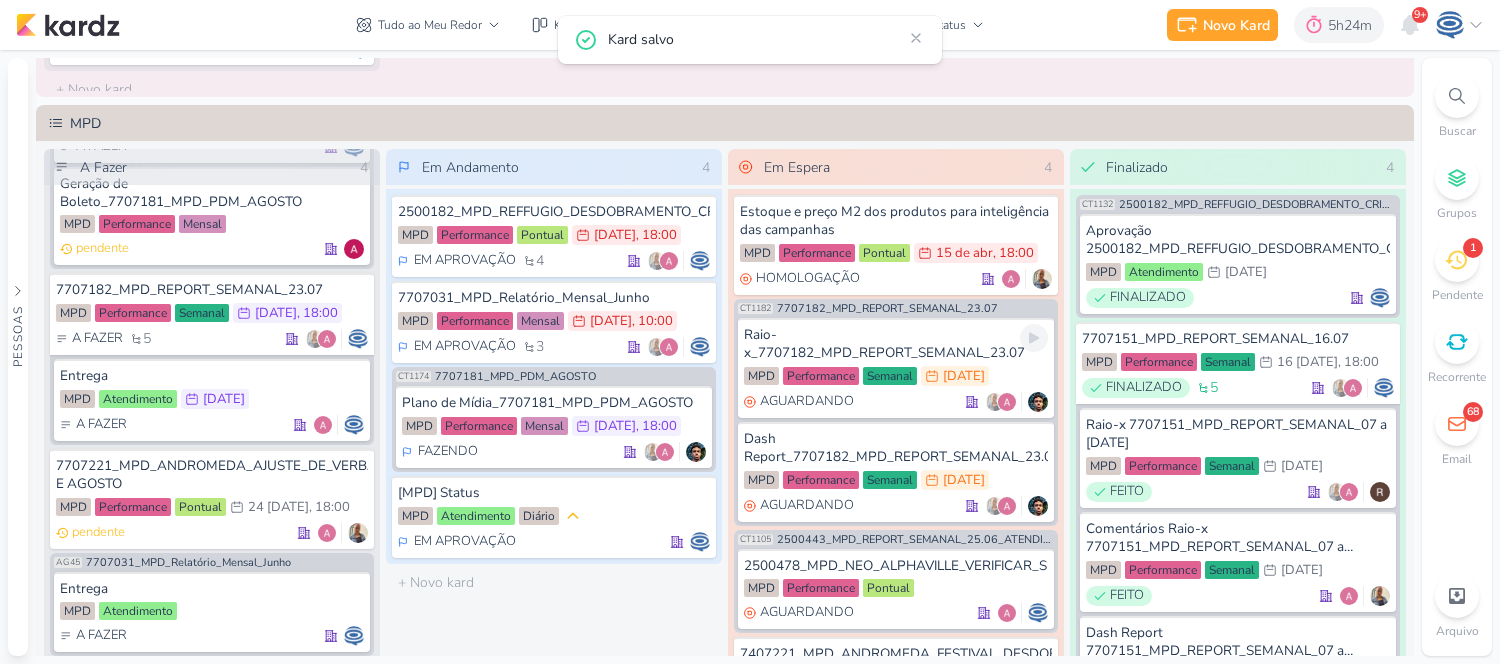 scroll, scrollTop: 145, scrollLeft: 0, axis: vertical 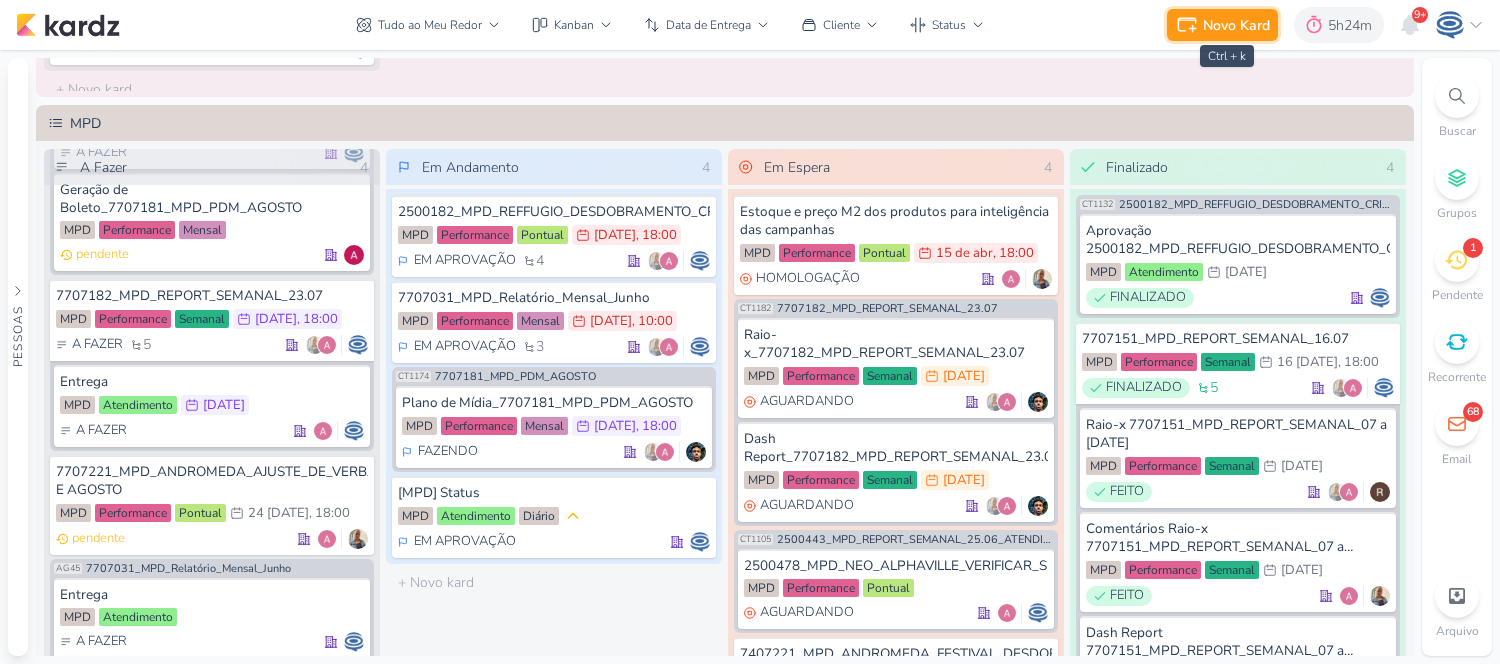 click on "Novo Kard" at bounding box center [1236, 25] 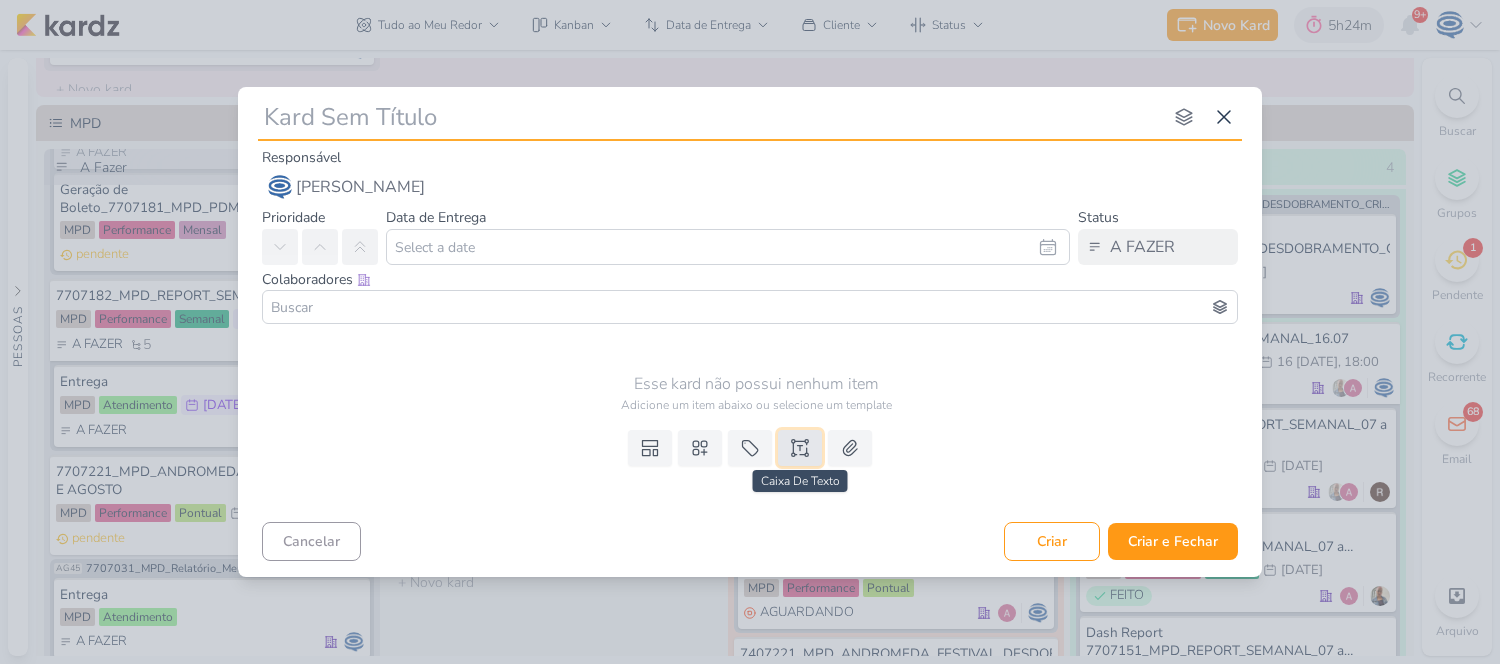 click 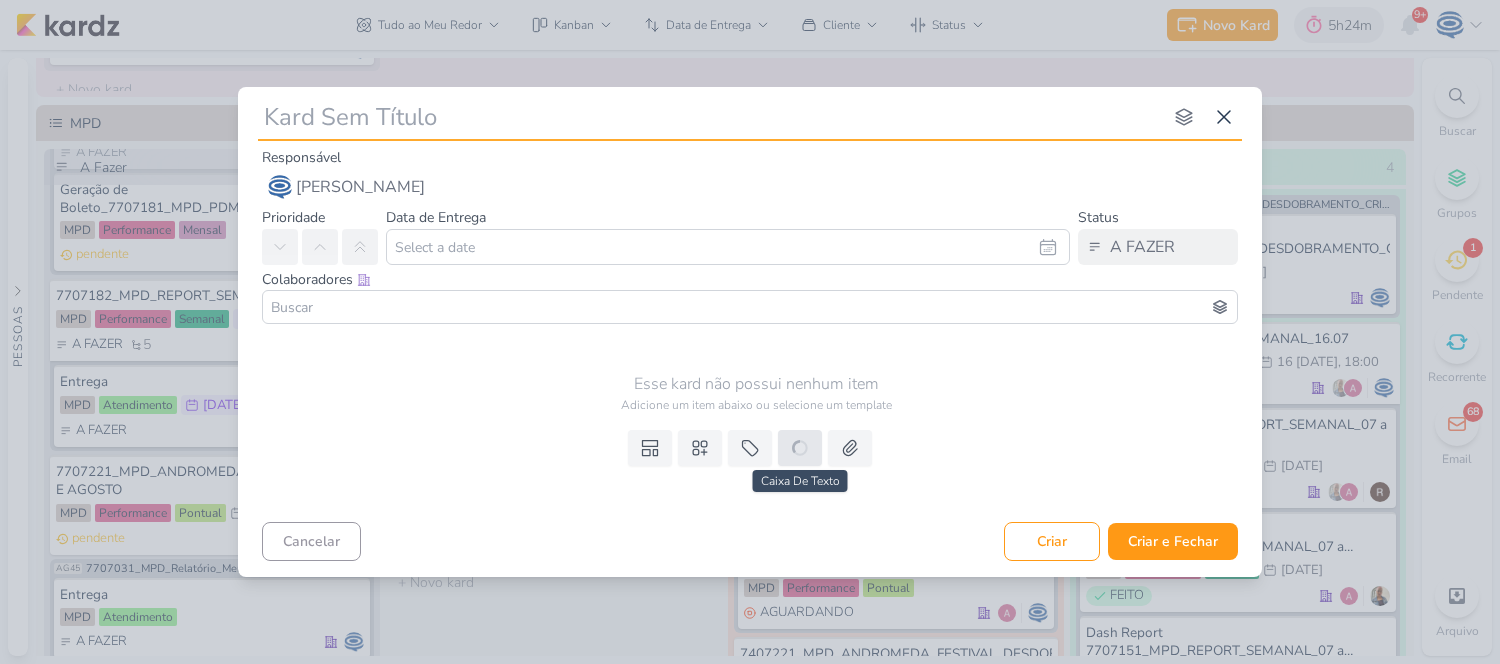 type 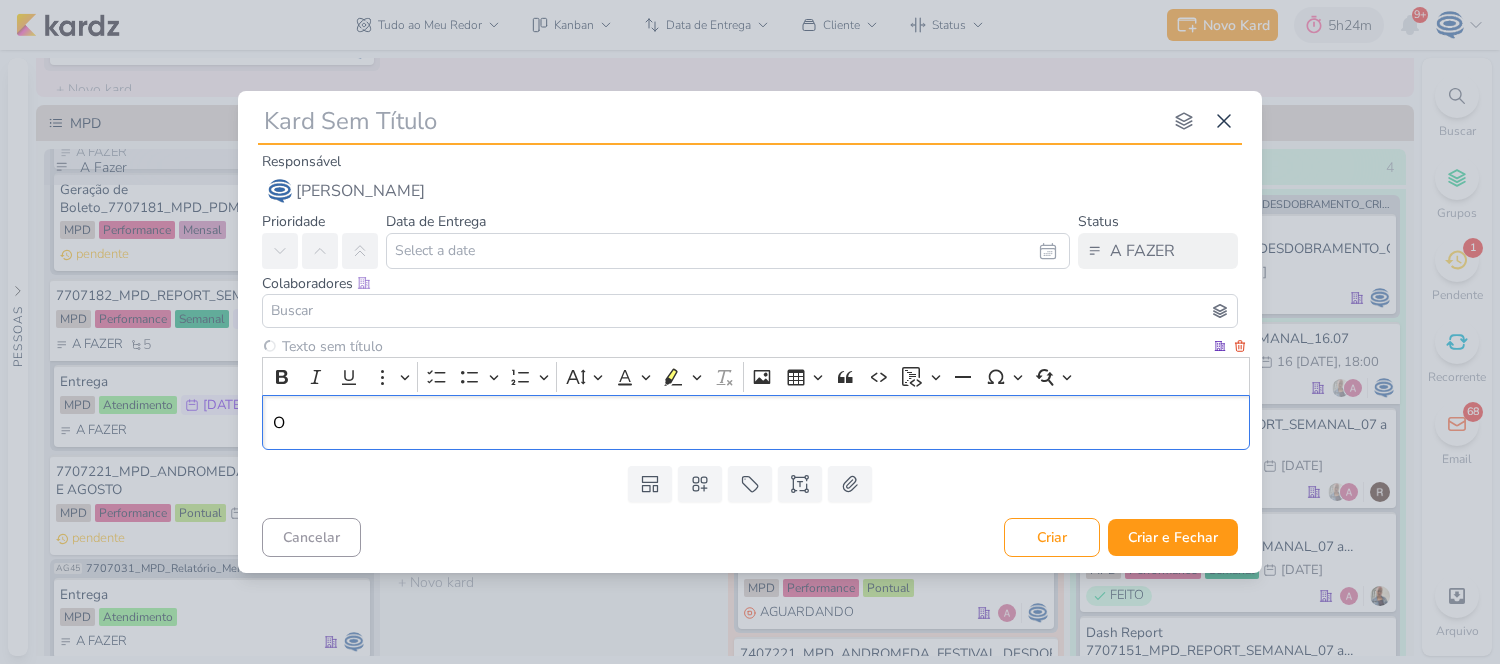type 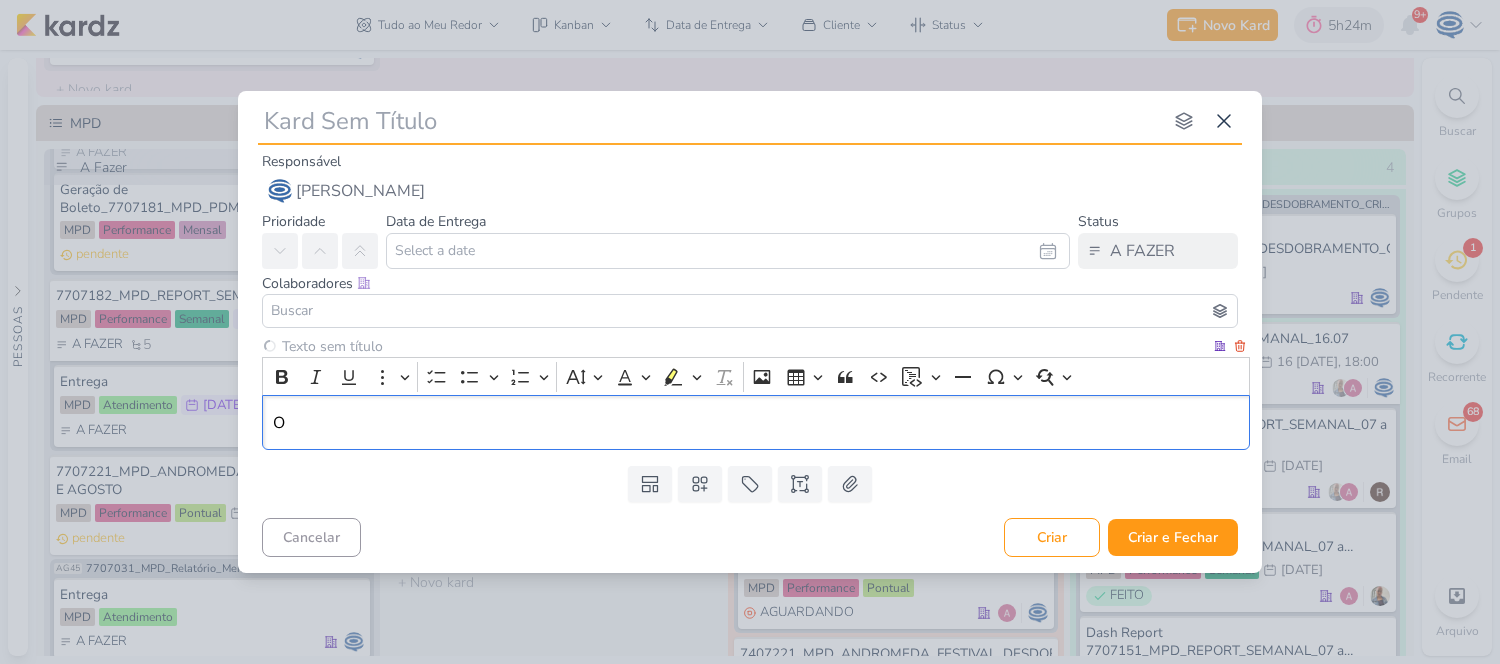 type 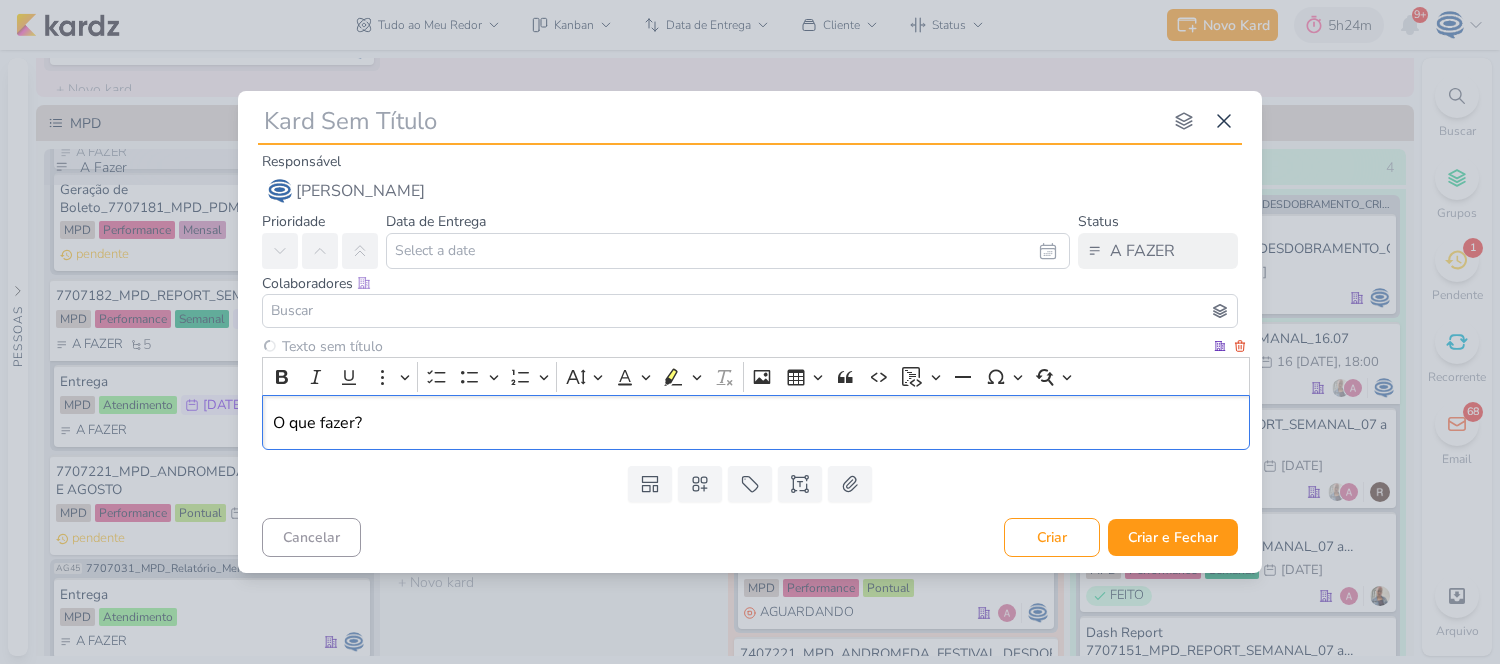 type 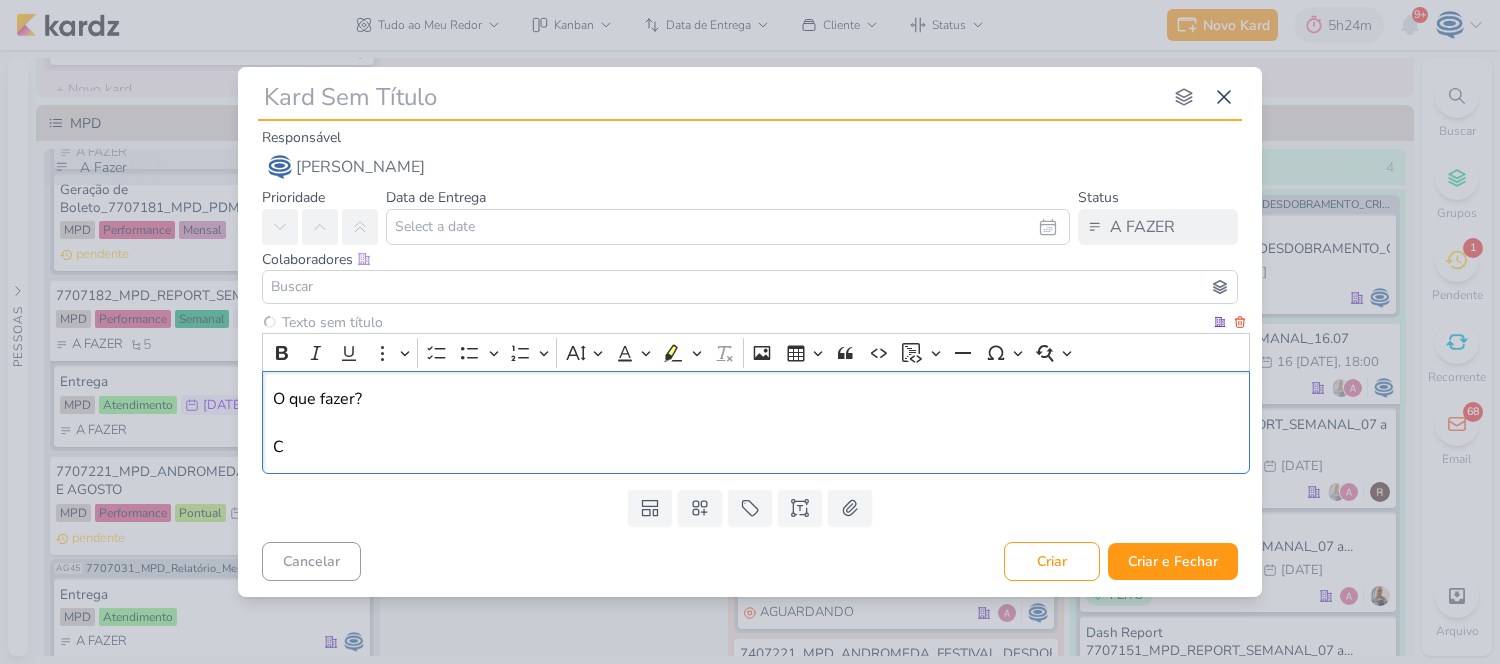 type 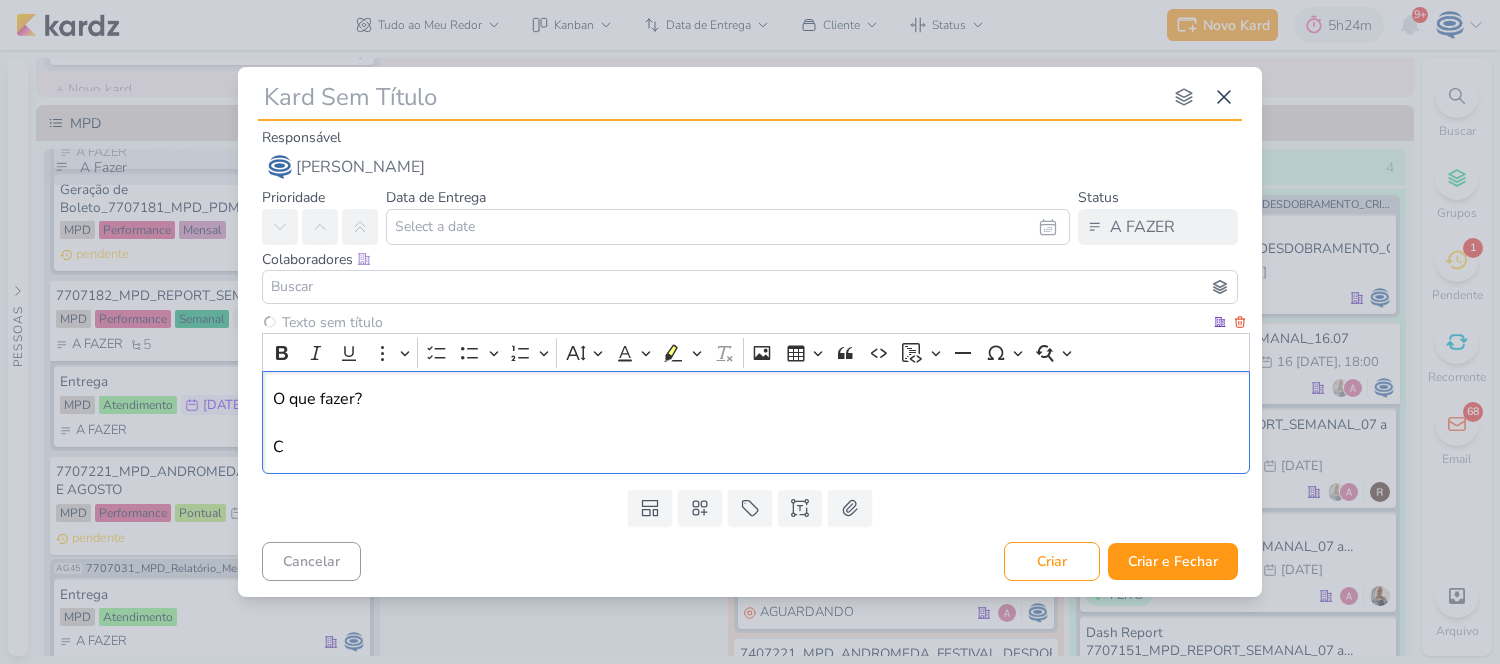 type 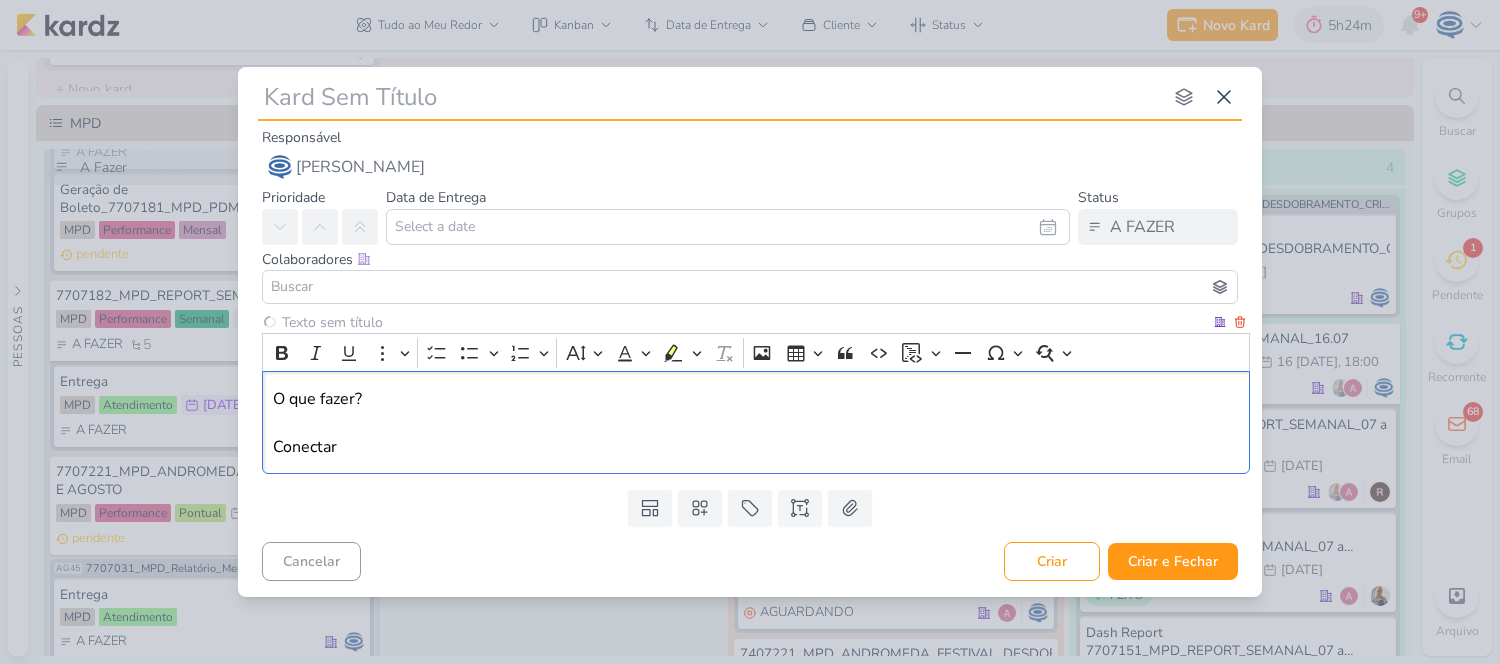 type 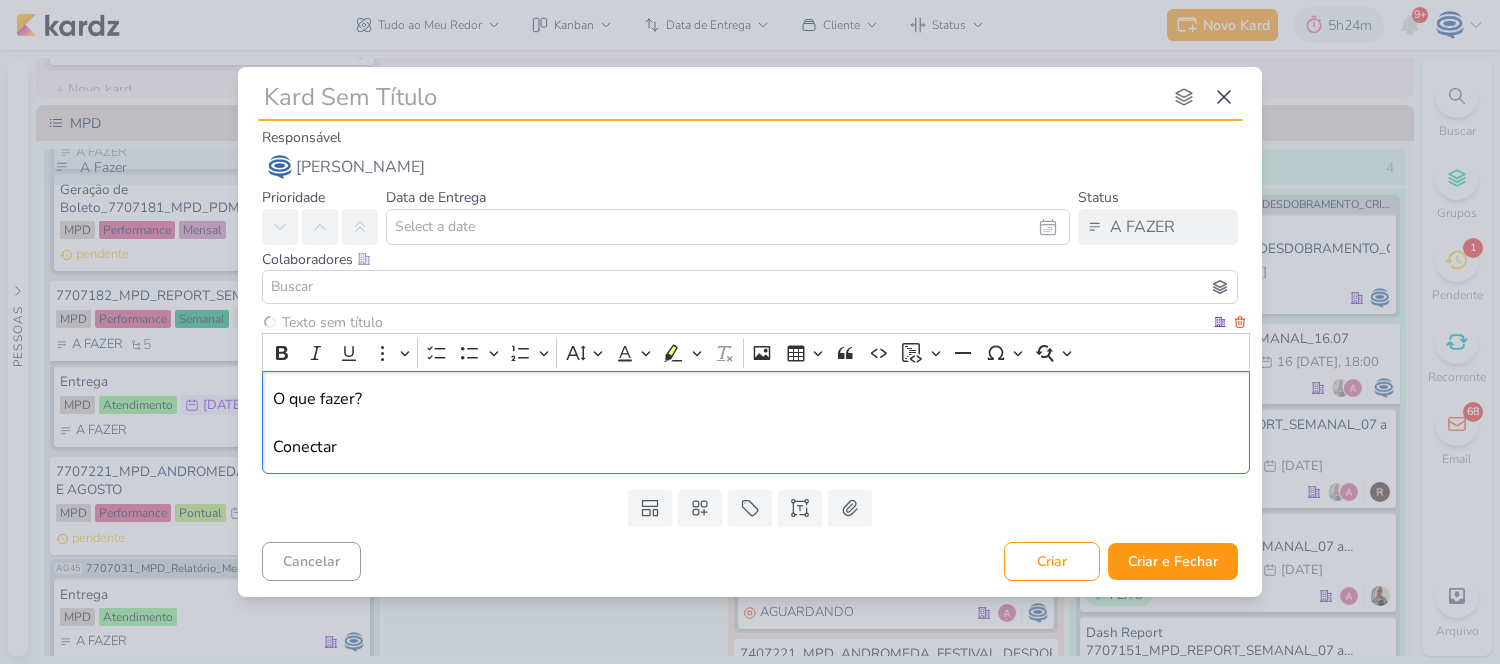 type 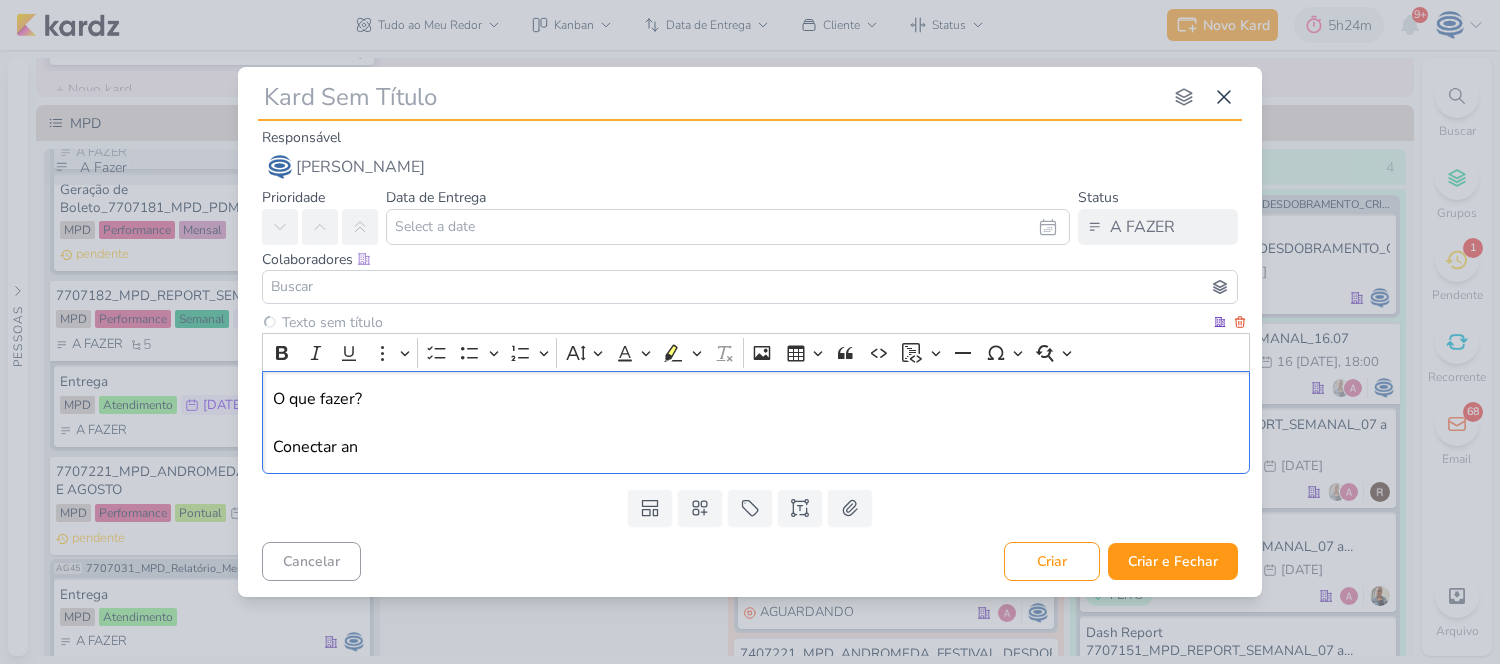 type 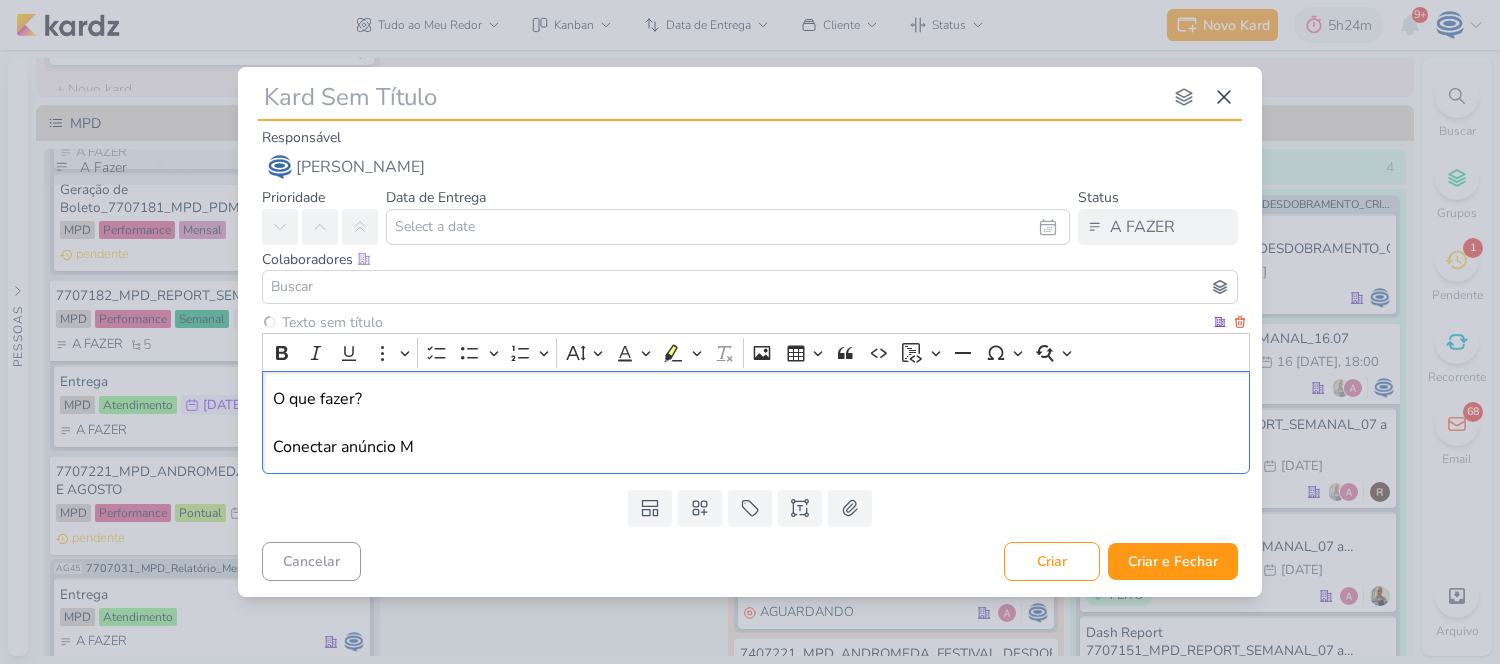 type 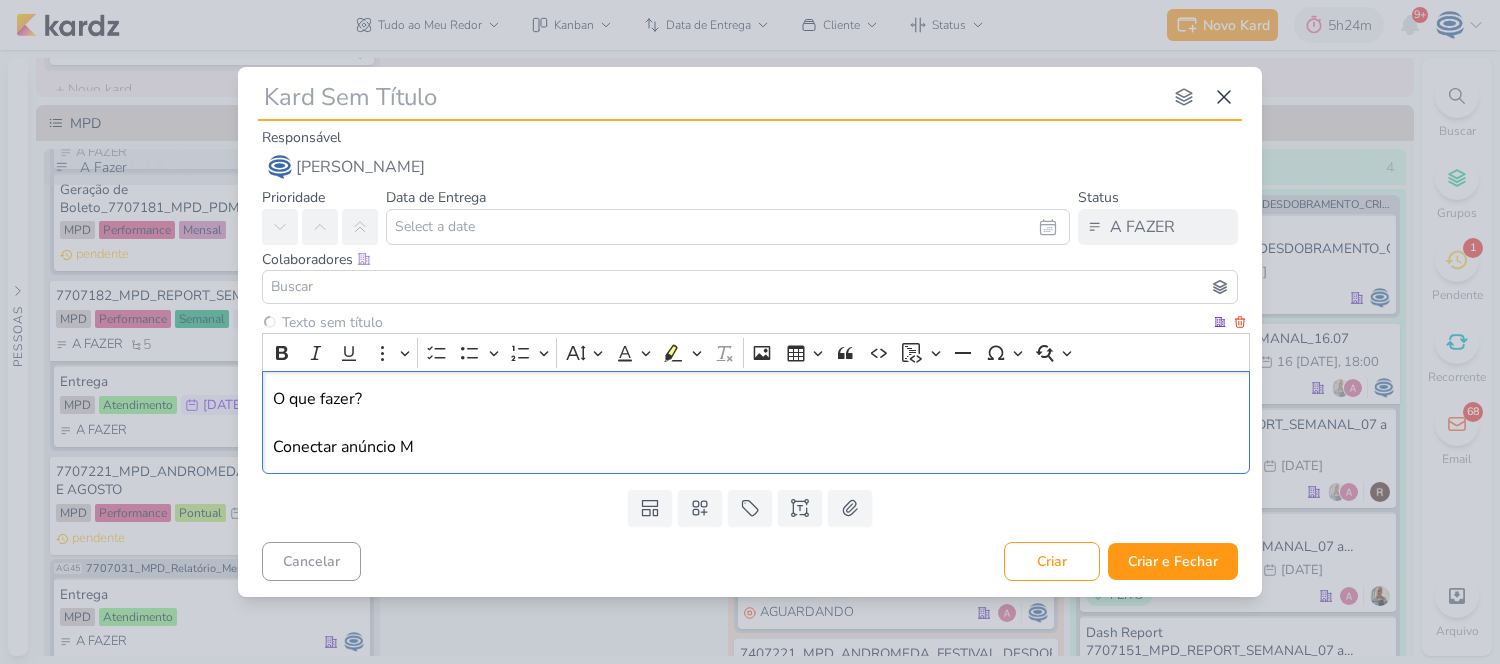 type 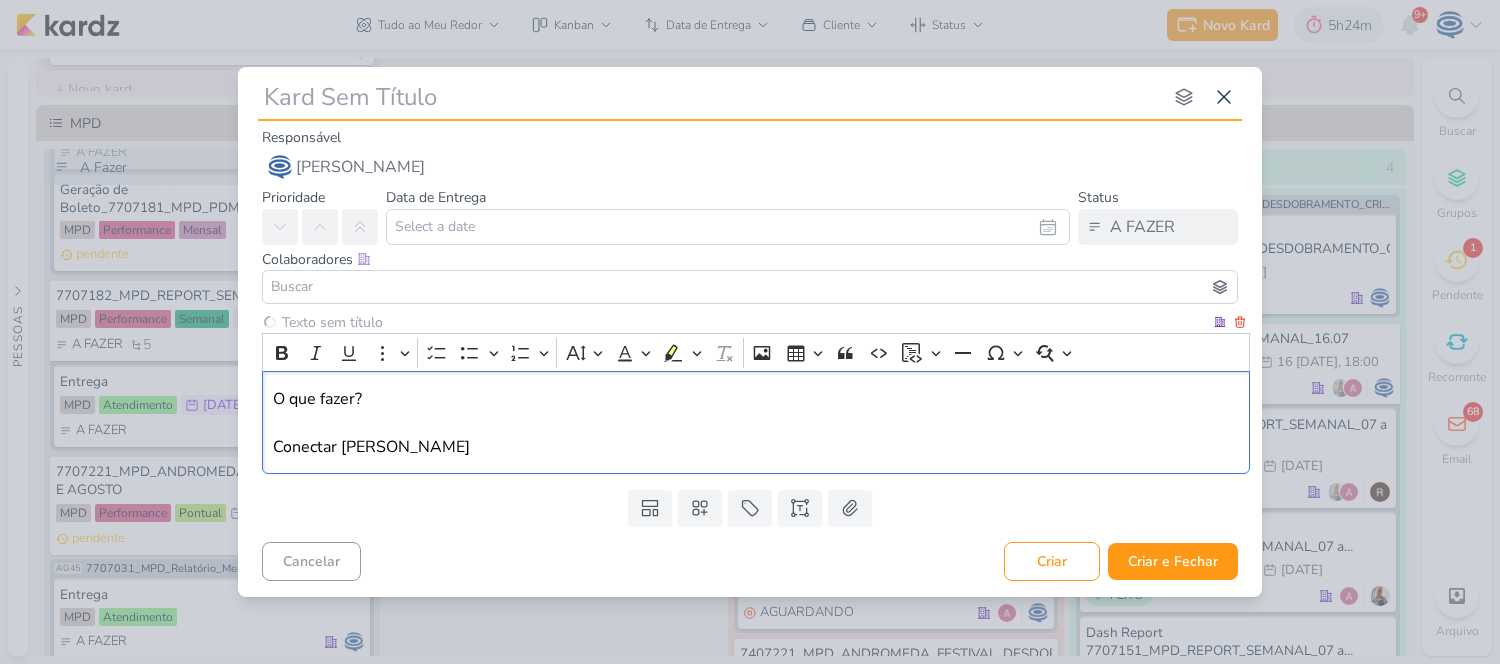type 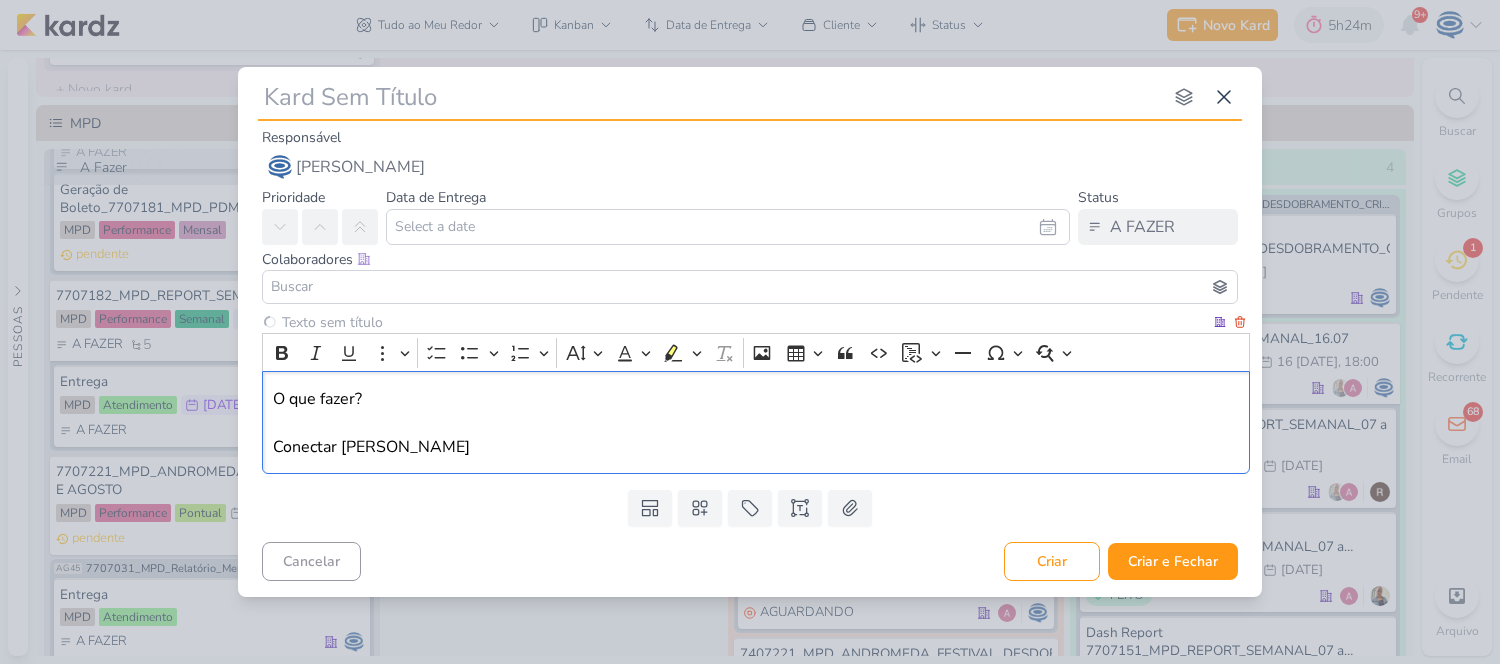type 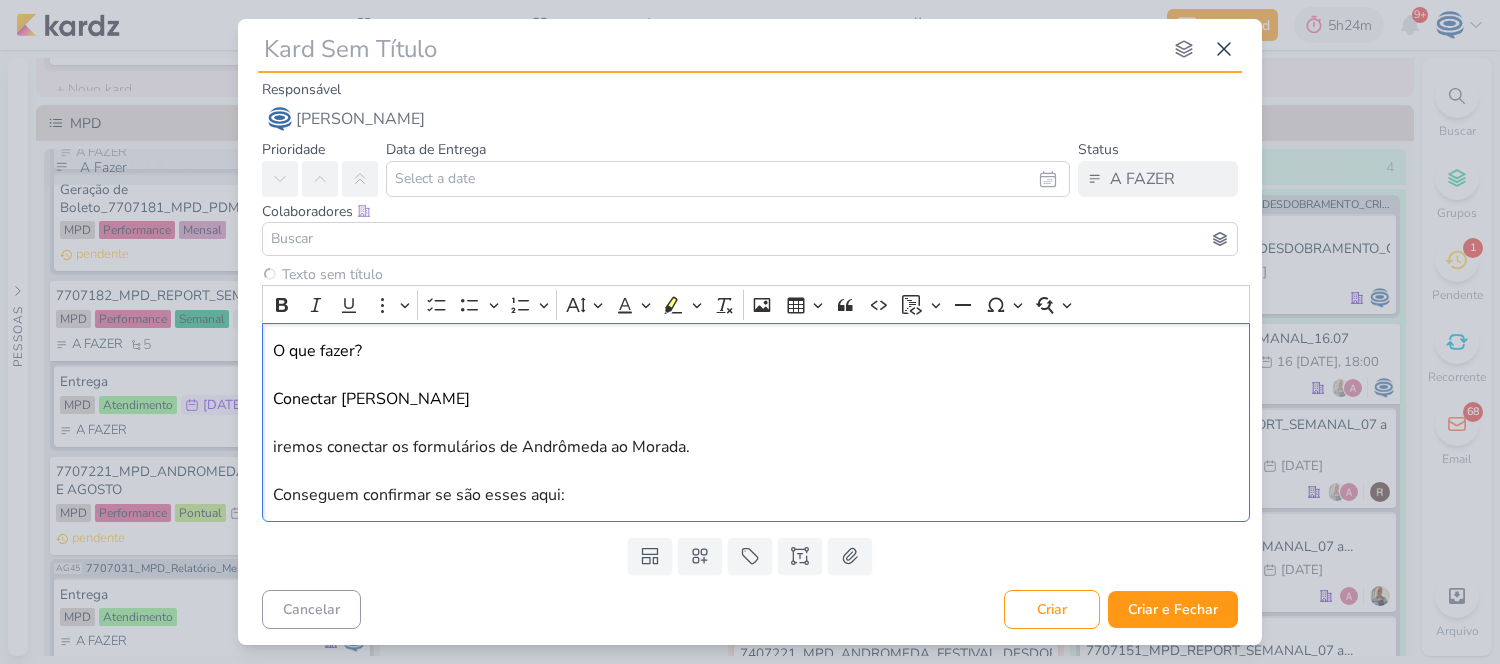type 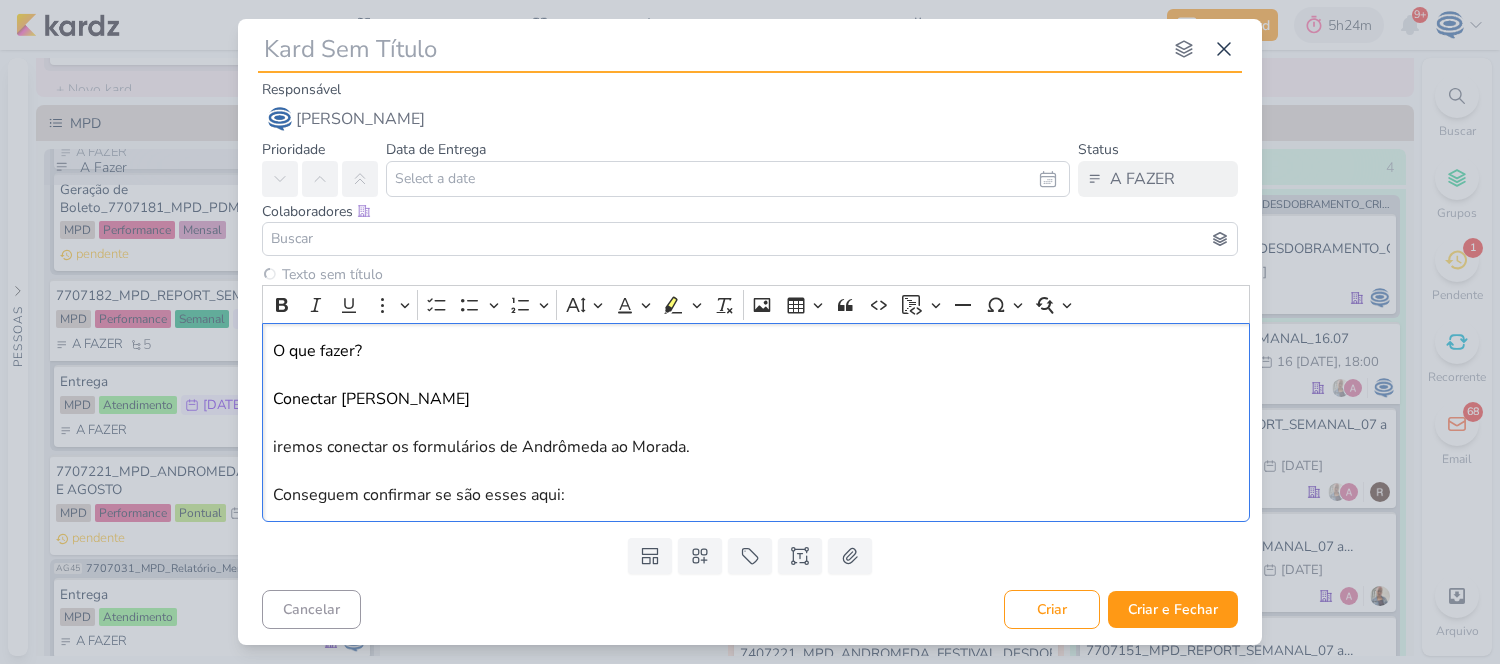 type 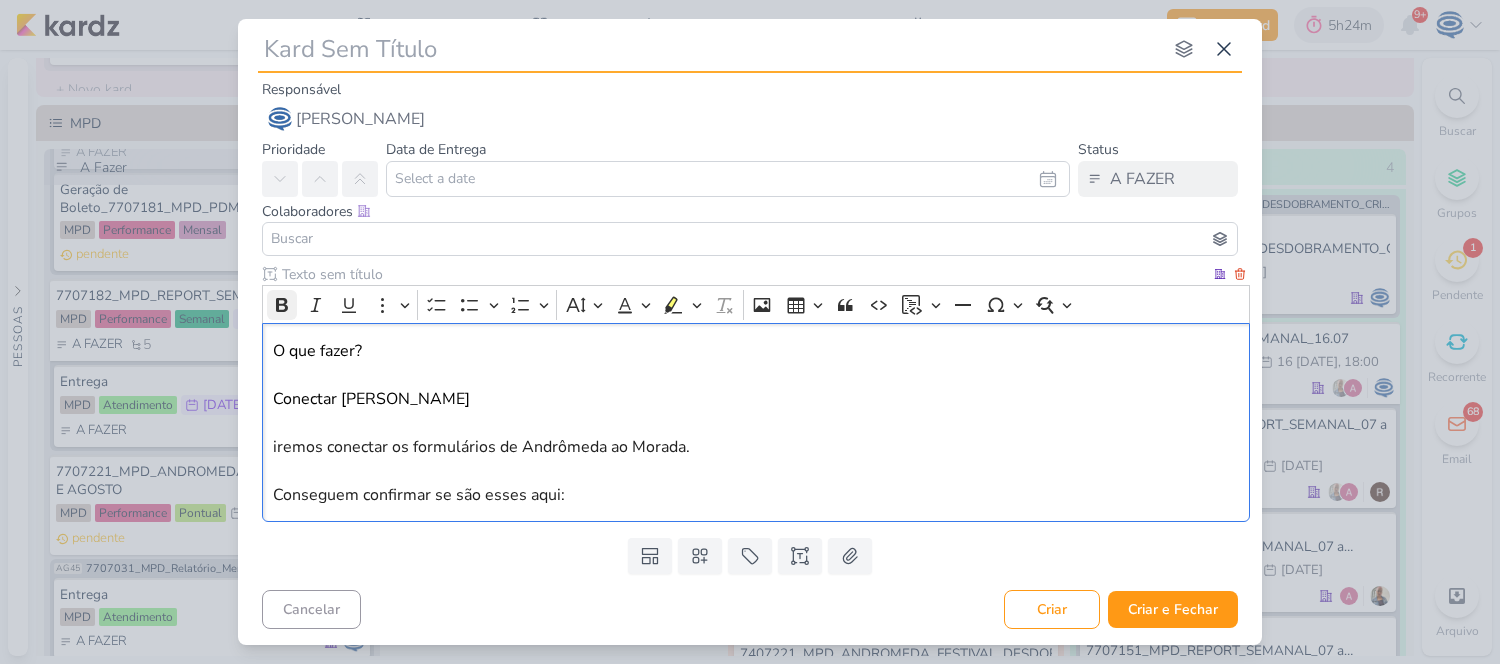 drag, startPoint x: 401, startPoint y: 346, endPoint x: 268, endPoint y: 302, distance: 140.08926 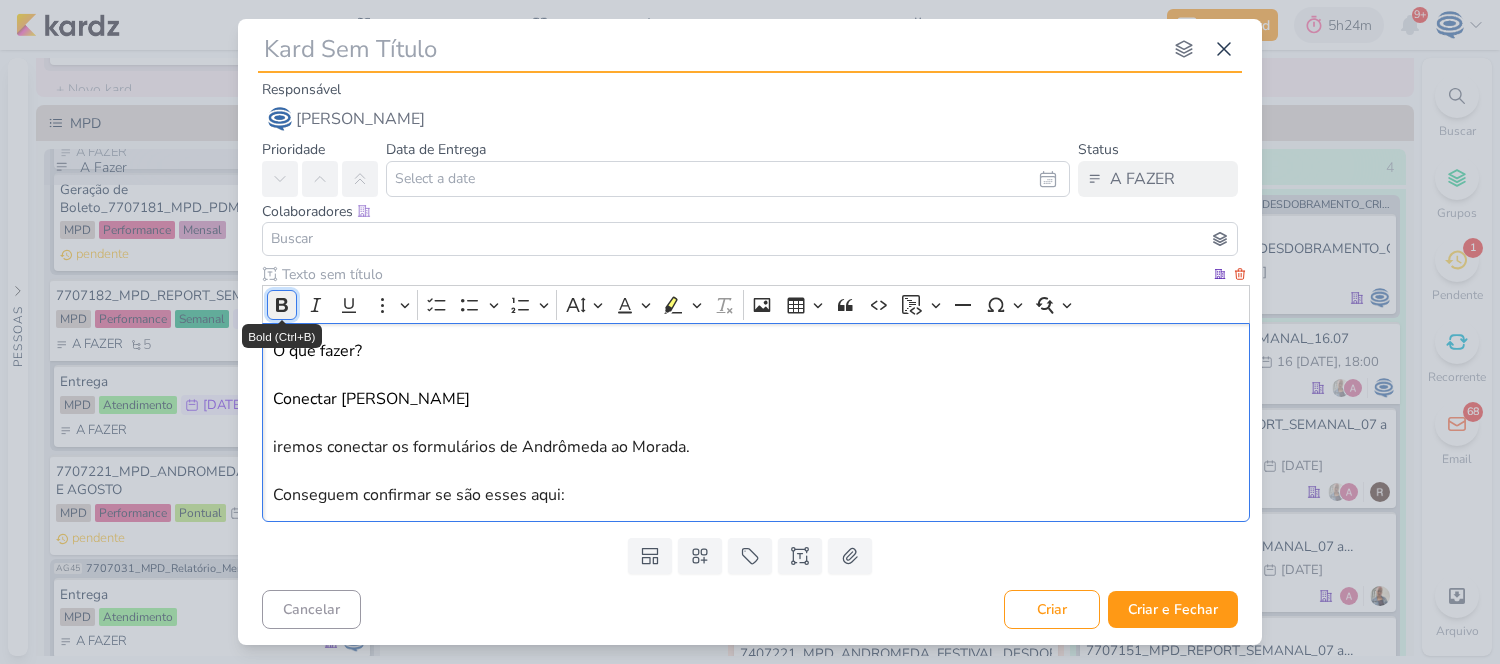 click on "Bold" at bounding box center [282, 305] 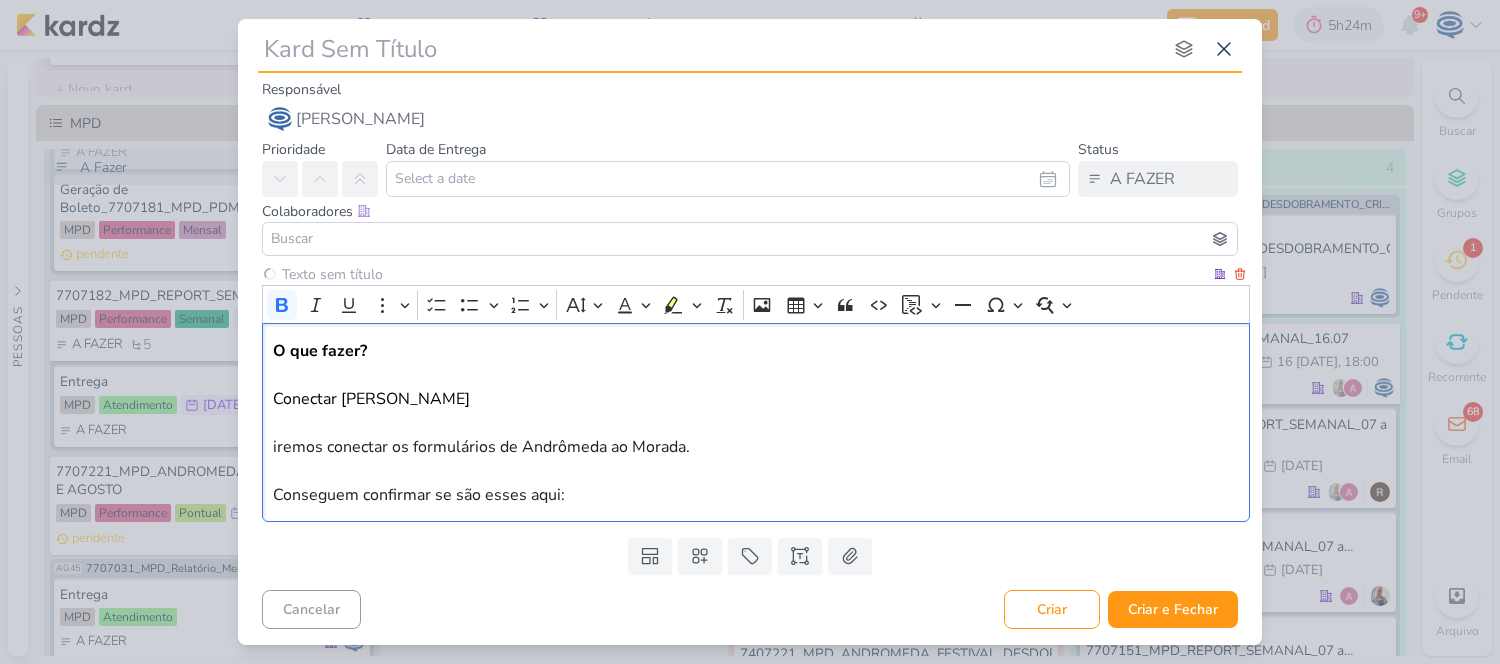 type 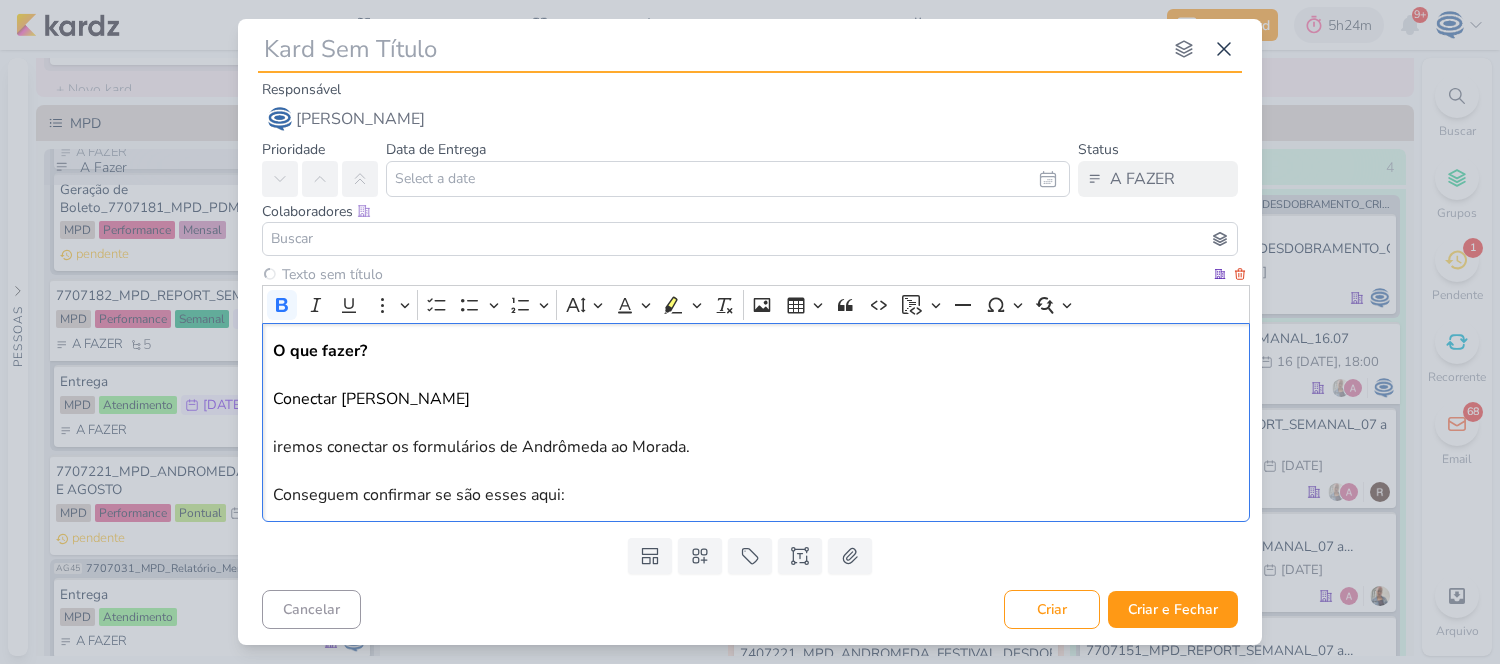 type 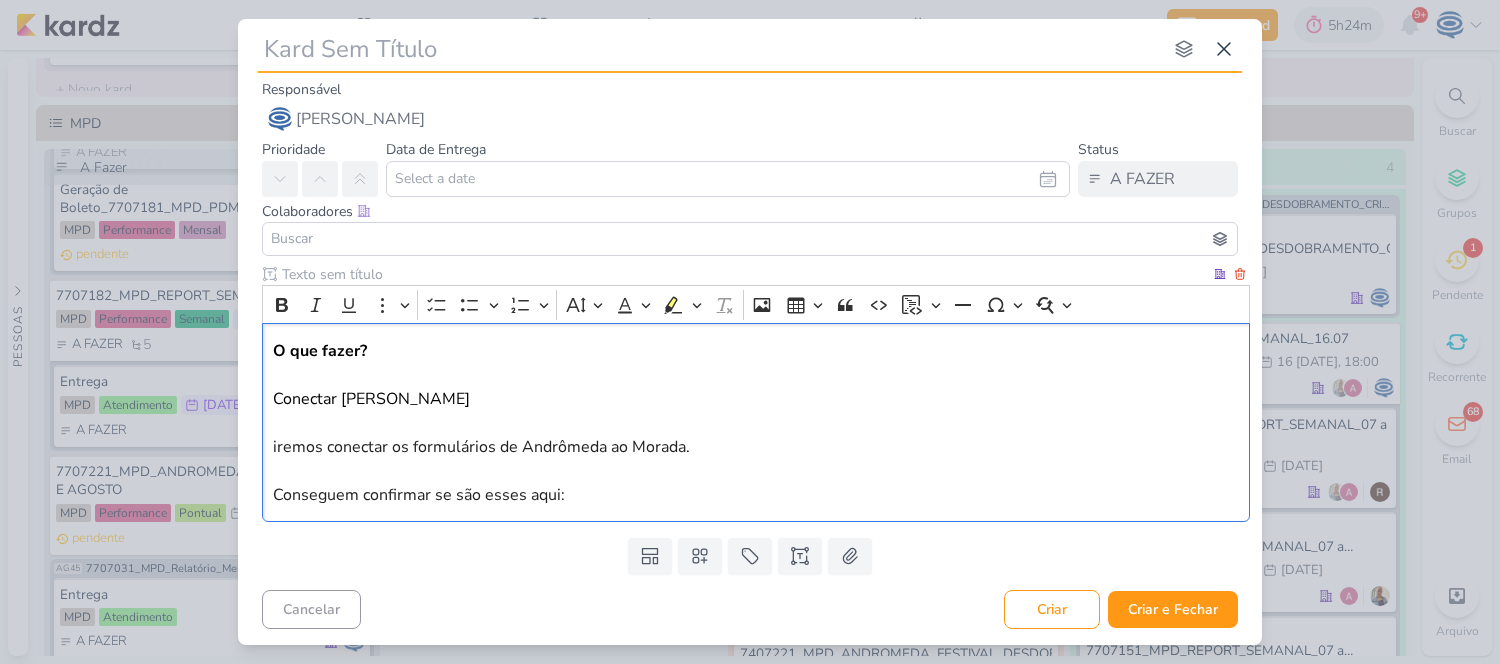 click on "O que fazer?  Conectar anúncio Morada iremos conectar os formulários de Andrômeda ao Morada.  Conseguem confirmar se são esses aqui:" at bounding box center (756, 423) 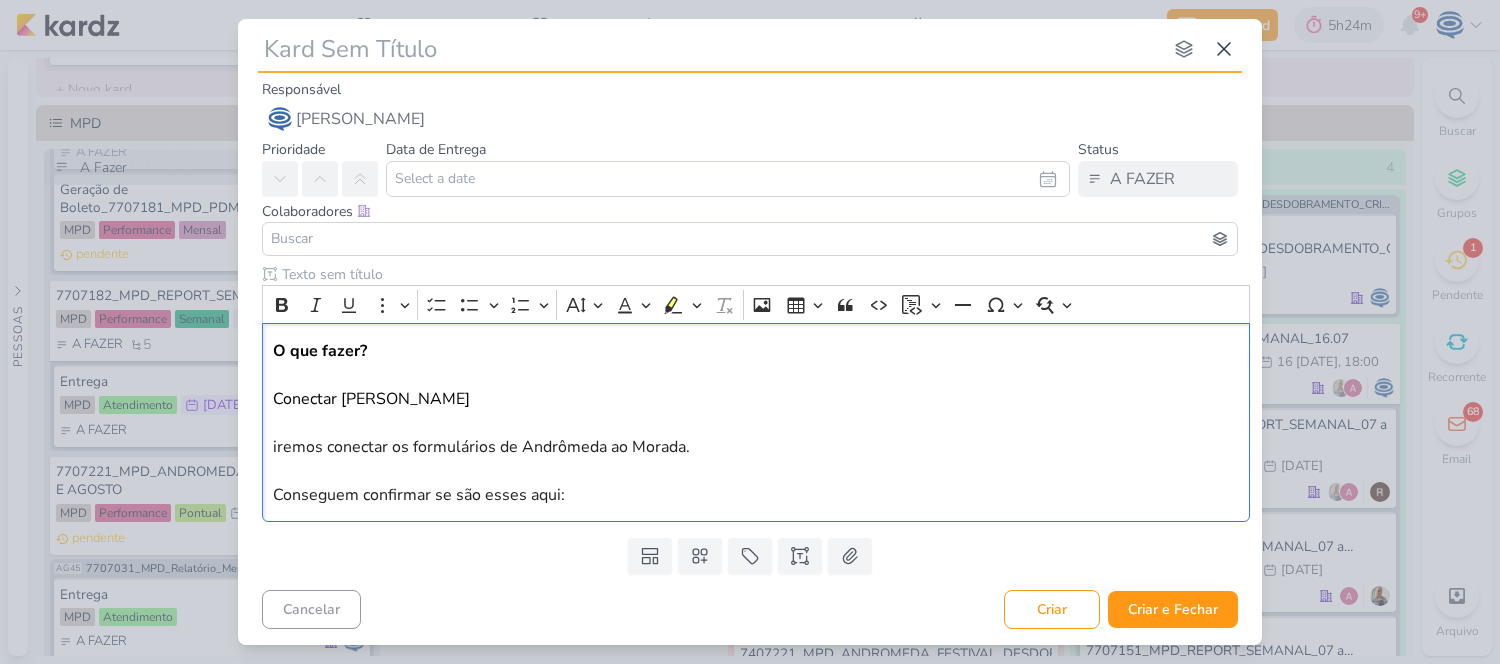 drag, startPoint x: 514, startPoint y: 396, endPoint x: 248, endPoint y: 392, distance: 266.03006 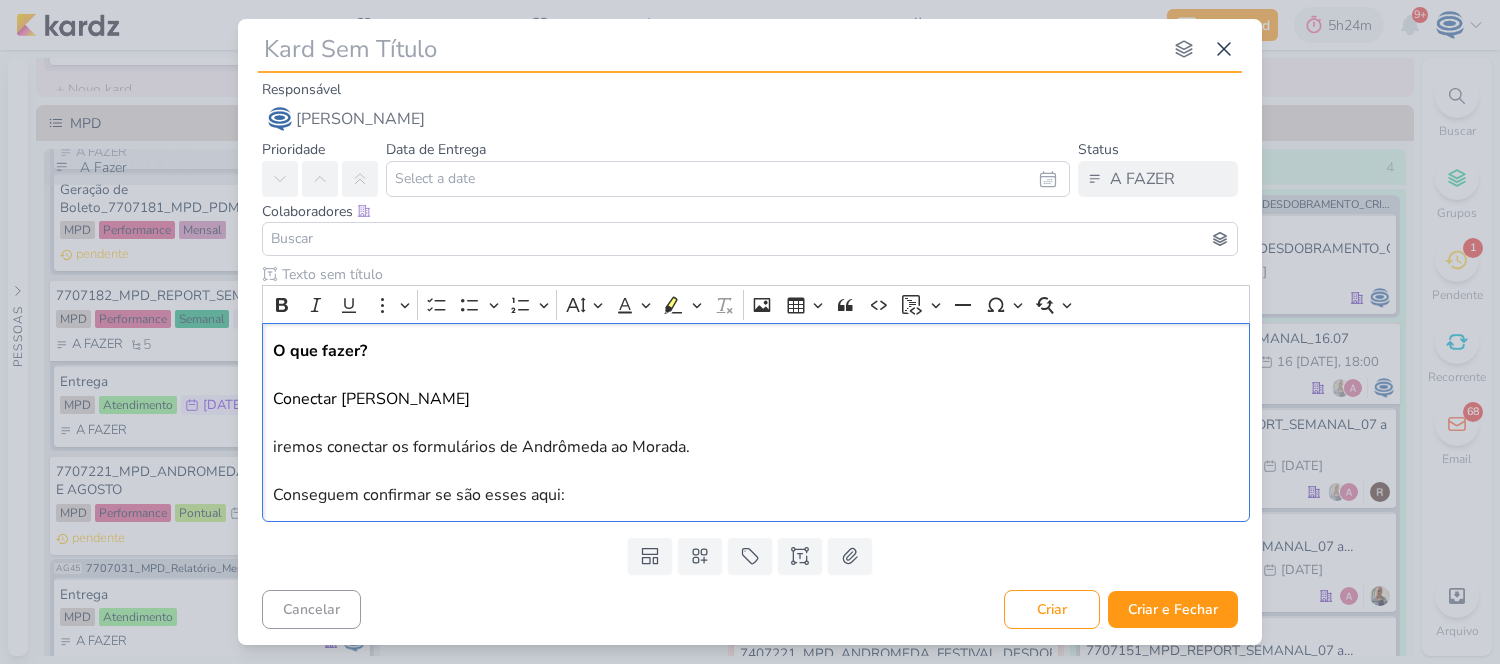 click on "Clique para deixar o item visível somente à membros da sua organização
Rich Text Editor Bold Italic Underline More To-do List Bulleted List Bulleted List Numbered List Numbered List Font Size Font Color Remove color Highlight Highlight Remove Format Insert image Insert table Block quote Code Insert code block Insert code block Horizontal line Special characters" at bounding box center (750, 397) 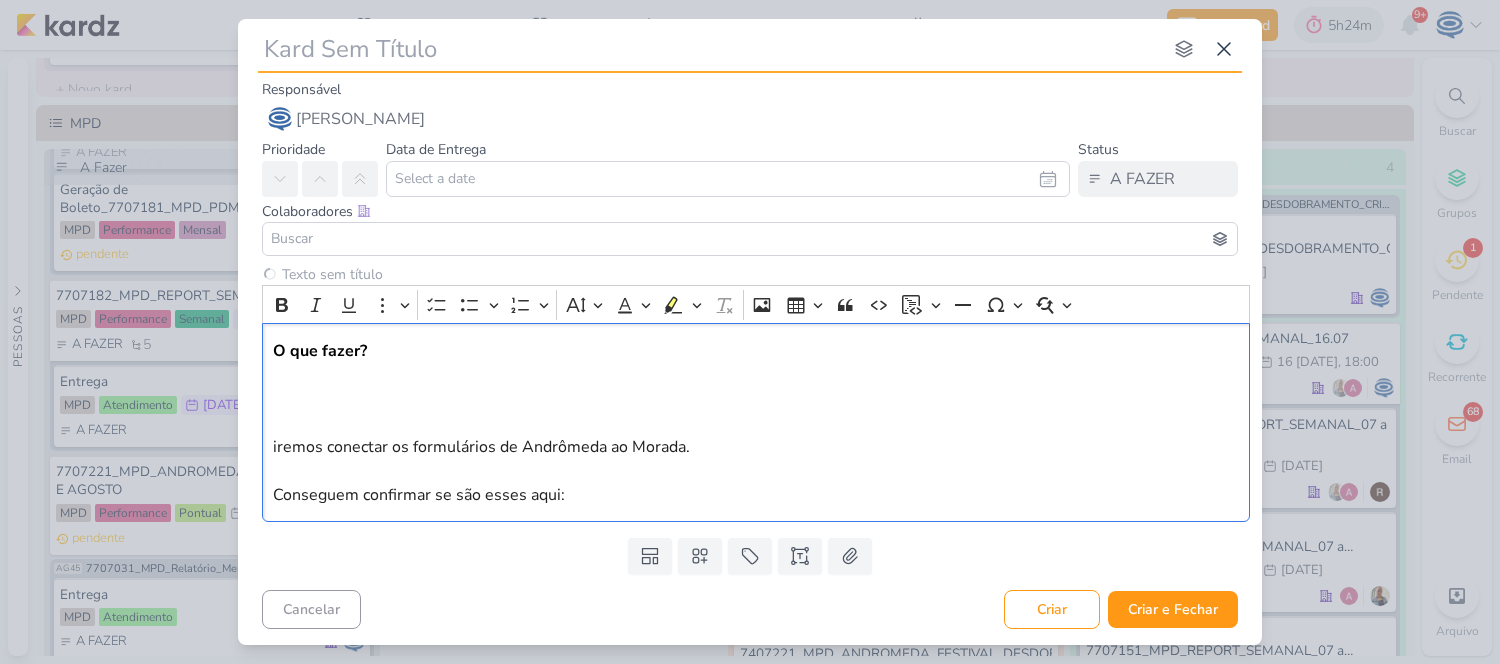 type 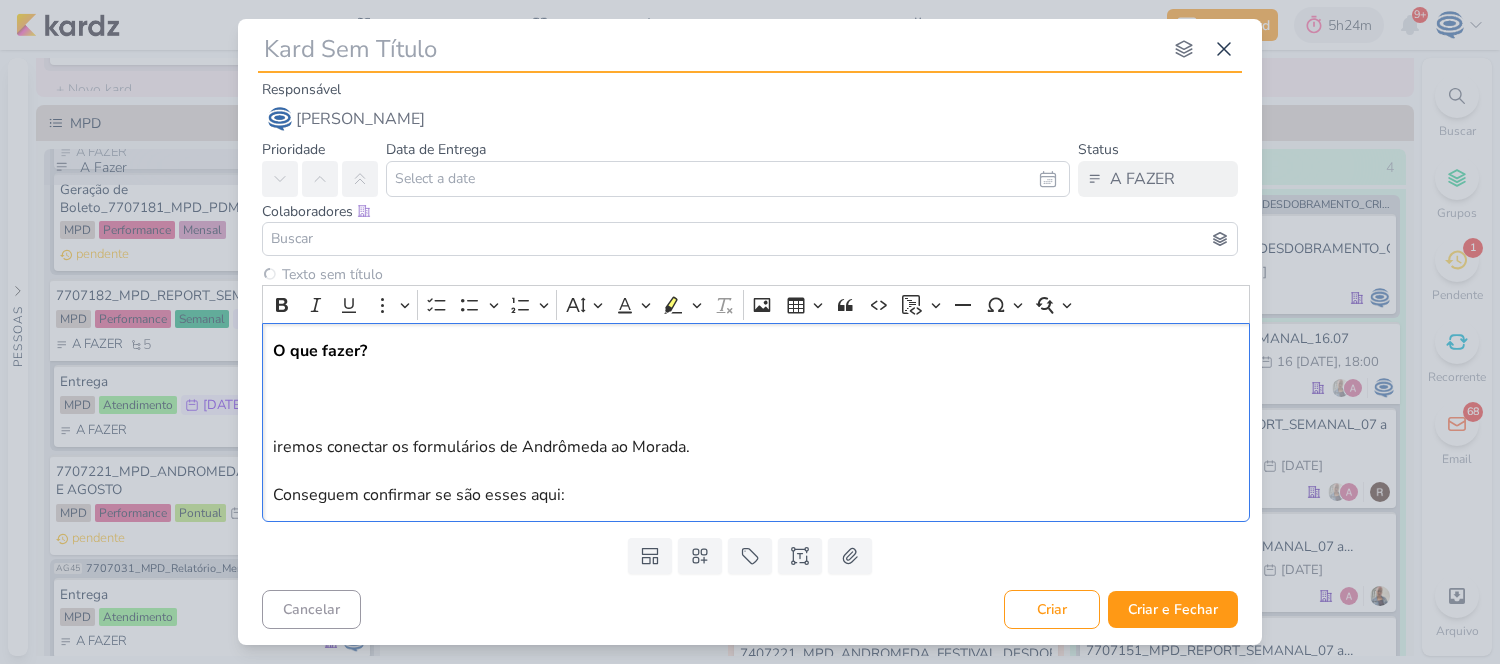 type 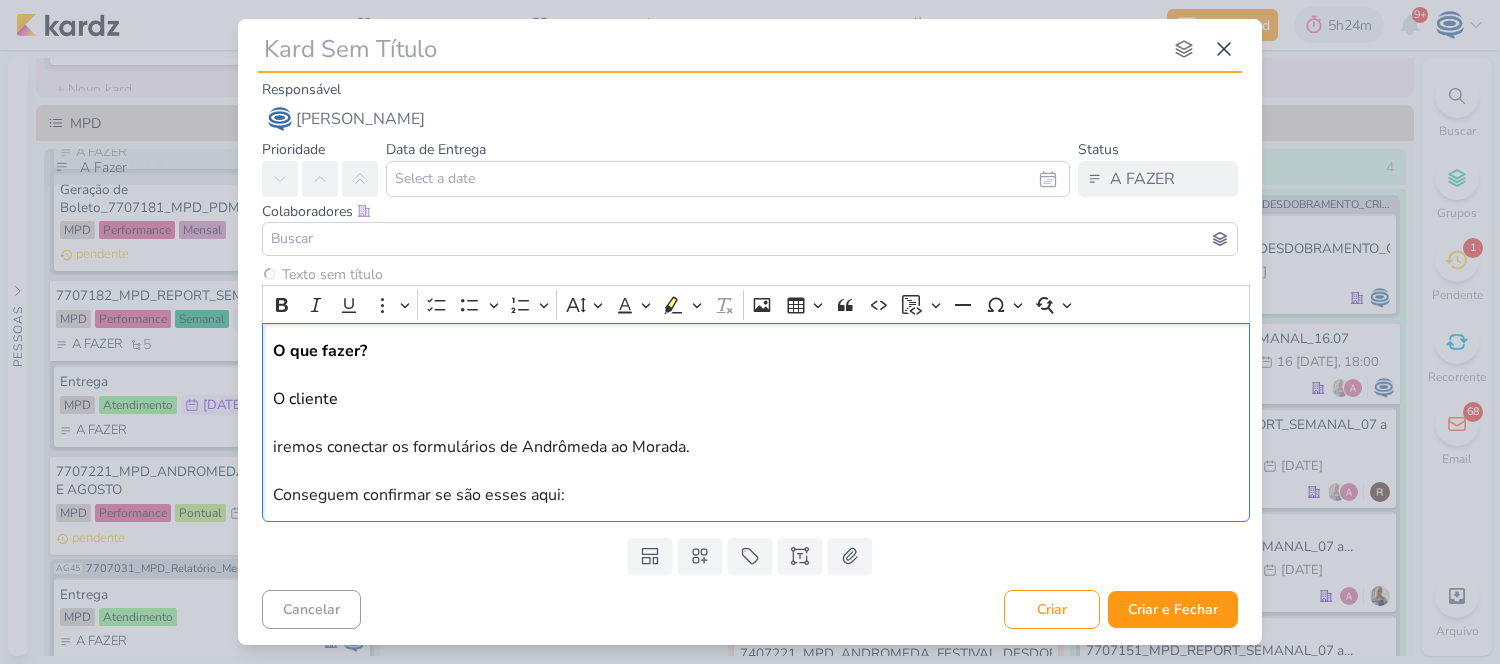 type 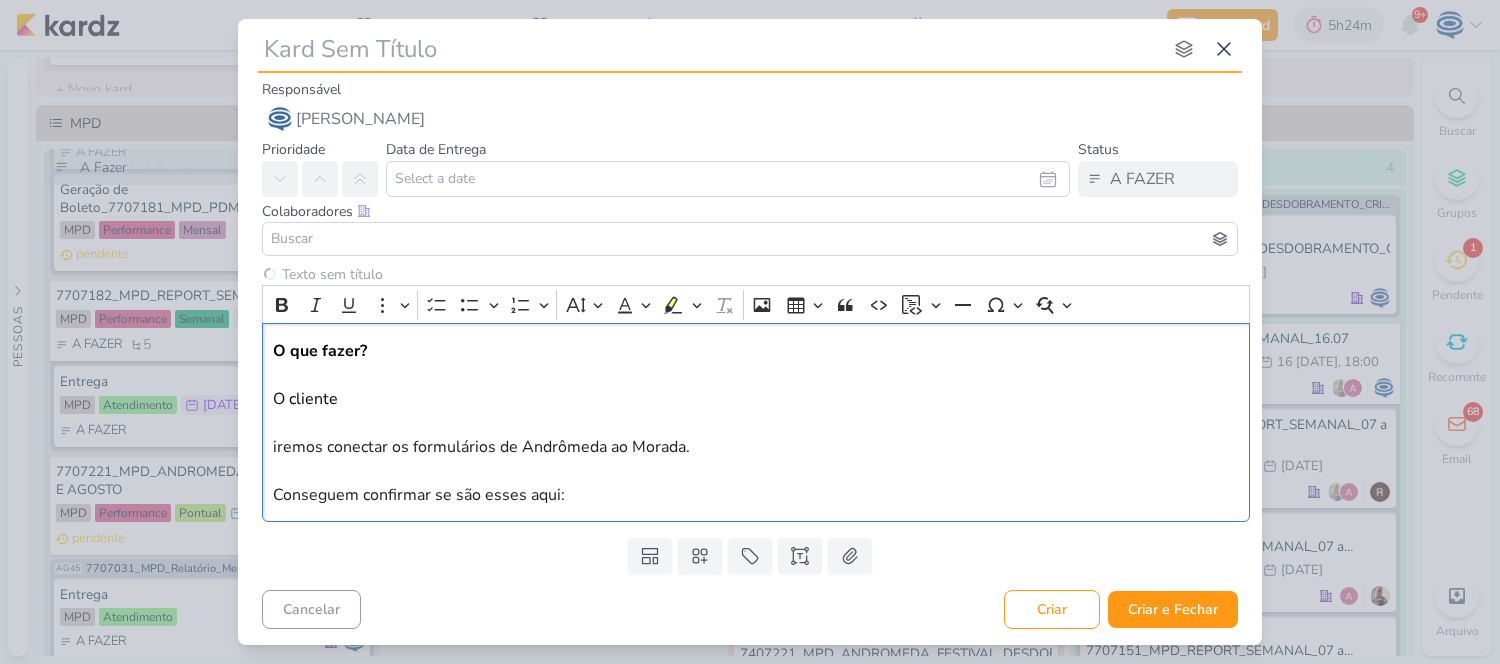 type 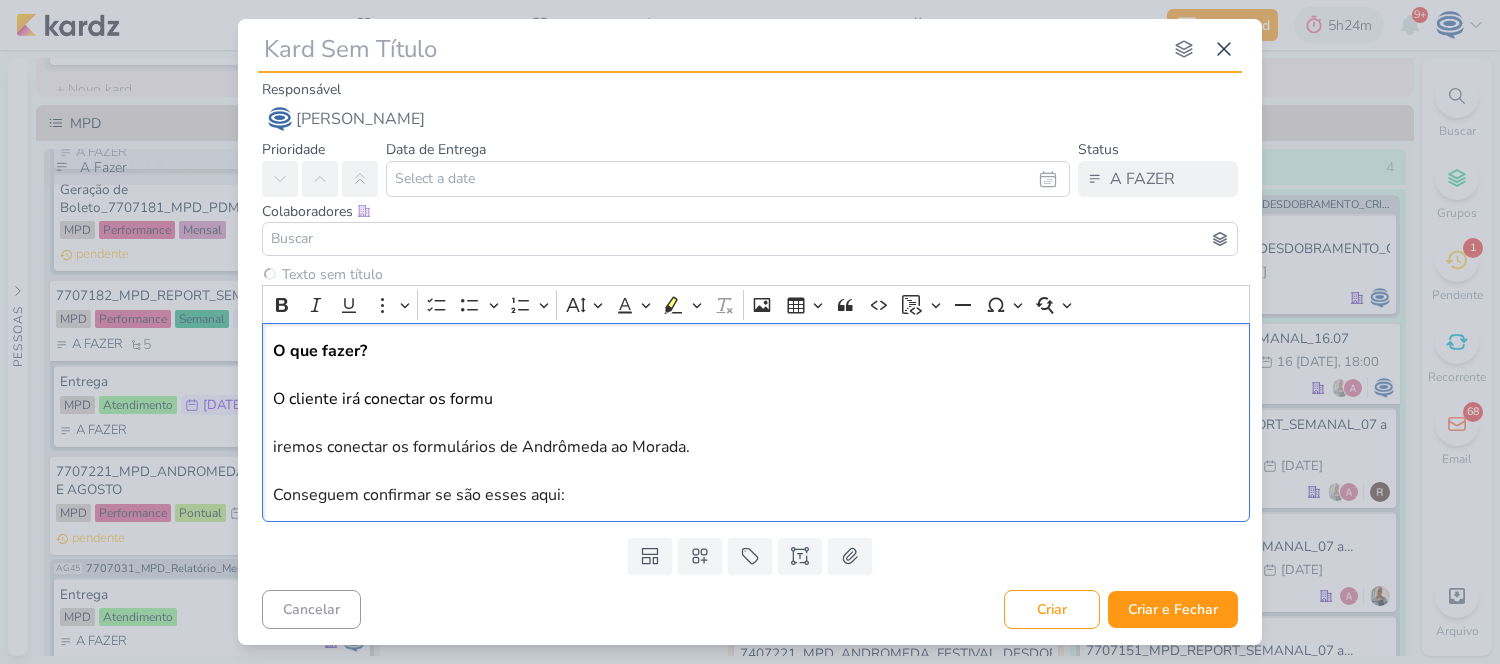 type 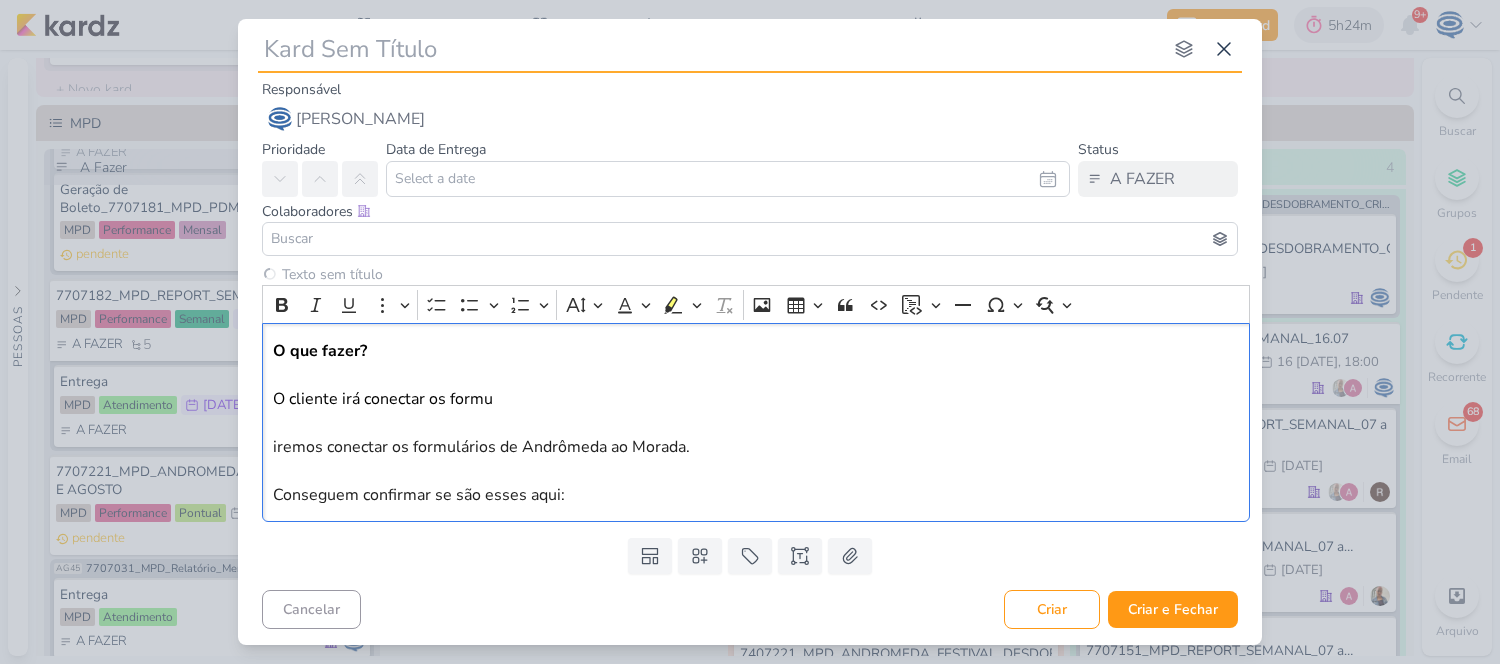 type 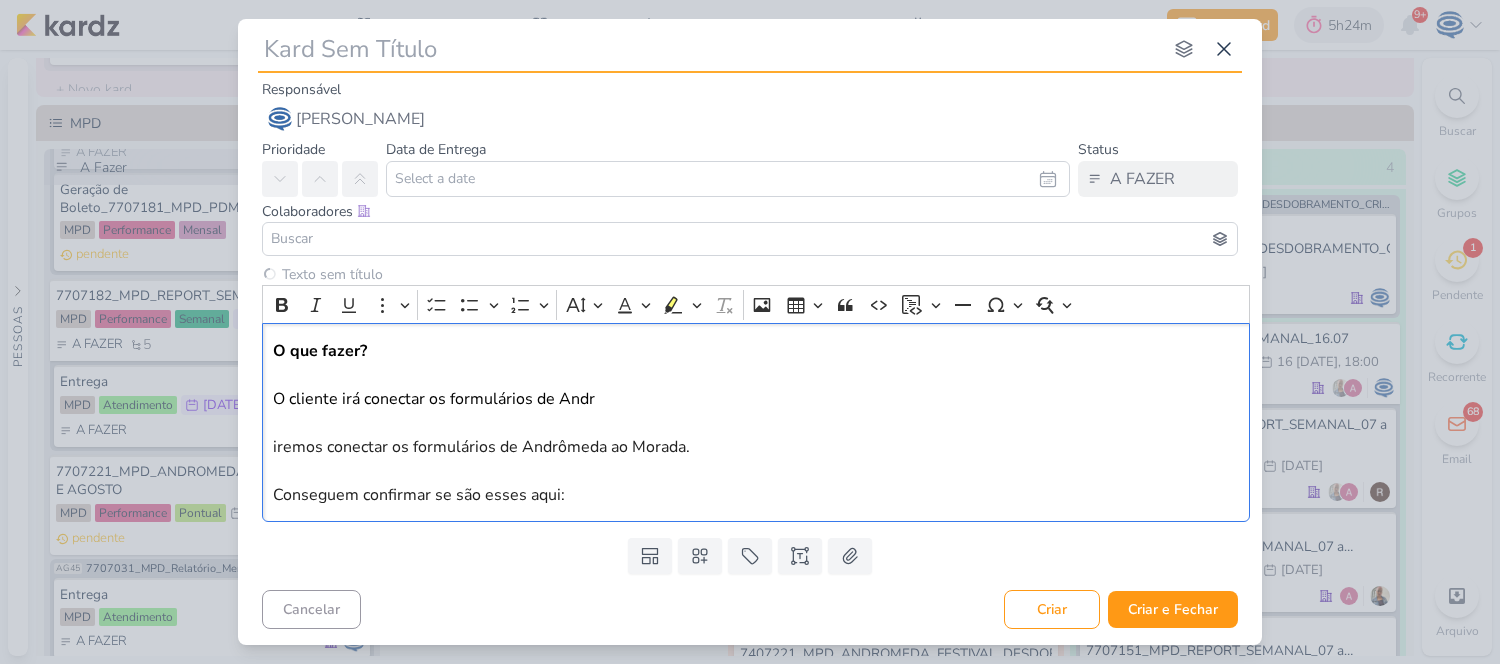 type 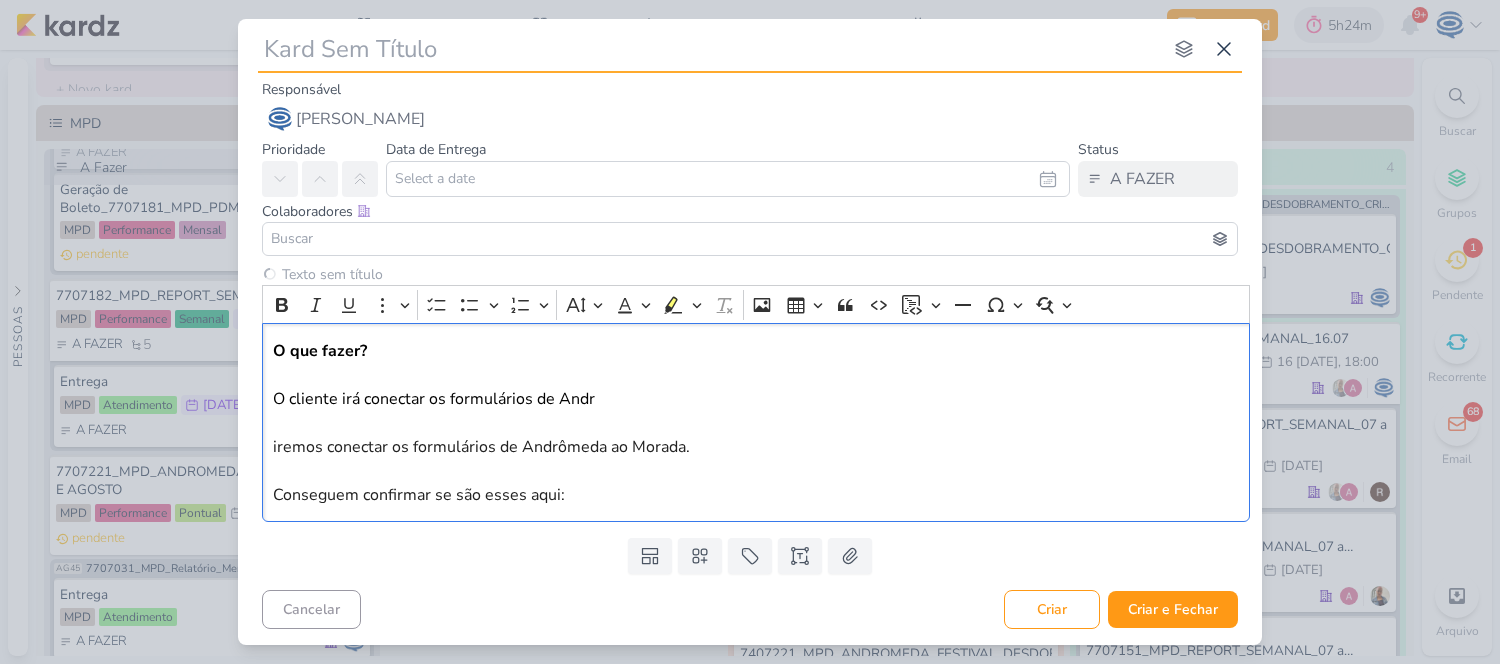 type 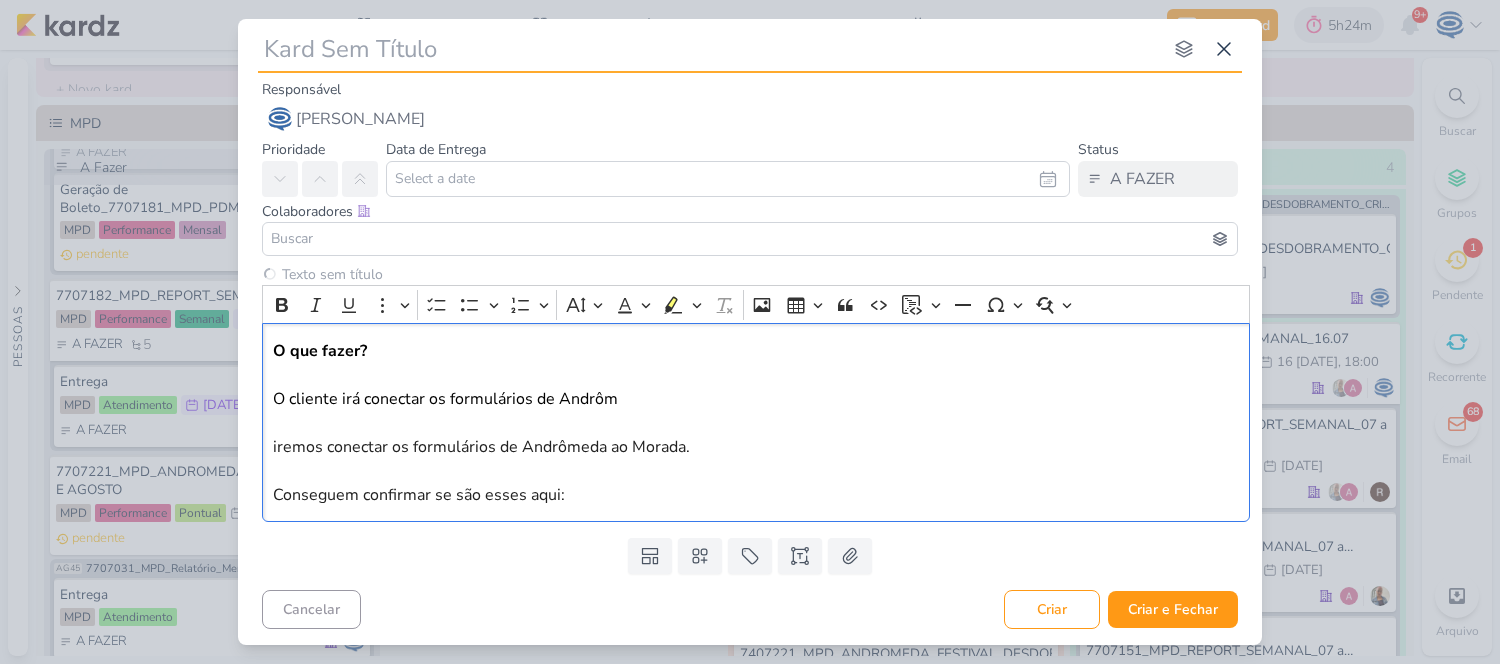 type 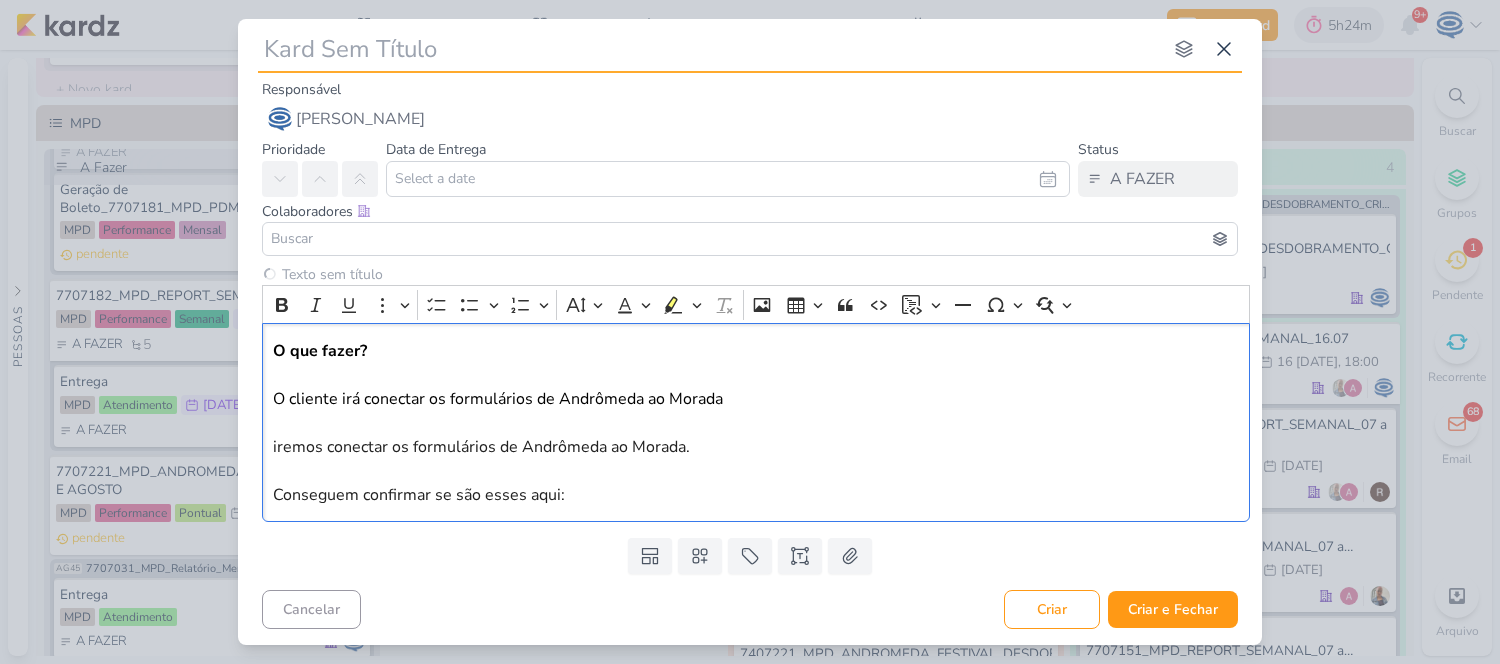 type 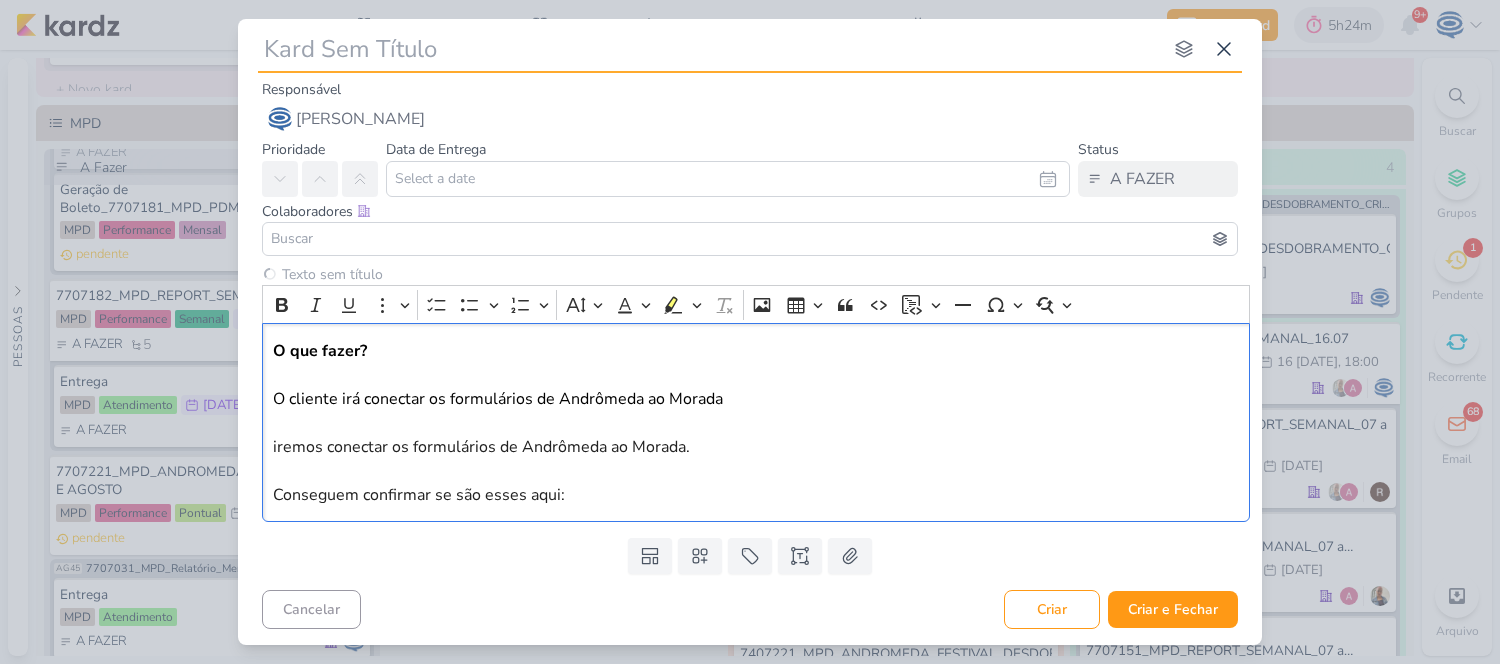 type 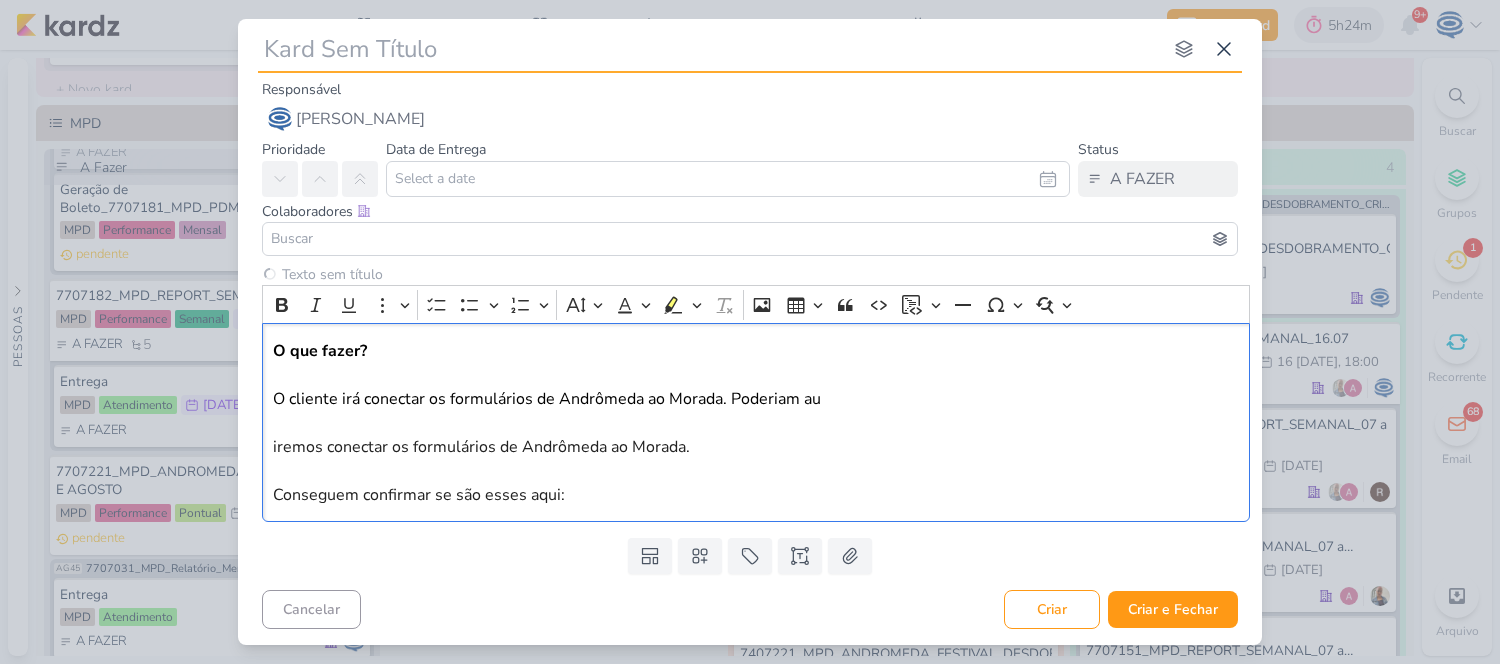 type 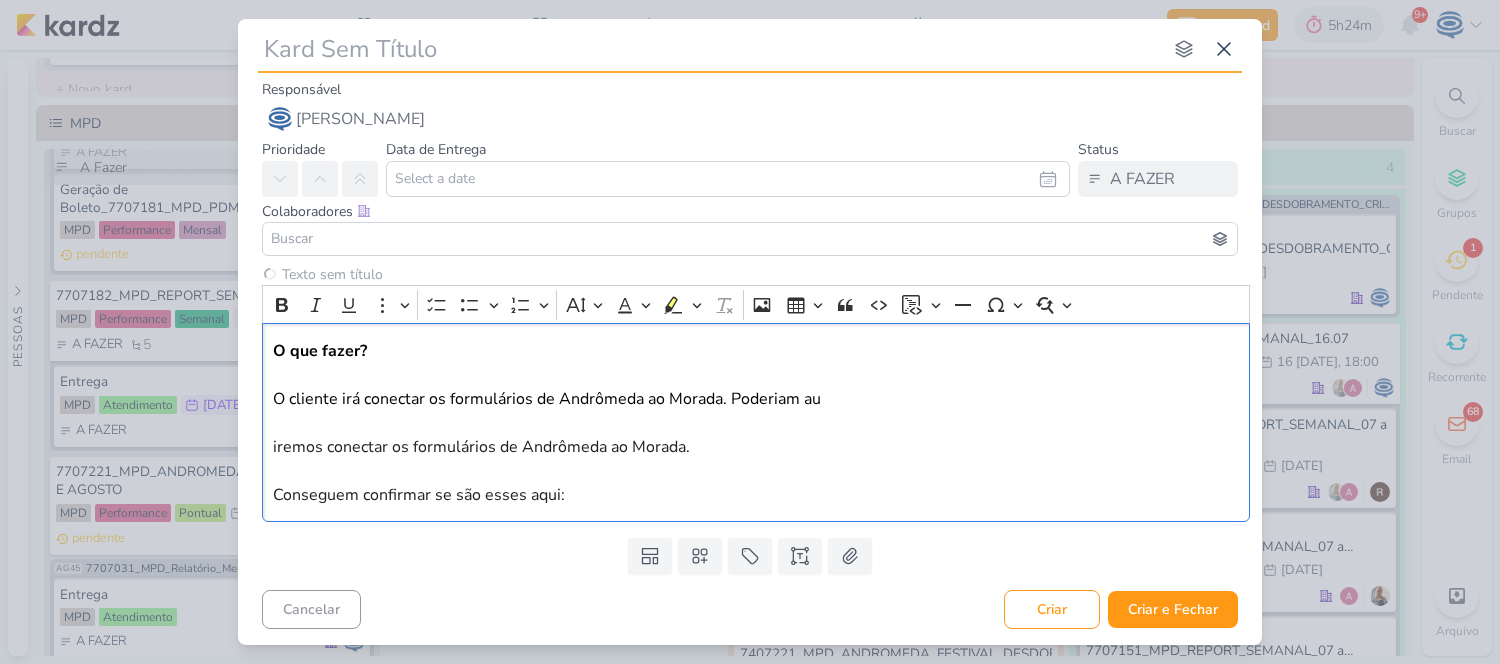 type 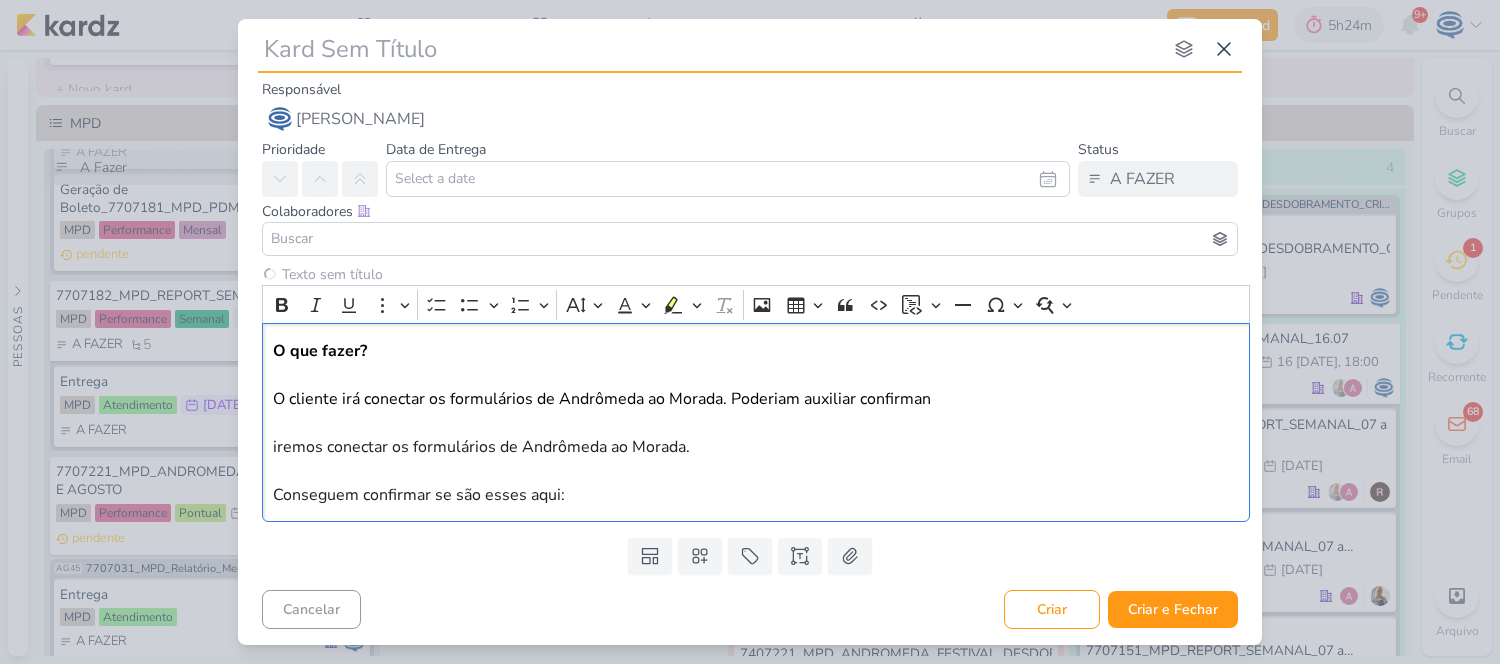 type 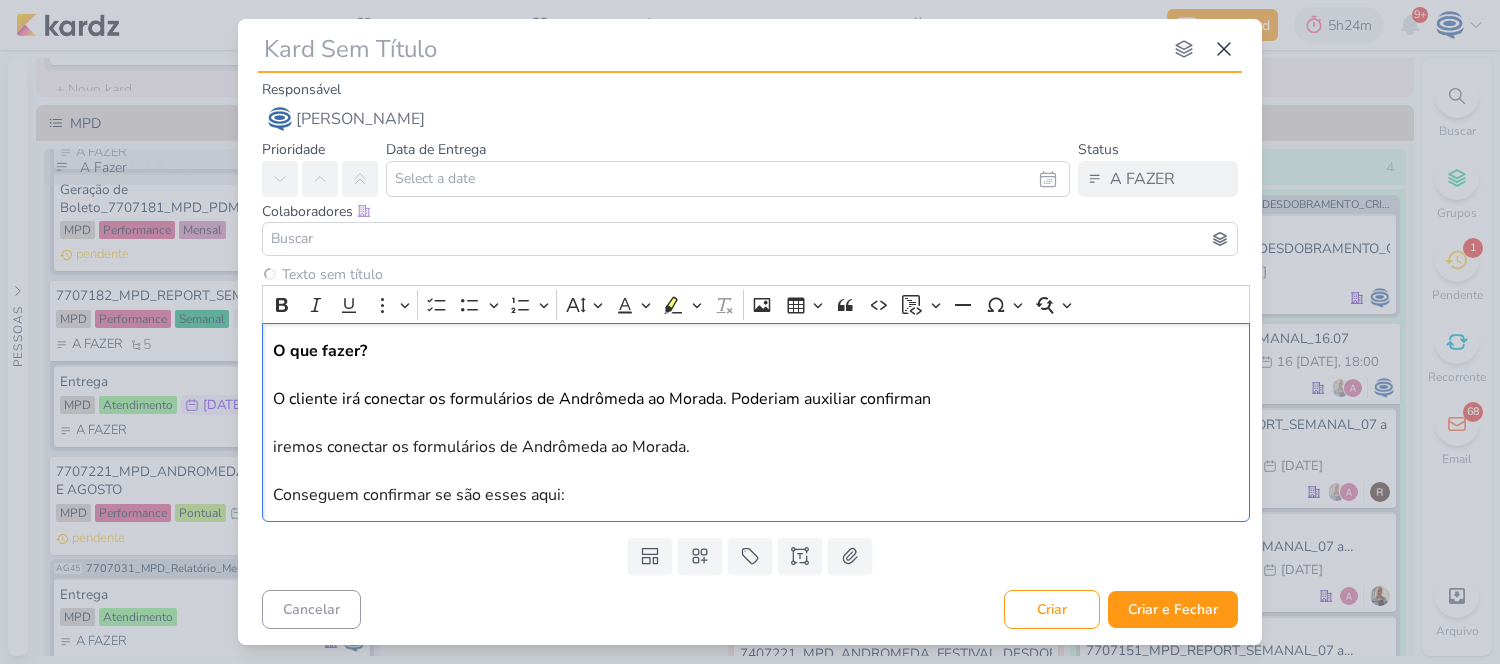 type 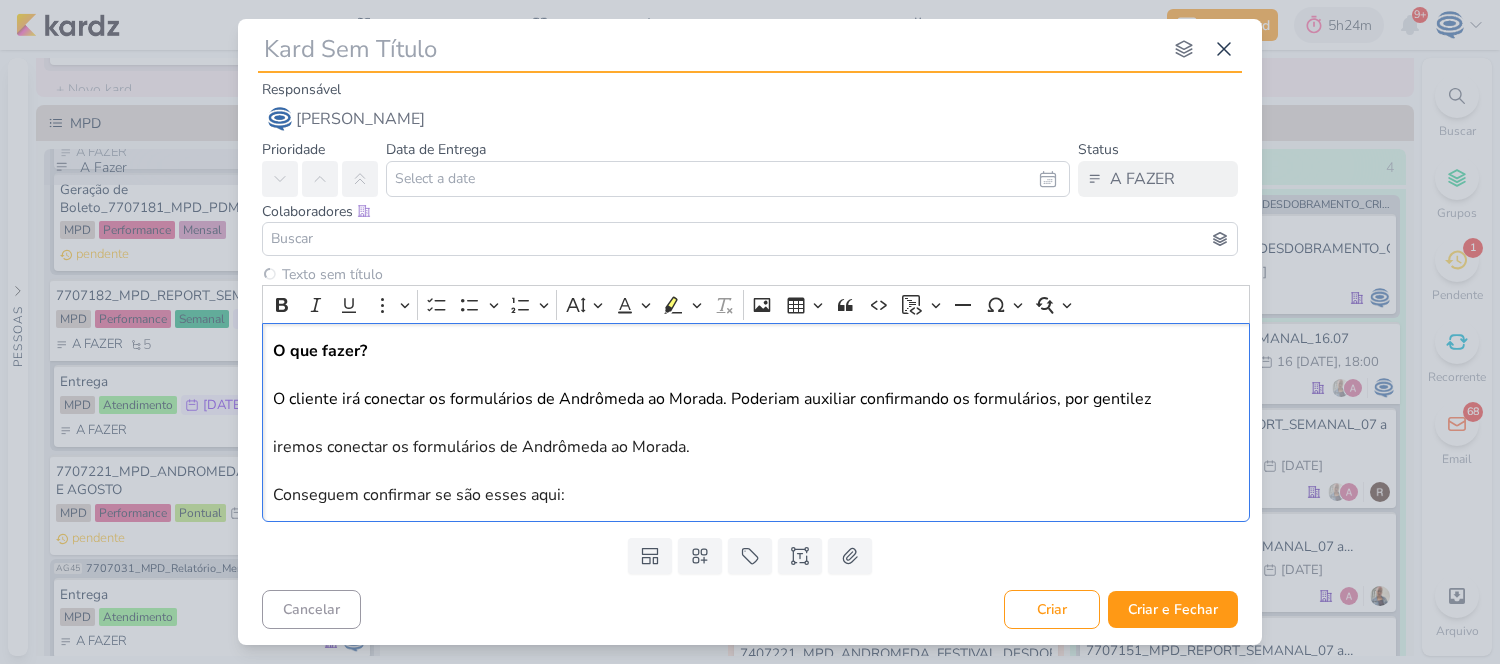 type 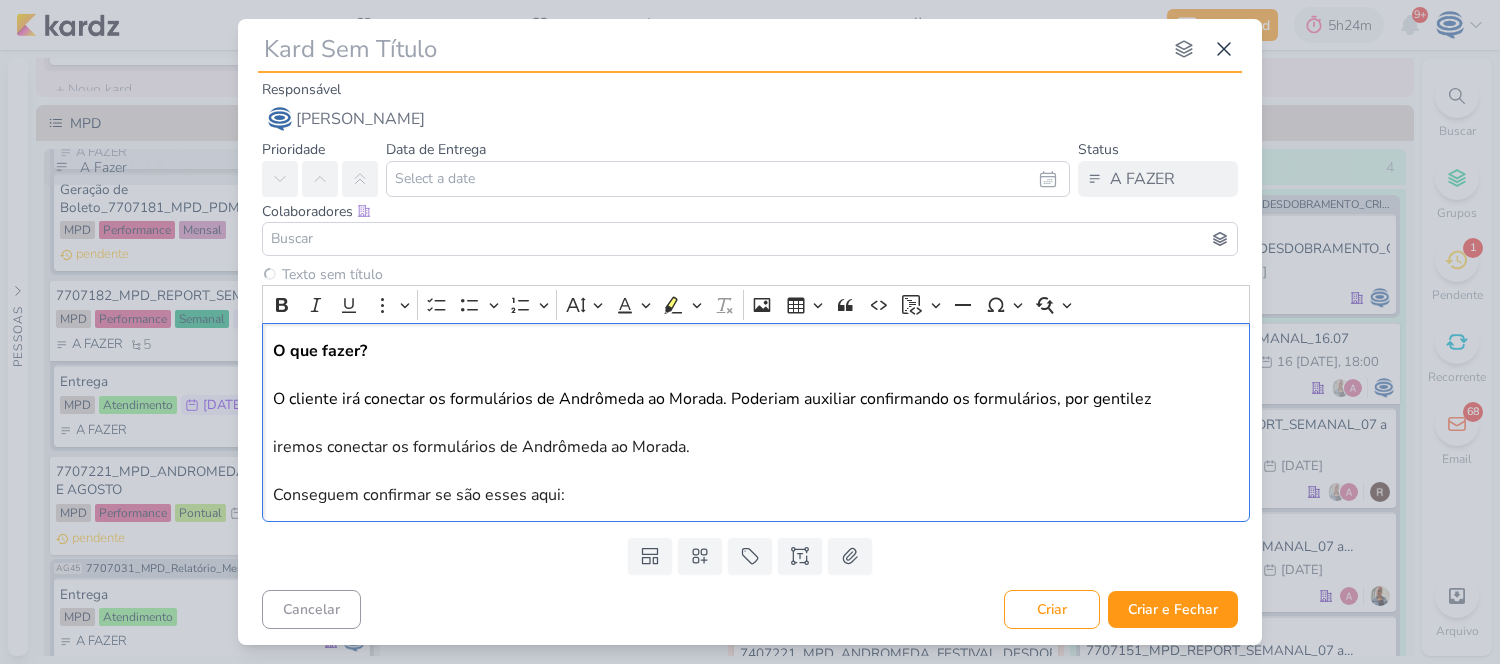 type 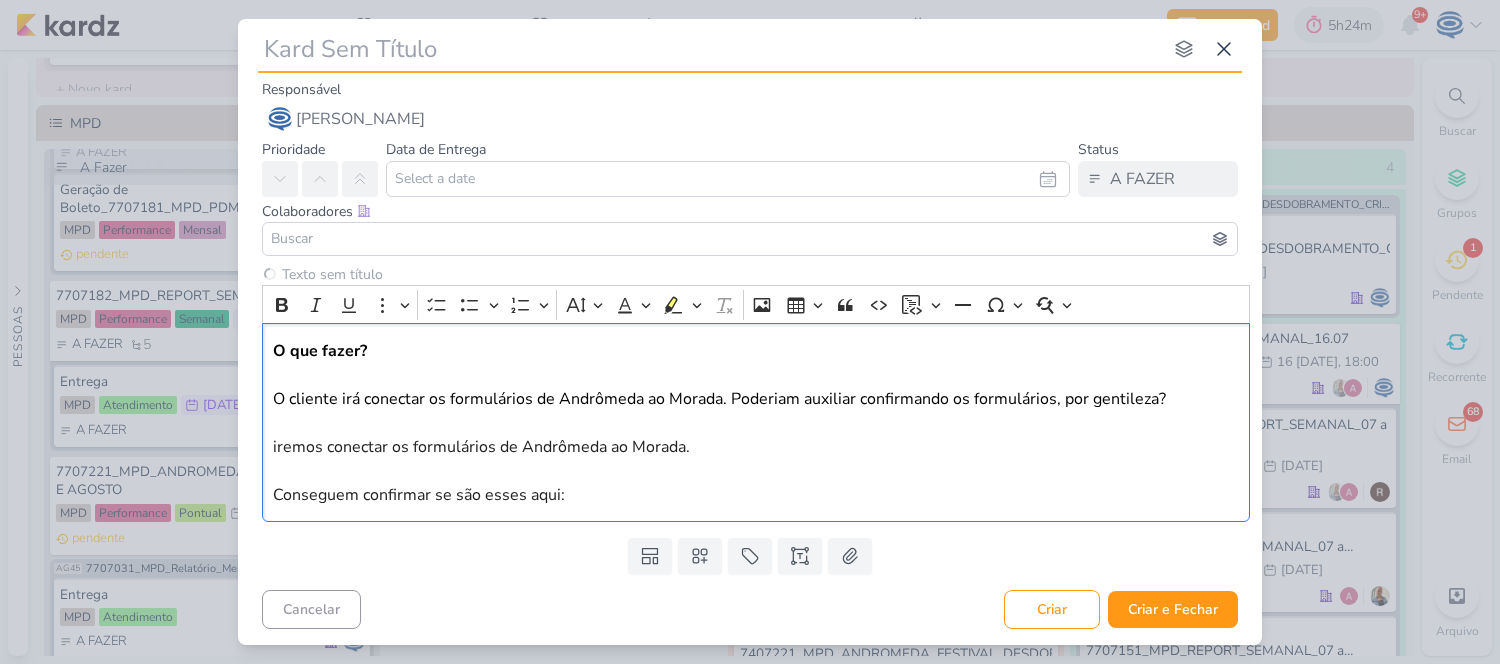 type 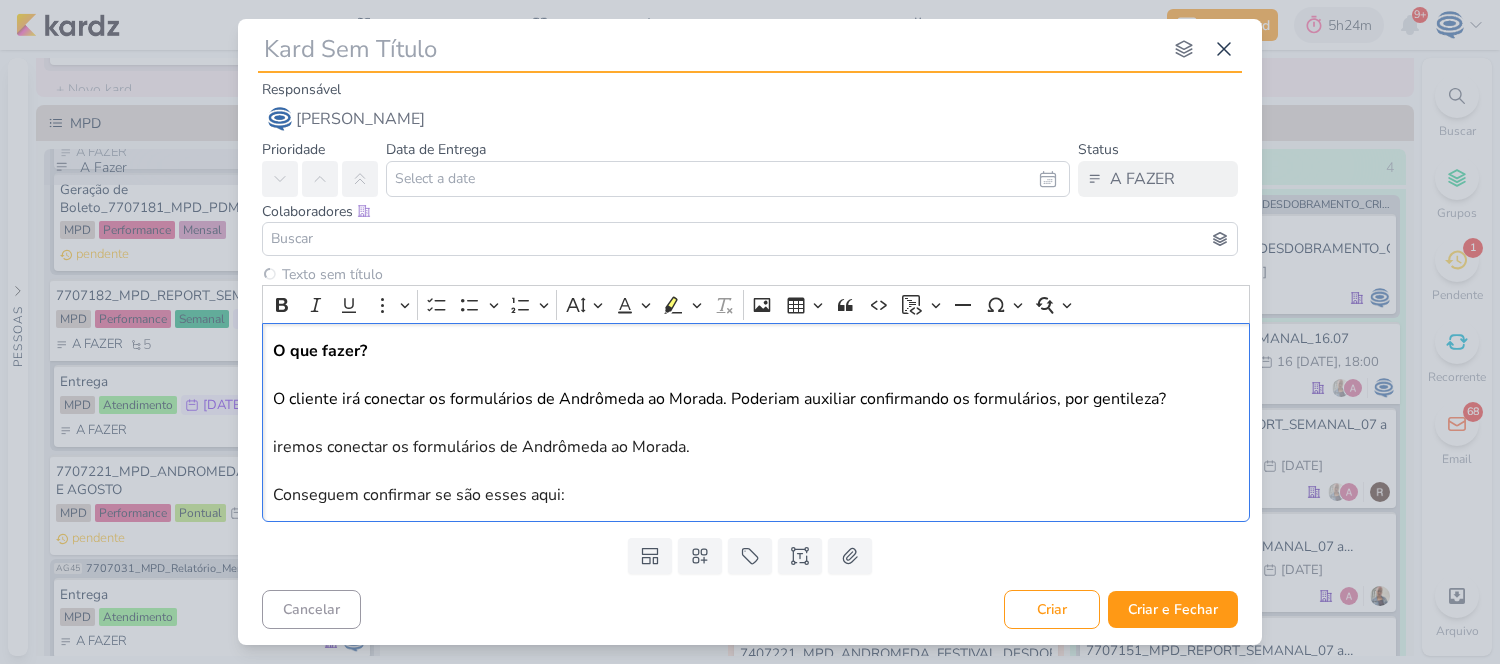 type 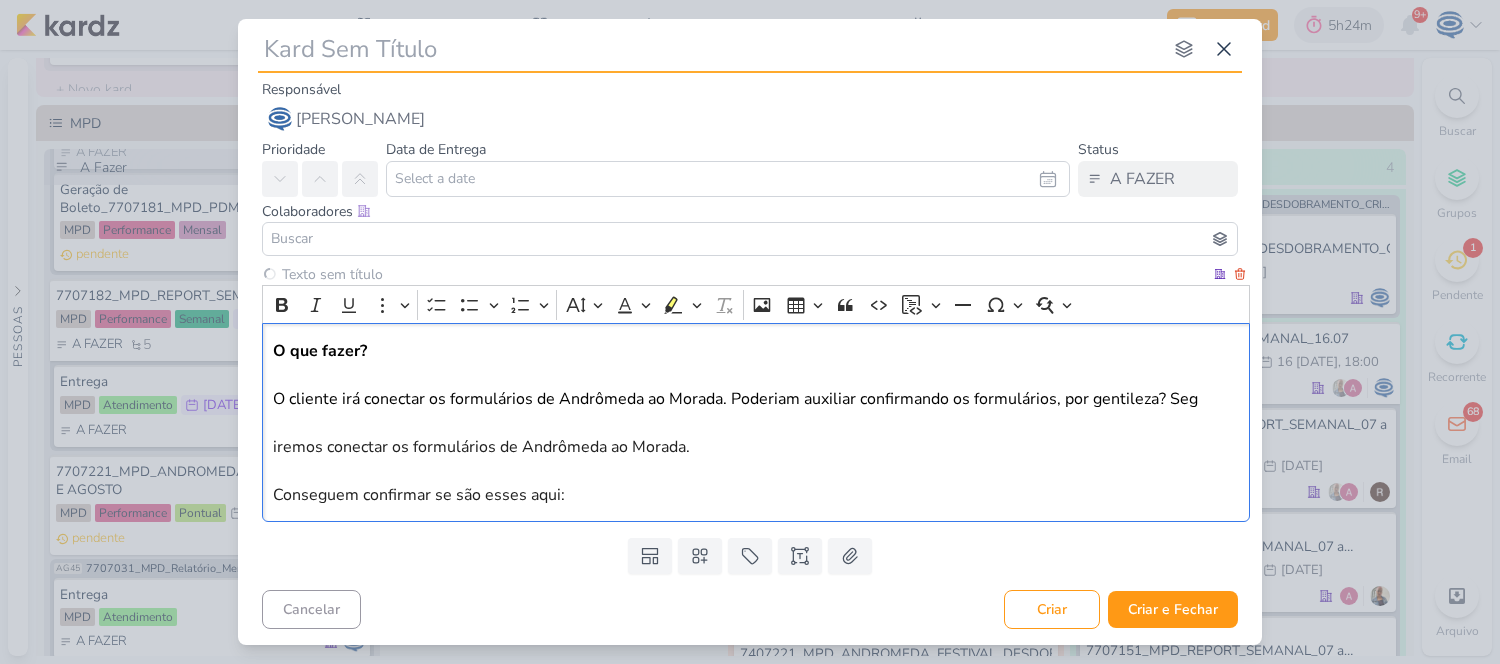 type 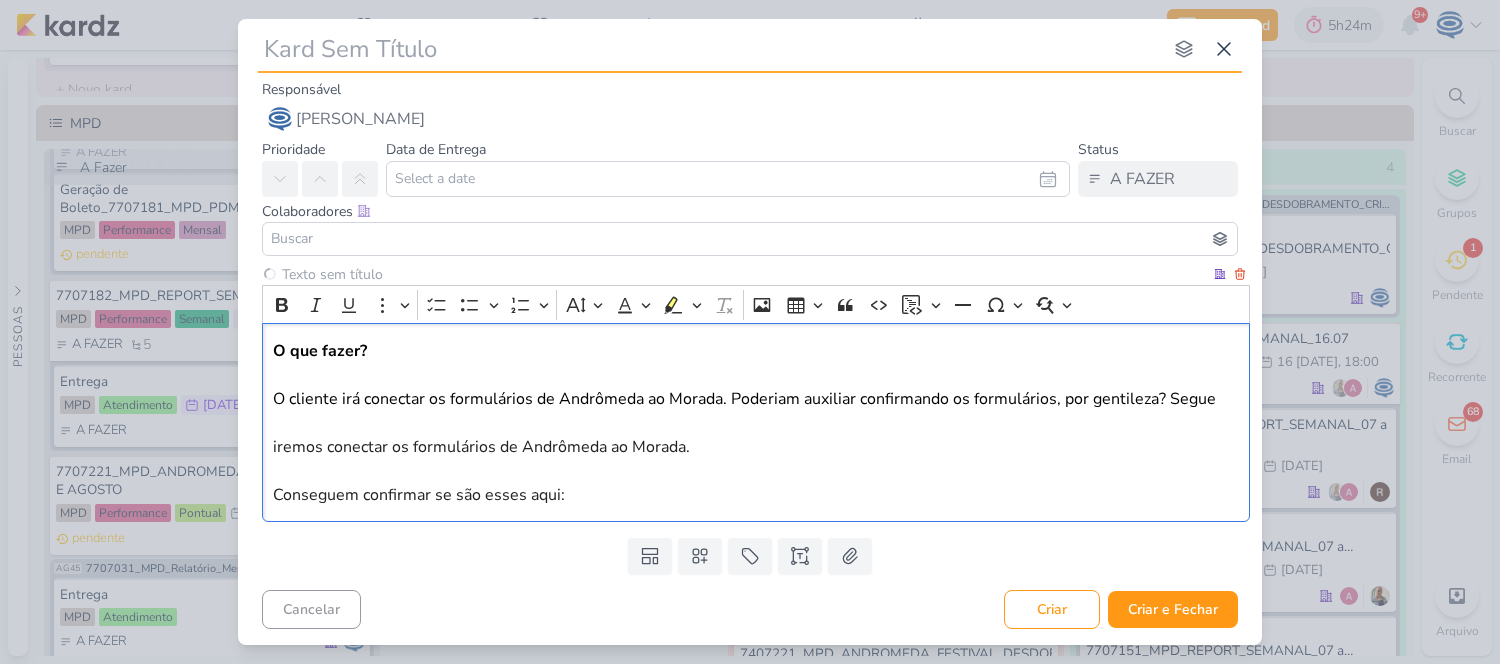 type 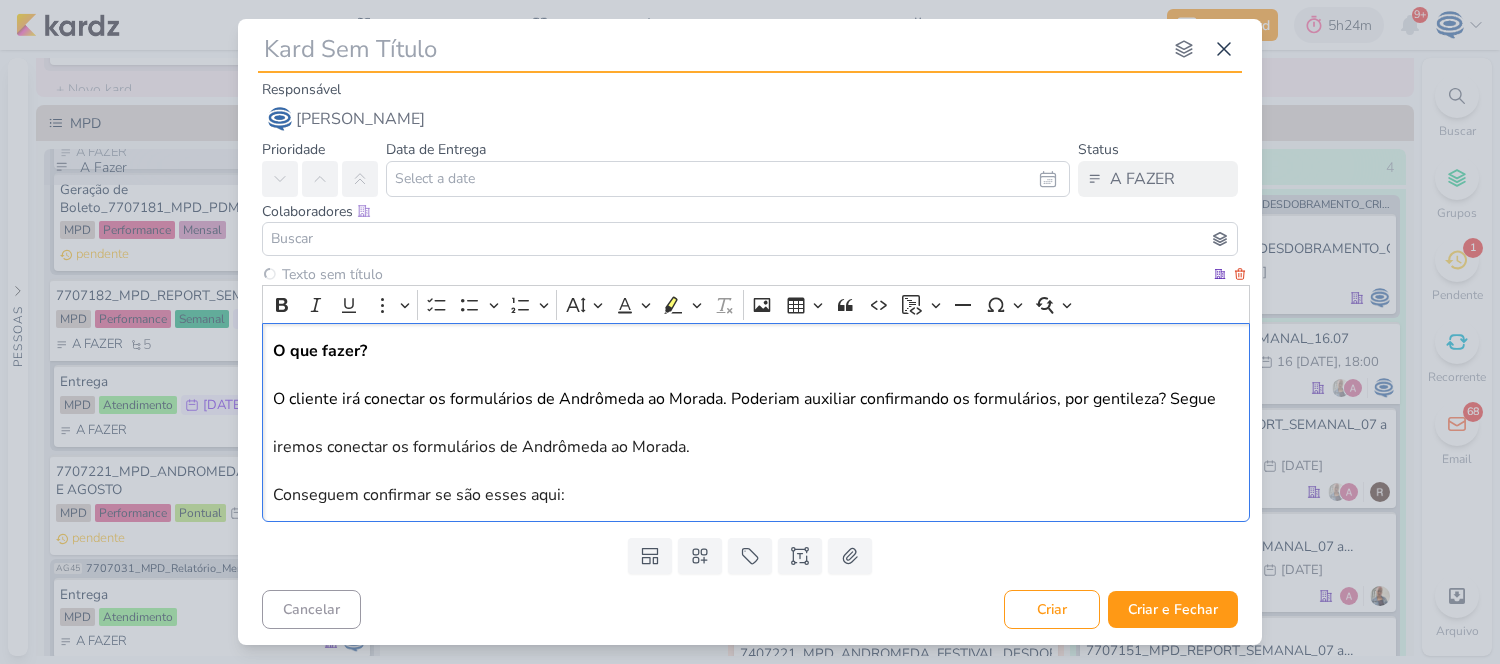 type 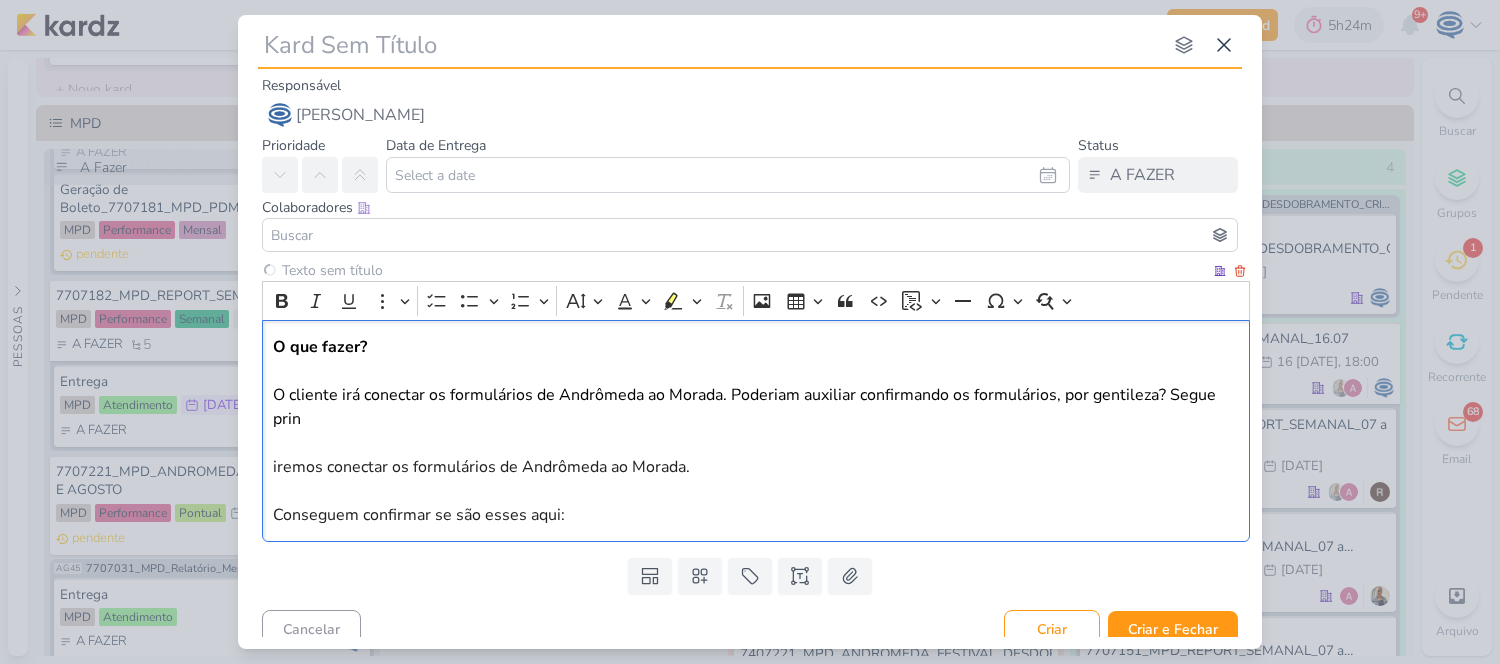 type 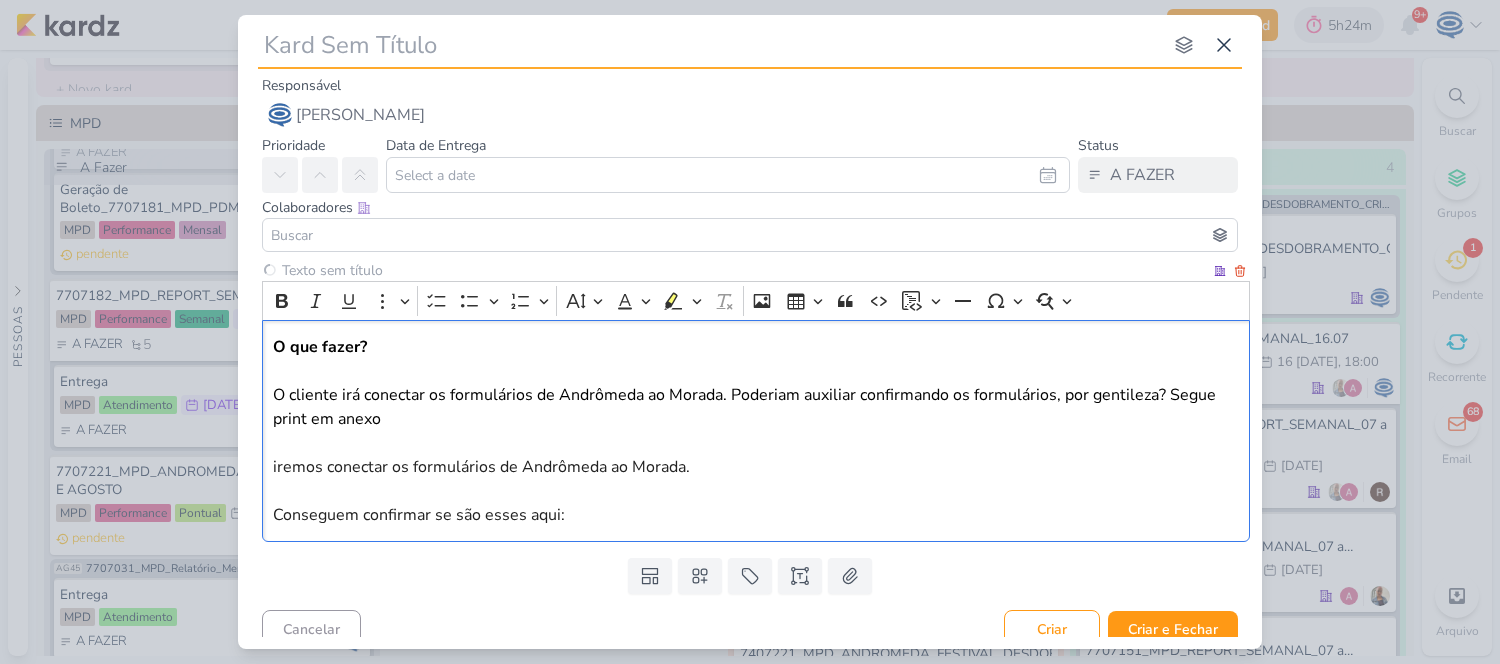 type 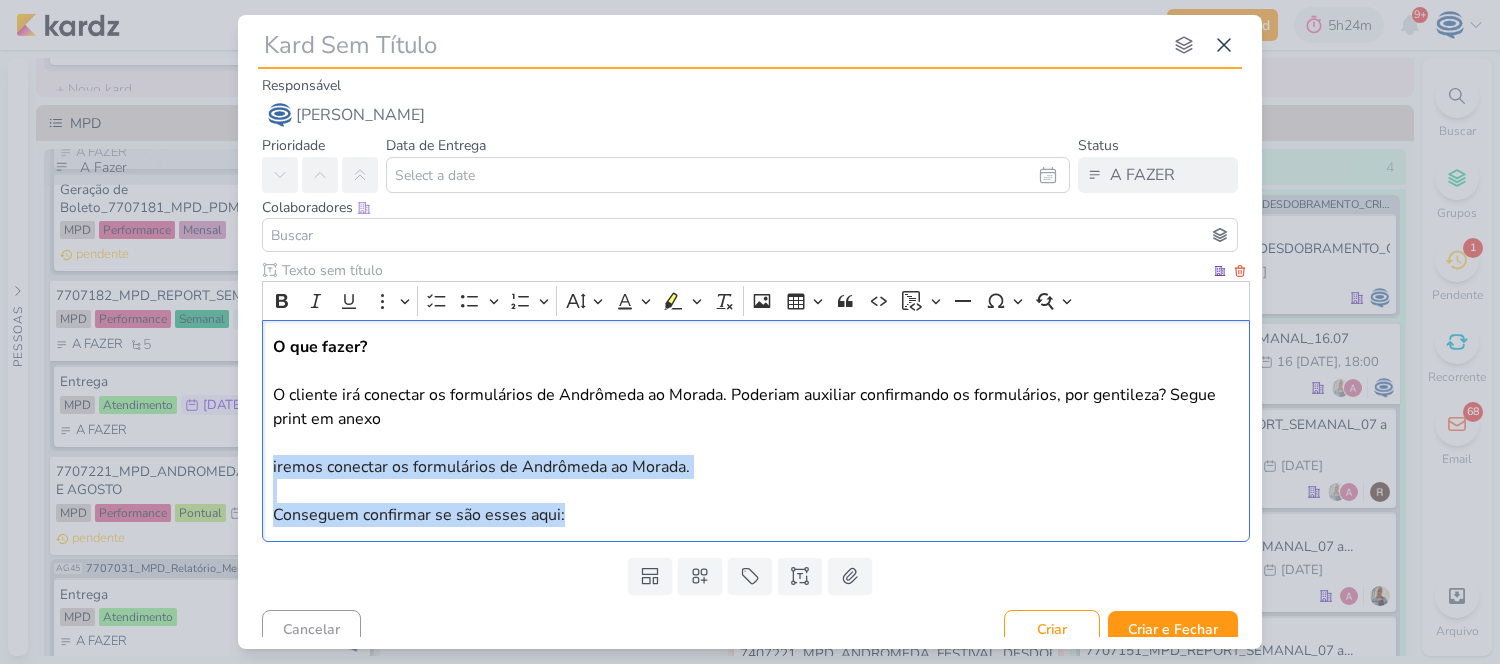 drag, startPoint x: 585, startPoint y: 518, endPoint x: 265, endPoint y: 468, distance: 323.8827 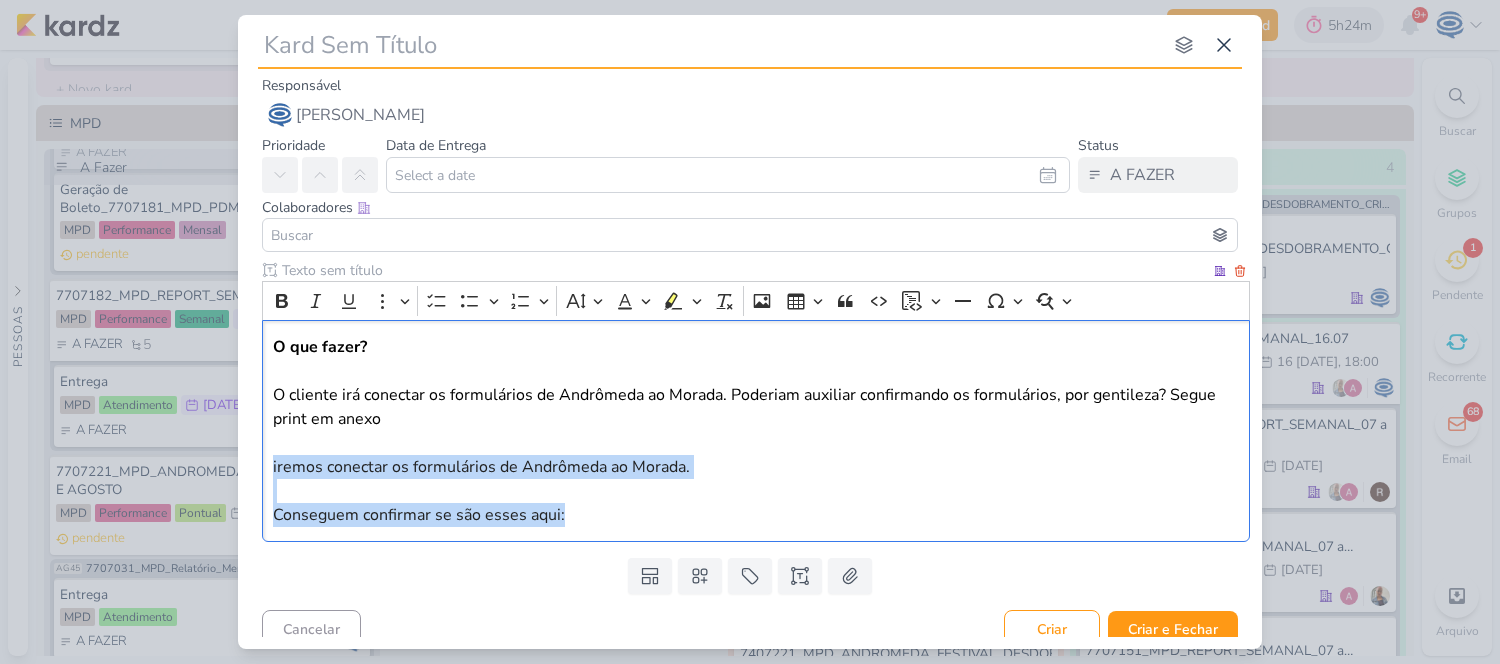click on "O que fazer?  ⁠⁠⁠⁠⁠⁠⁠O cliente irá conectar os formulários de Andrômeda ao Morada. Poderiam auxiliar confirmando os formulários, por gentileza? Segue print em anexo iremos conectar os formulários de Andrômeda ao Morada.  Conseguem confirmar se são esses aqui:" at bounding box center (756, 431) 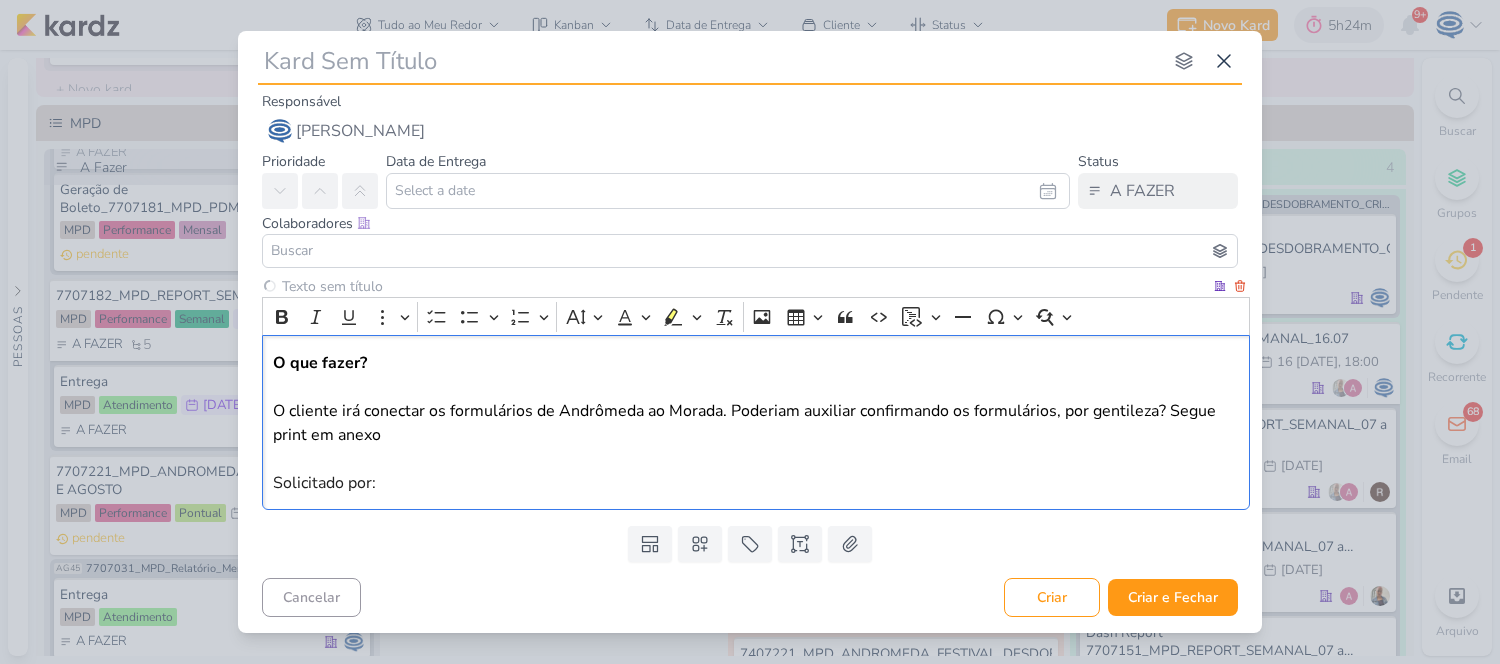 type 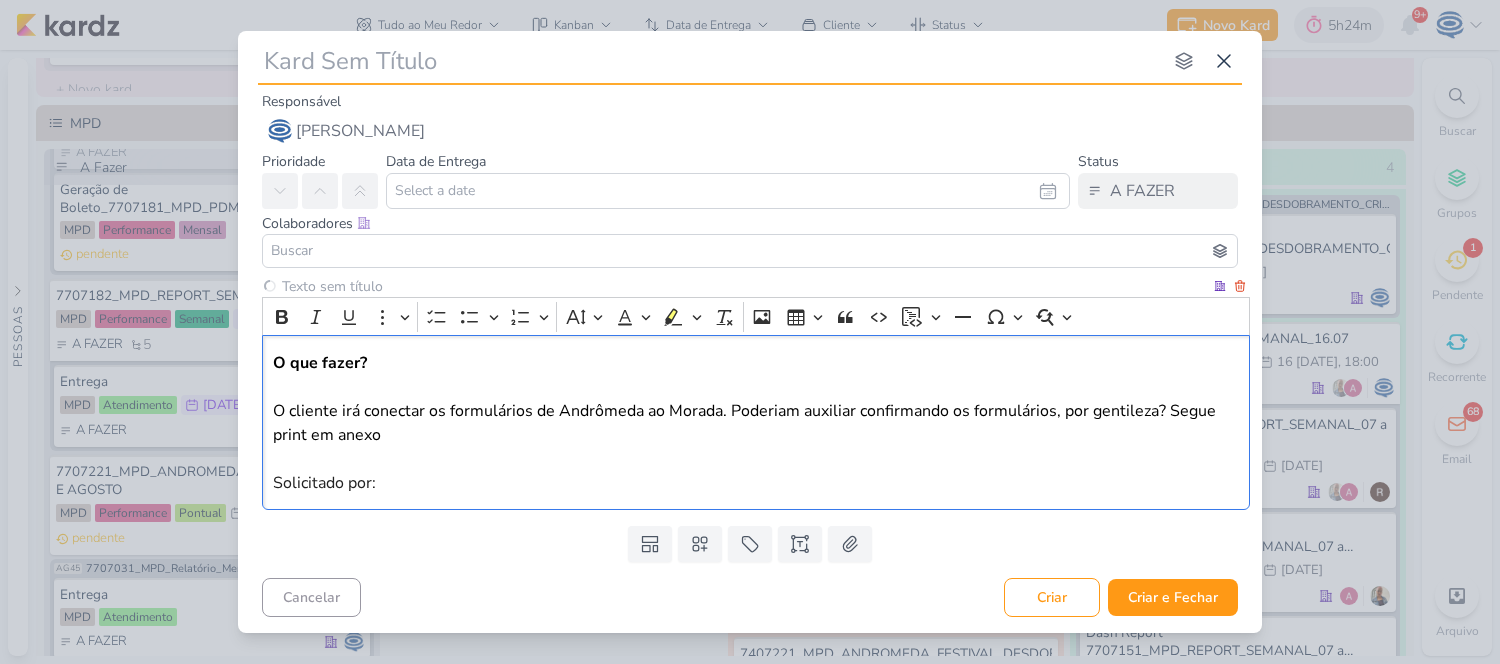type 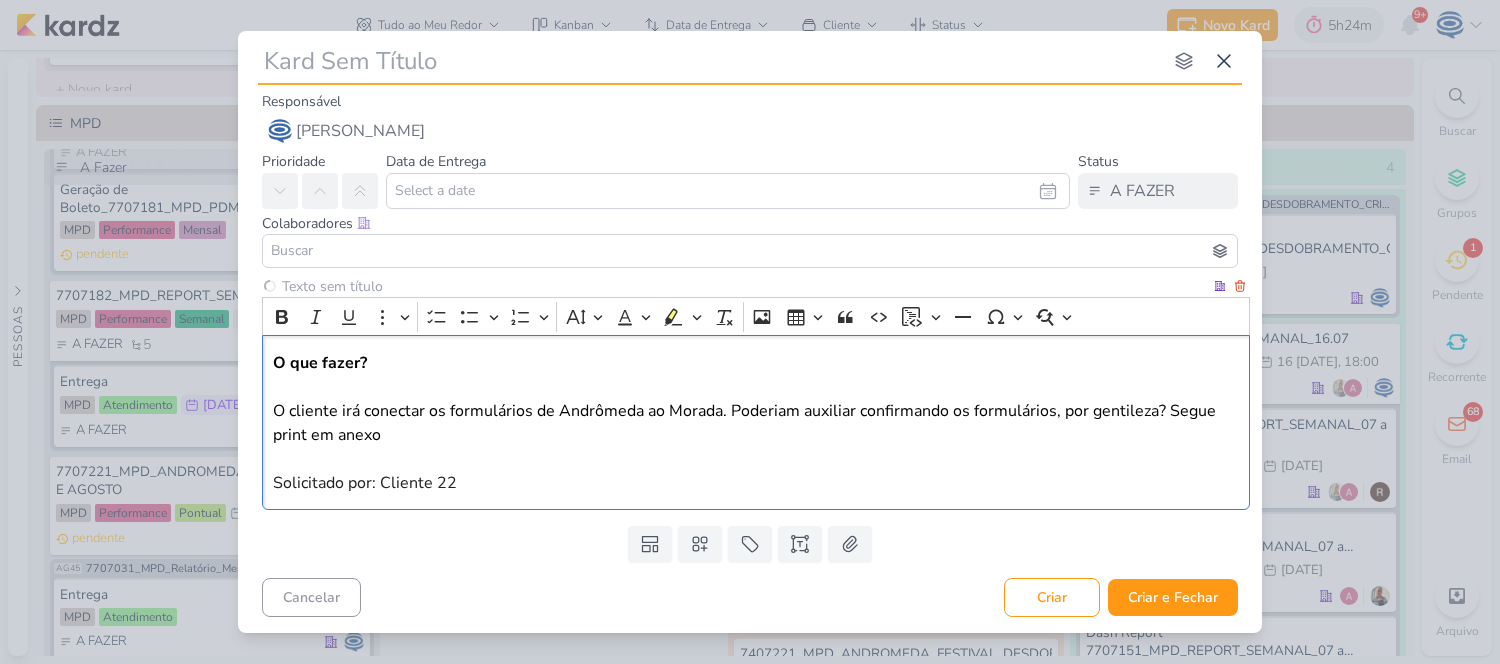 type 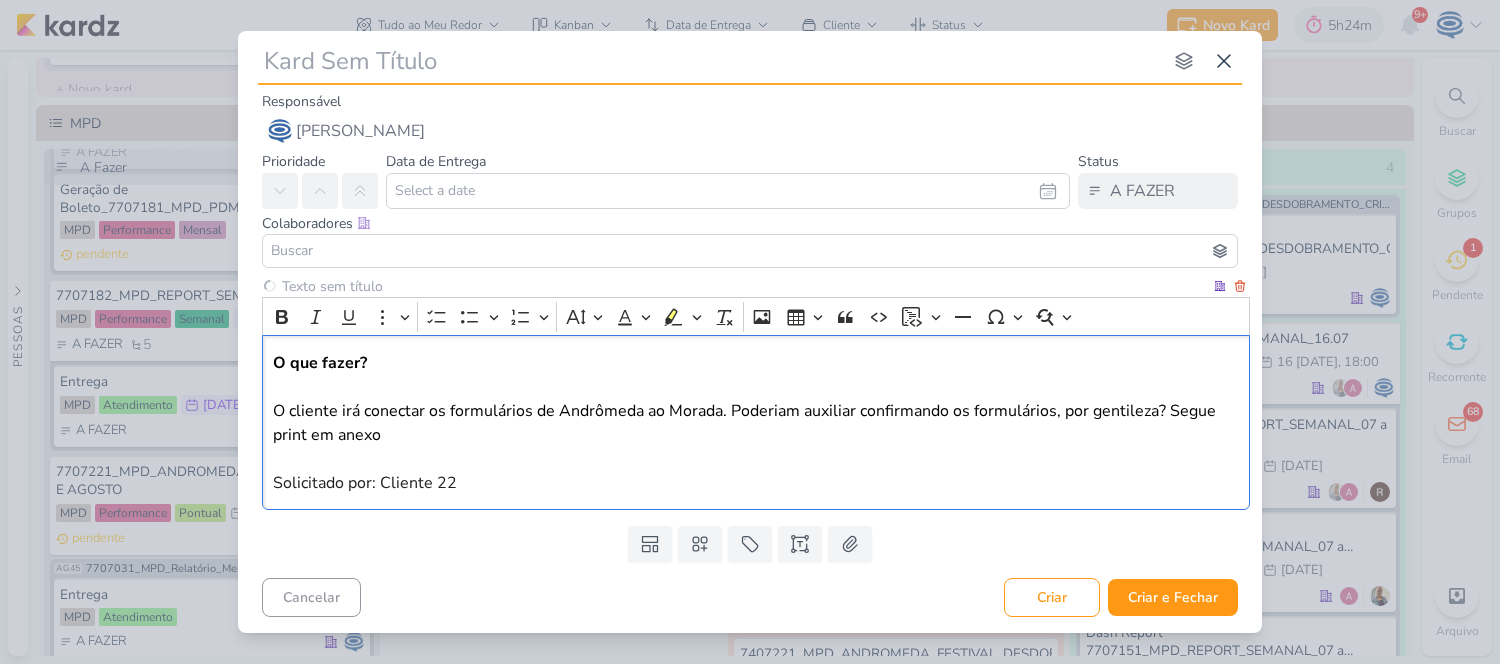 type 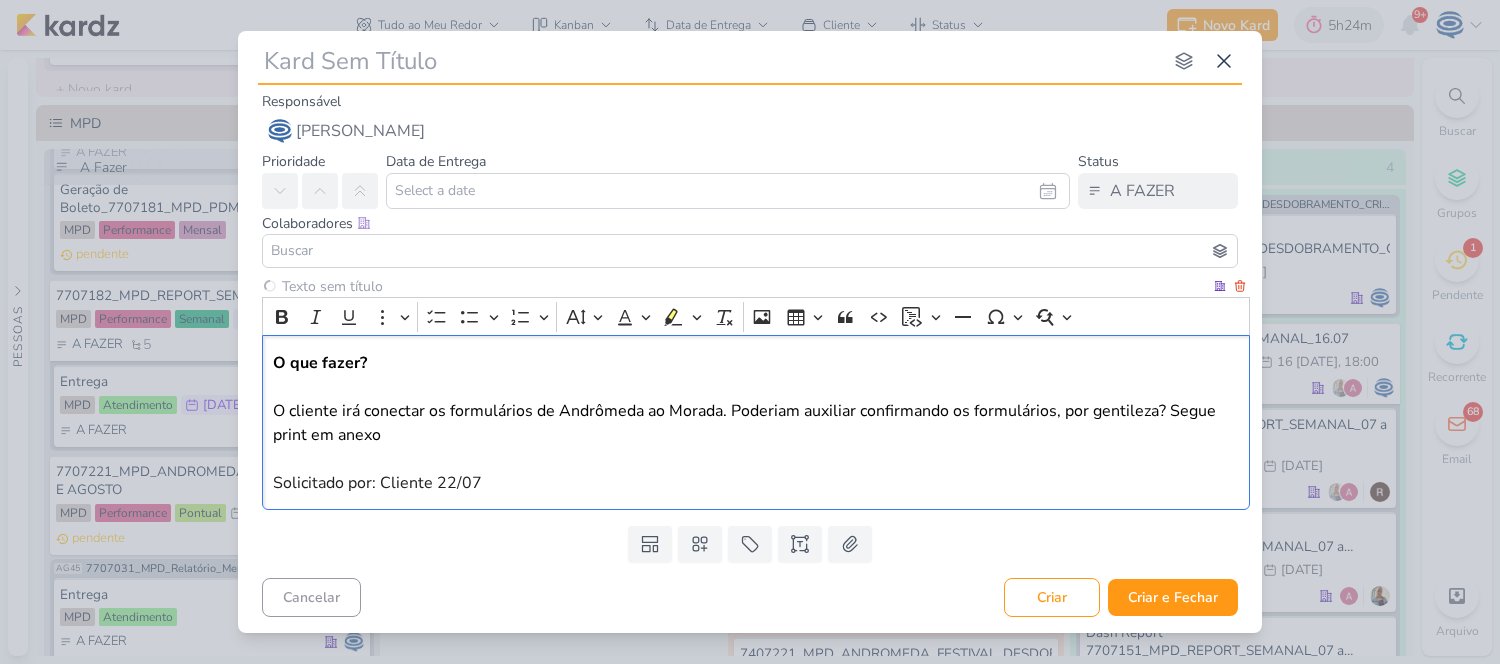 type 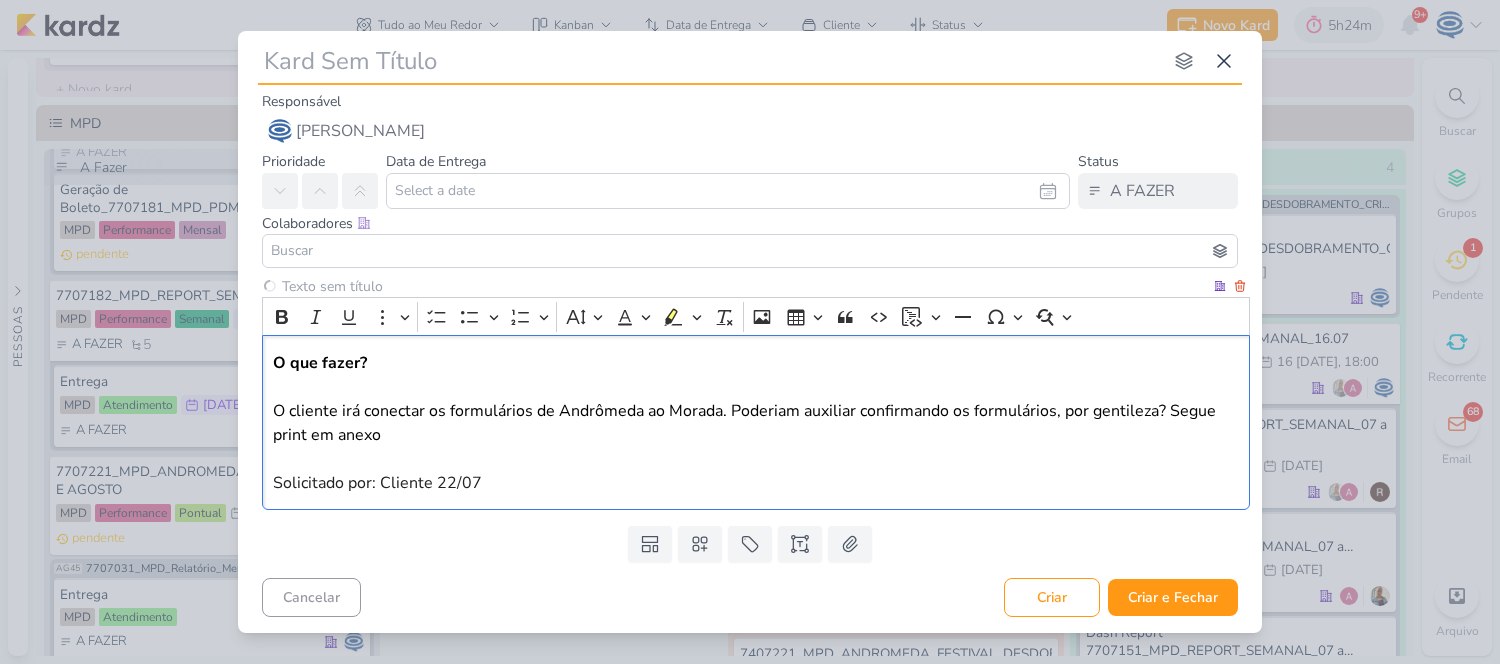 type 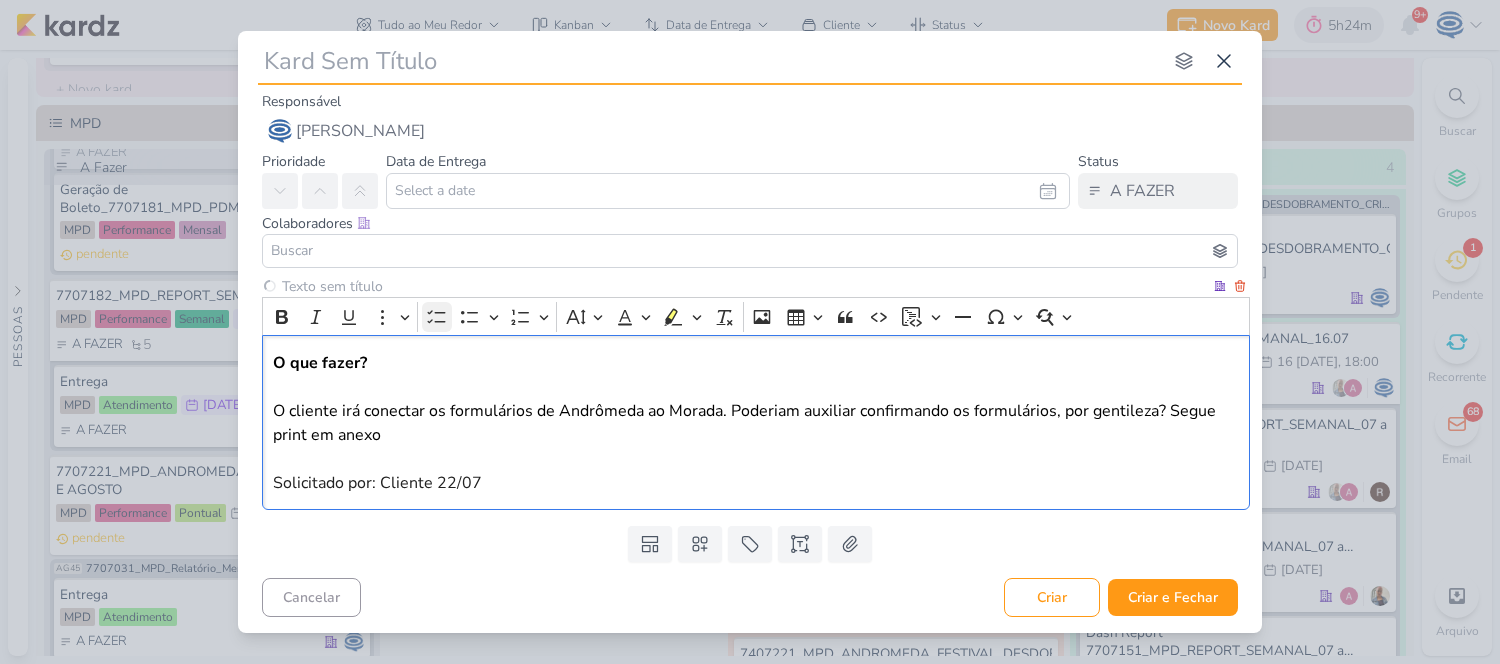 type 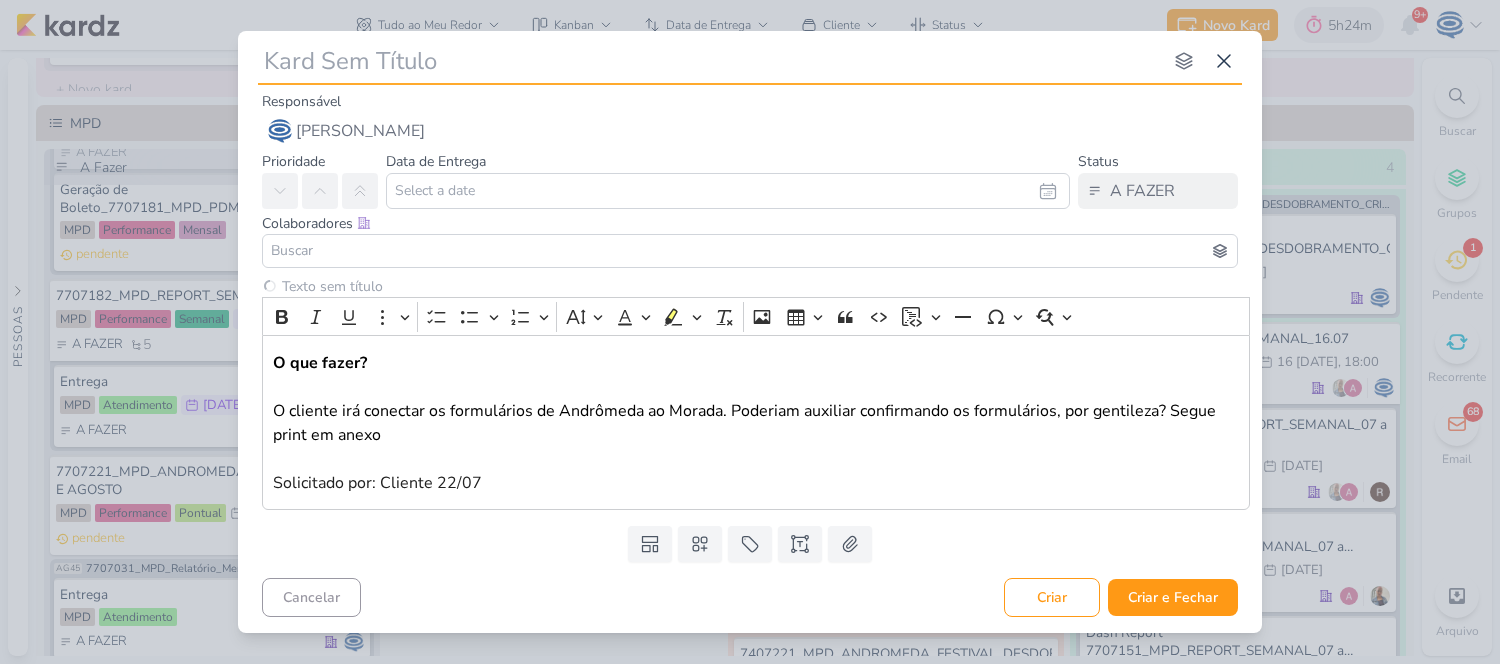 type 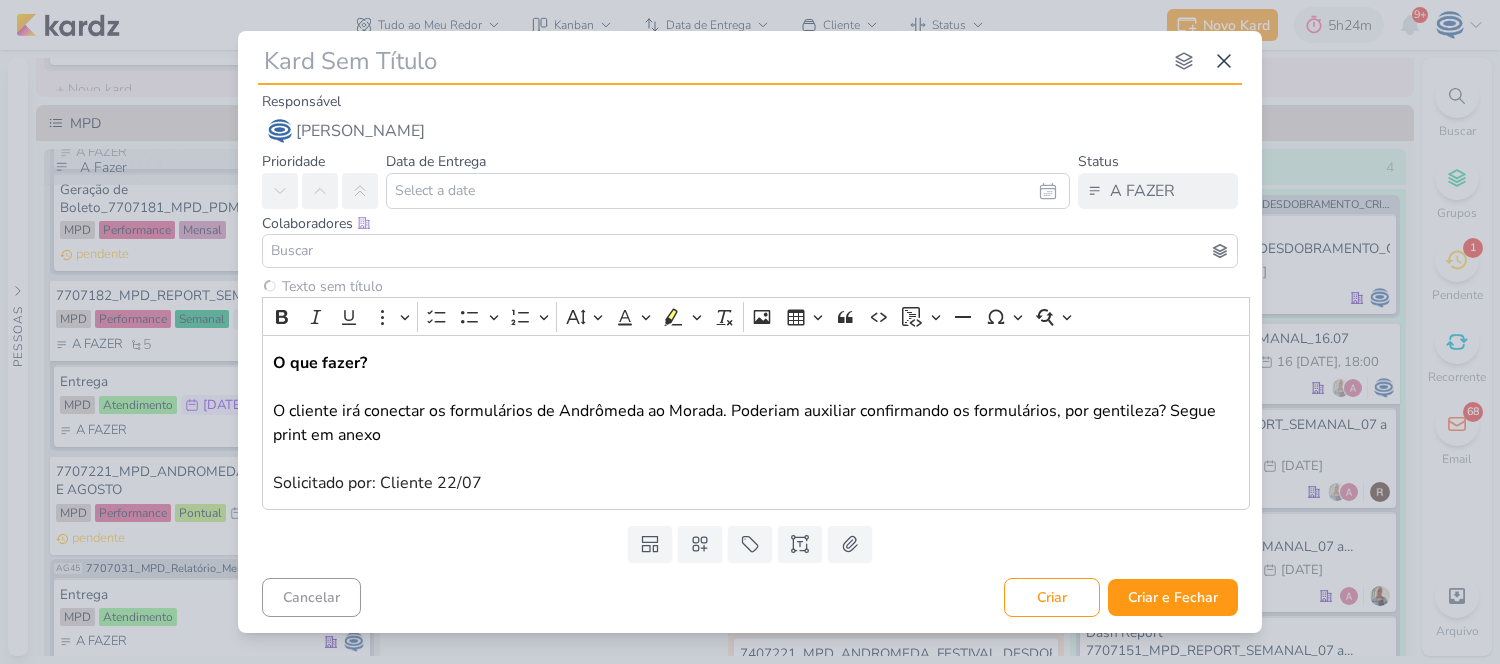 type 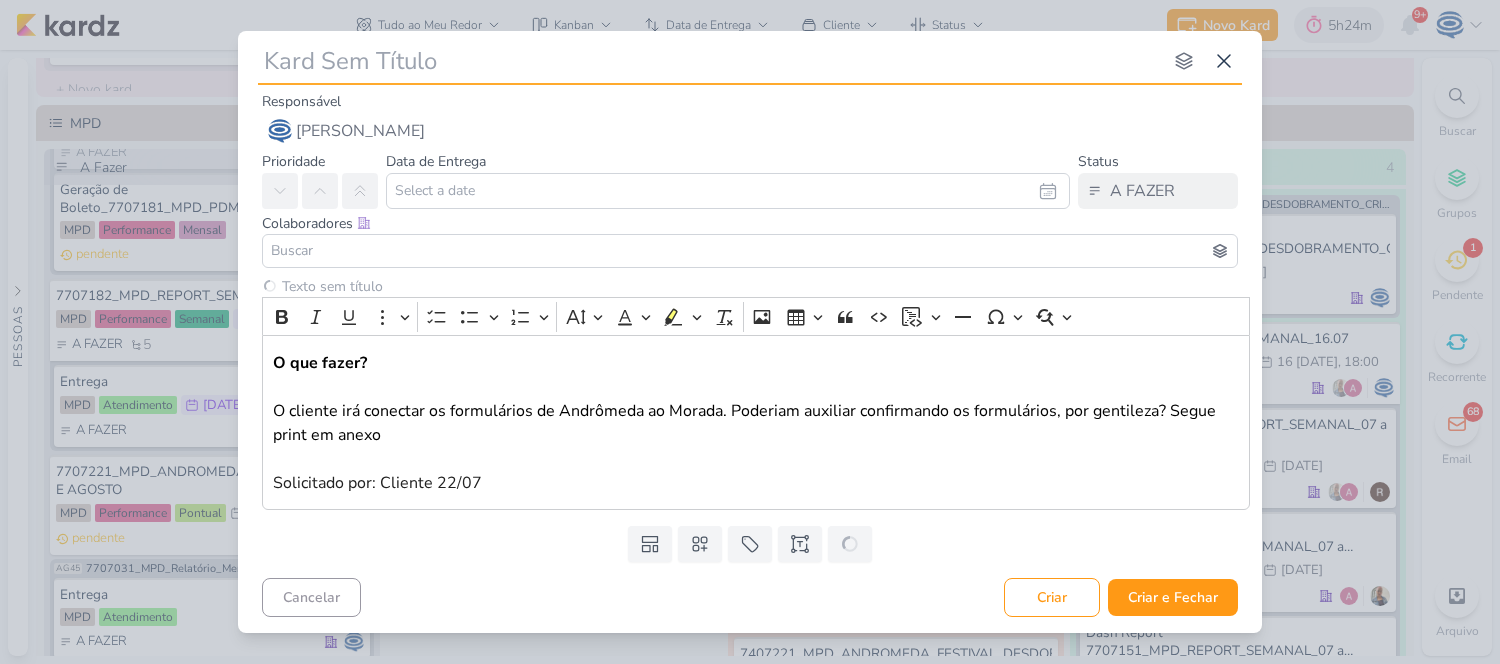 type 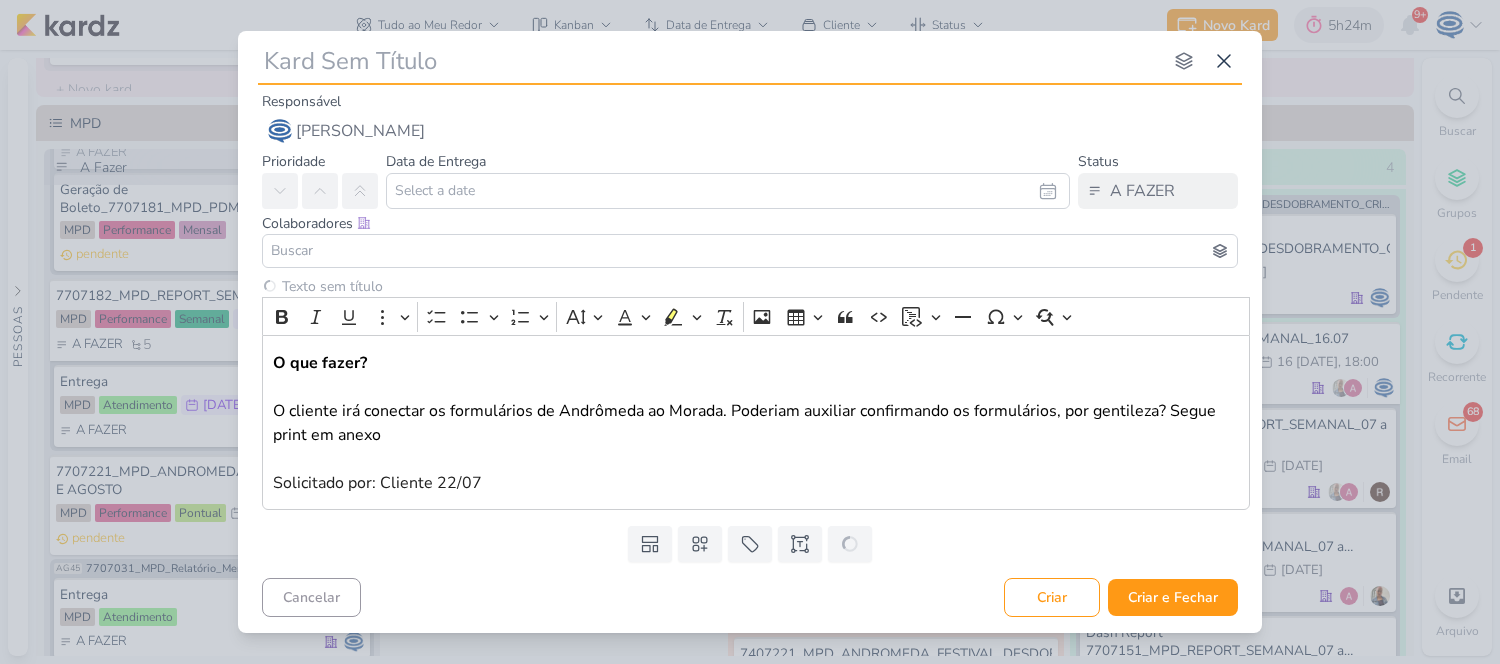 type 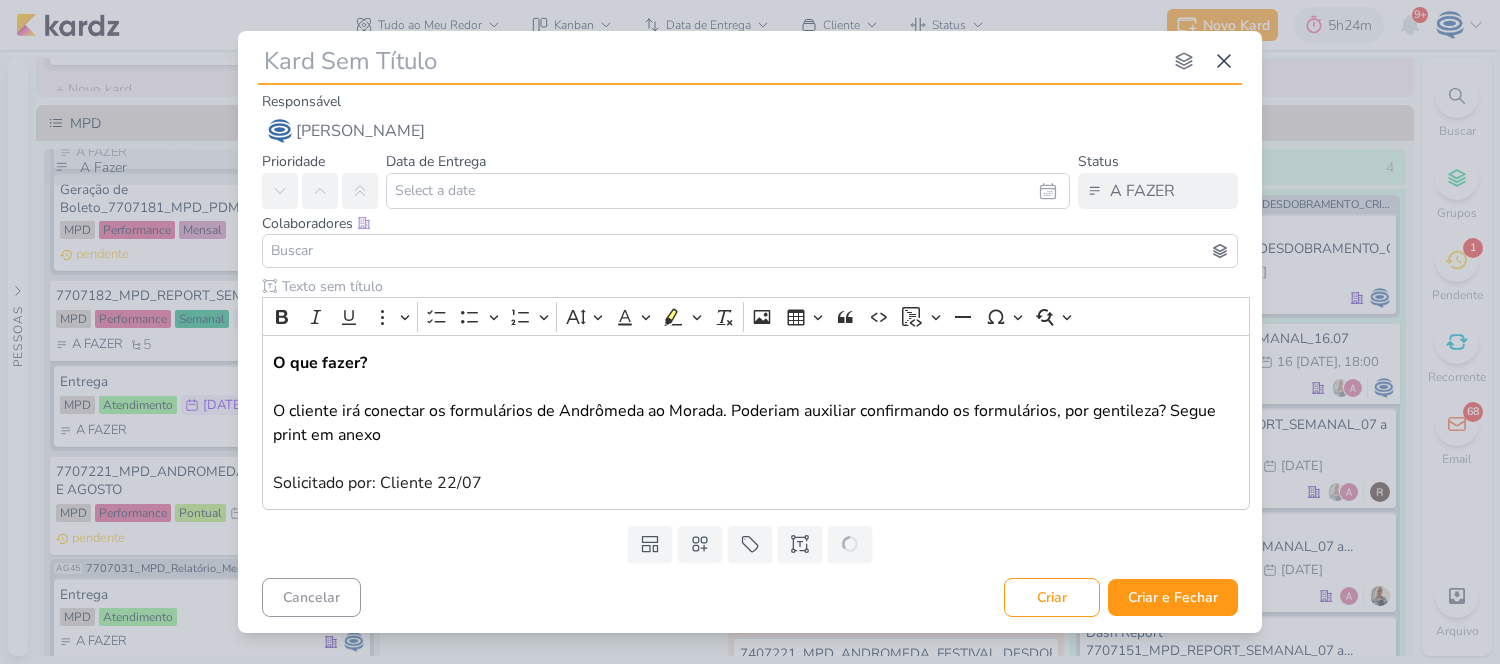 type 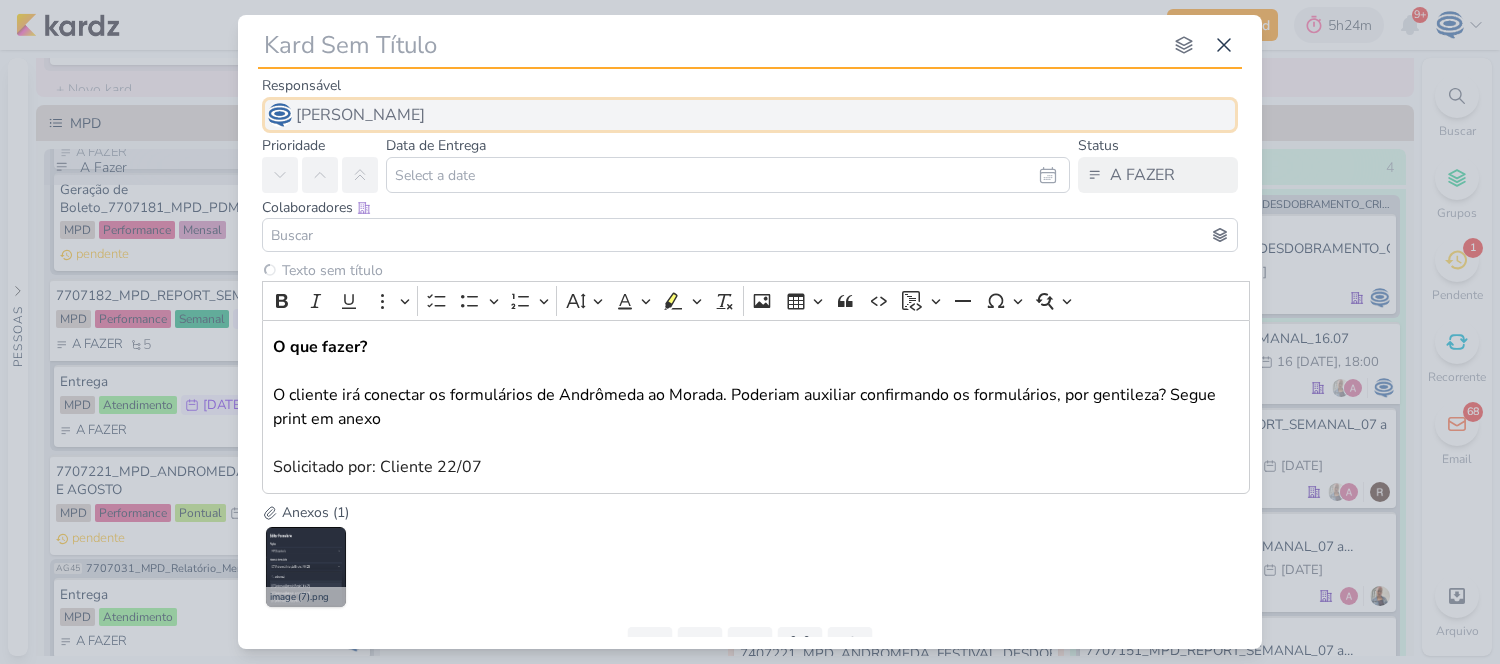 click on "[PERSON_NAME]" at bounding box center (750, 115) 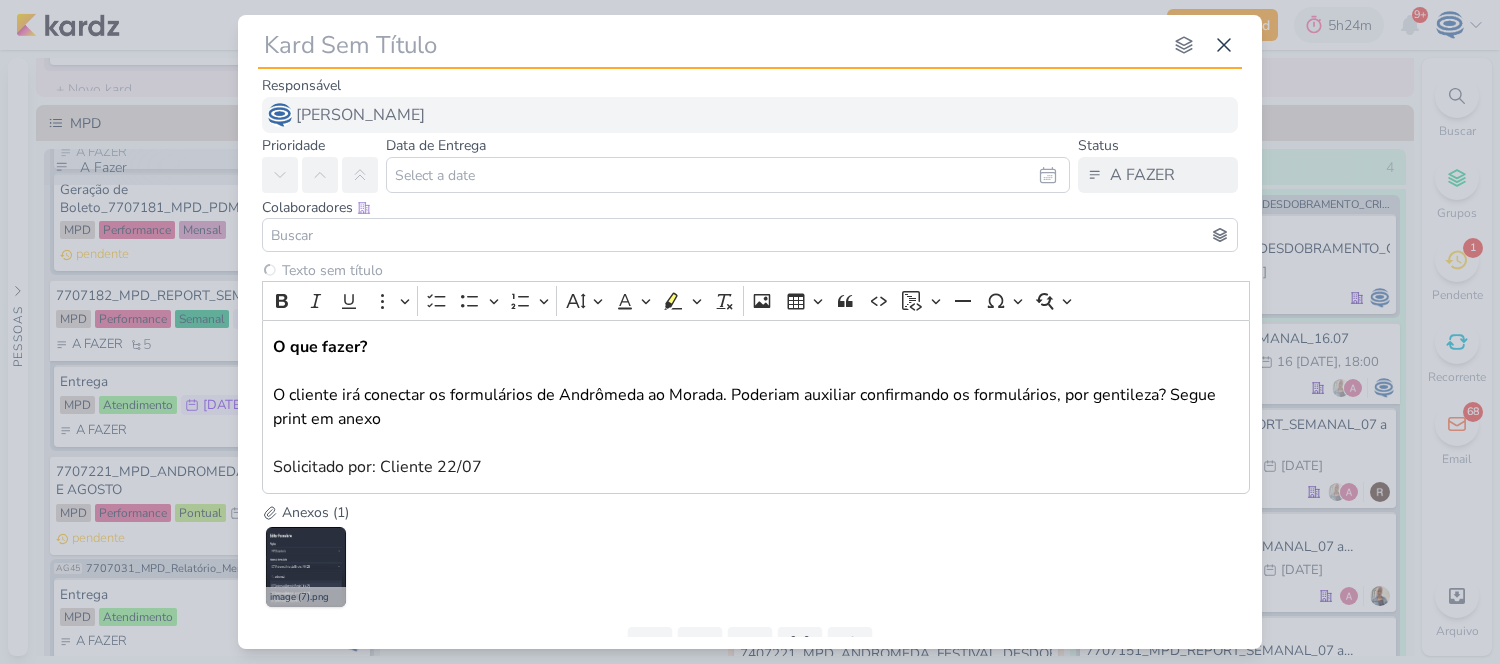type 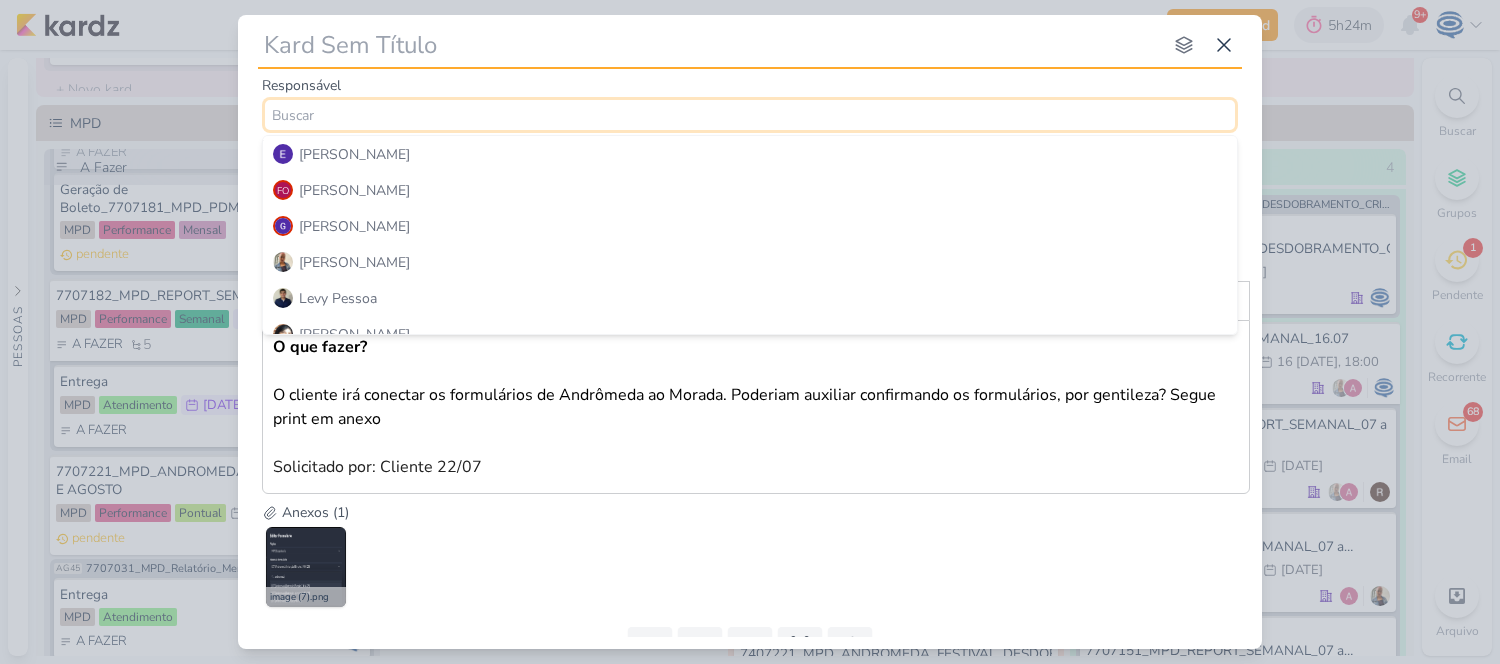 scroll, scrollTop: 165, scrollLeft: 0, axis: vertical 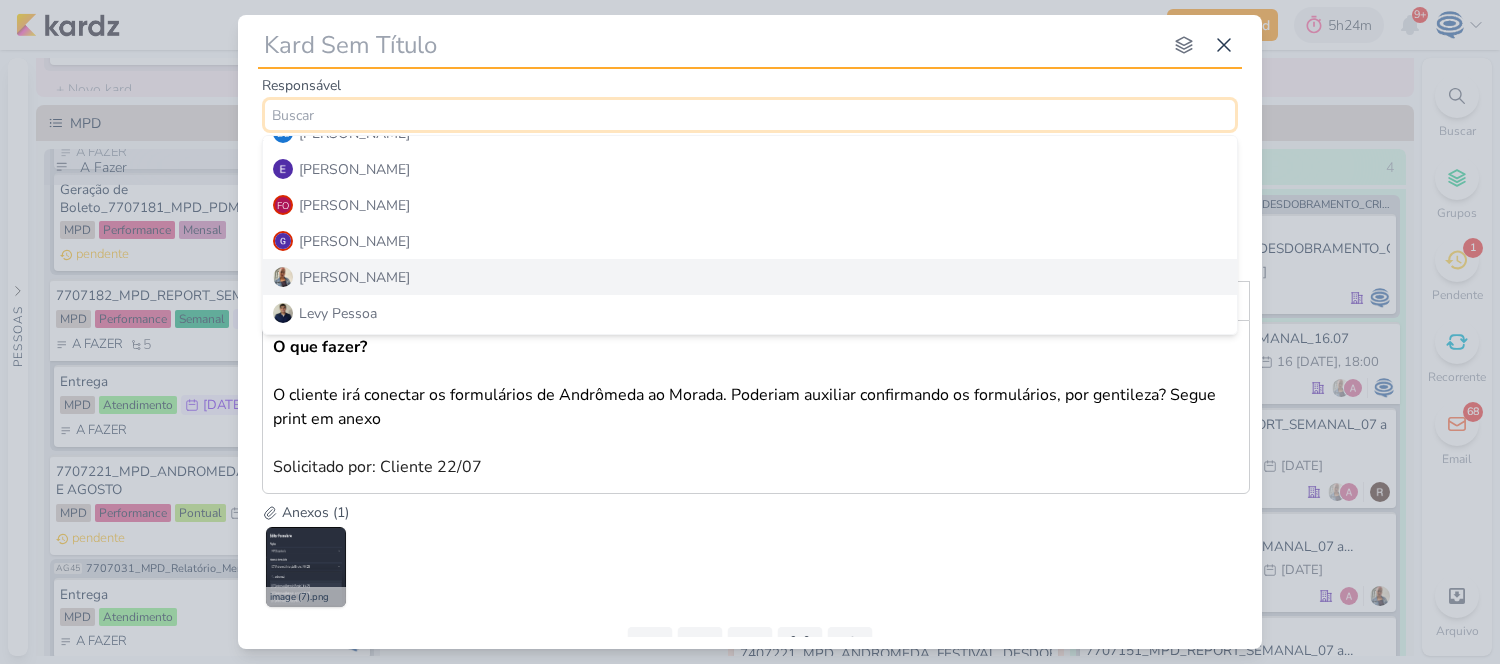 click on "[PERSON_NAME]" at bounding box center [750, 277] 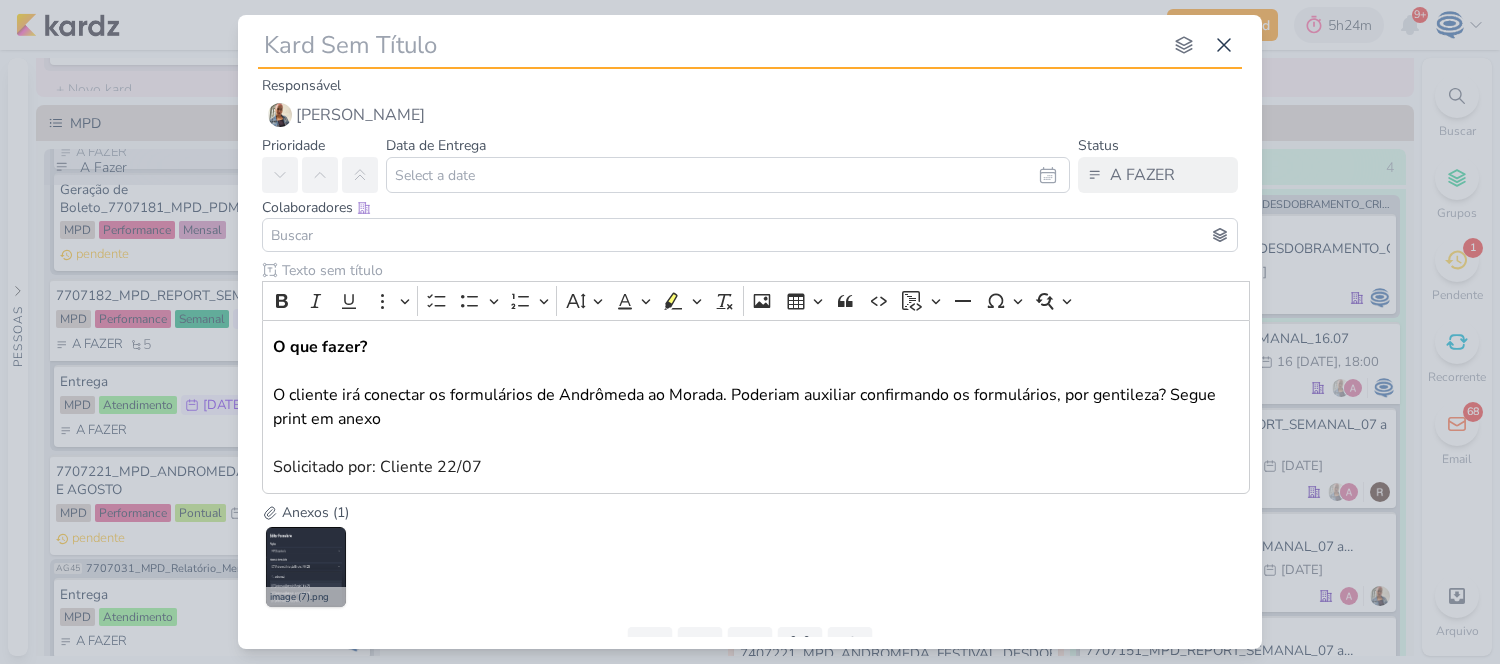 type 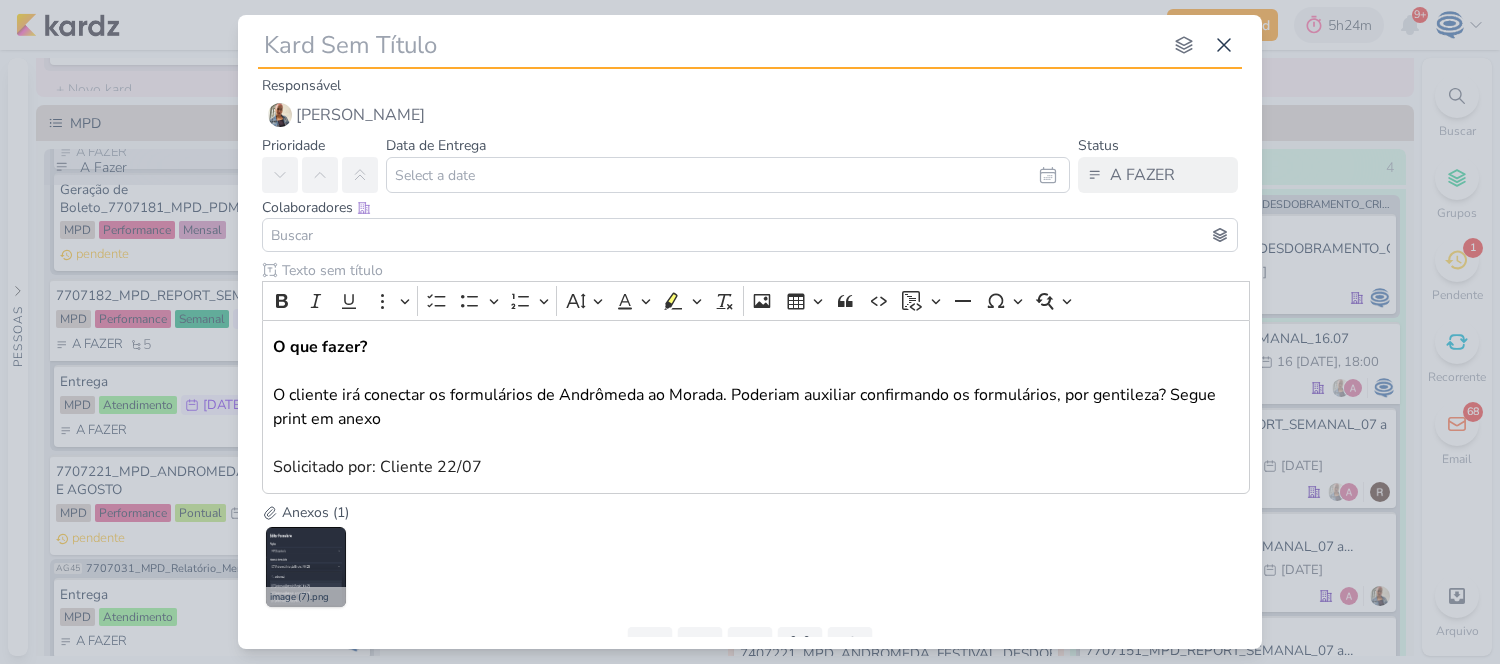 type 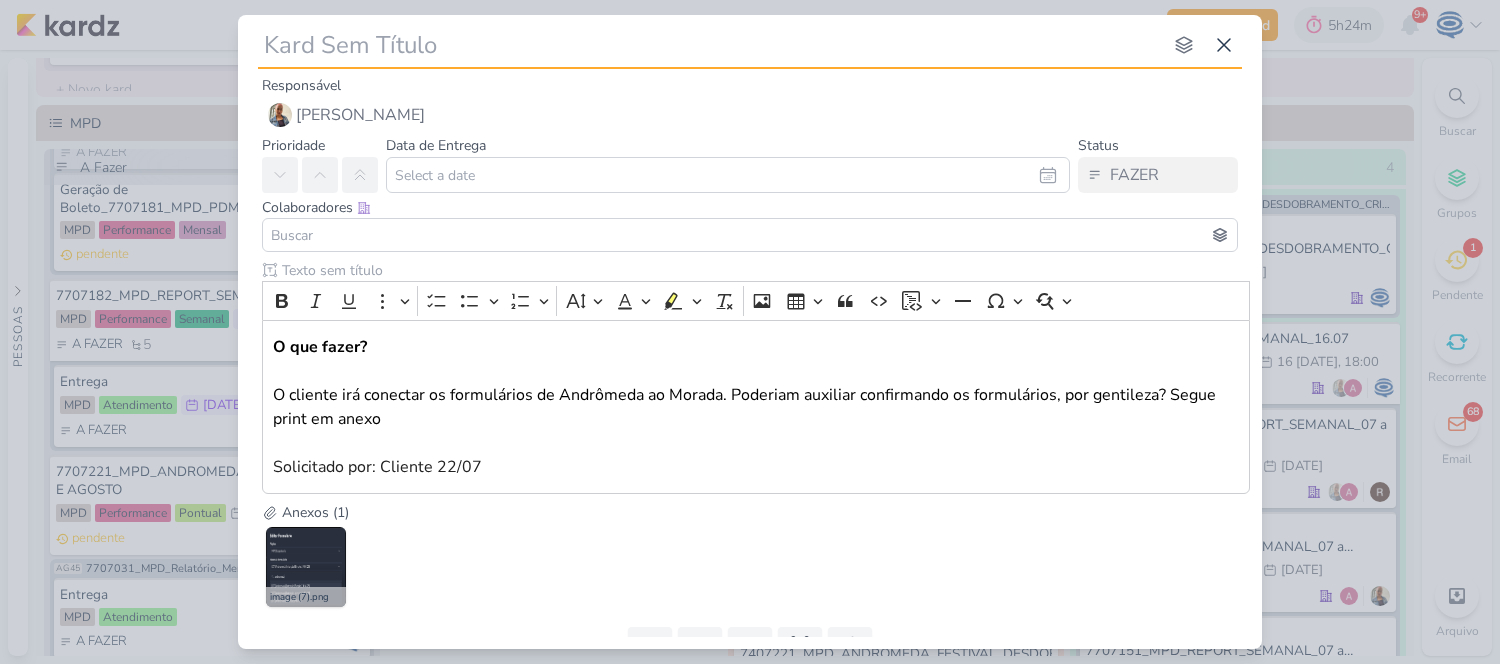 click at bounding box center [750, 235] 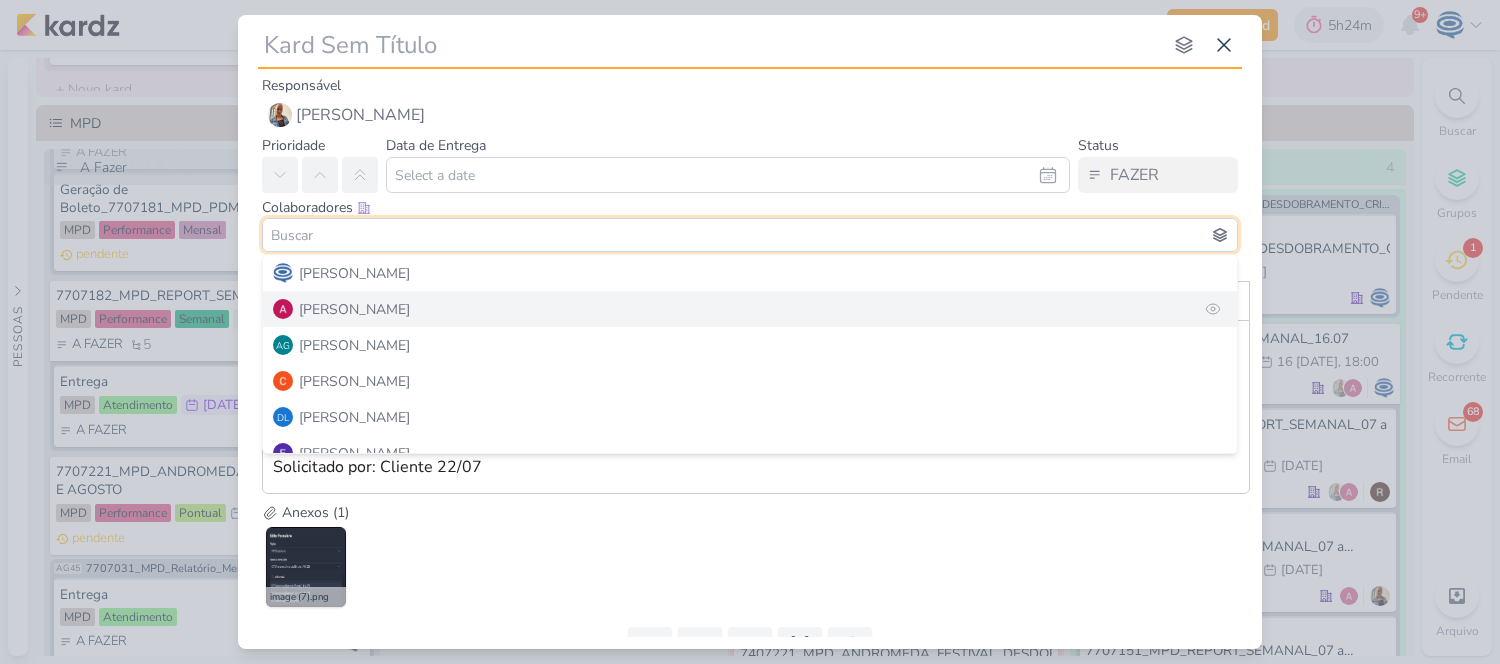 click on "[PERSON_NAME]" at bounding box center (750, 309) 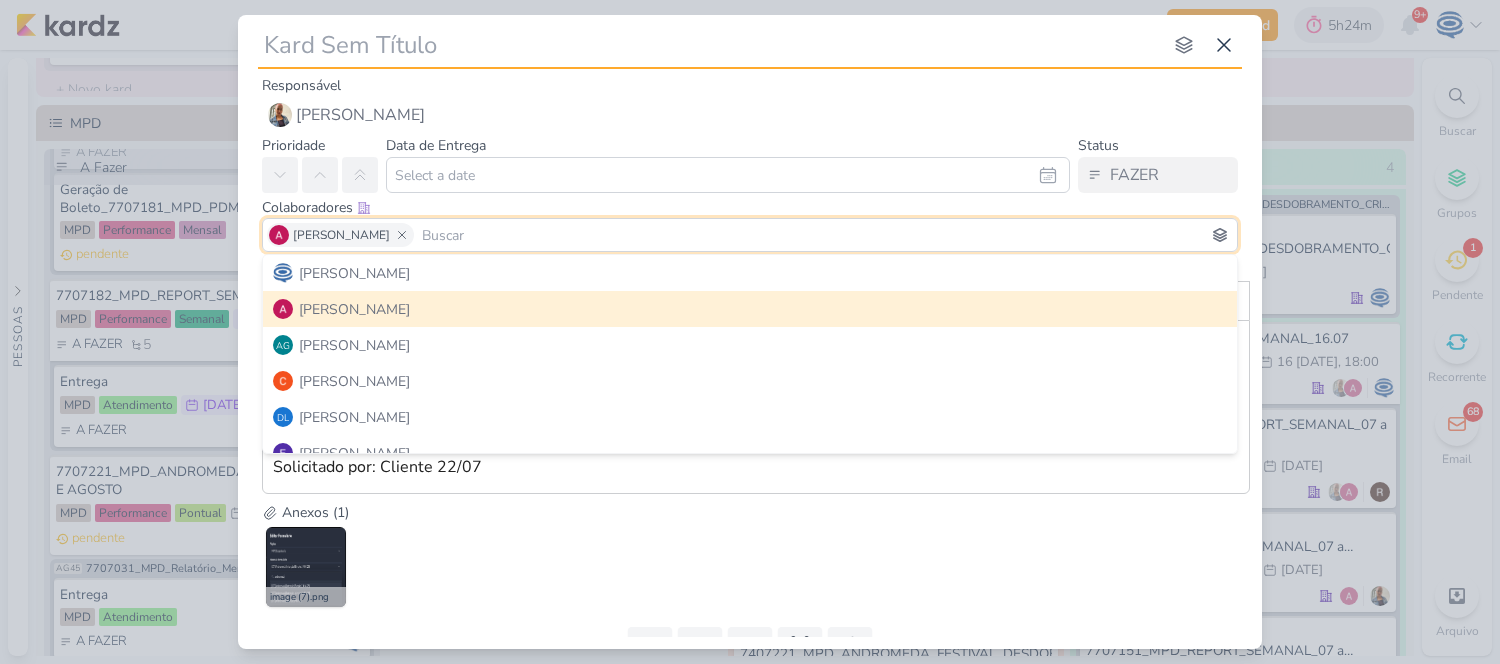 type 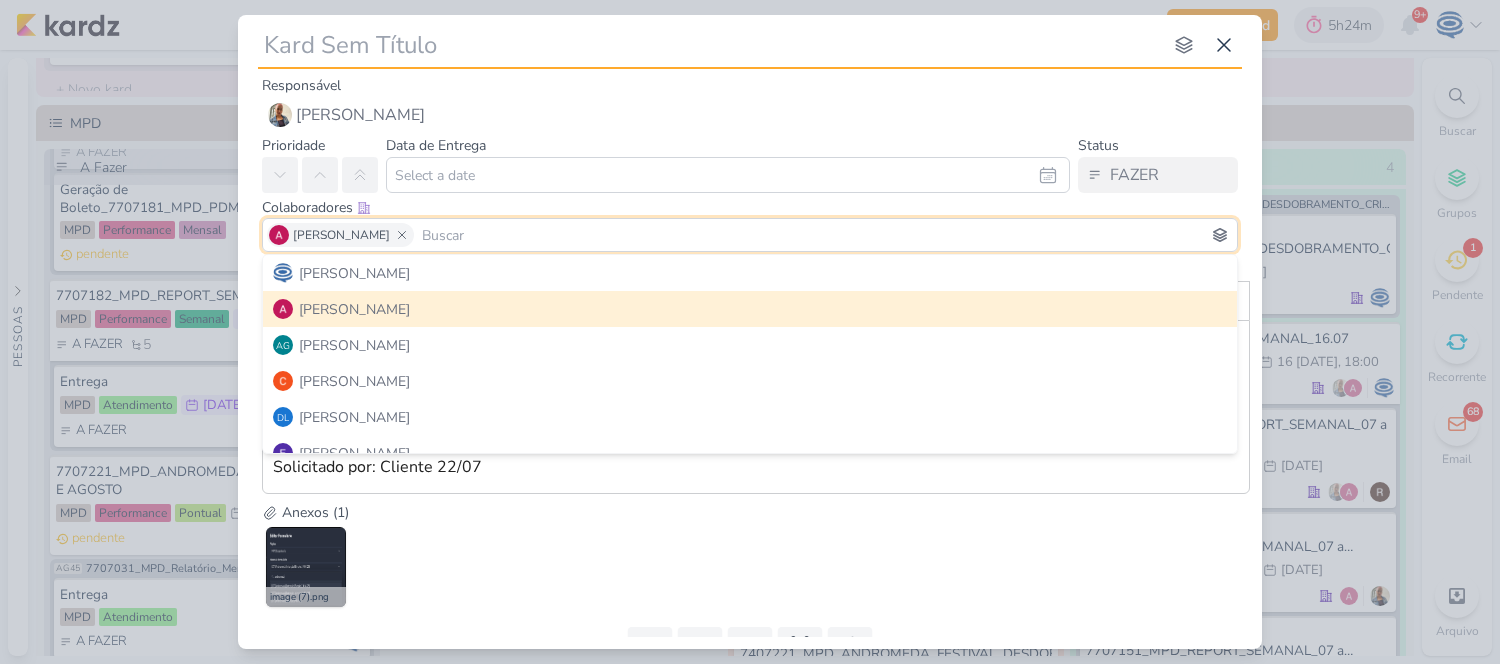type 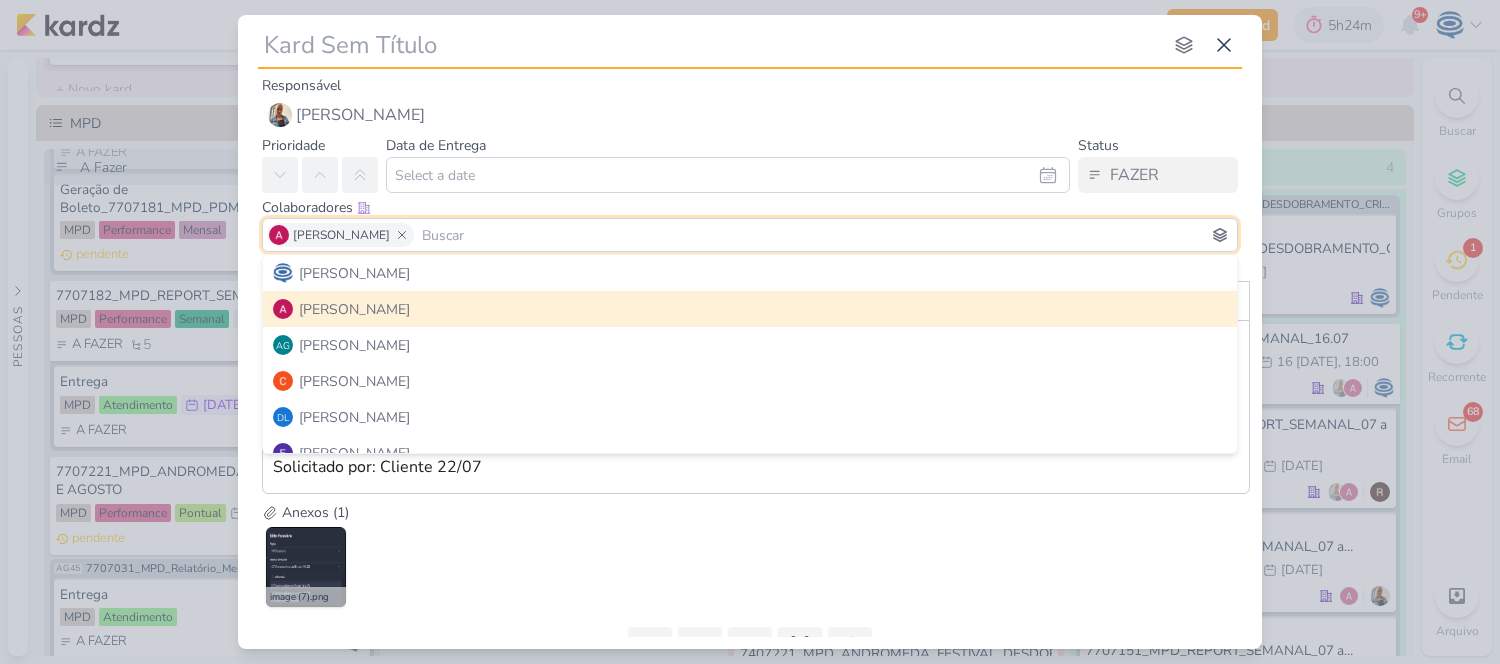 click at bounding box center (710, 45) 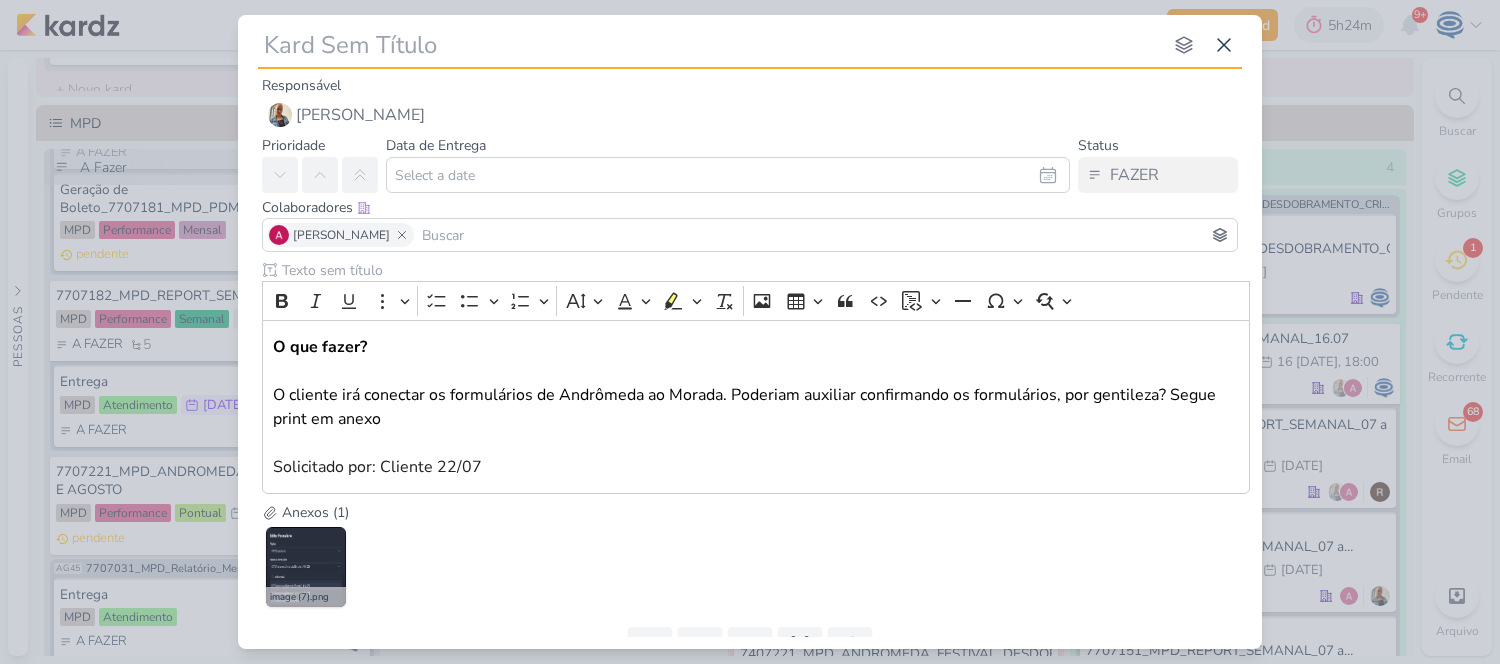 paste on "7707223_MPD_ANDROMEDA_CONFIRMAR_FORMULÁRIO_MORADA" 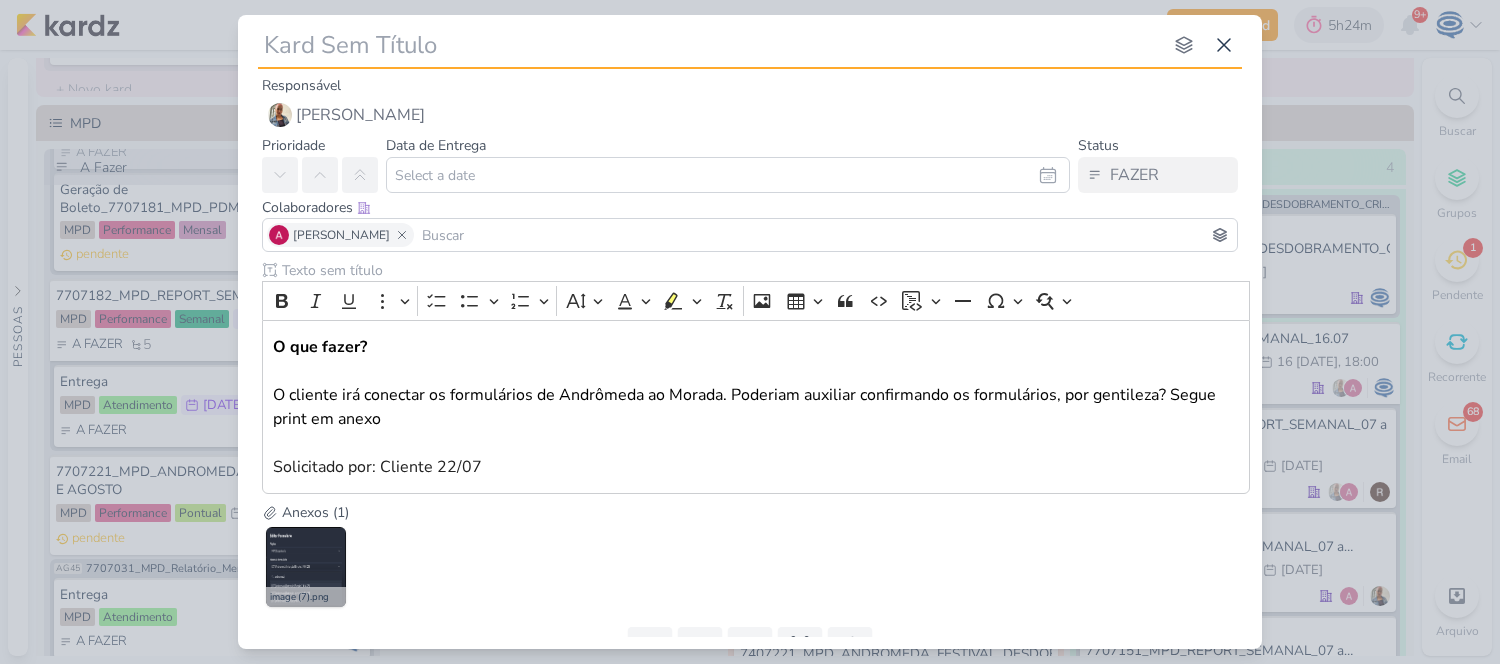 type on "7707223_MPD_ANDROMEDA_CONFIRMAR_FORMULÁRIO_MORADA" 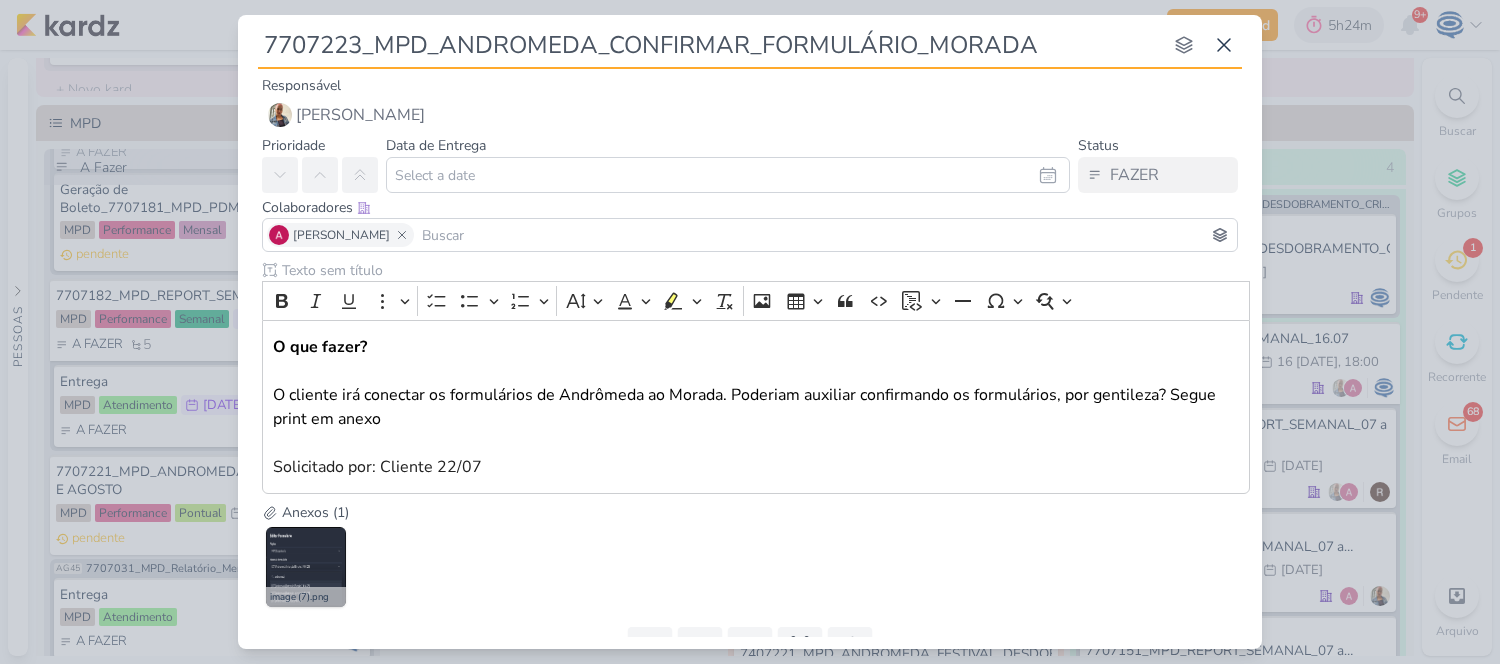 type 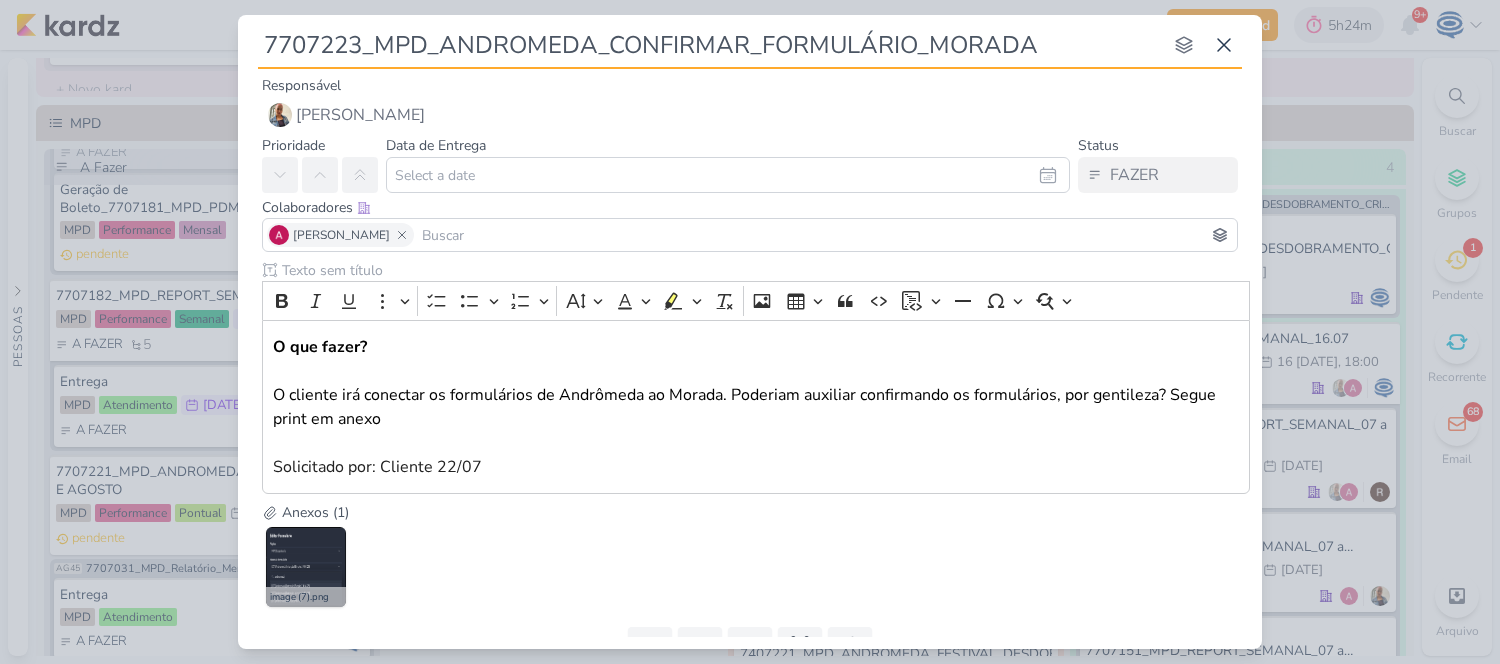 type on "7707223_MPD_ANDROMEDA_CONFIRMAR_FORMULÁRIO_MORADA" 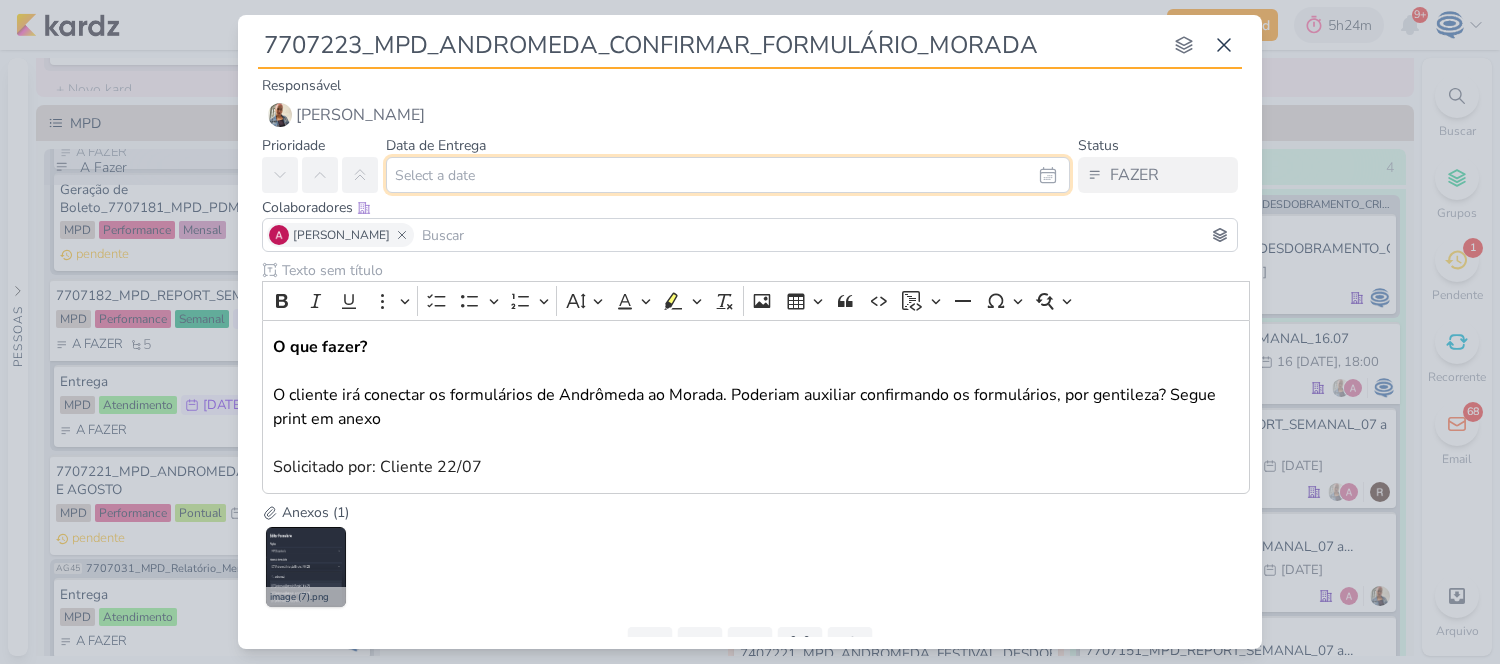 click at bounding box center (728, 175) 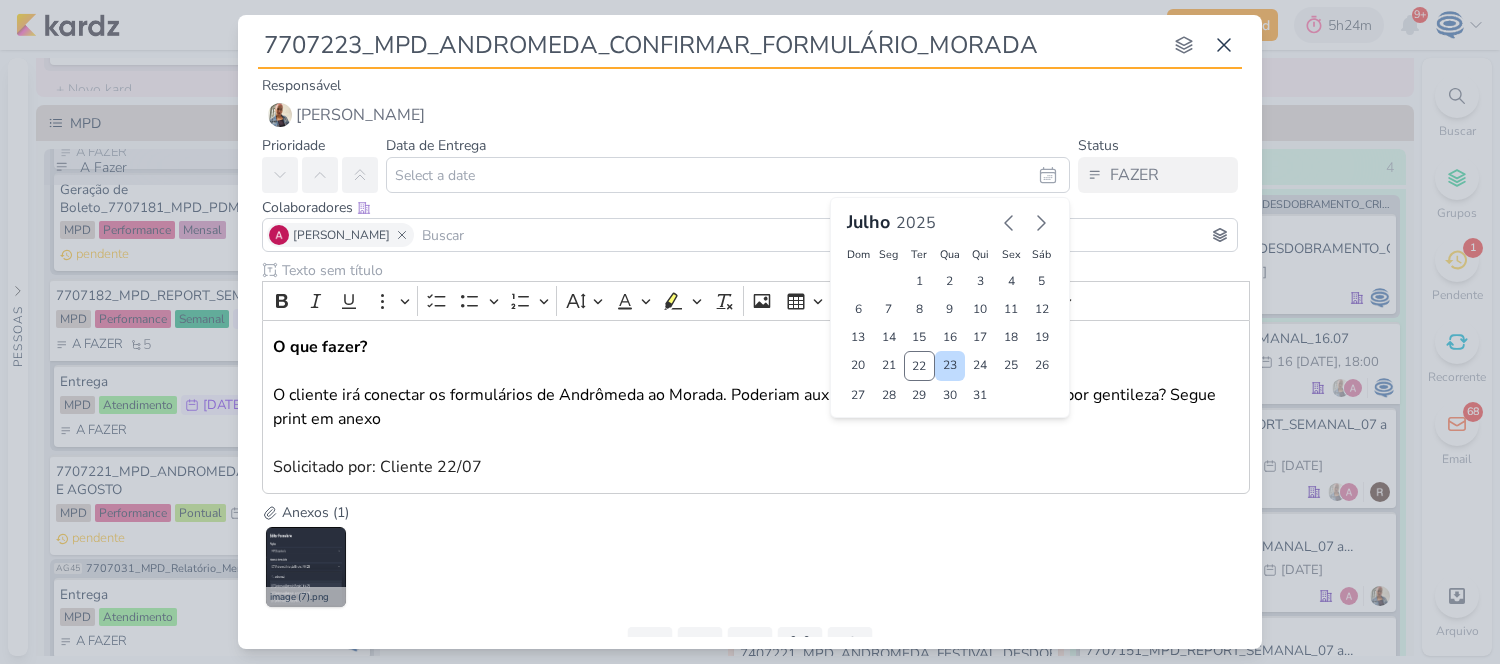 click on "23" at bounding box center [950, 366] 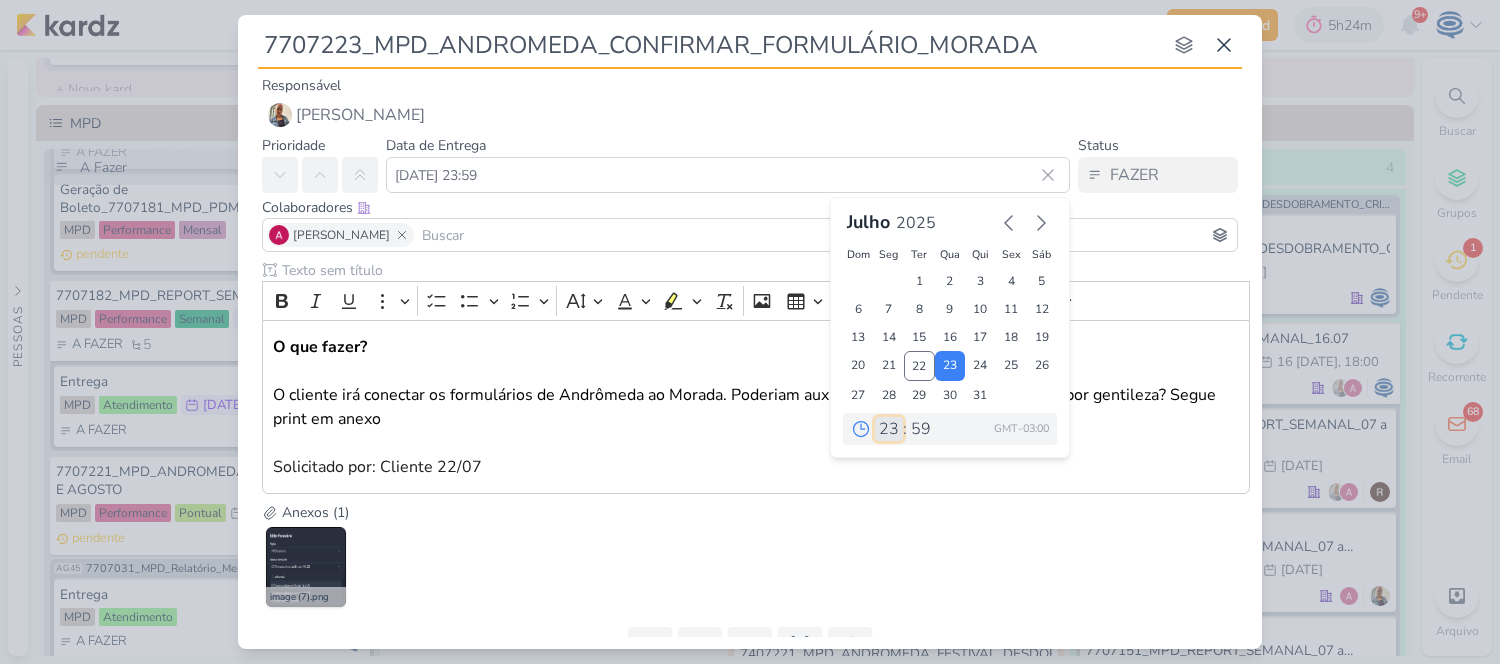 click on "00 01 02 03 04 05 06 07 08 09 10 11 12 13 14 15 16 17 18 19 20 21 22 23" at bounding box center (889, 429) 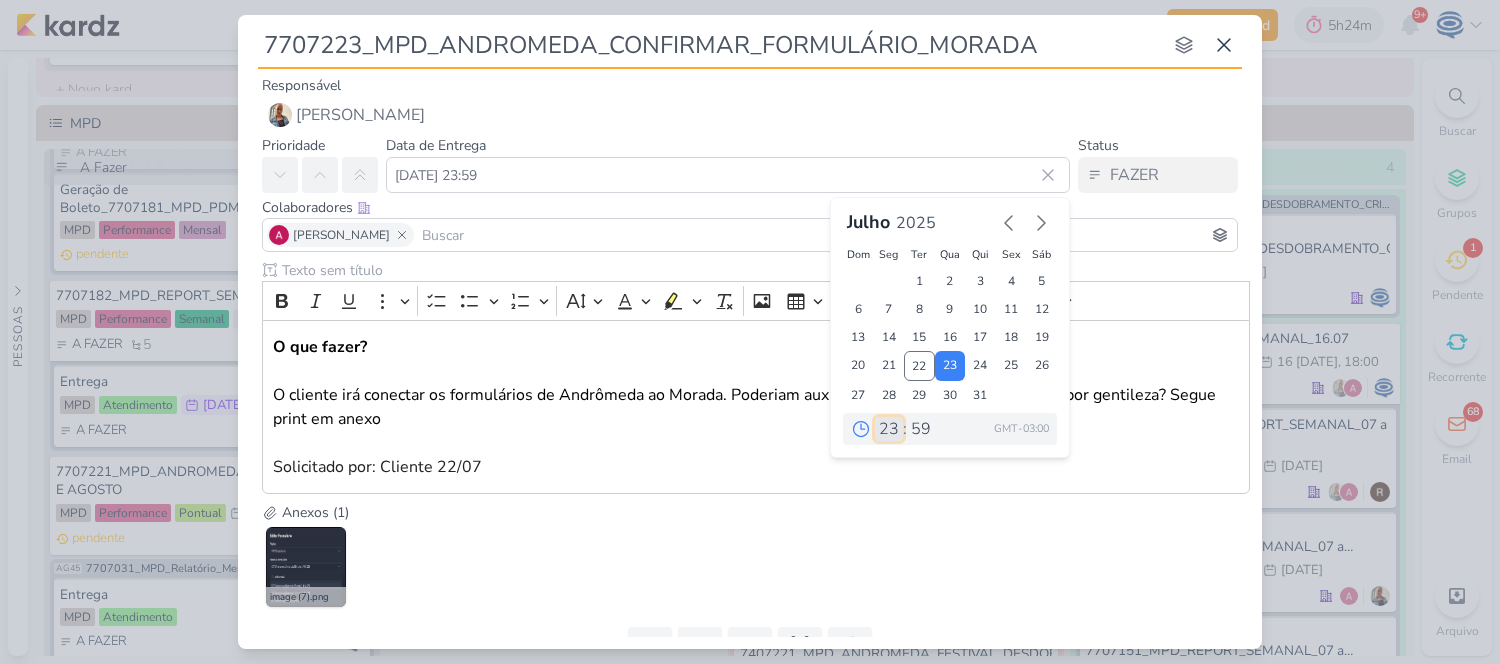 select on "16" 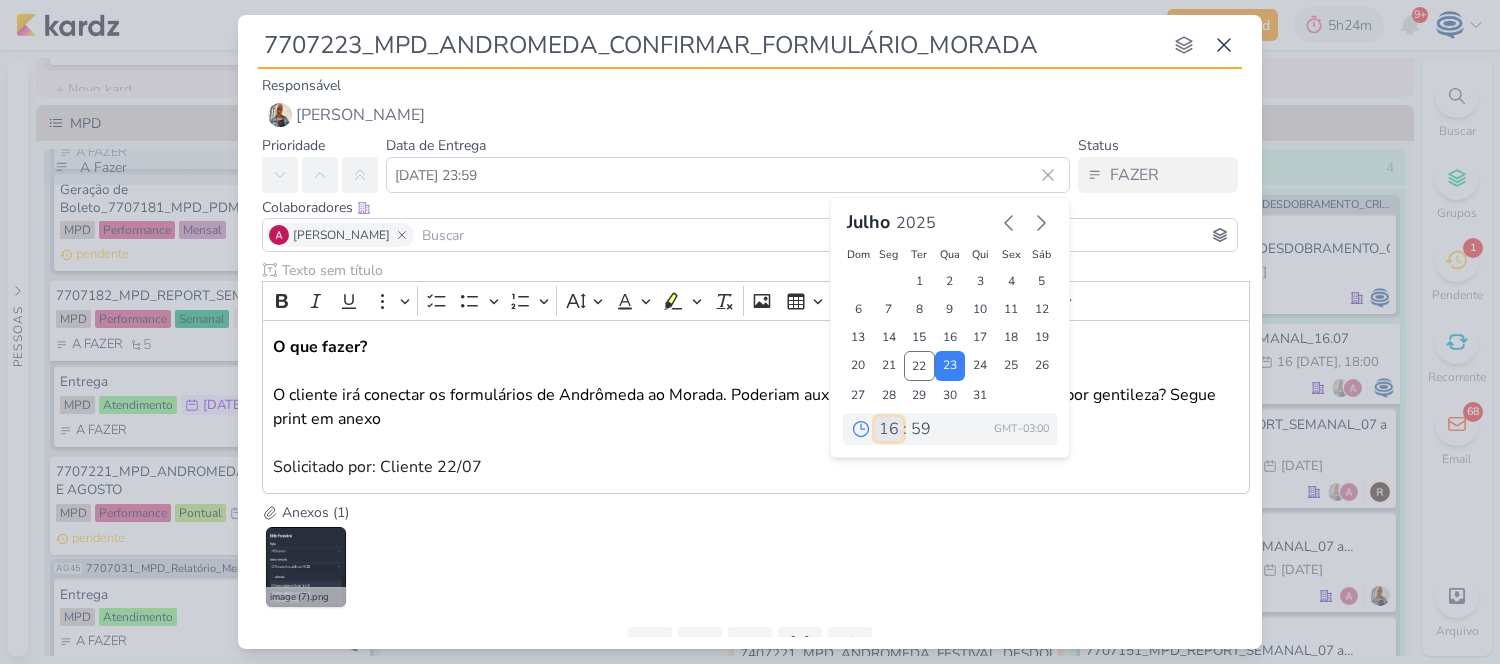click on "00 01 02 03 04 05 06 07 08 09 10 11 12 13 14 15 16 17 18 19 20 21 22 23" at bounding box center (889, 429) 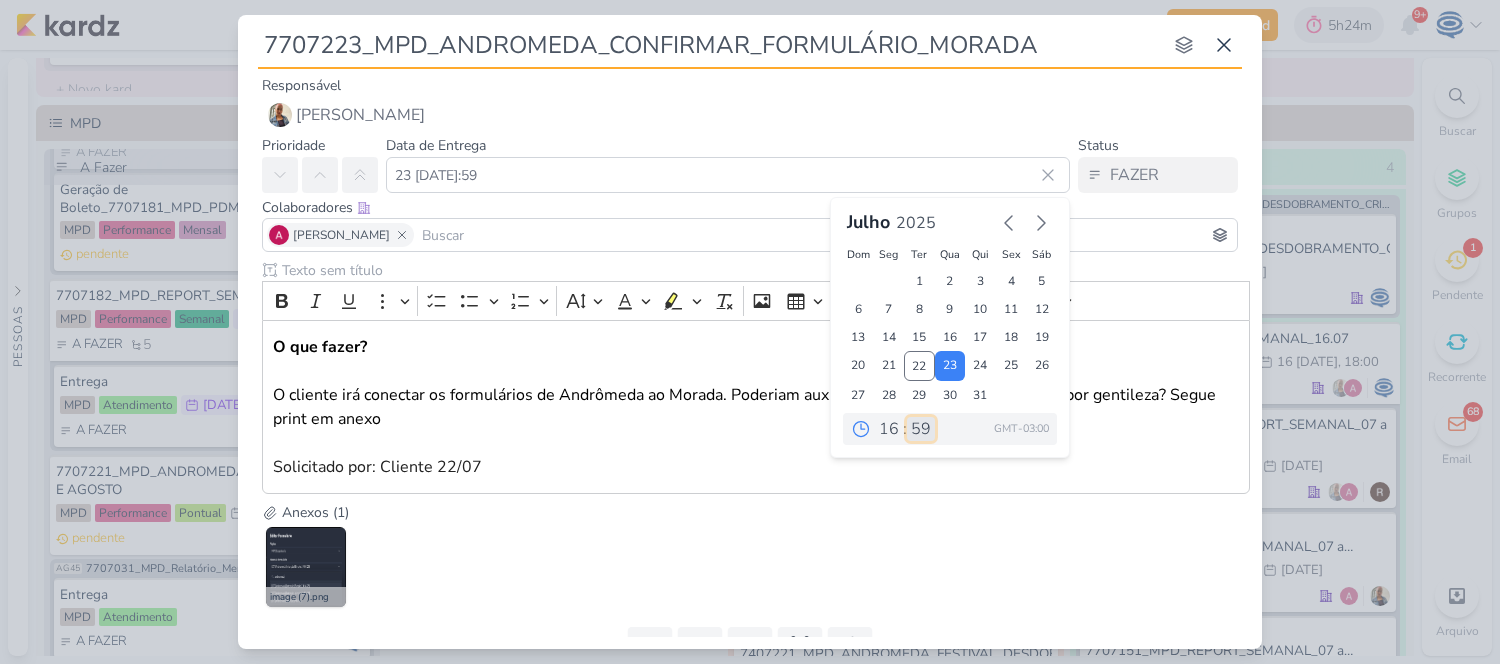 click on "00 05 10 15 20 25 30 35 40 45 50 55
59" at bounding box center [921, 429] 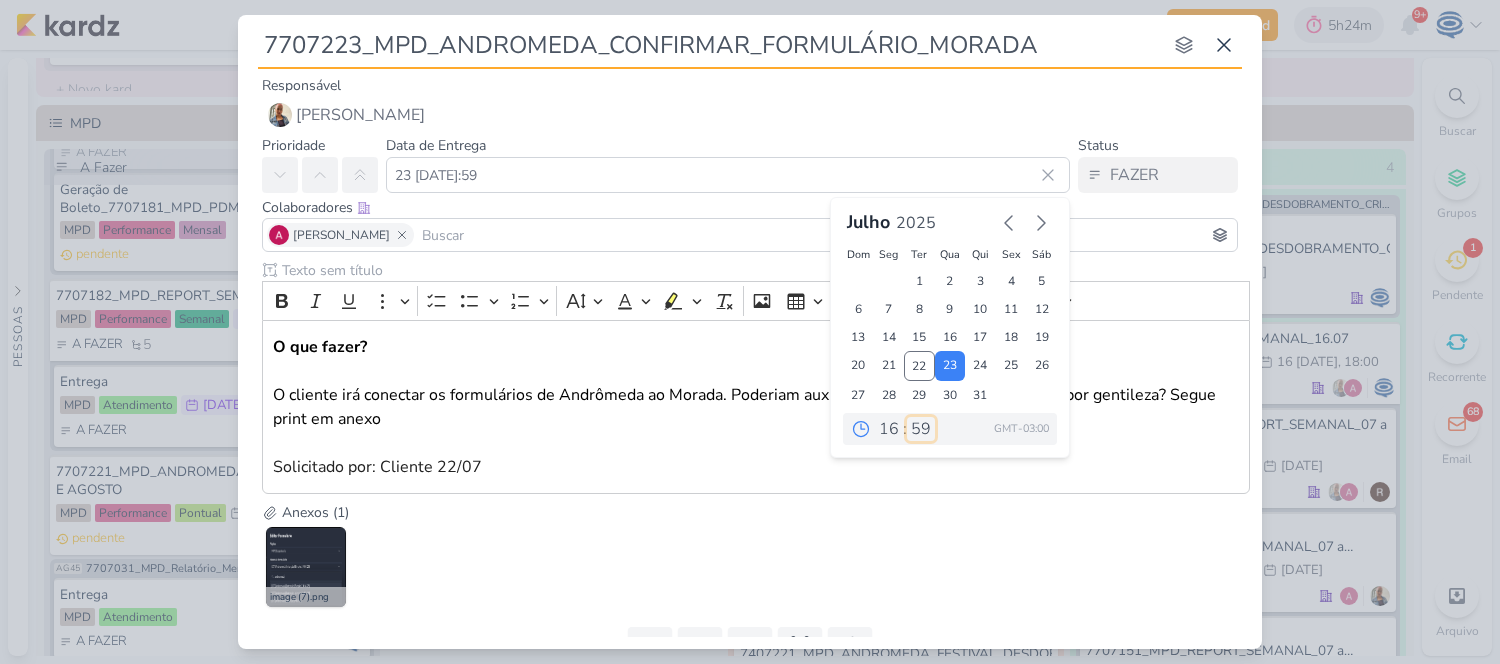 select on "0" 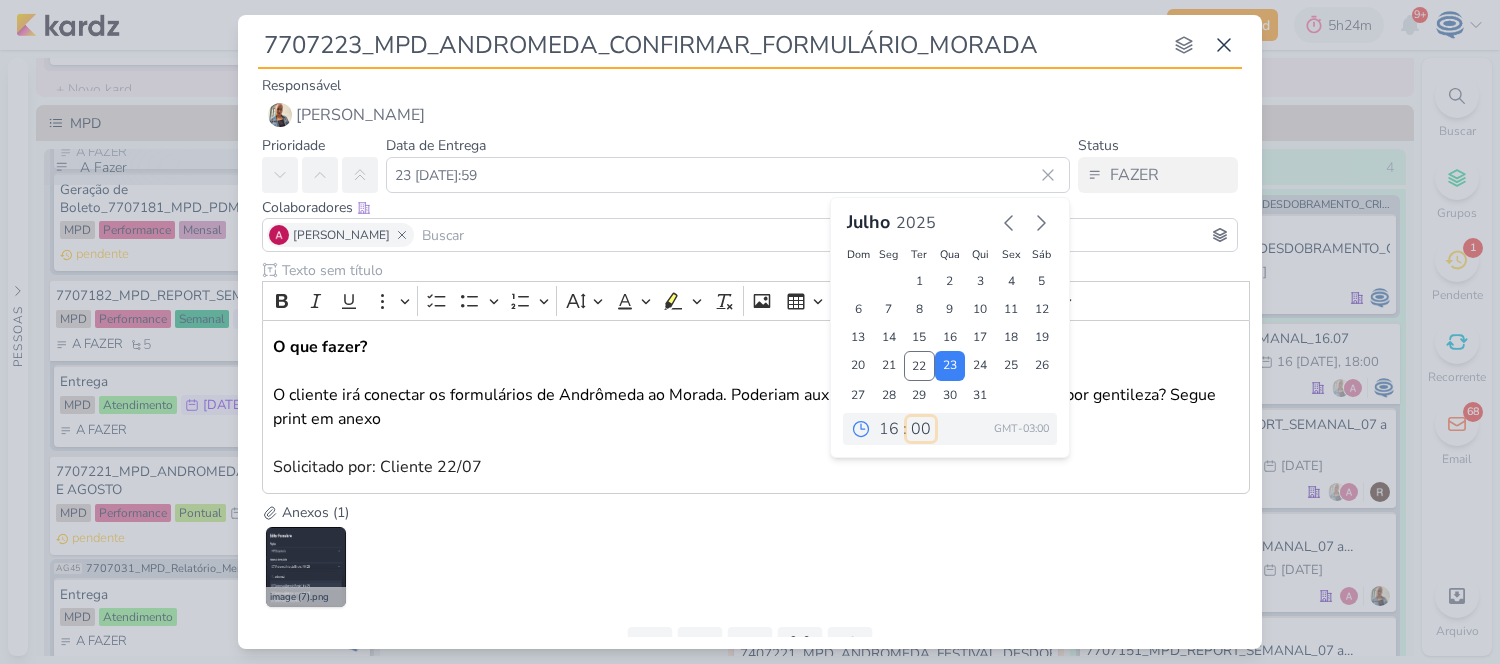 click on "00 05 10 15 20 25 30 35 40 45 50 55
59" at bounding box center (921, 429) 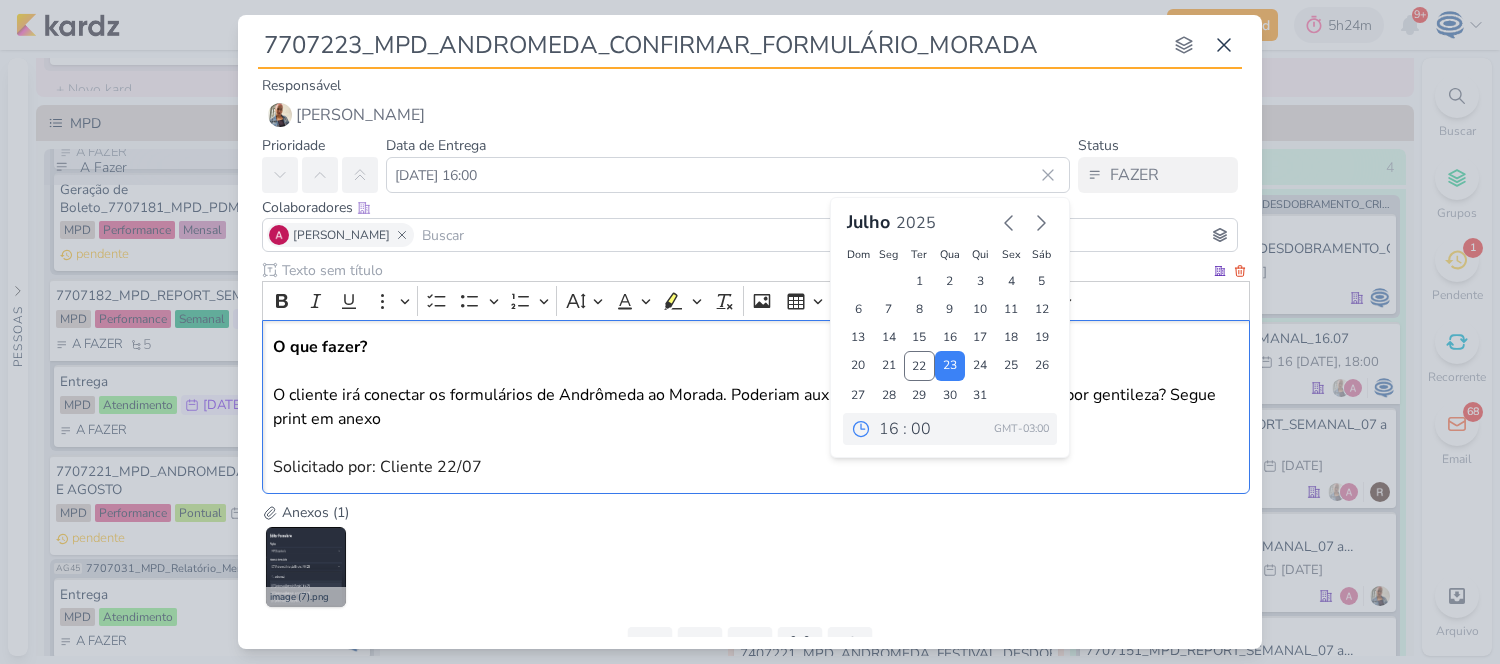 click on "O que fazer?  O cliente irá conectar os formulários de Andrômeda ao Morada. Poderiam auxiliar confirmando os formulários, por gentileza? Segue print em anexo [GEOGRAPHIC_DATA] por: Cliente 22/07" at bounding box center (756, 407) 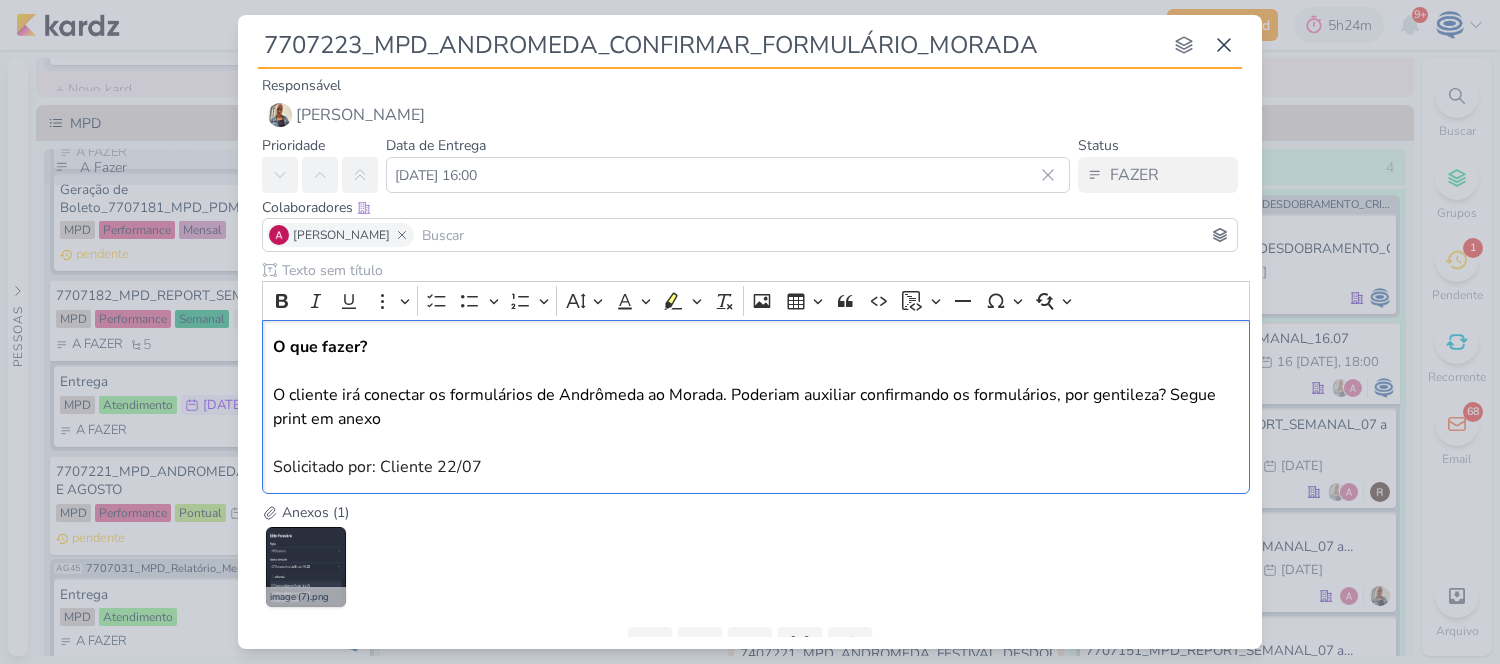 scroll, scrollTop: 85, scrollLeft: 0, axis: vertical 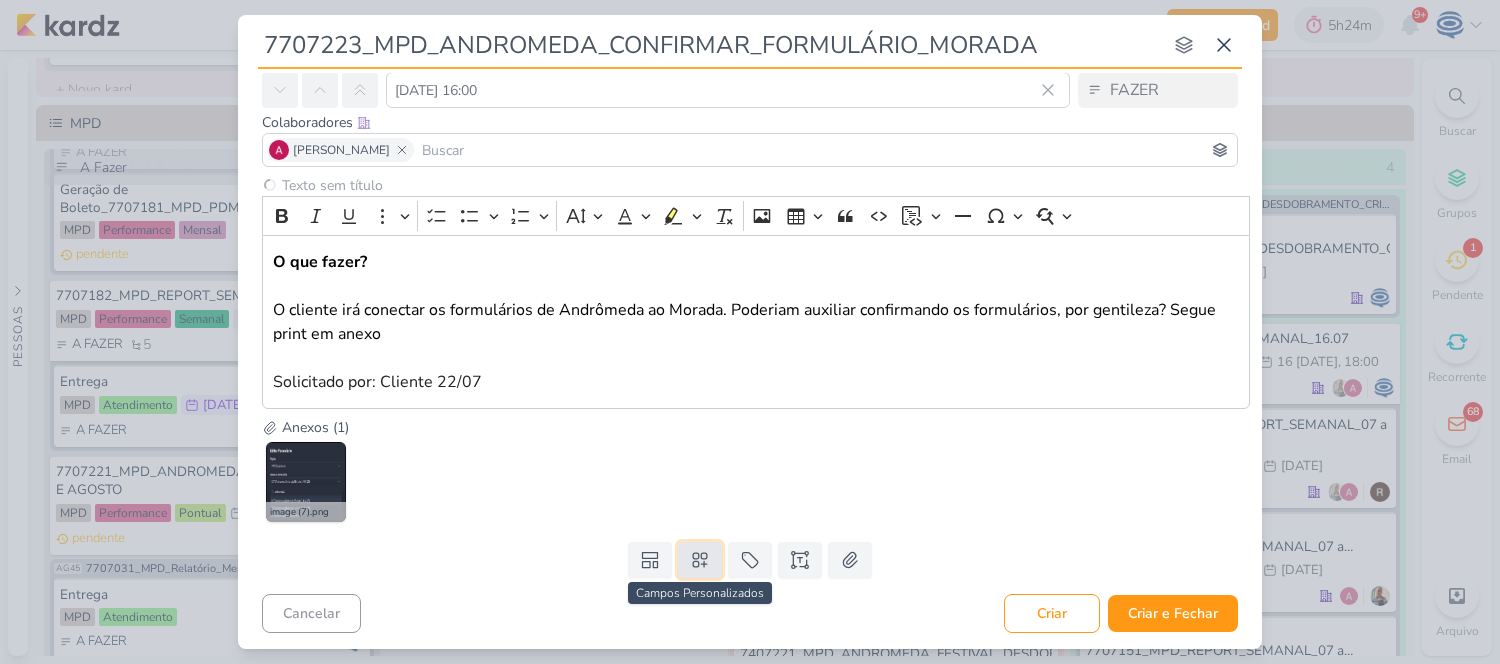 click 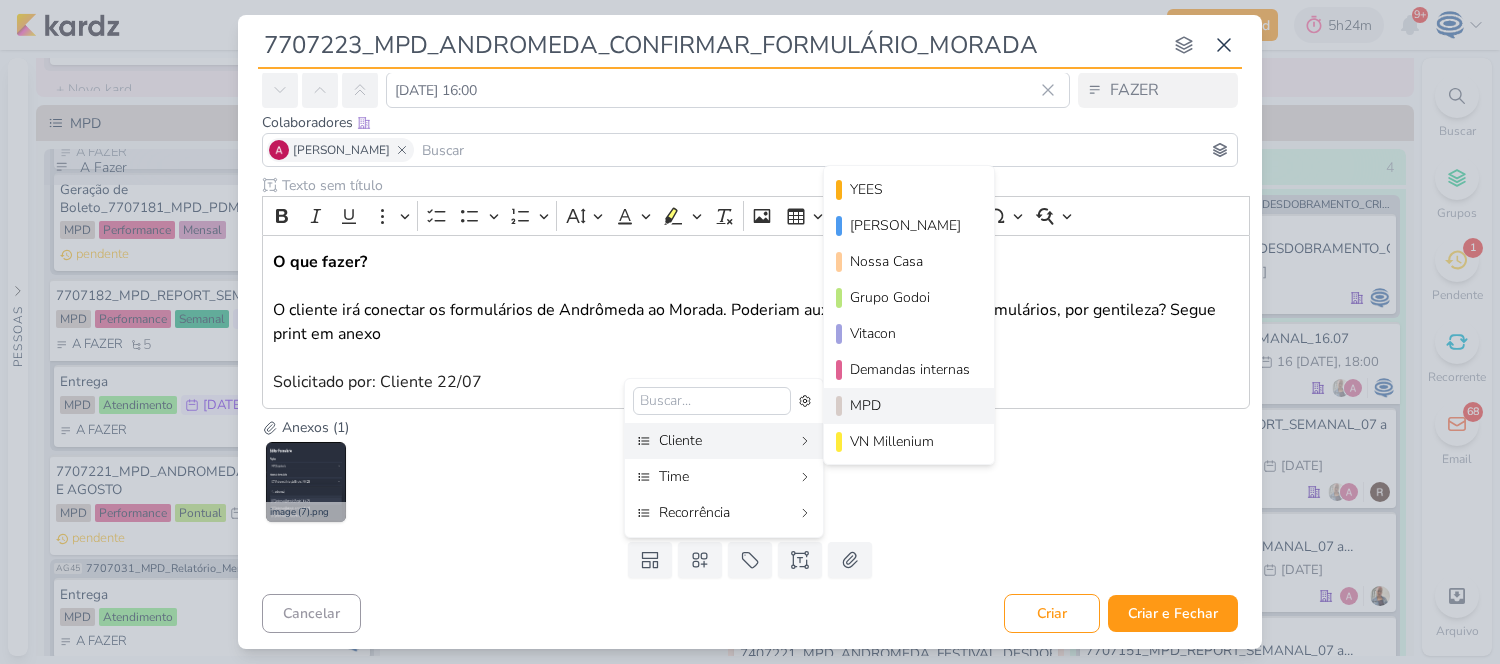 click on "MPD" at bounding box center (910, 405) 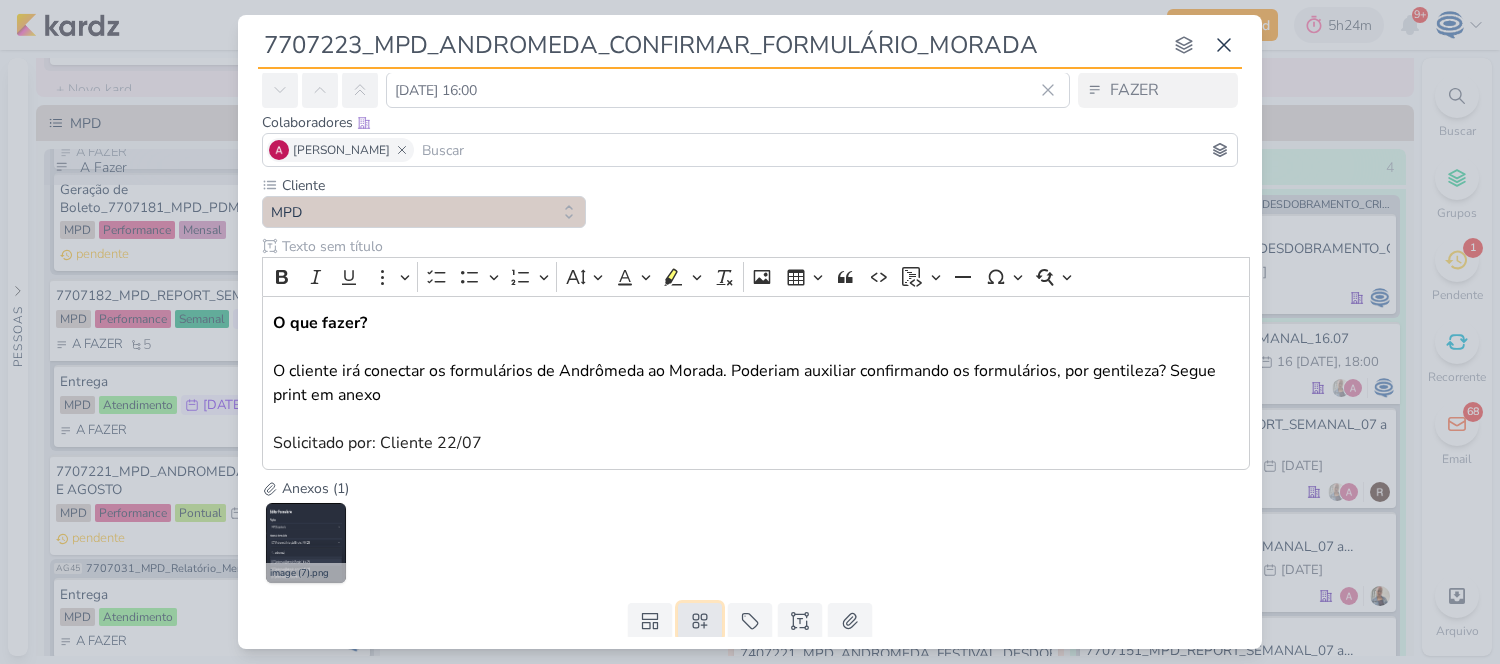 click 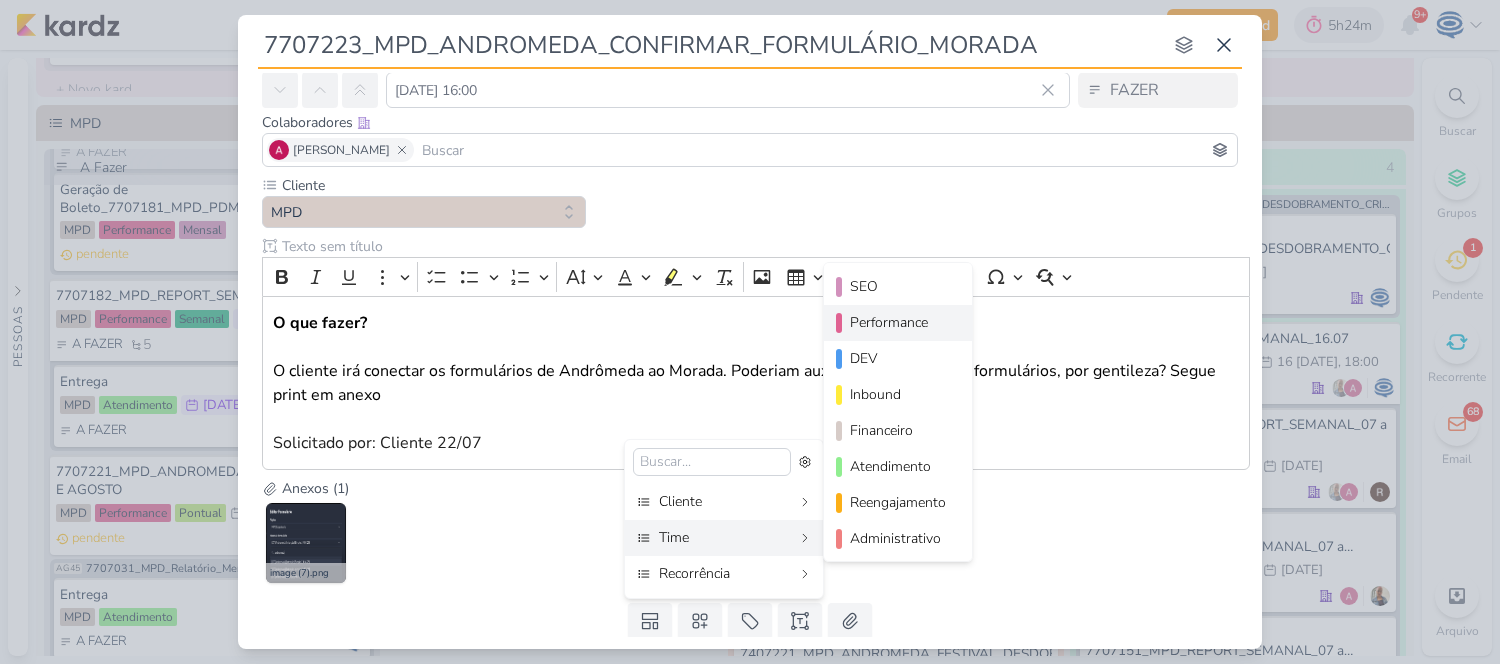 click on "Performance" at bounding box center (899, 322) 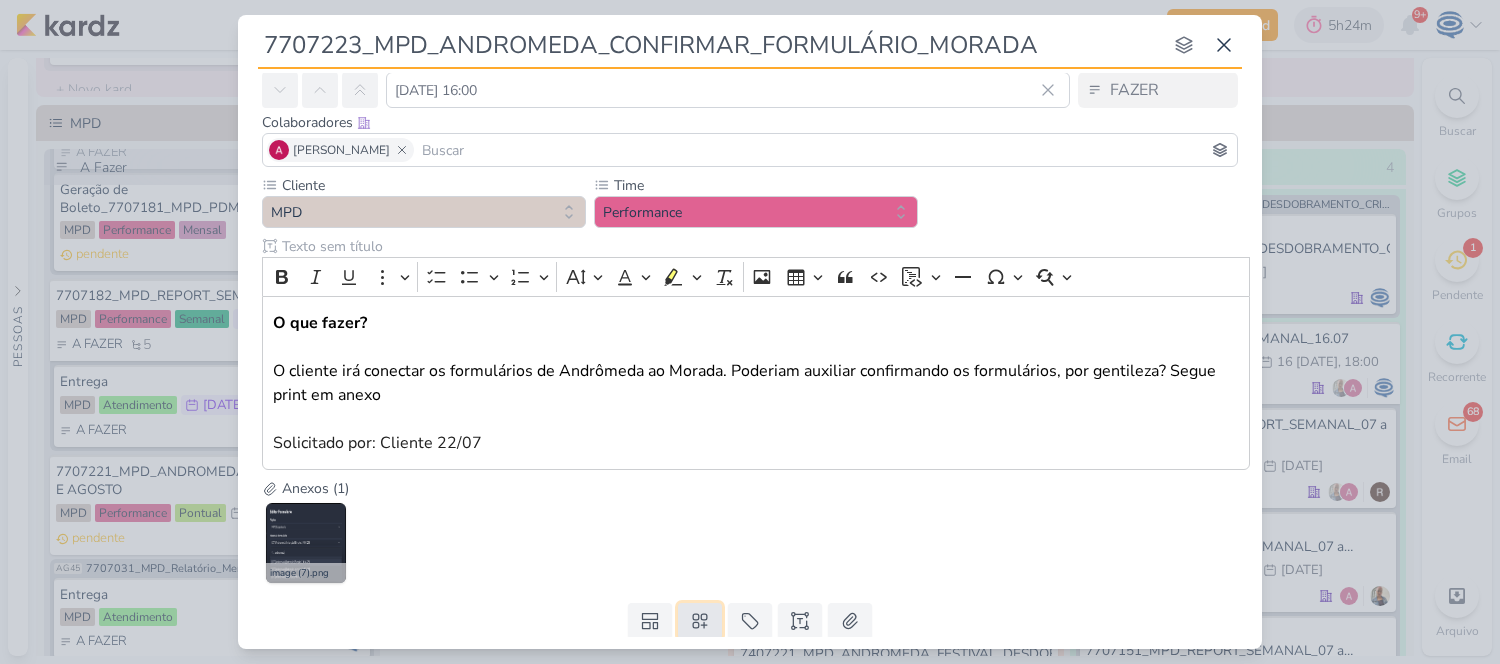 click 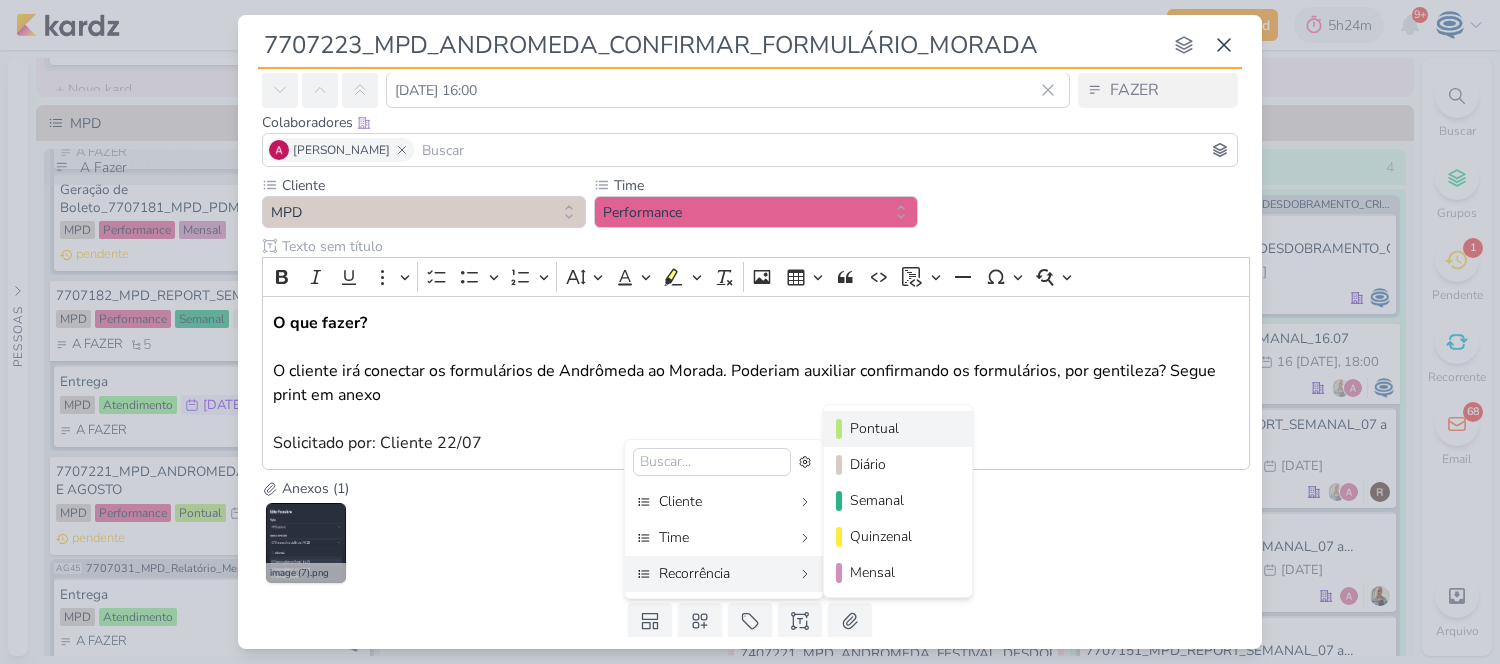 click on "Pontual" at bounding box center [899, 428] 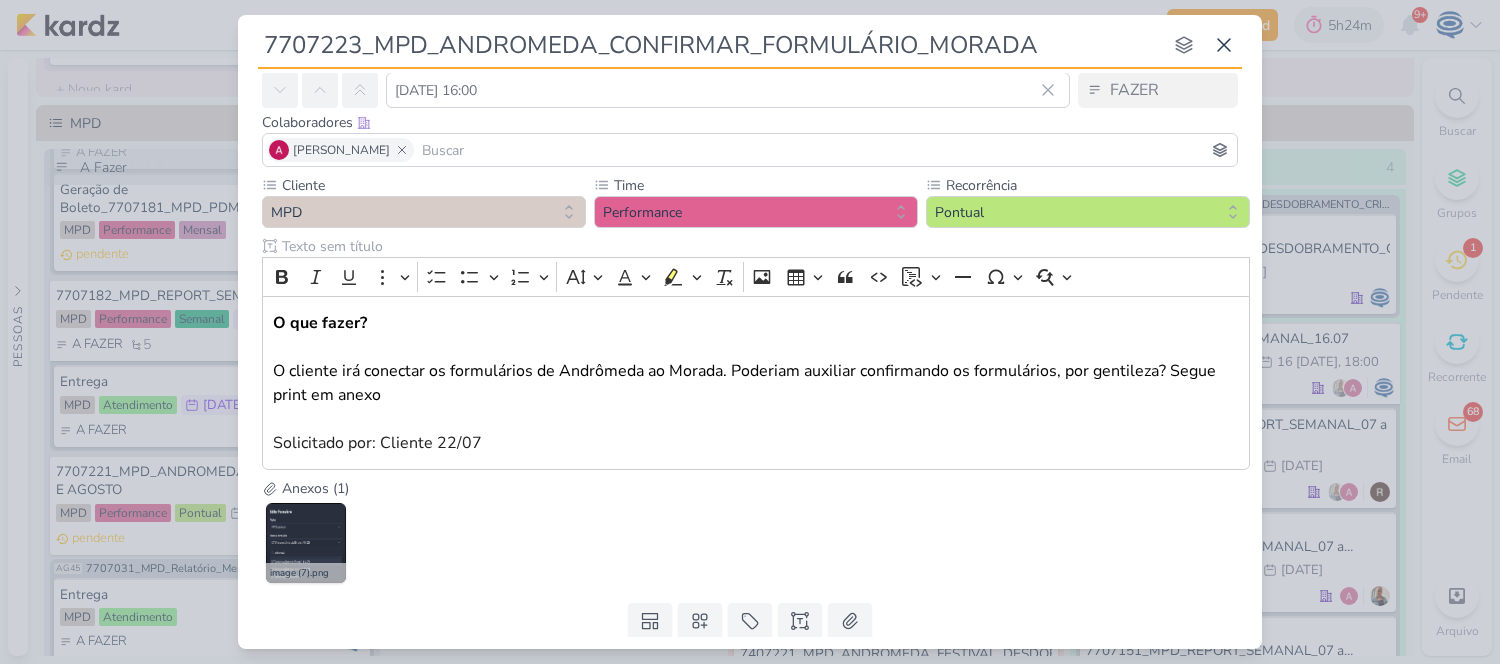scroll, scrollTop: 146, scrollLeft: 0, axis: vertical 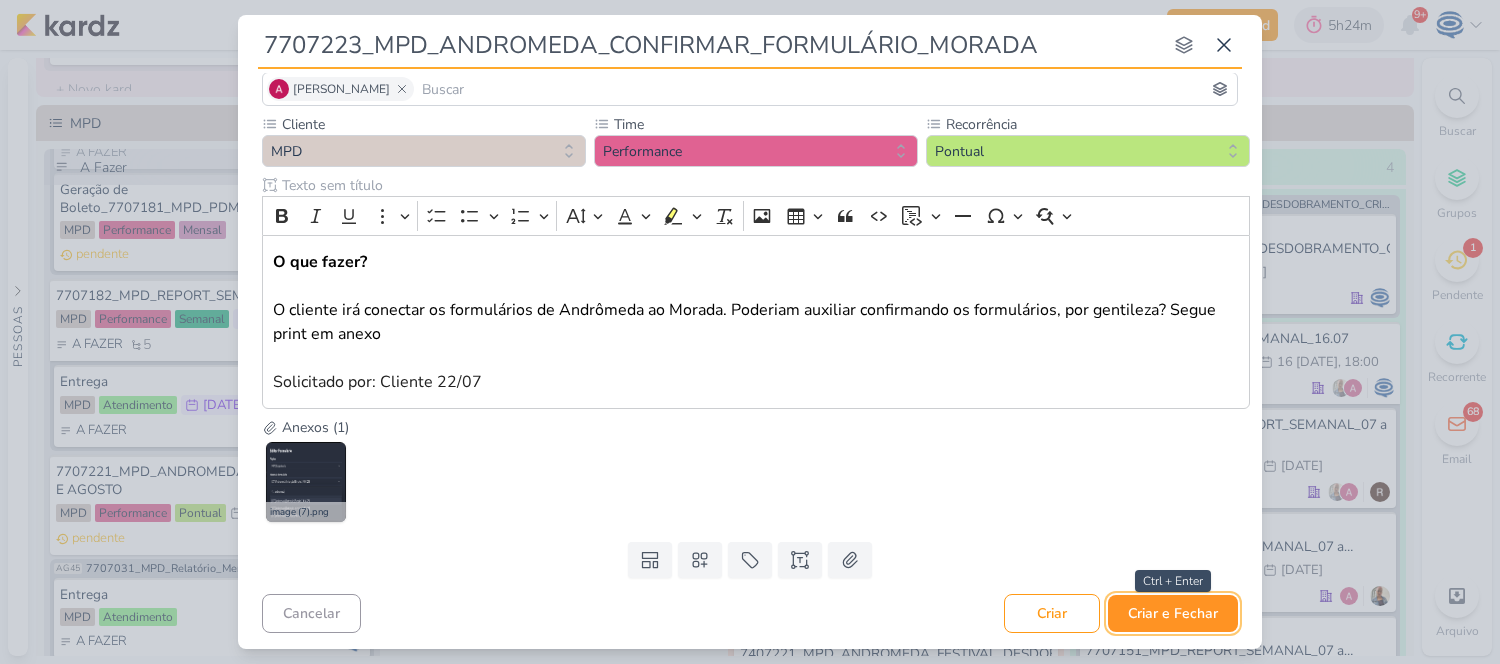 click on "Criar e Fechar" at bounding box center (1173, 613) 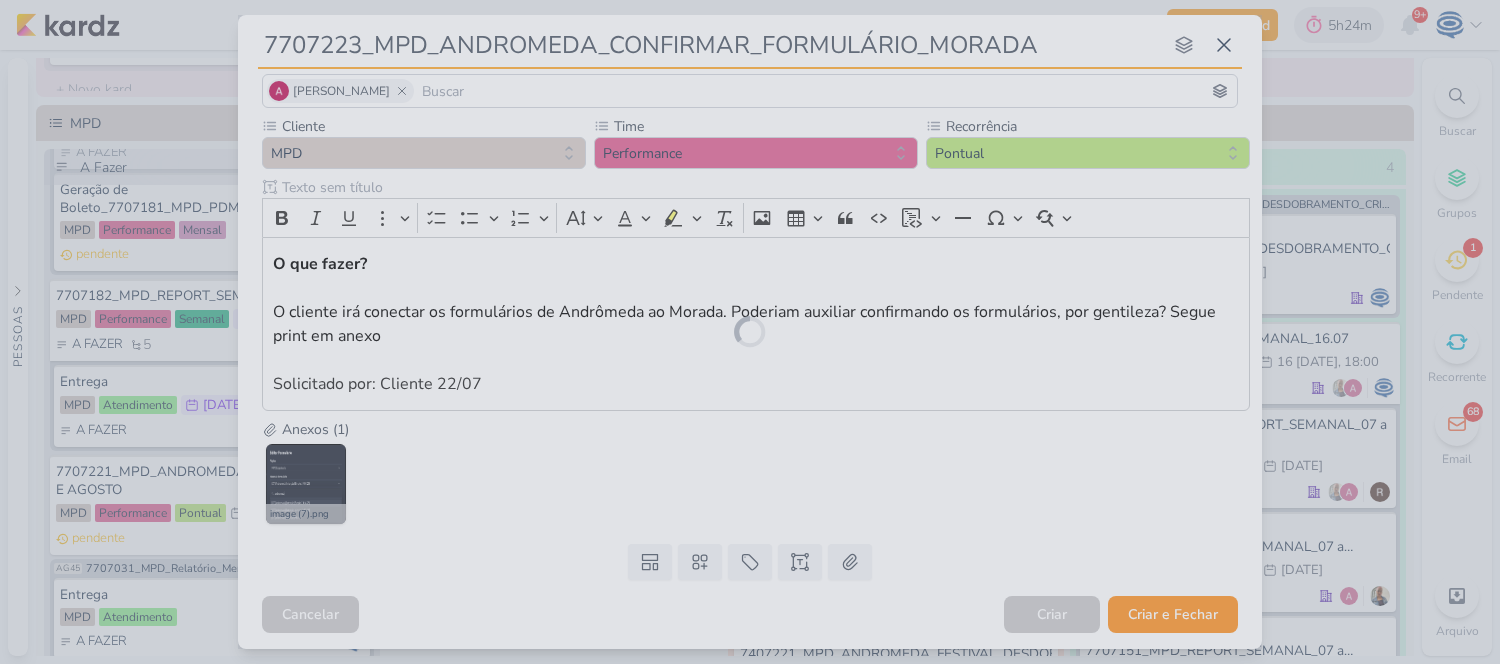 scroll, scrollTop: 144, scrollLeft: 0, axis: vertical 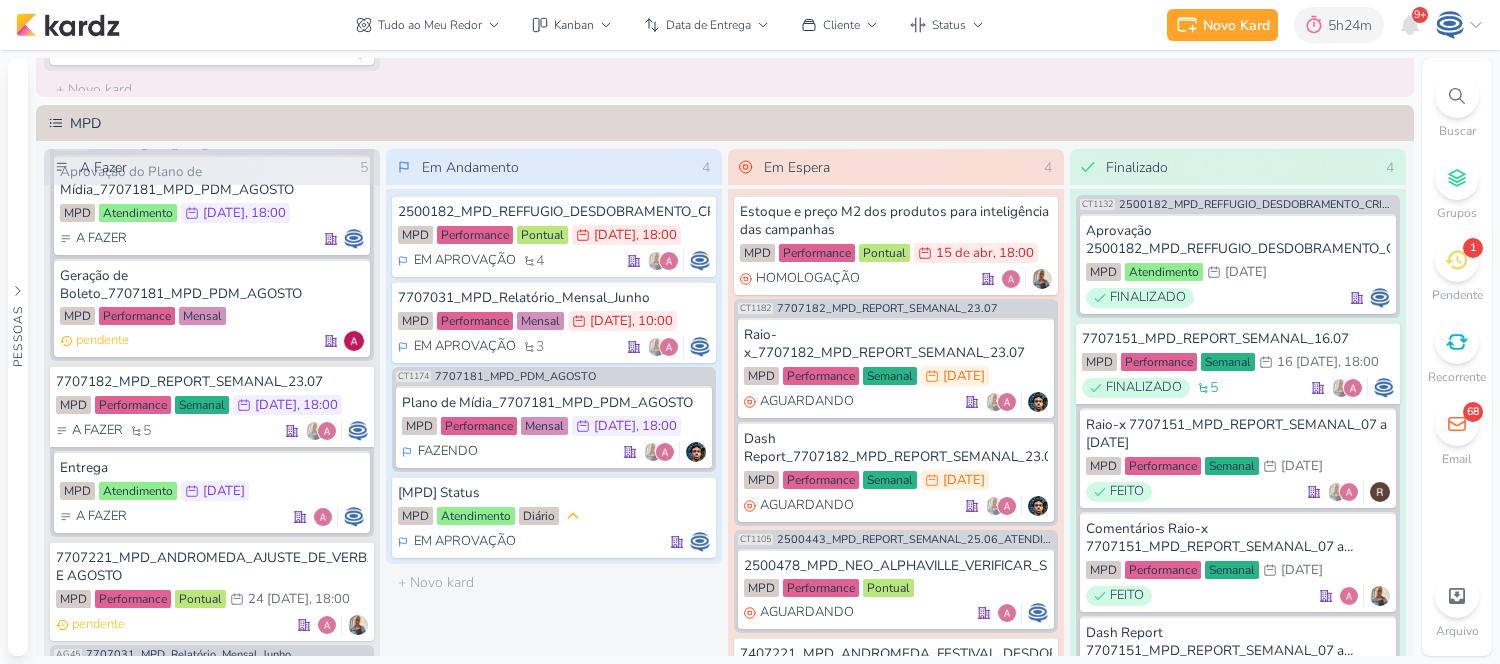 click 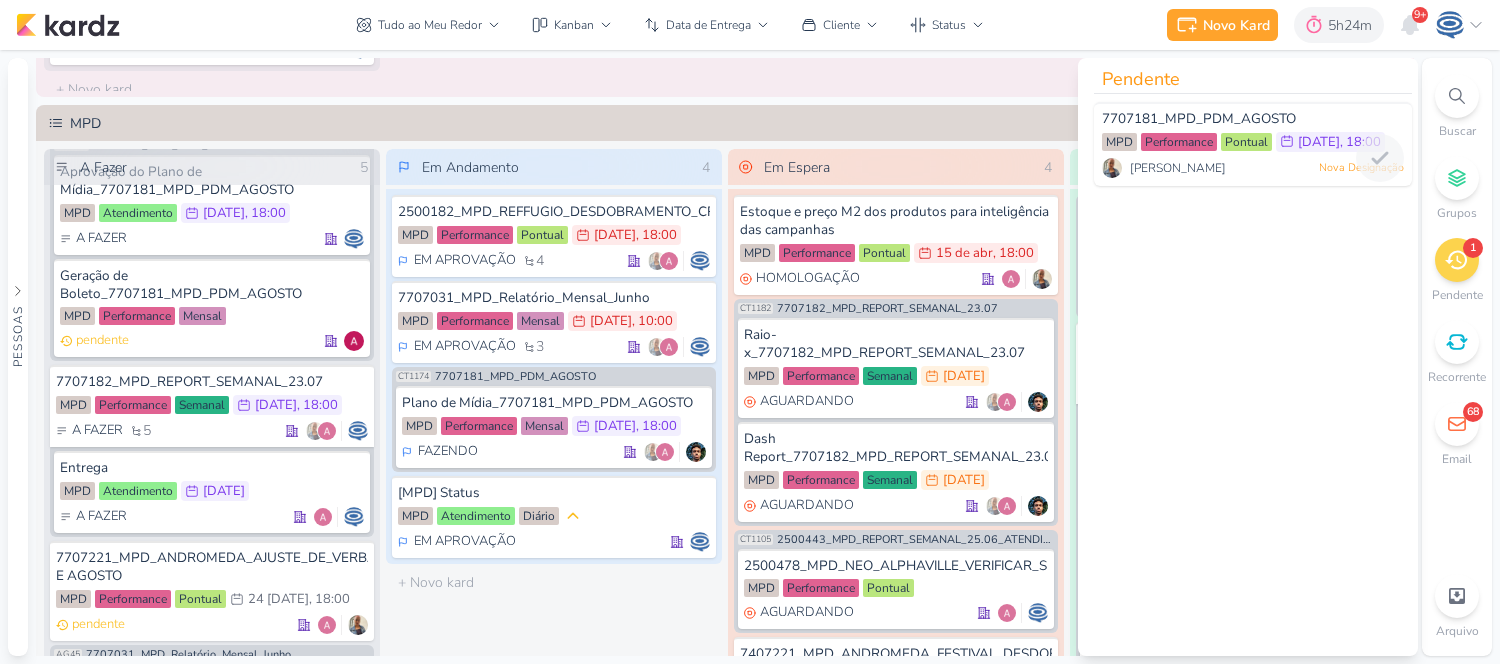 click on "23/7
23 [DATE]:00" at bounding box center (1330, 142) 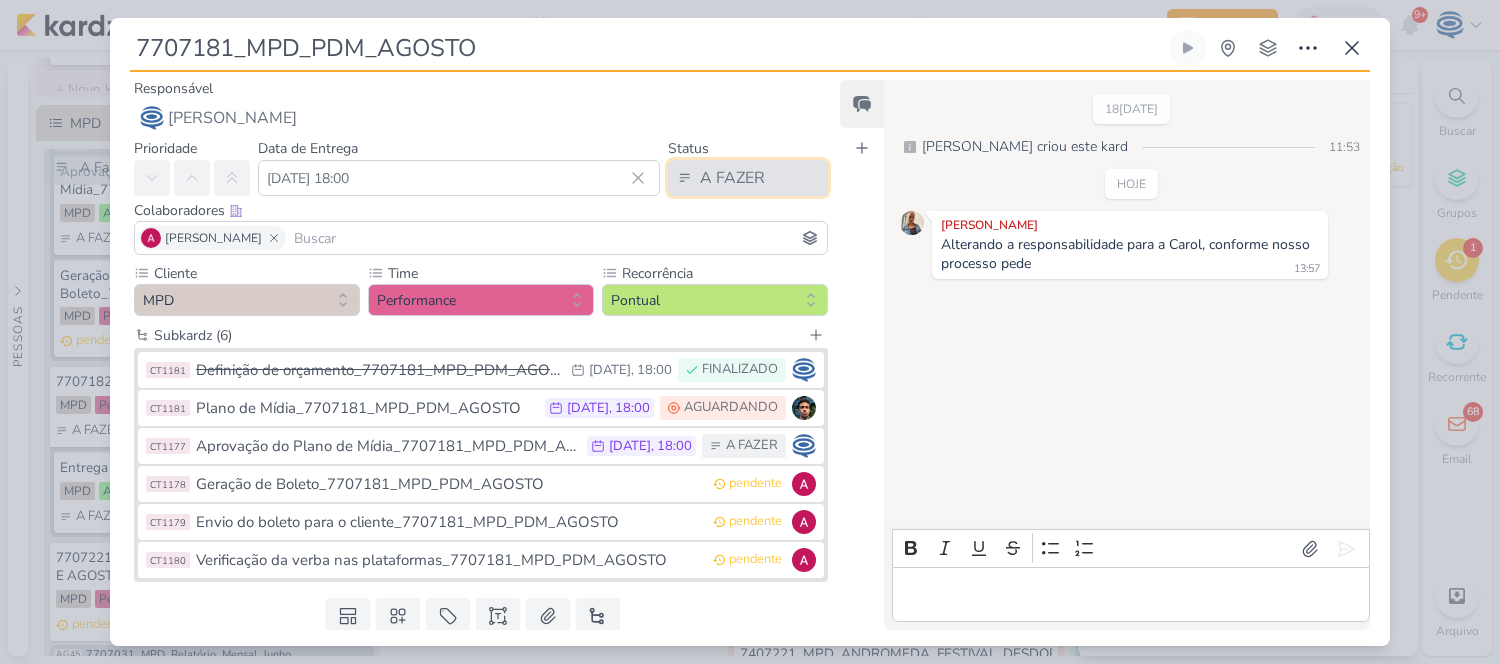 click on "A FAZER" at bounding box center (732, 178) 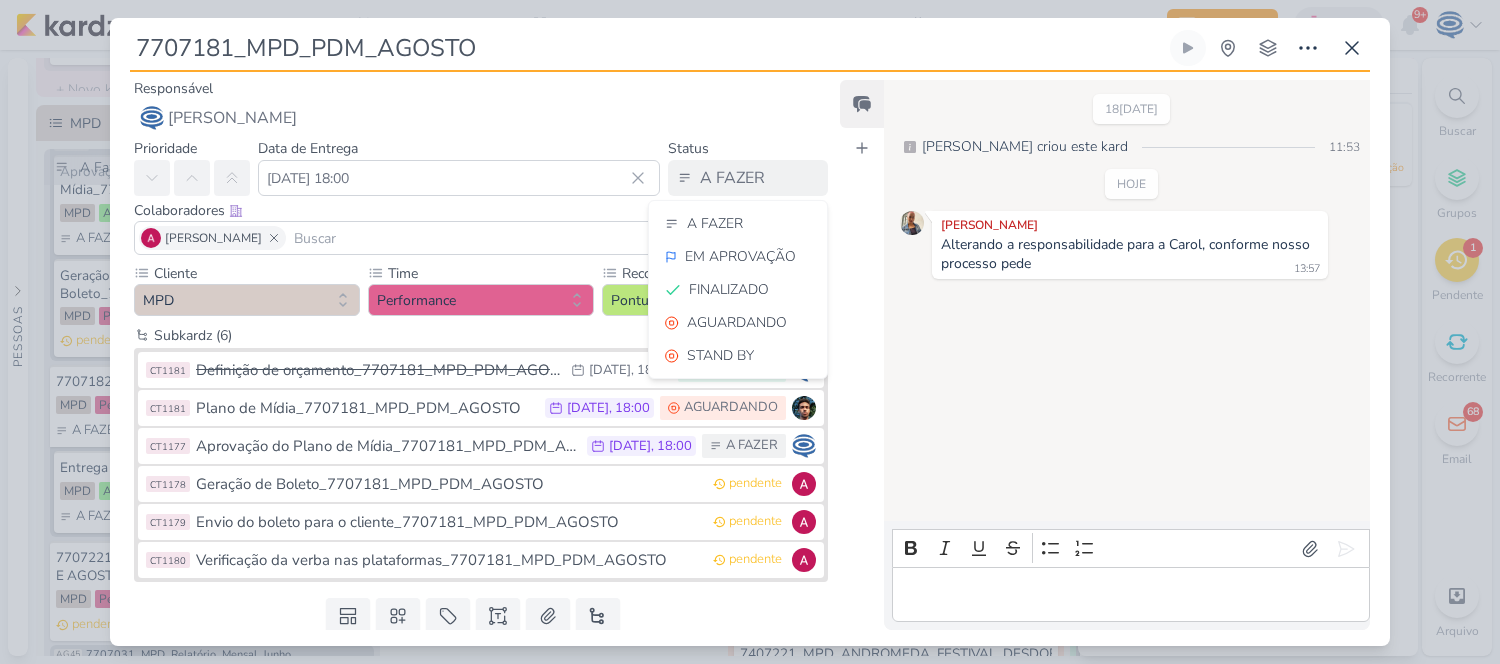 click on "[DATE]
[PERSON_NAME] criou este kard
11:53
HOJE
[PERSON_NAME]" at bounding box center (1126, 301) 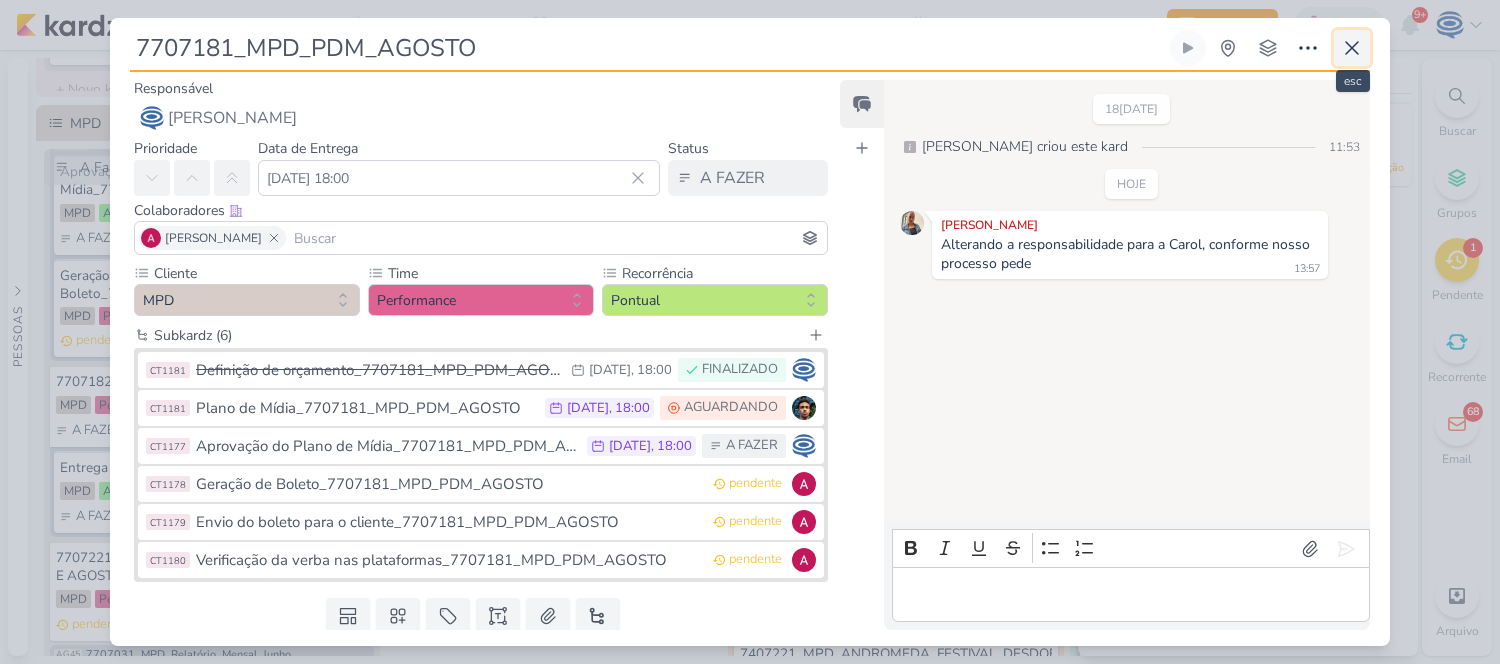 click 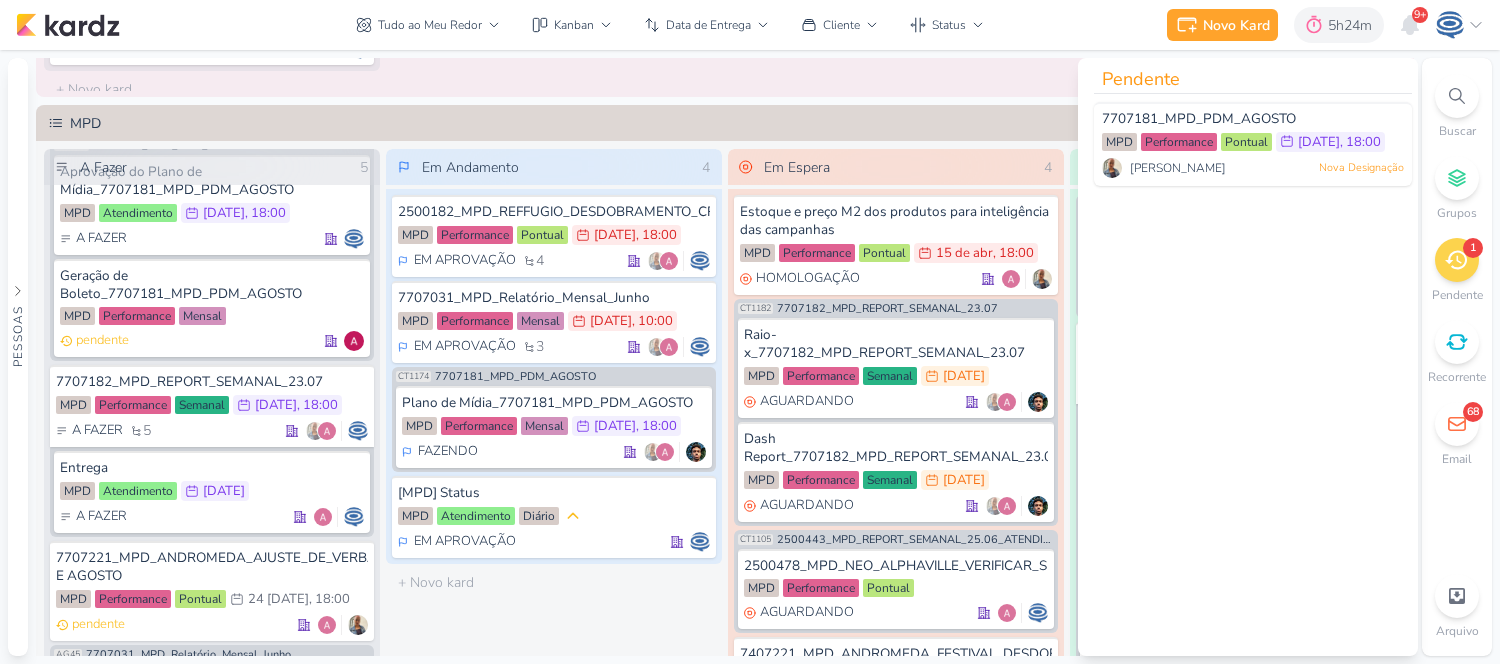click 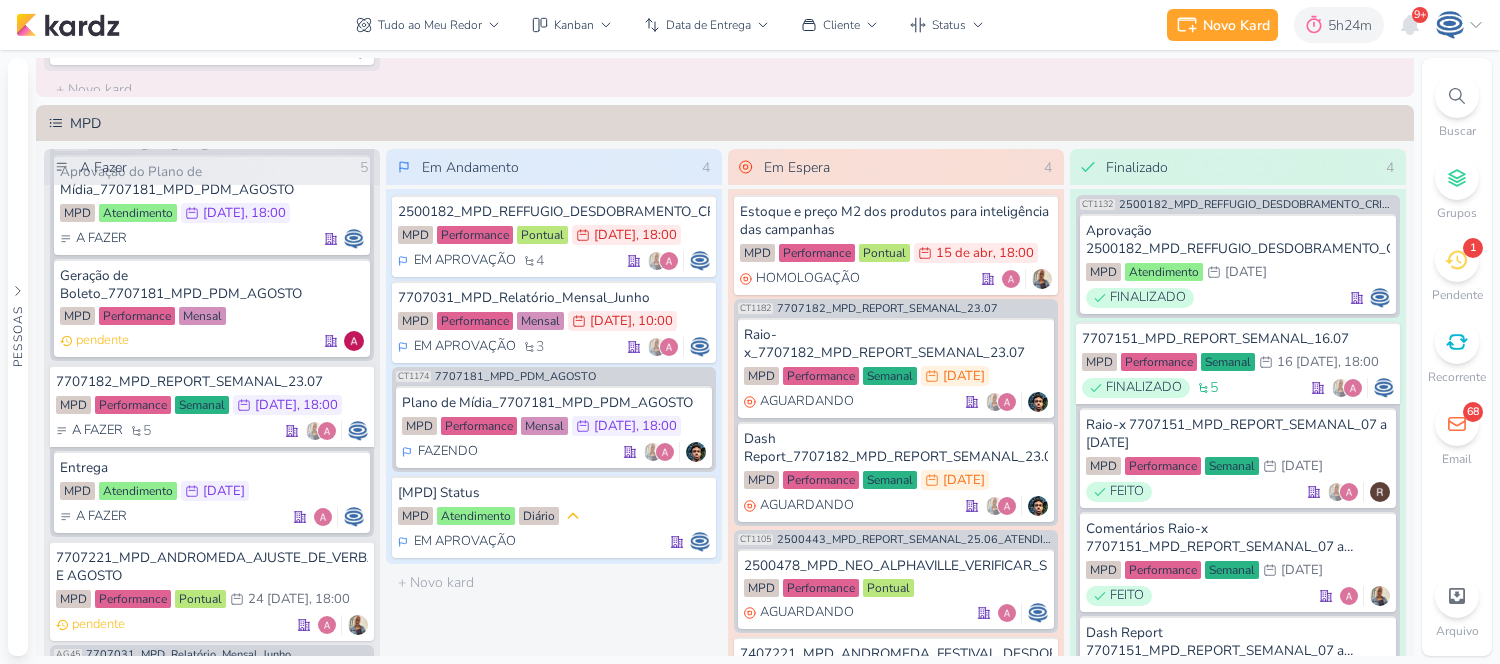 click on "1" at bounding box center [1457, 260] 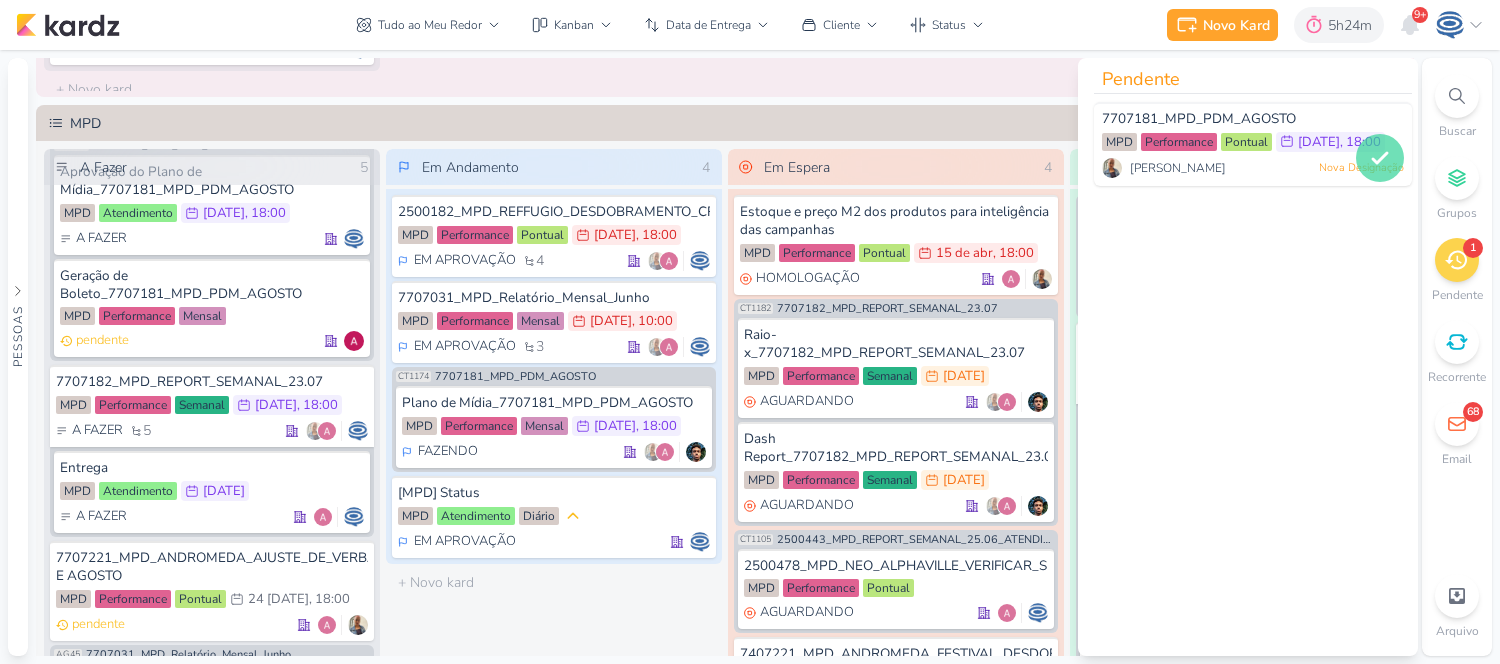 click 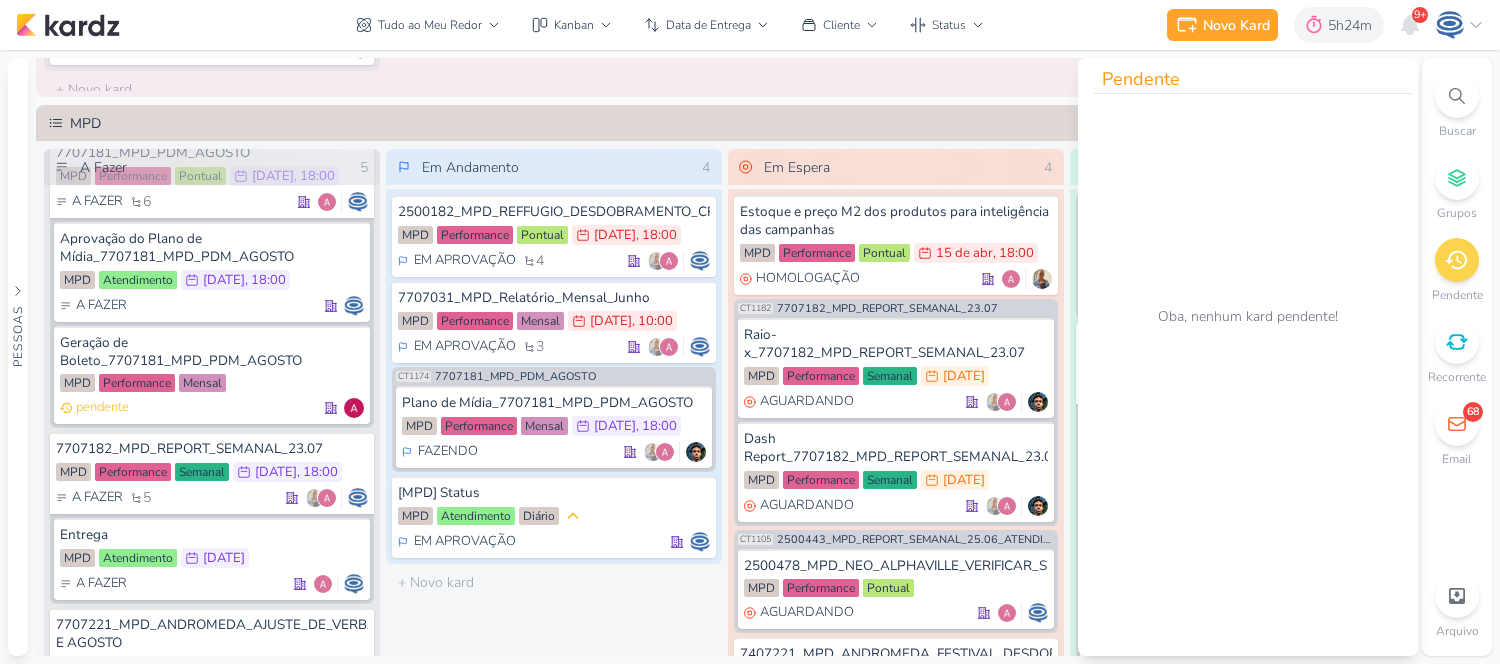scroll, scrollTop: 21, scrollLeft: 0, axis: vertical 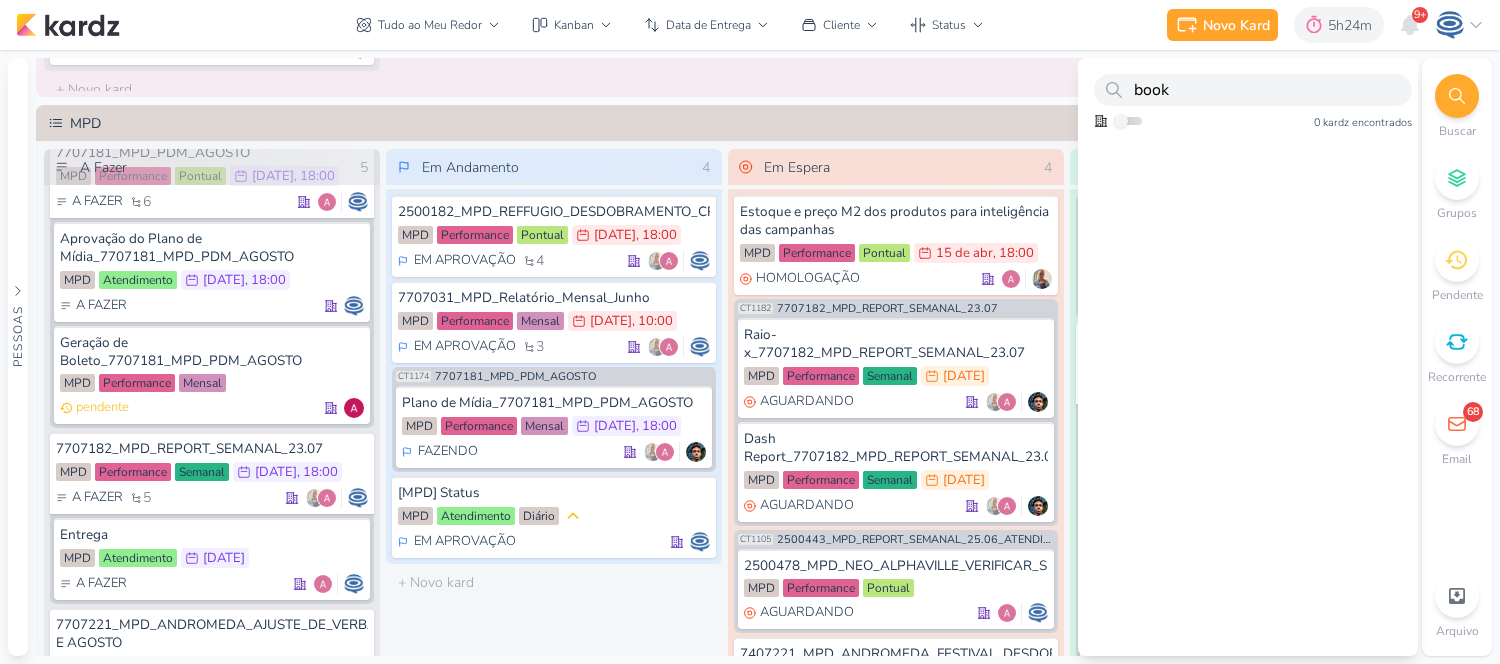 click on "book
Como admin, ative para buscar em todos os kardz da organização
0 kardz encontrados" at bounding box center [1248, 357] 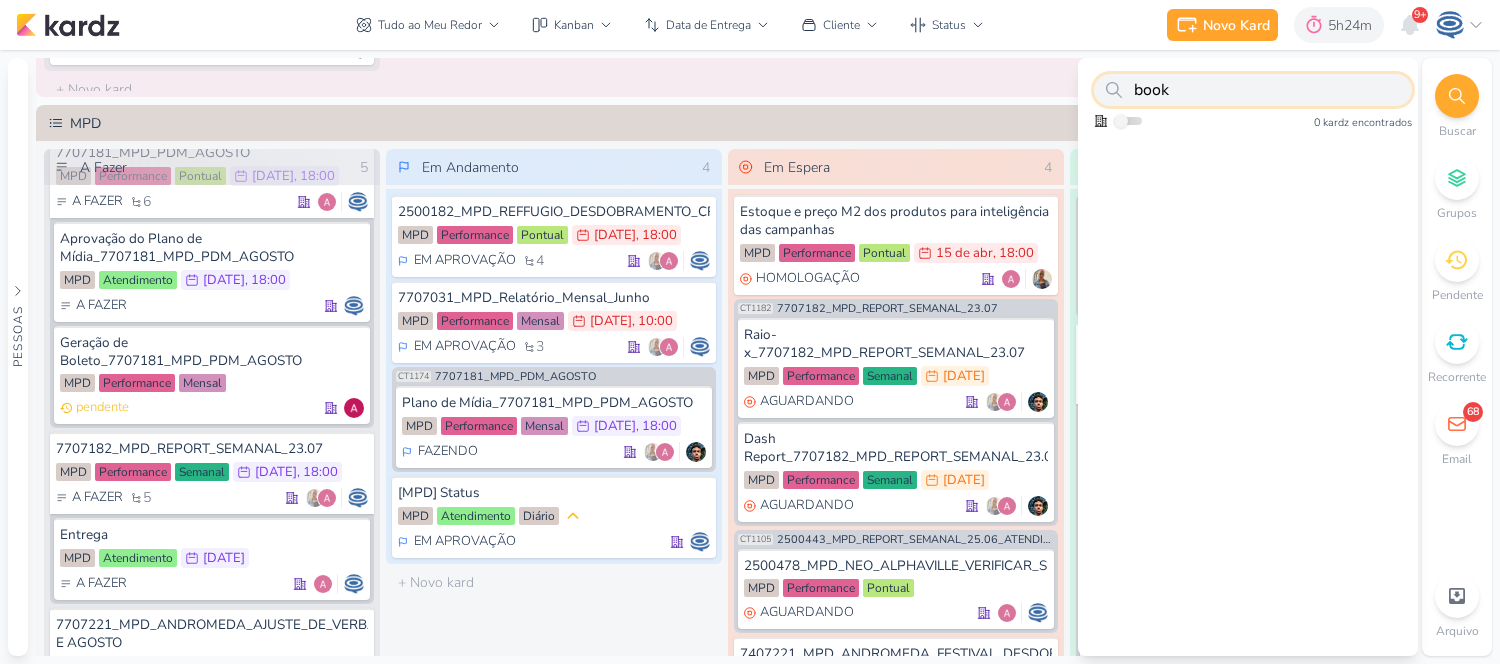 click on "book" at bounding box center (1253, 90) 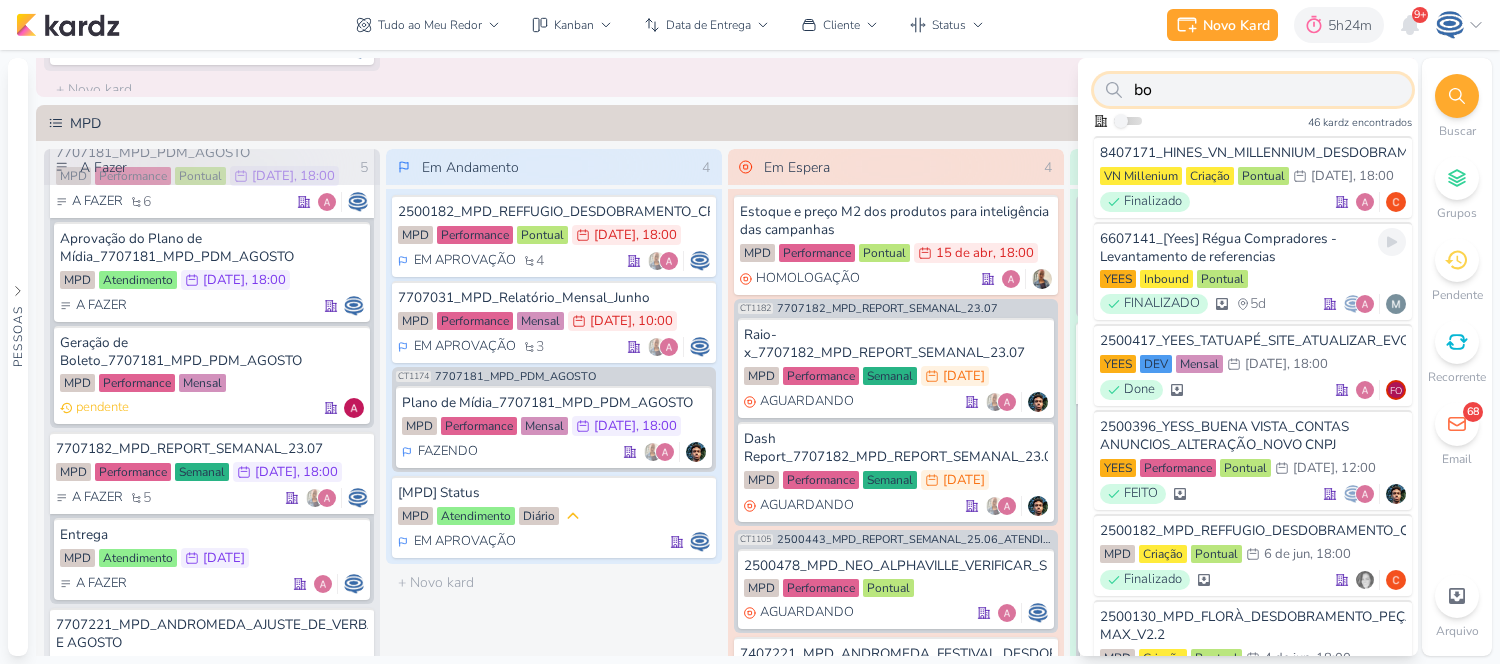 type on "b" 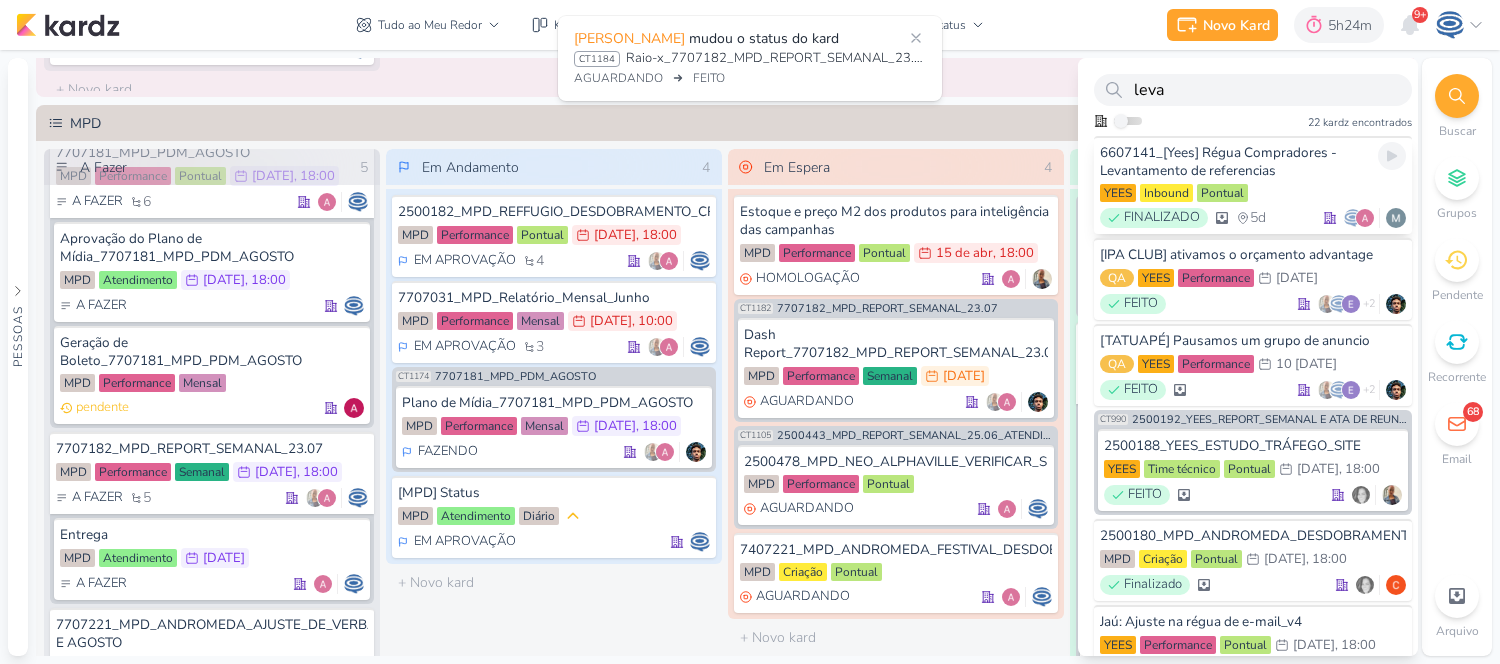 click on "6607141_[Yees] Régua Compradores - Levantamento de referencias" at bounding box center (1253, 162) 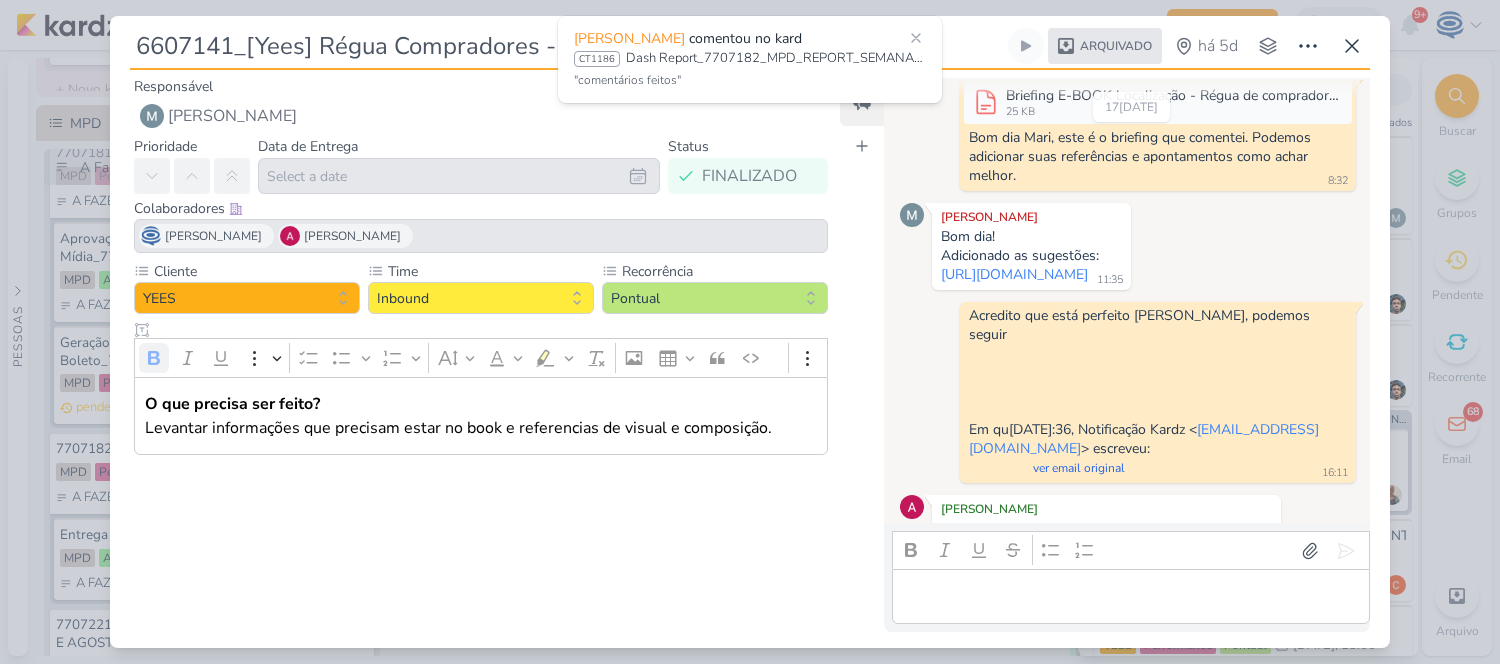 scroll, scrollTop: 894, scrollLeft: 0, axis: vertical 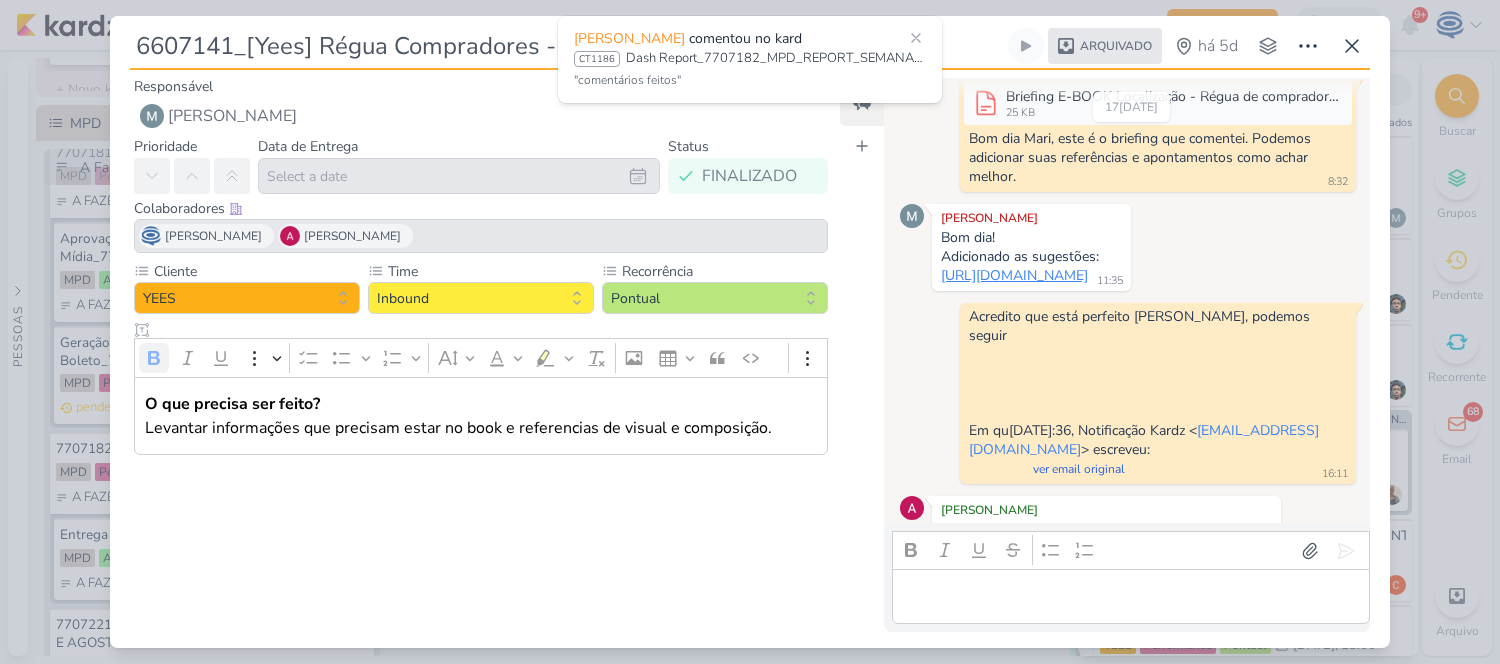 click on "[URL][DOMAIN_NAME]" at bounding box center [1014, 275] 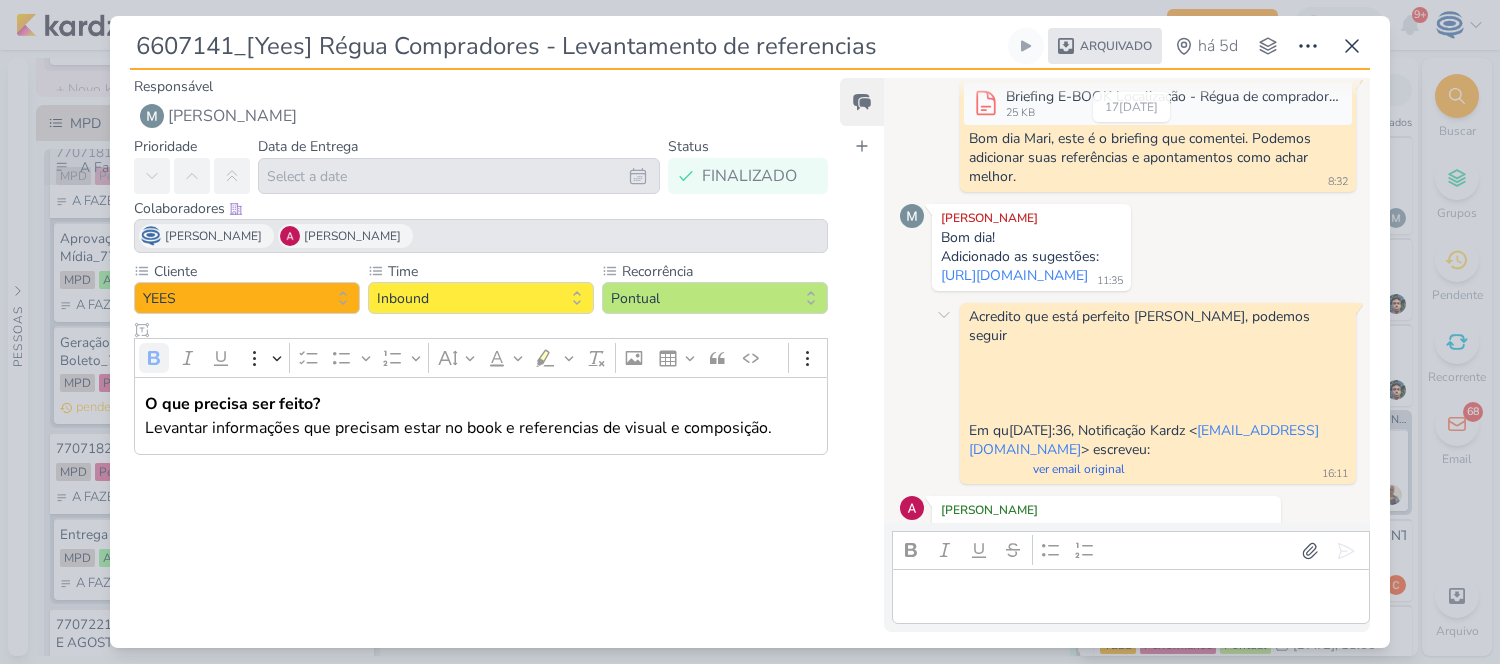 scroll, scrollTop: 1092, scrollLeft: 0, axis: vertical 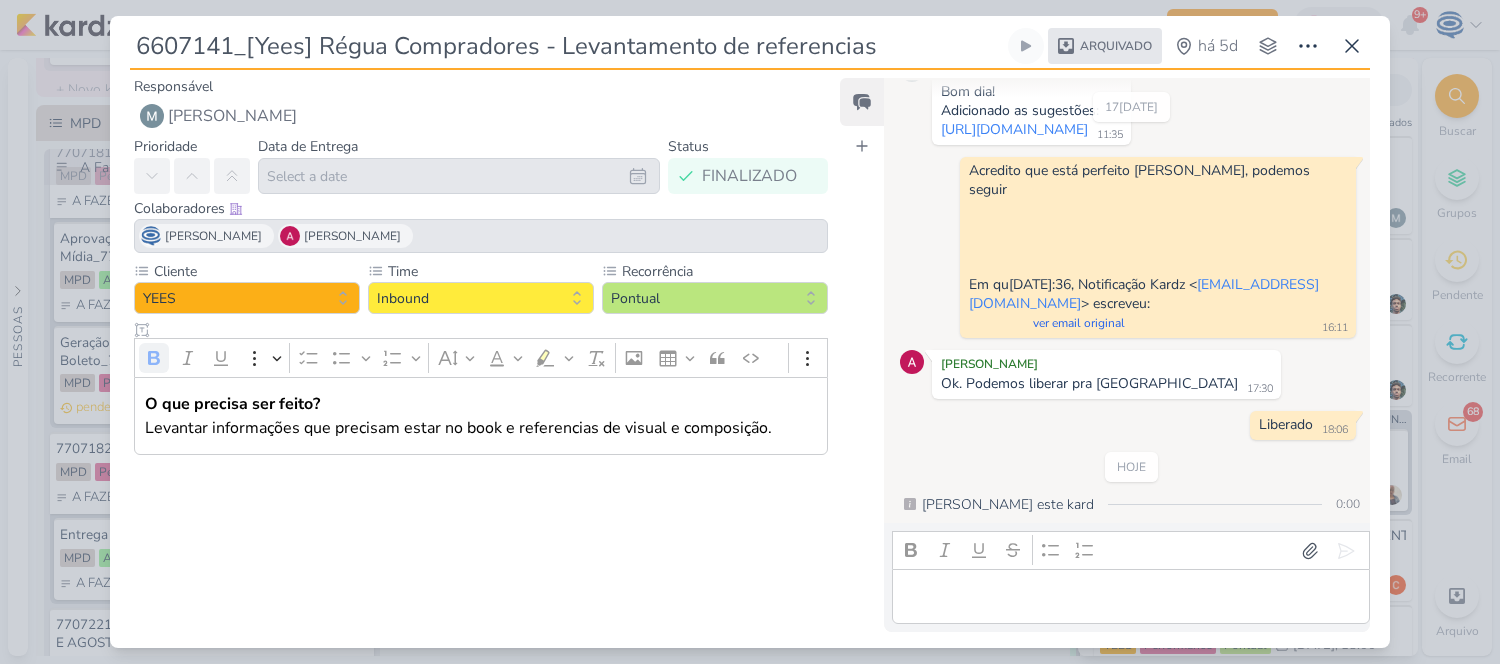 click on "6607141_[Yees] Régua Compradores - Levantamento de referencias
Arquivado" at bounding box center [750, 332] 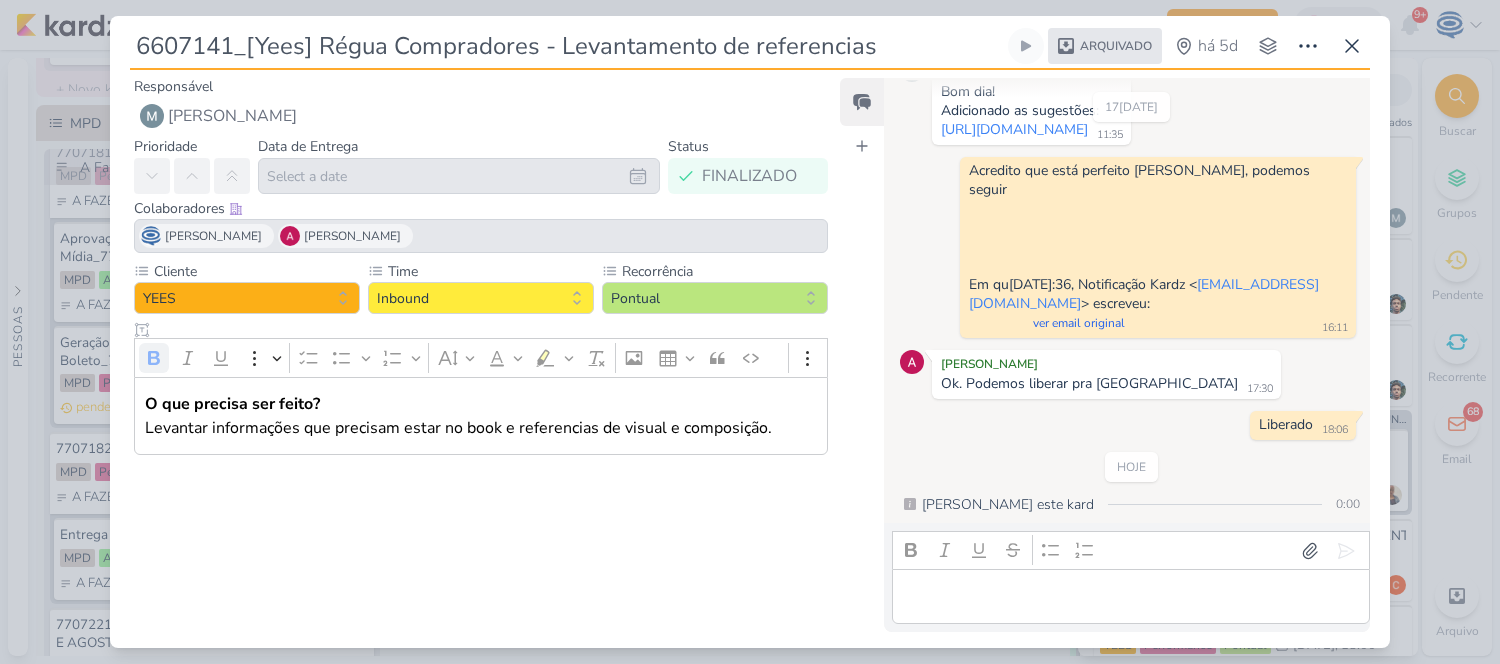 click at bounding box center [473, 539] 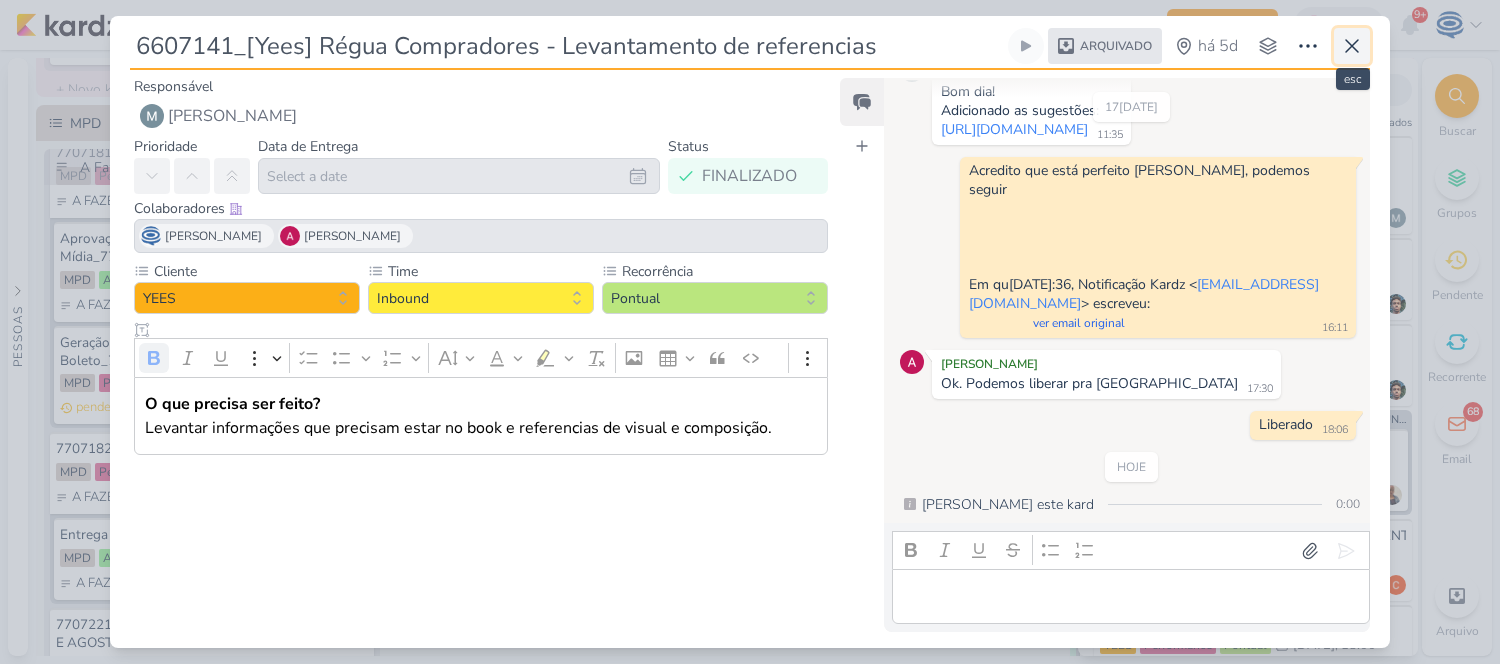 click 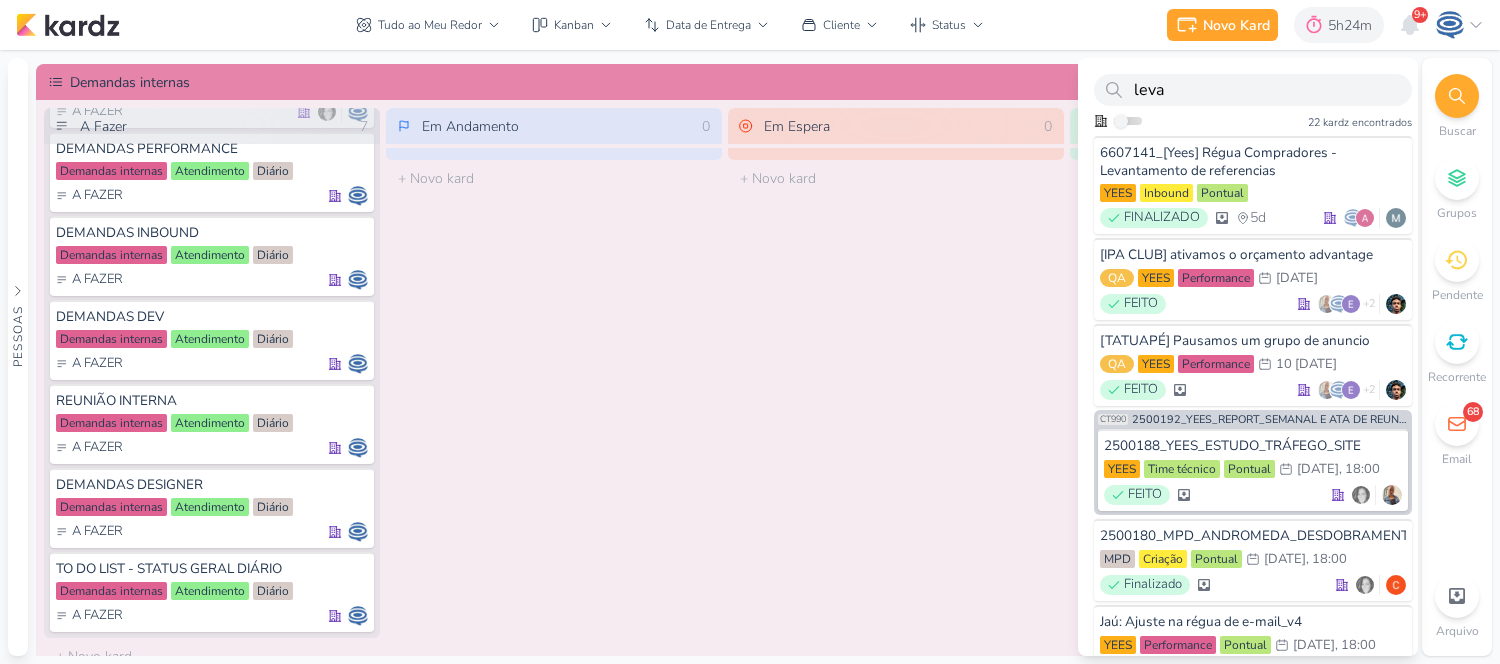 scroll, scrollTop: 1241, scrollLeft: 0, axis: vertical 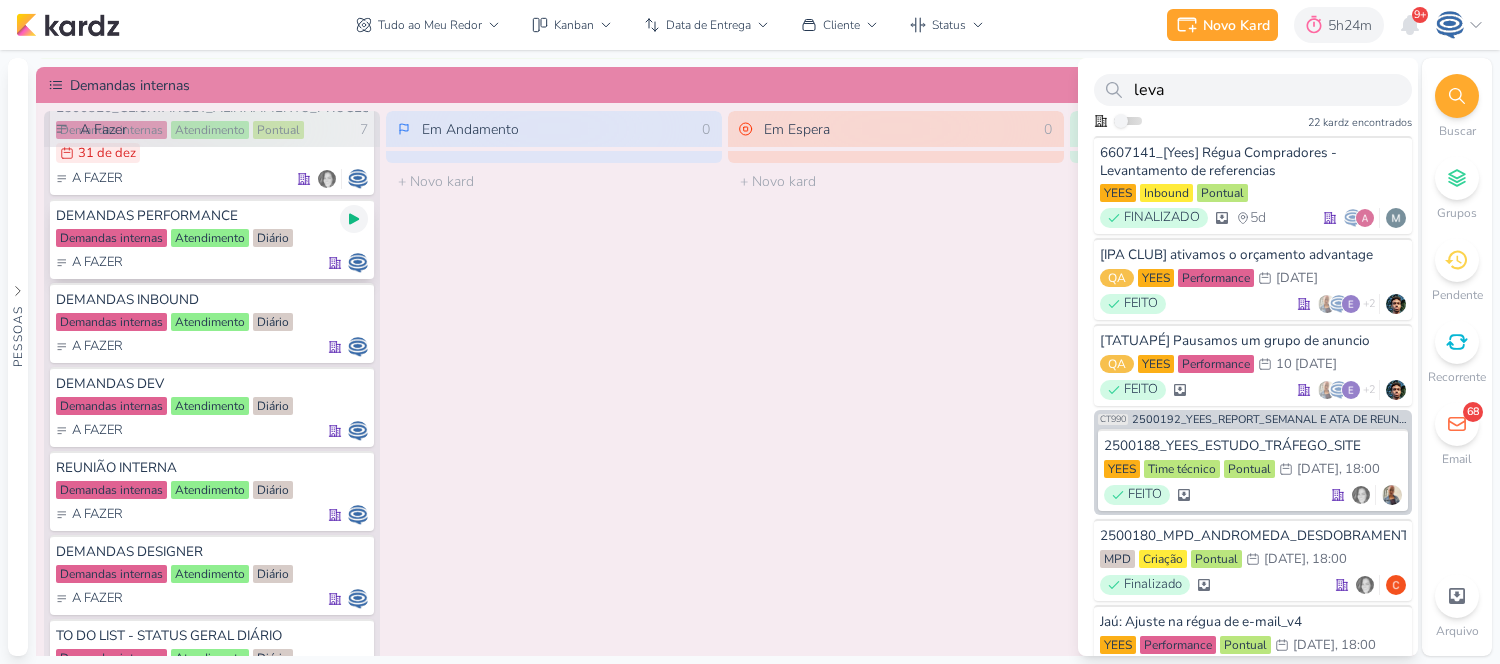 click 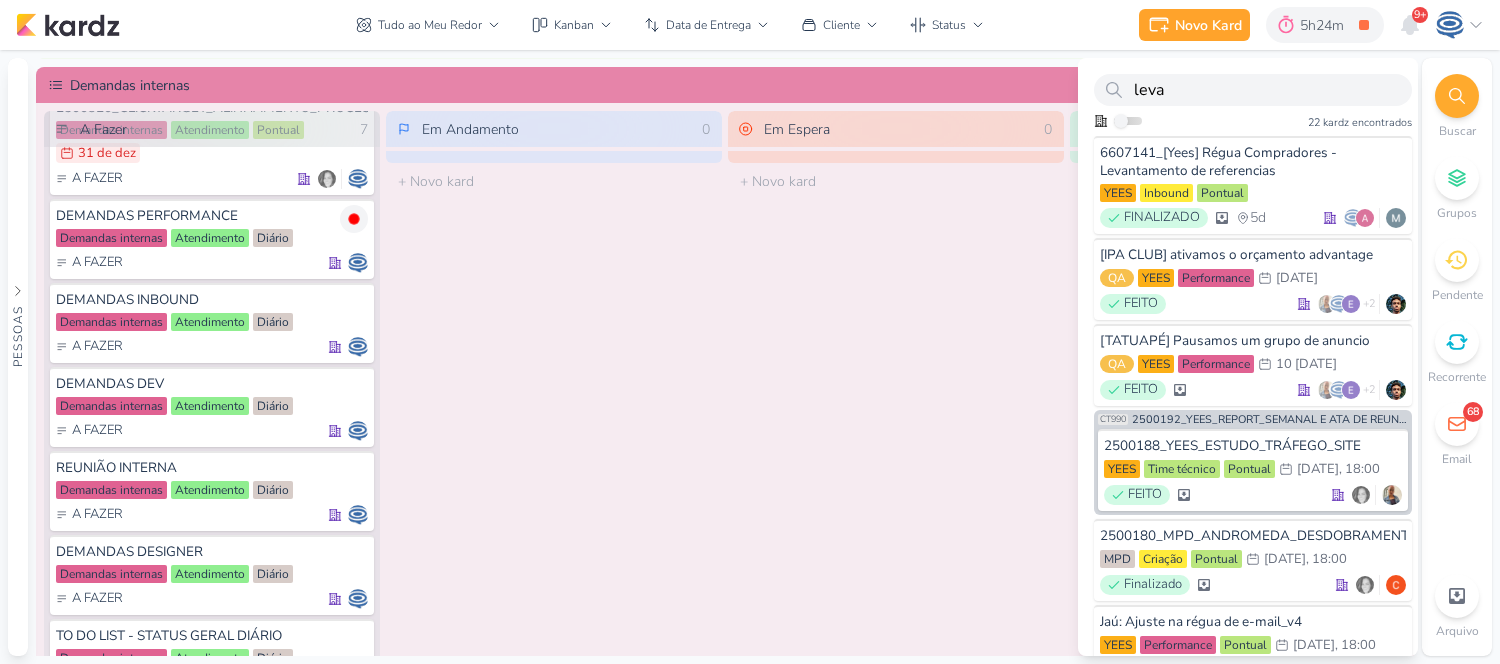 click at bounding box center [1457, 96] 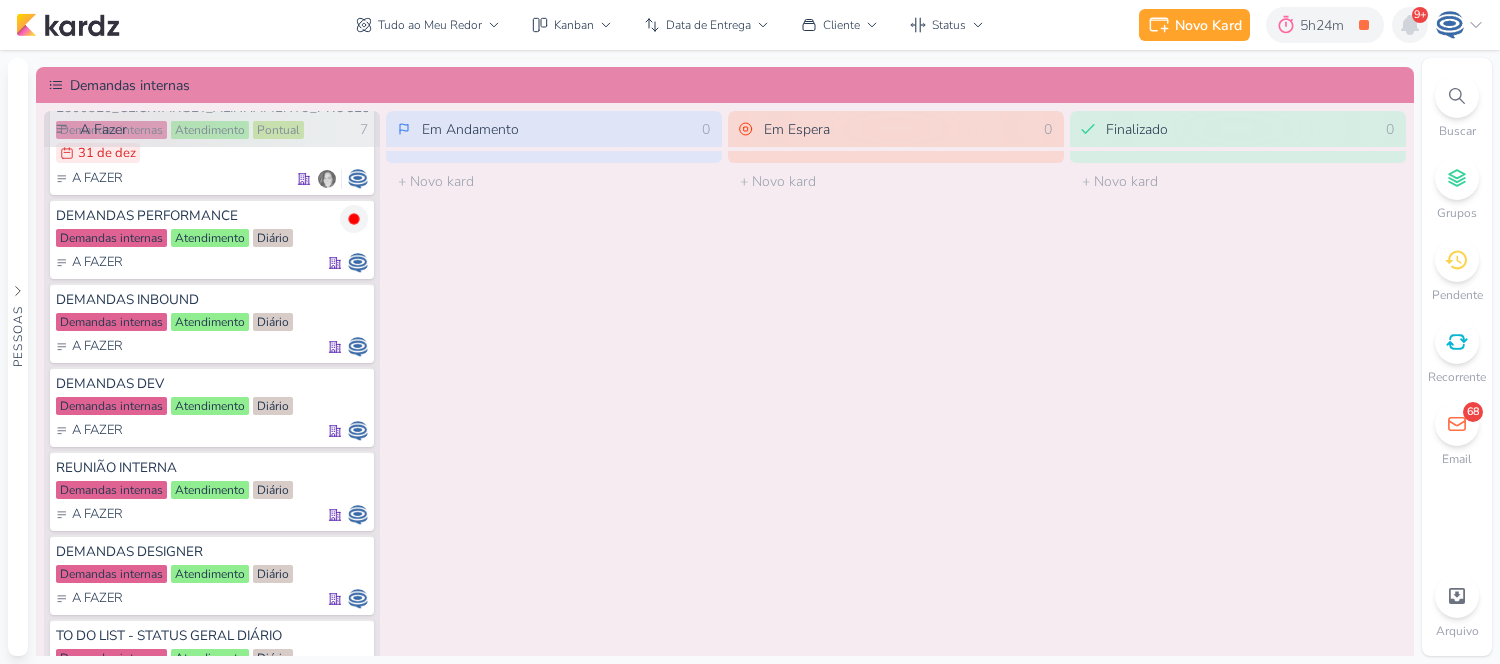 click 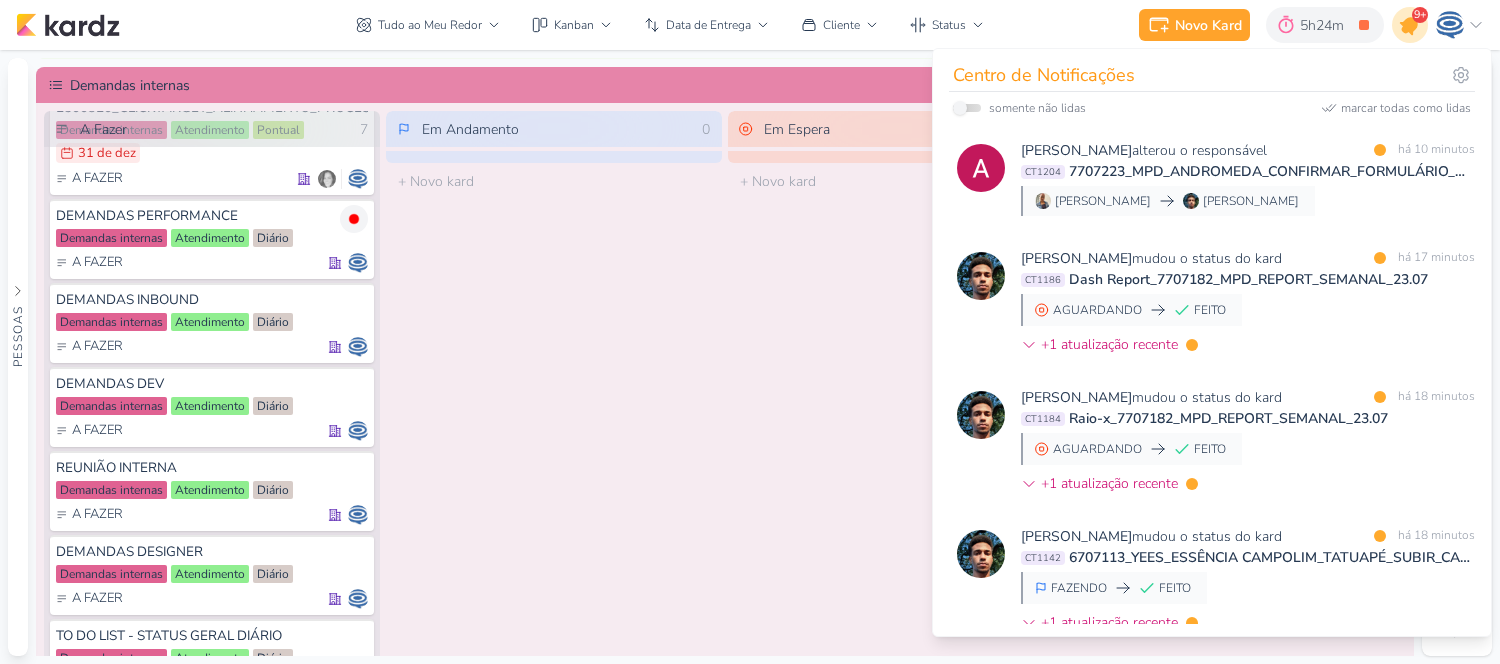 click 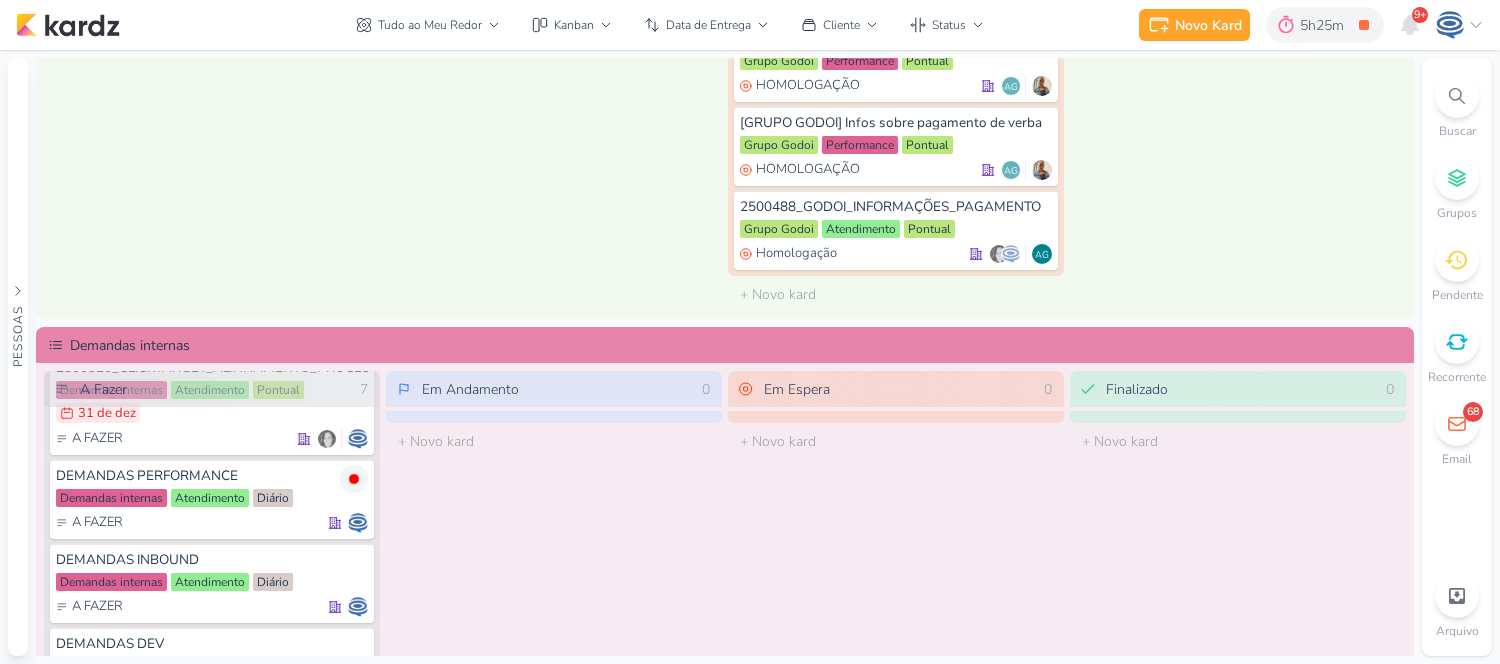 scroll, scrollTop: 1023, scrollLeft: 0, axis: vertical 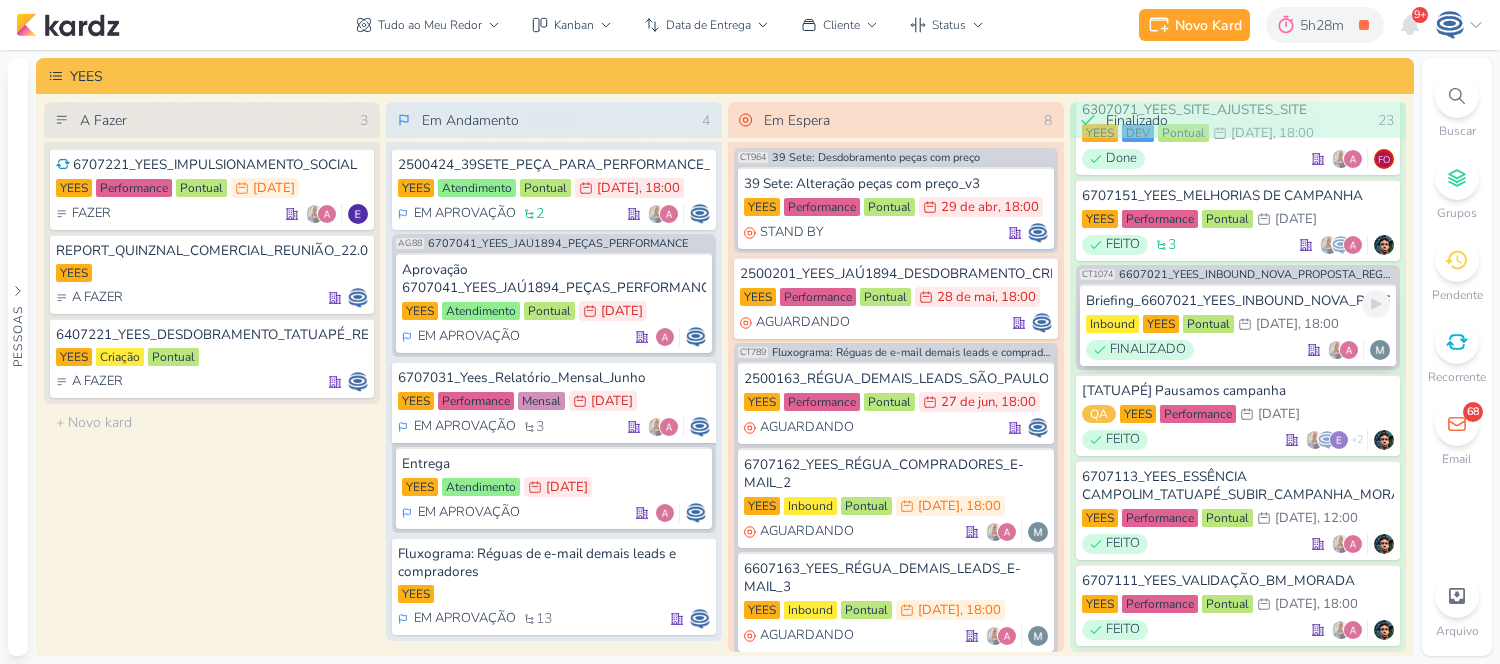 click on "Briefing_6607021_YEES_INBOUND_NOVA_PROPOSTA_RÉGUA_NOVOS_LEADS" at bounding box center [1238, 301] 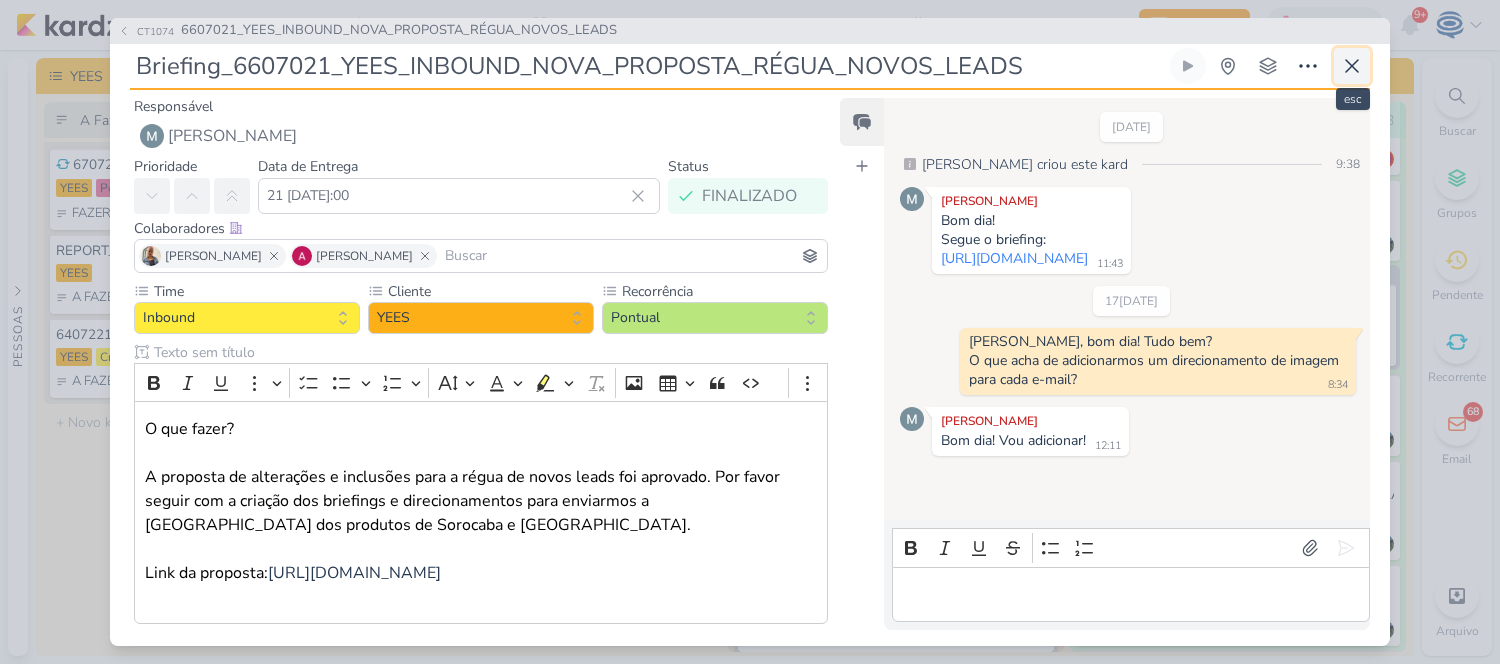 click 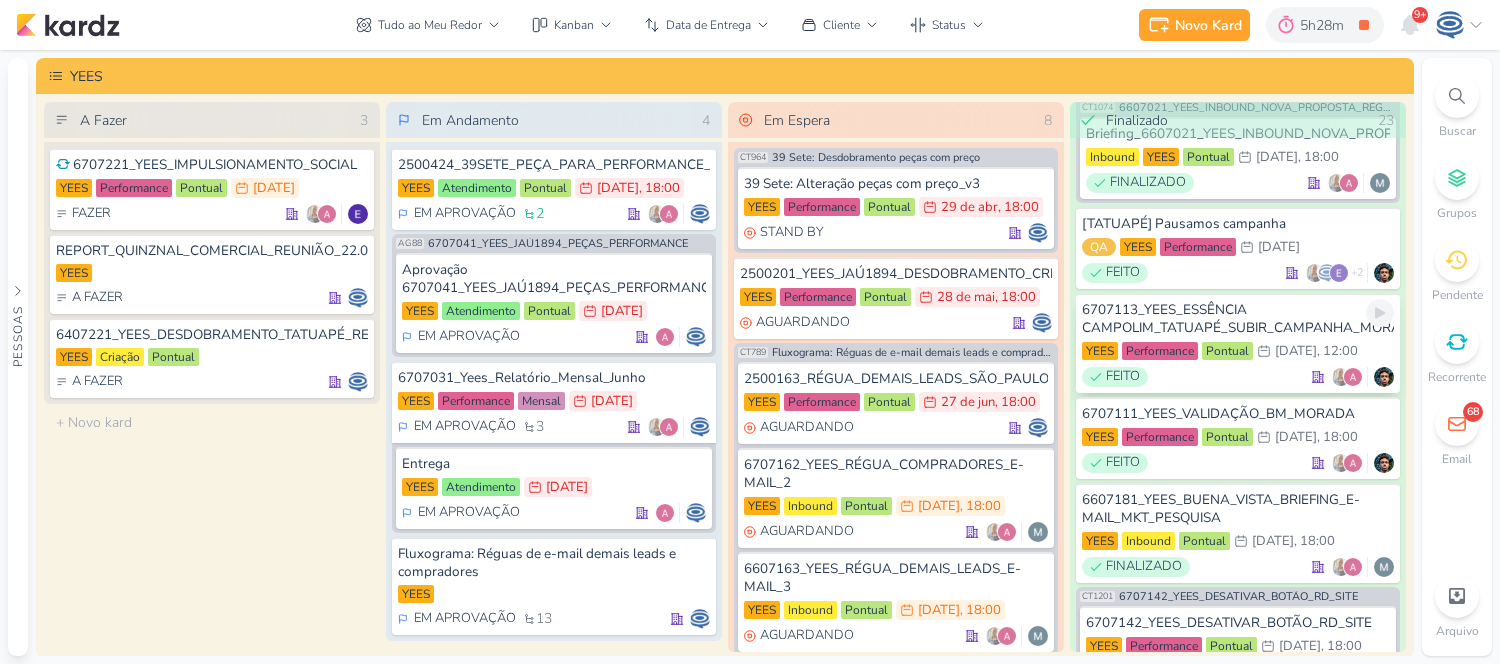scroll, scrollTop: 1975, scrollLeft: 0, axis: vertical 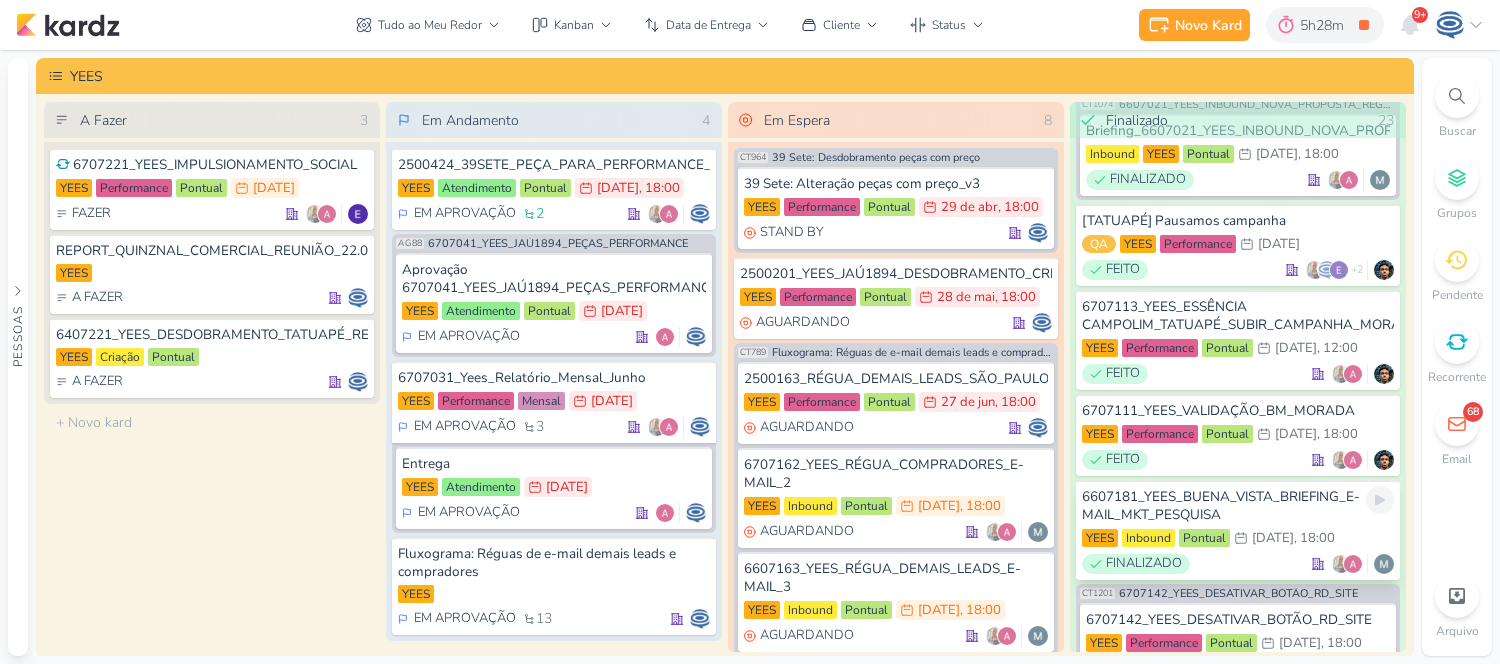 click on "6607181_YEES_BUENA_VISTA_BRIEFING_E-MAIL_MKT_PESQUISA" at bounding box center (1238, 506) 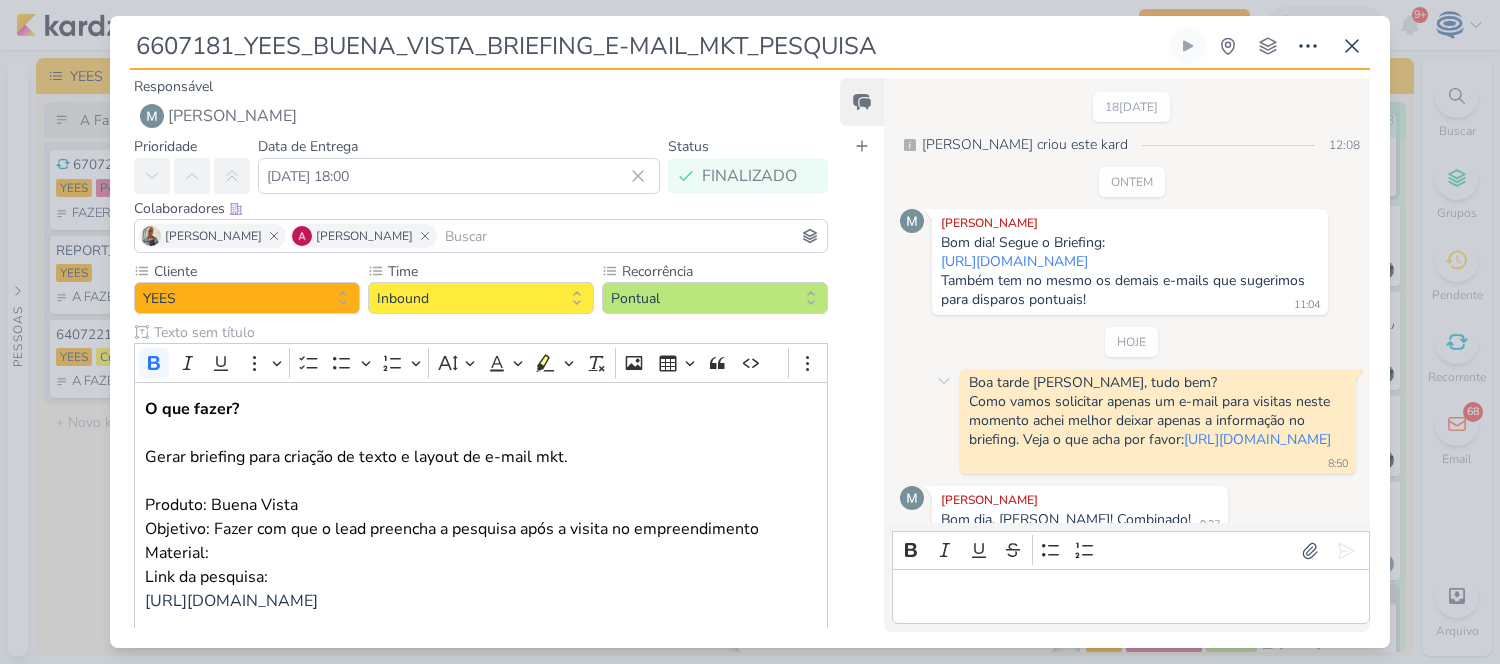 scroll, scrollTop: 94, scrollLeft: 0, axis: vertical 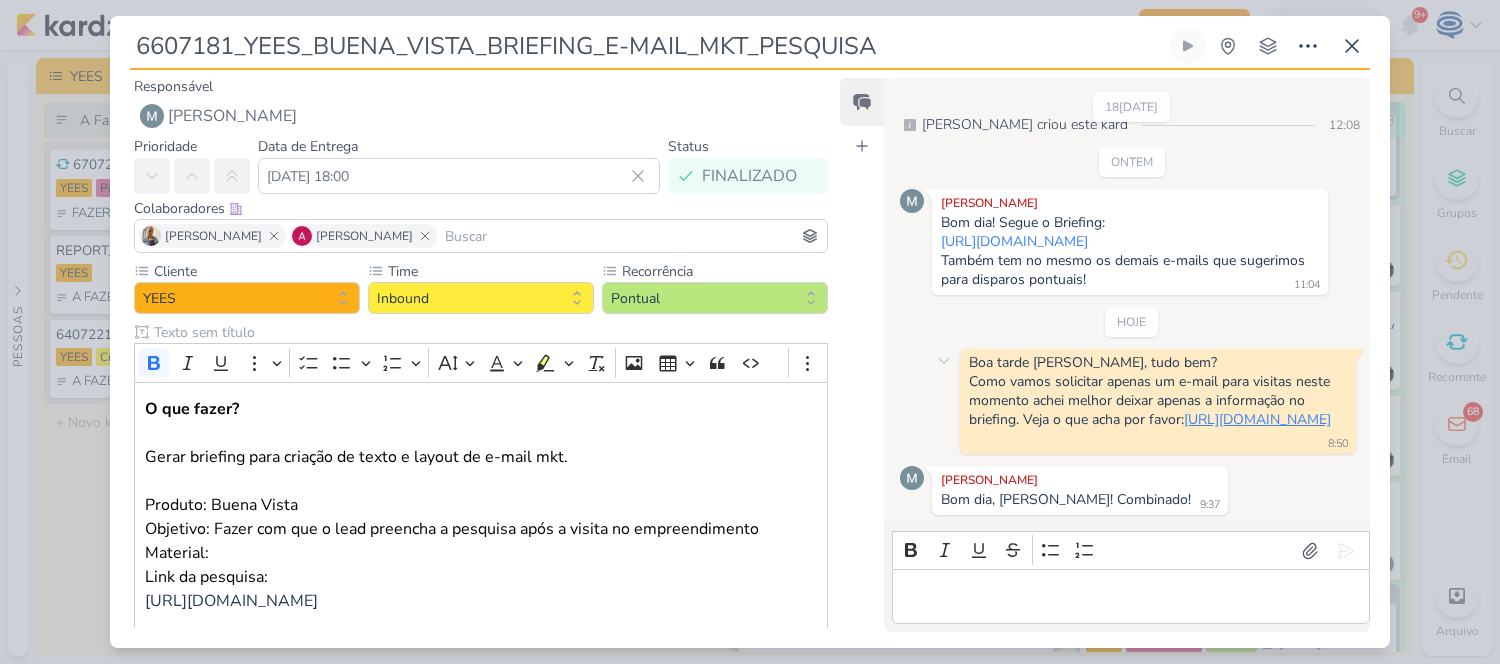 click on "[URL][DOMAIN_NAME]" at bounding box center [1257, 419] 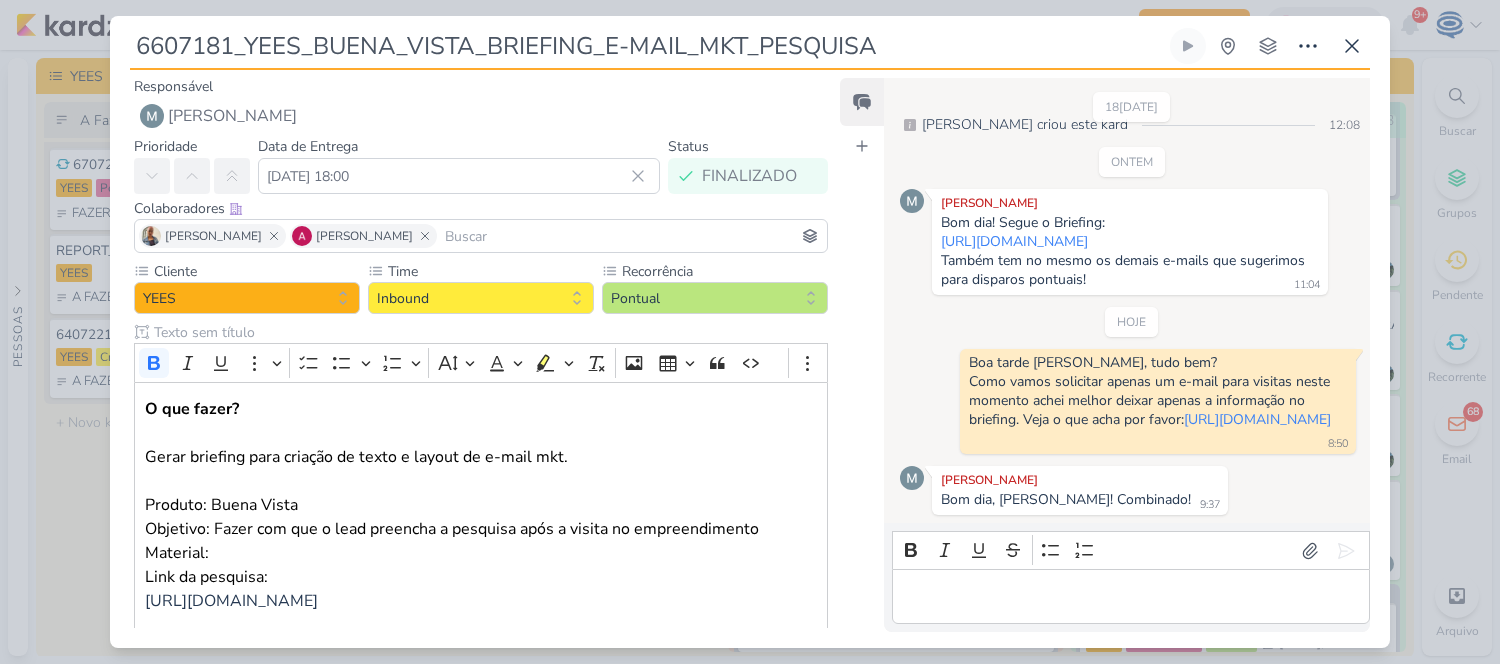drag, startPoint x: 925, startPoint y: 37, endPoint x: 133, endPoint y: 47, distance: 792.0631 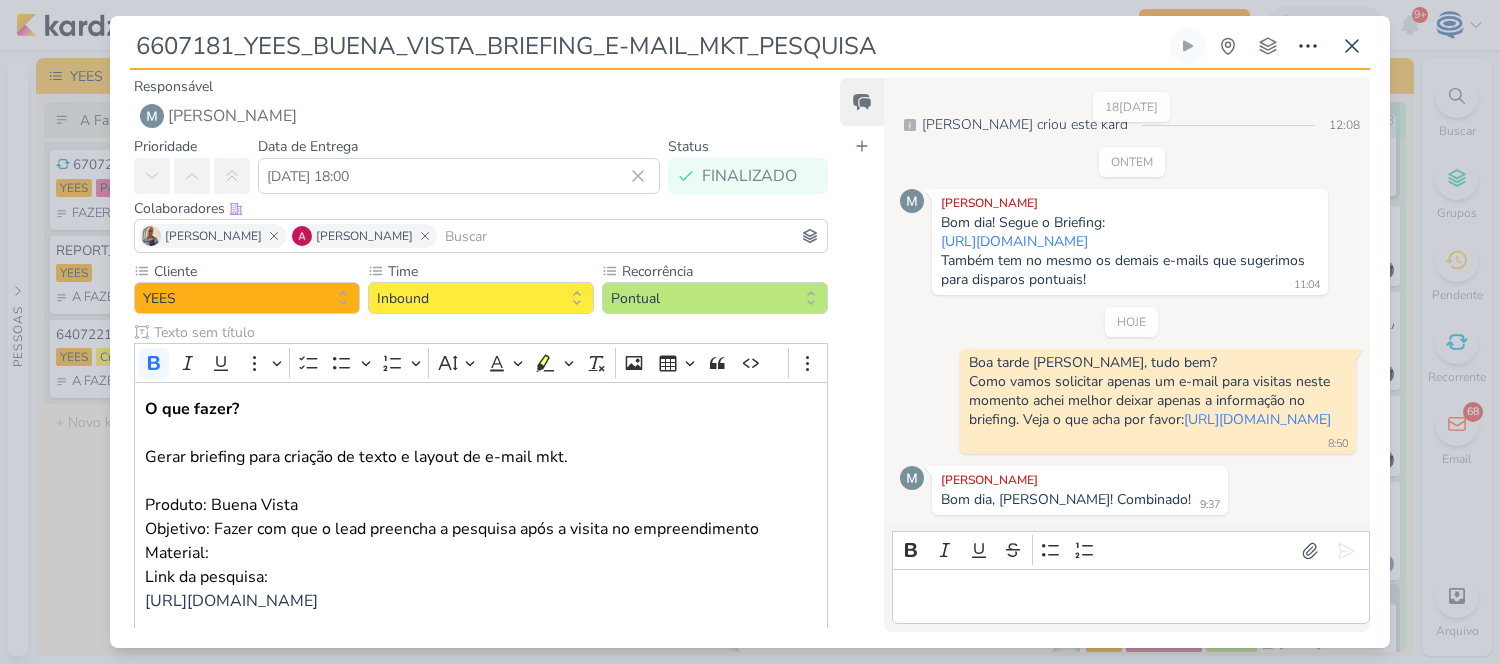 click on "6607181_YEES_BUENA_VISTA_BRIEFING_E-MAIL_MKT_PESQUISA" at bounding box center (648, 46) 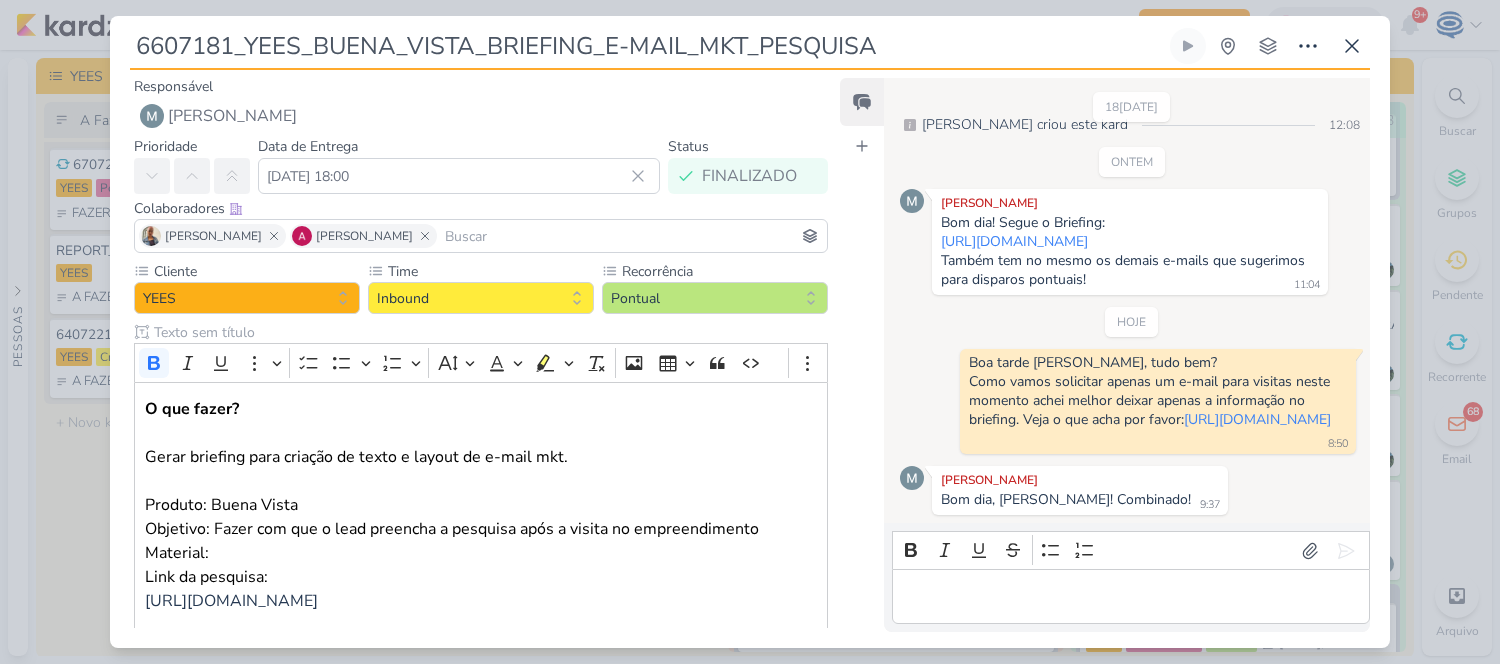 drag, startPoint x: 874, startPoint y: 46, endPoint x: 111, endPoint y: 54, distance: 763.04193 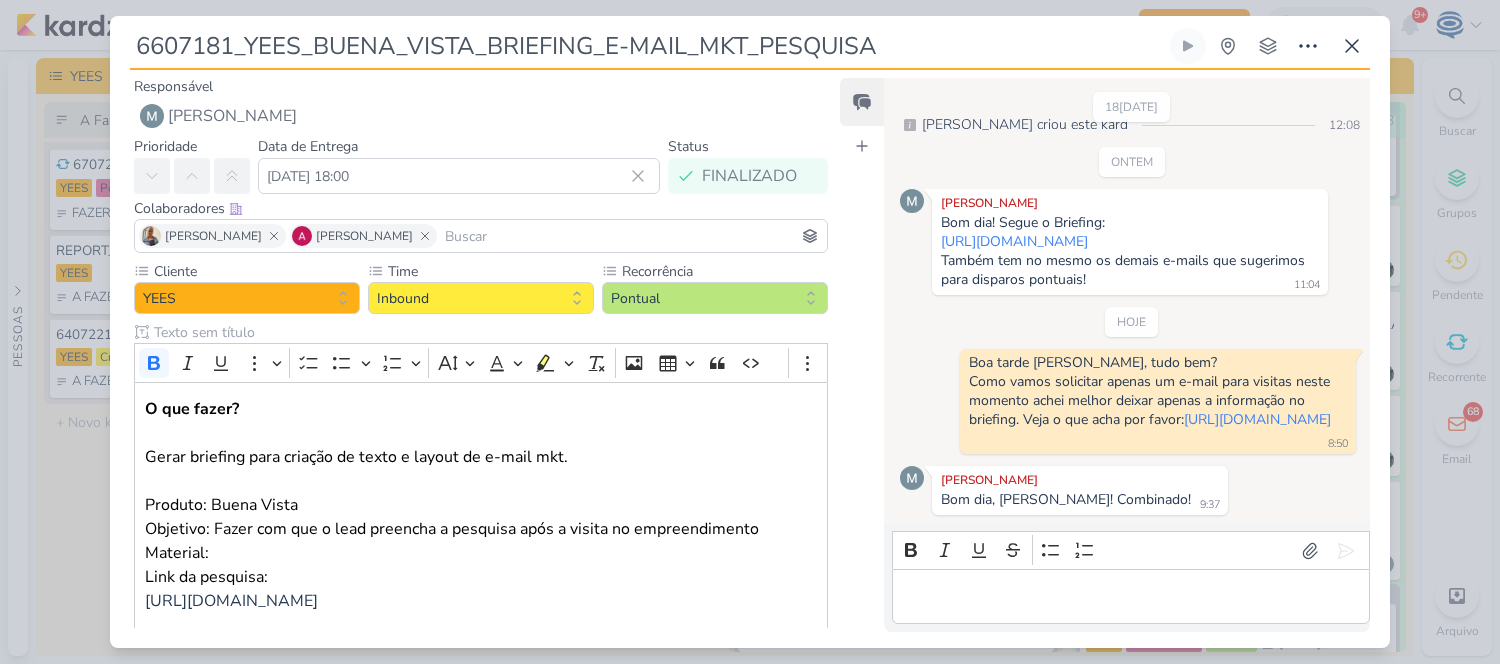 click on "6607181_YEES_BUENA_VISTA_BRIEFING_E-MAIL_MKT_PESQUISA
Criado por mim
nenhum grupo disponível" at bounding box center [750, 338] 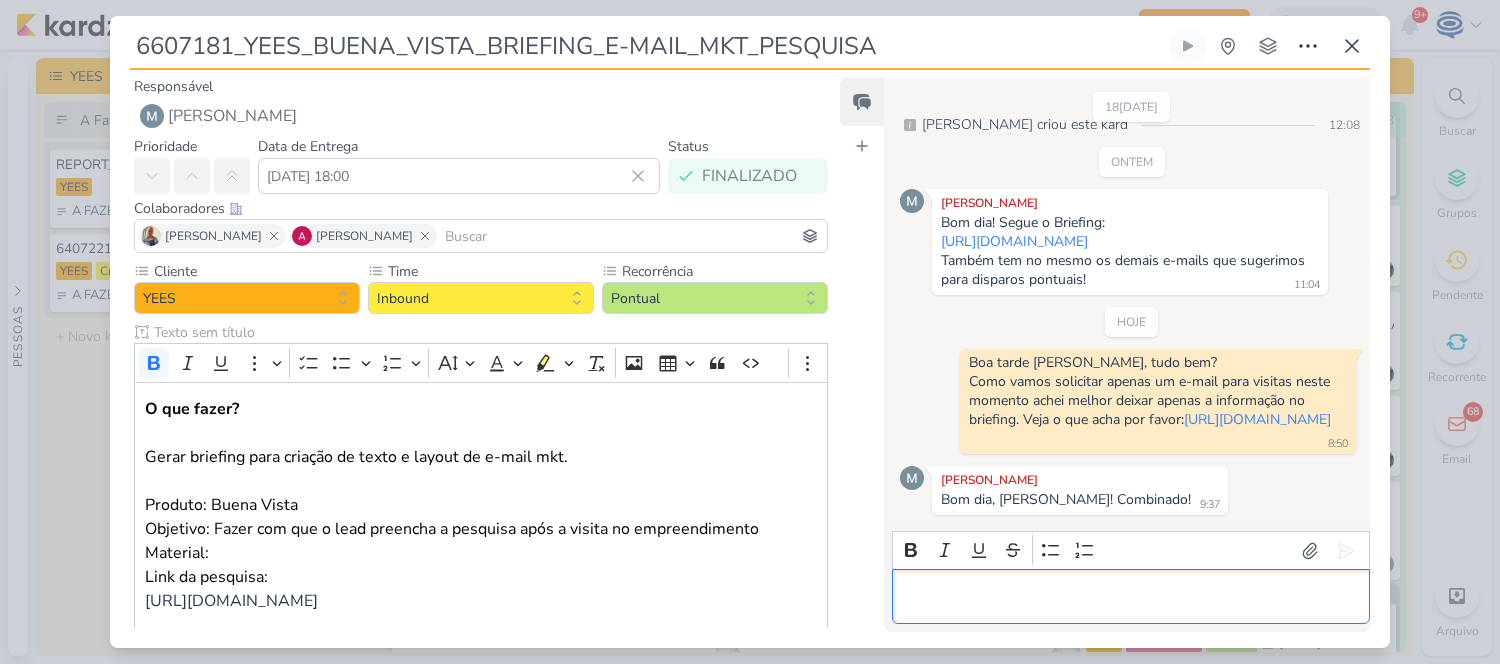 click at bounding box center (1130, 597) 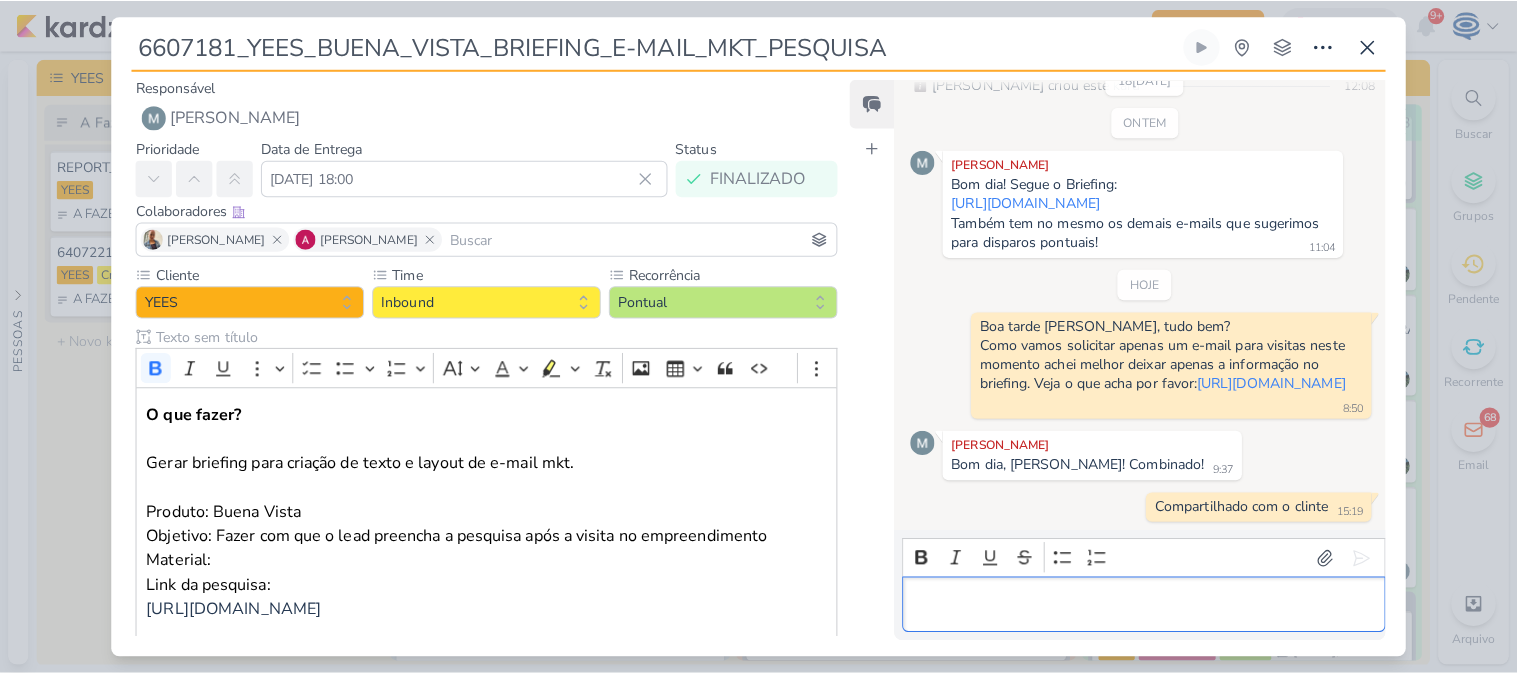 scroll, scrollTop: 135, scrollLeft: 0, axis: vertical 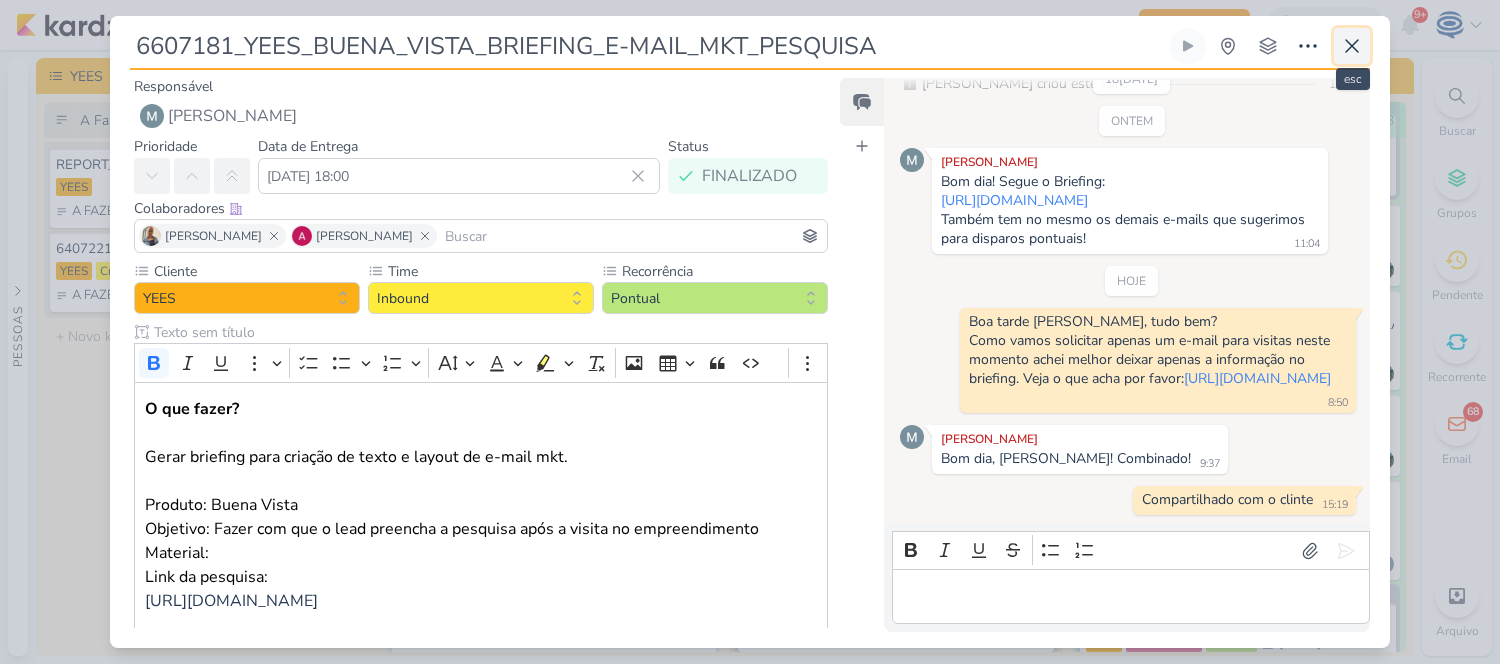 click 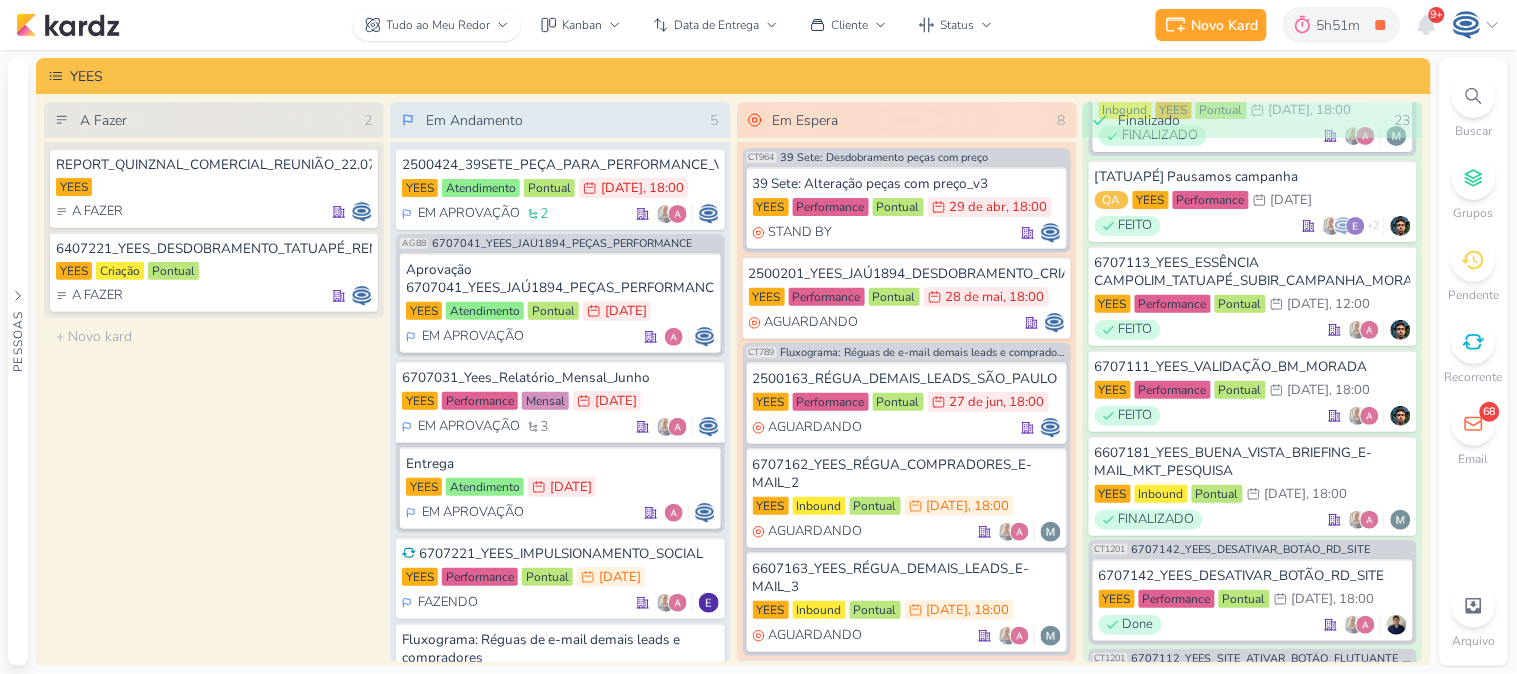 scroll, scrollTop: 130, scrollLeft: 0, axis: vertical 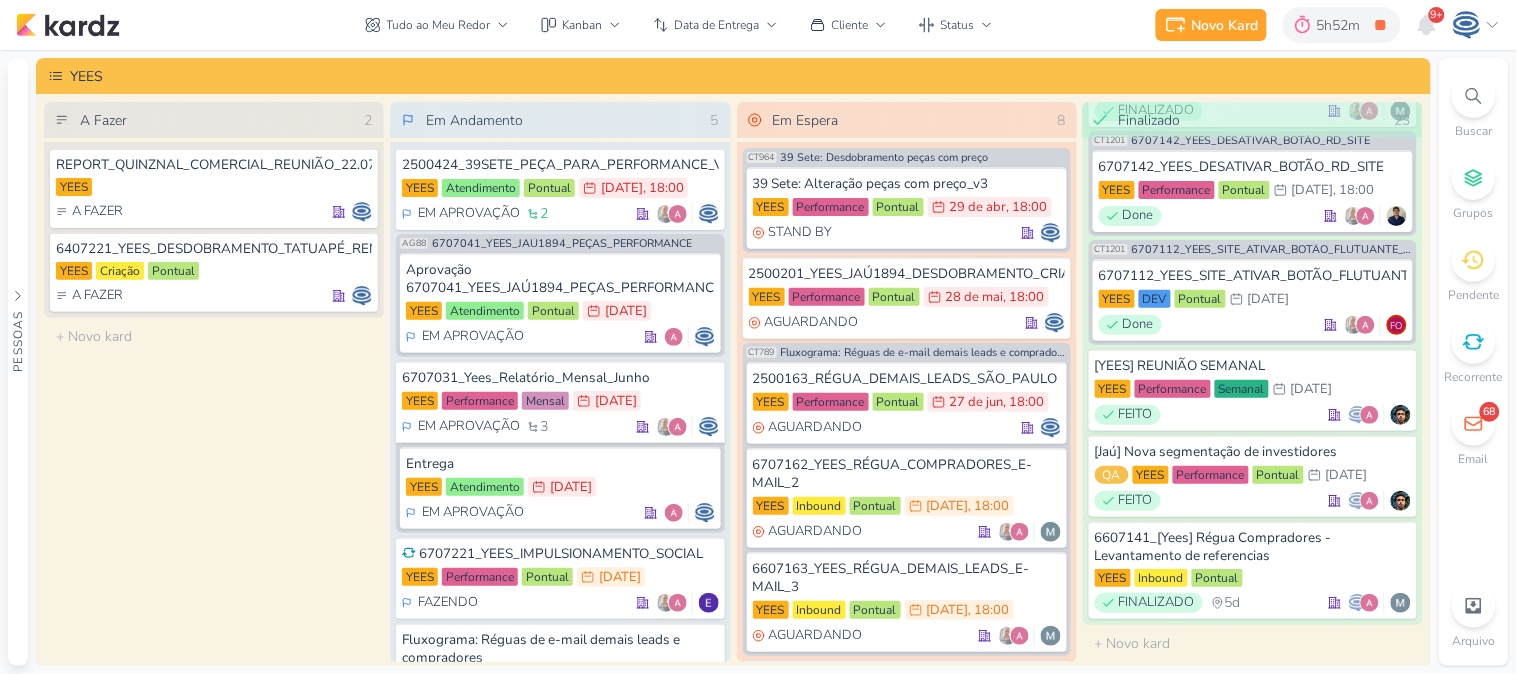 click 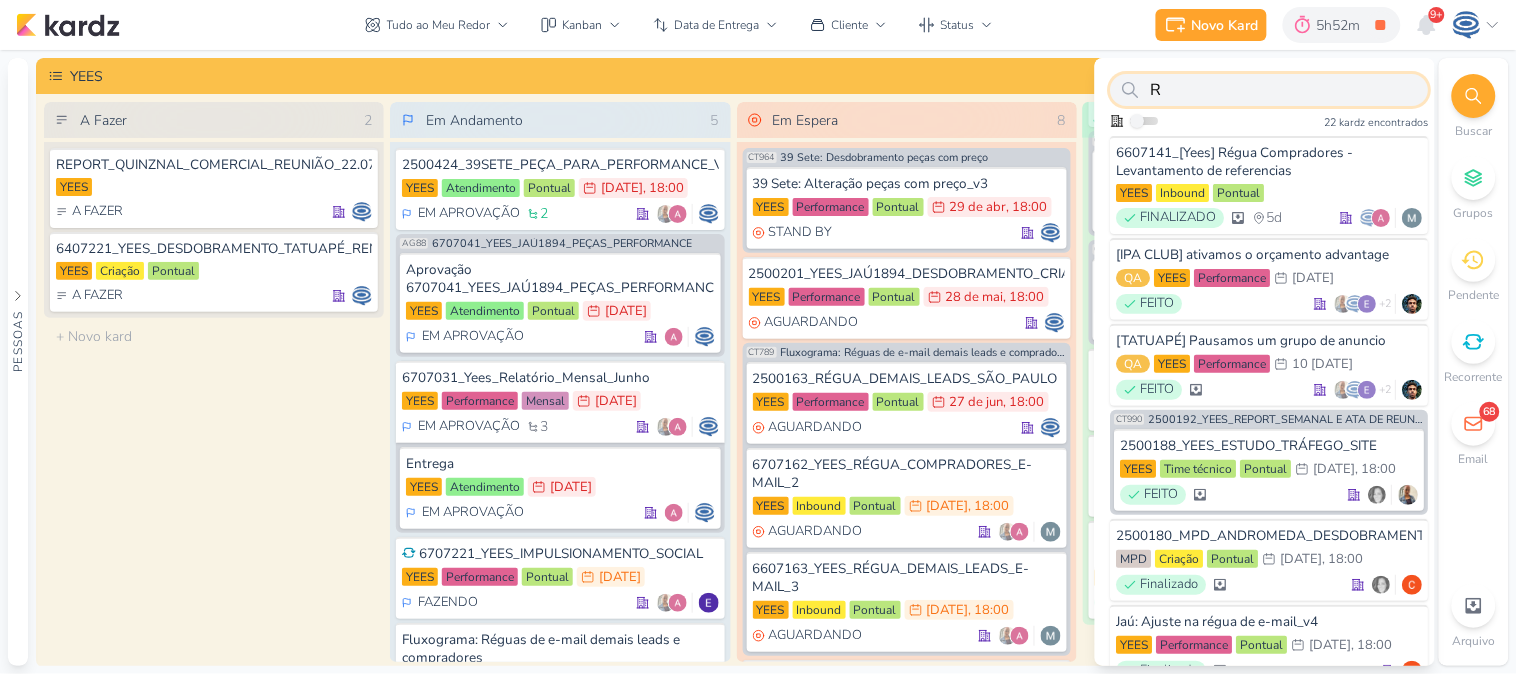 type on "RE" 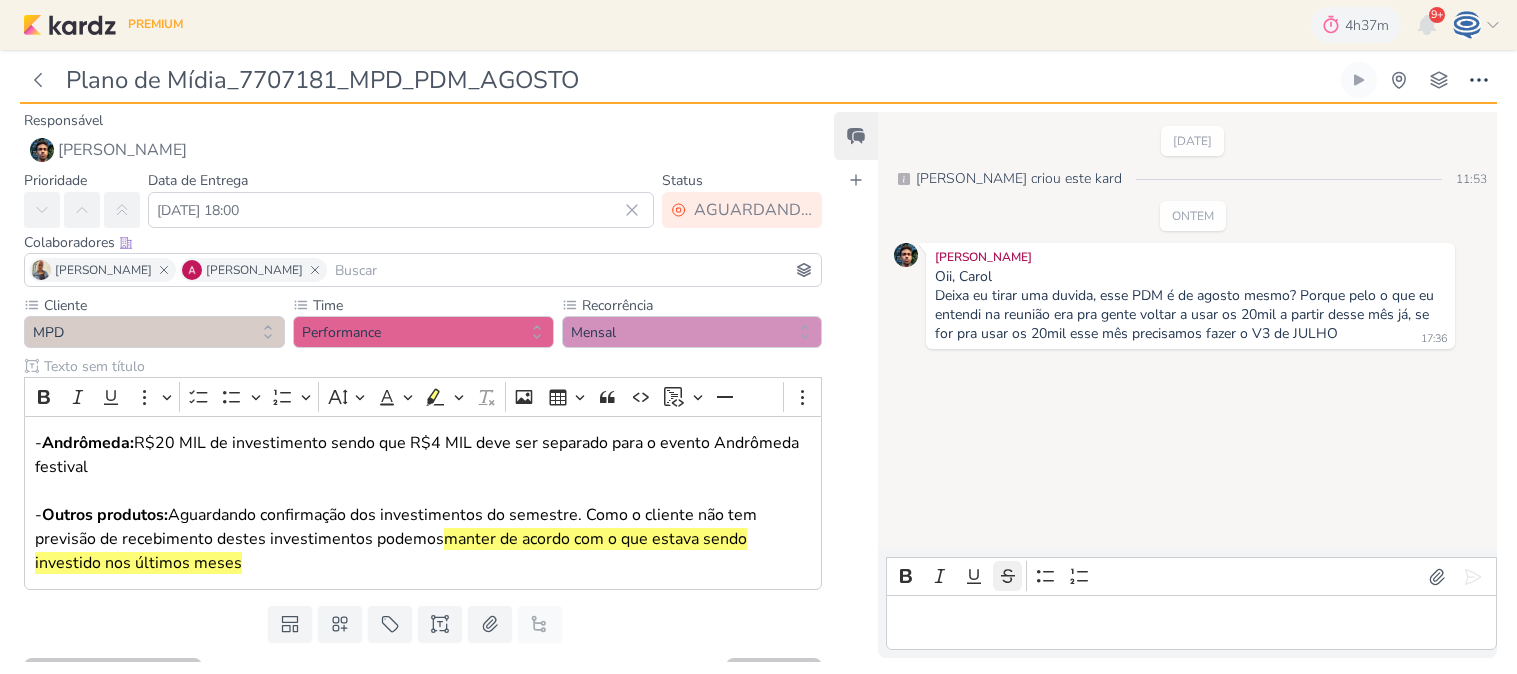 scroll, scrollTop: 0, scrollLeft: 0, axis: both 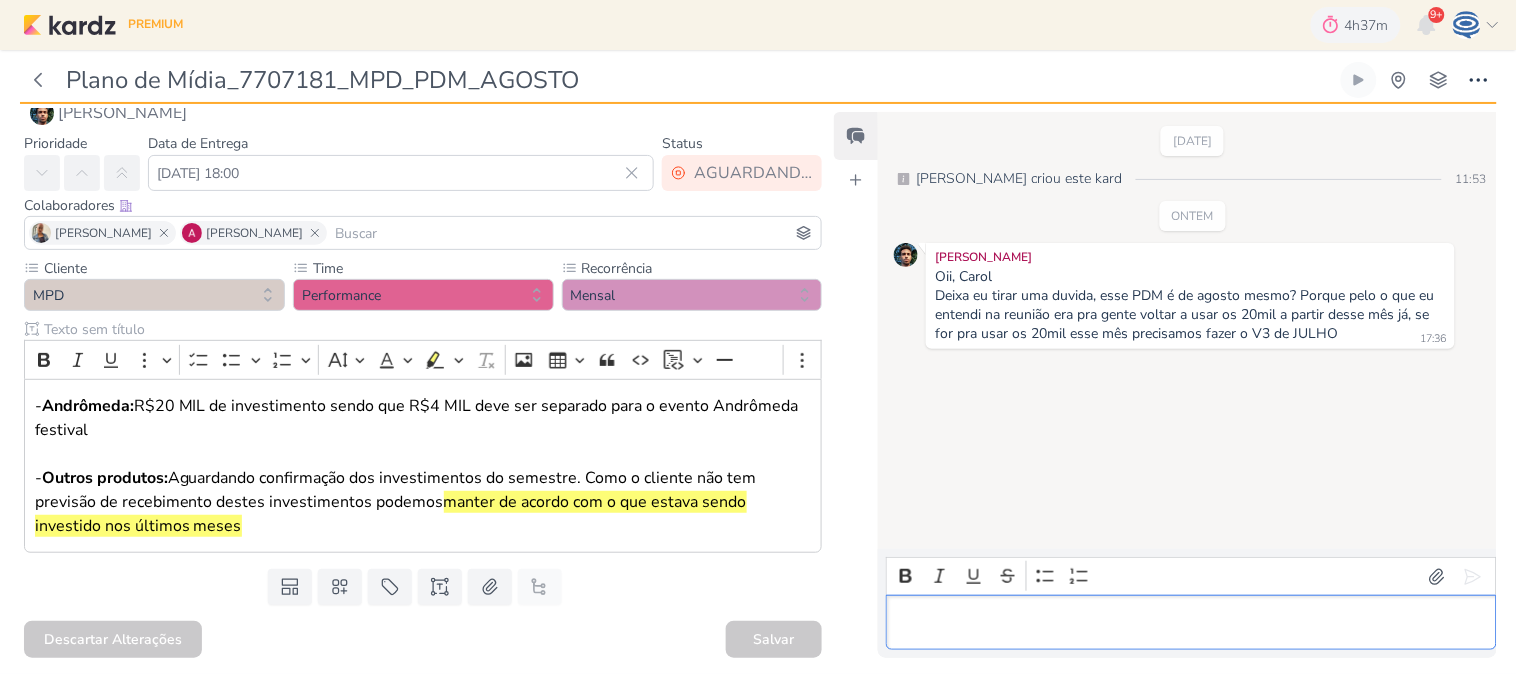 click at bounding box center [1191, 623] 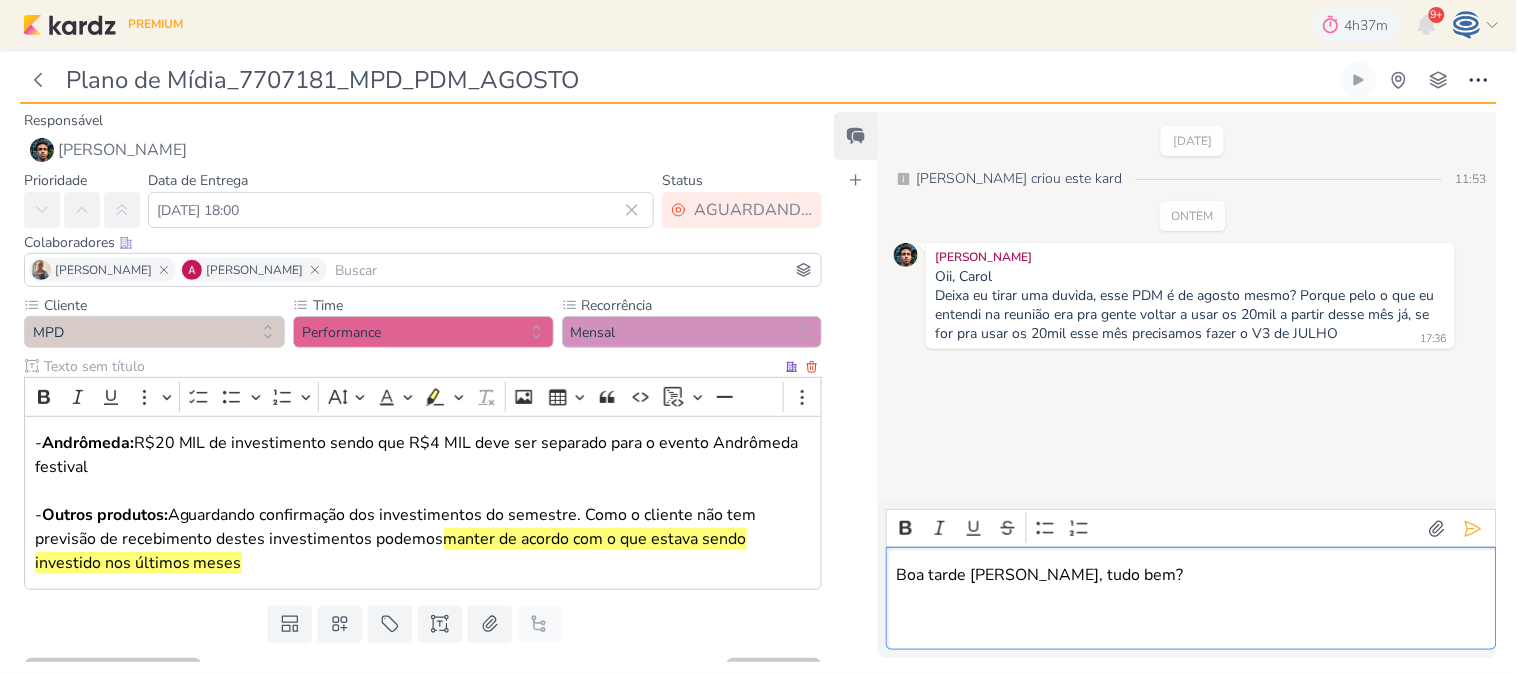 scroll, scrollTop: 37, scrollLeft: 0, axis: vertical 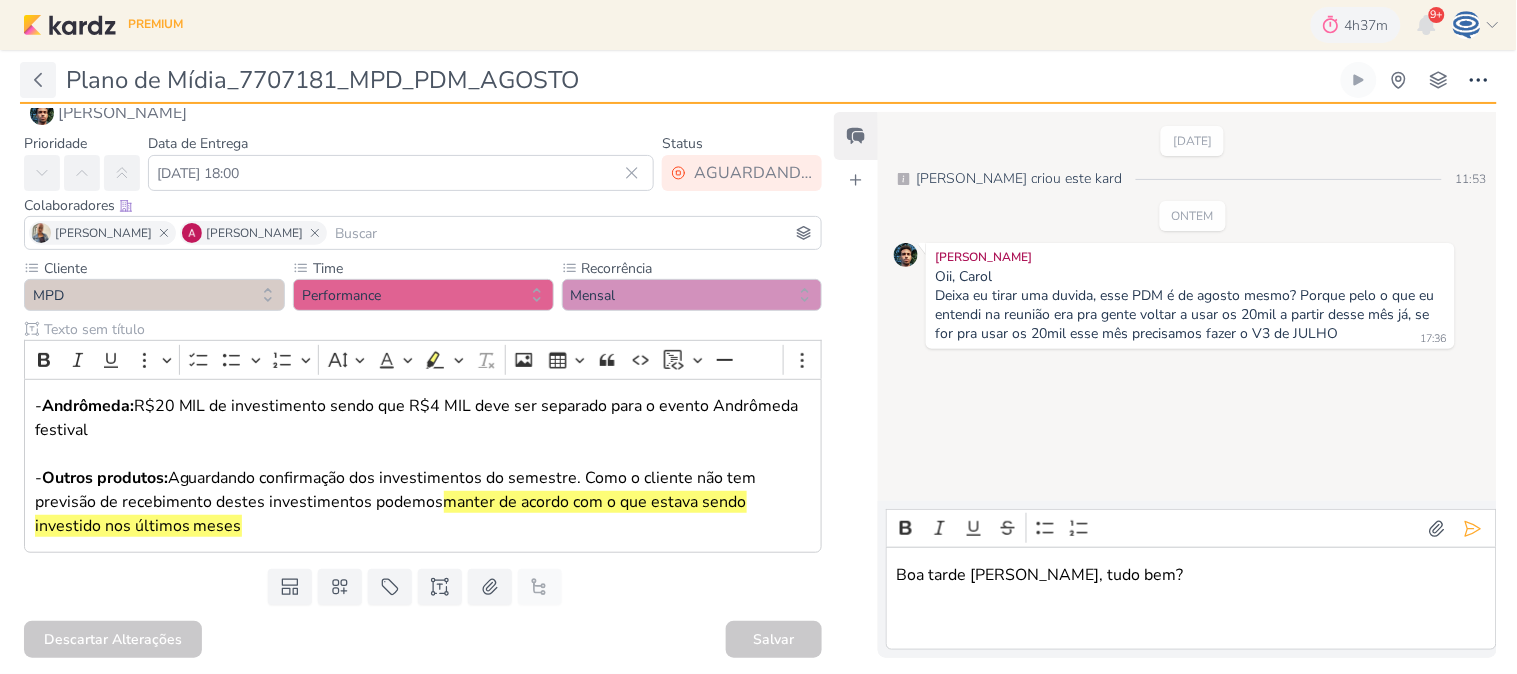 click 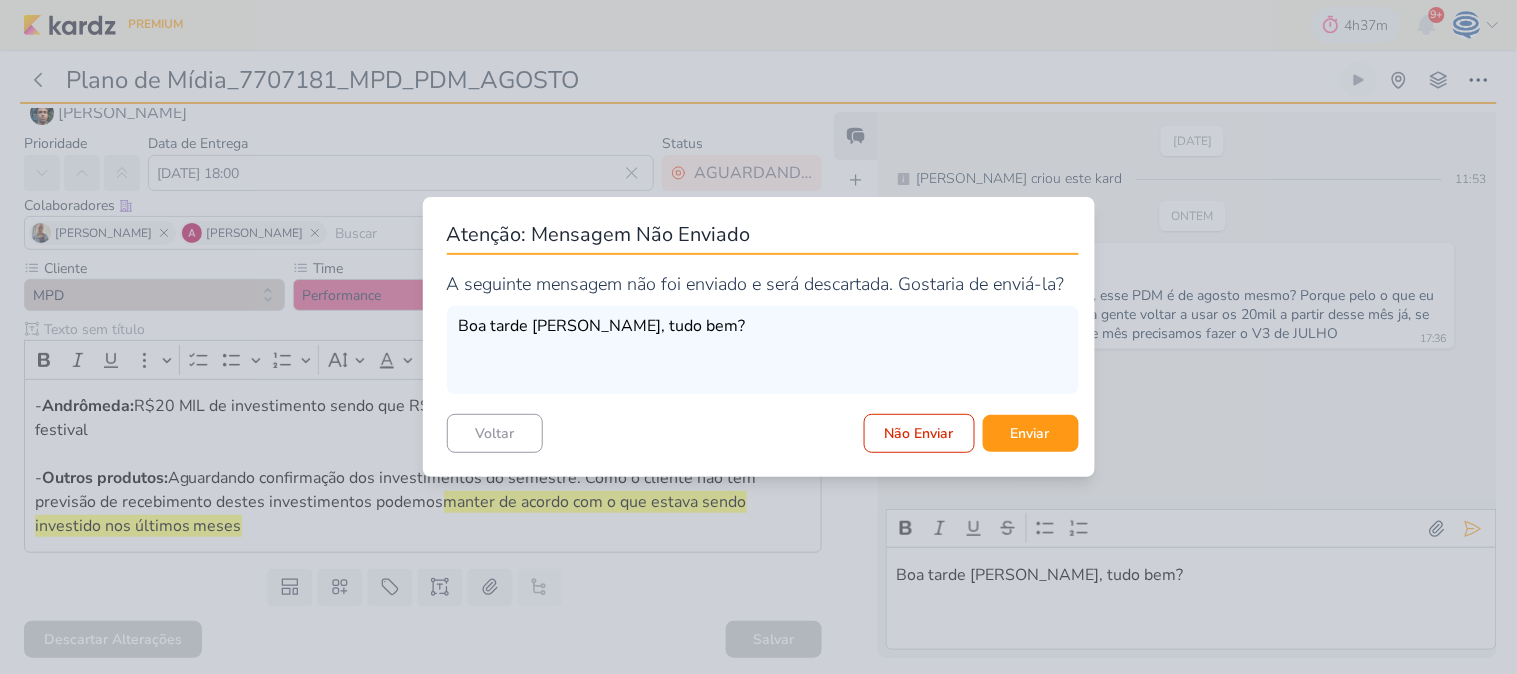 click on "Atenção: Mensagem Não Enviado
A seguinte mensagem não foi enviado e será descartada. Gostaria de enviá-la?
Boa tarde Nelito, tudo bem?
Voltar
Não Enviar
Enviar" at bounding box center (758, 337) 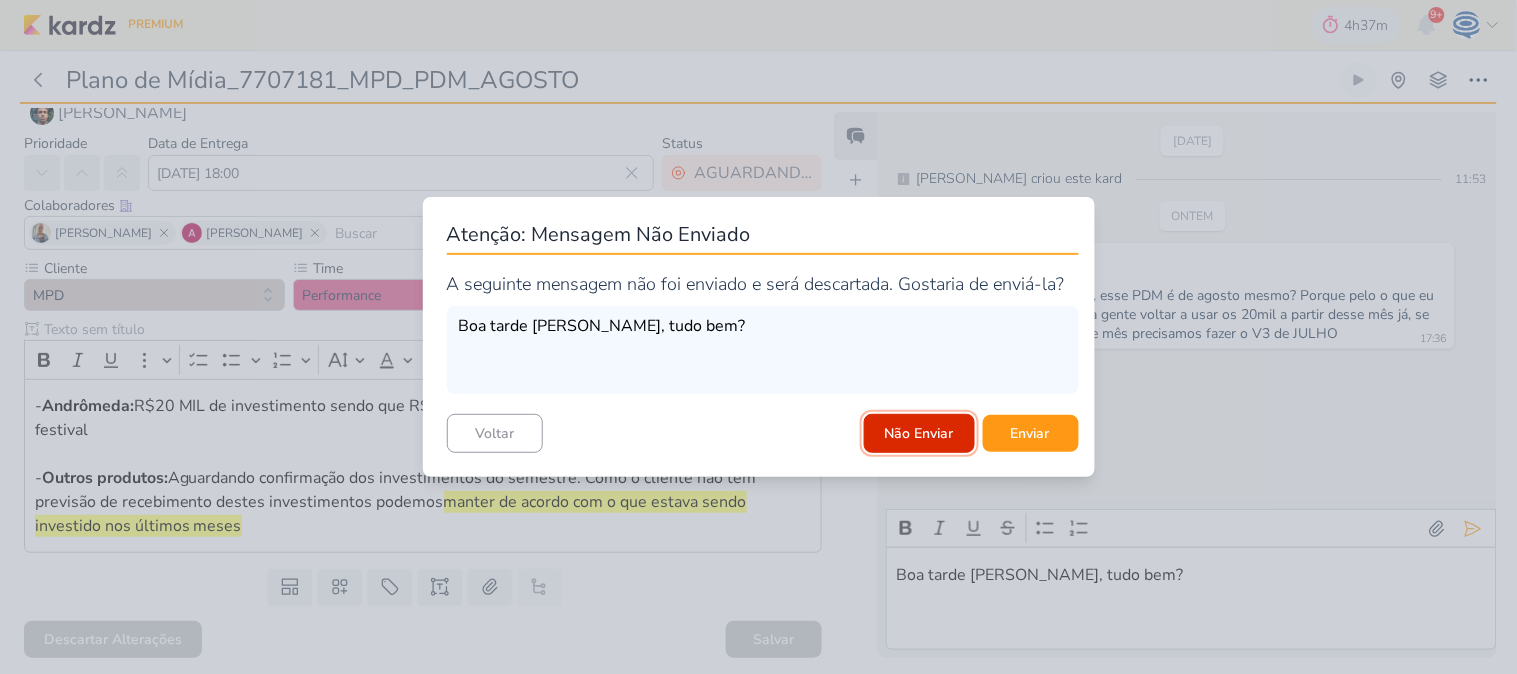 click on "Não Enviar" at bounding box center [919, 433] 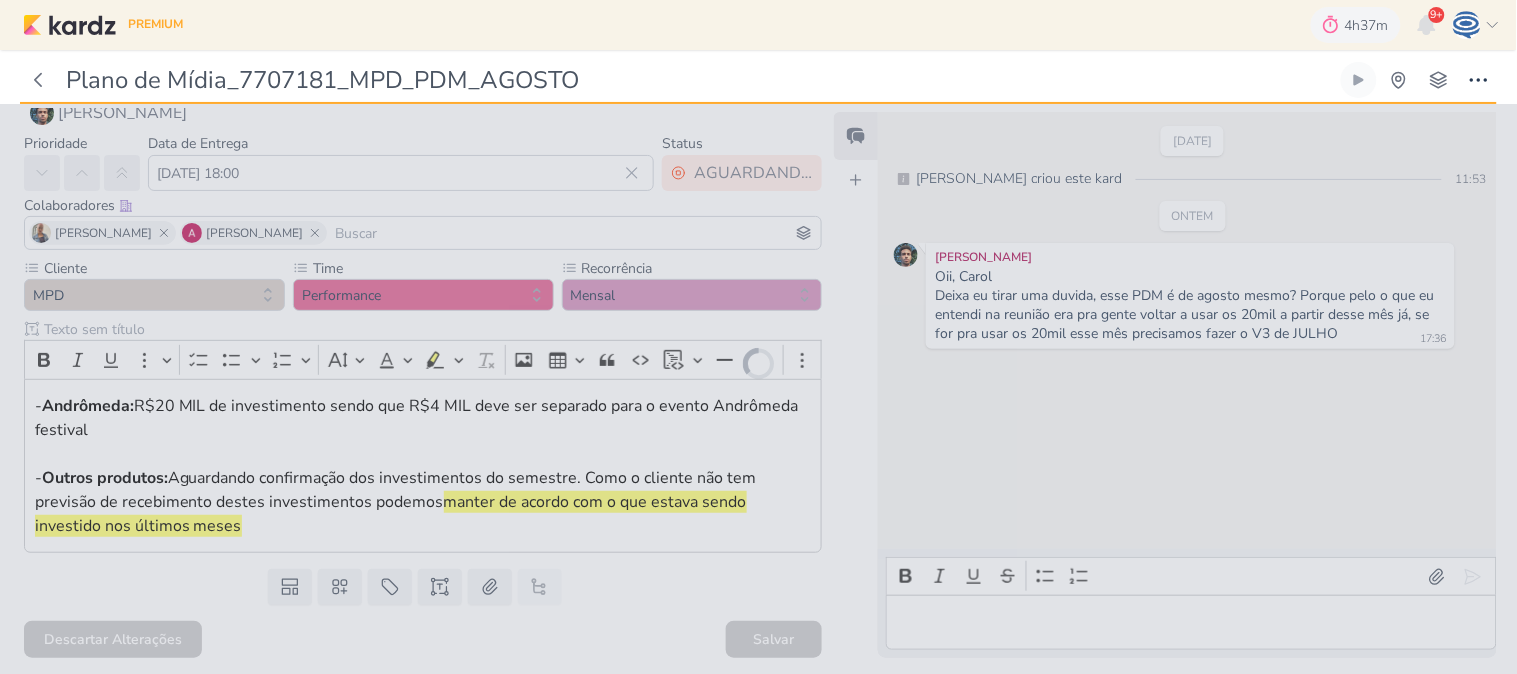 type on "7707181_MPD_PDM_AGOSTO" 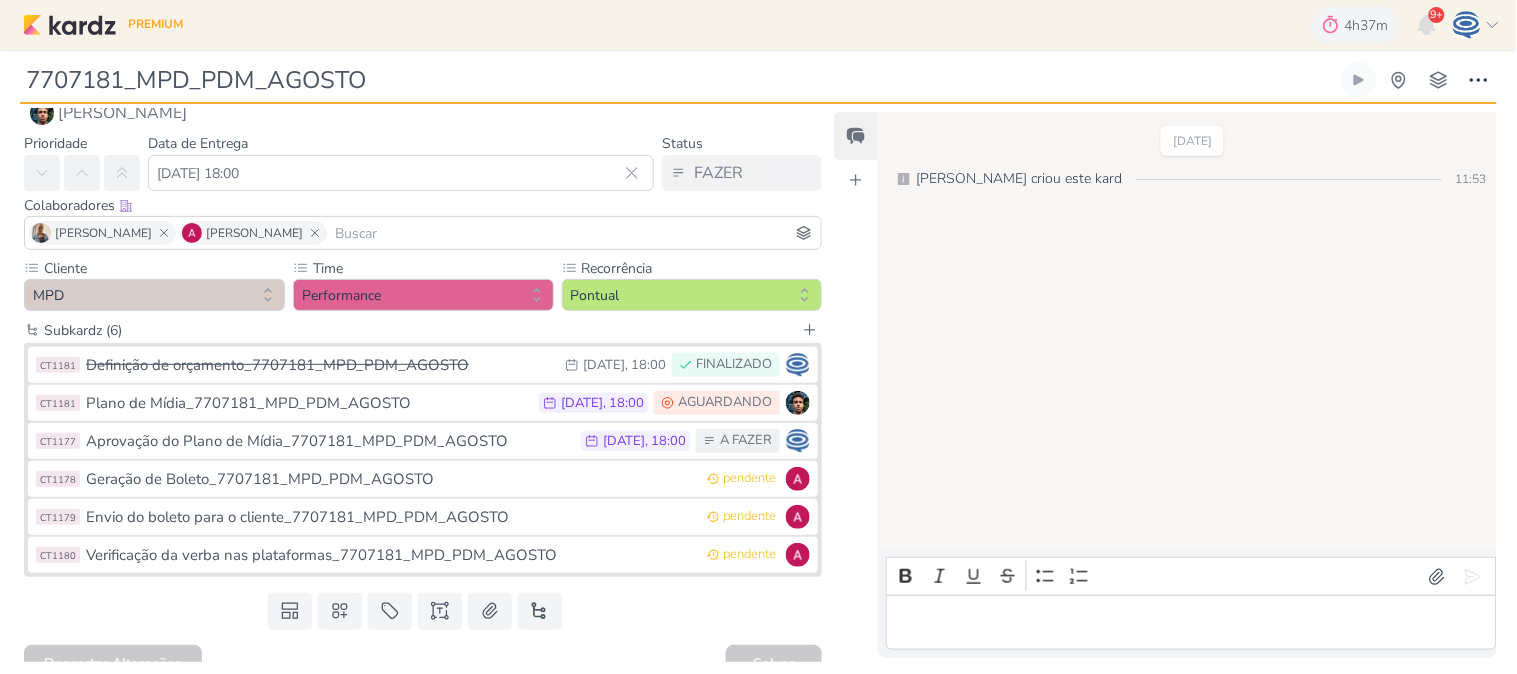 scroll, scrollTop: 0, scrollLeft: 0, axis: both 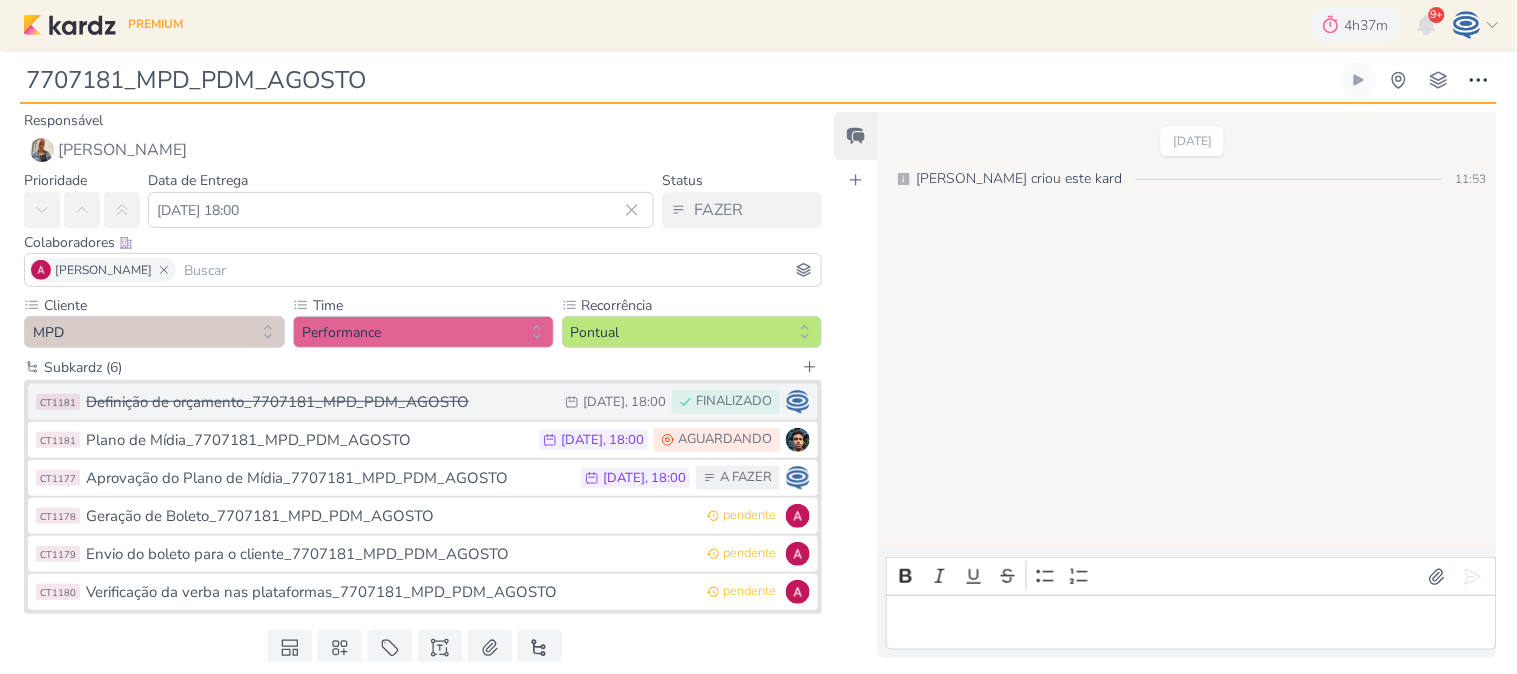 click on "Definição de orçamento_7707181_MPD_PDM_AGOSTO" at bounding box center [320, 402] 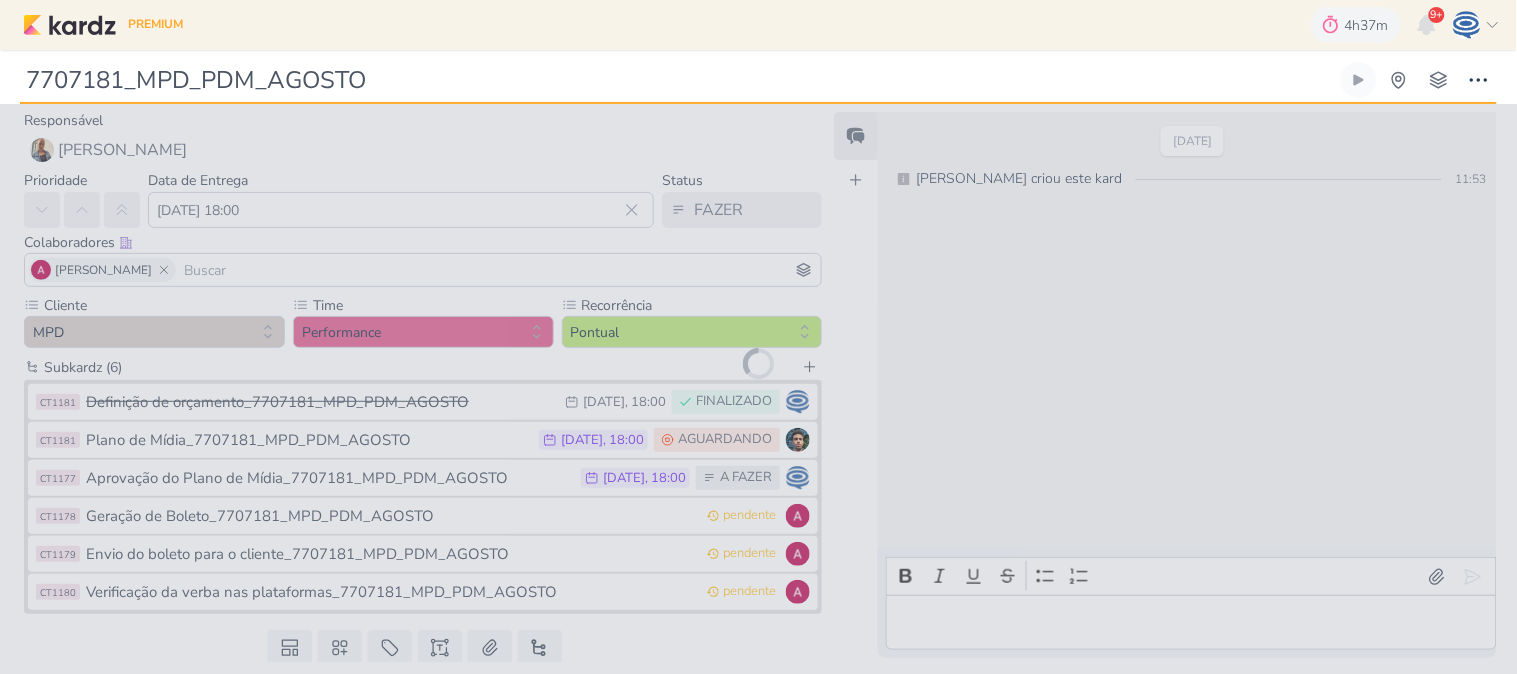 type on "Definição de orçamento_7707181_MPD_PDM_AGOSTO" 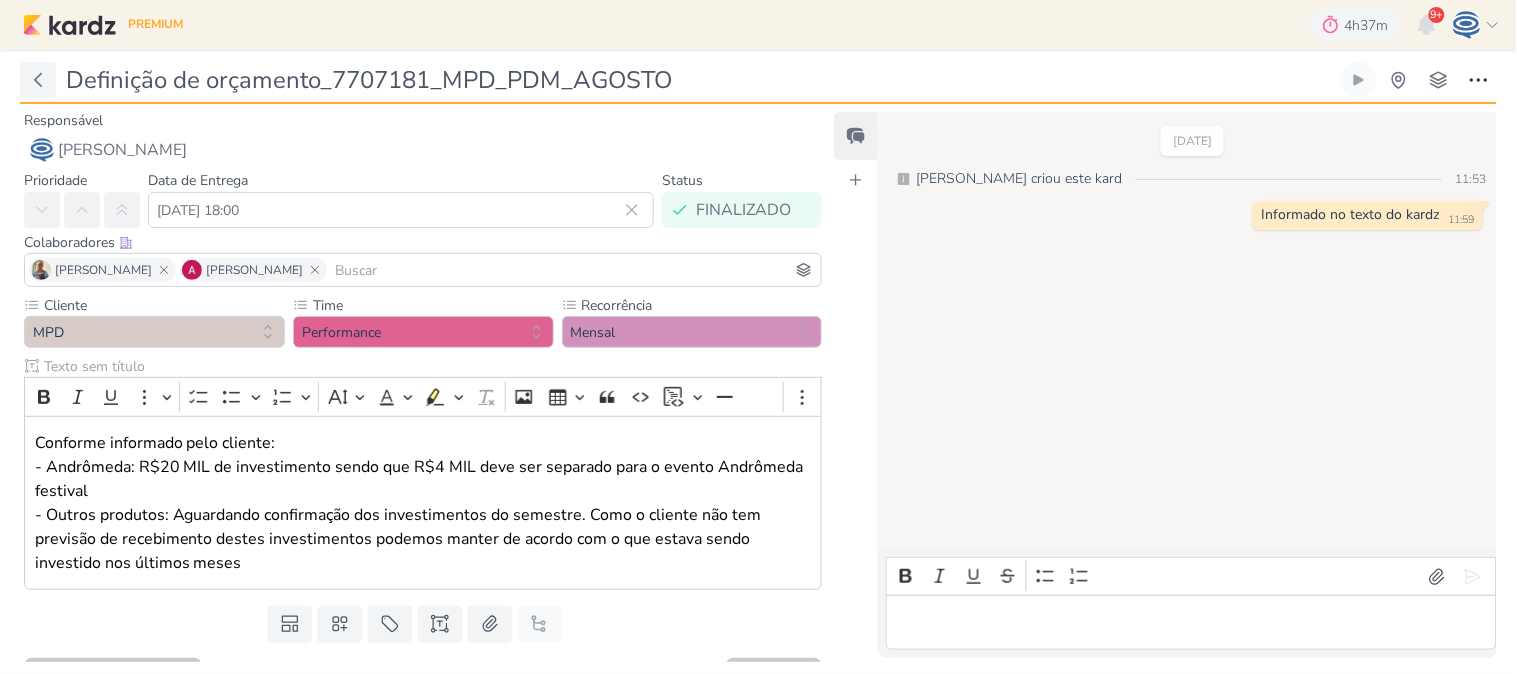 click 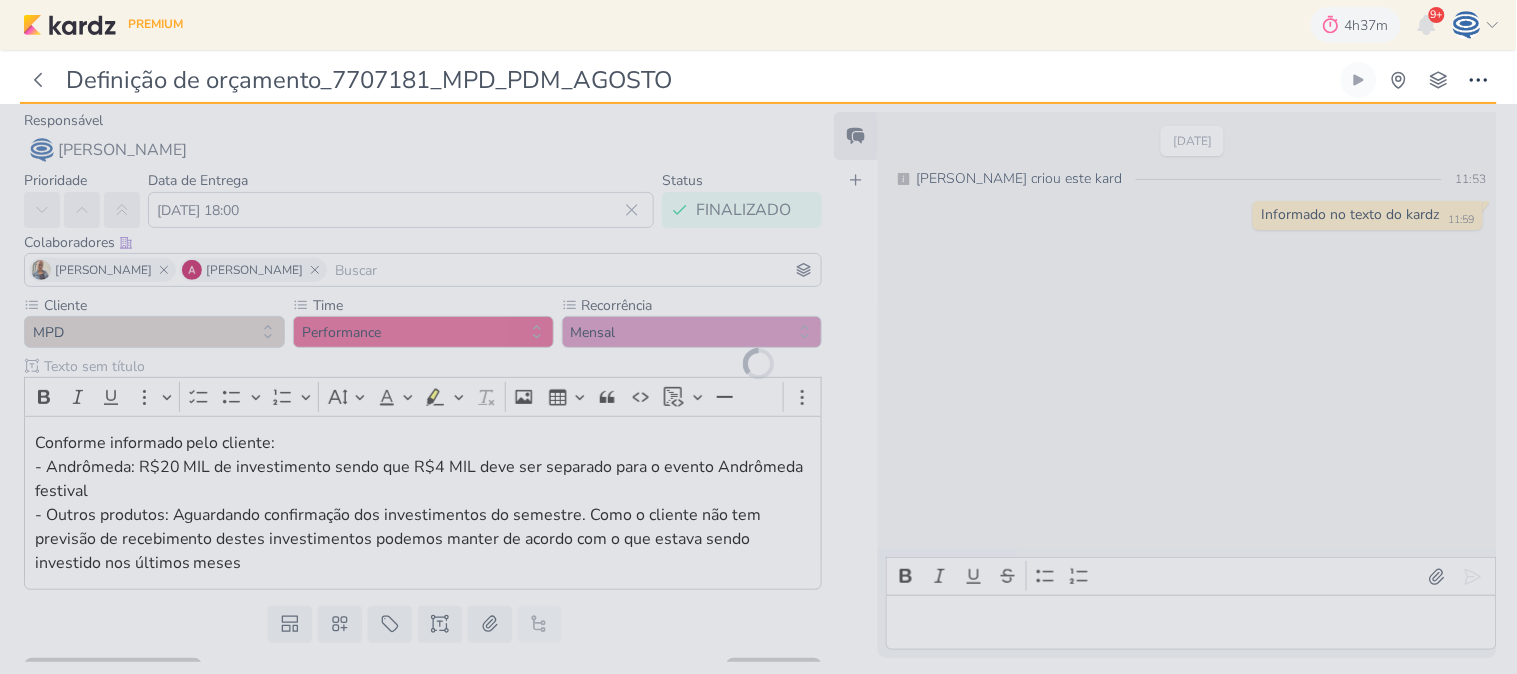 type on "7707181_MPD_PDM_AGOSTO" 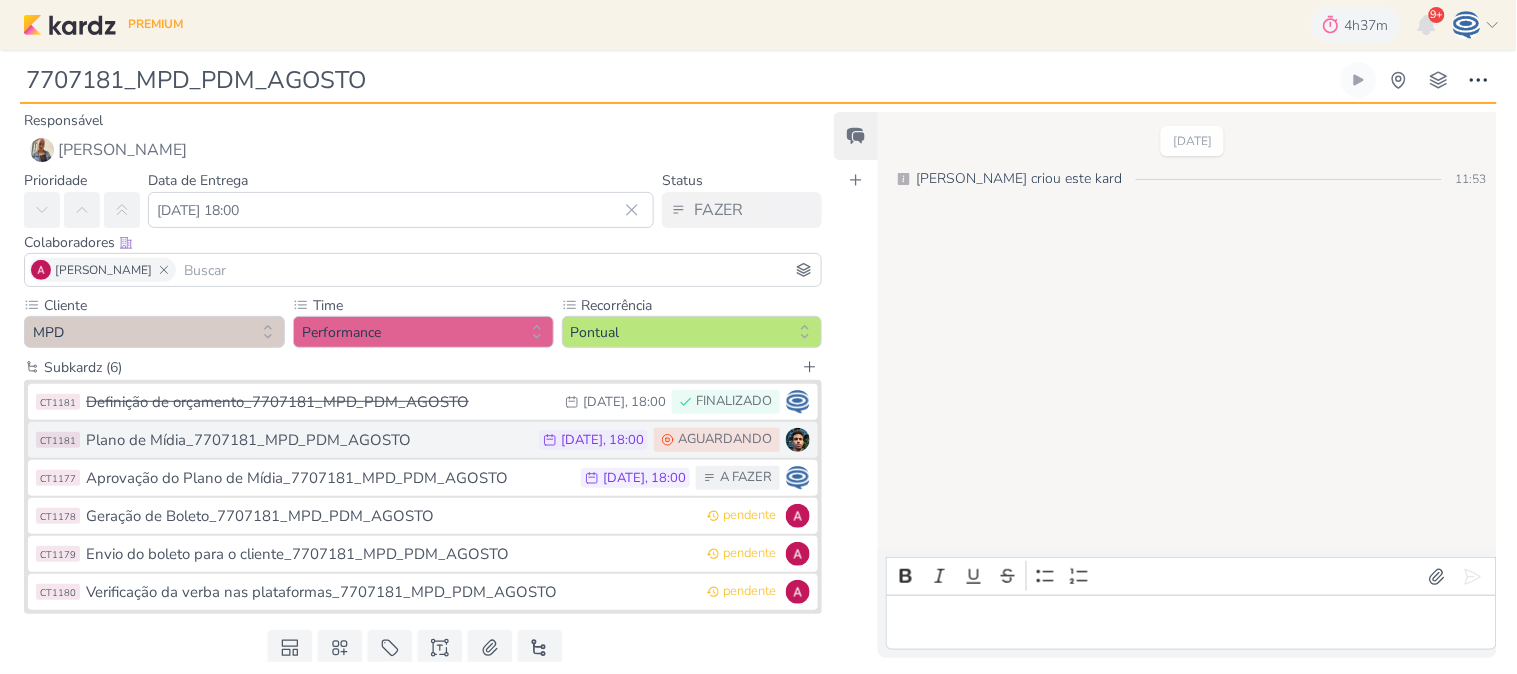 click on "Plano de Mídia_7707181_MPD_PDM_AGOSTO" at bounding box center [307, 440] 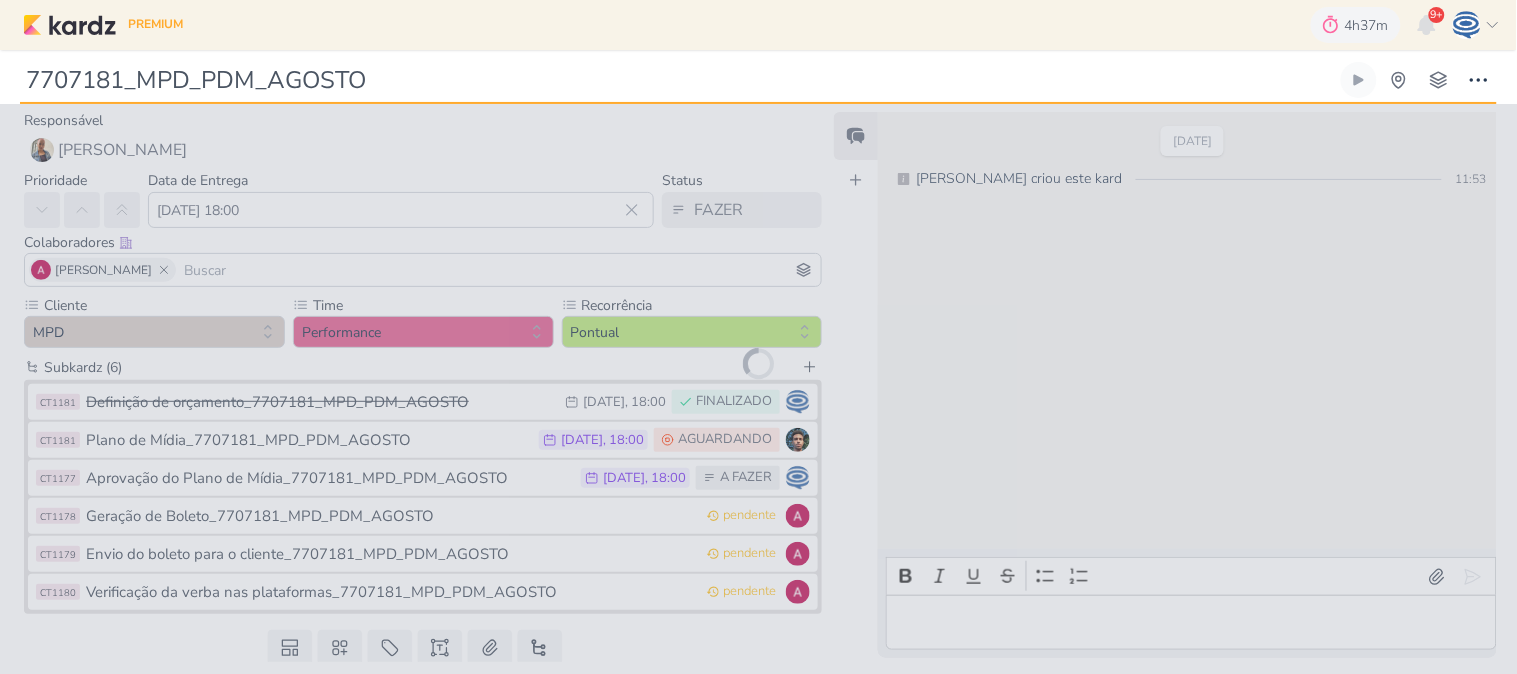 type on "Plano de Mídia_7707181_MPD_PDM_AGOSTO" 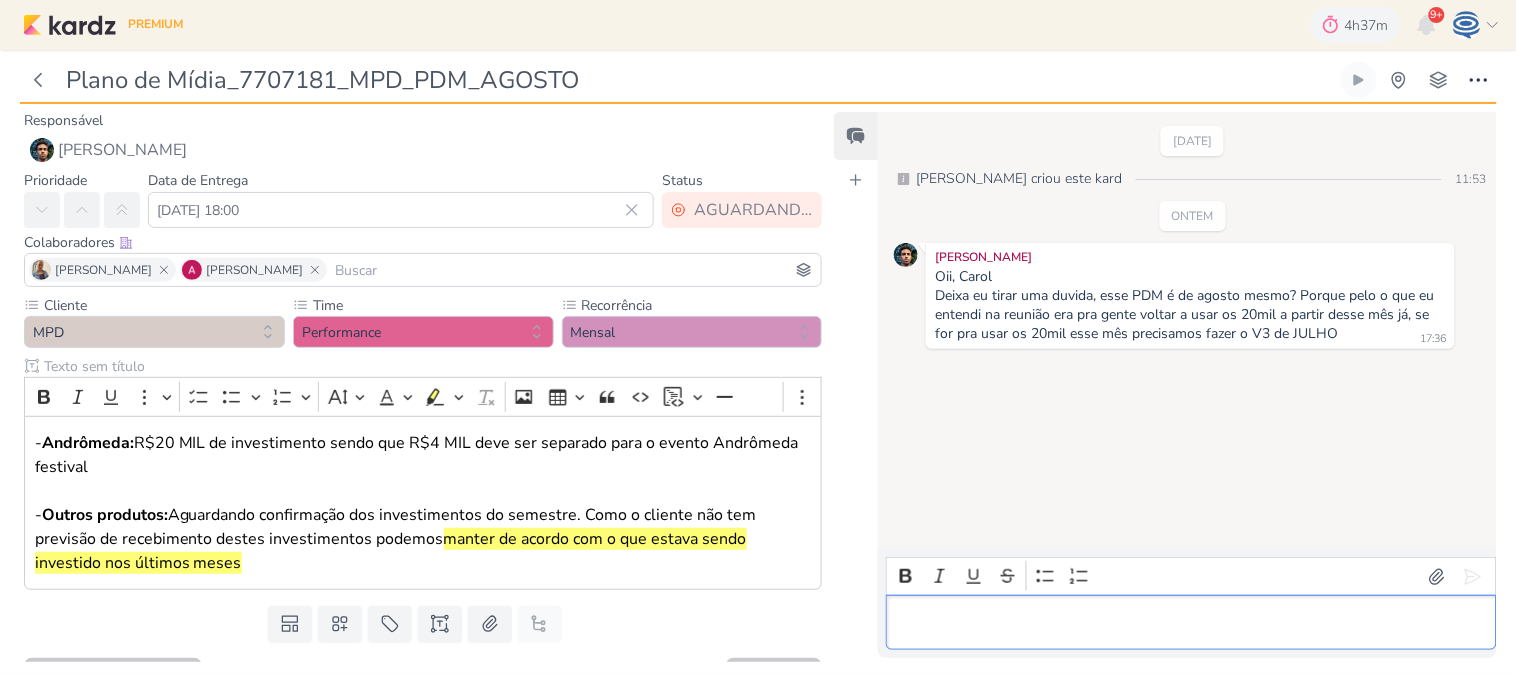 click at bounding box center (1191, 623) 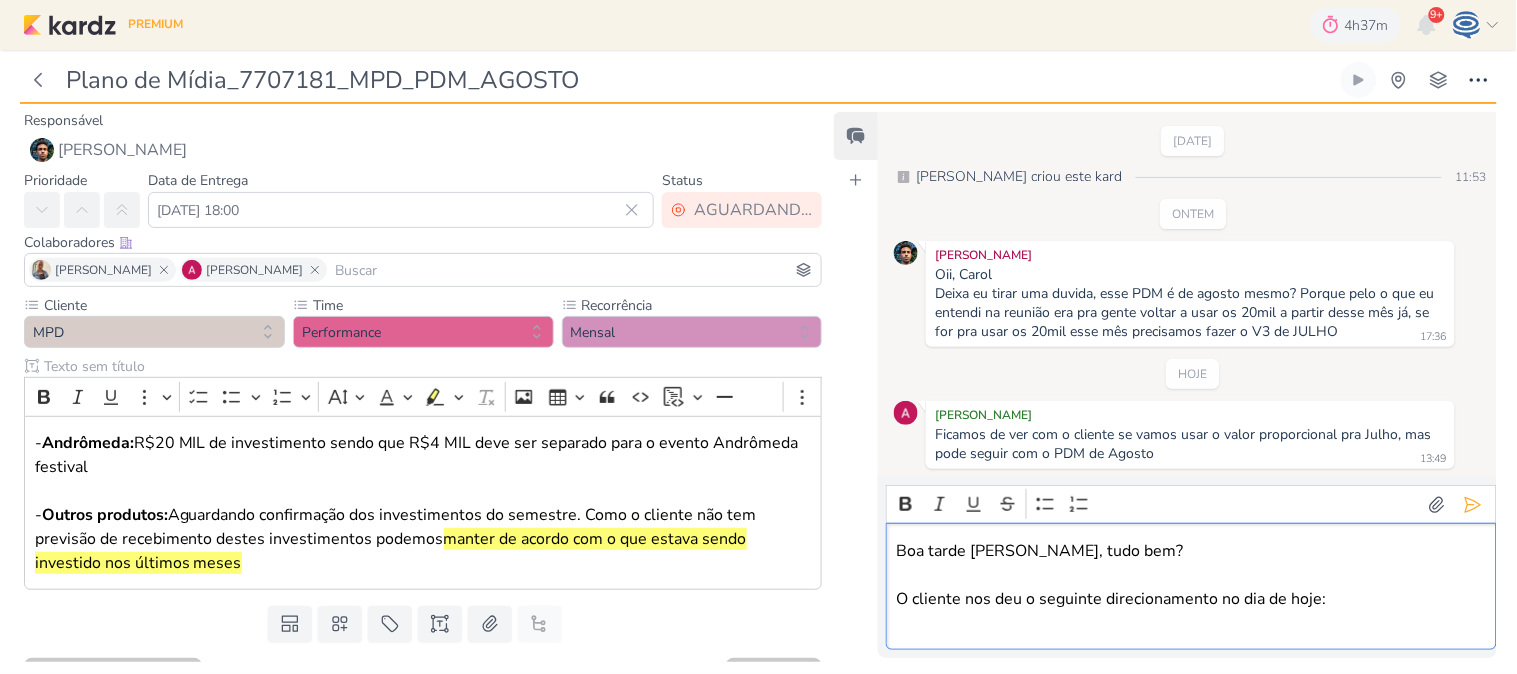 scroll, scrollTop: 25, scrollLeft: 0, axis: vertical 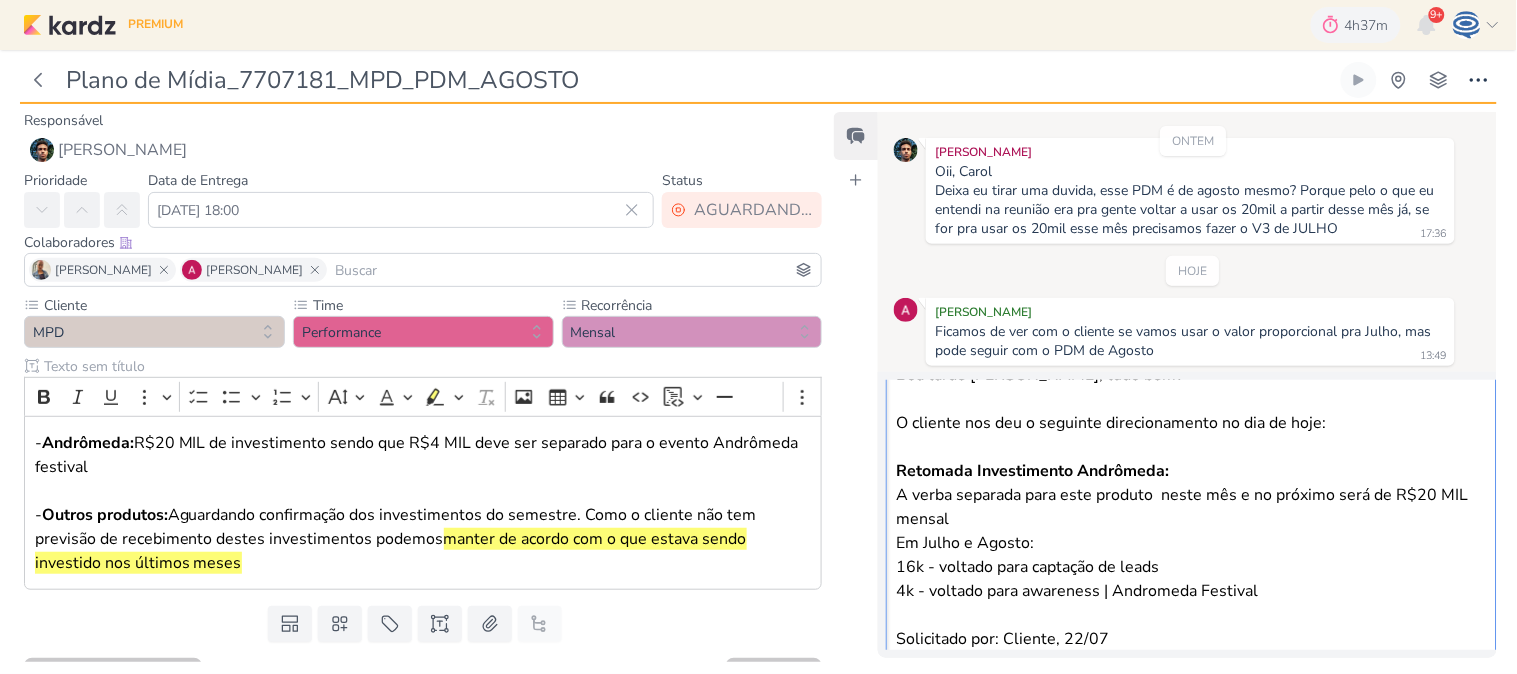 click on "O cliente nos deu o seguinte direcionamento no dia de hoje:" at bounding box center (1191, 423) 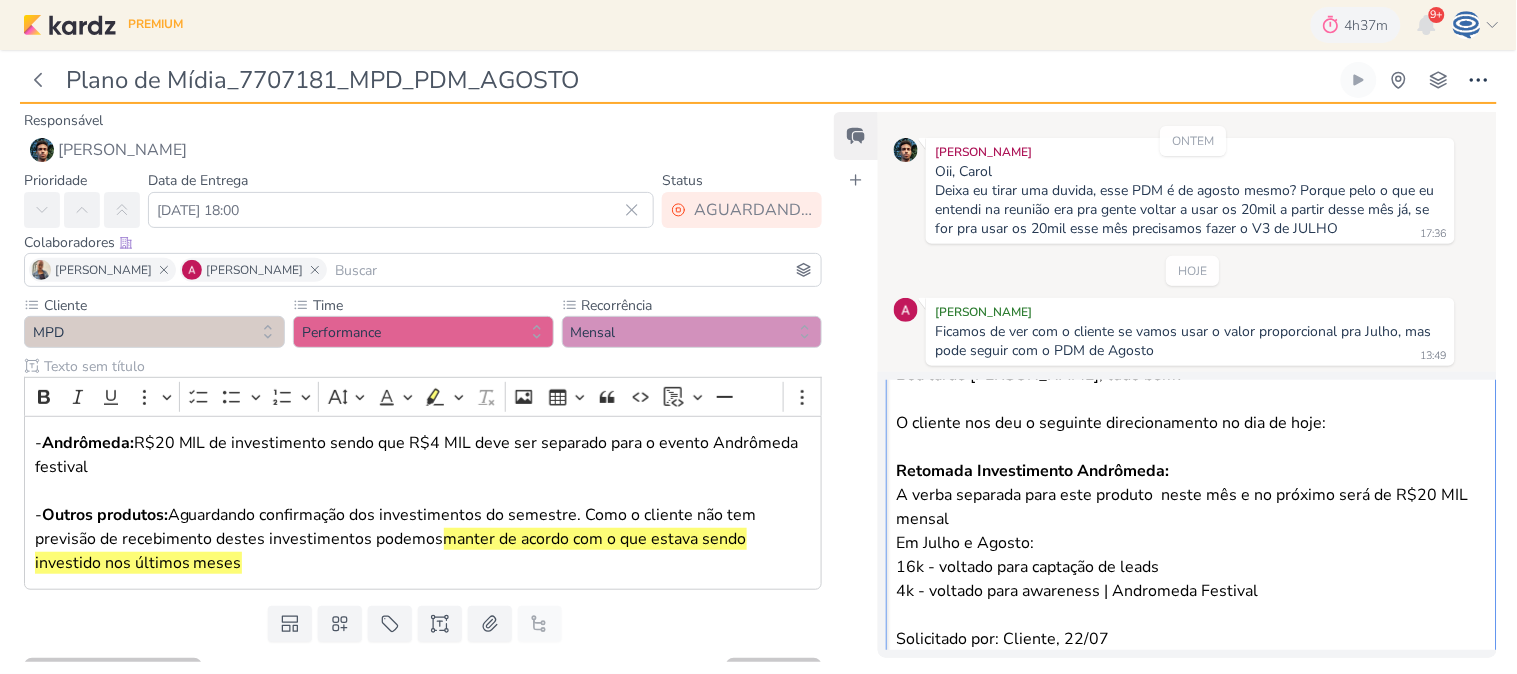 scroll, scrollTop: 87, scrollLeft: 0, axis: vertical 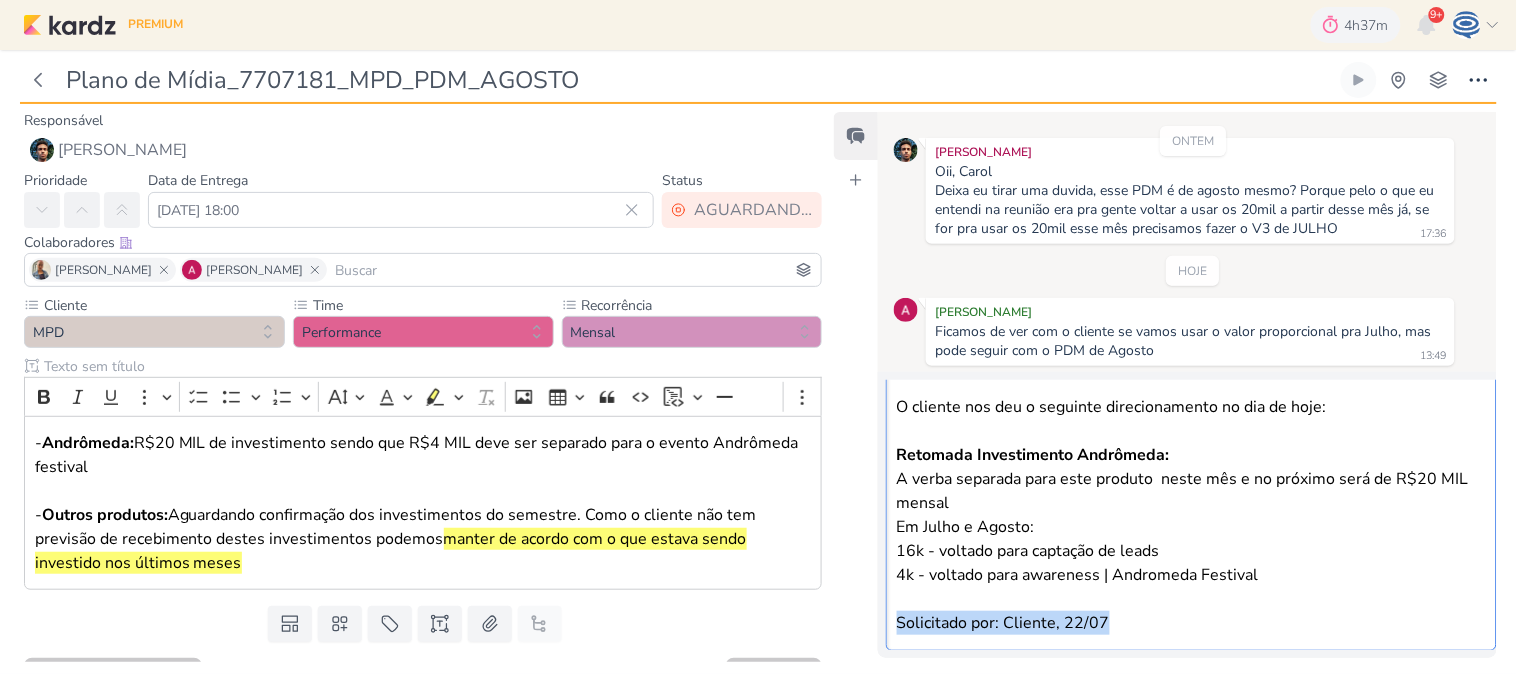 drag, startPoint x: 1152, startPoint y: 631, endPoint x: 885, endPoint y: 621, distance: 267.1872 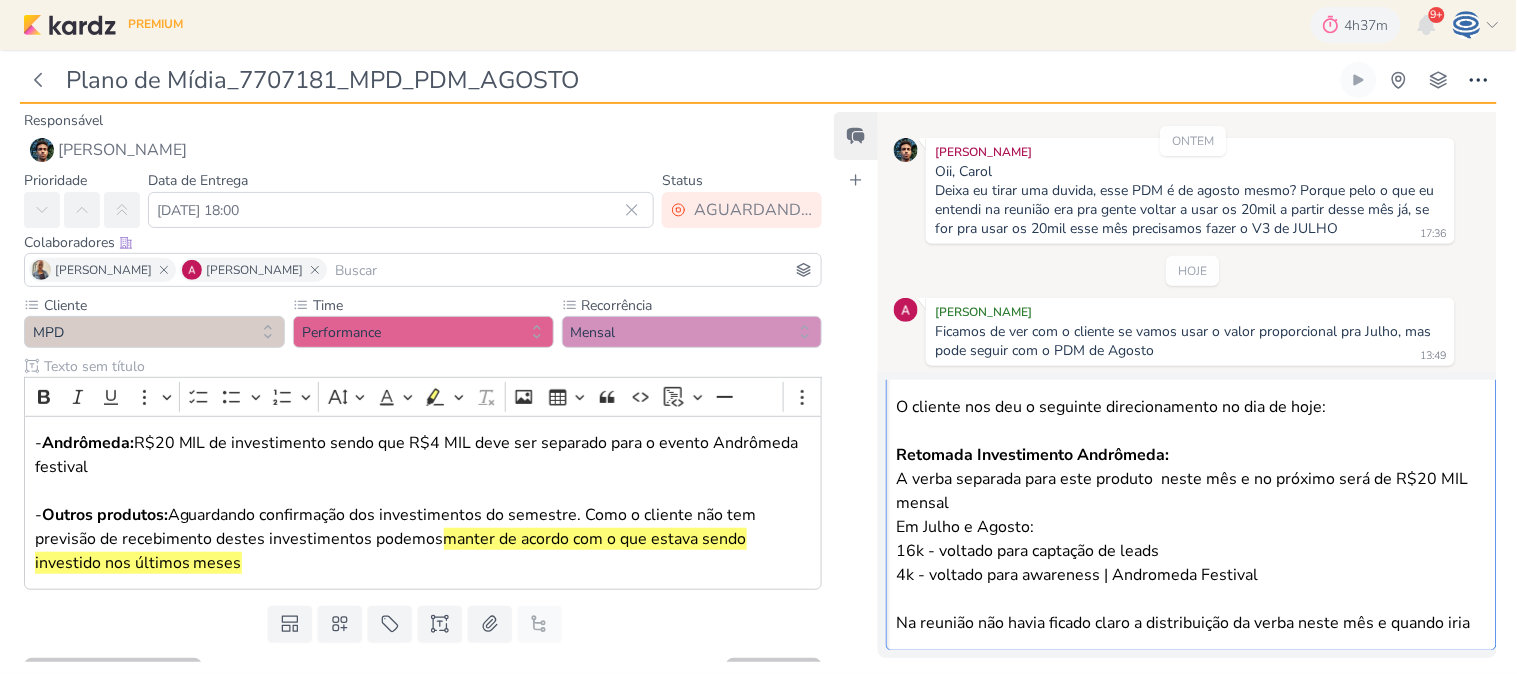 scroll, scrollTop: 94, scrollLeft: 0, axis: vertical 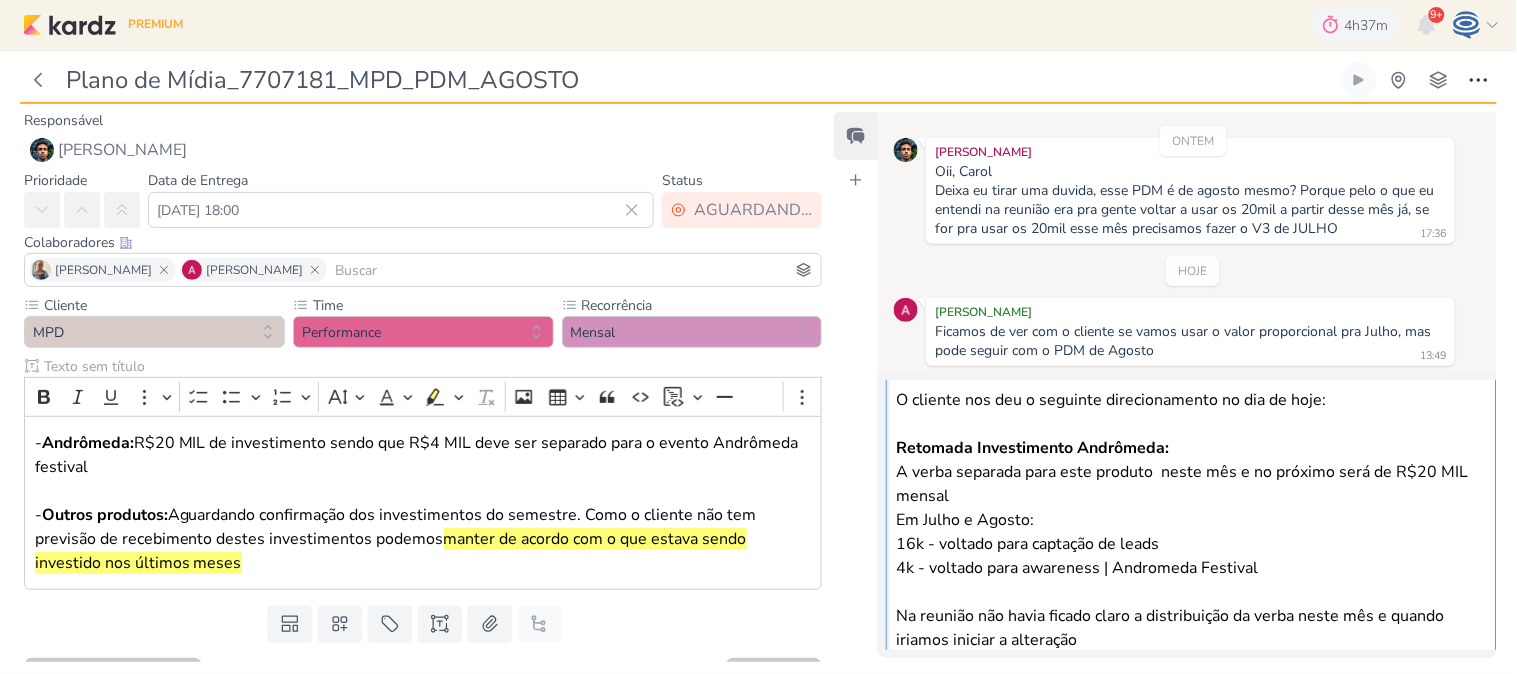 drag, startPoint x: 1445, startPoint y: 608, endPoint x: 1291, endPoint y: 616, distance: 154.20766 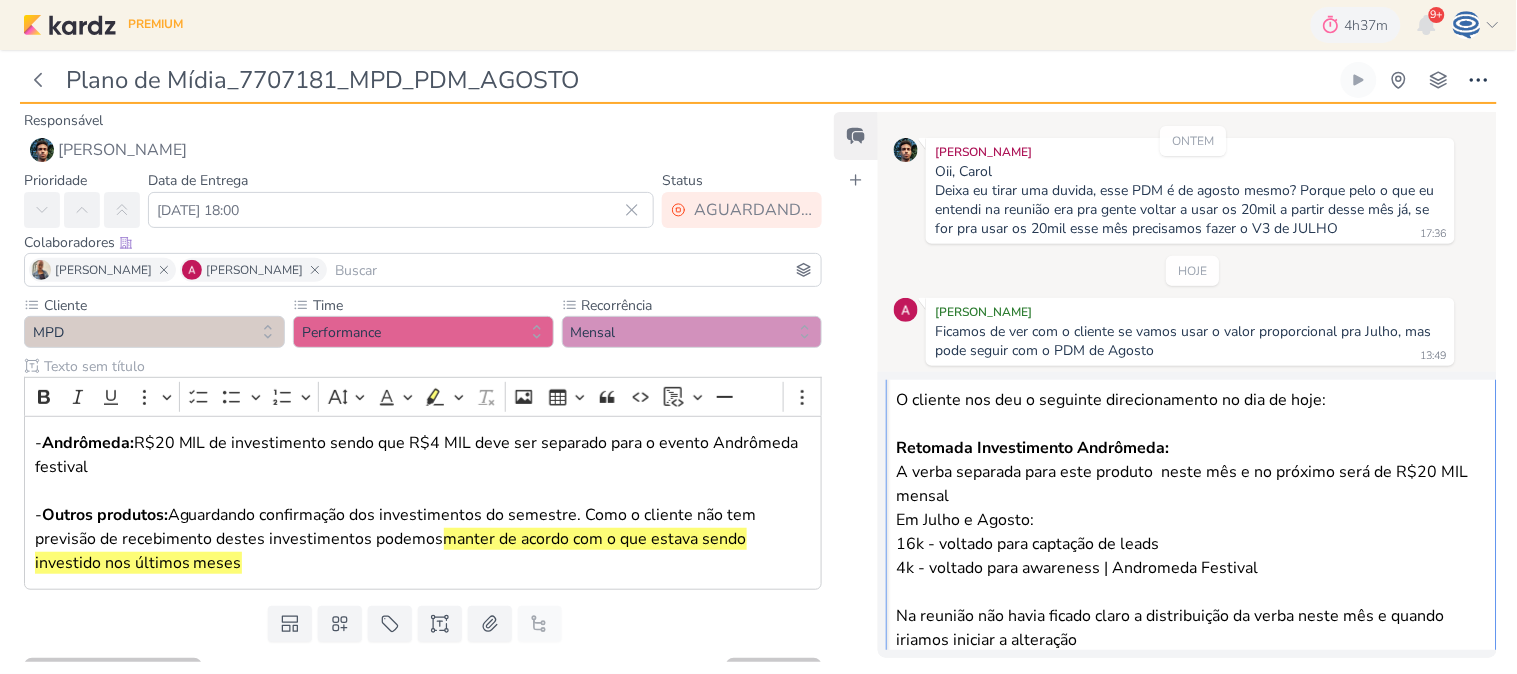 drag, startPoint x: 1291, startPoint y: 616, endPoint x: 1080, endPoint y: 645, distance: 212.98357 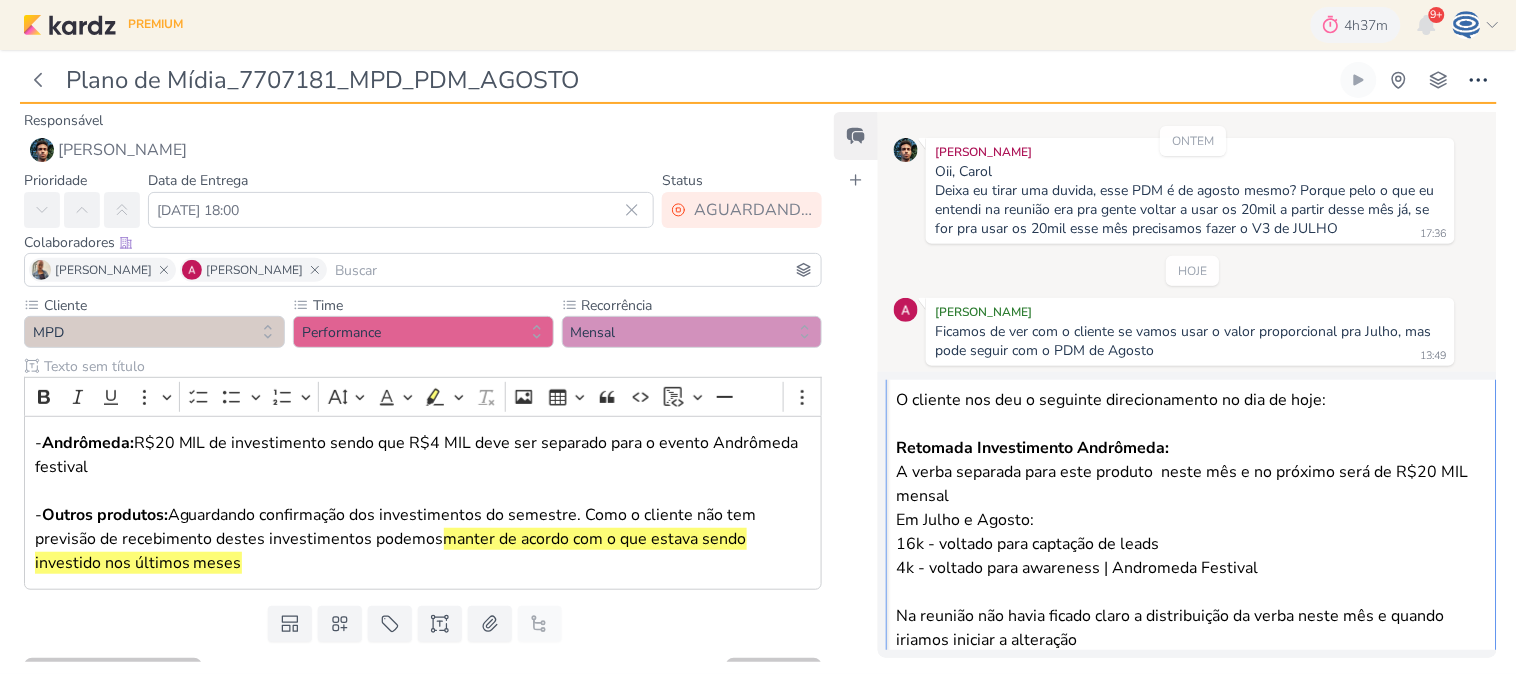 scroll, scrollTop: 112, scrollLeft: 0, axis: vertical 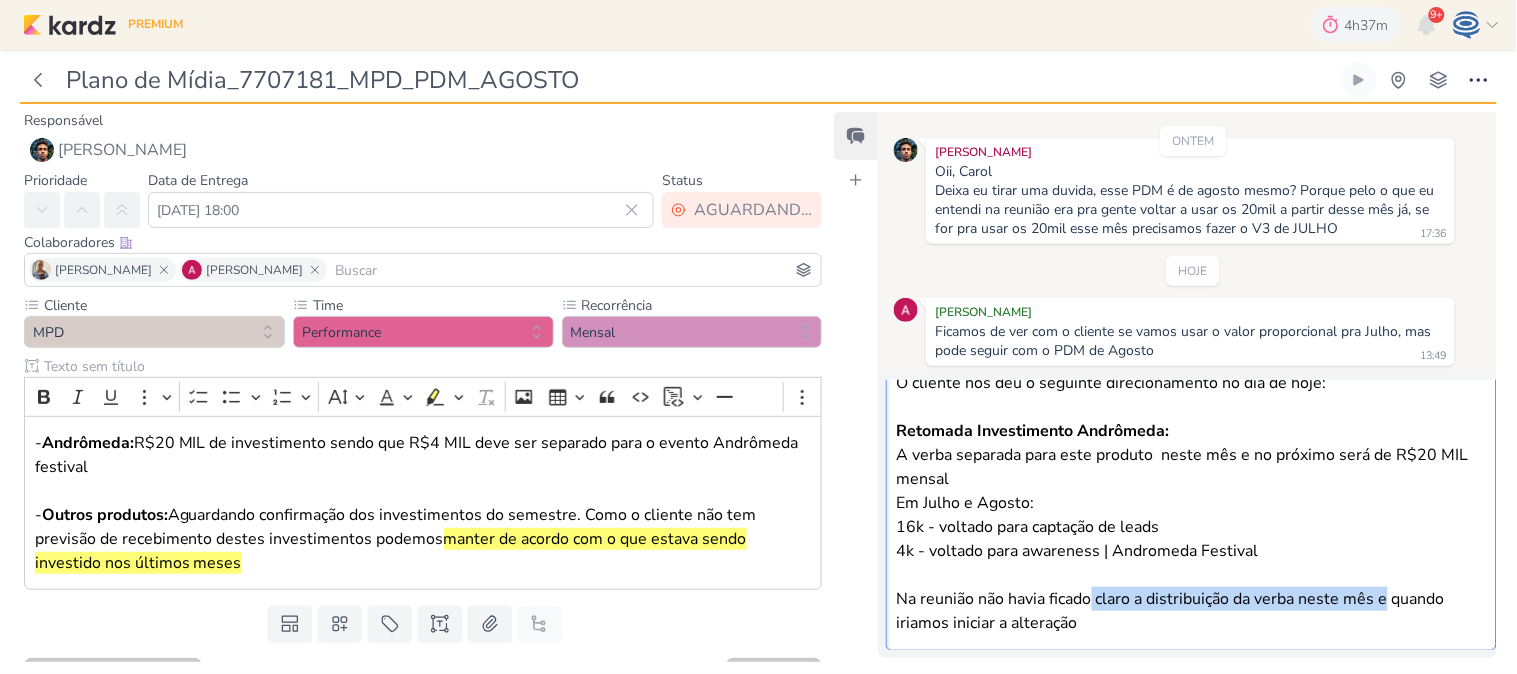 drag, startPoint x: 1094, startPoint y: 618, endPoint x: 1387, endPoint y: 600, distance: 293.55237 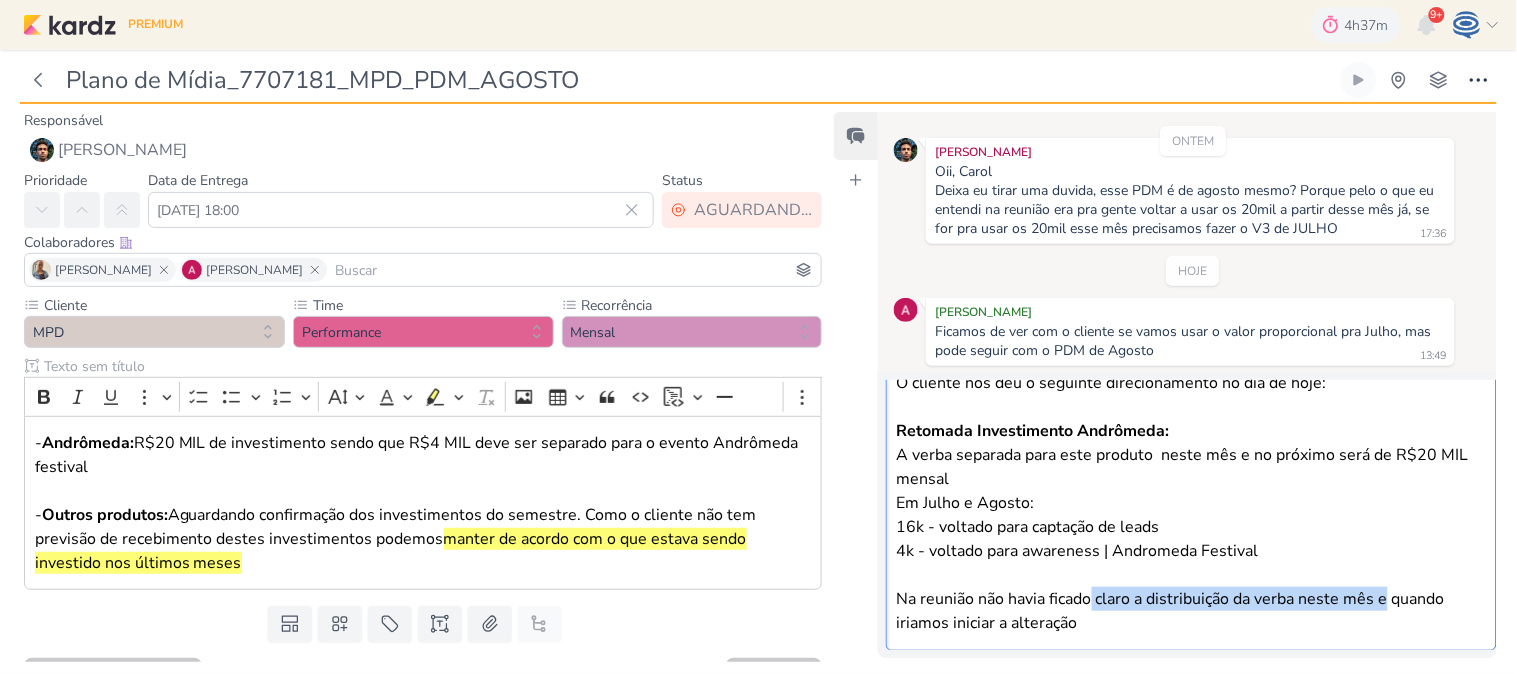 click on "4k - voltado para awareness | Andromeda Festival Na reunião não havia ficado claro a distribuição da verba neste mês e quando iriamos iniciar a alteração" at bounding box center [1191, 587] 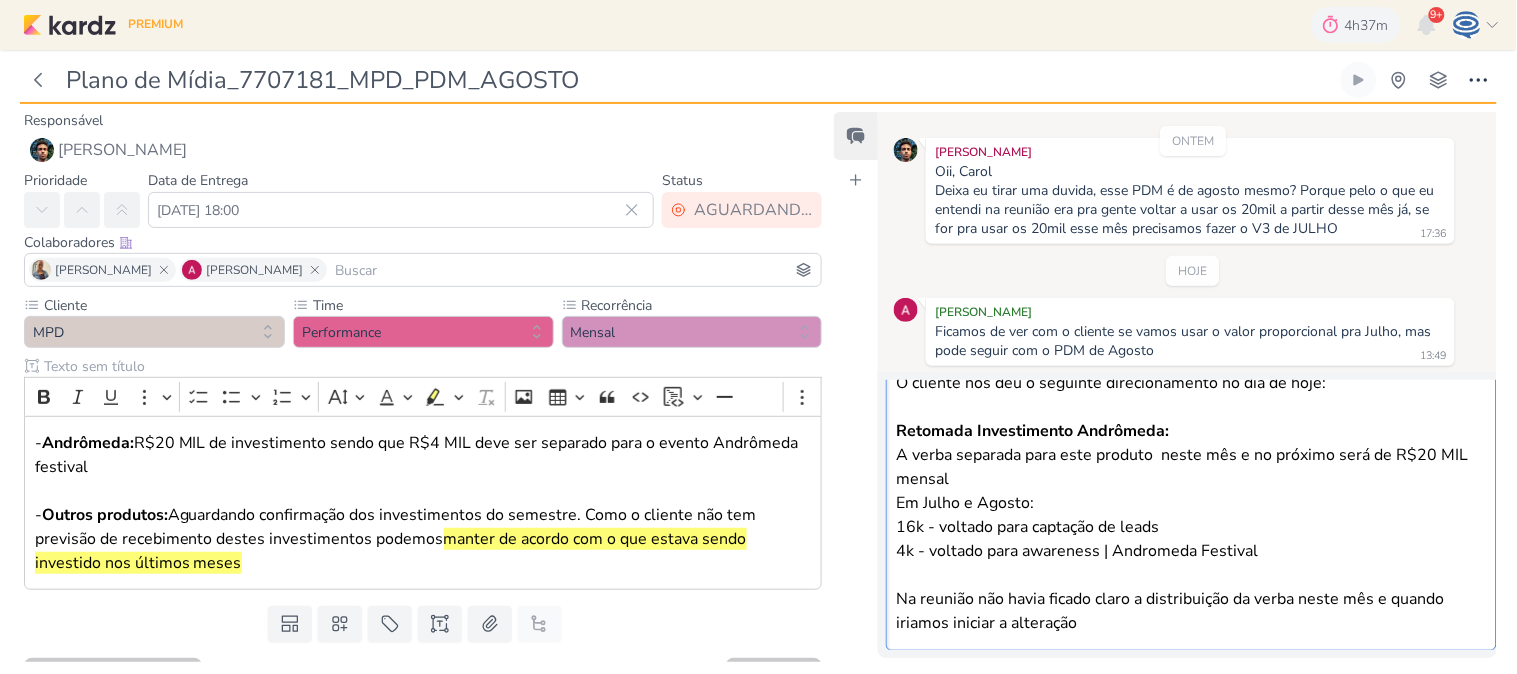 scroll, scrollTop: 87, scrollLeft: 0, axis: vertical 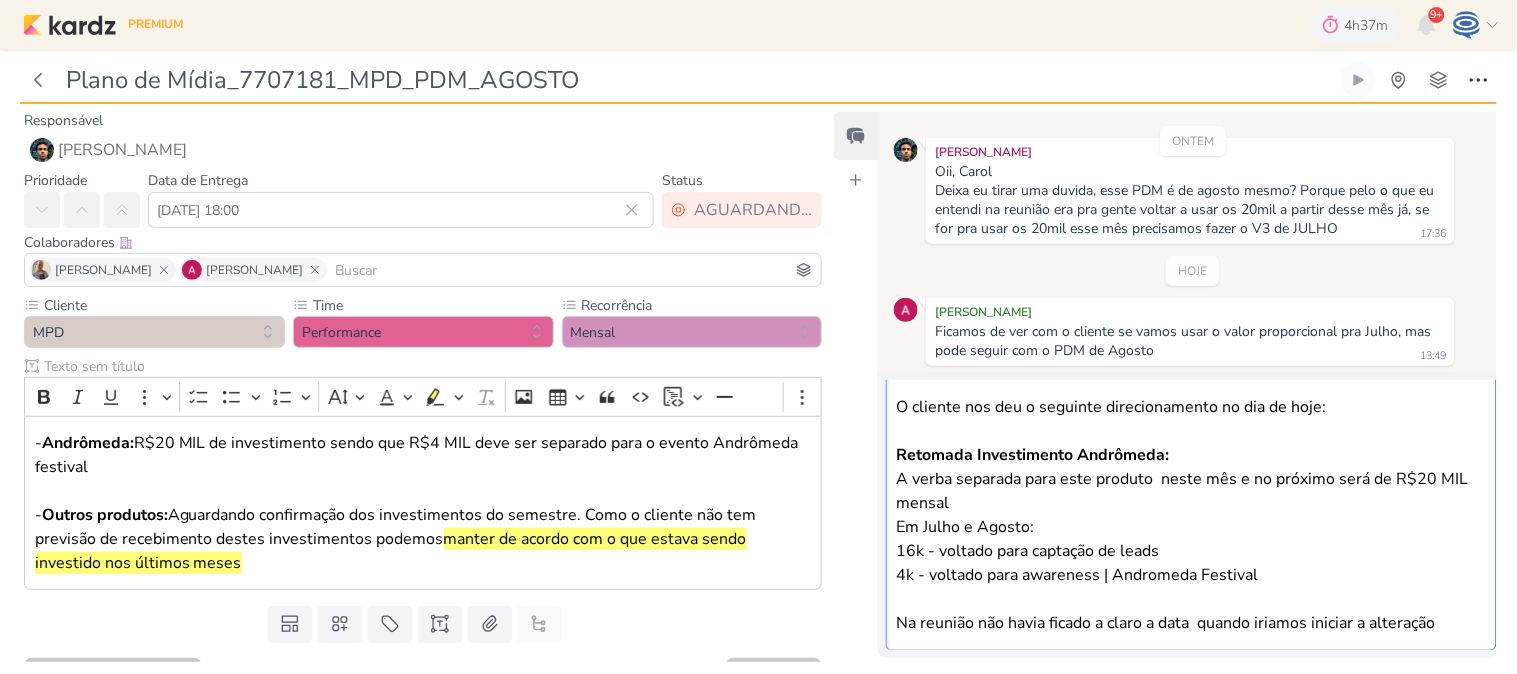 click on "4k - voltado para awareness | Andromeda Festival Na reunião não havia ficado a claro a data  quando iriamos iniciar a alteração" at bounding box center [1191, 599] 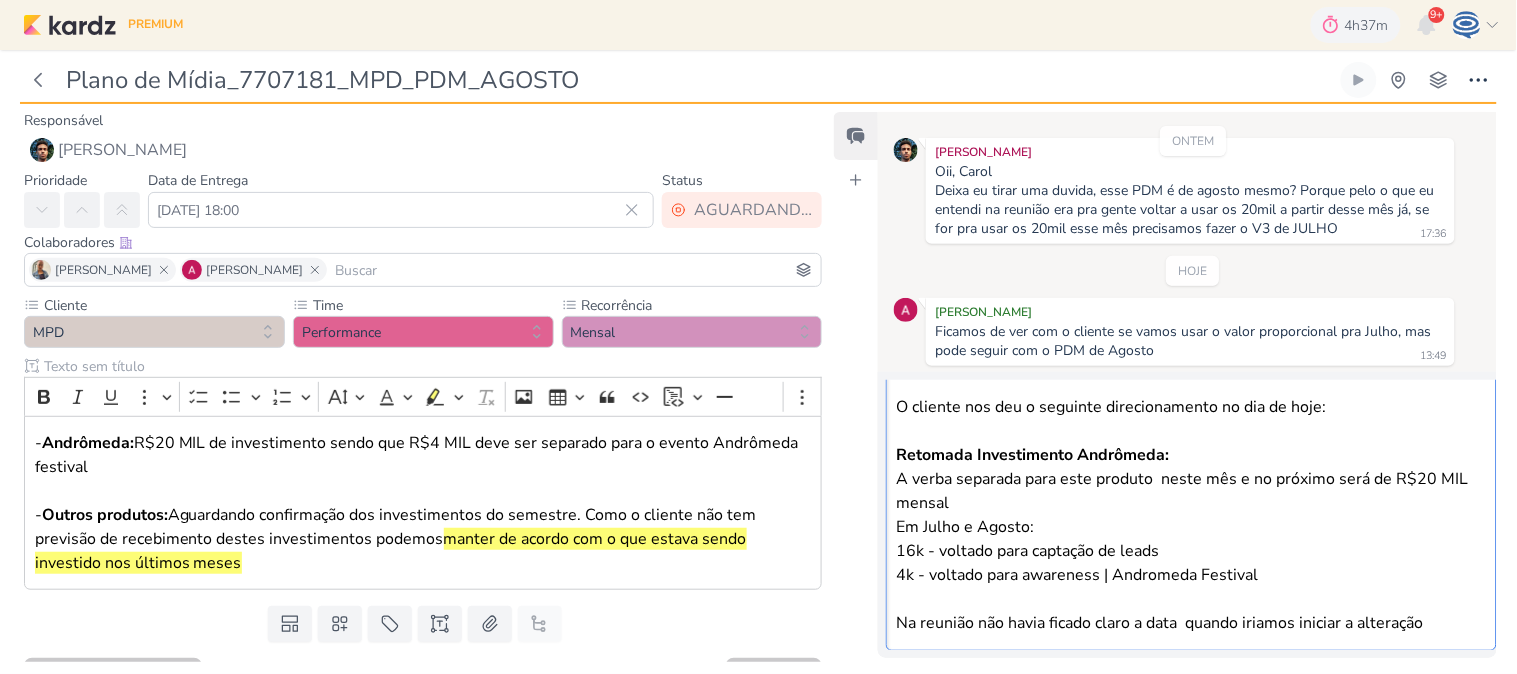 click on "4k - voltado para awareness | Andromeda Festival Na reunião não havia ficado claro a data  quando iriamos iniciar a alteração" at bounding box center (1191, 599) 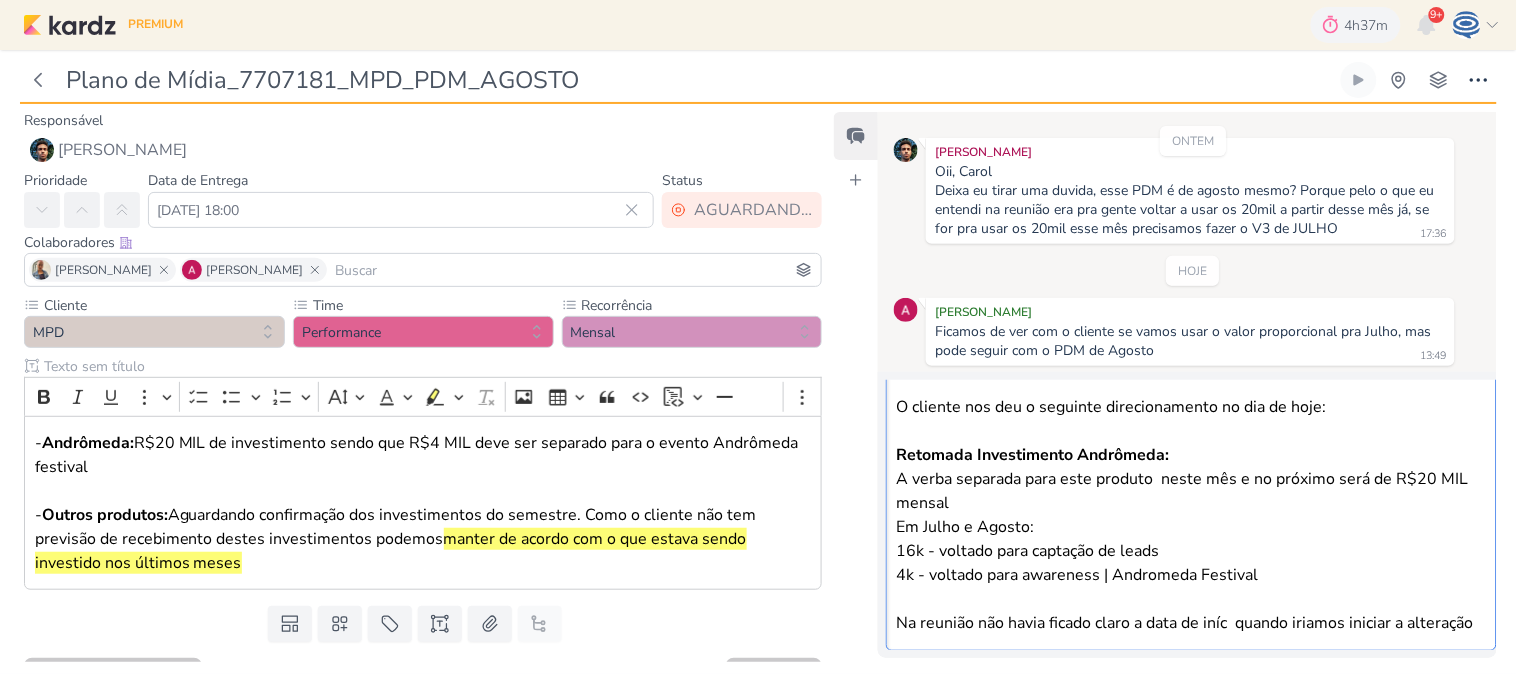 scroll, scrollTop: 112, scrollLeft: 0, axis: vertical 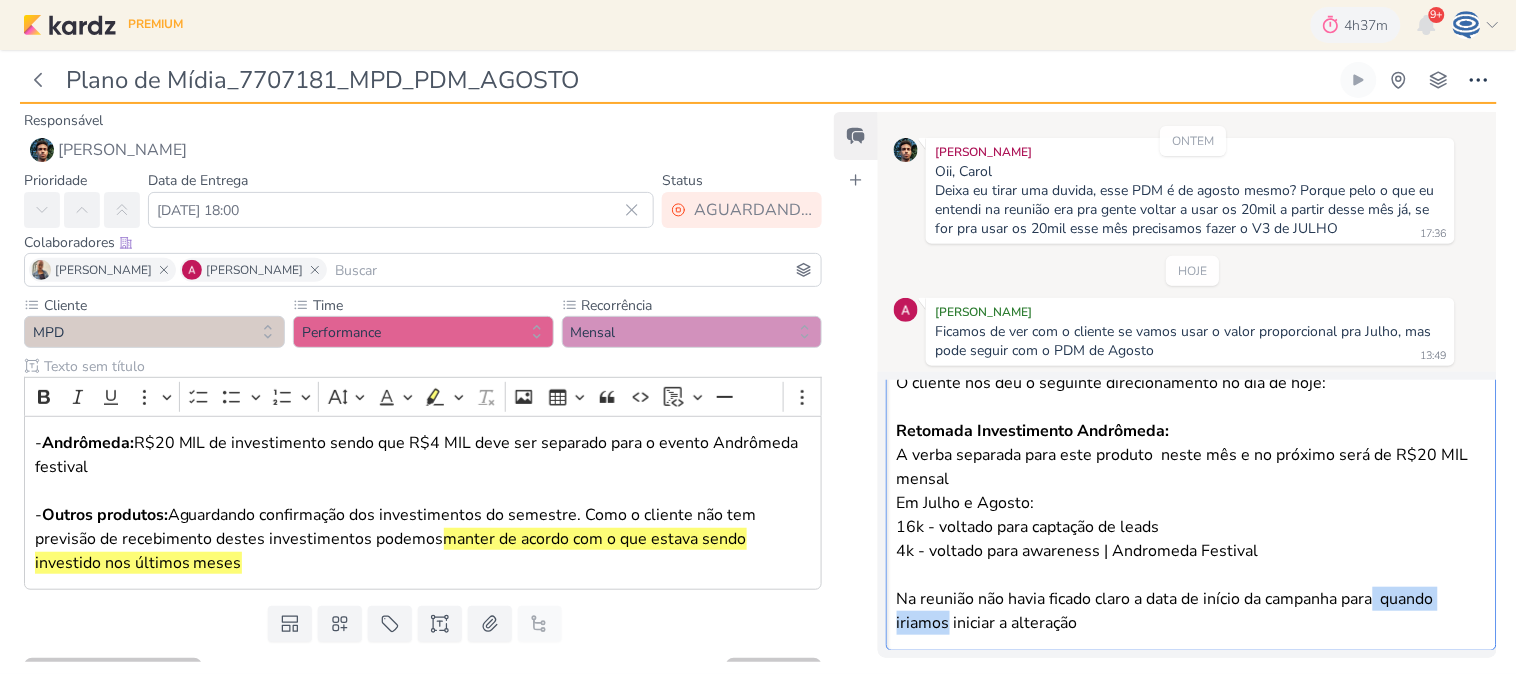 drag, startPoint x: 947, startPoint y: 620, endPoint x: 1383, endPoint y: 593, distance: 436.8352 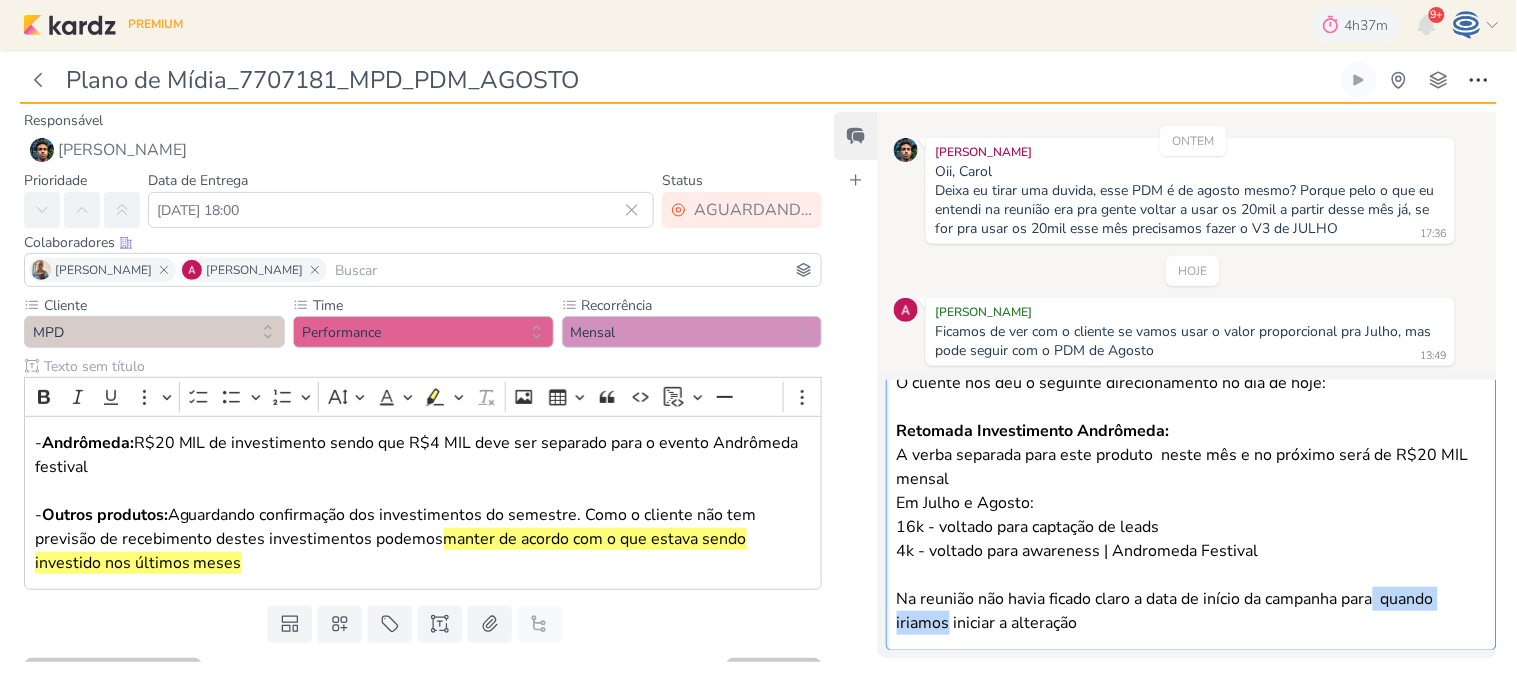 click on "4k - voltado para awareness | Andromeda Festival Na reunião não havia ficado claro a data de início da campanha para  quando iriamos iniciar a alteração" at bounding box center [1191, 587] 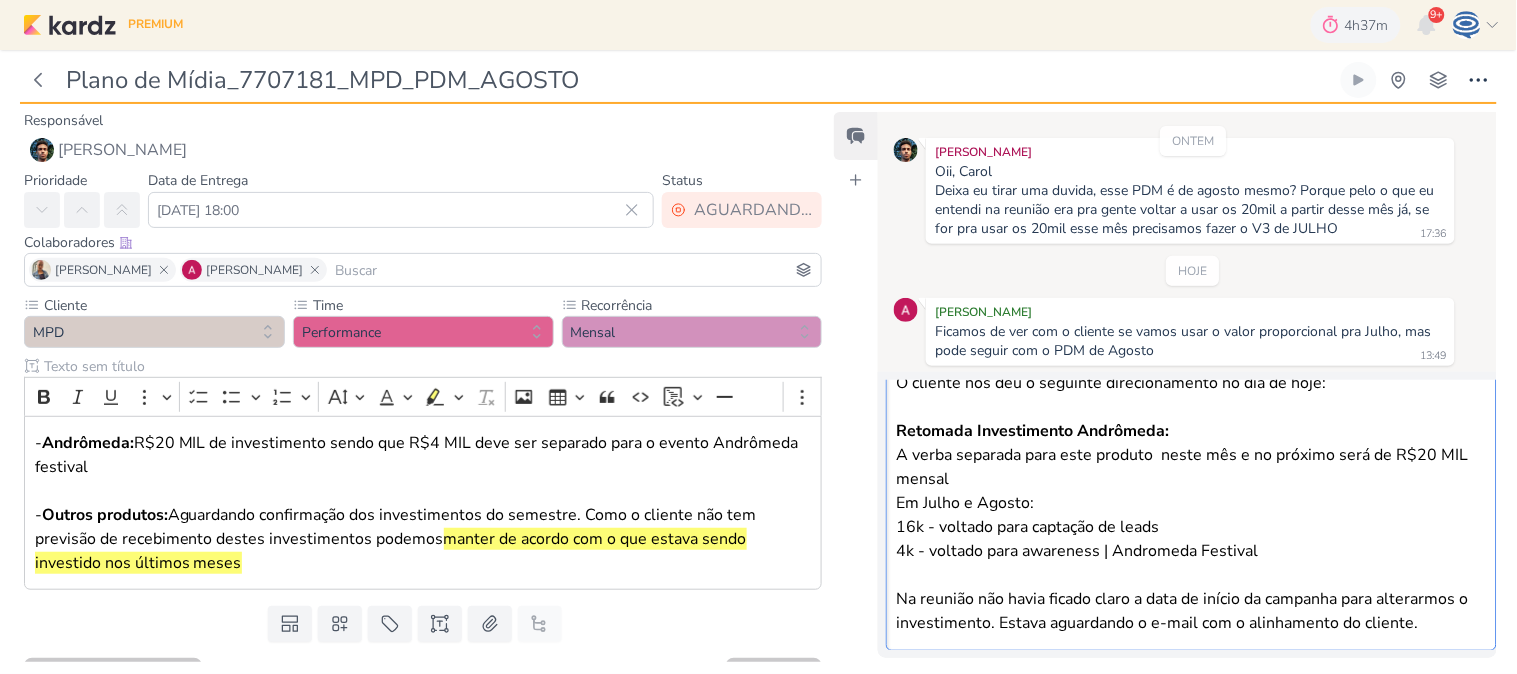 scroll, scrollTop: 0, scrollLeft: 0, axis: both 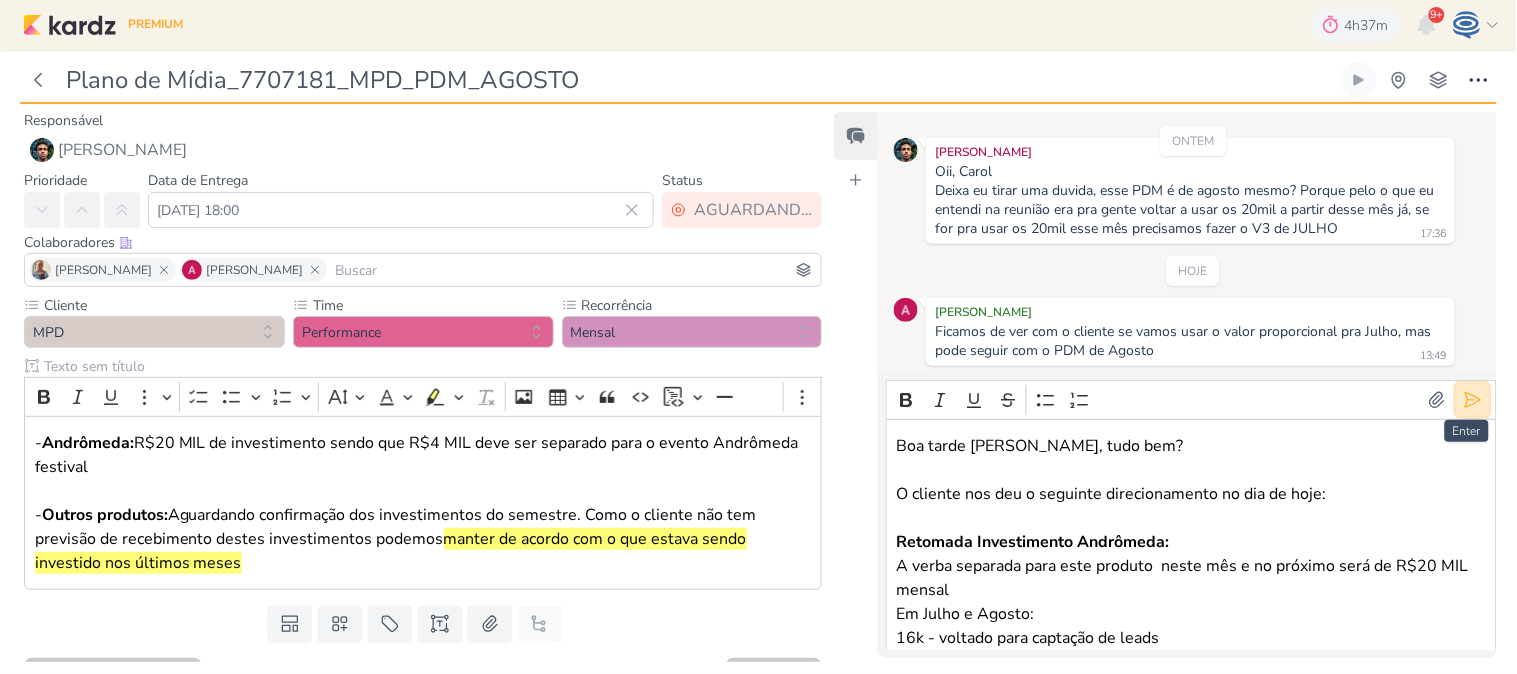click 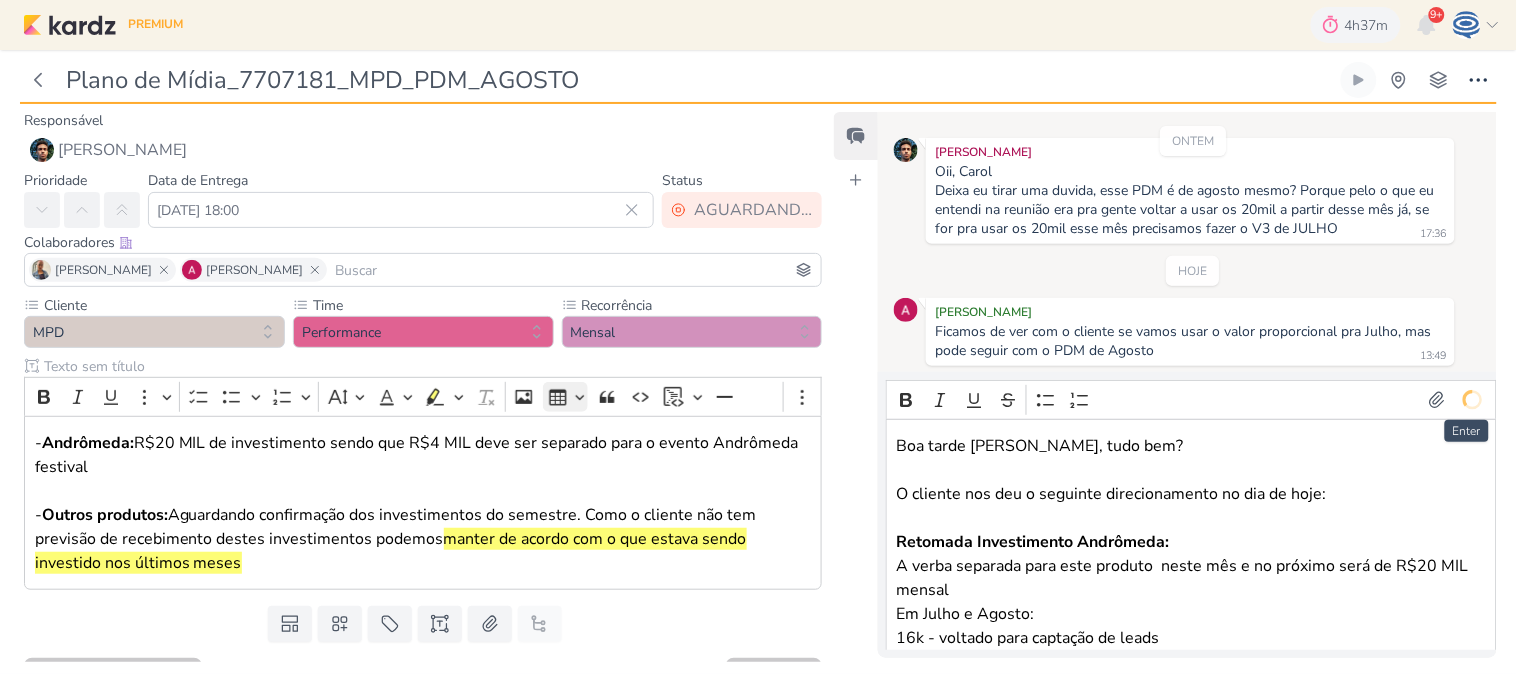 scroll, scrollTop: 158, scrollLeft: 0, axis: vertical 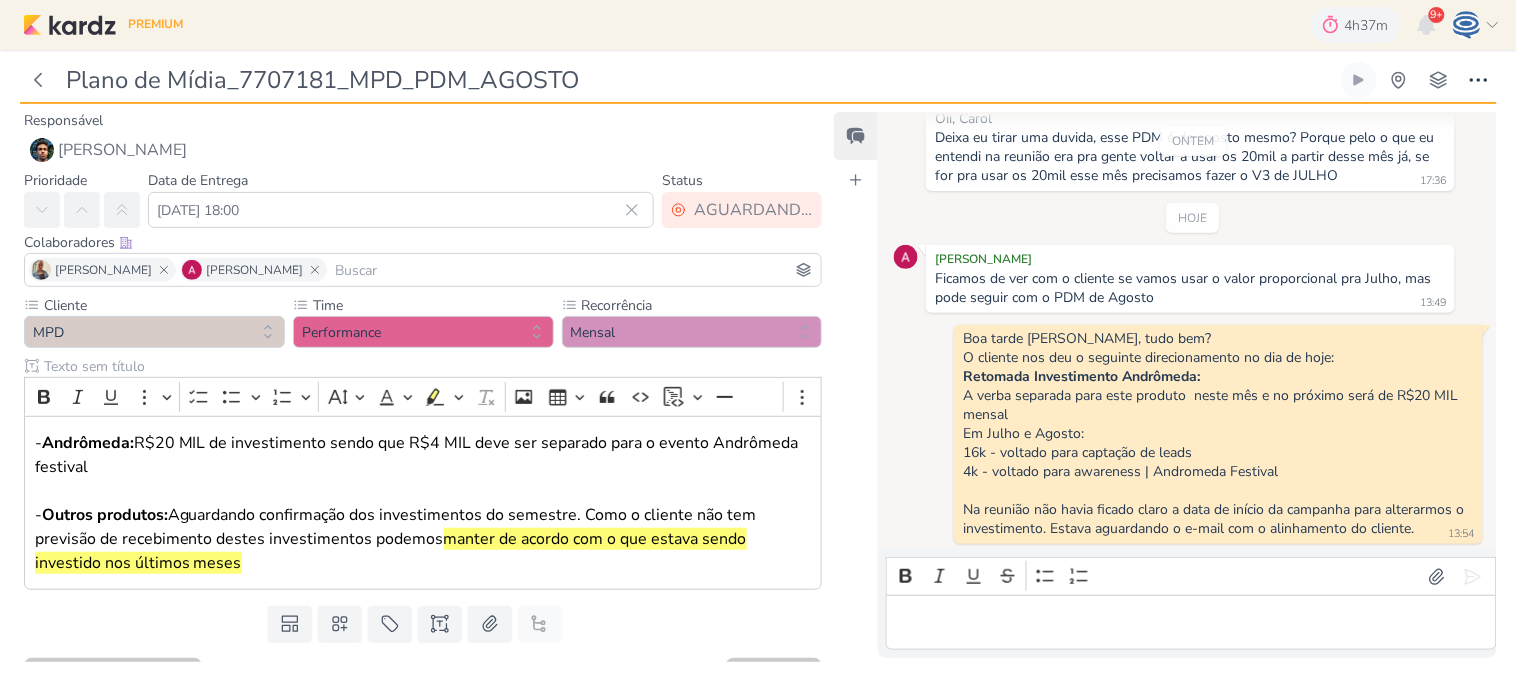 click at bounding box center (1191, 623) 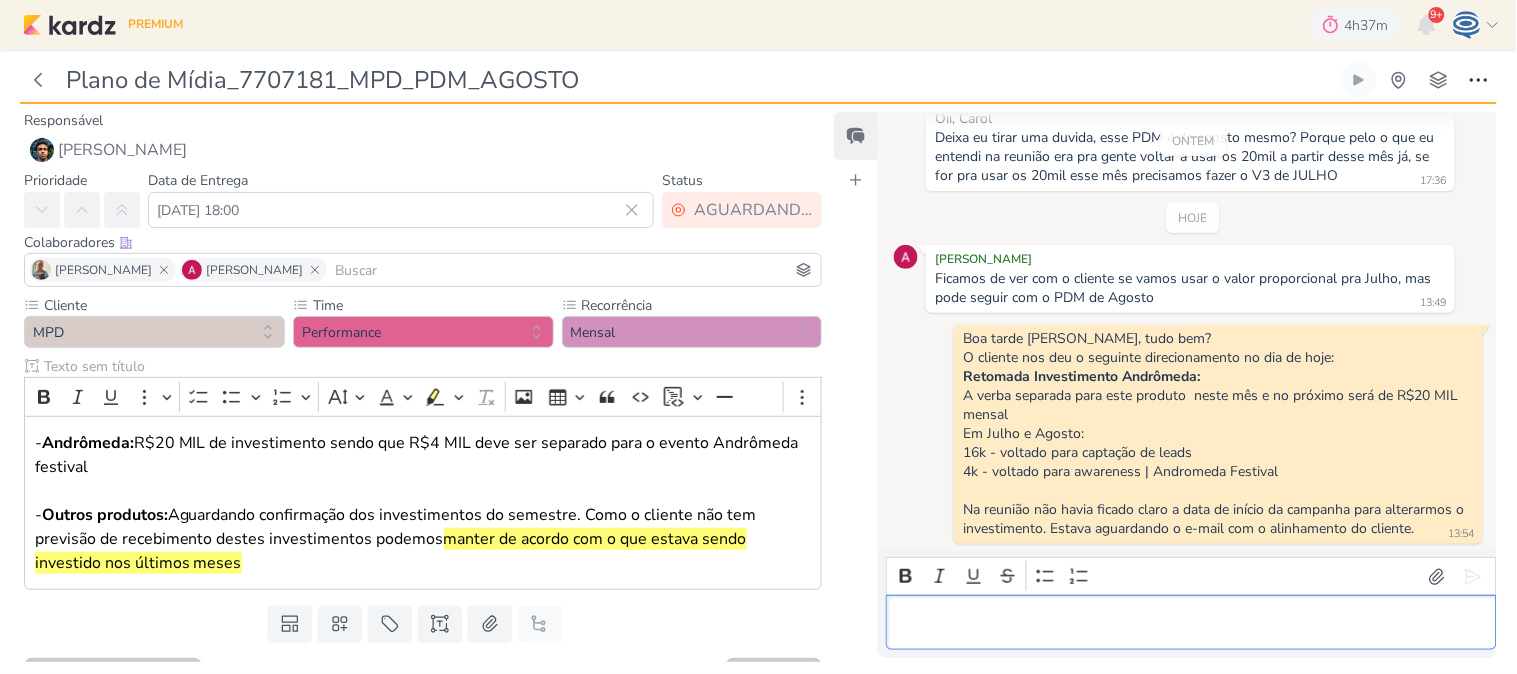 click at bounding box center (1191, 623) 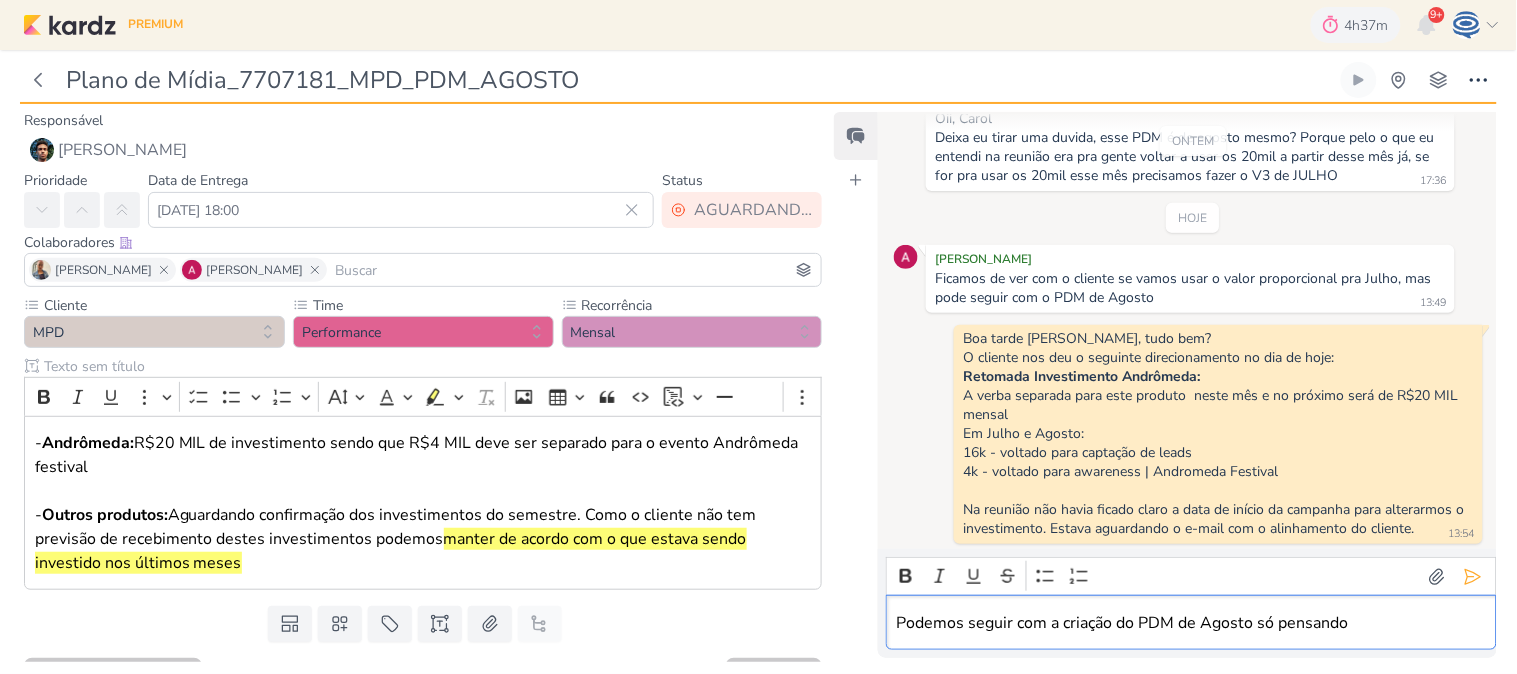 drag, startPoint x: 1372, startPoint y: 636, endPoint x: 891, endPoint y: 623, distance: 481.17563 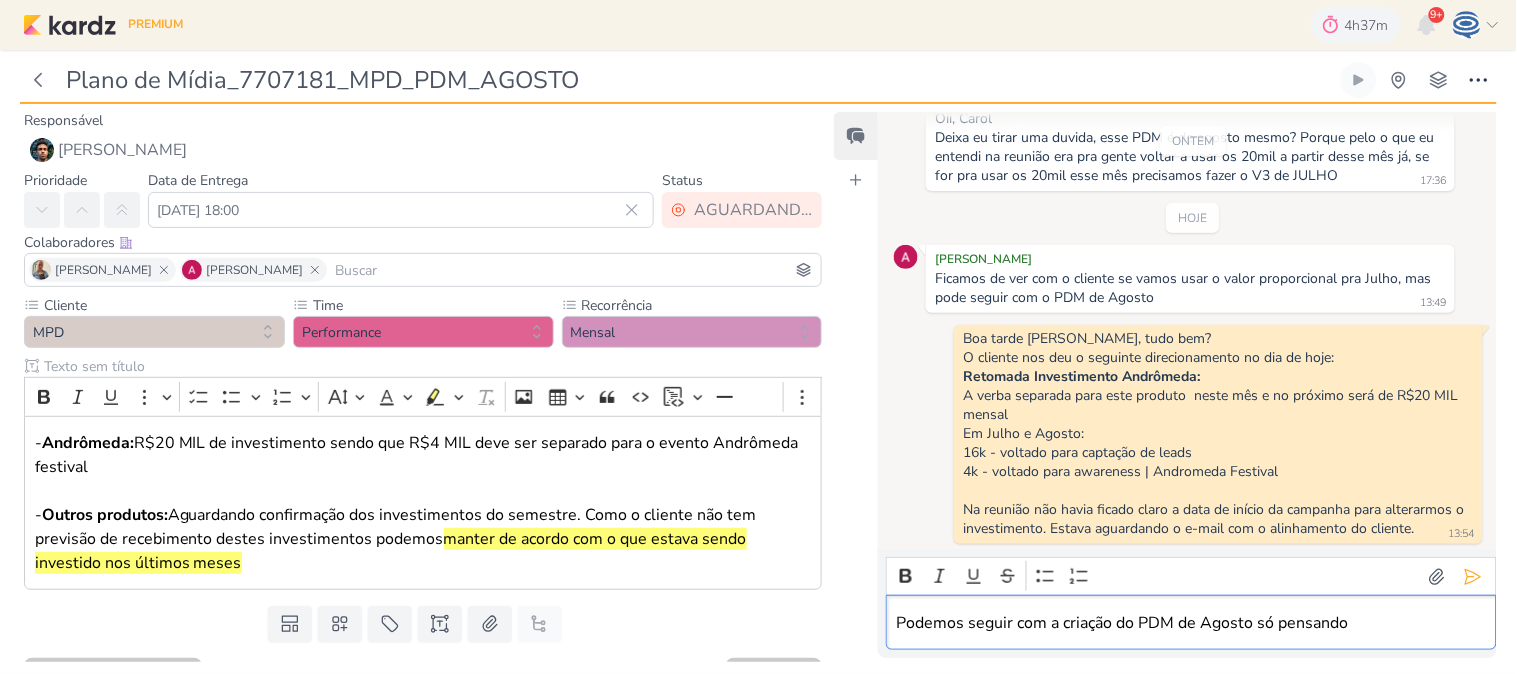 click on "Podemos seguir com a criação do PDM de Agosto só pensando" at bounding box center [1191, 622] 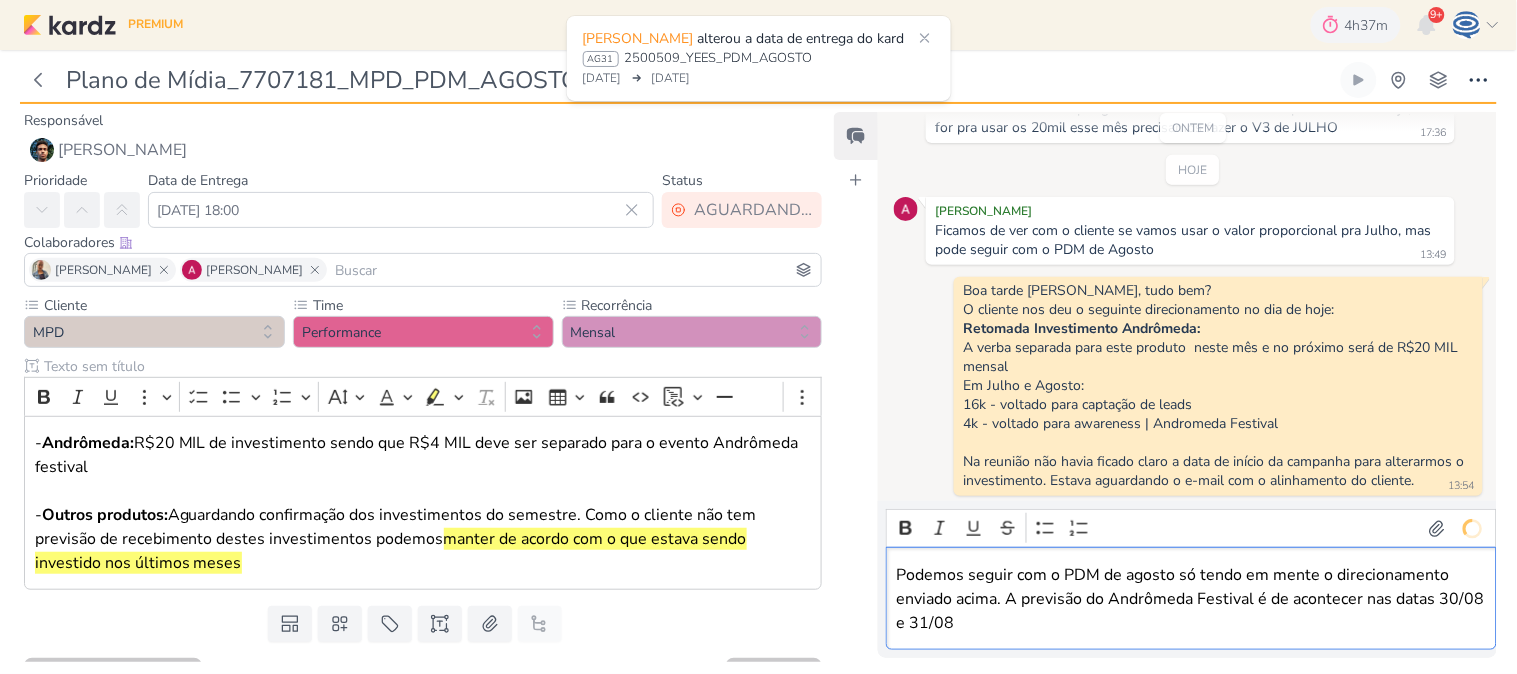 scroll, scrollTop: 227, scrollLeft: 0, axis: vertical 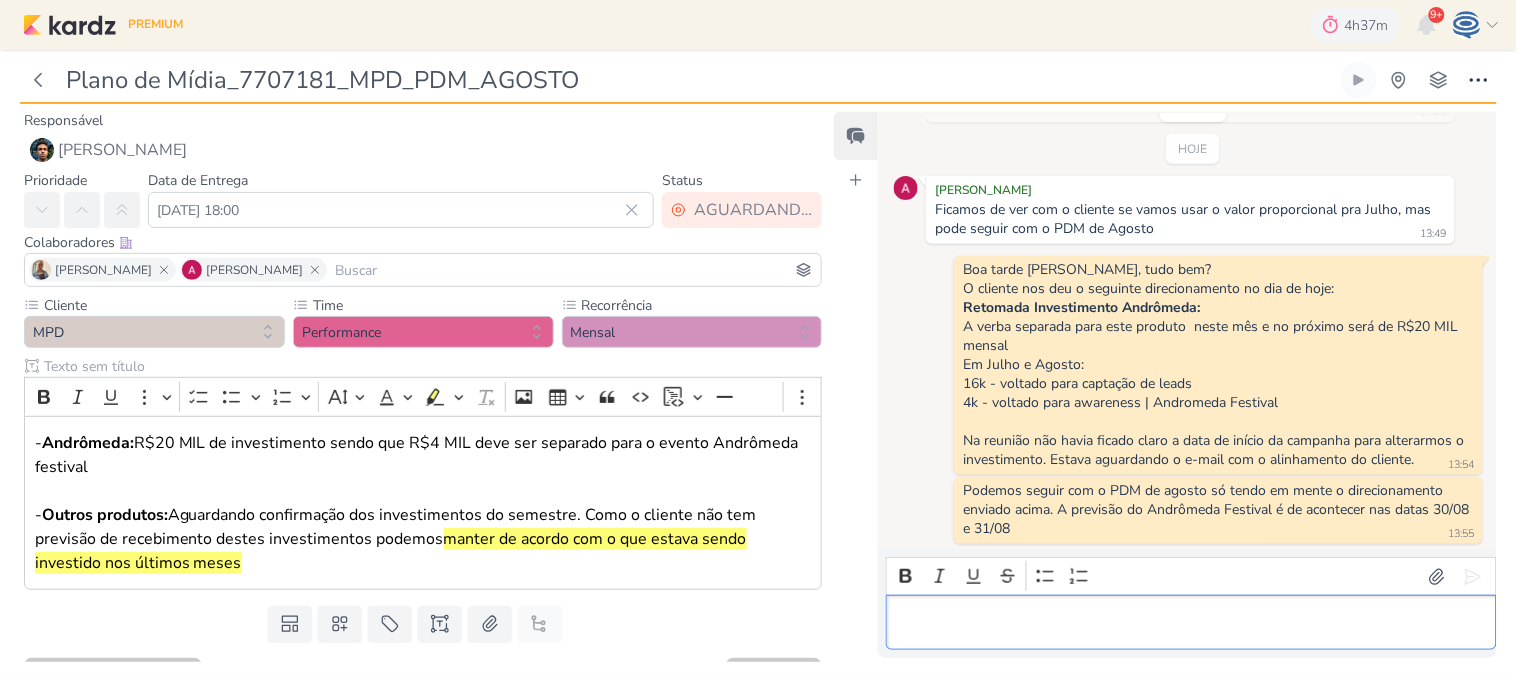 click on "Alessandra Gomes
Ficamos de ver com o cliente se vamos usar o valor proporcional pra Julho, mas pode seguir com o PDM de Agosto
13:49
13:49" at bounding box center [1192, 210] 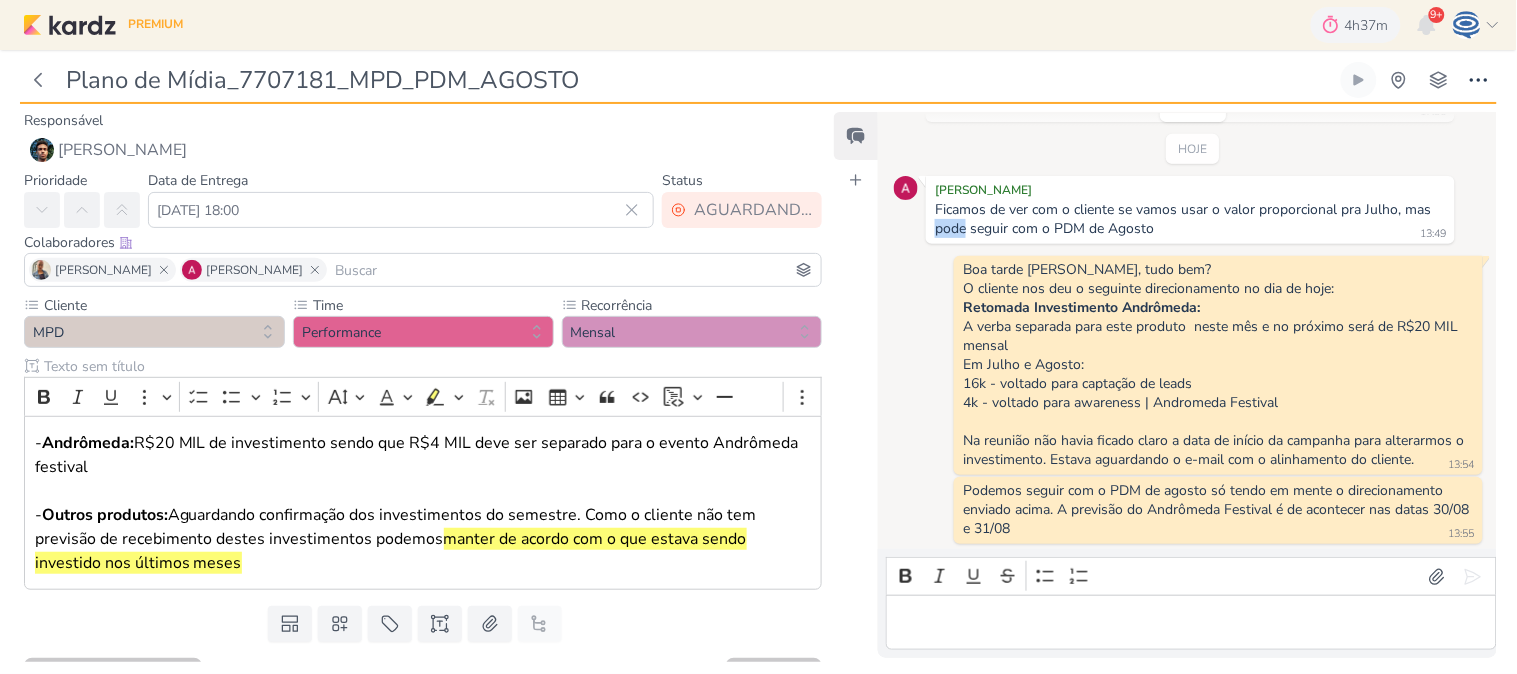 click on "Alessandra Gomes
Ficamos de ver com o cliente se vamos usar o valor proporcional pra Julho, mas pode seguir com o PDM de Agosto
13:49
13:49" at bounding box center [1192, 210] 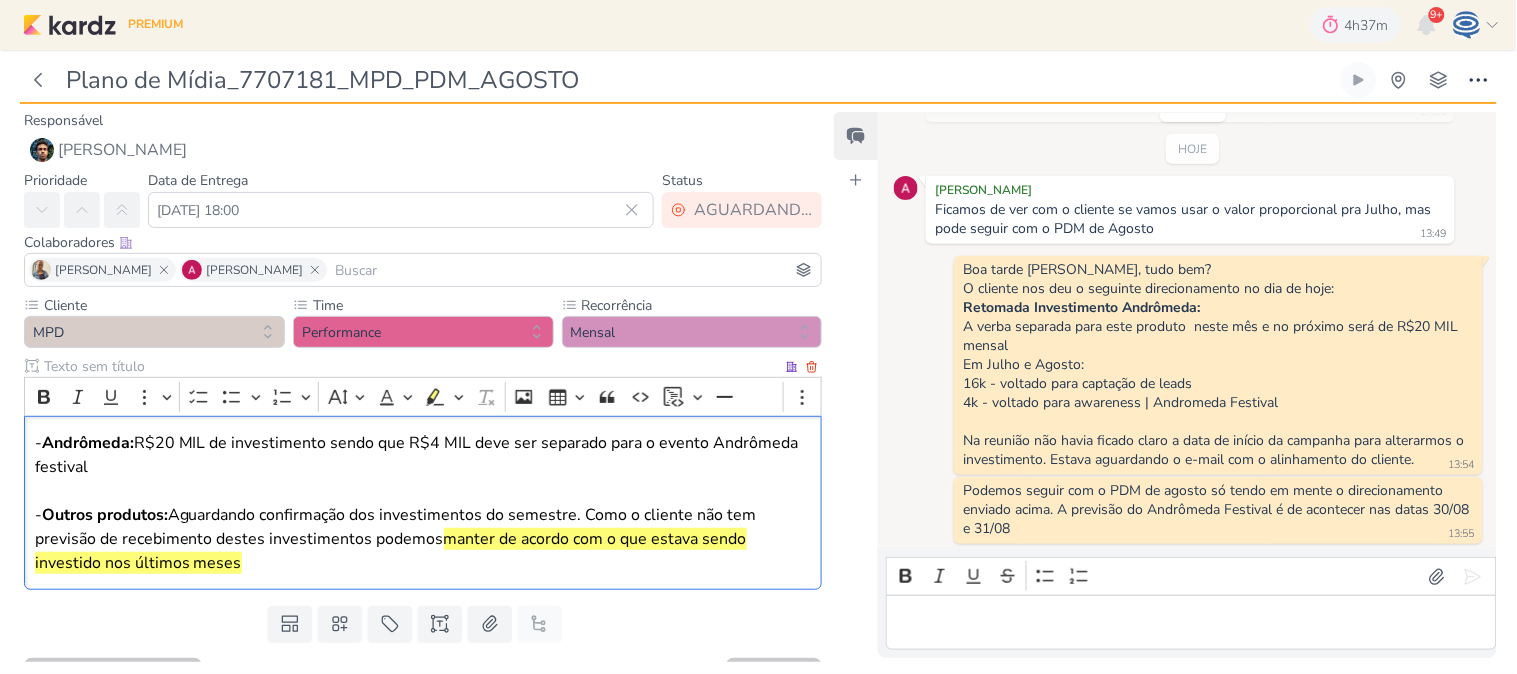 click on "-  Andrômeda:  R$20 MIL de investimento sendo que R$4 MIL deve ser separado para o evento Andrômeda festival -  Outros produtos:  Aguardando confirmação dos investimentos do semestre. Como o cliente não tem previsão de recebimento destes investimentos podemos  manter de acordo com o que estava sendo investido nos últimos meses" at bounding box center [423, 503] 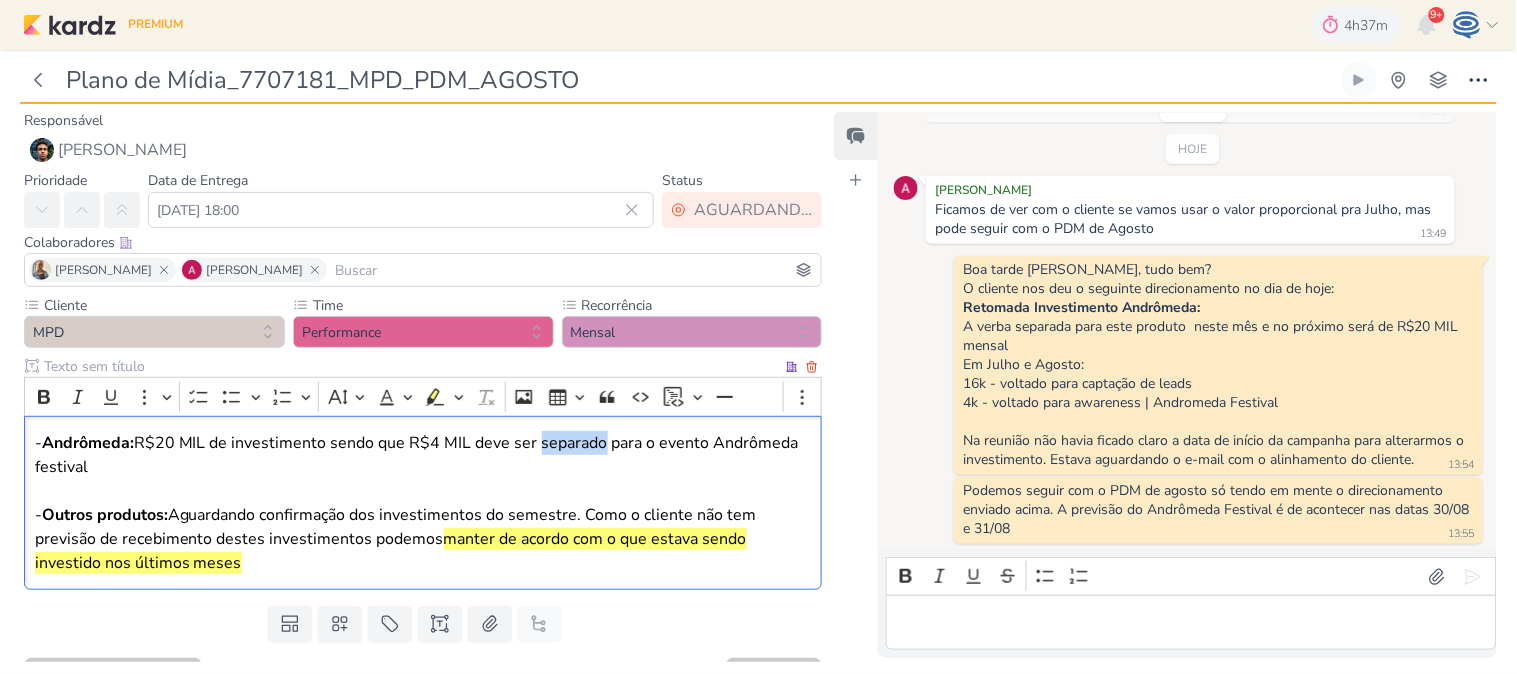 click on "-  Andrômeda:  R$20 MIL de investimento sendo que R$4 MIL deve ser separado para o evento Andrômeda festival -  Outros produtos:  Aguardando confirmação dos investimentos do semestre. Como o cliente não tem previsão de recebimento destes investimentos podemos  manter de acordo com o que estava sendo investido nos últimos meses" at bounding box center (423, 503) 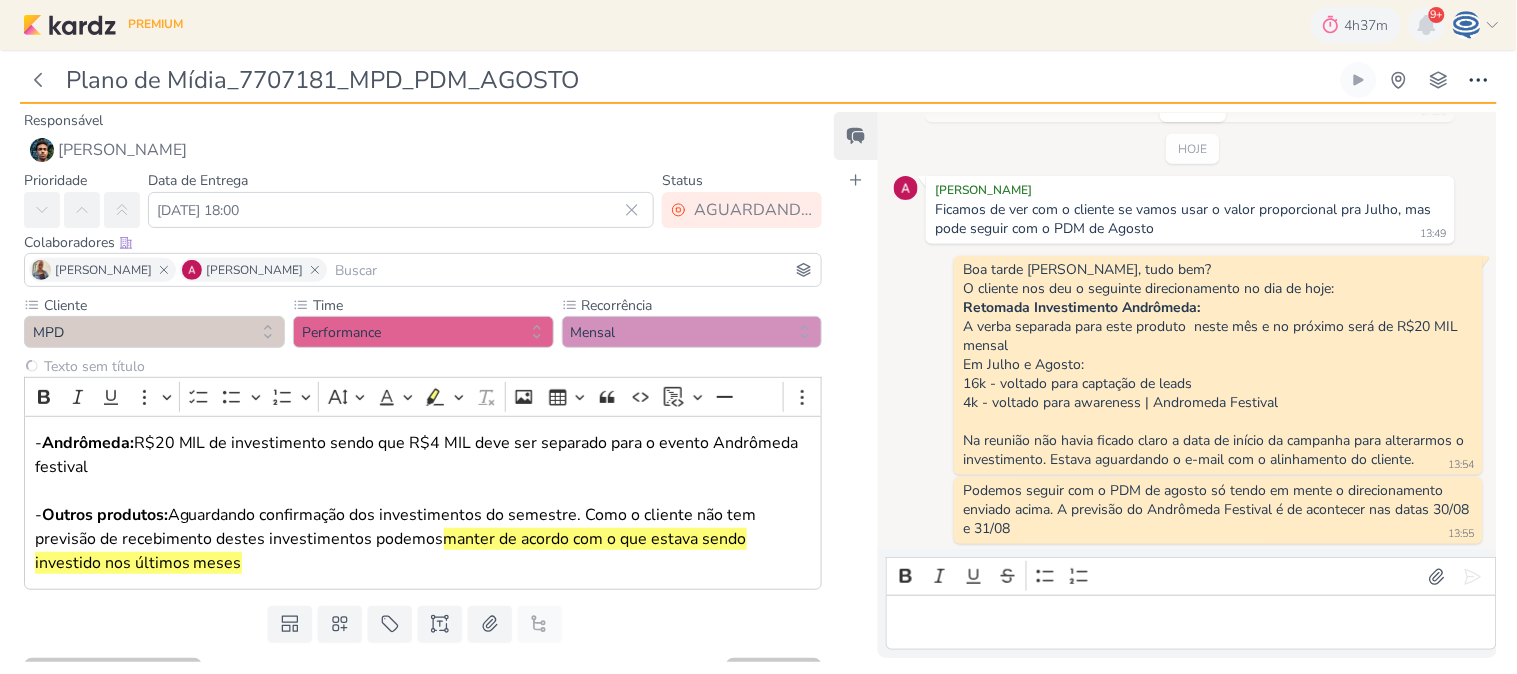 click 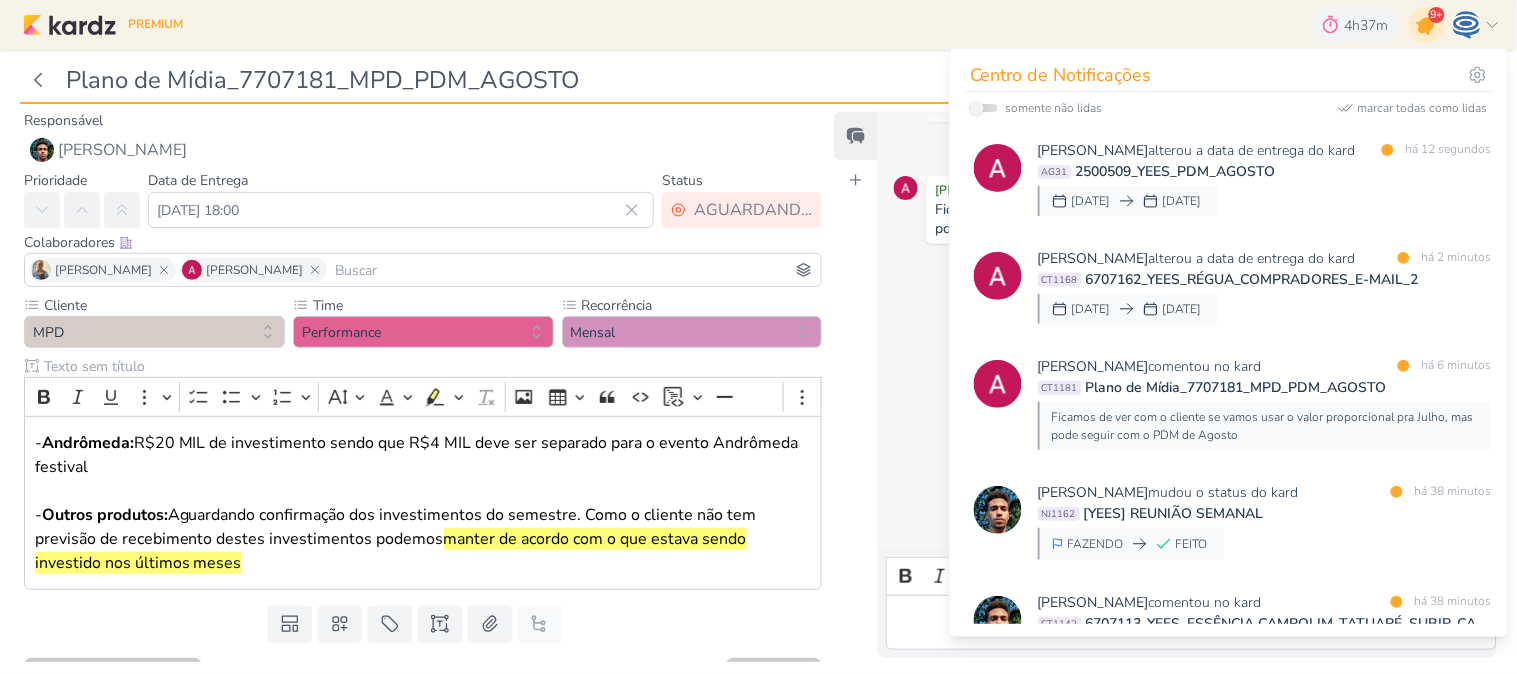 click 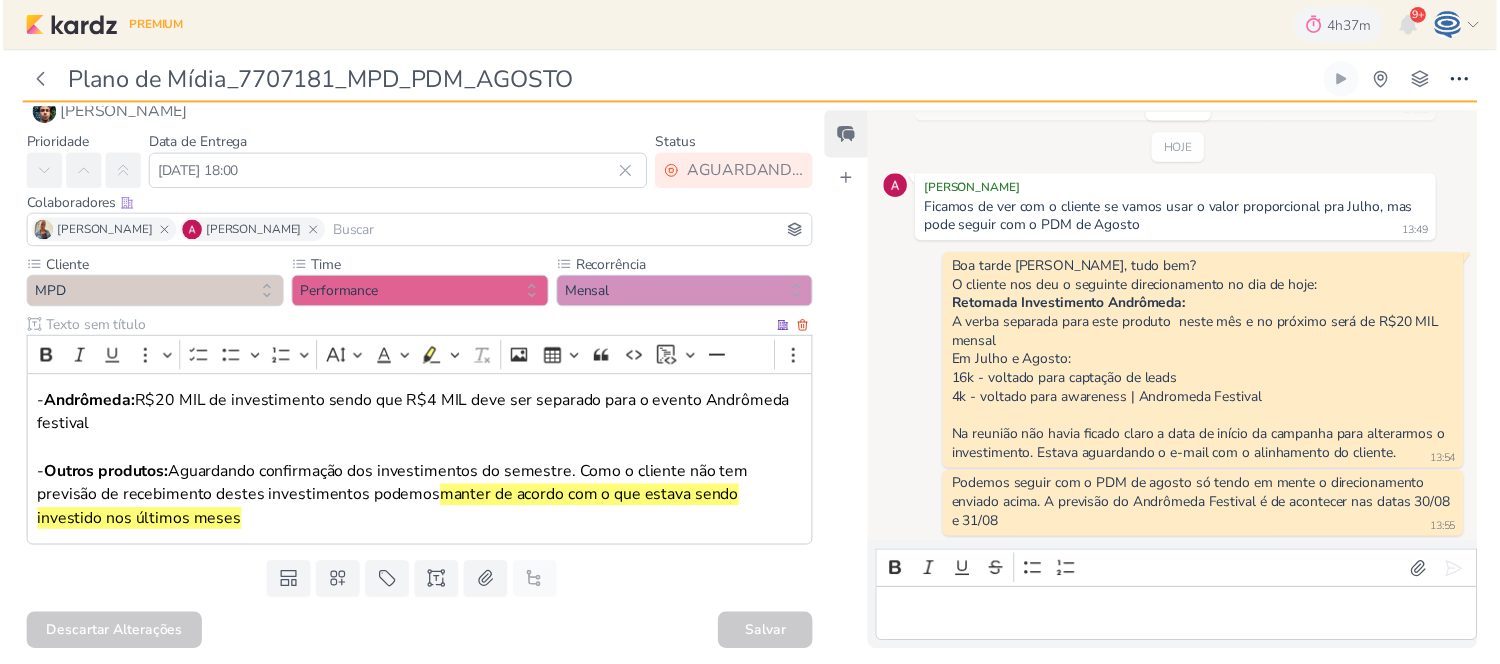 scroll, scrollTop: 0, scrollLeft: 0, axis: both 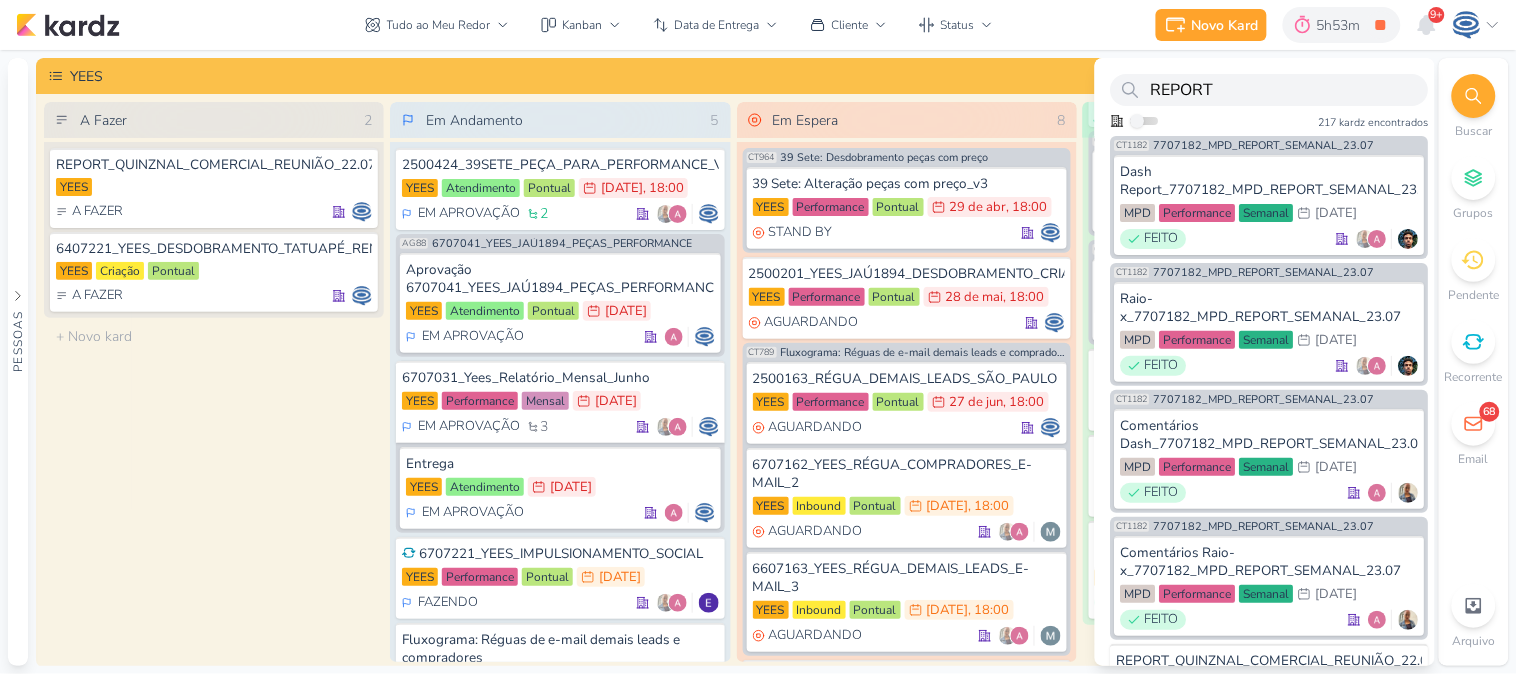 click at bounding box center [1474, 96] 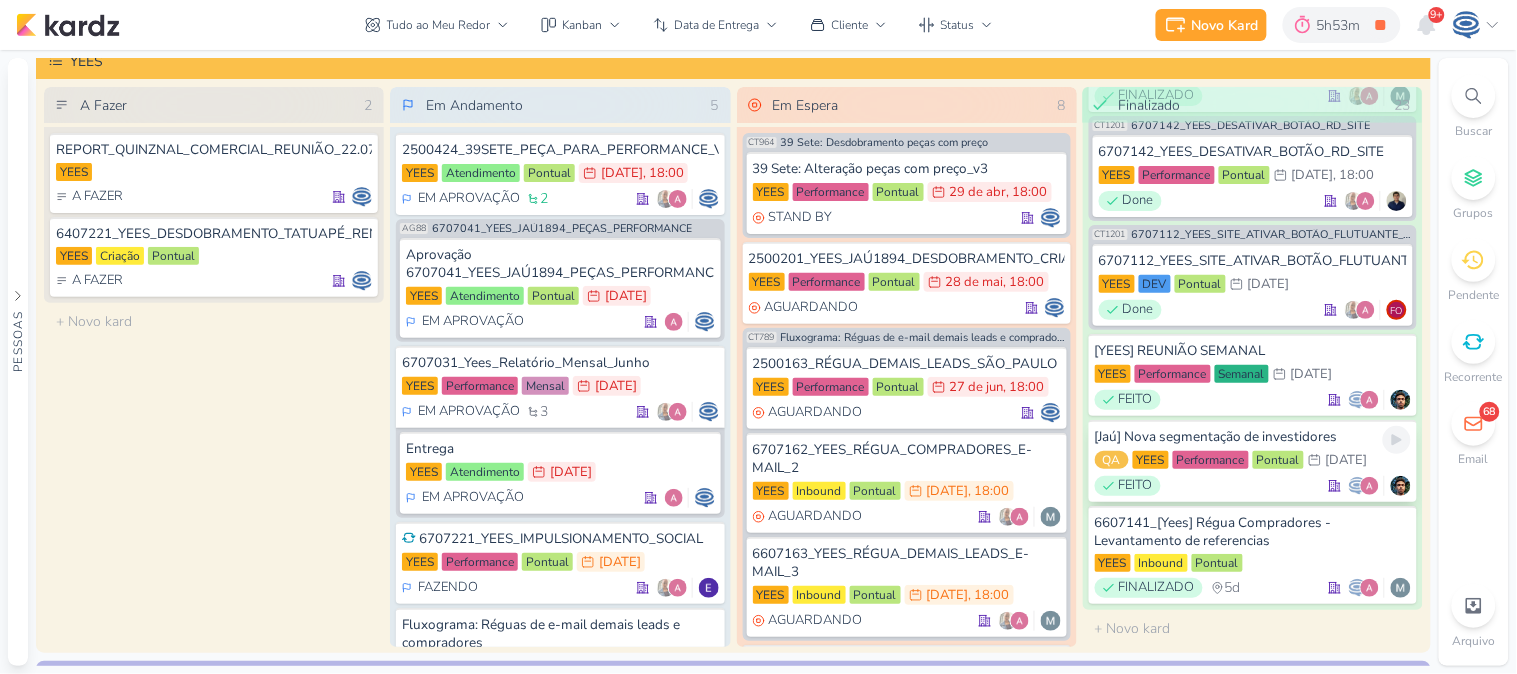 scroll, scrollTop: 16, scrollLeft: 0, axis: vertical 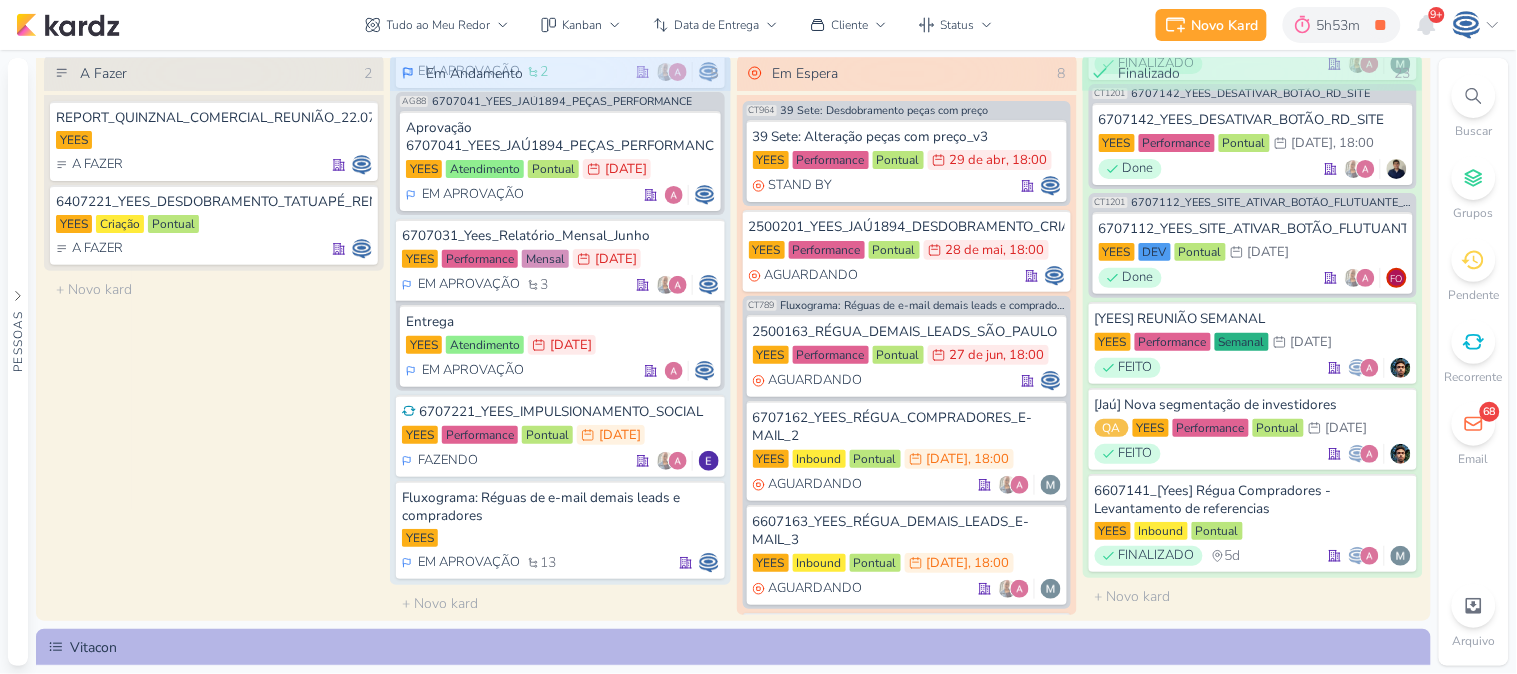 click at bounding box center [1474, 96] 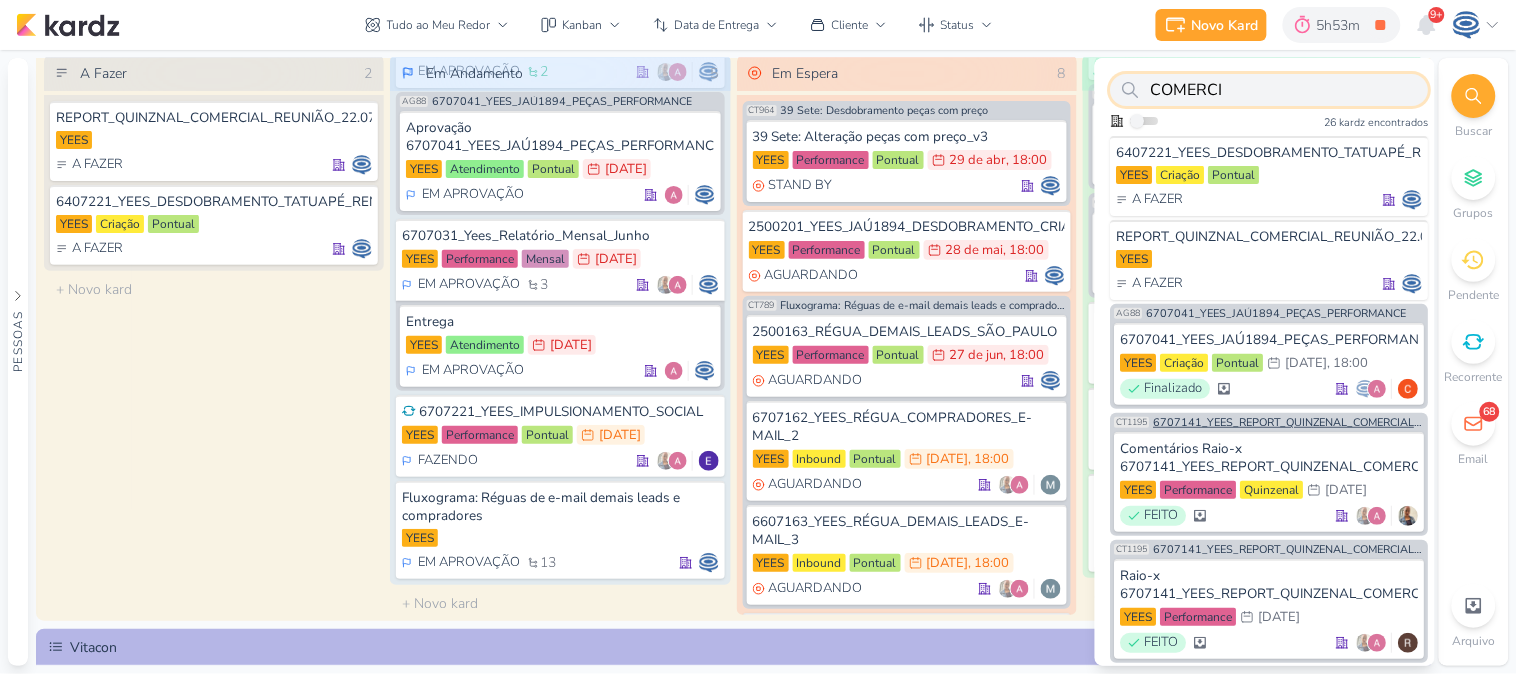 type on "COMERCI" 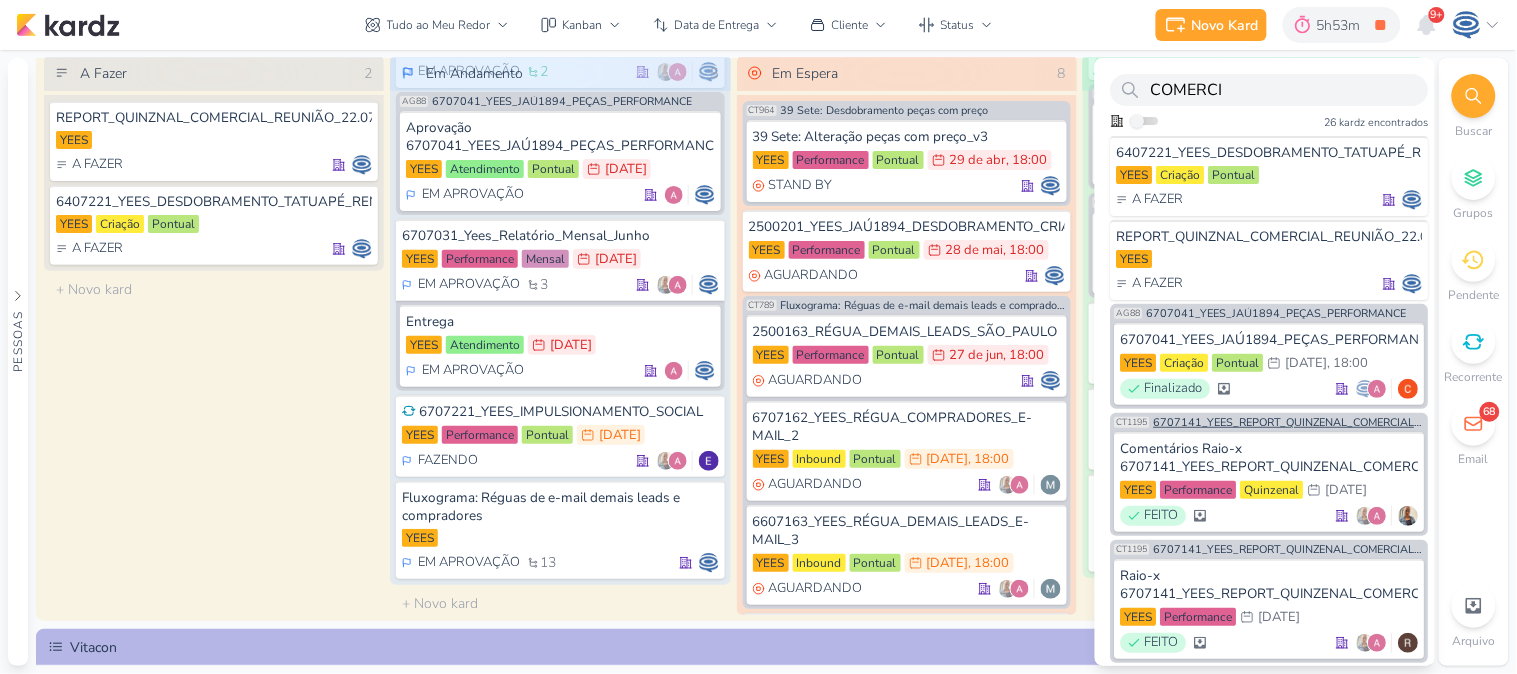 click on "6707141_YEES_REPORT_QUINZENAL_COMERCIAL_16.07" at bounding box center [1289, 422] 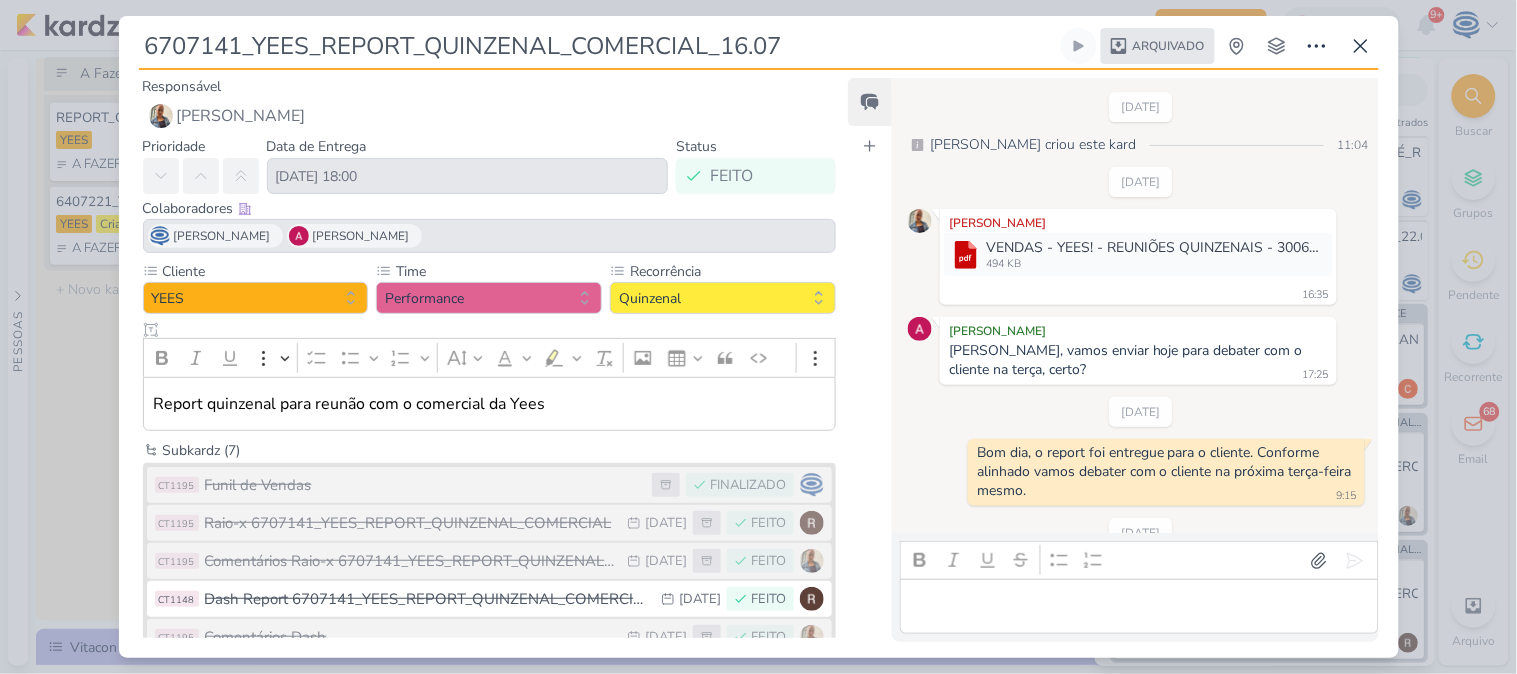 scroll, scrollTop: 164, scrollLeft: 0, axis: vertical 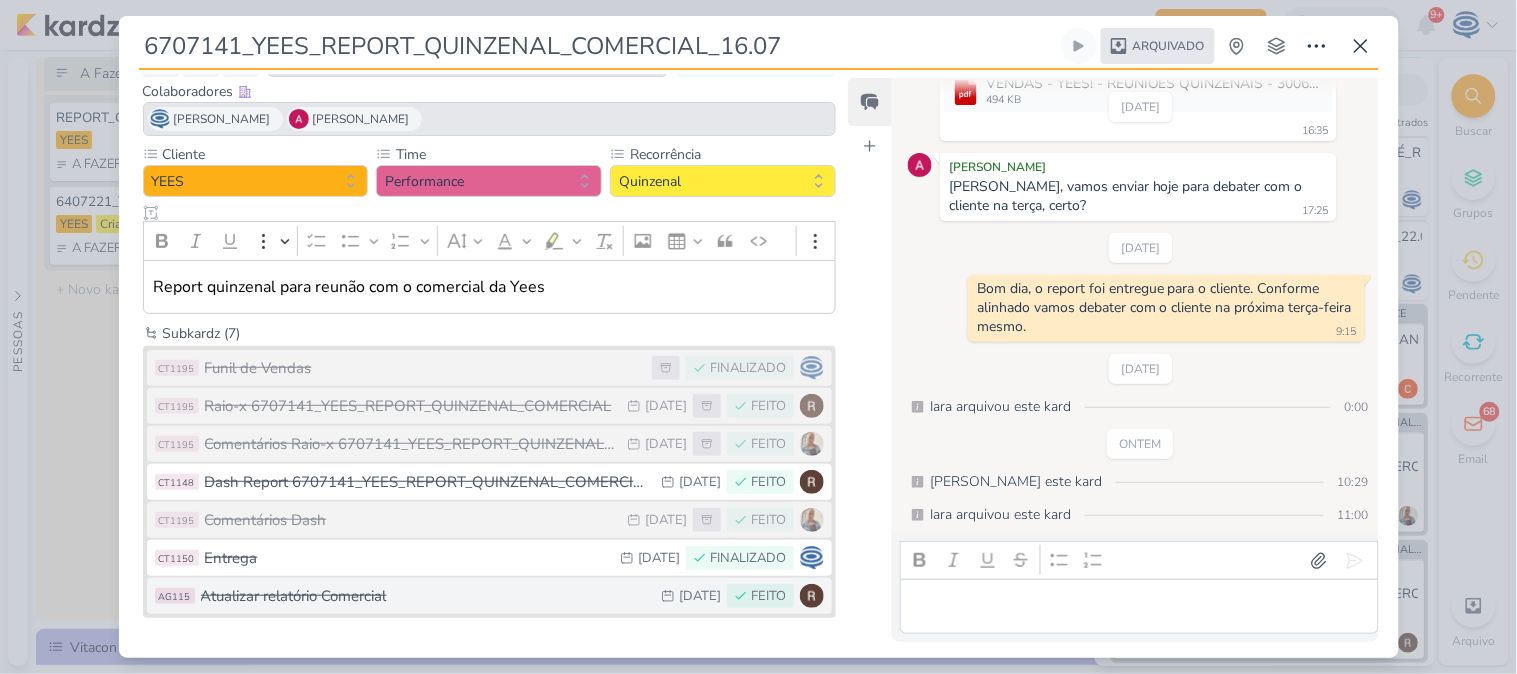 click on "Atualizar relatório Comercial" at bounding box center [426, 596] 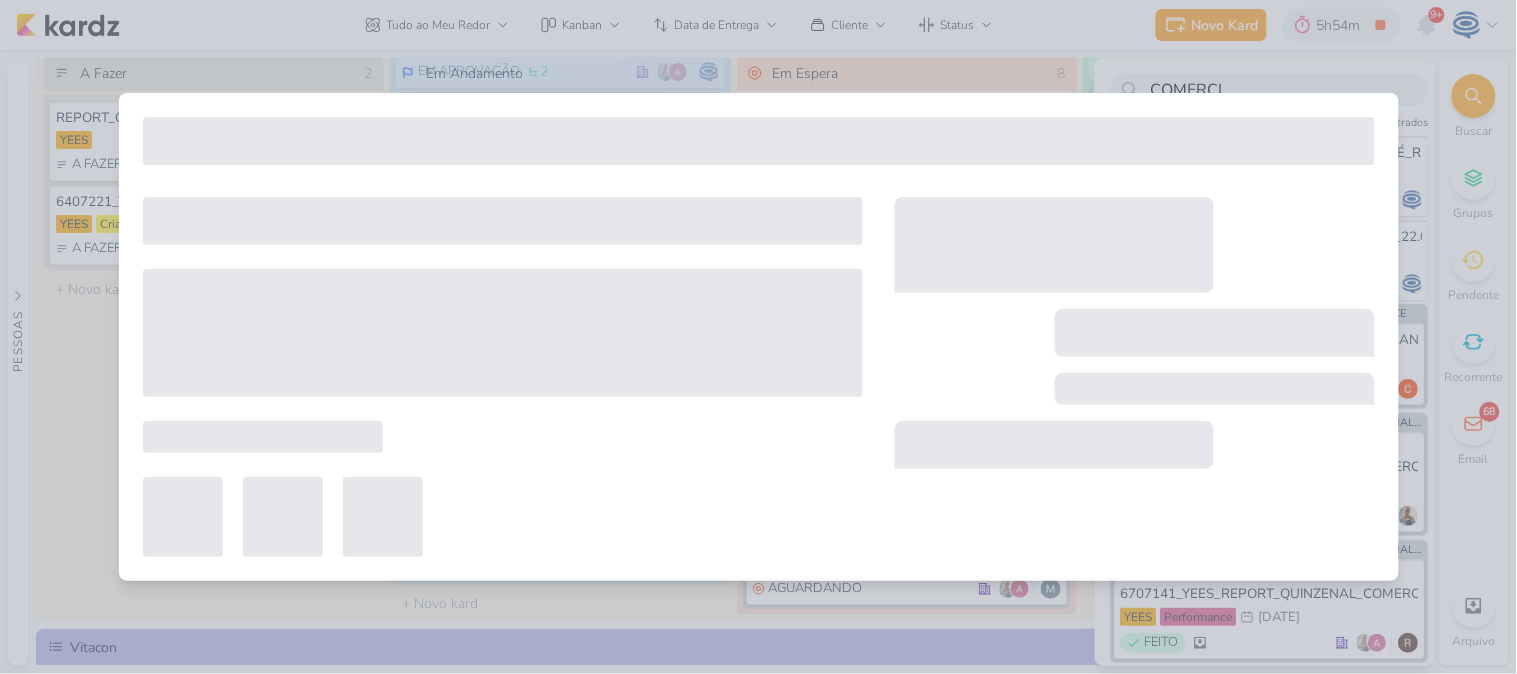 type on "Atualizar relatório Comercial" 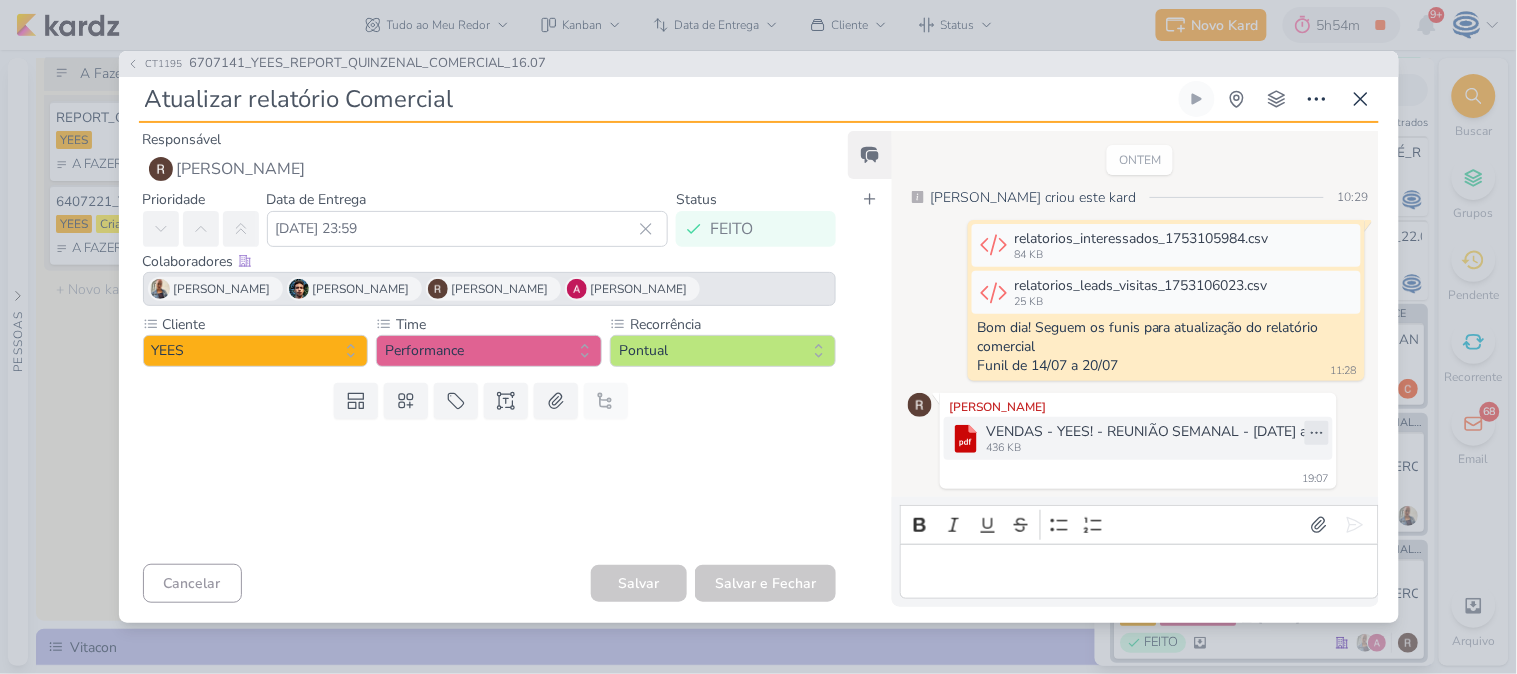 click 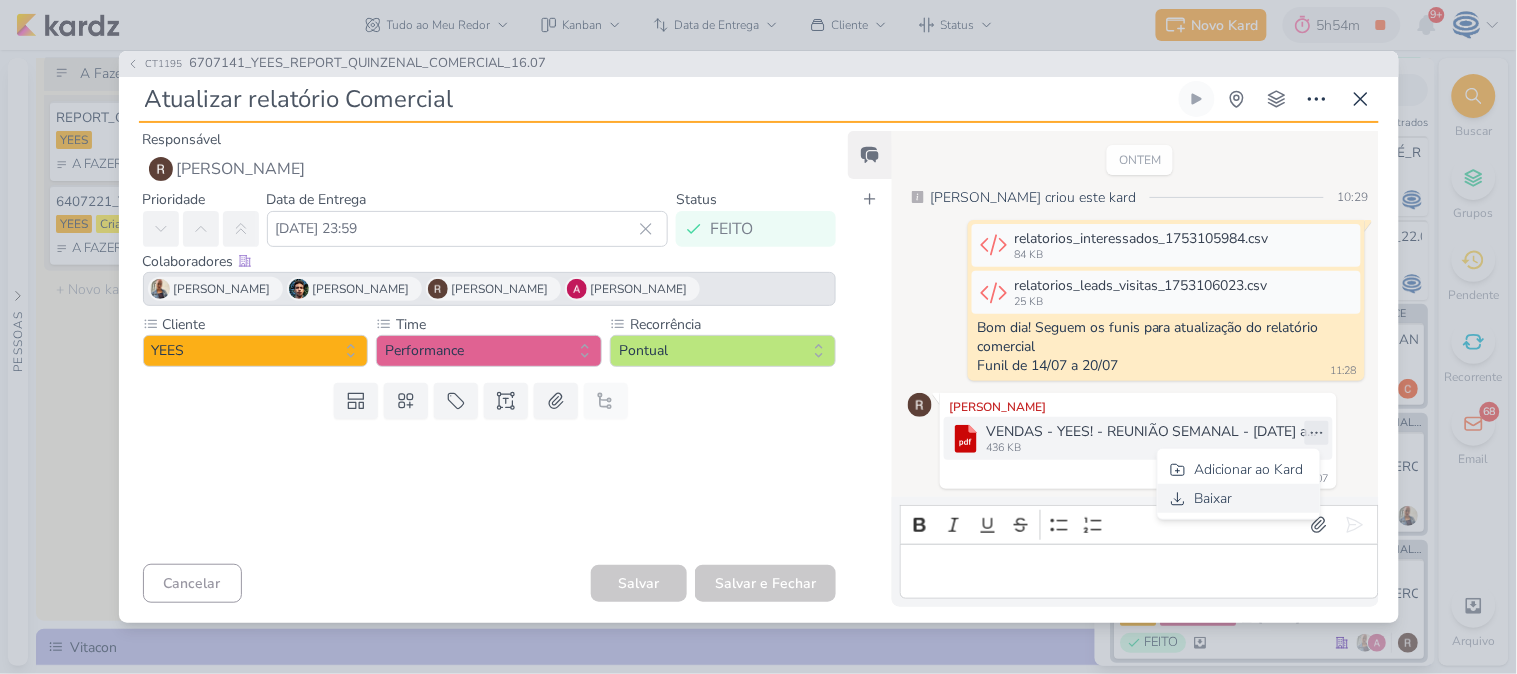click on "Baixar" at bounding box center [1239, 498] 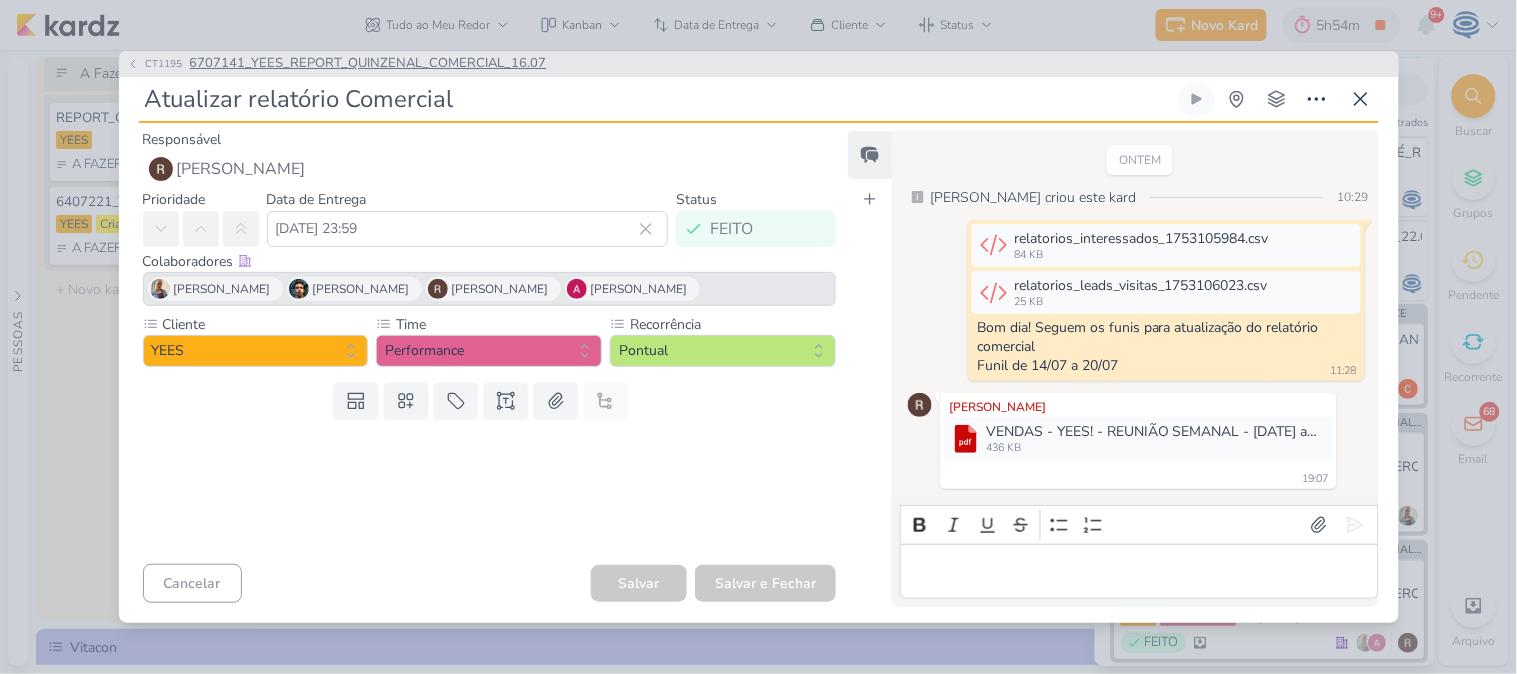 click on "6707141_YEES_REPORT_QUINZENAL_COMERCIAL_16.07" at bounding box center [368, 64] 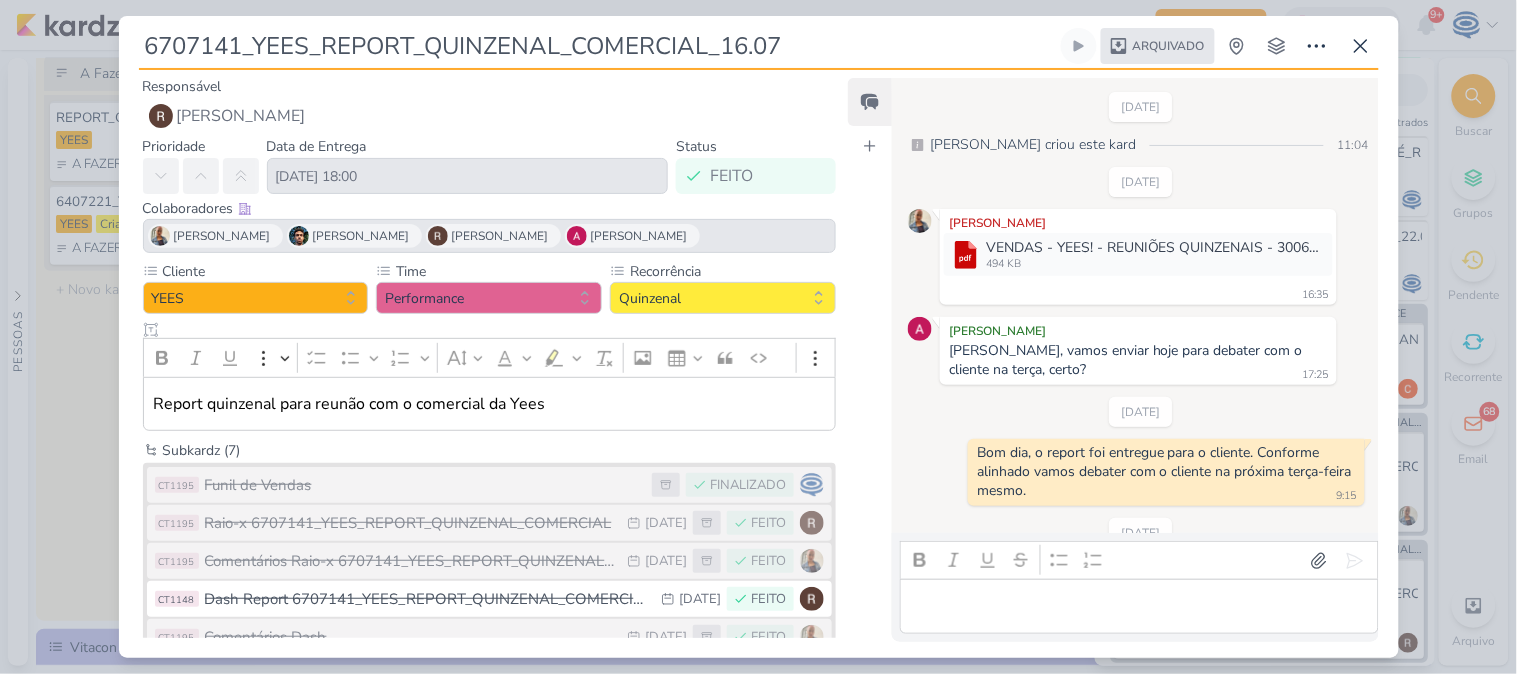 scroll, scrollTop: 164, scrollLeft: 0, axis: vertical 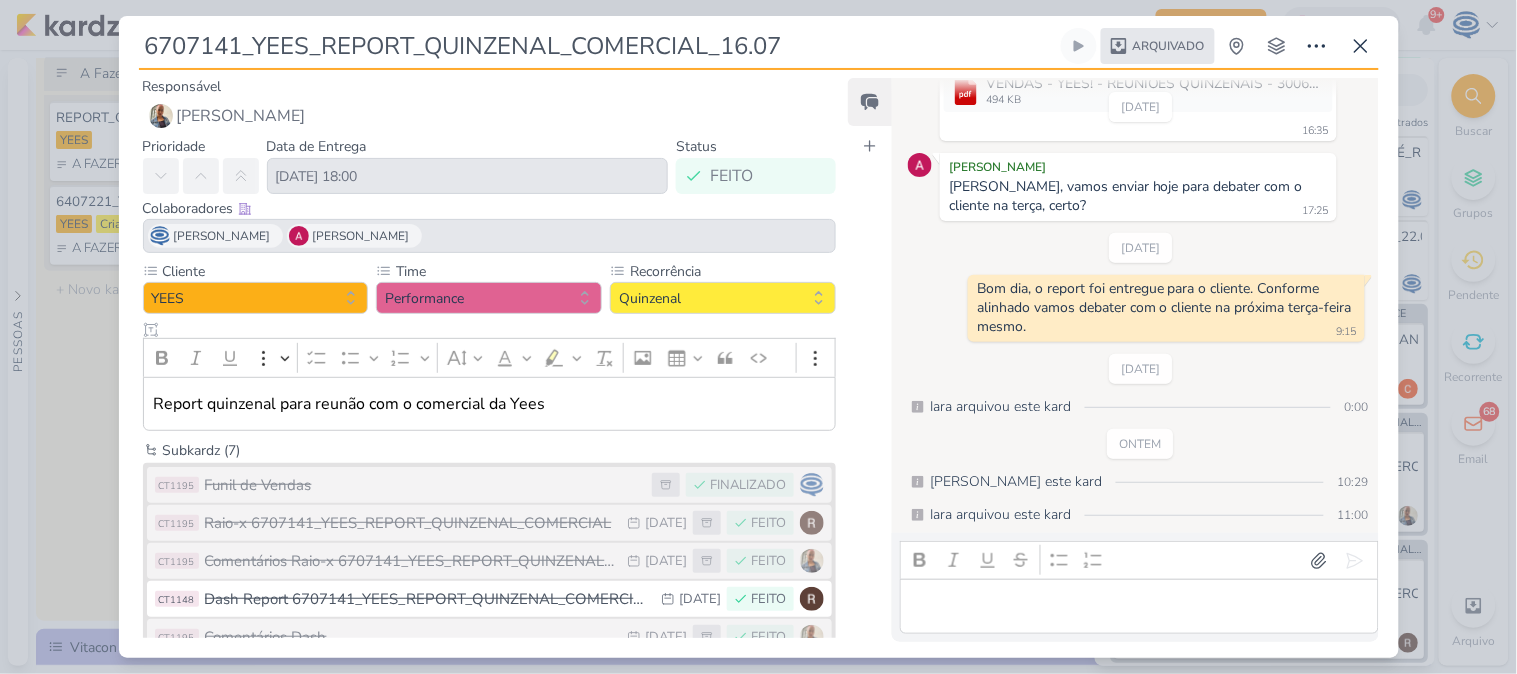 click on "6707141_YEES_REPORT_QUINZENAL_COMERCIAL_16.07
Arquivado" at bounding box center (759, 337) 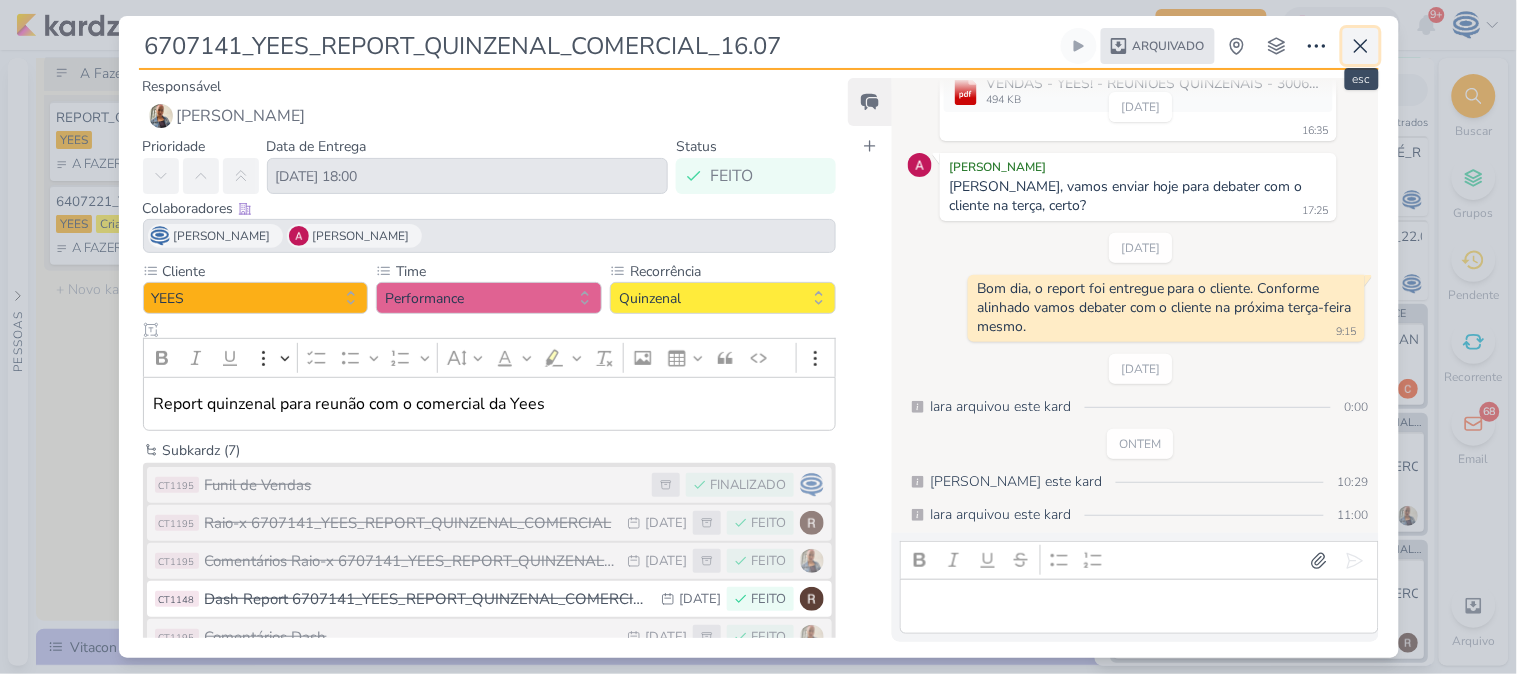 click 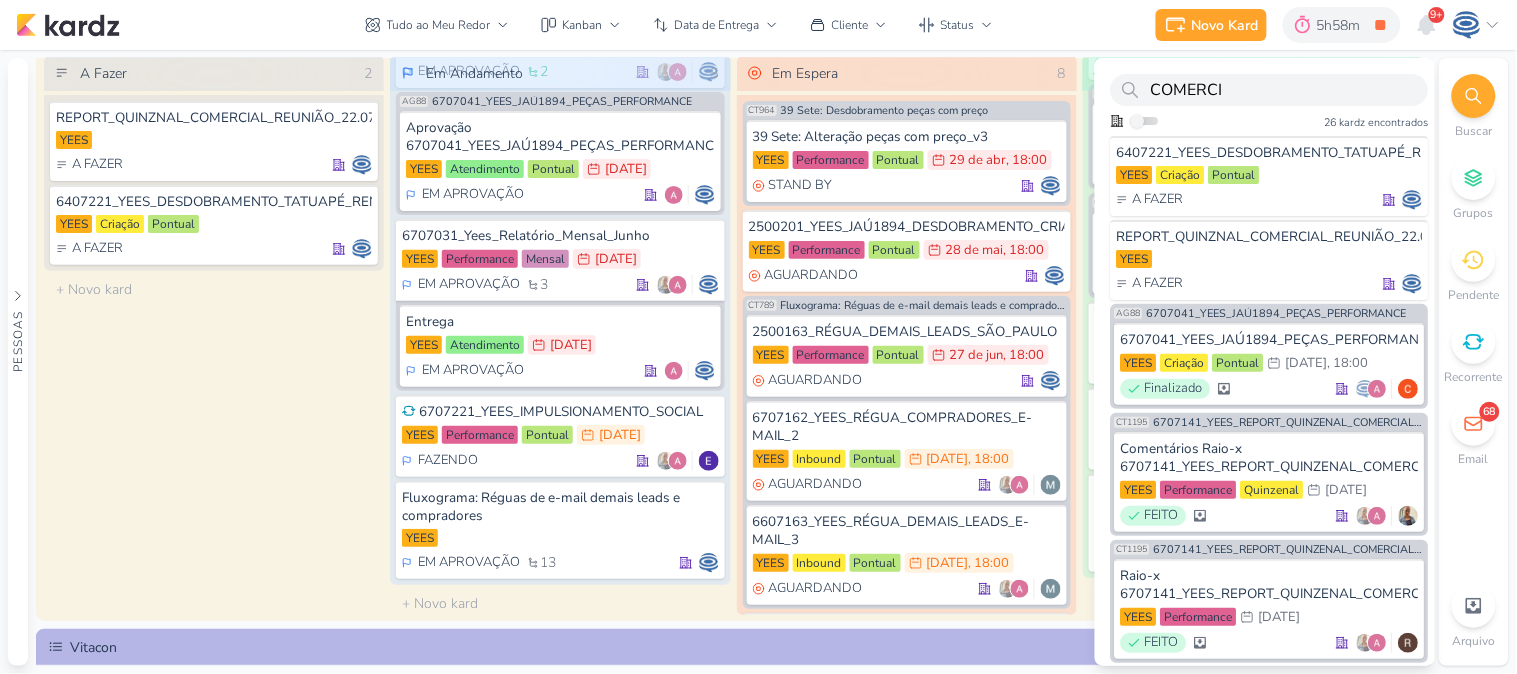 click 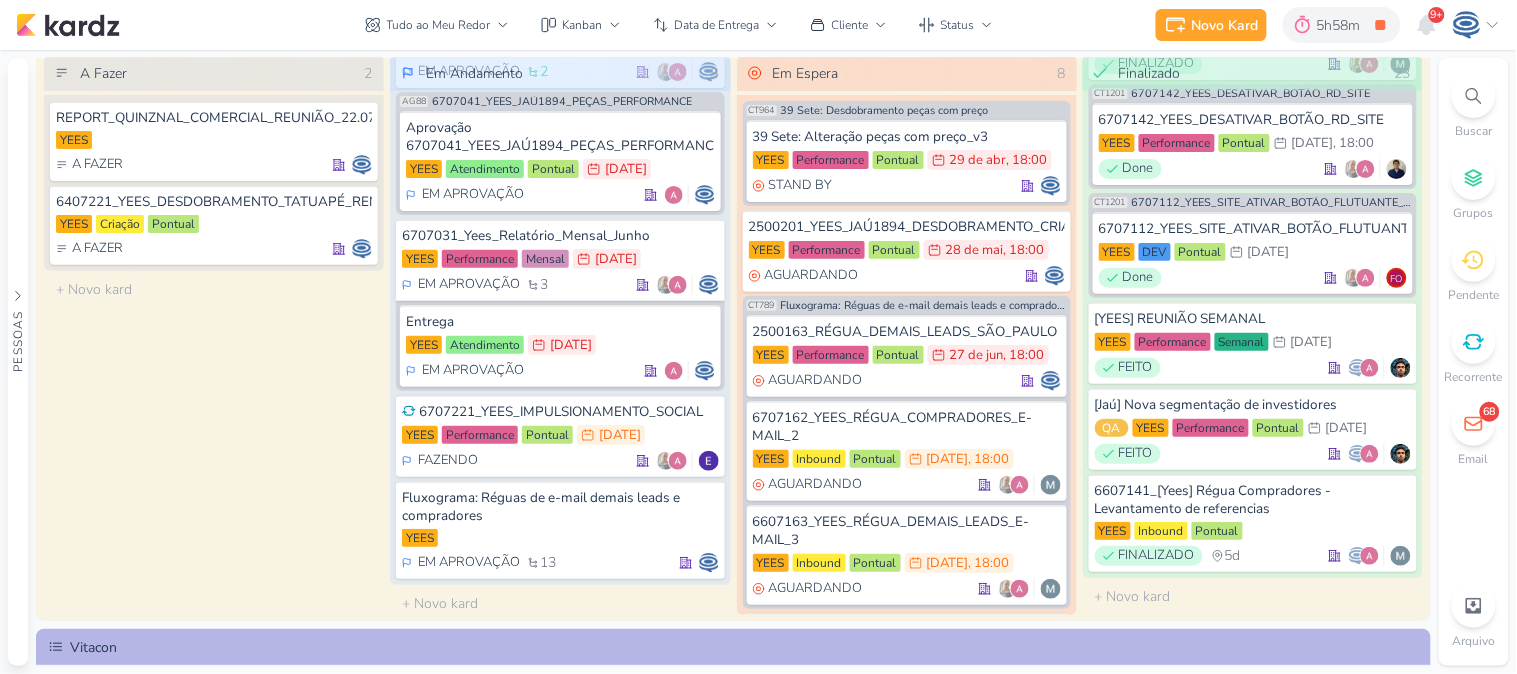 click on "68" at bounding box center [1490, 412] 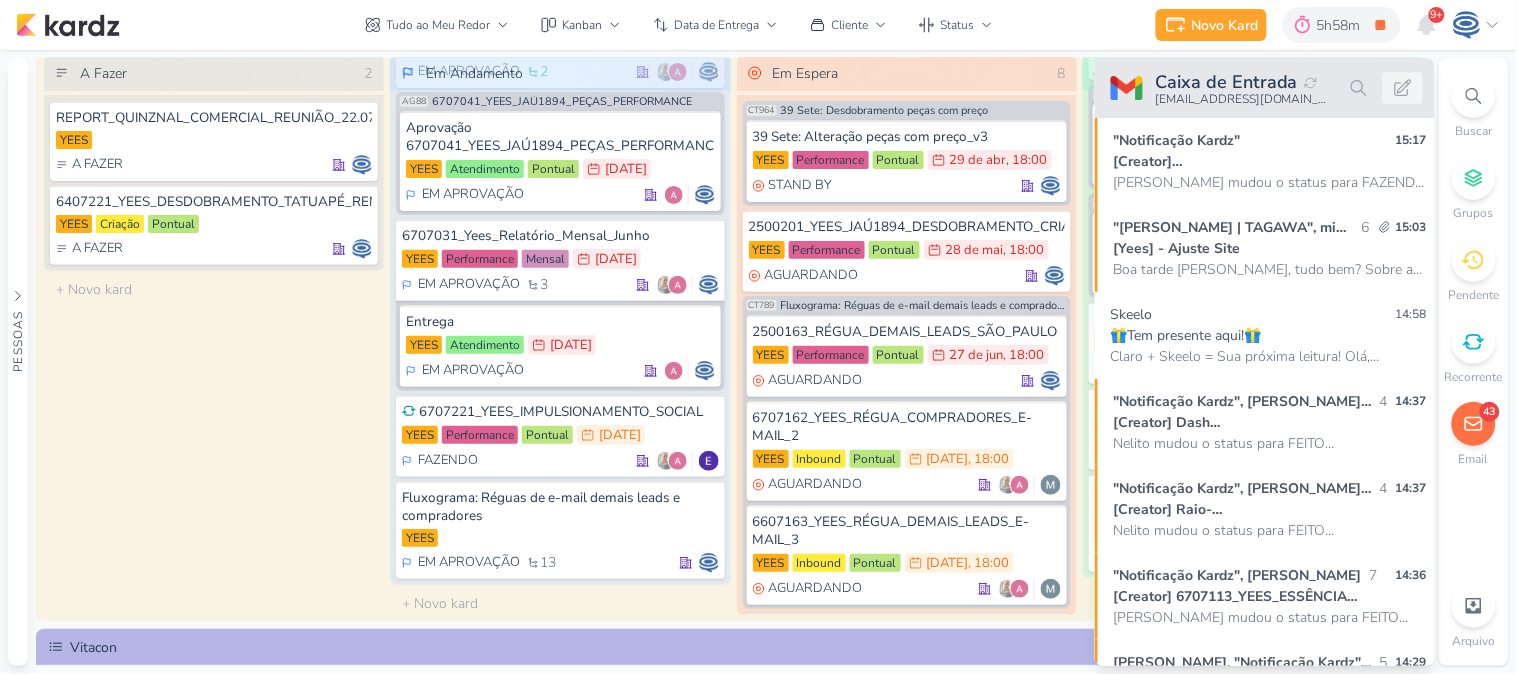click on "43" at bounding box center [1490, 412] 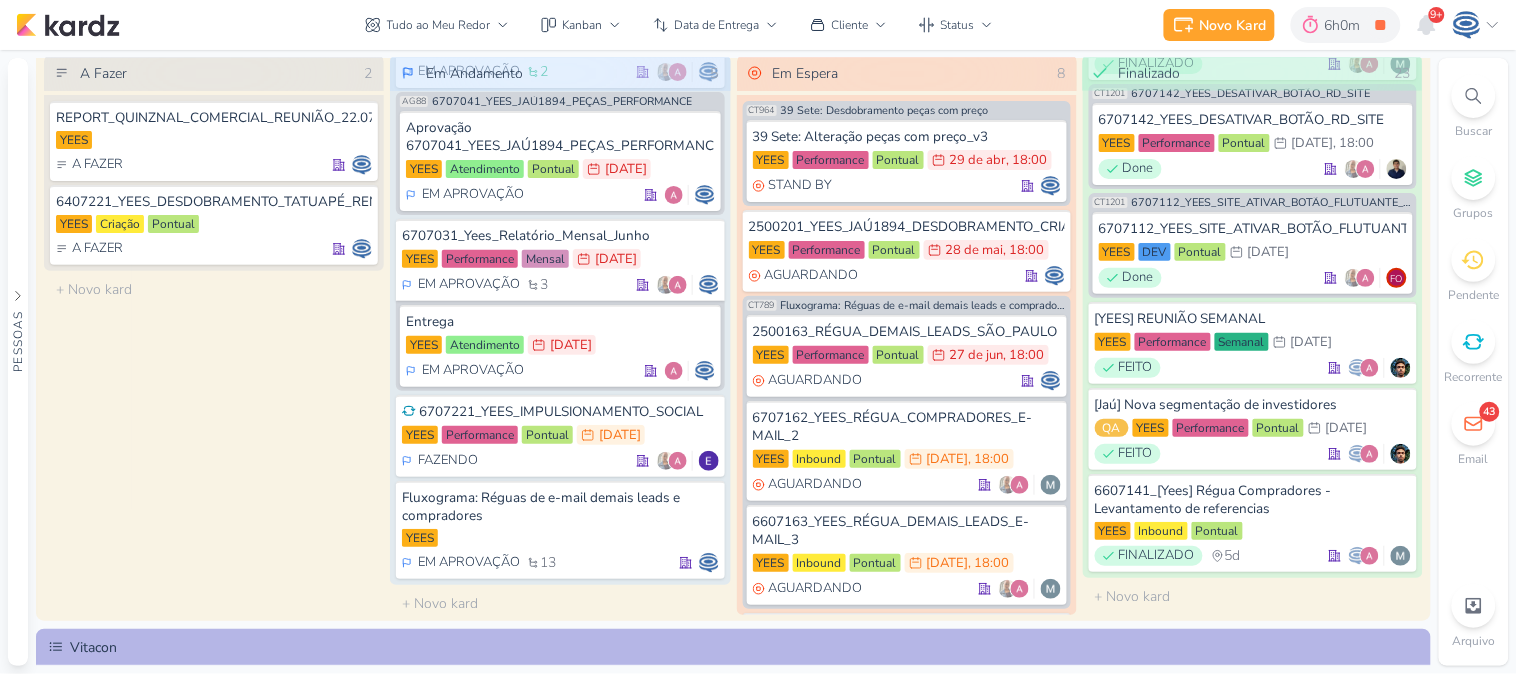 click at bounding box center (1474, 96) 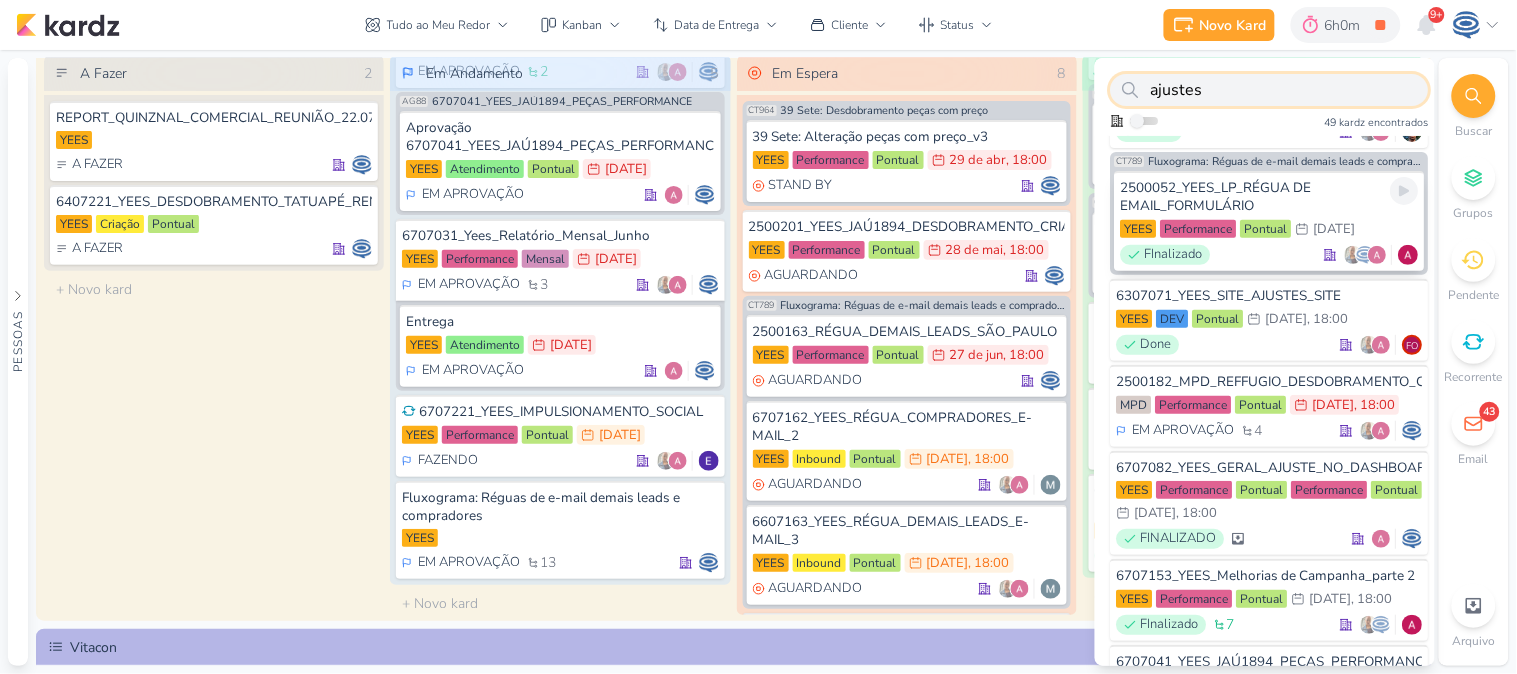 scroll, scrollTop: 92, scrollLeft: 0, axis: vertical 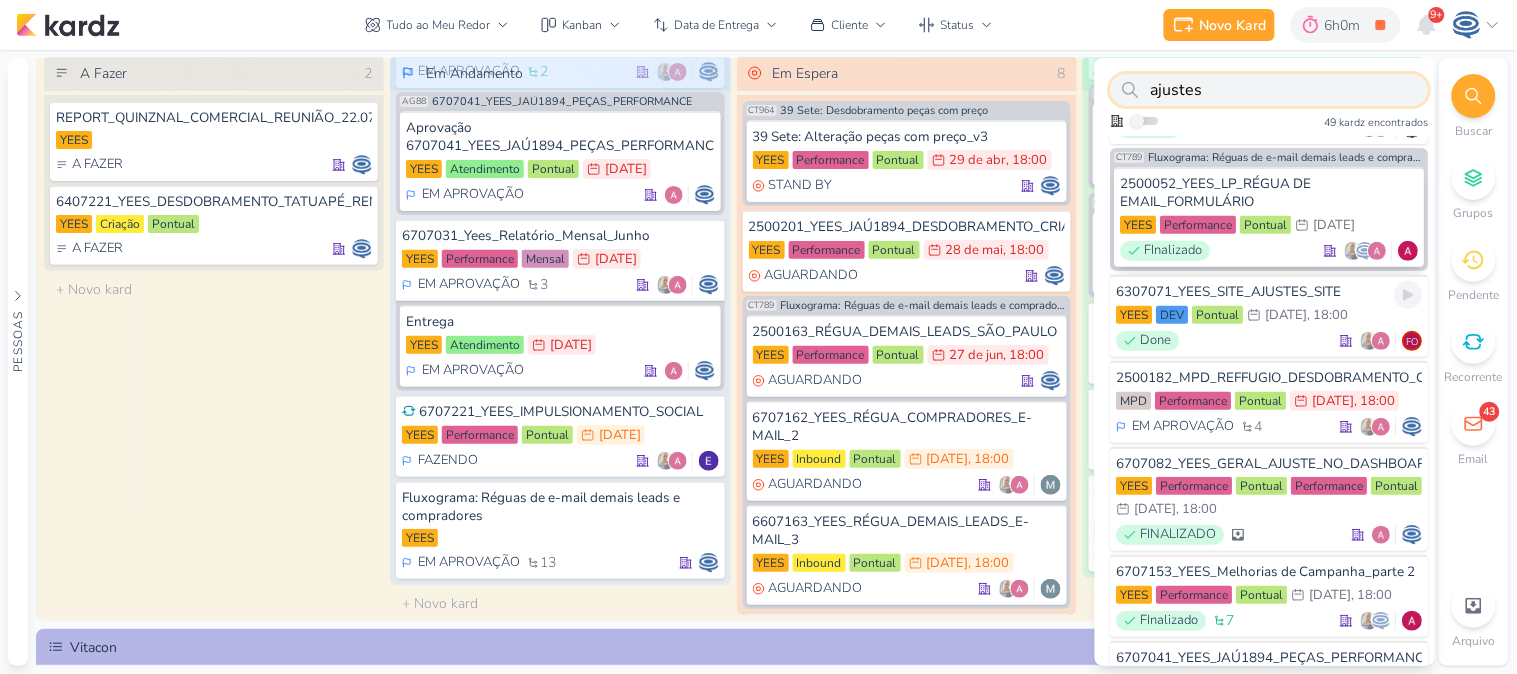 type on "ajustes" 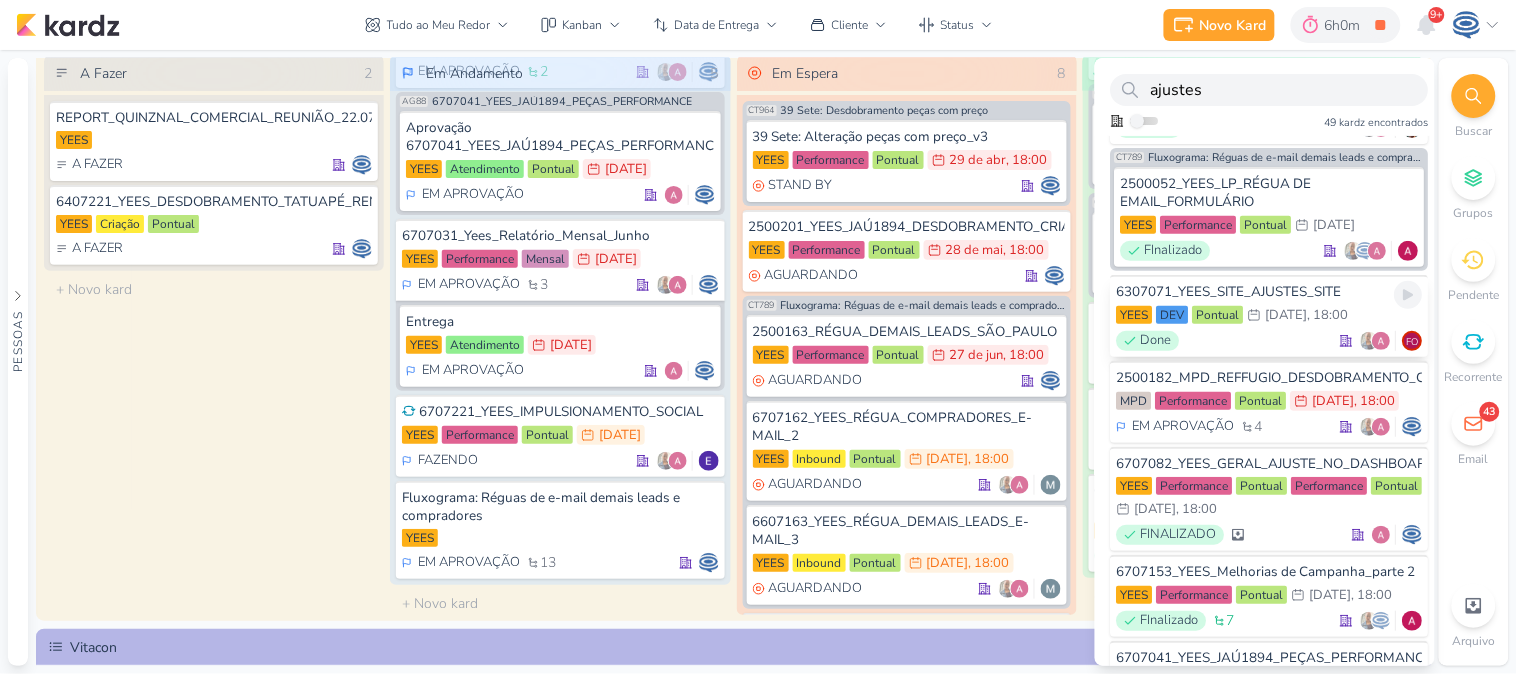 click on "6307071_YEES_SITE_AJUSTES_SITE" at bounding box center [1270, 292] 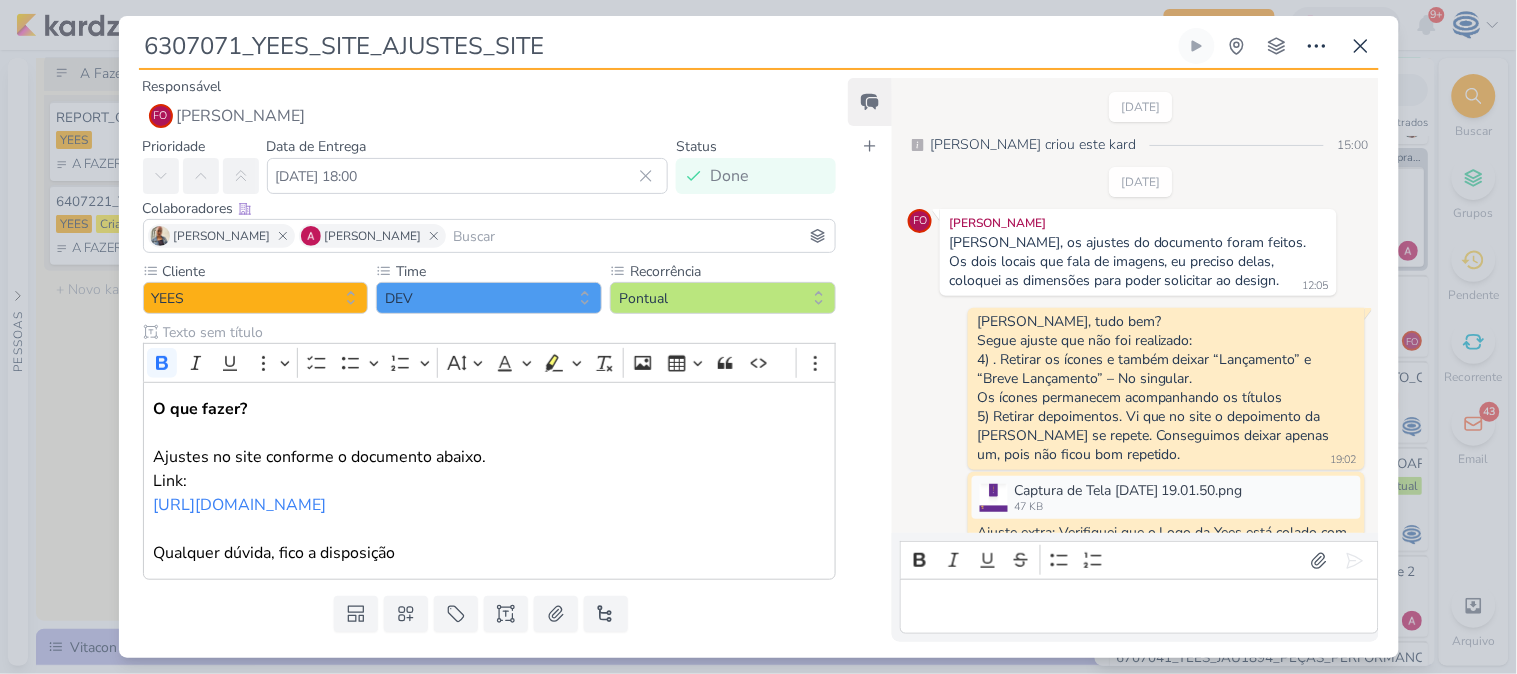 scroll, scrollTop: 316, scrollLeft: 0, axis: vertical 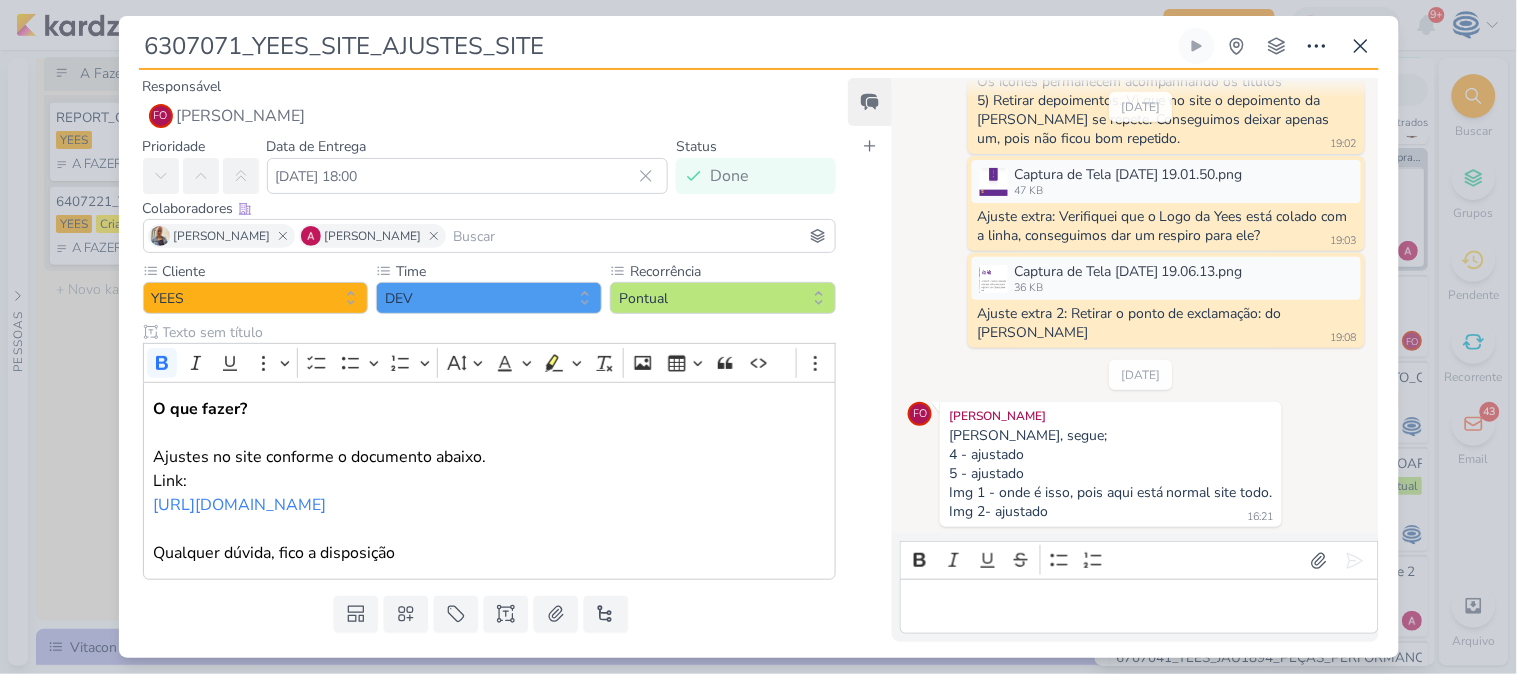 drag, startPoint x: 587, startPoint y: 58, endPoint x: 118, endPoint y: 51, distance: 469.05225 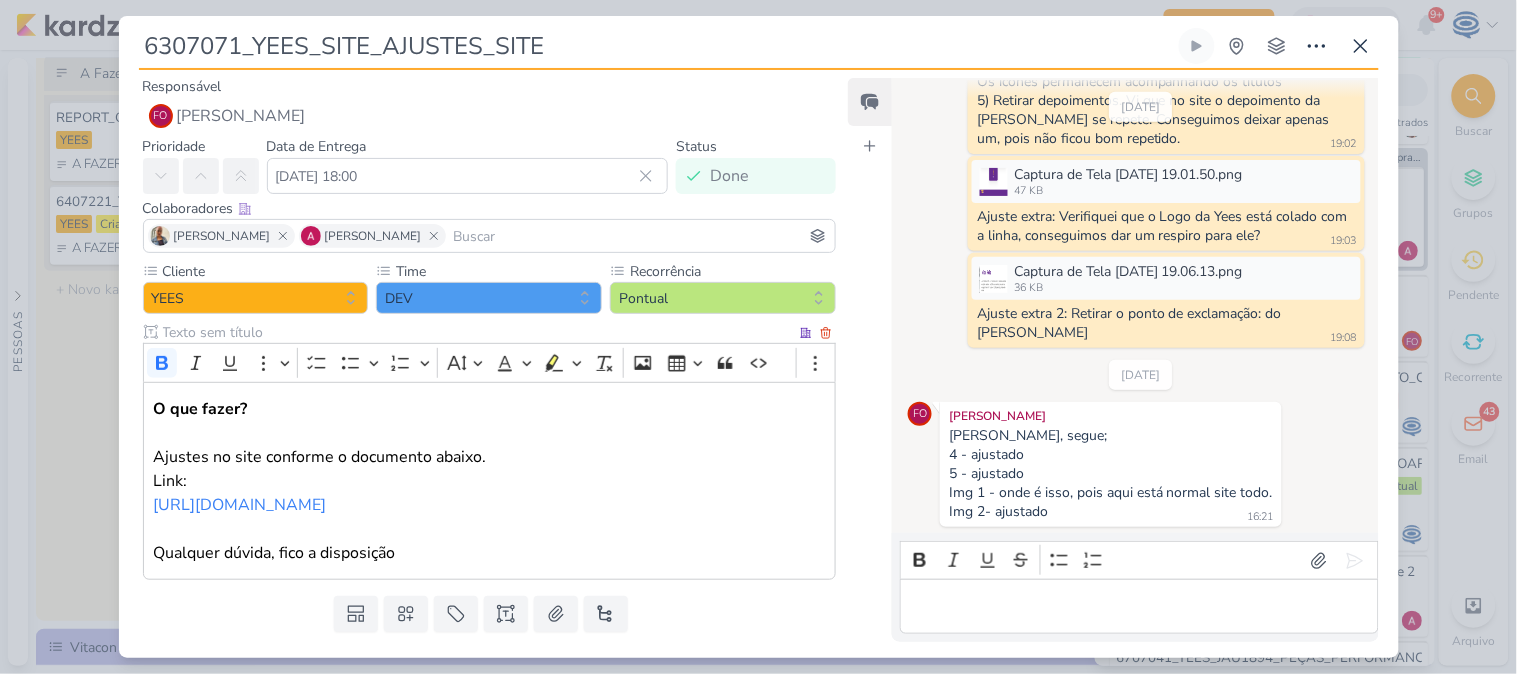 scroll, scrollTop: 77, scrollLeft: 0, axis: vertical 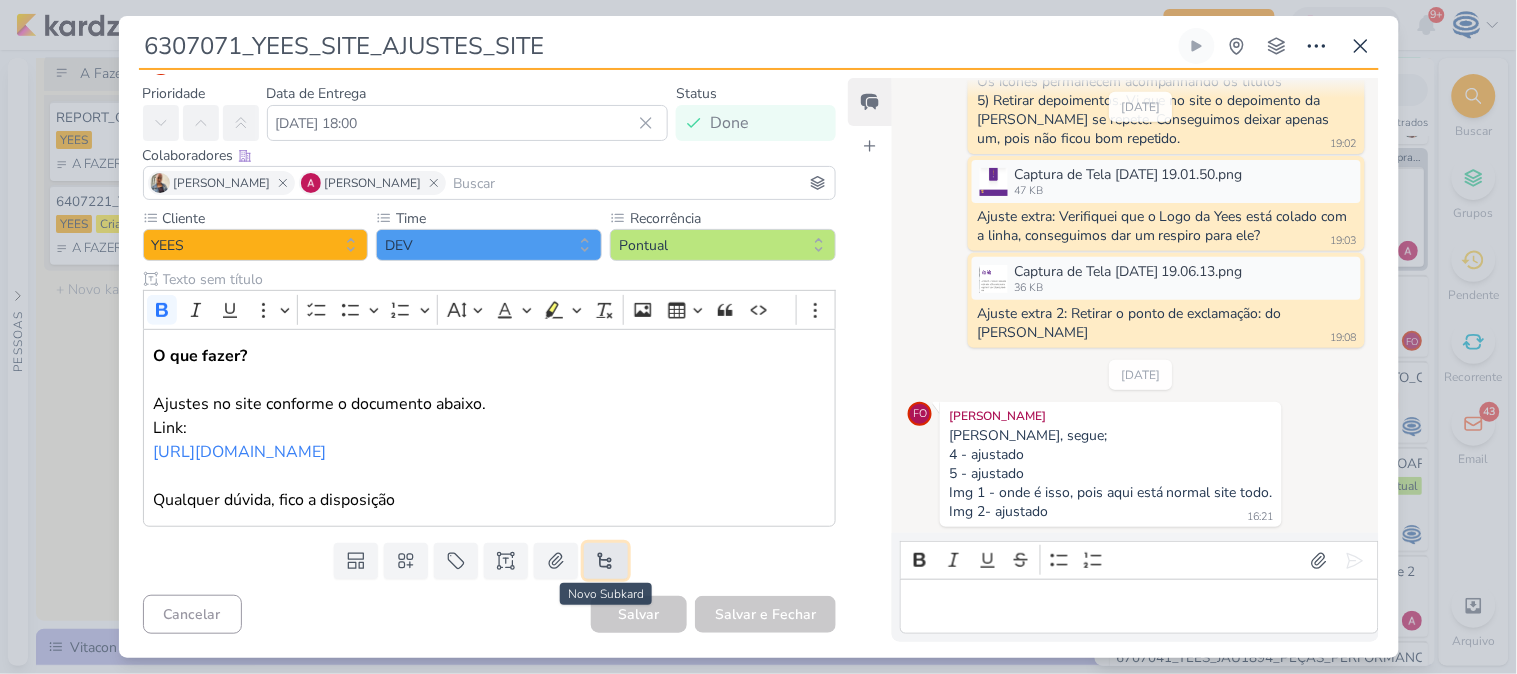 click at bounding box center (606, 561) 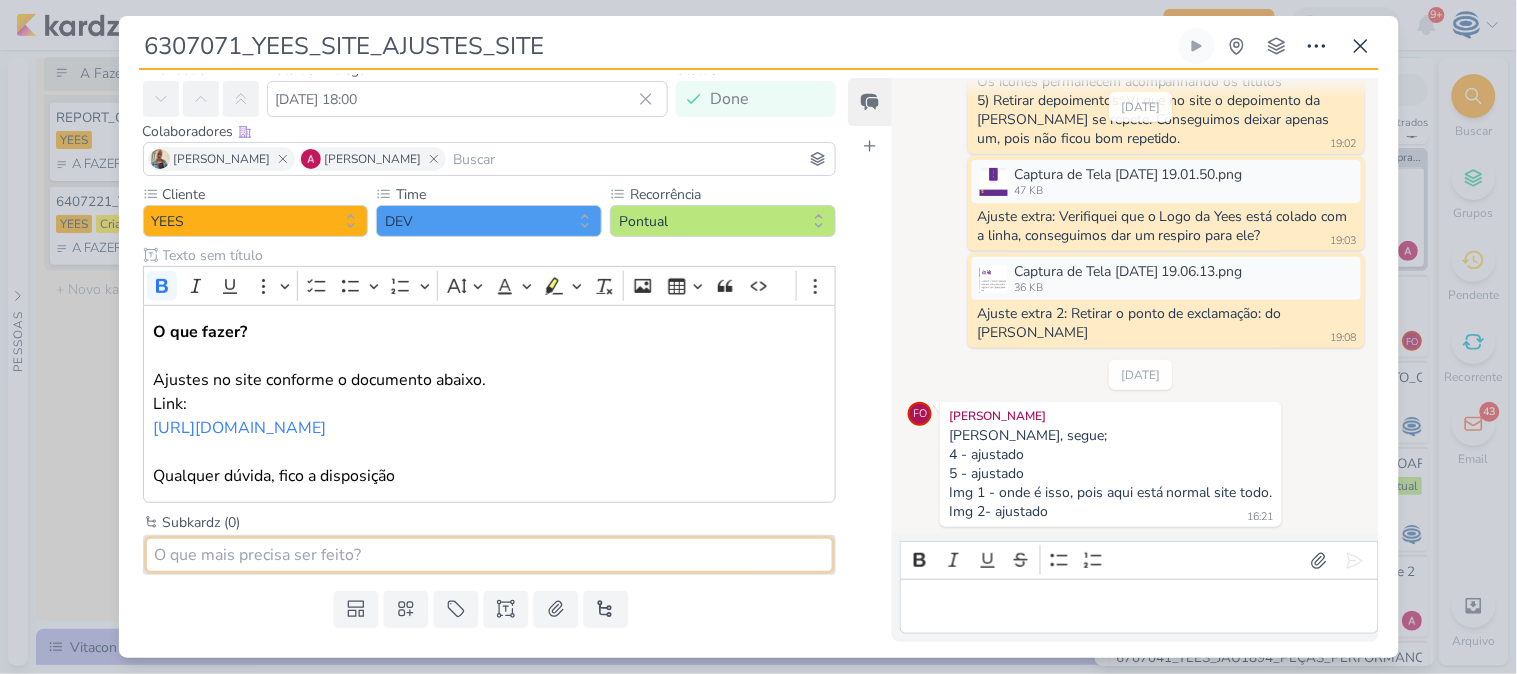 paste on "6307071_YEES_SITE_AJUSTES_SITE" 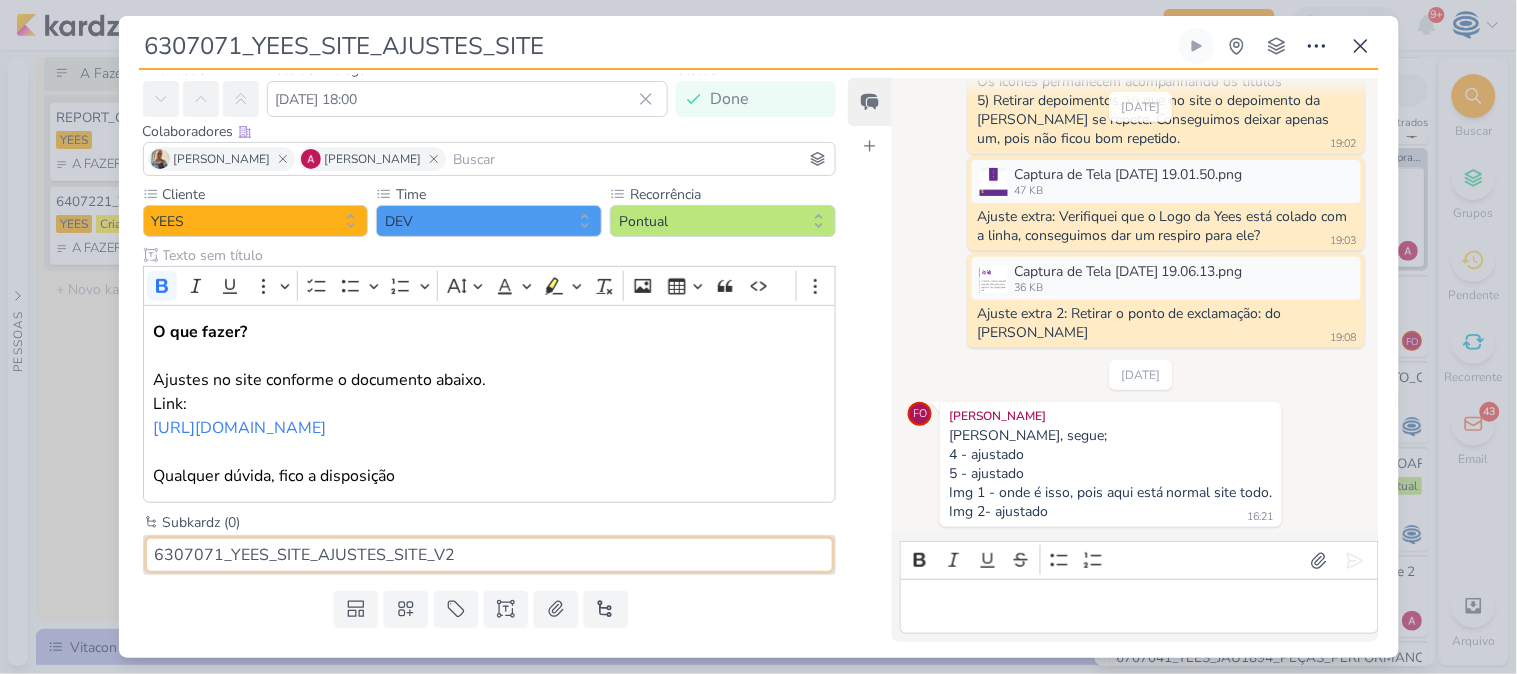 type on "6307071_YEES_SITE_AJUSTES_SITE_V2" 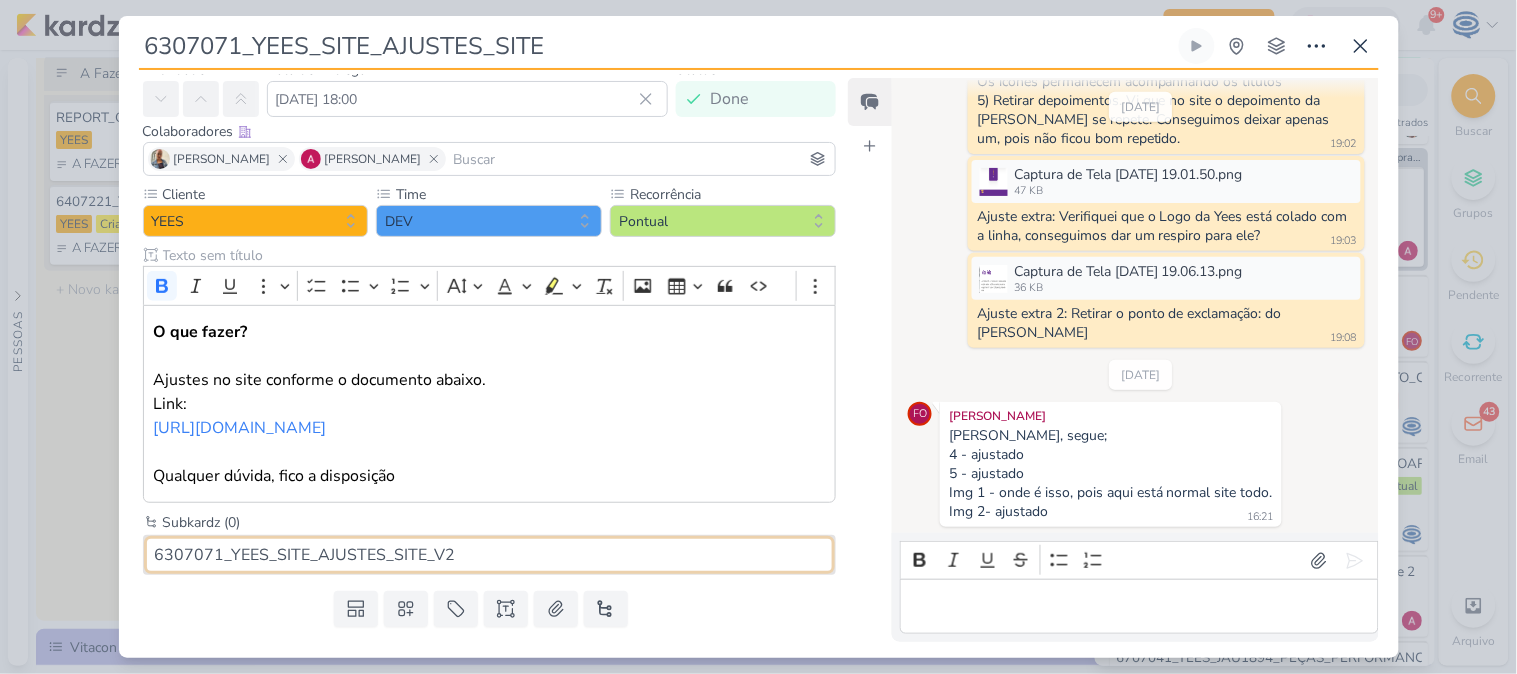 type 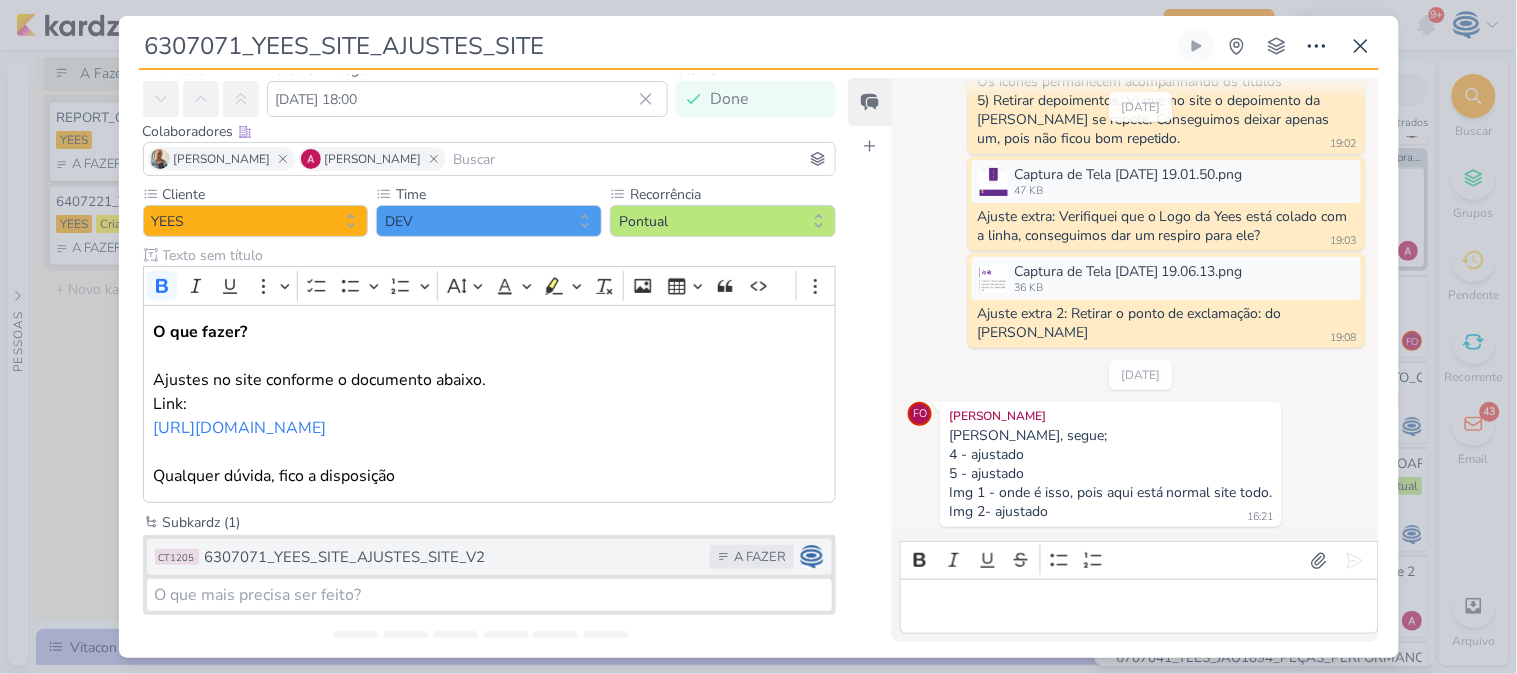 click on "6307071_YEES_SITE_AJUSTES_SITE_V2" at bounding box center (453, 557) 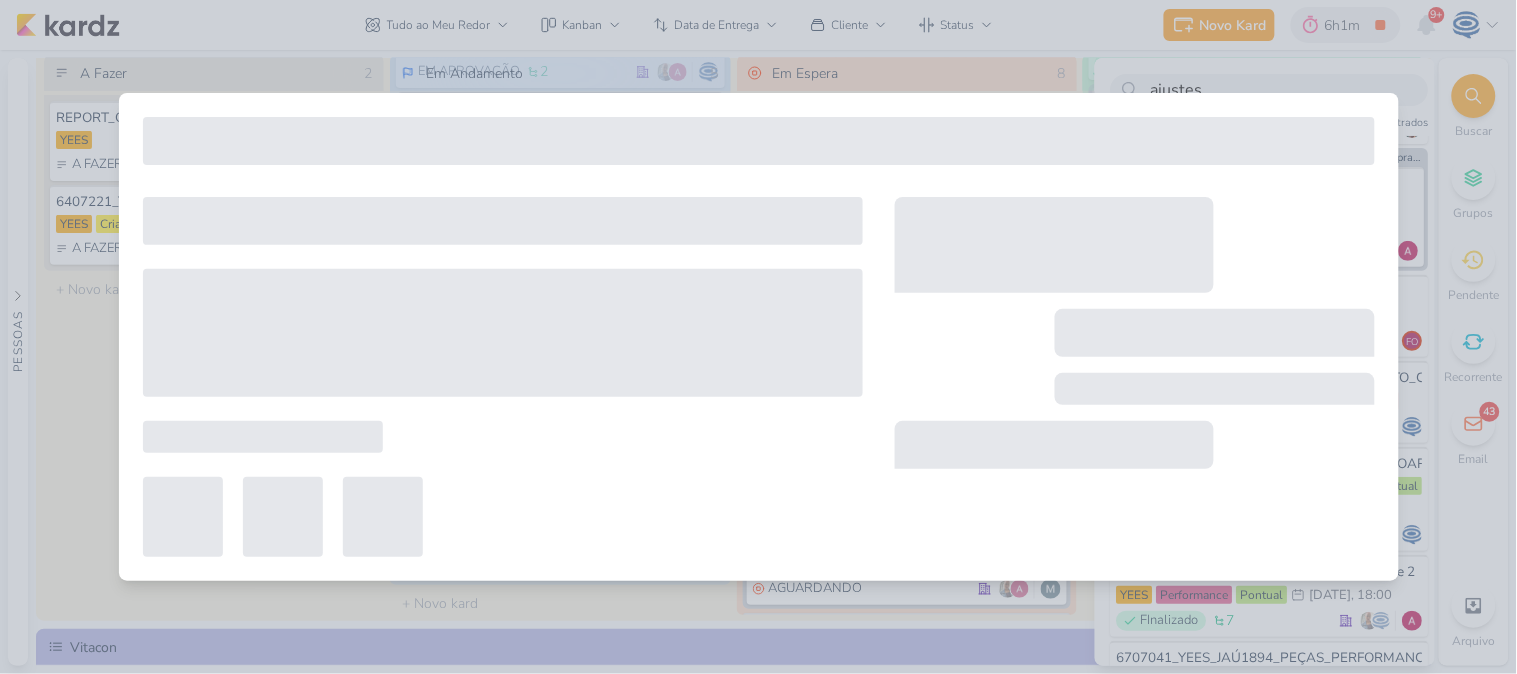 type on "6307071_YEES_SITE_AJUSTES_SITE_V2" 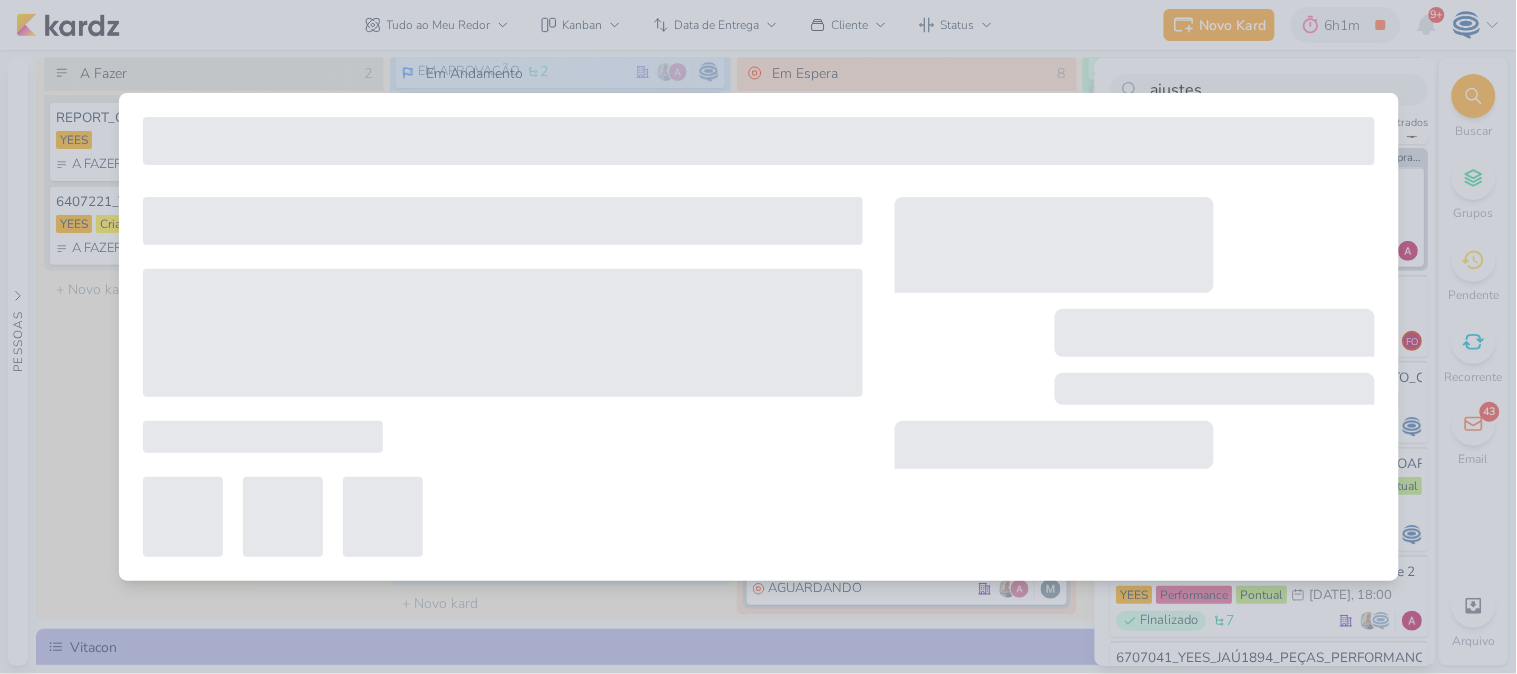 type 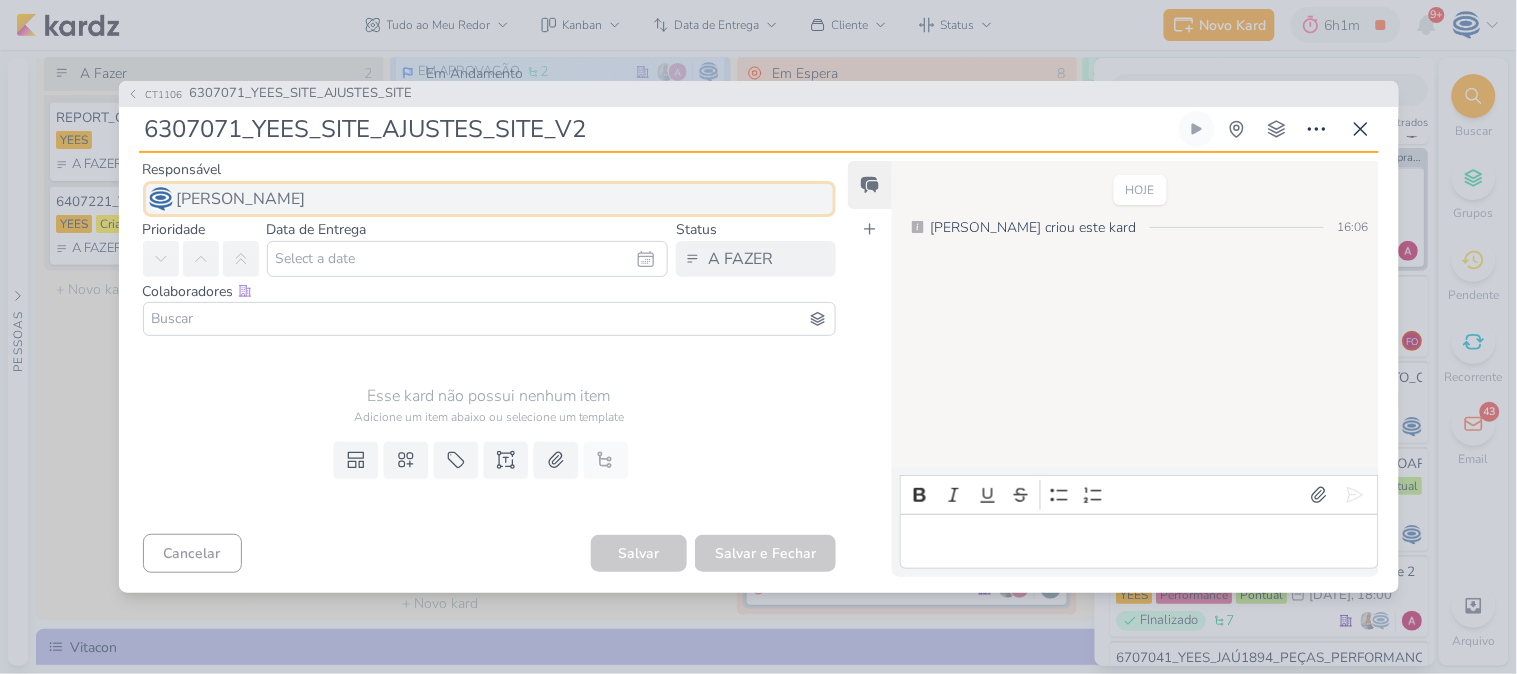 click on "[PERSON_NAME]" at bounding box center (490, 199) 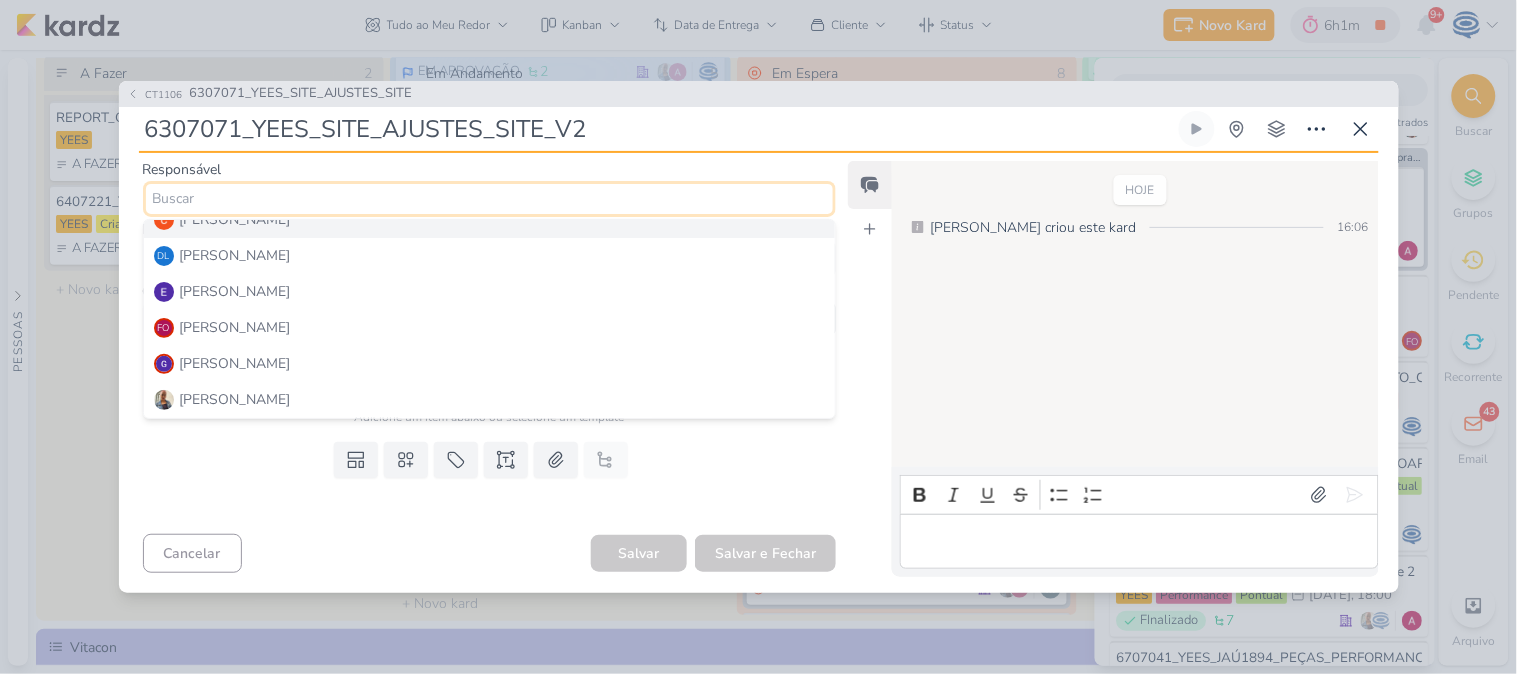 scroll, scrollTop: 178, scrollLeft: 0, axis: vertical 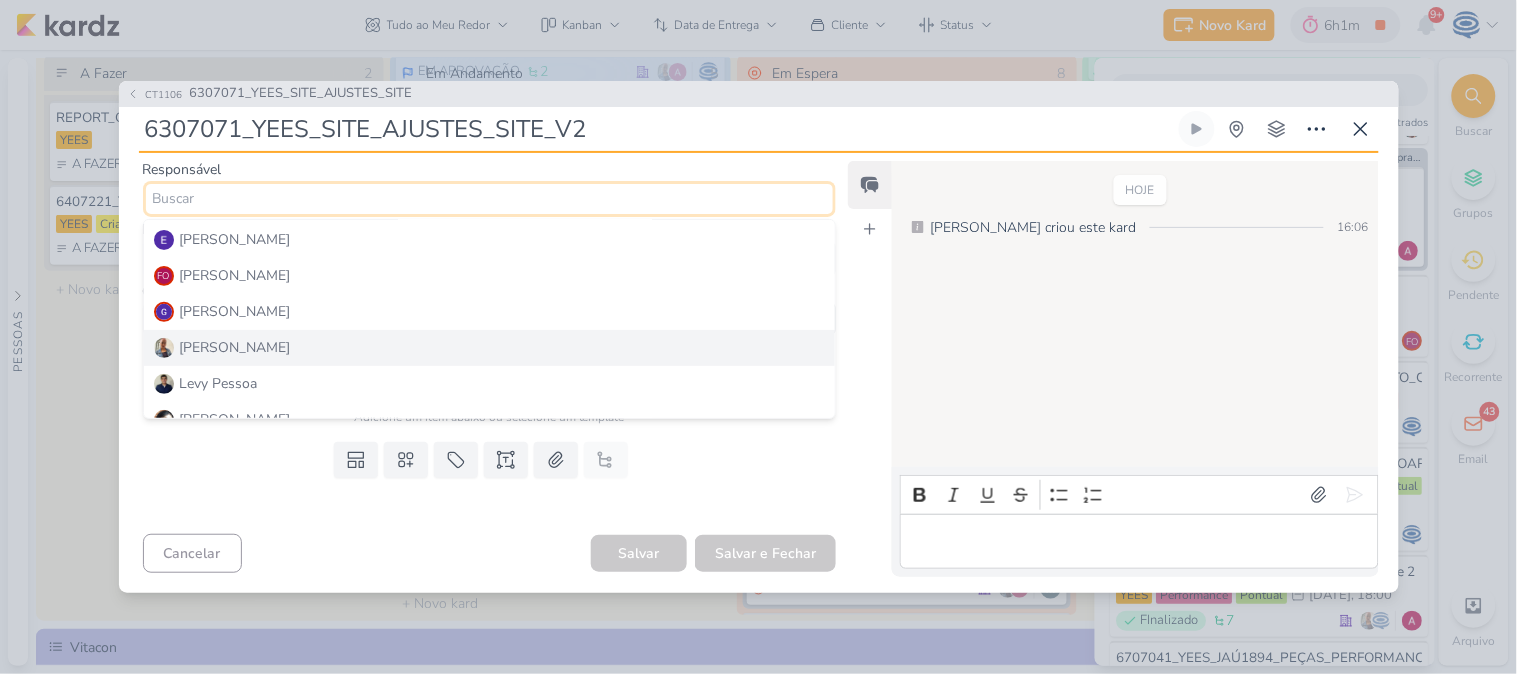 click on "[PERSON_NAME]" at bounding box center (490, 348) 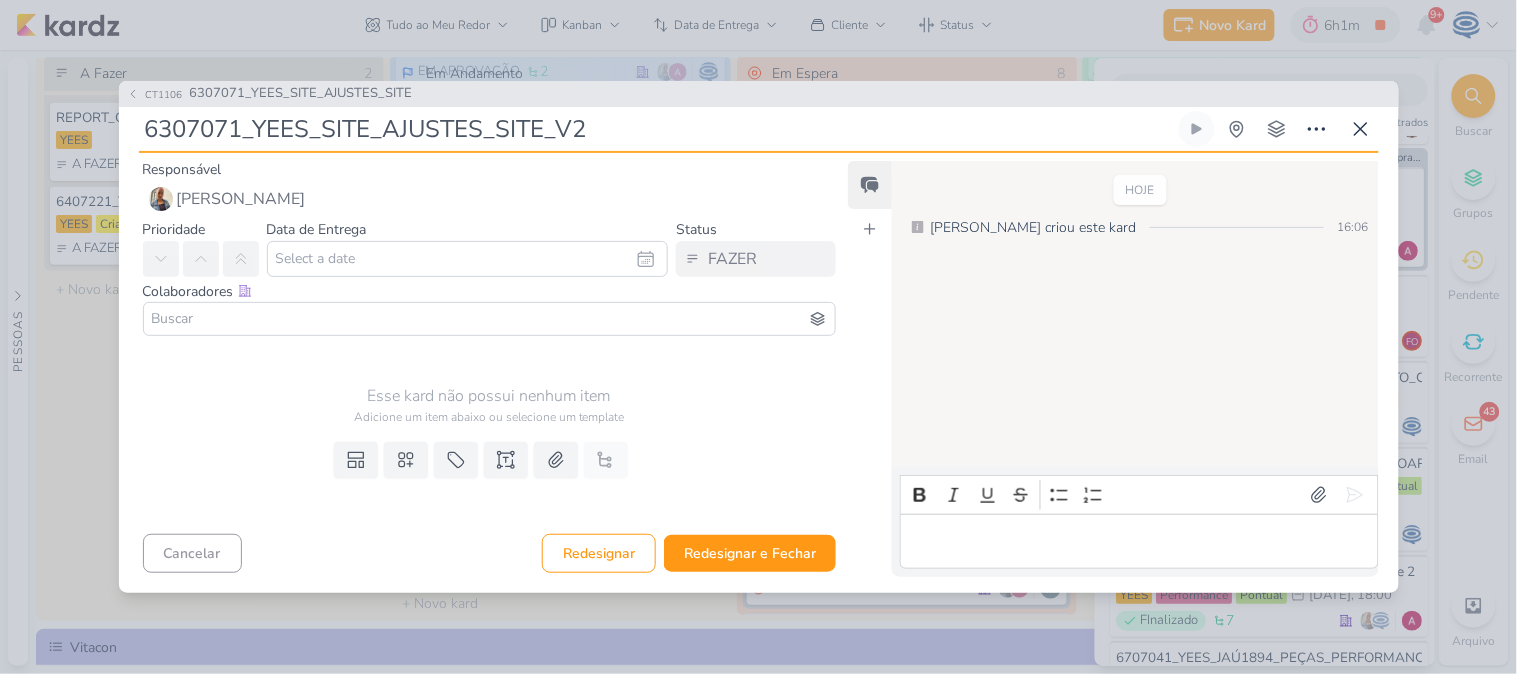 click at bounding box center (490, 319) 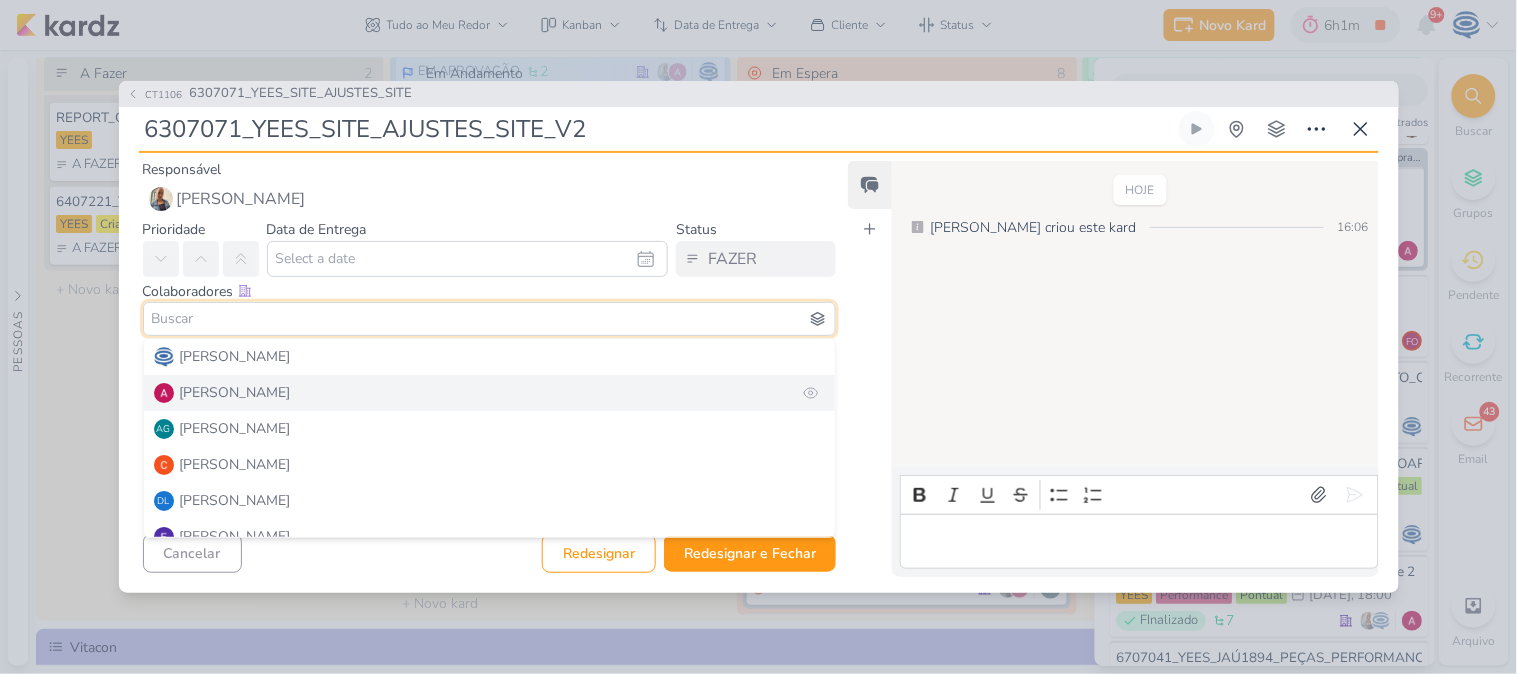 click on "[PERSON_NAME]" at bounding box center [235, 392] 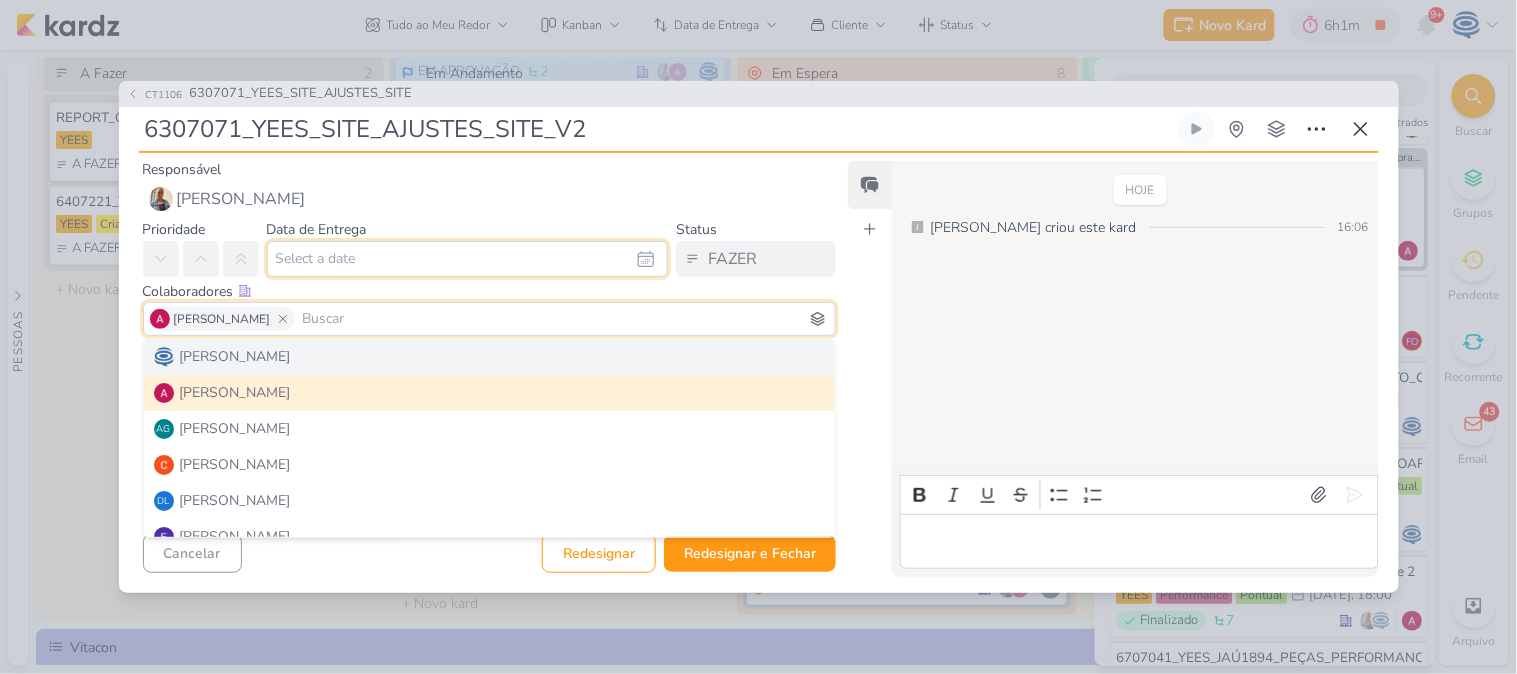 click at bounding box center (468, 259) 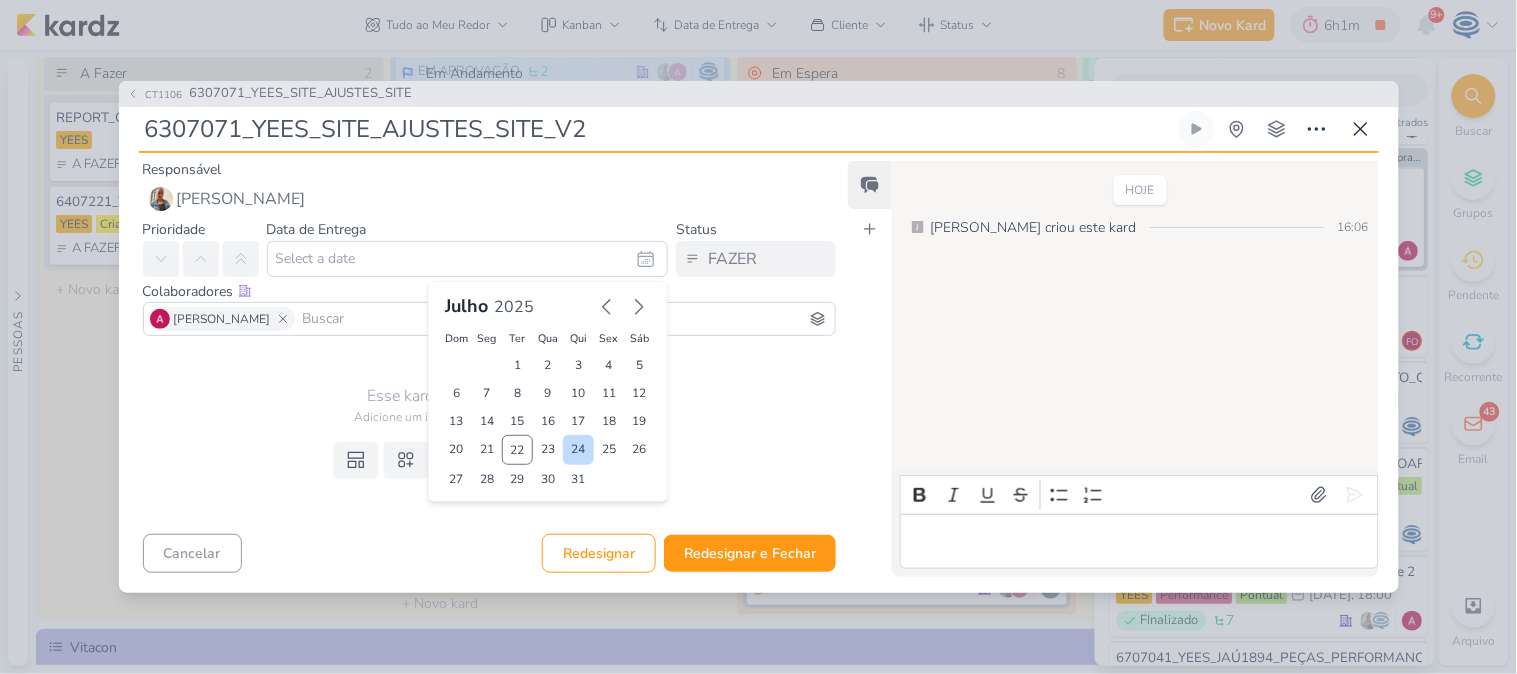 click on "24" at bounding box center (578, 450) 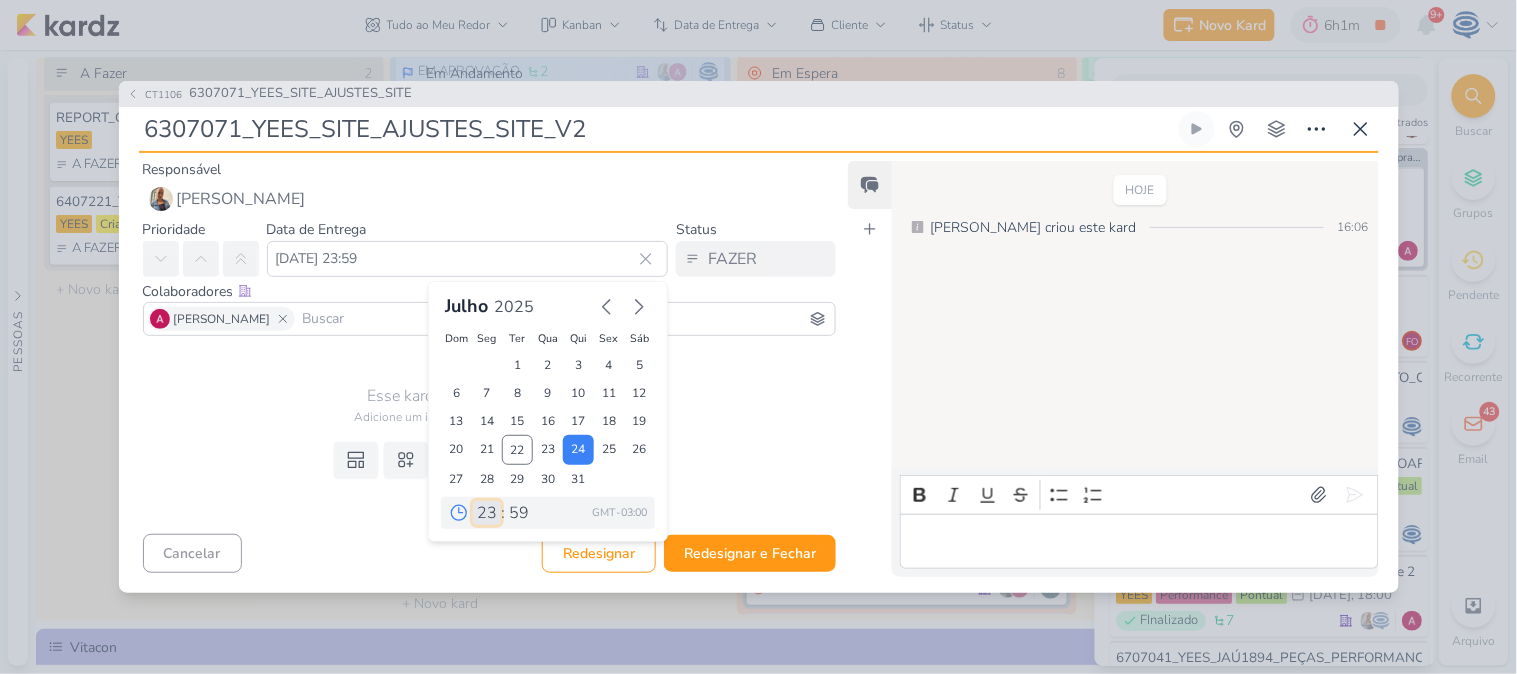 click on "00 01 02 03 04 05 06 07 08 09 10 11 12 13 14 15 16 17 18 19 20 21 22 23" at bounding box center [487, 513] 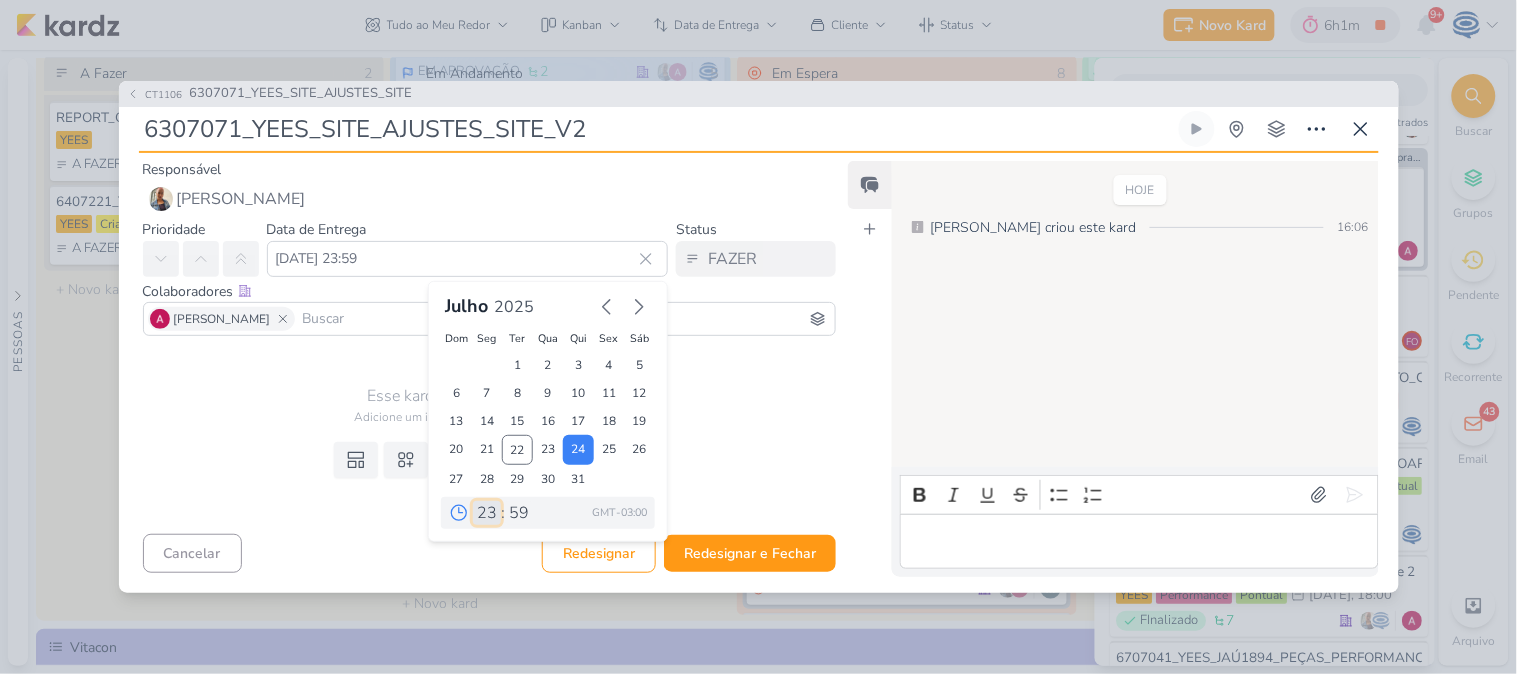 select on "16" 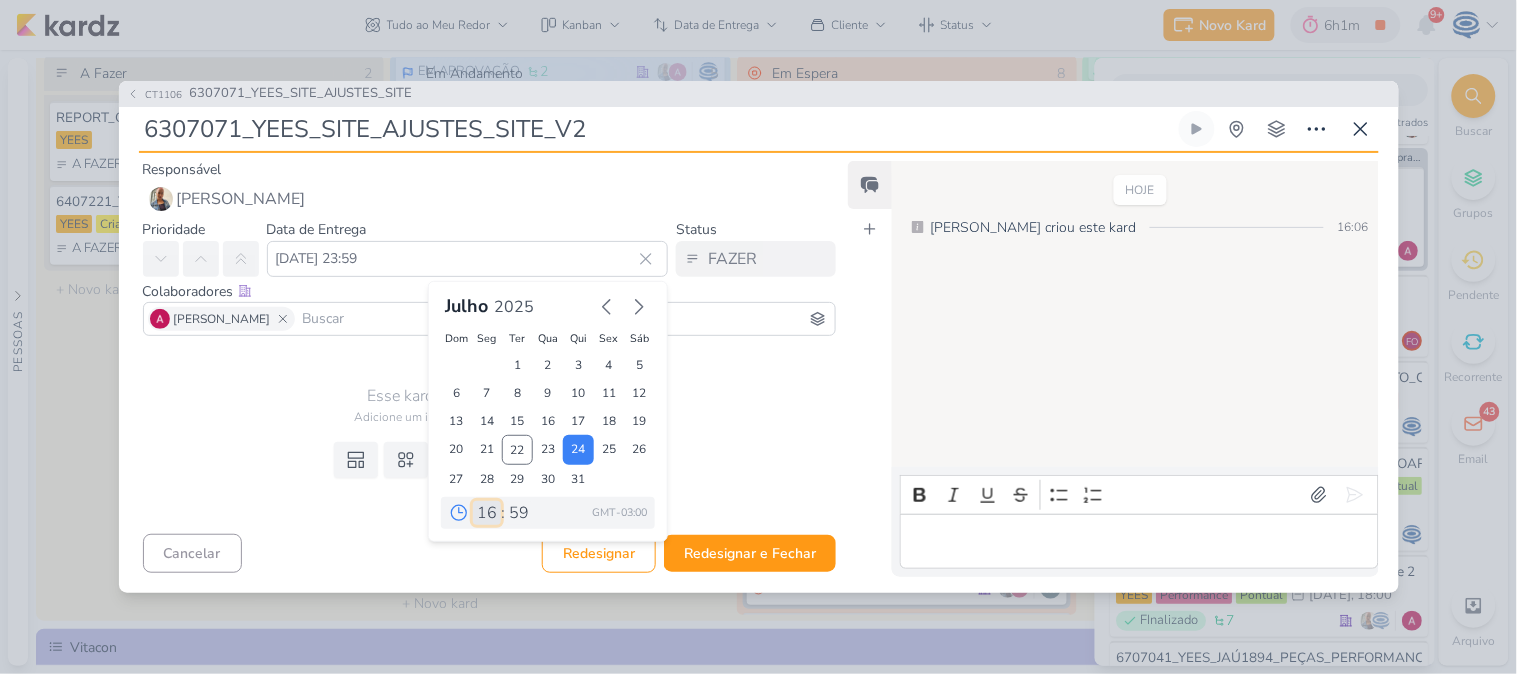 click on "00 01 02 03 04 05 06 07 08 09 10 11 12 13 14 15 16 17 18 19 20 21 22 23" at bounding box center [487, 513] 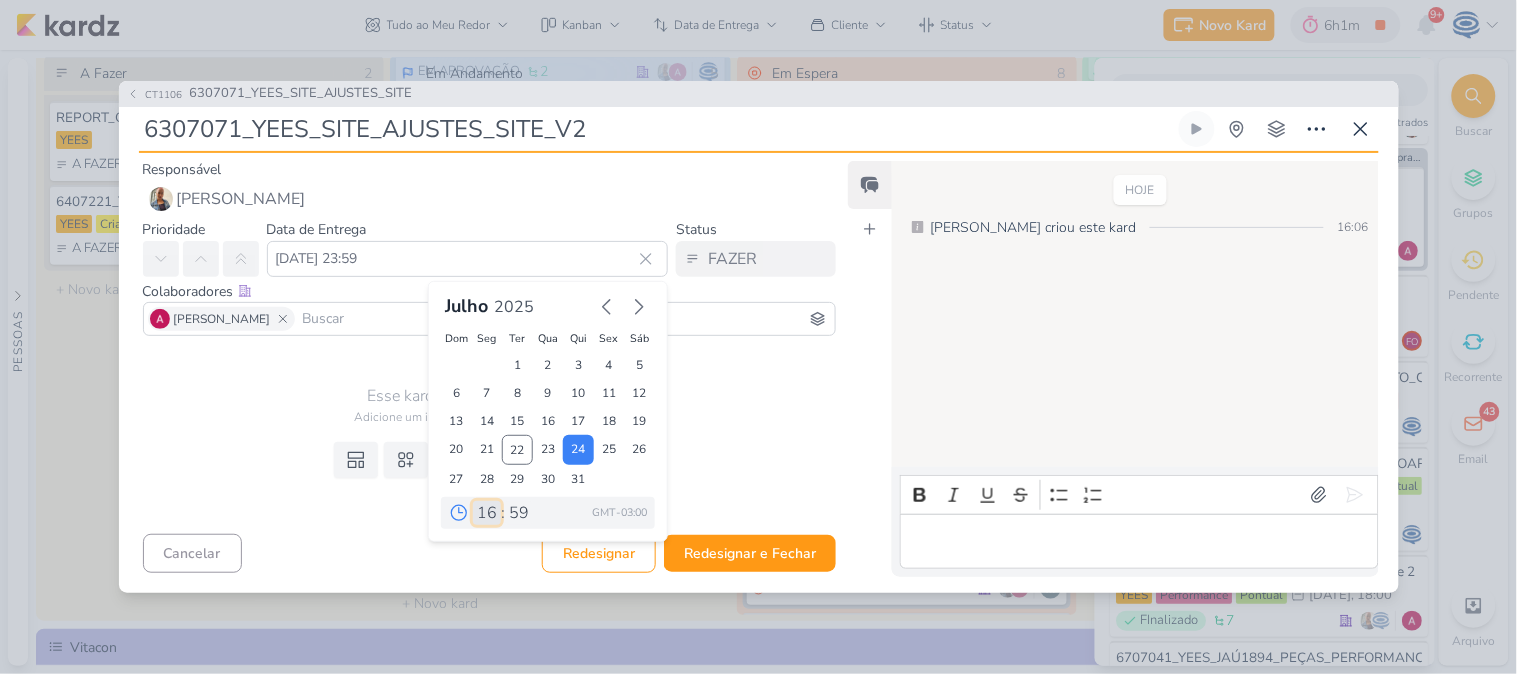 type on "24 de julho de 2025 às 16:59" 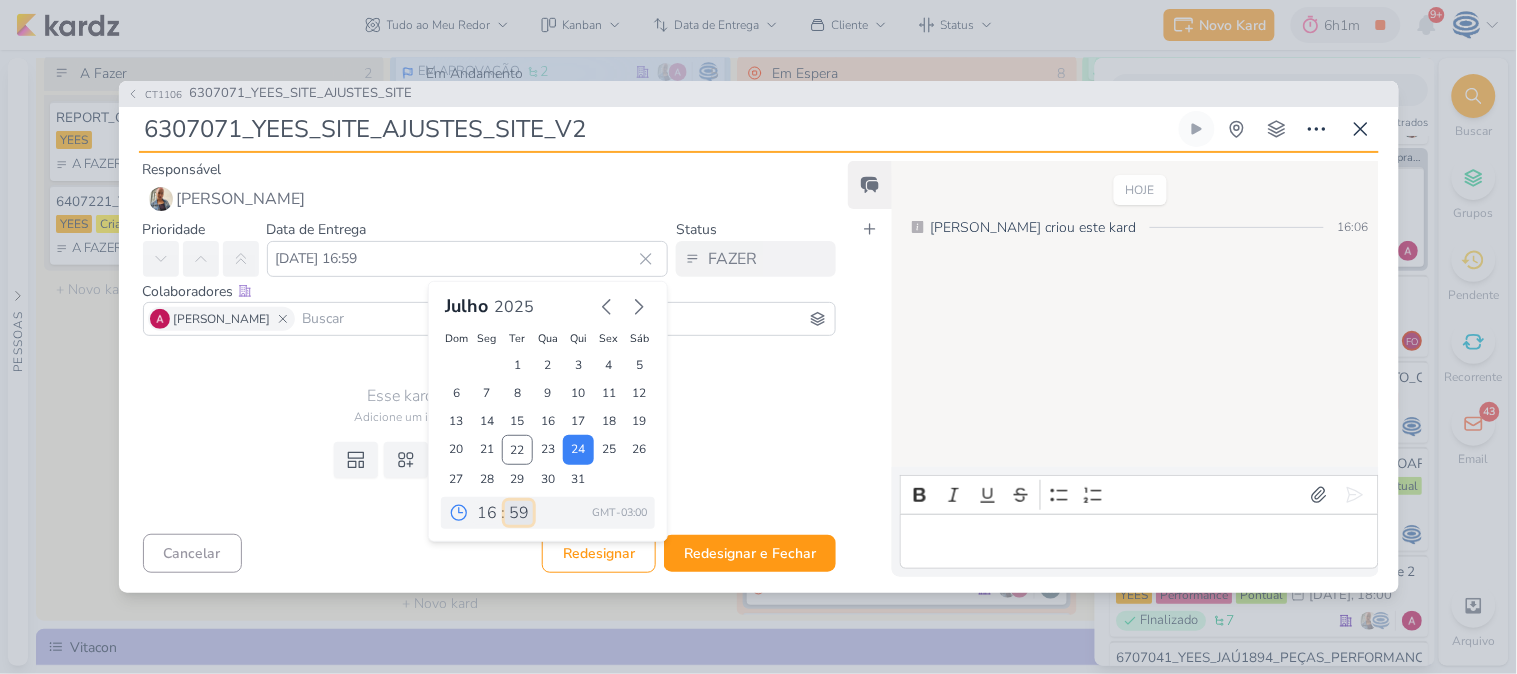 click on "00 05 10 15 20 25 30 35 40 45 50 55
59" at bounding box center [519, 513] 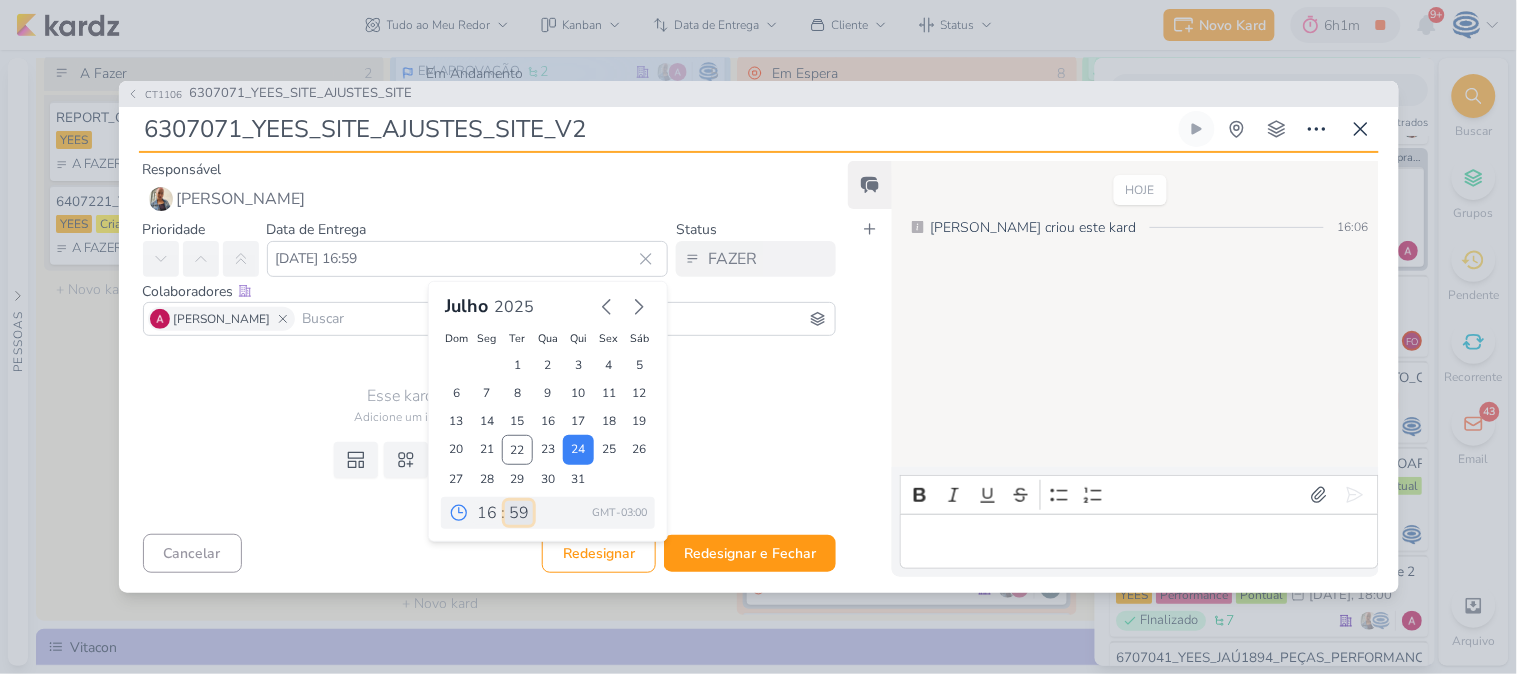 select on "0" 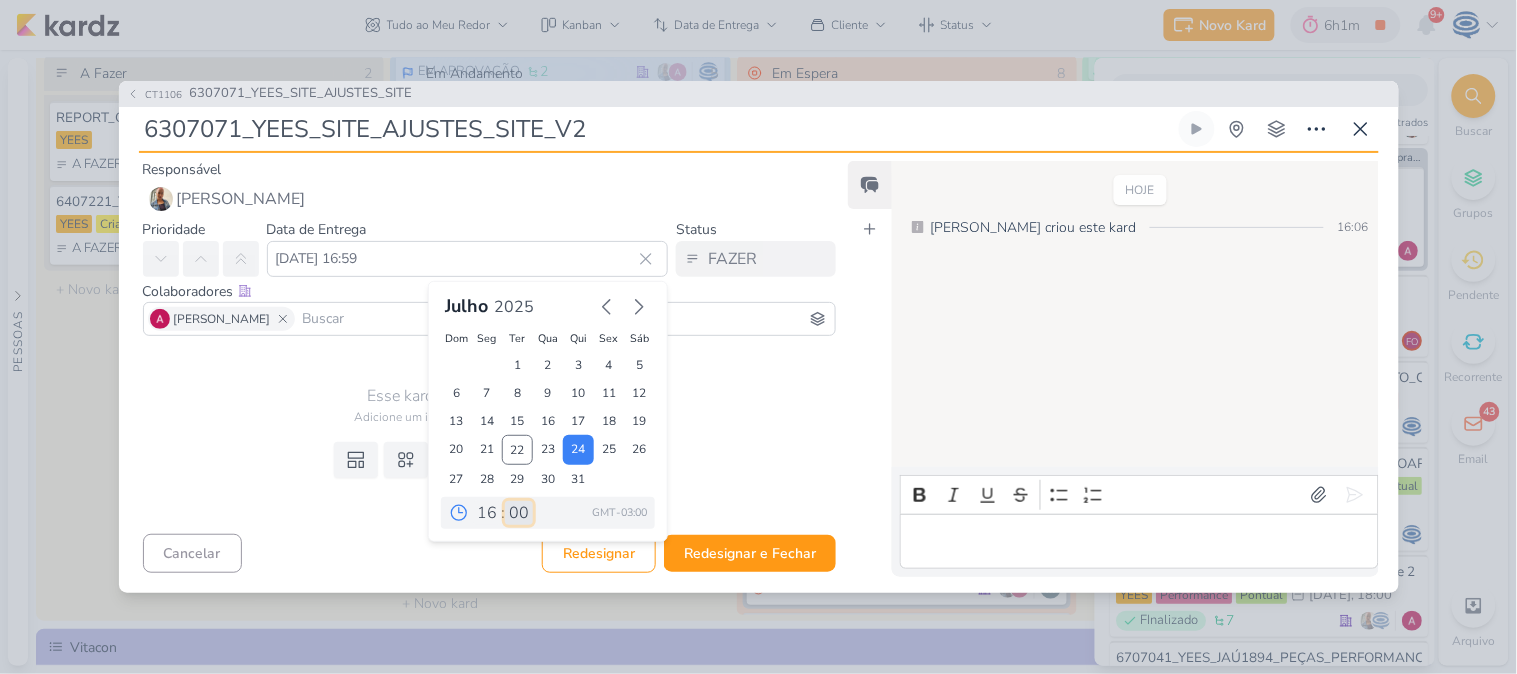 click on "00 05 10 15 20 25 30 35 40 45 50 55
59" at bounding box center [519, 513] 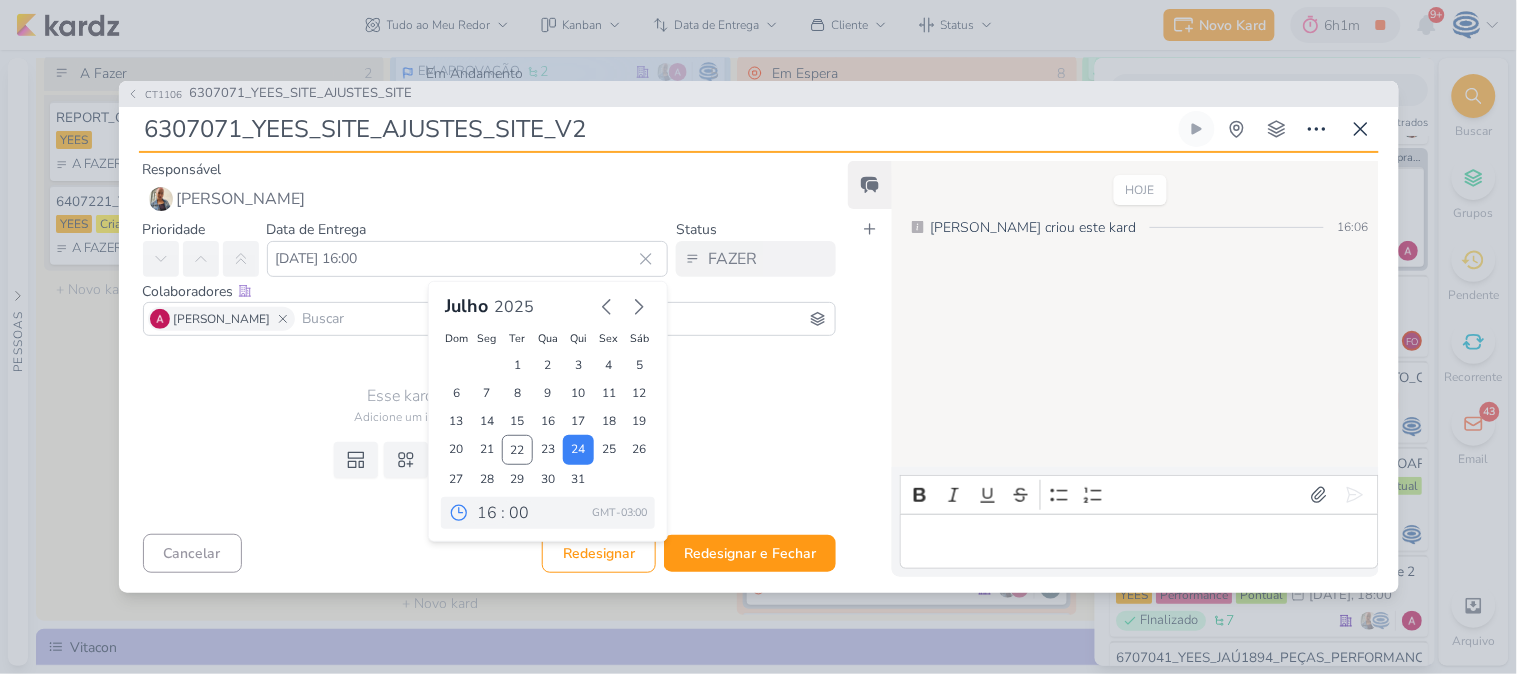 click on "Esse kard não possui nenhum item" at bounding box center (490, 396) 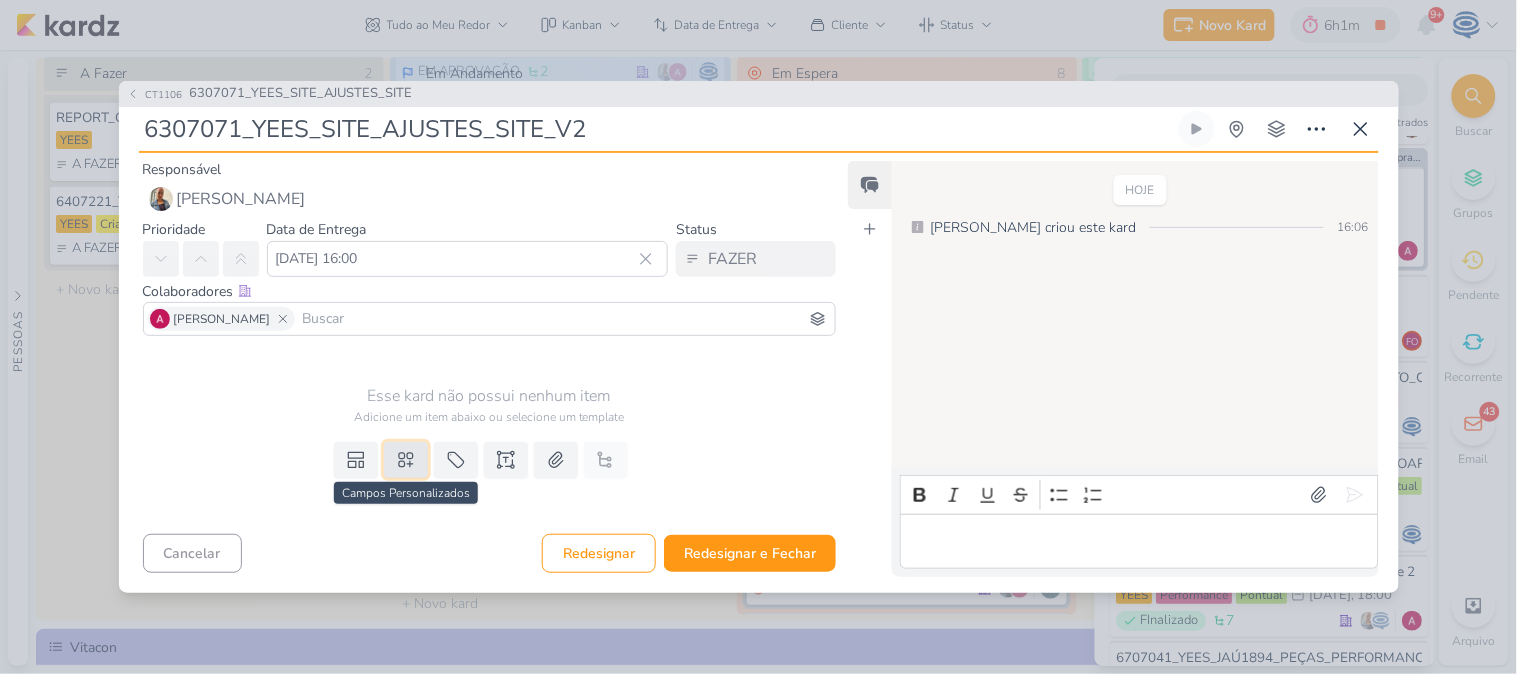 click 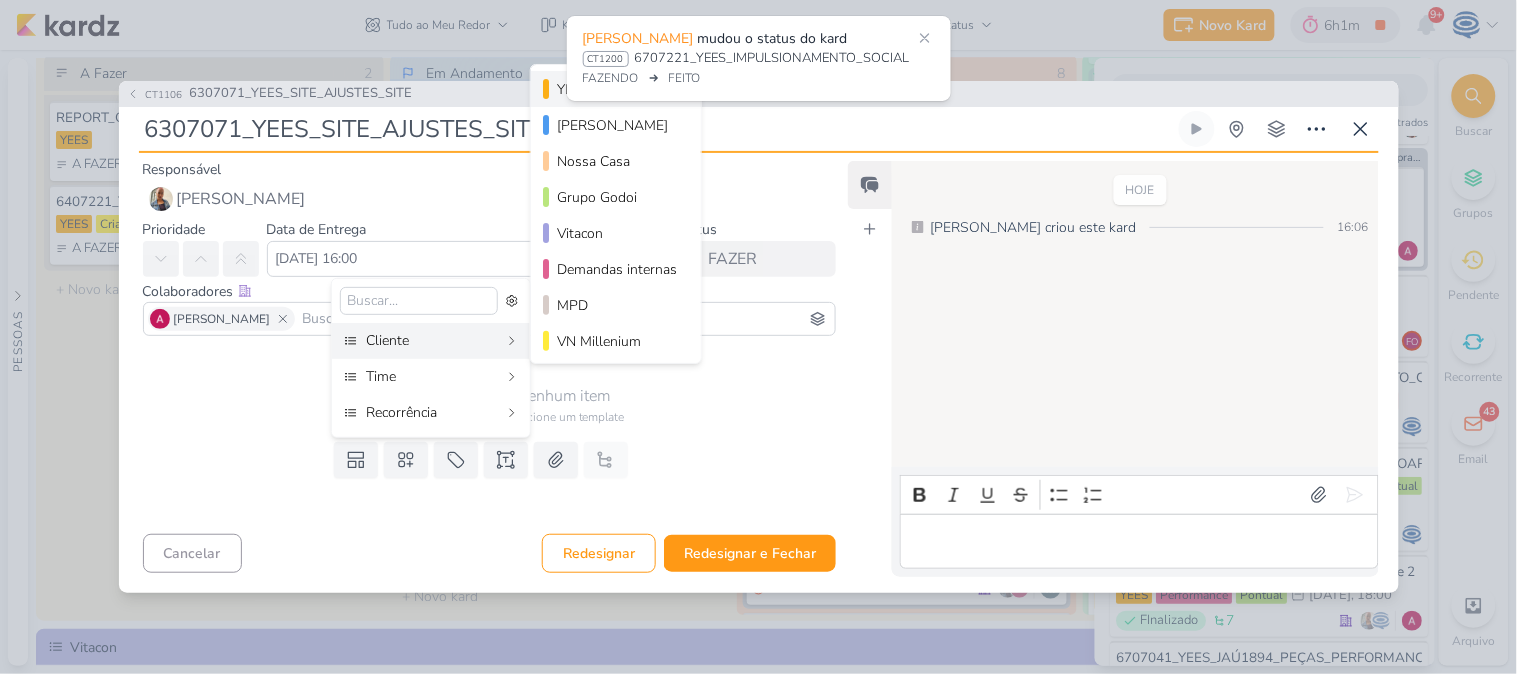 scroll, scrollTop: 11, scrollLeft: 0, axis: vertical 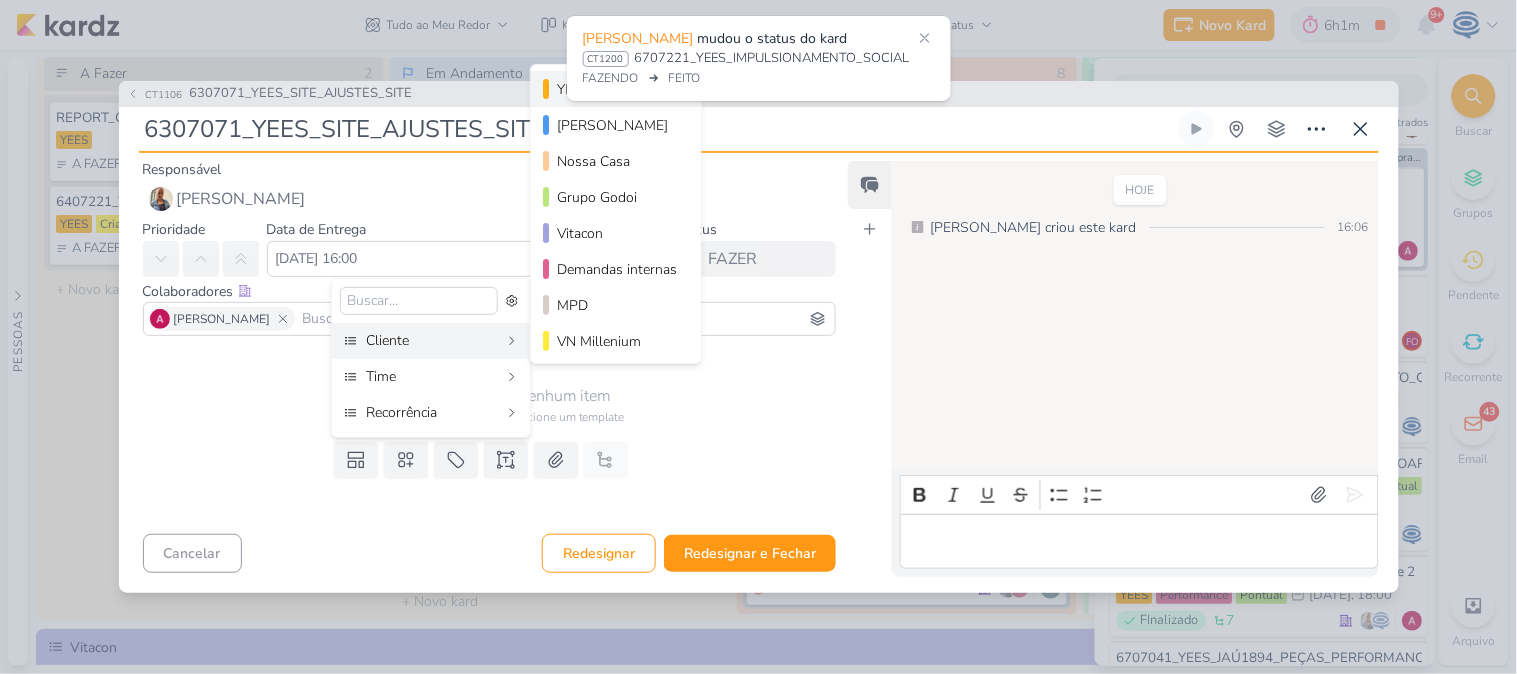 click on "YEES" at bounding box center (617, 89) 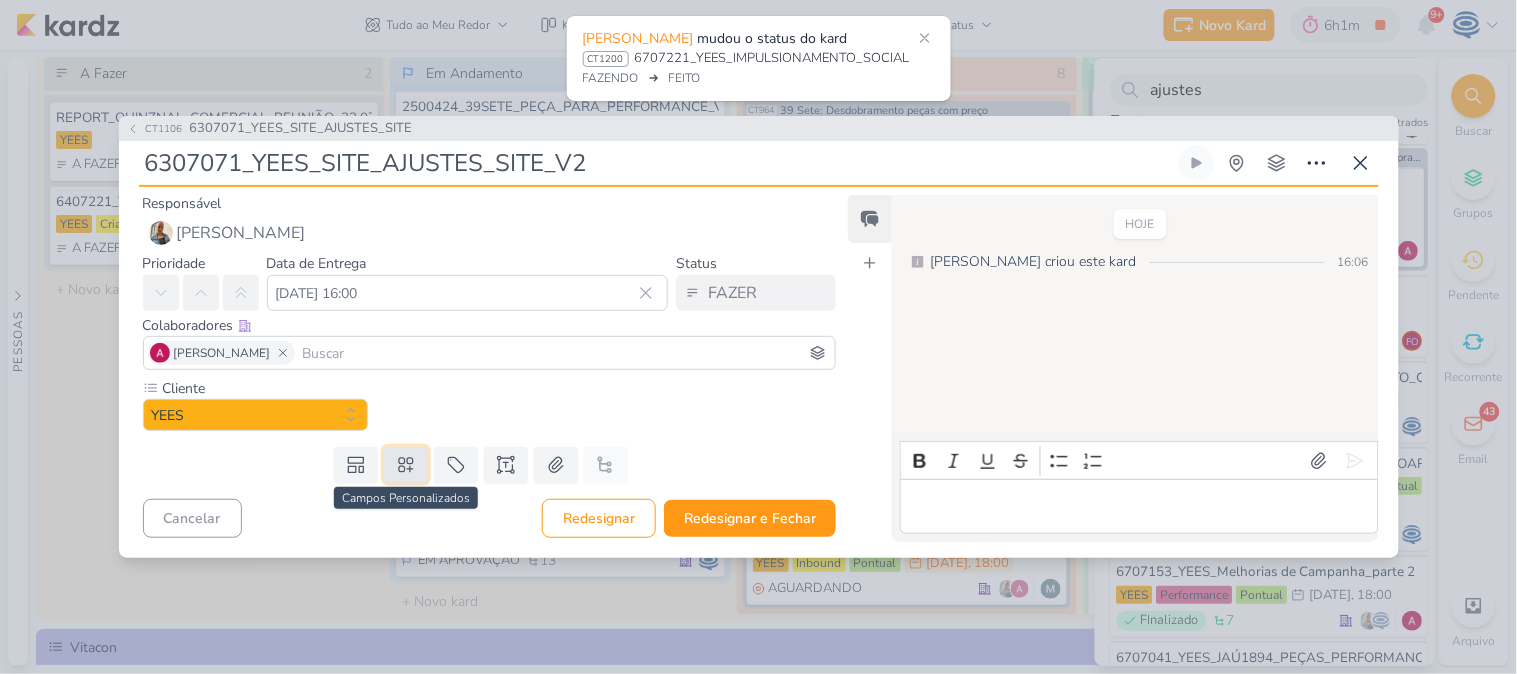click 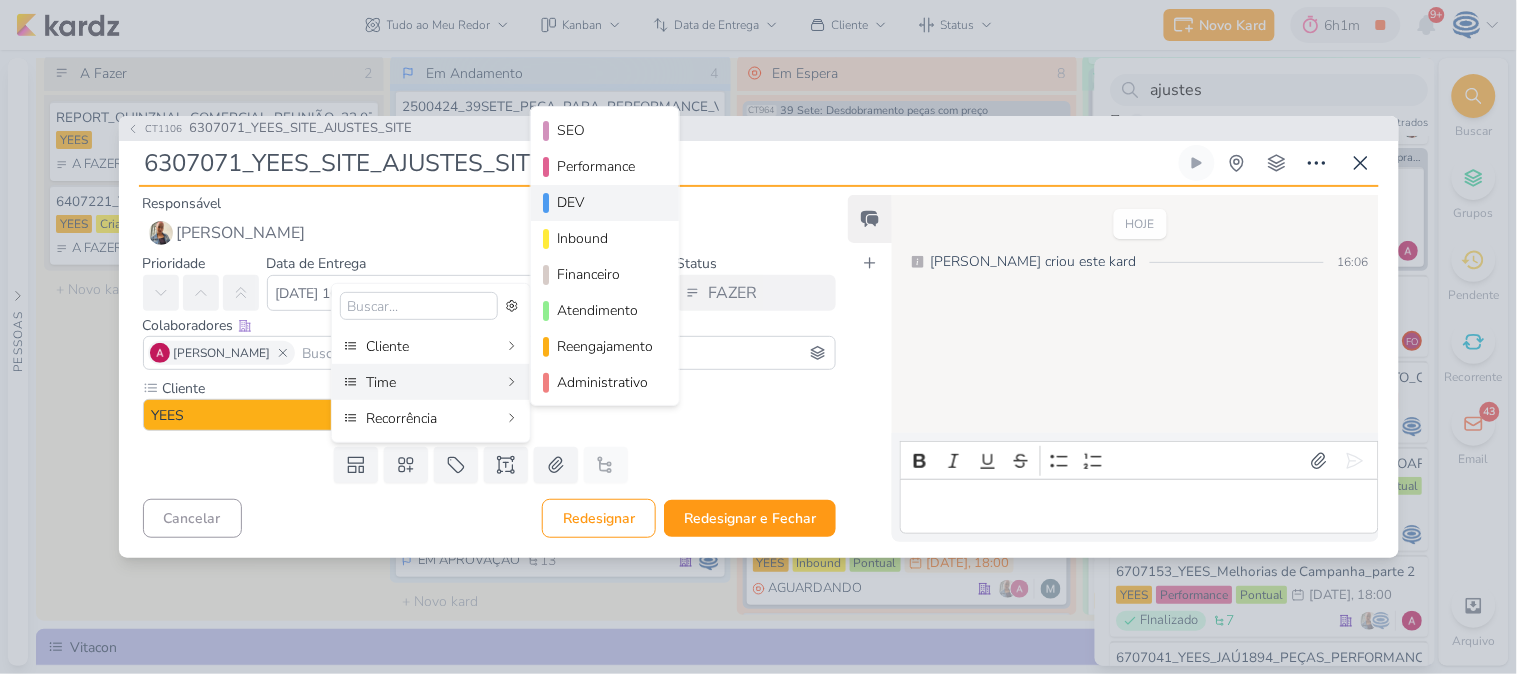 click on "DEV" at bounding box center (606, 202) 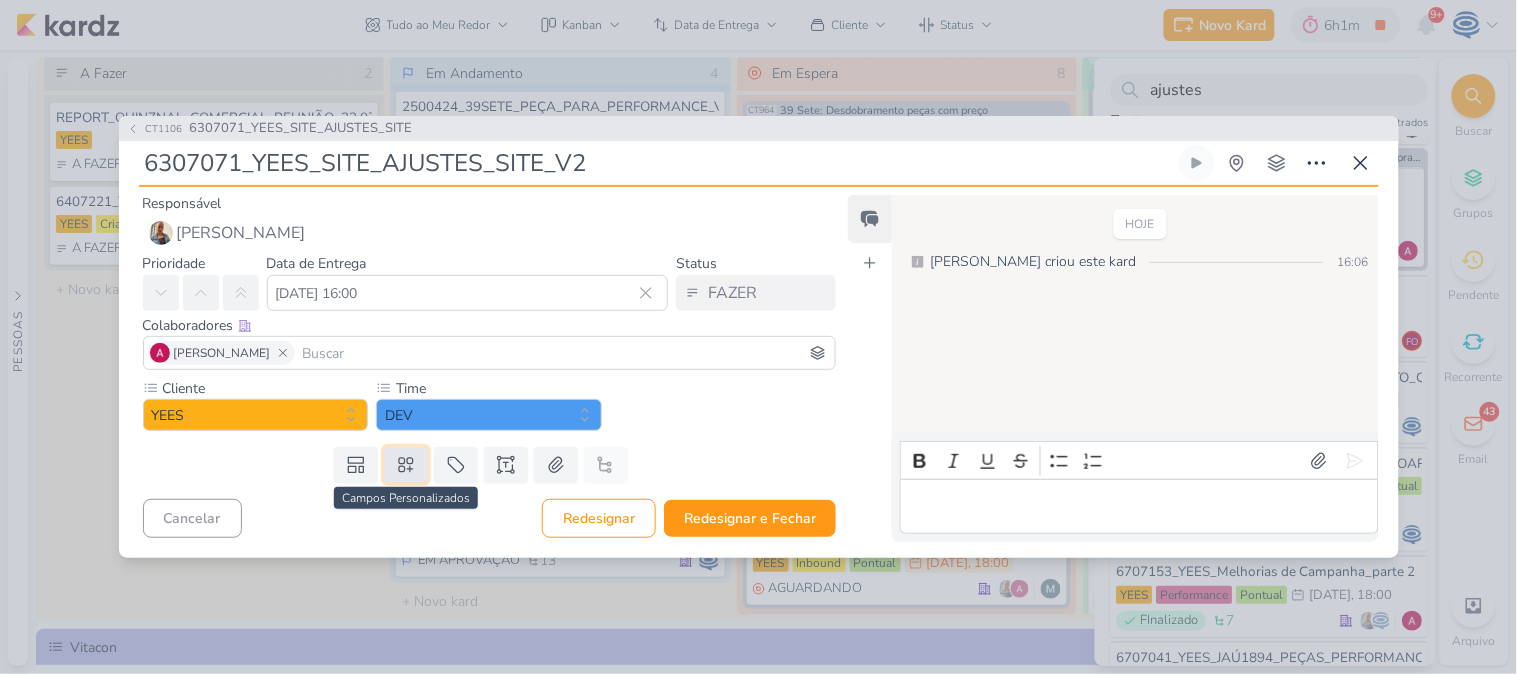 click 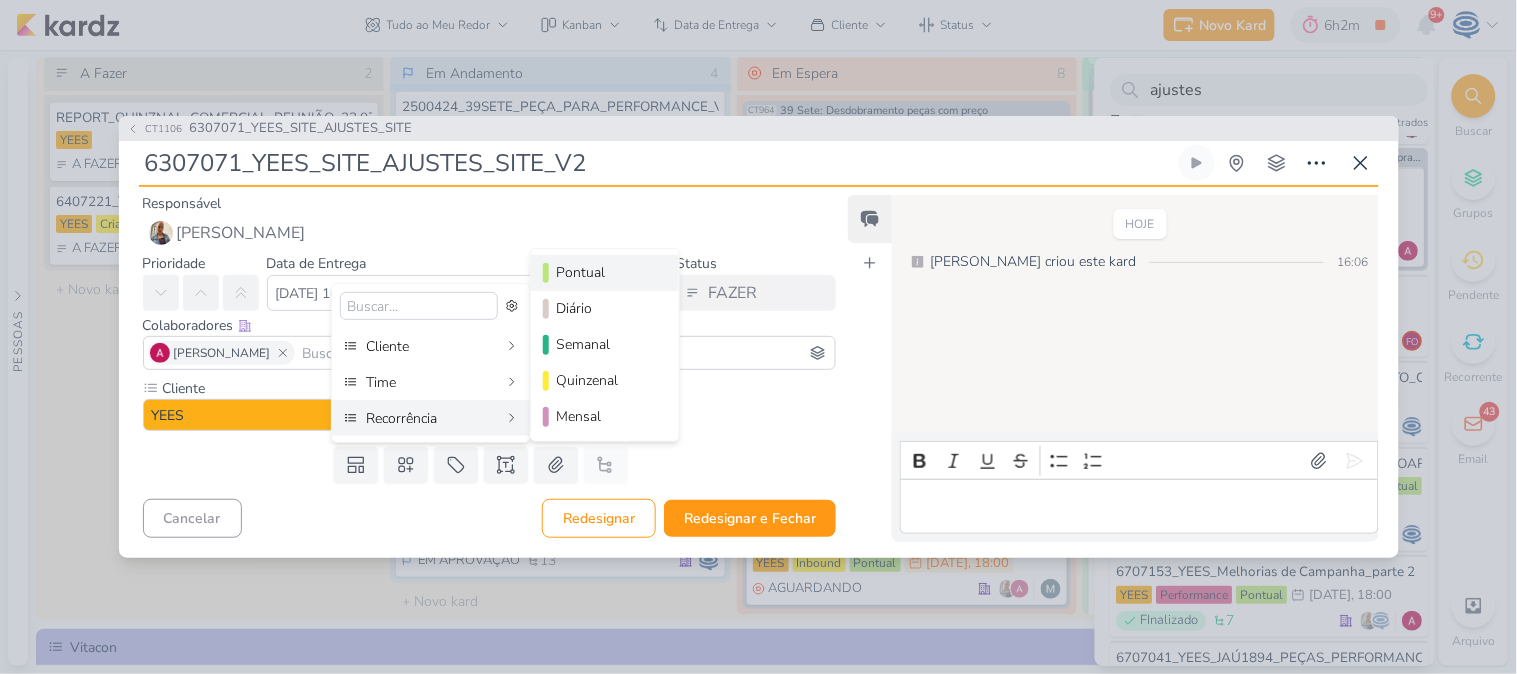 click on "Pontual" at bounding box center (606, 272) 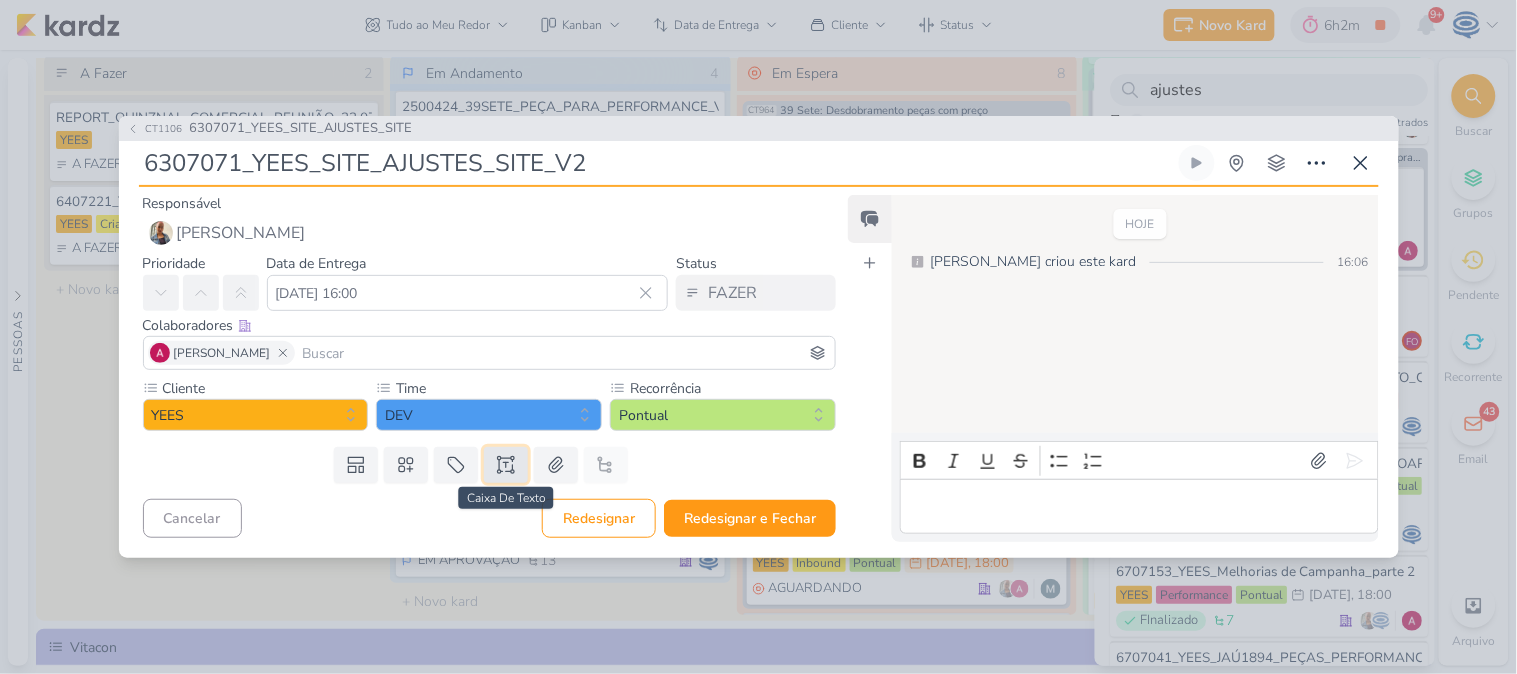 click 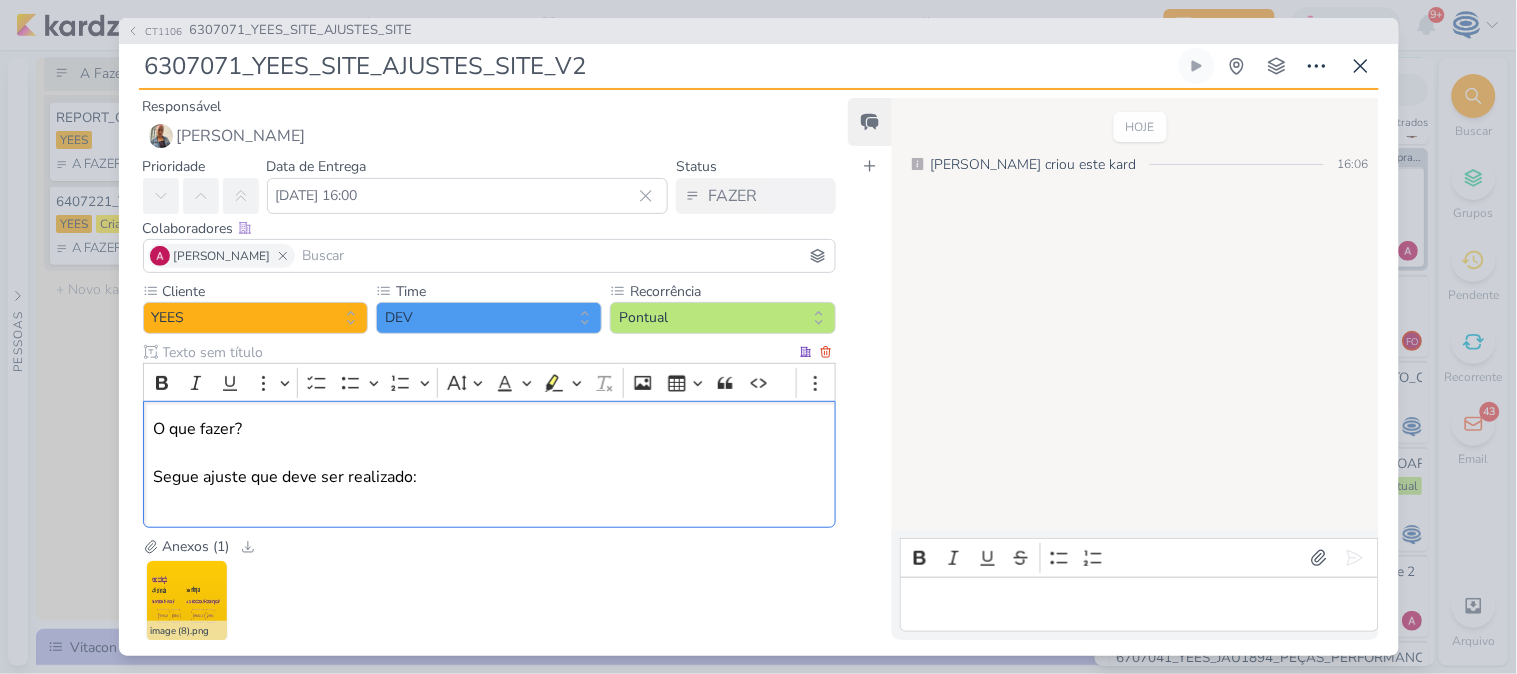 click on "O que fazer?  Segue ajuste que deve ser realizado:" at bounding box center (489, 465) 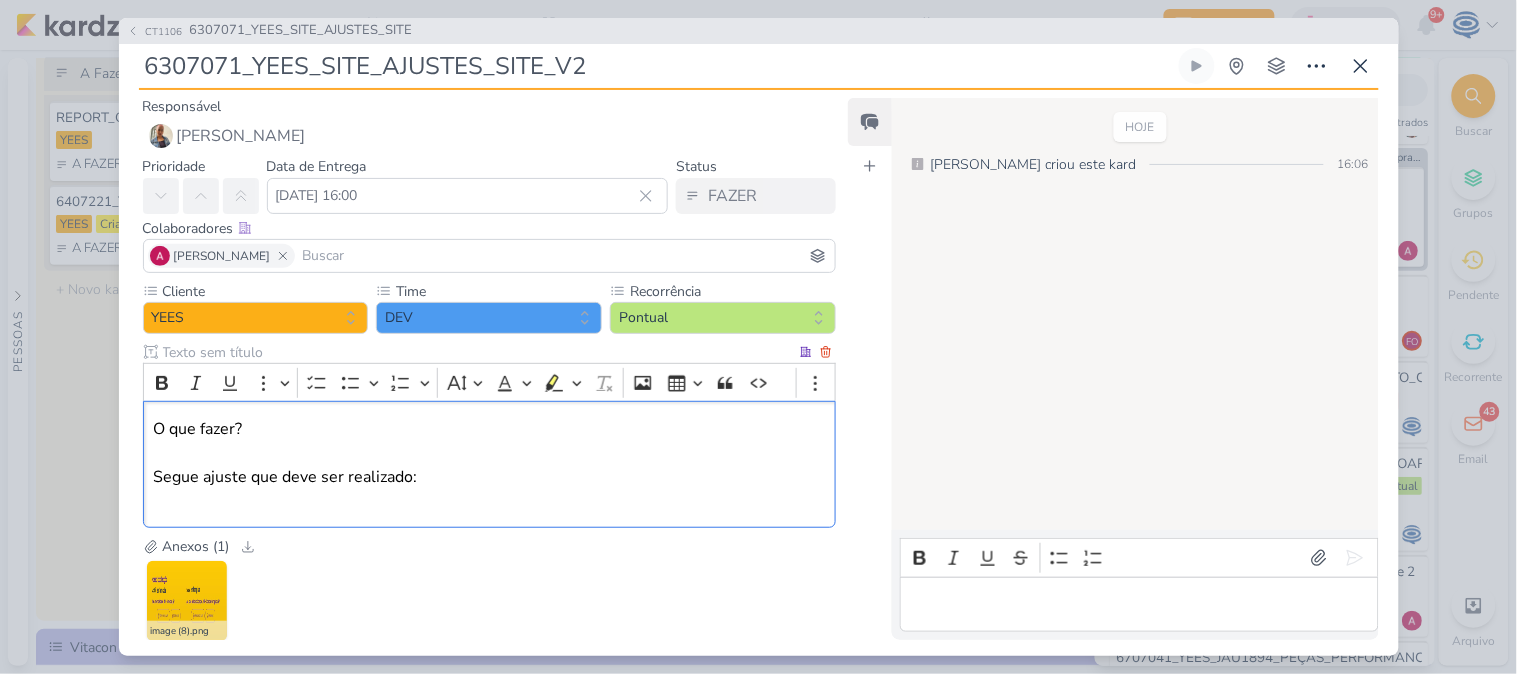 click on "O que fazer?  Segue ajuste que deve ser realizado:" at bounding box center [489, 465] 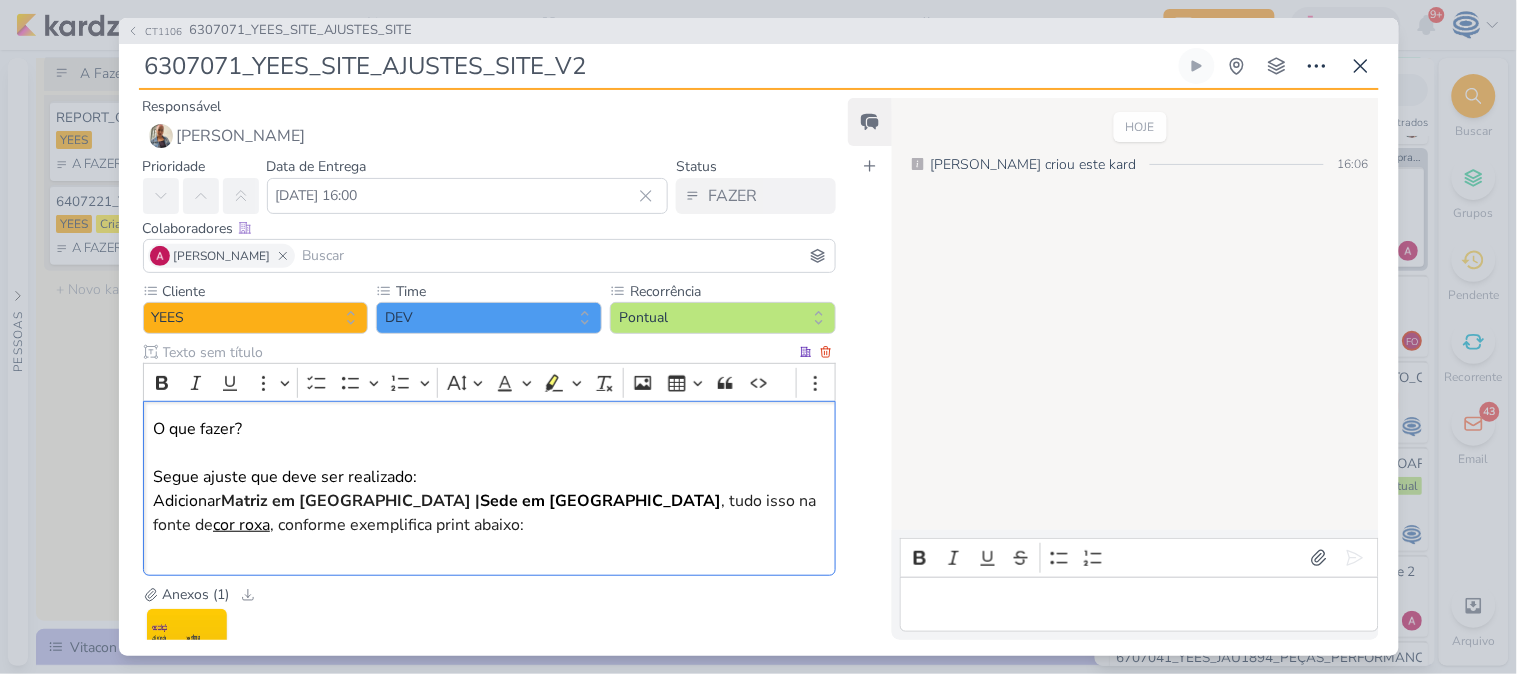 click on "O que fazer?  Segue ajuste que deve ser realizado:  Adicionar  Matriz em Sorocaba |  Sede em Campinas , tudo isso na fonte de  cor roxa , conforme exemplifica print abaixo:" at bounding box center [489, 489] 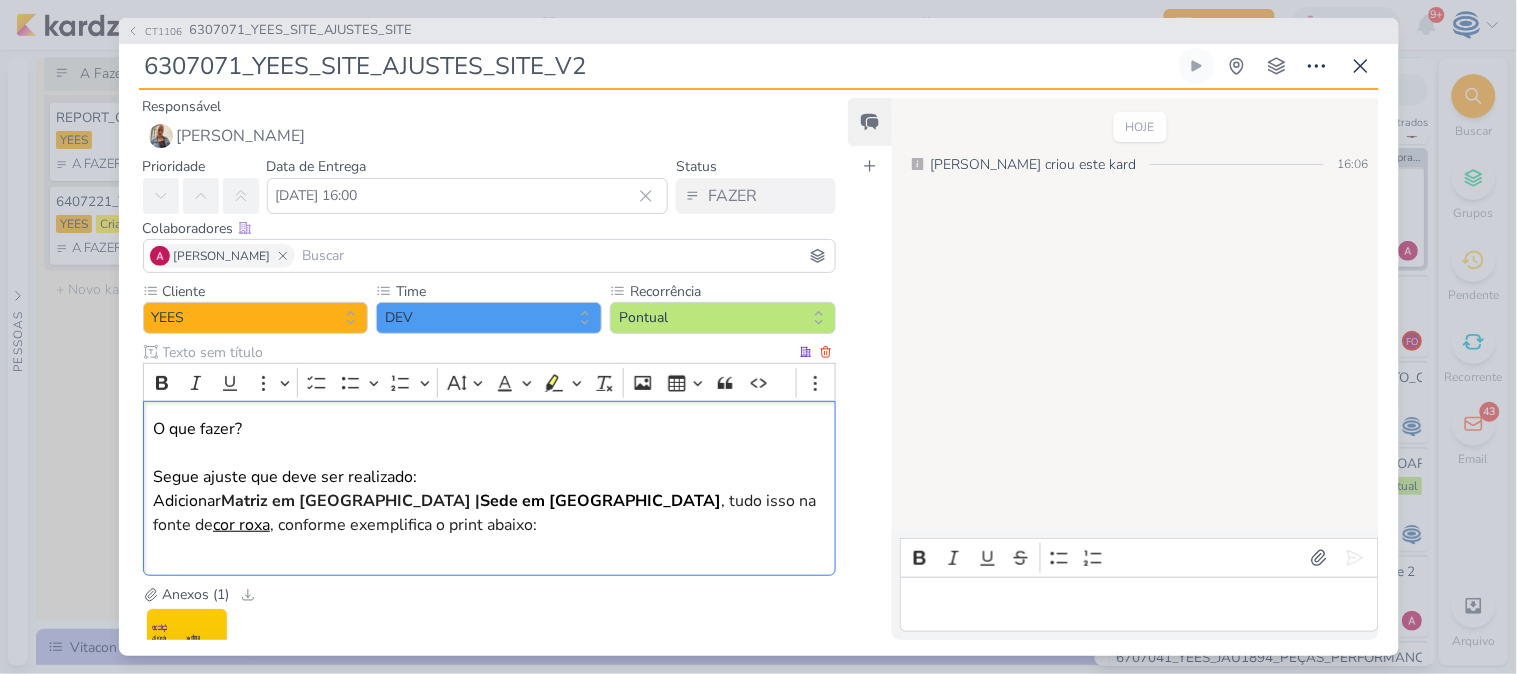 click on "O que fazer?  Segue ajuste que deve ser realizado:  Adicionar  Matriz em Sorocaba |  Sede em Campinas , tudo isso na fonte de  cor roxa , conforme exemplifica o print abaixo:" at bounding box center (489, 489) 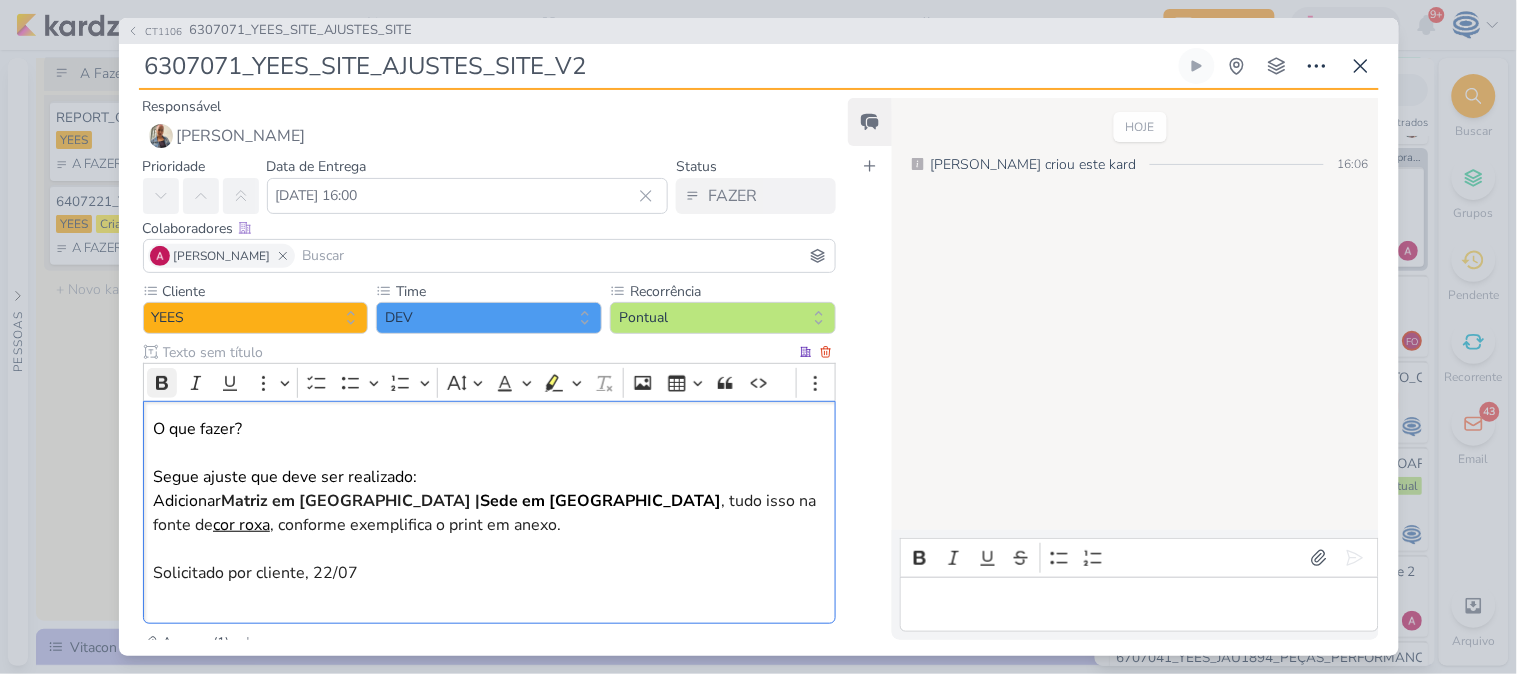 drag, startPoint x: 260, startPoint y: 437, endPoint x: 158, endPoint y: 375, distance: 119.36499 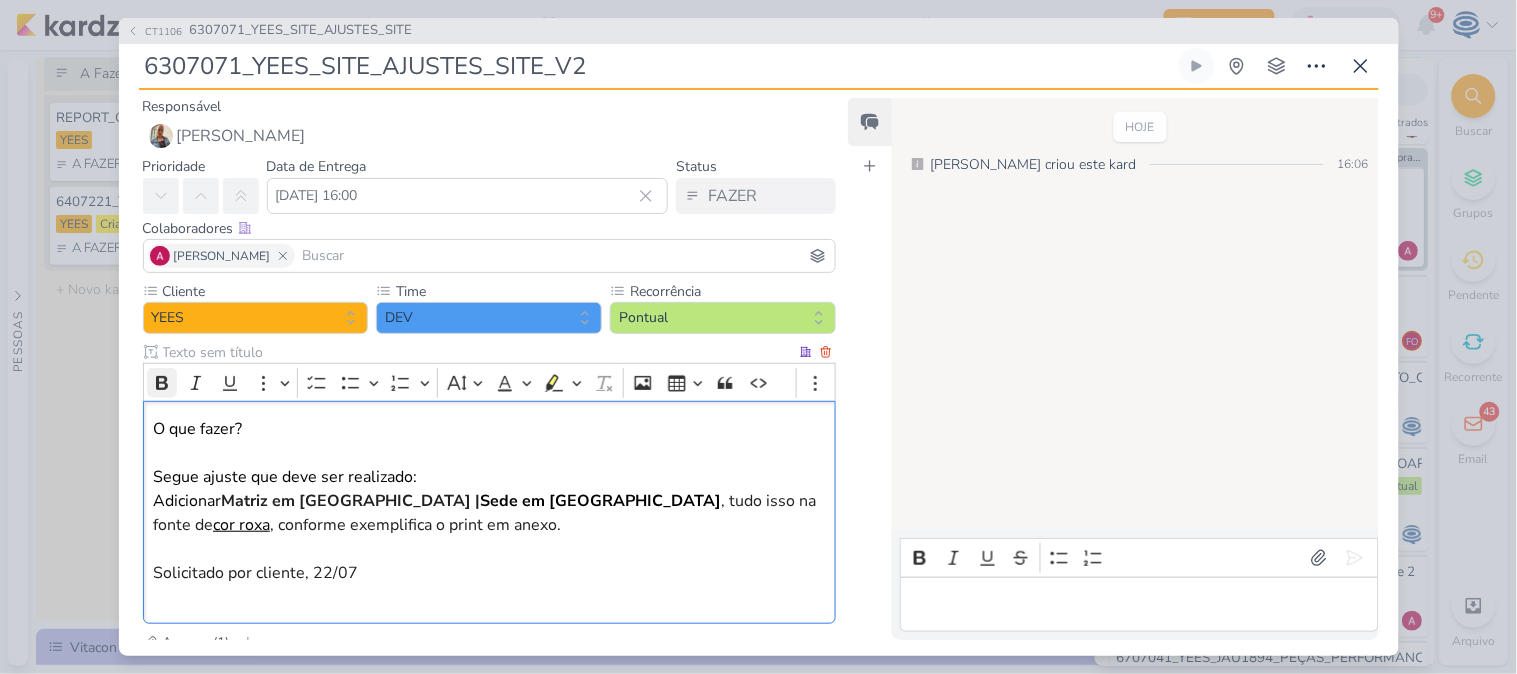 click on "Rich Text Editor Bold Italic Underline More To-do List Bulleted List Bulleted List Numbered List Numbered List Font Size Font Color Remove color Highlight Highlight Remove Format Insert image Insert table Block quote Code Show more items O que fazer?  Segue ajuste que deve ser realizado:  Adicionar  Matriz em Sorocaba |  Sede em Campinas , tudo isso na fonte de  cor roxa , conforme exemplifica o print em anexo.  ⁠⁠⁠⁠⁠⁠⁠Solicitado por cliente, 22/07" at bounding box center [490, 493] 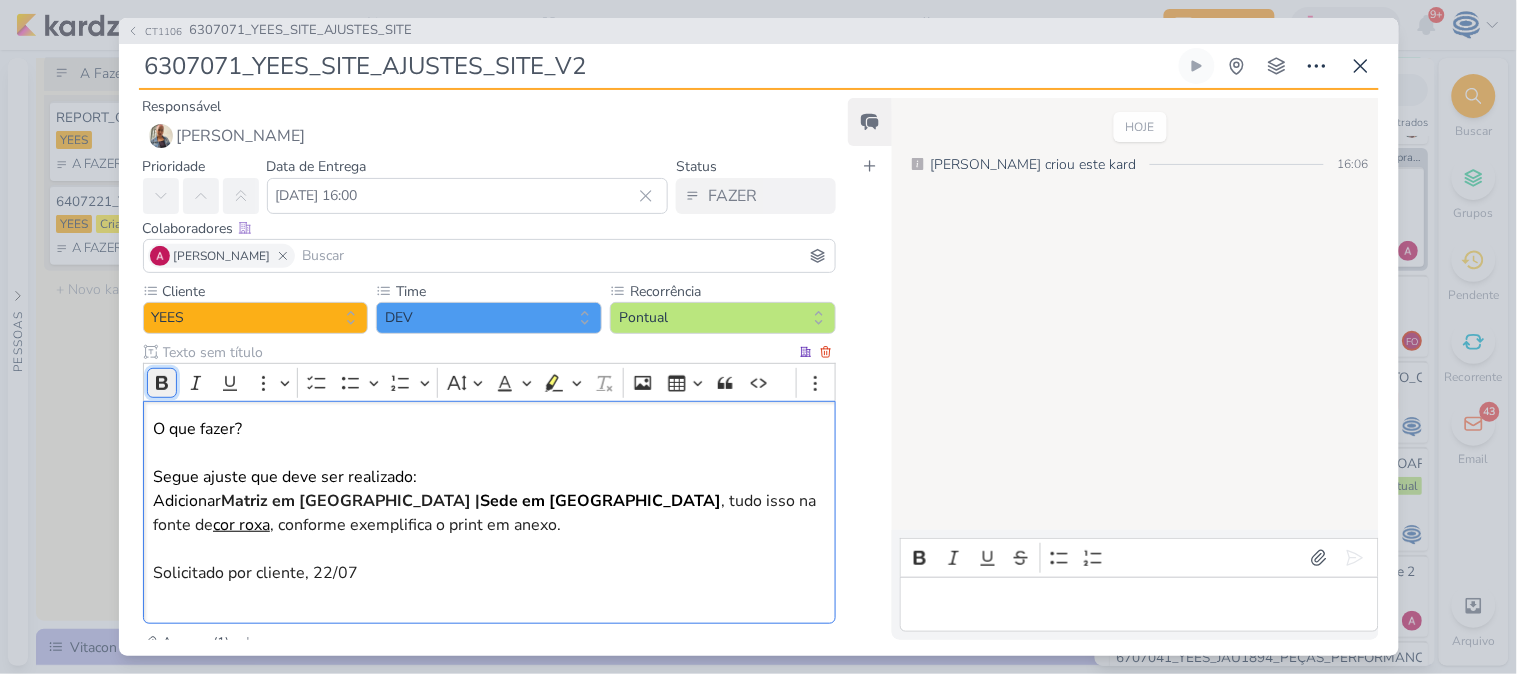 click 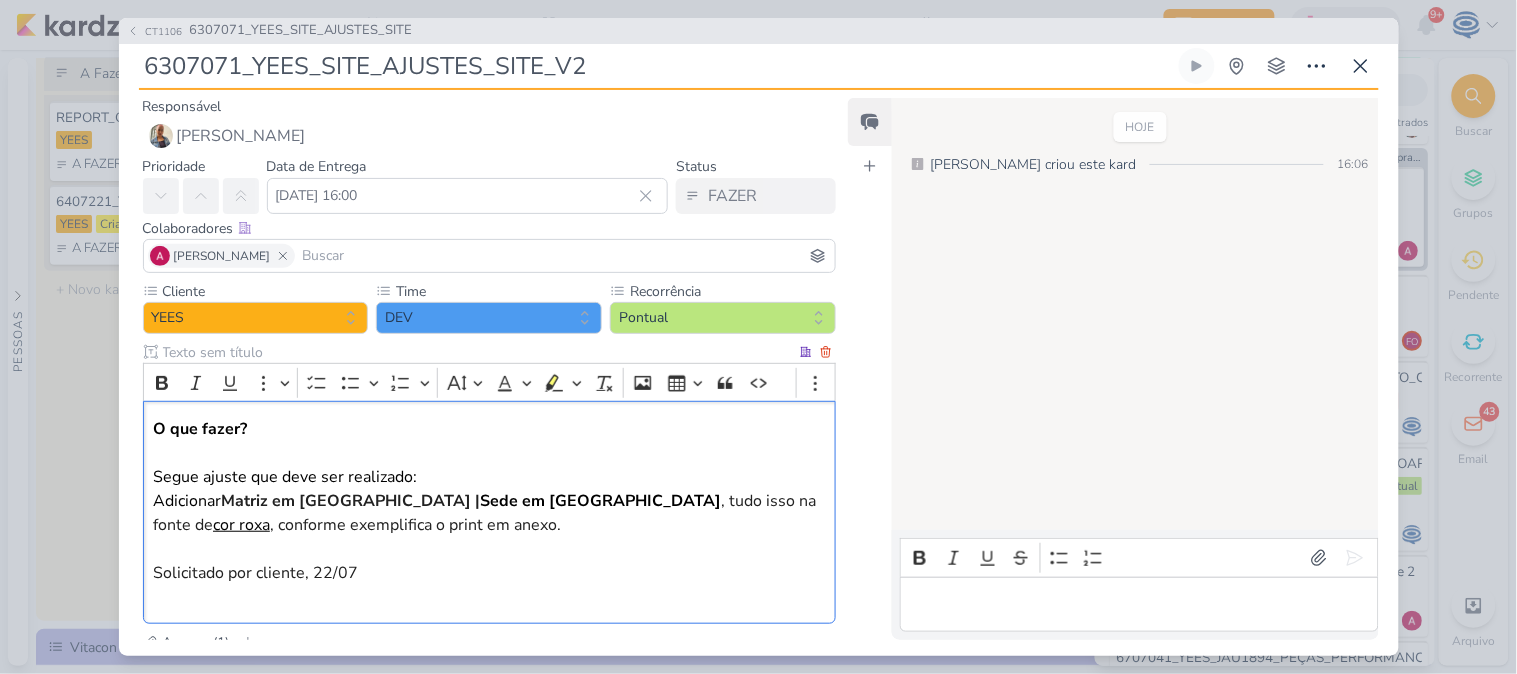 click on "O que fazer?  Segue ajuste que deve ser realizado:  Adicionar  Matriz em Sorocaba |  Sede em Campinas , tudo isso na fonte de  cor roxa , conforme exemplifica o print em anexo.  Solicitado por cliente, 22/07" at bounding box center [489, 513] 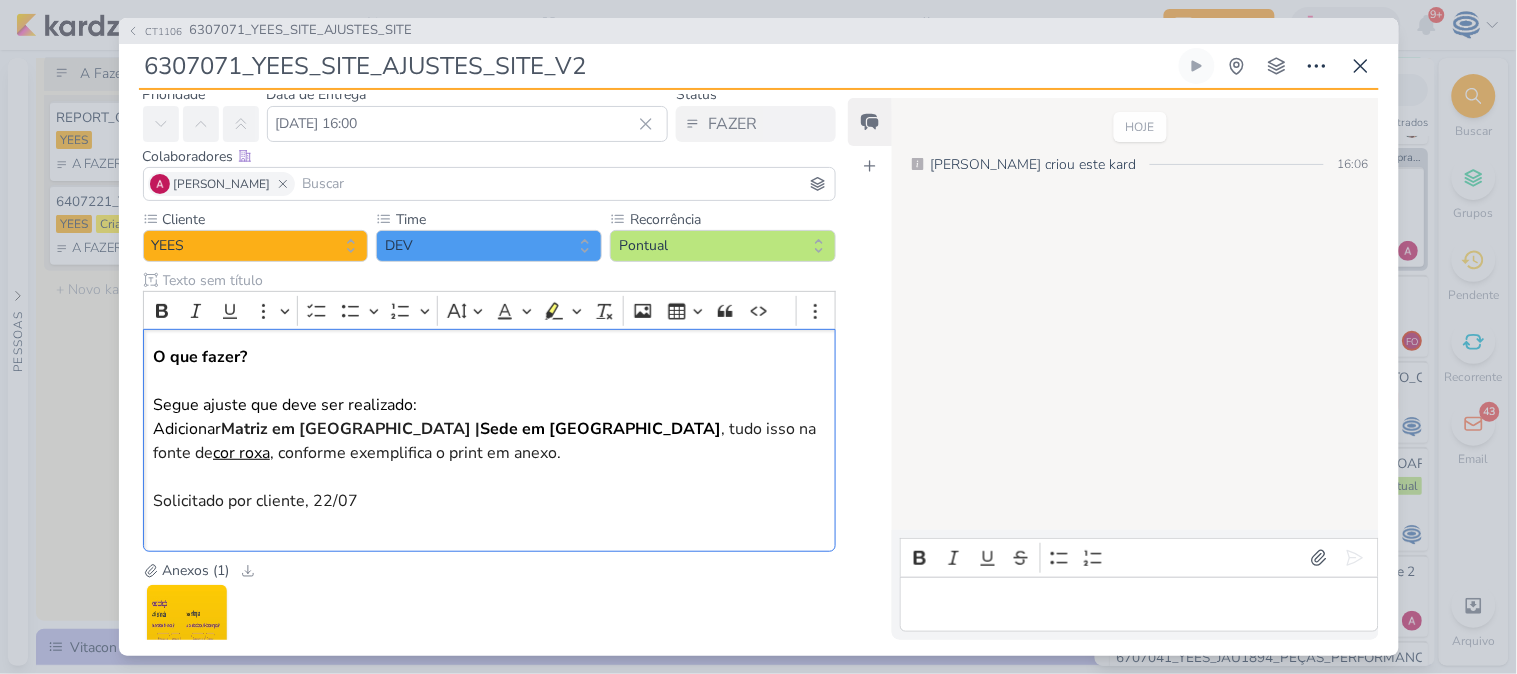 scroll, scrollTop: 212, scrollLeft: 0, axis: vertical 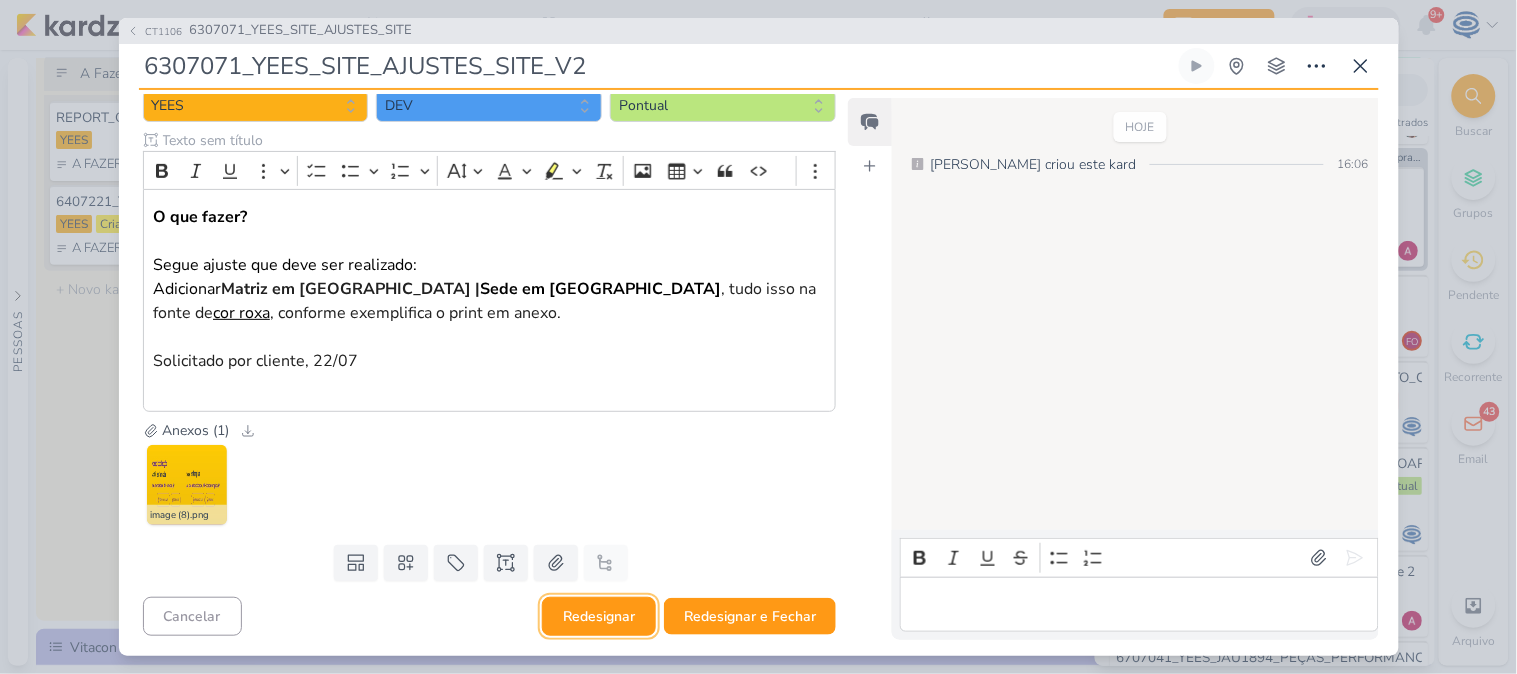 click on "Redesignar" at bounding box center (599, 616) 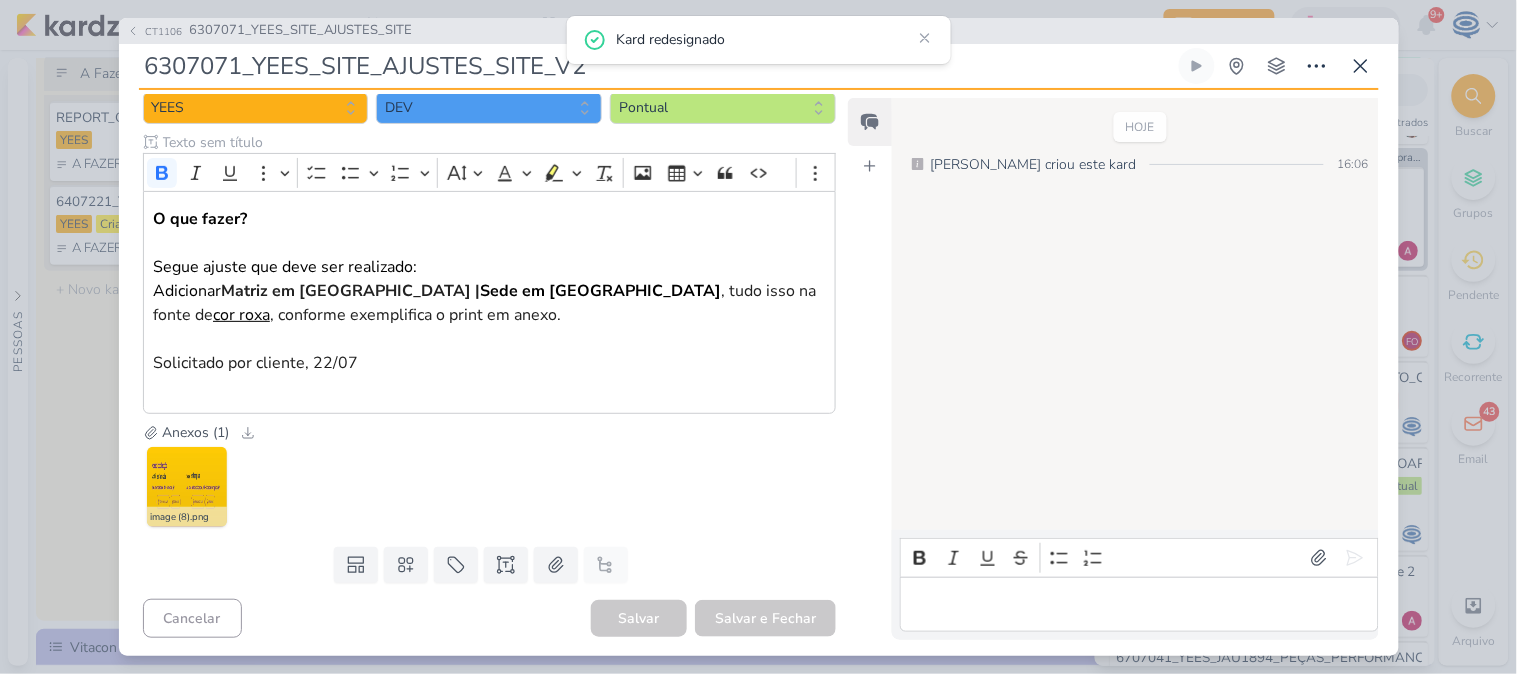 scroll, scrollTop: 0, scrollLeft: 0, axis: both 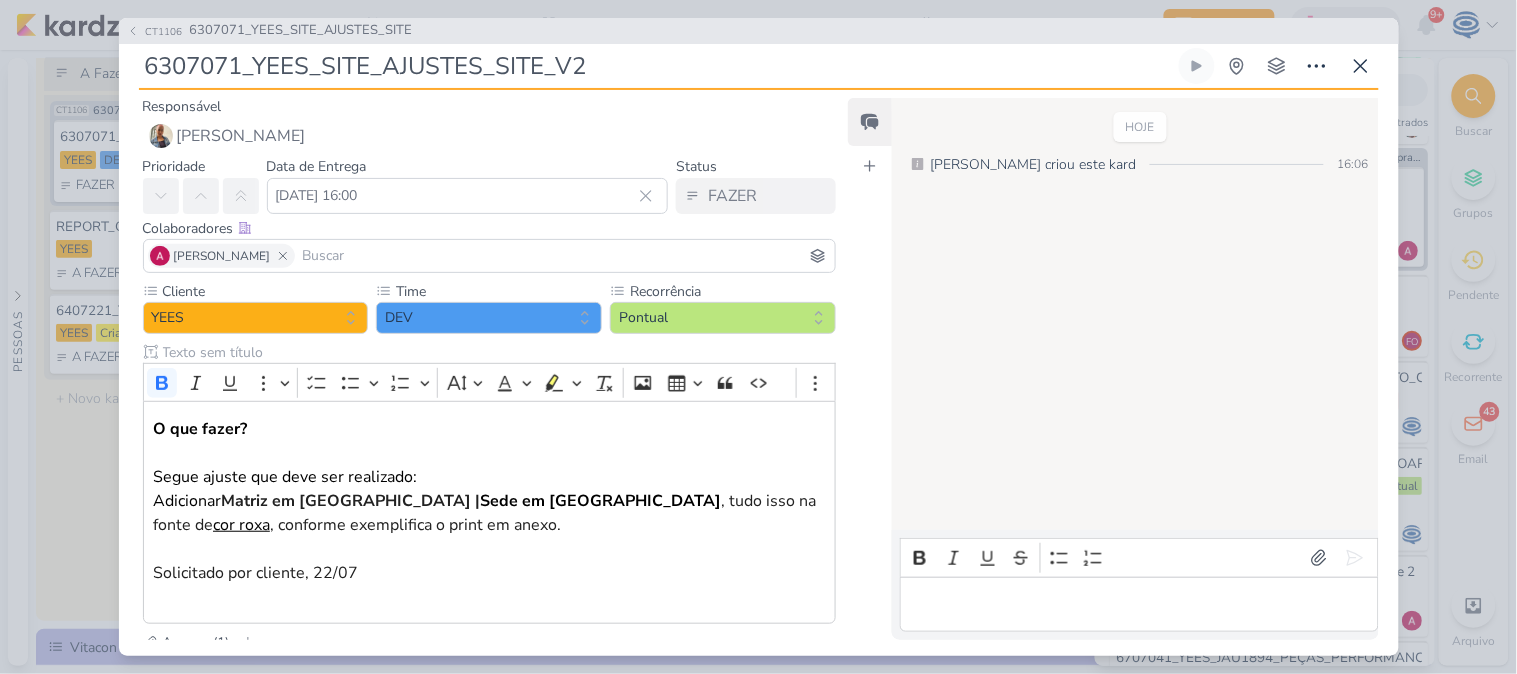 drag, startPoint x: 236, startPoint y: 58, endPoint x: 116, endPoint y: 70, distance: 120.59851 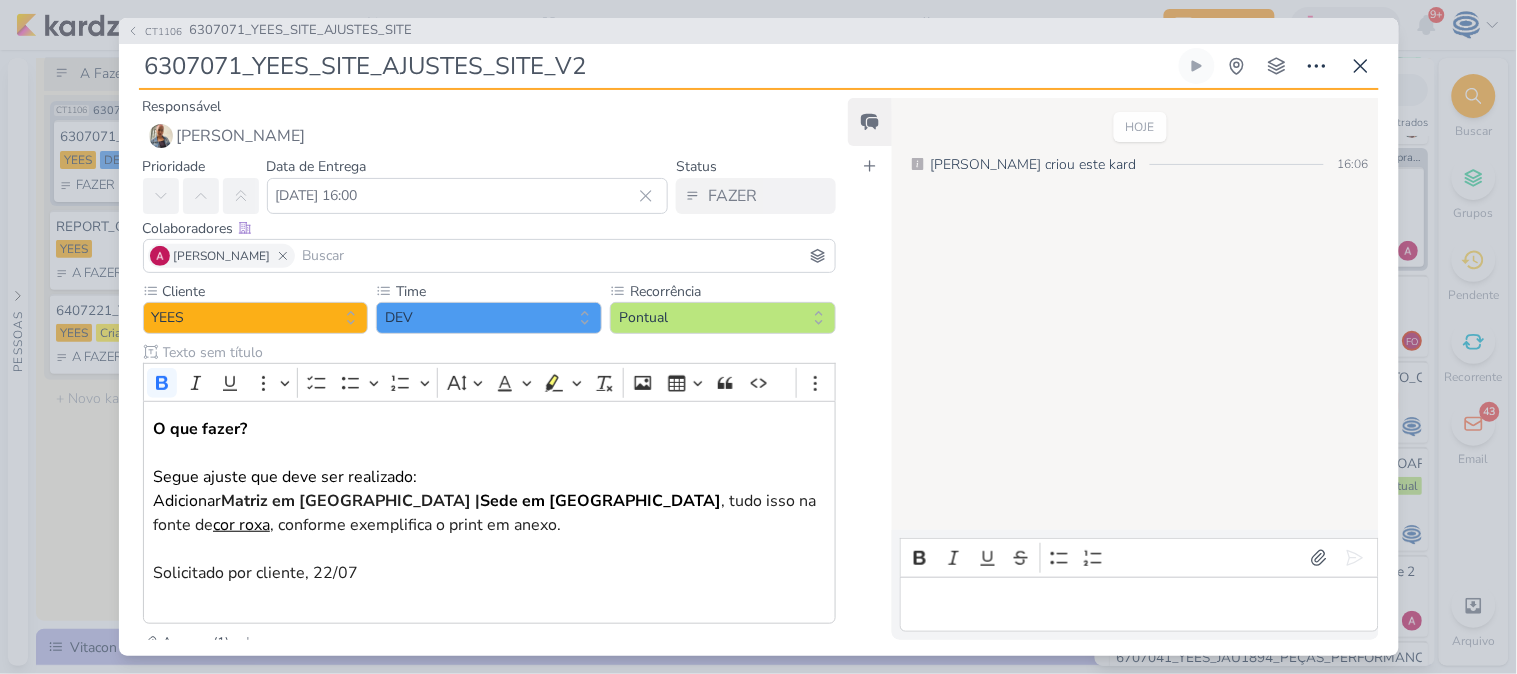 click on "CT1106
6307071_YEES_SITE_AJUSTES_SITE
6307071_YEES_SITE_AJUSTES_SITE_V2" at bounding box center [758, 337] 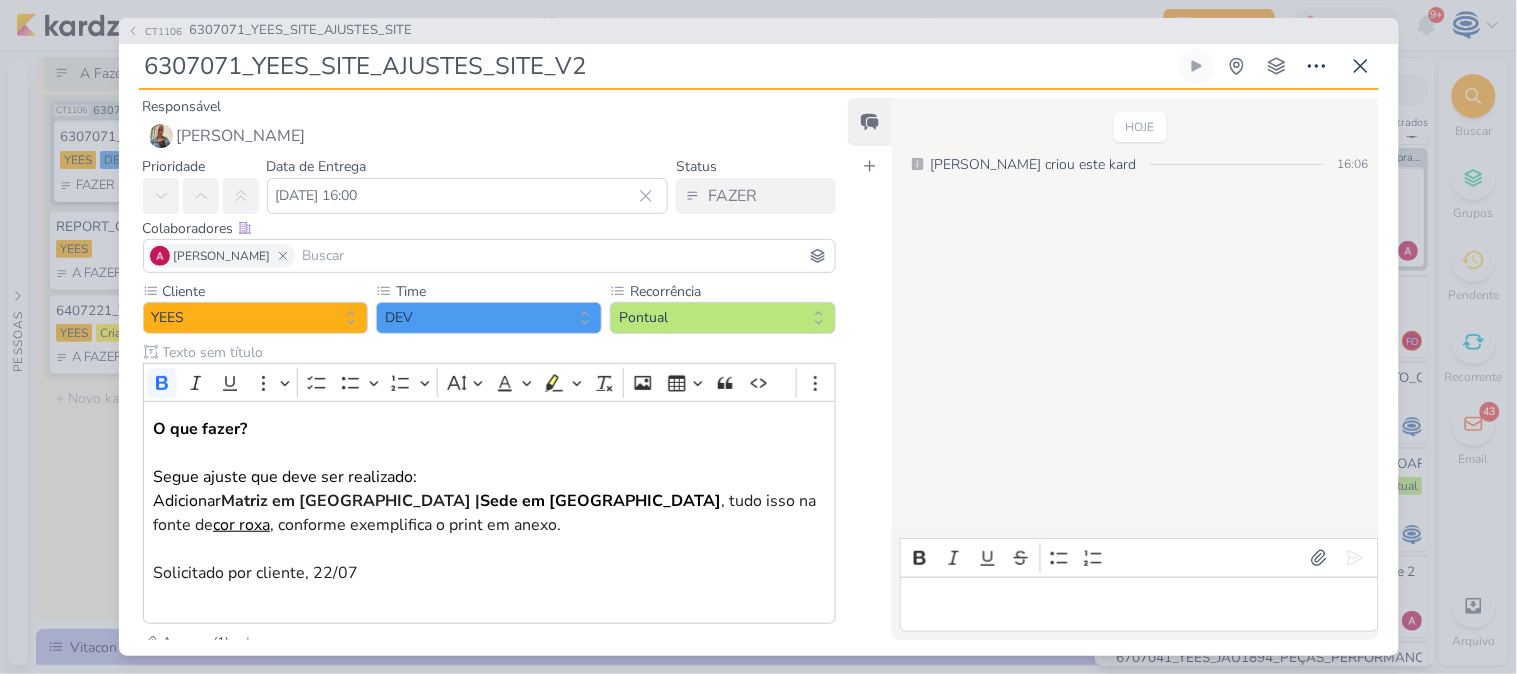 drag, startPoint x: 241, startPoint y: 68, endPoint x: 130, endPoint y: 76, distance: 111.28792 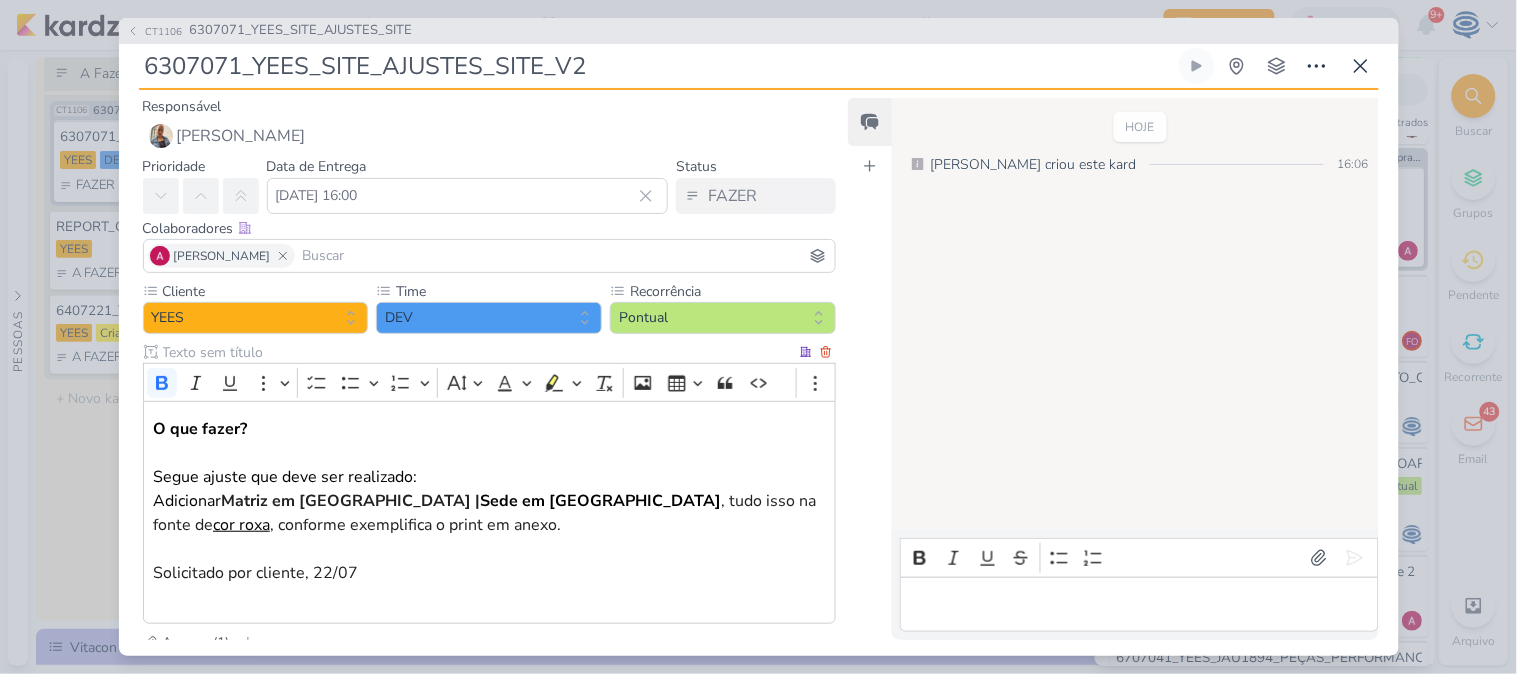 click on "O que fazer?  Segue ajuste que deve ser realizado:  Adicionar  Matriz em Sorocaba |  Sede em Campinas , tudo isso na fonte de  cor roxa , conforme exemplifica o print em anexo.  Solicitado por cliente, 22/07" at bounding box center (489, 513) 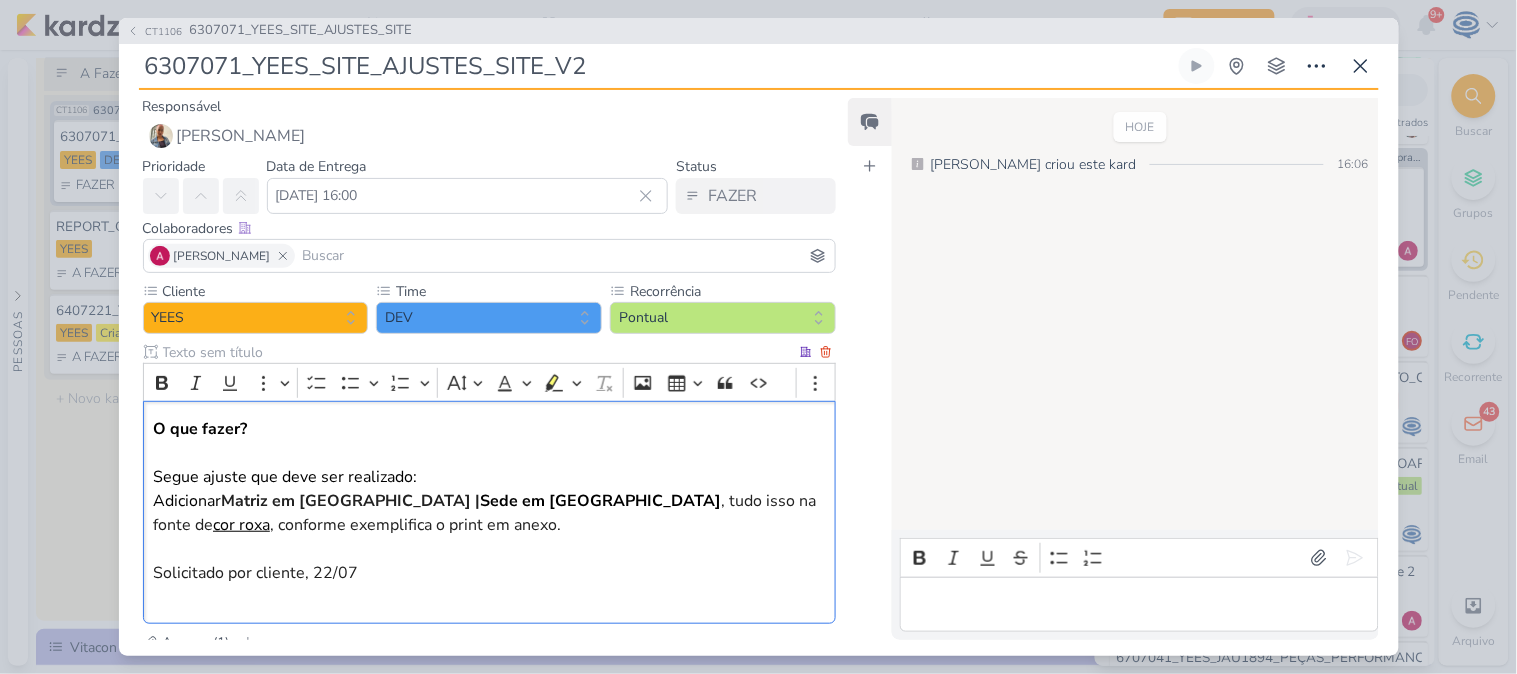 scroll, scrollTop: 212, scrollLeft: 0, axis: vertical 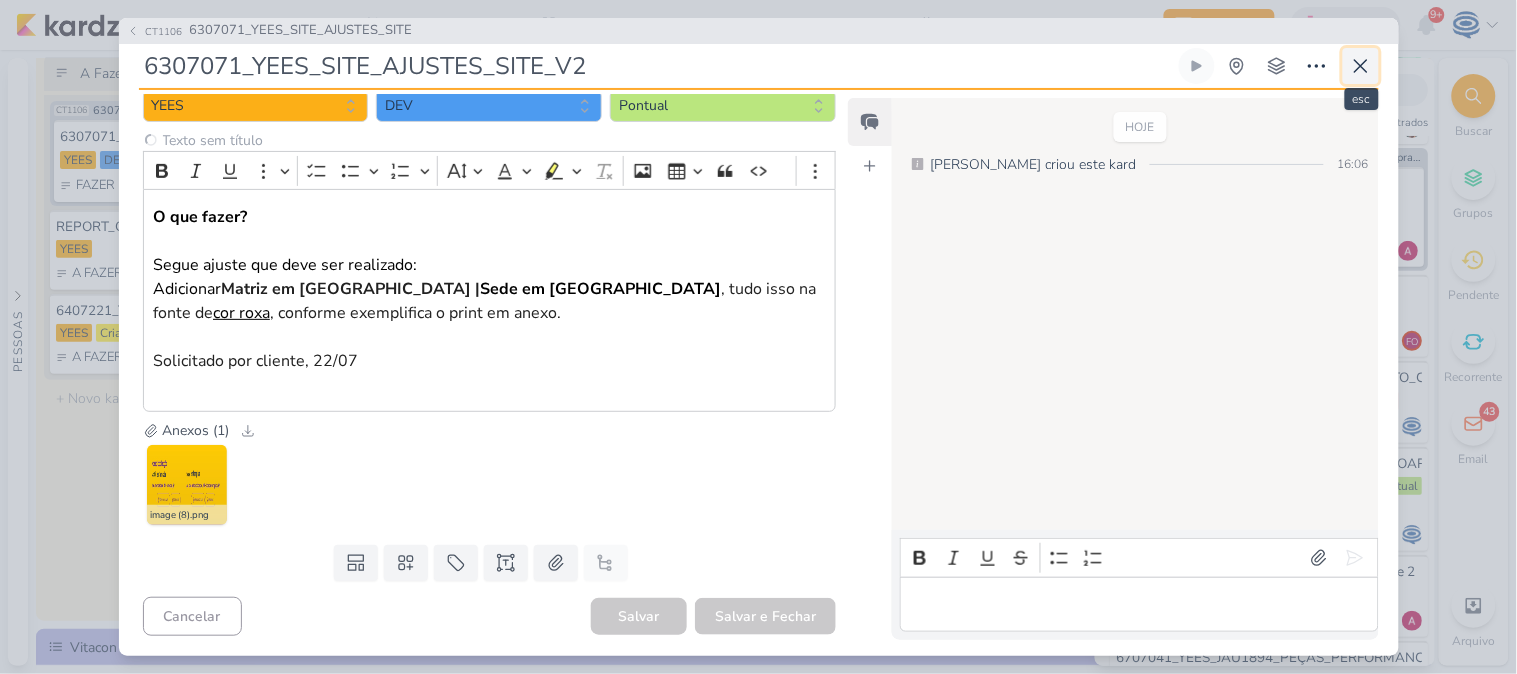 click at bounding box center (1361, 66) 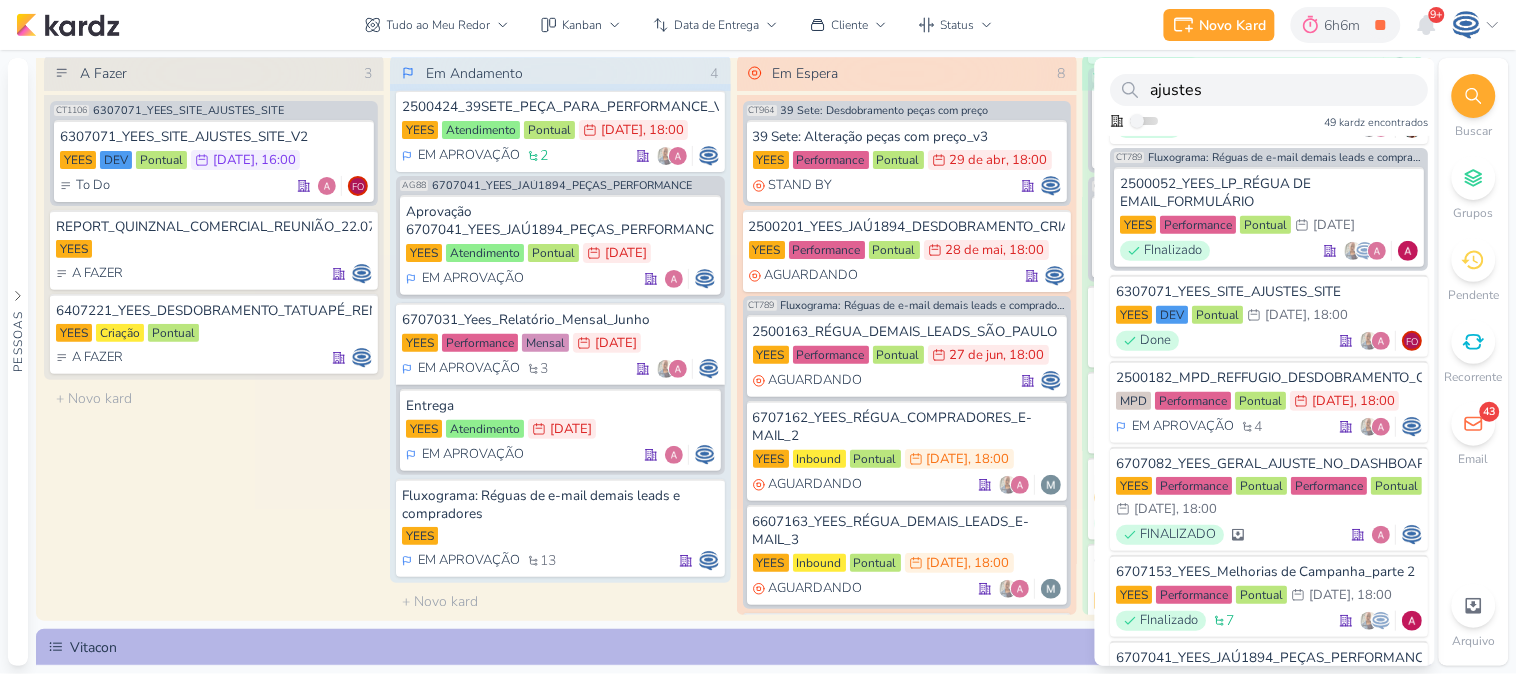 click on "Novo Kard
Ctrl + k
6h6m
DEMANDAS PERFORMANCE
0h41m
Hoje
6h6m
Semana
2h54m" at bounding box center (758, 25) 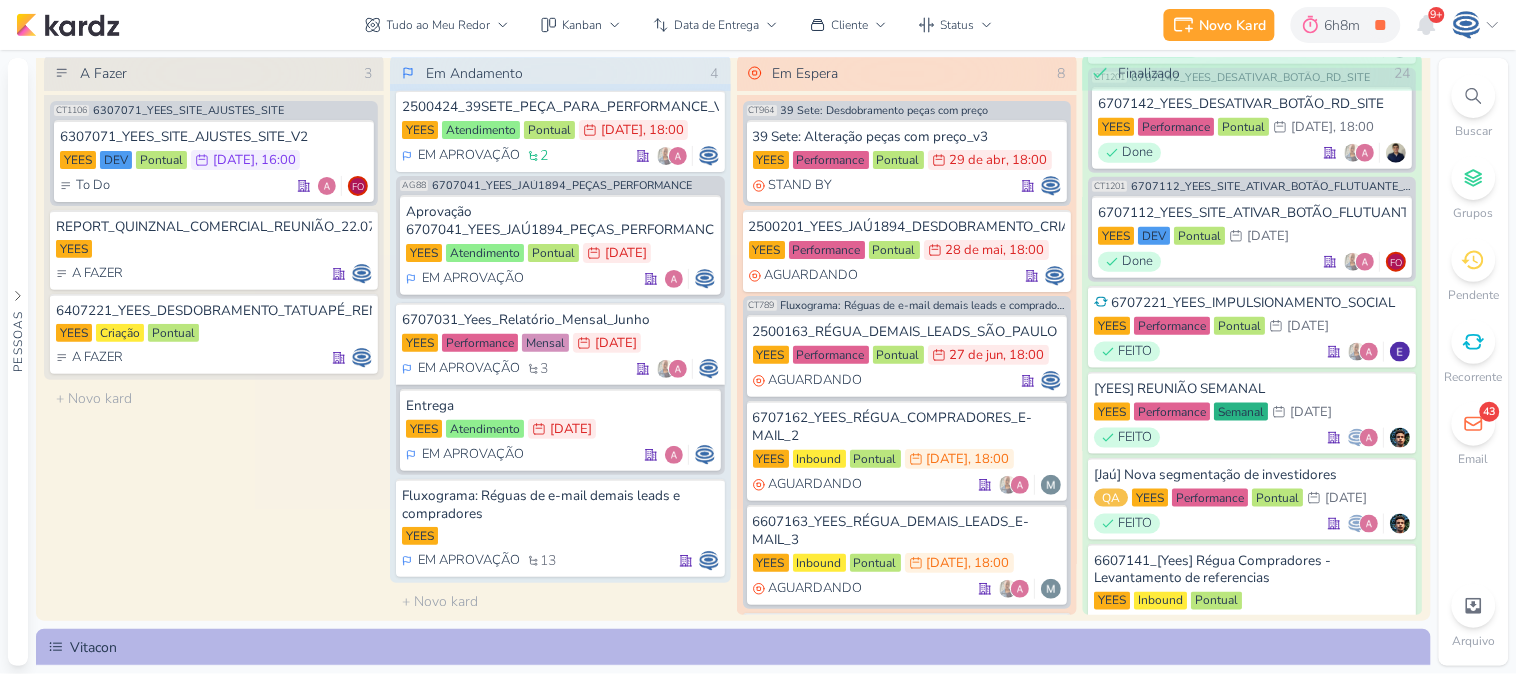 click at bounding box center (1474, 96) 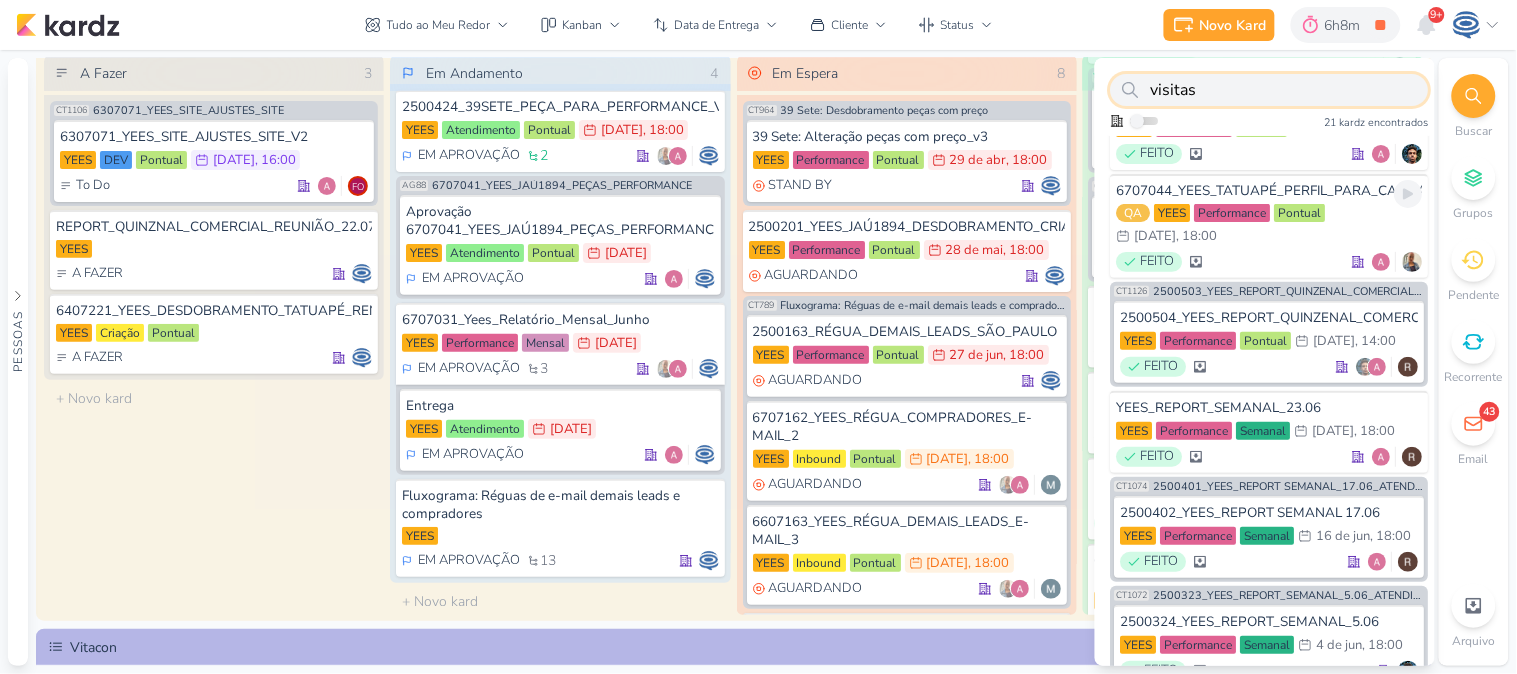 scroll, scrollTop: 0, scrollLeft: 0, axis: both 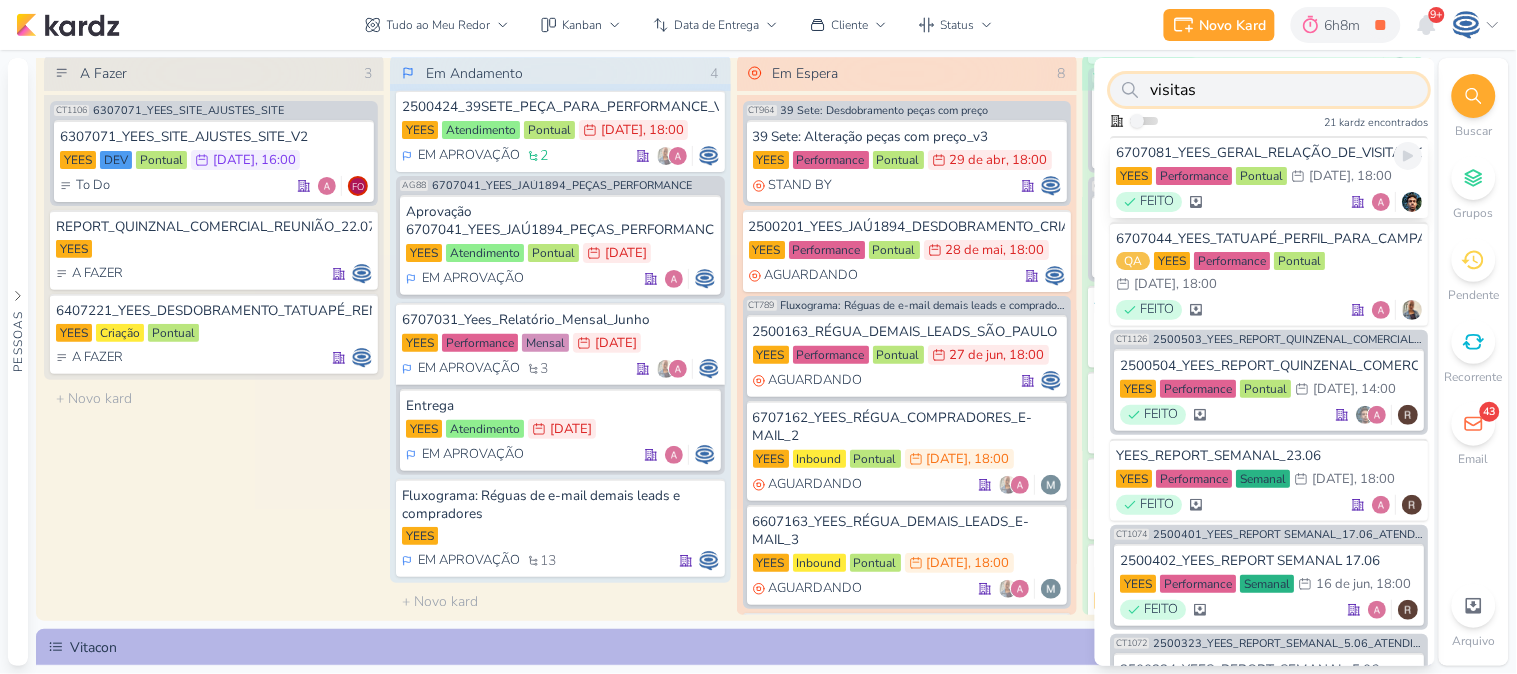 type on "visitas" 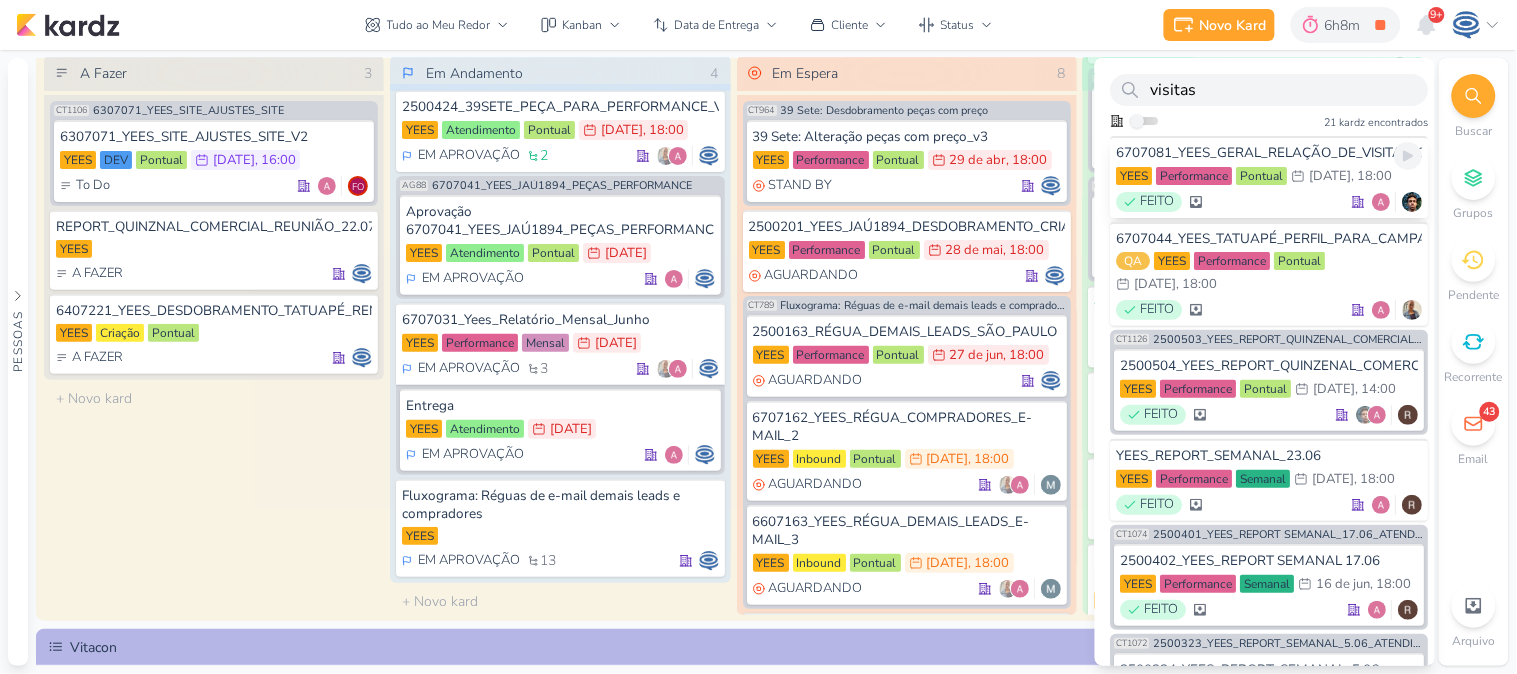 click on "6707081_YEES_GERAL_RELAÇÃO_DE_VISITAS_ONLINE" at bounding box center (1270, 153) 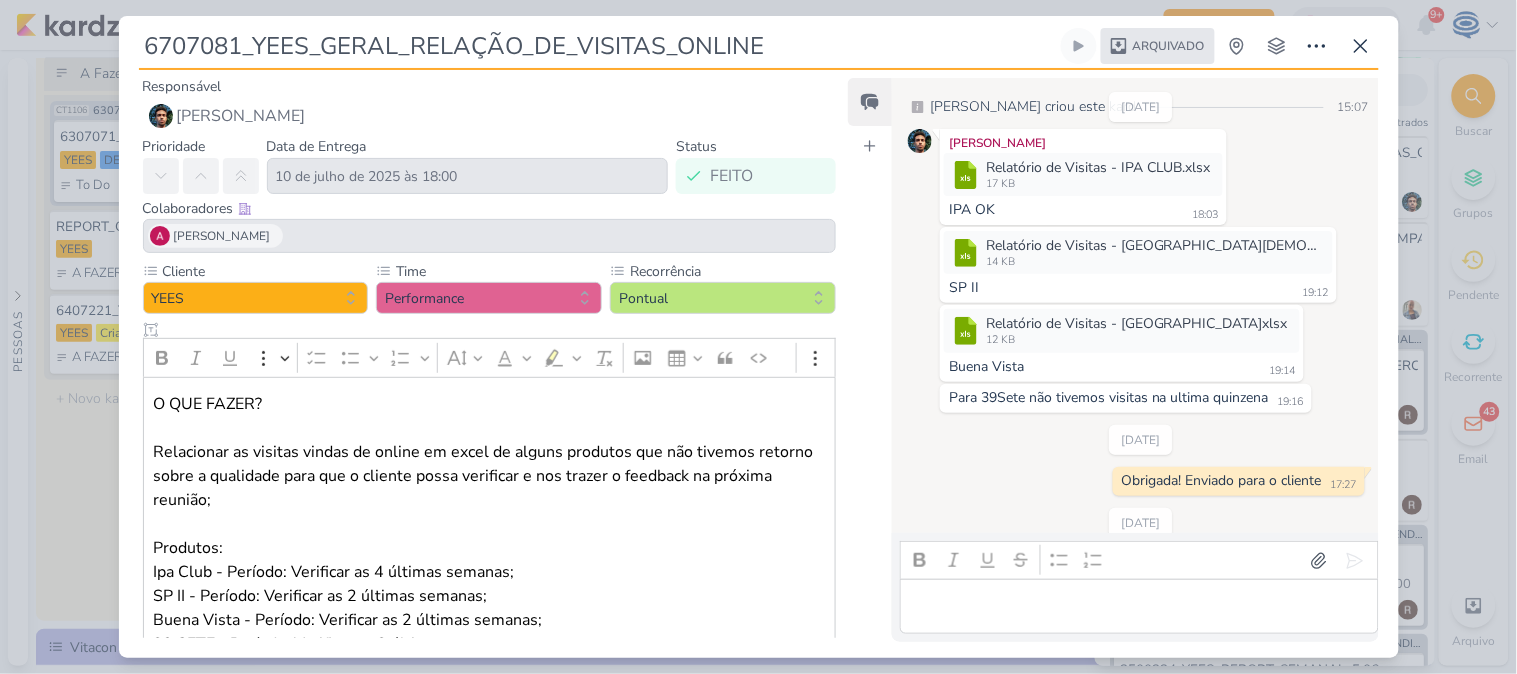 scroll, scrollTop: 83, scrollLeft: 0, axis: vertical 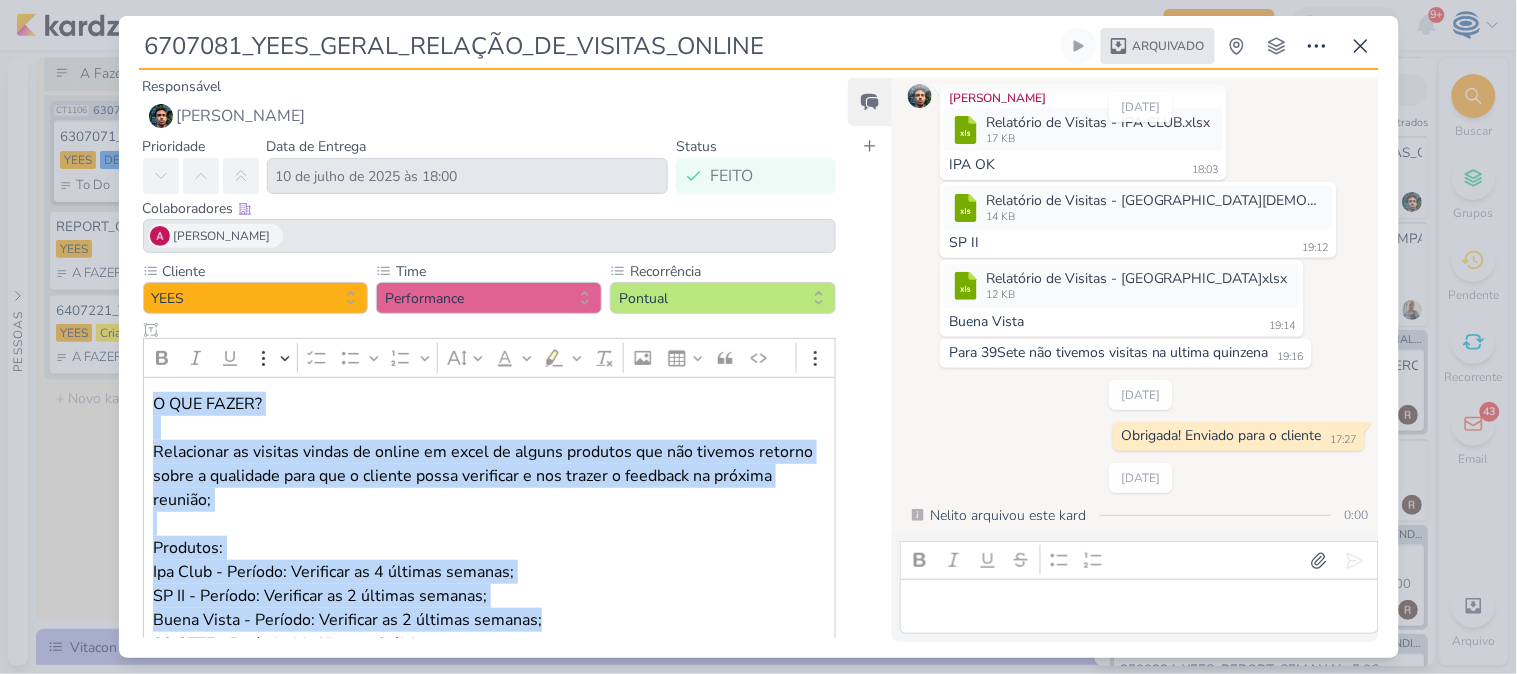 drag, startPoint x: 150, startPoint y: 403, endPoint x: 583, endPoint y: 615, distance: 482.11307 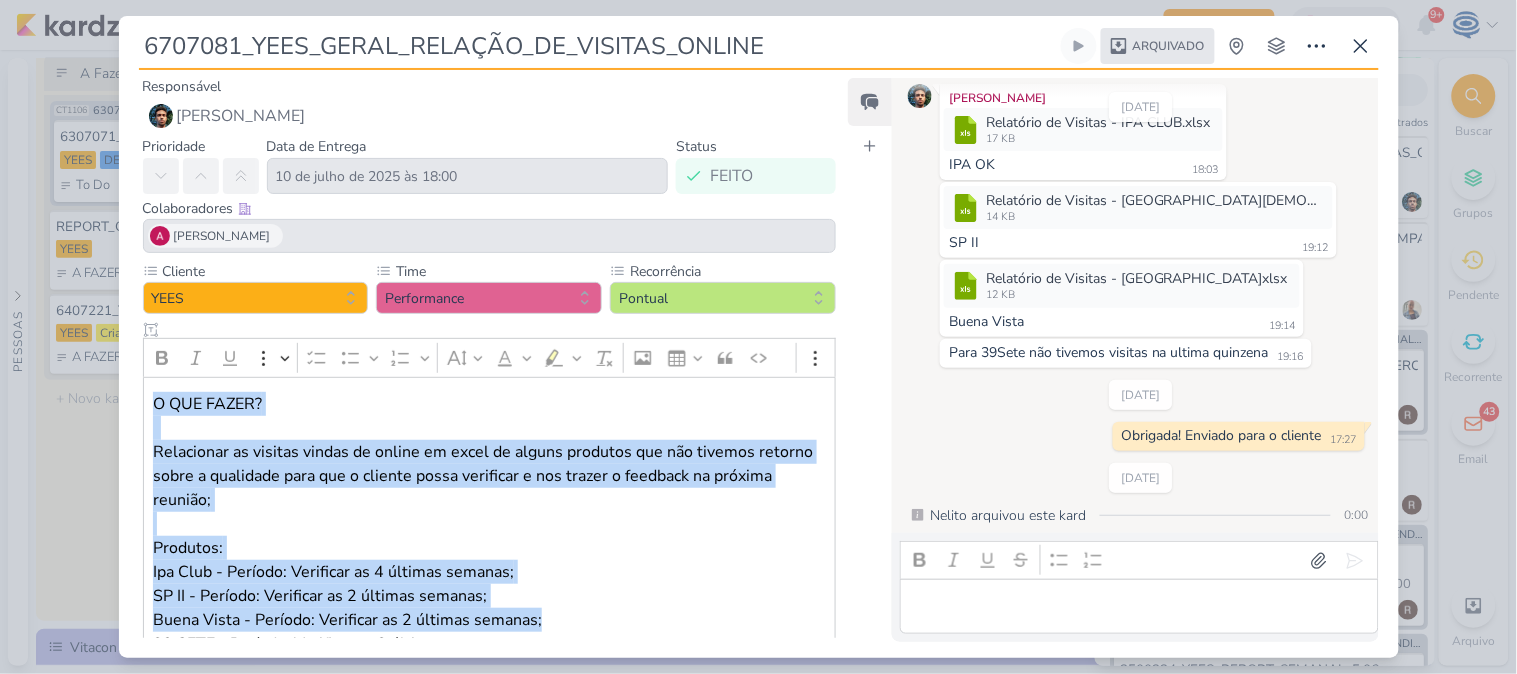 click on "O QUE FAZER?    Relacionar as visitas vindas de online em excel de alguns produtos que não tivemos retorno sobre a qualidade para que o cliente possa verificar e nos trazer o feedback na próxima reunião;  Produtos:   Ipa Club - Período: Verificar as 4 últimas semanas; SP II - Período: Verificar as 2 últimas semanas; Buena Vista - Período: Verificar as 2 últimas semanas; 39 SETE - Período: Verificar as 2 últimas semanas; Solicitado por: Cliente, 08/07" at bounding box center [490, 548] 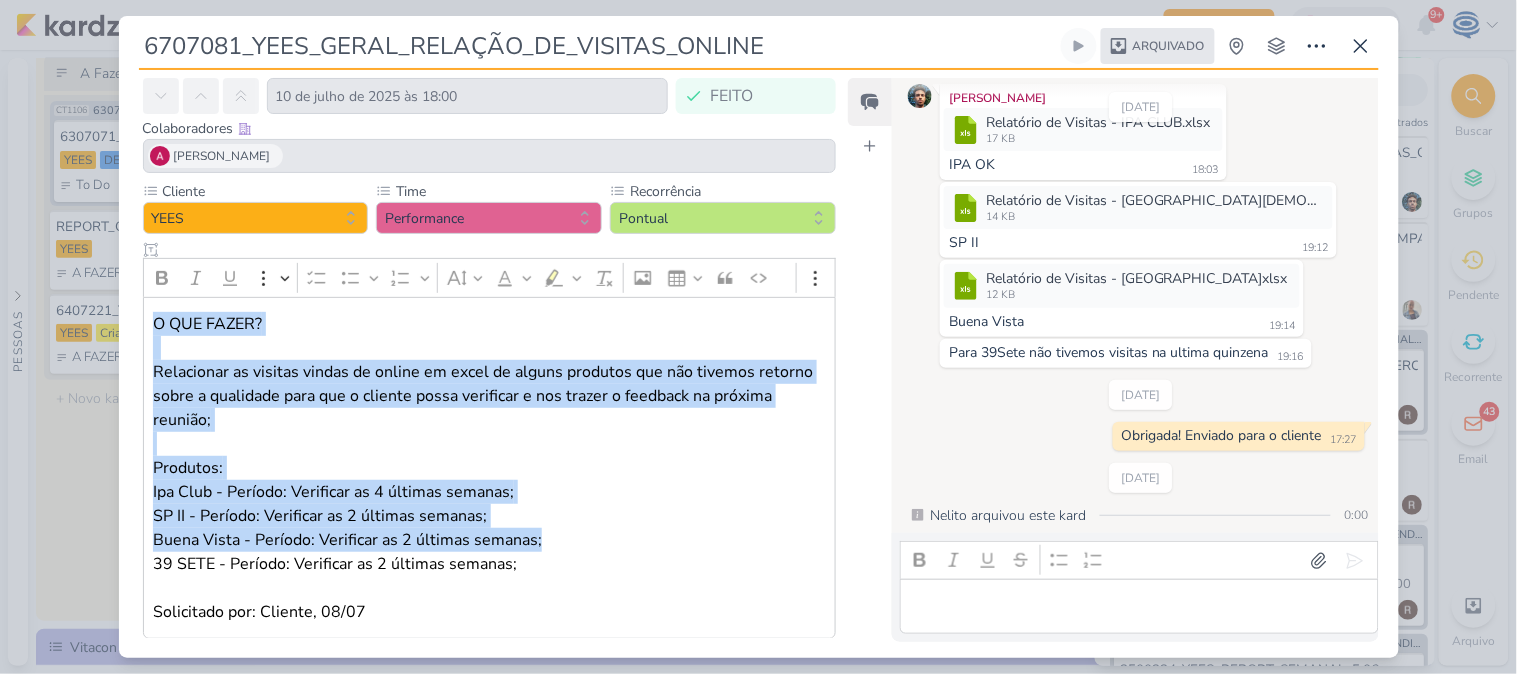scroll, scrollTop: 101, scrollLeft: 0, axis: vertical 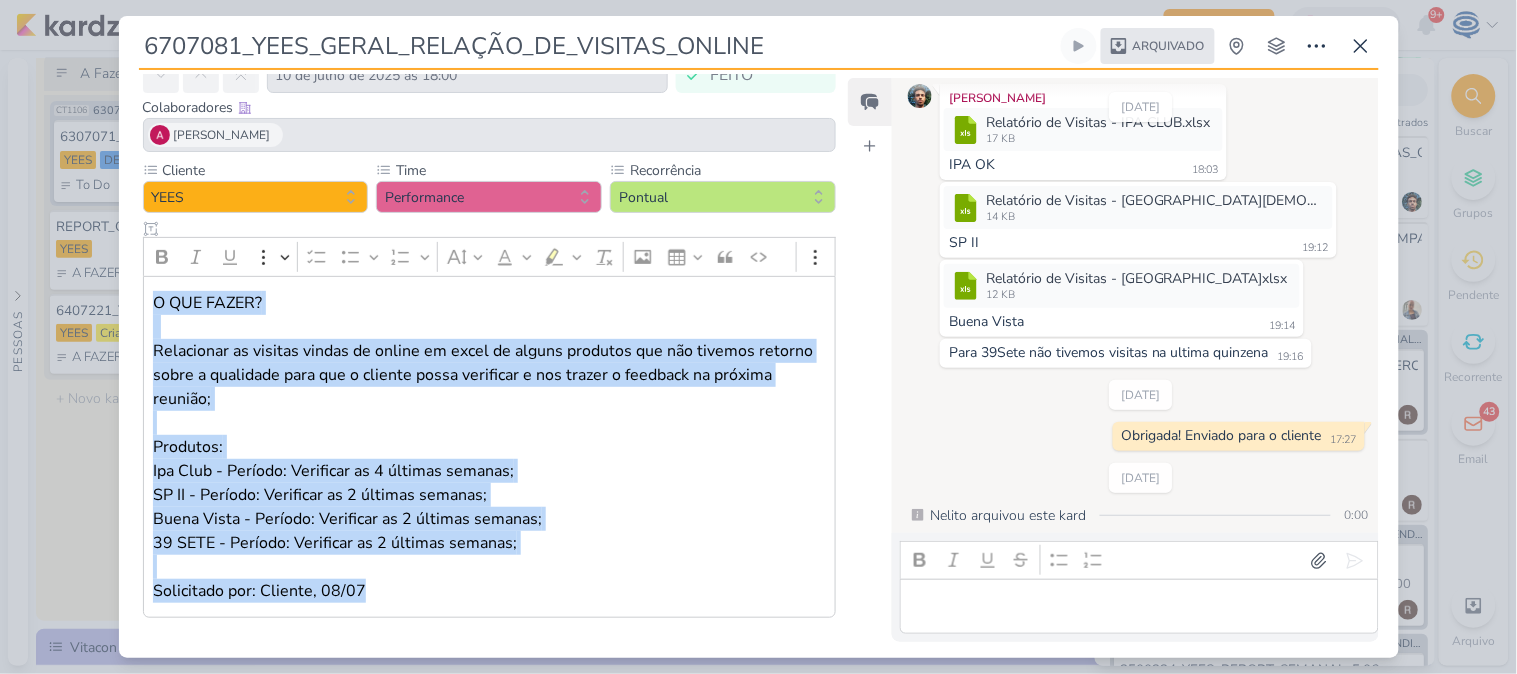 drag, startPoint x: 472, startPoint y: 592, endPoint x: 154, endPoint y: 301, distance: 431.05106 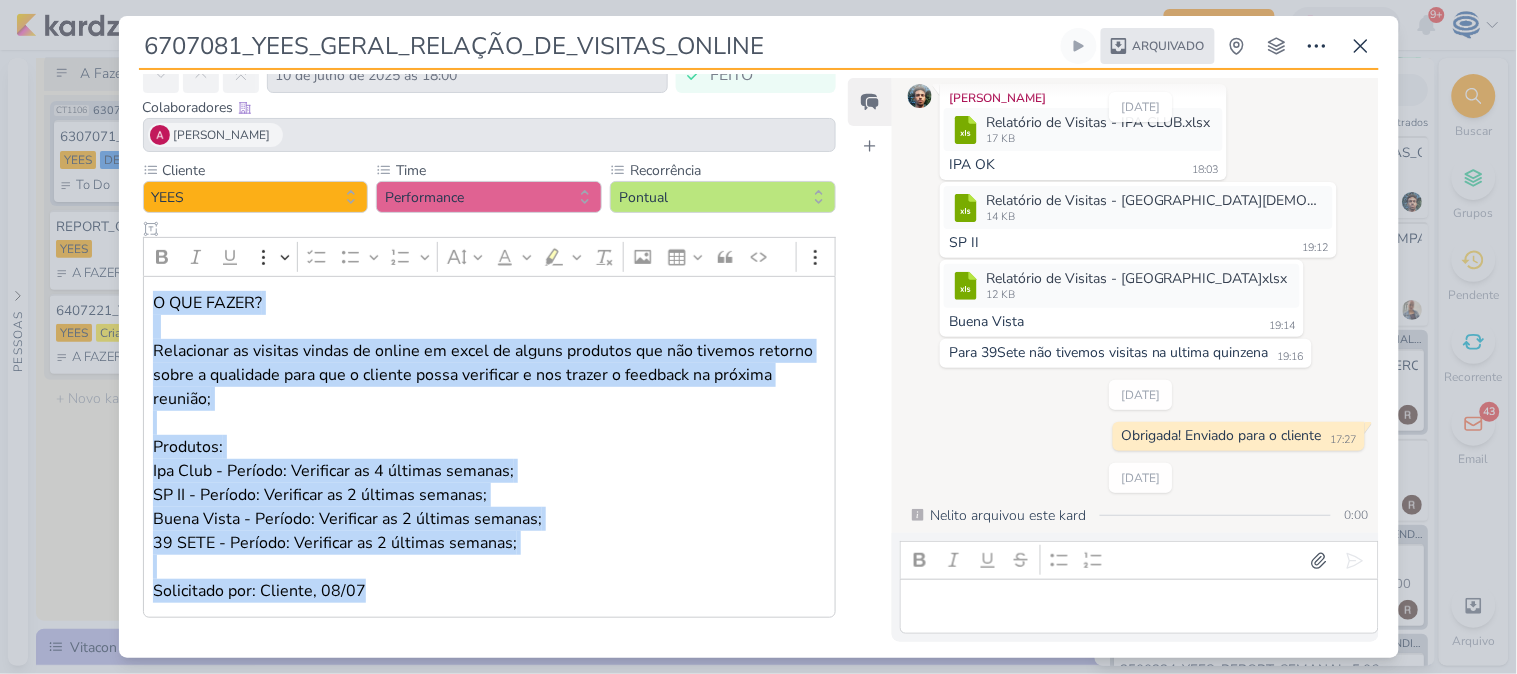click on "O QUE FAZER?    Relacionar as visitas vindas de online em excel de alguns produtos que não tivemos retorno sobre a qualidade para que o cliente possa verificar e nos trazer o feedback na próxima reunião;  Produtos:   Ipa Club - Período: Verificar as 4 últimas semanas; SP II - Período: Verificar as 2 últimas semanas; Buena Vista - Período: Verificar as 2 últimas semanas; 39 SETE - Período: Verificar as 2 últimas semanas; Solicitado por: Cliente, 08/07" at bounding box center [490, 447] 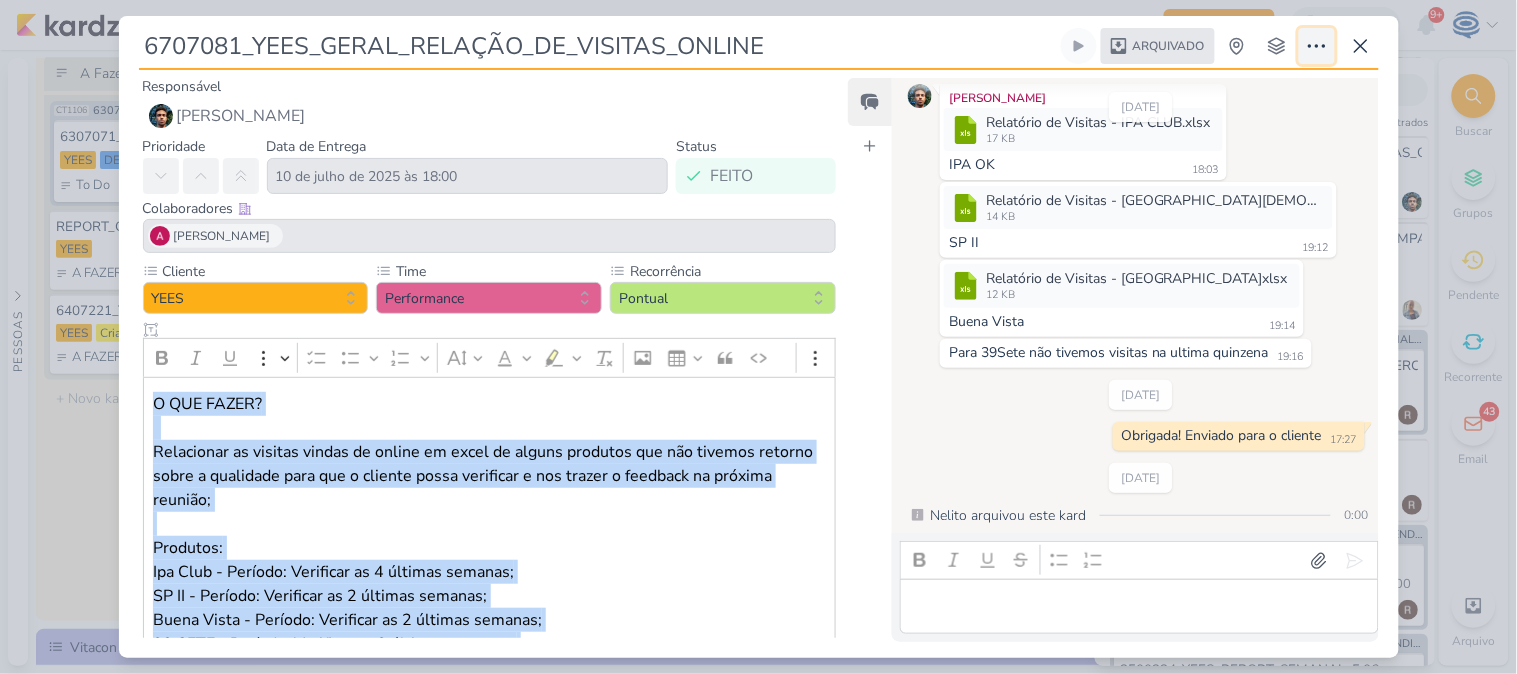 click 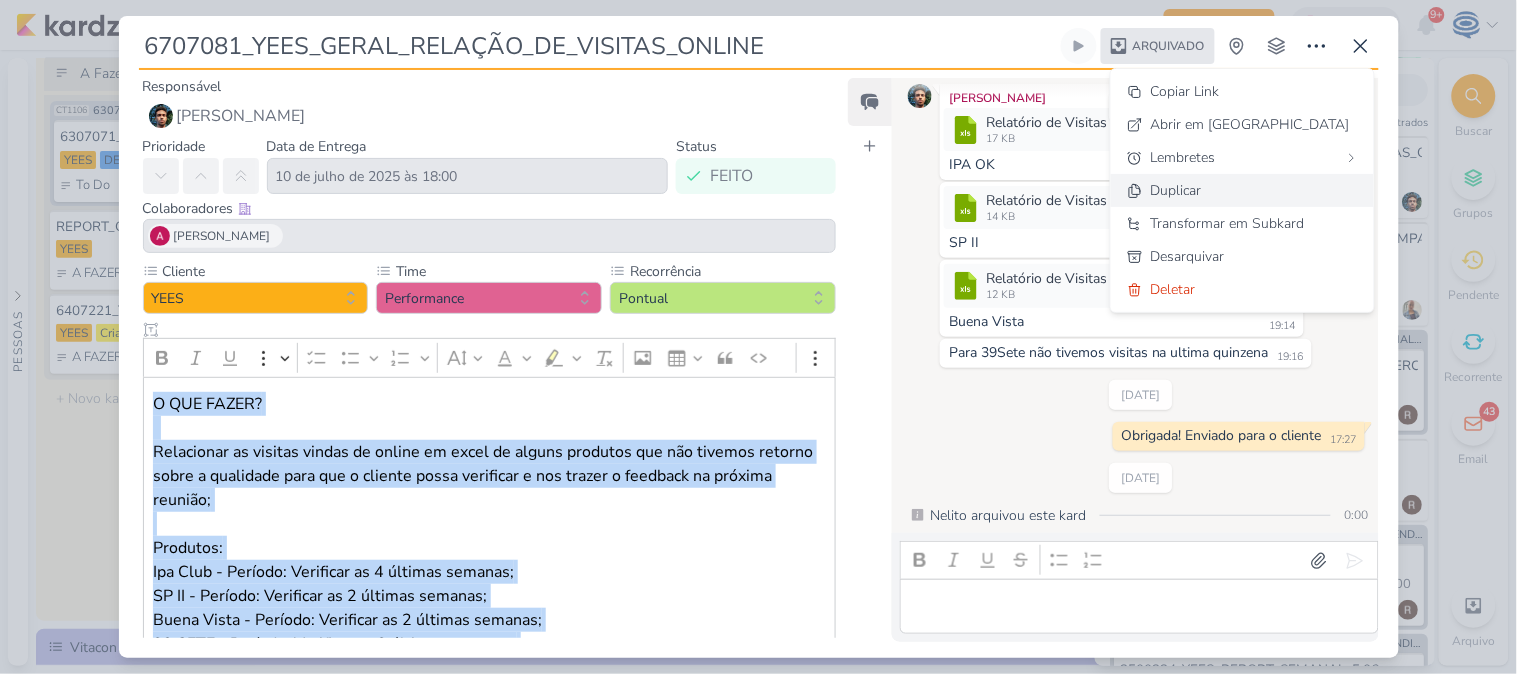 click on "Duplicar" at bounding box center (1176, 190) 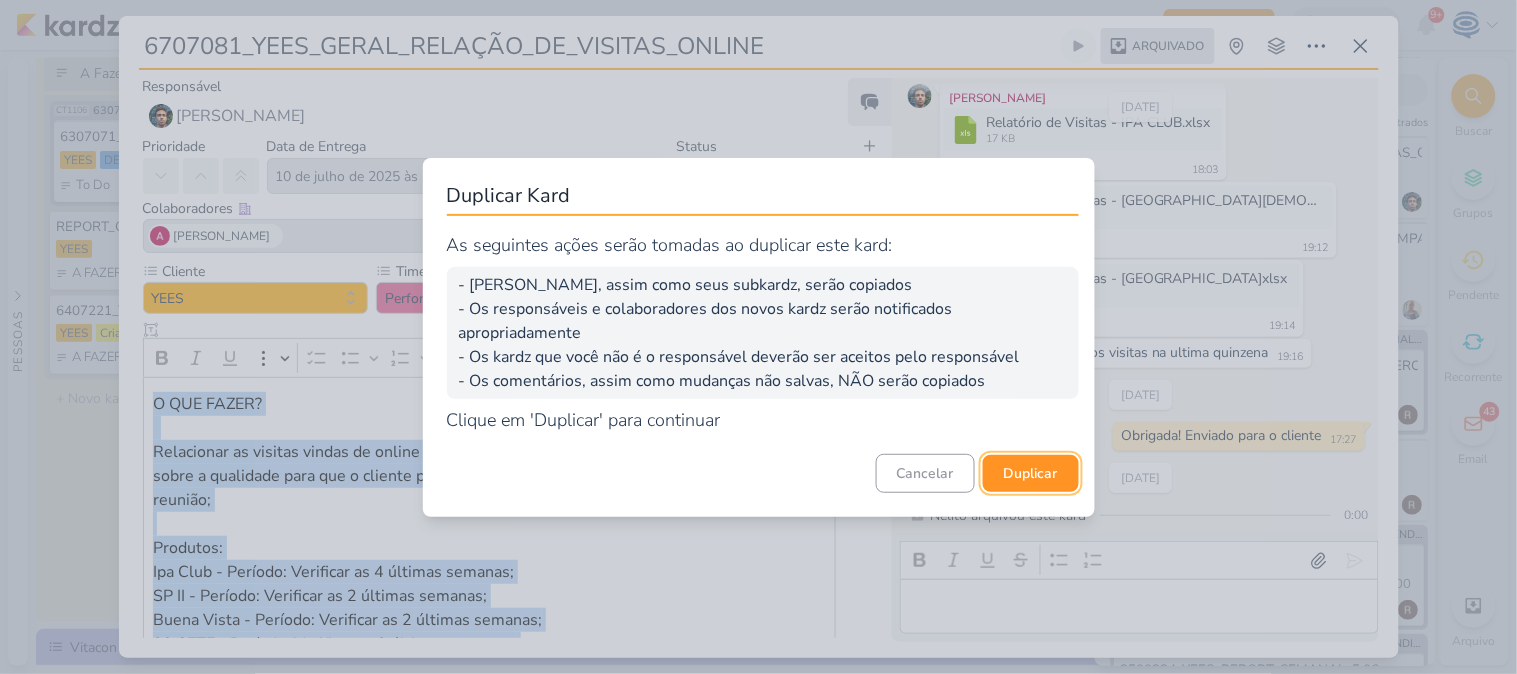 click on "Duplicar" at bounding box center (1031, 473) 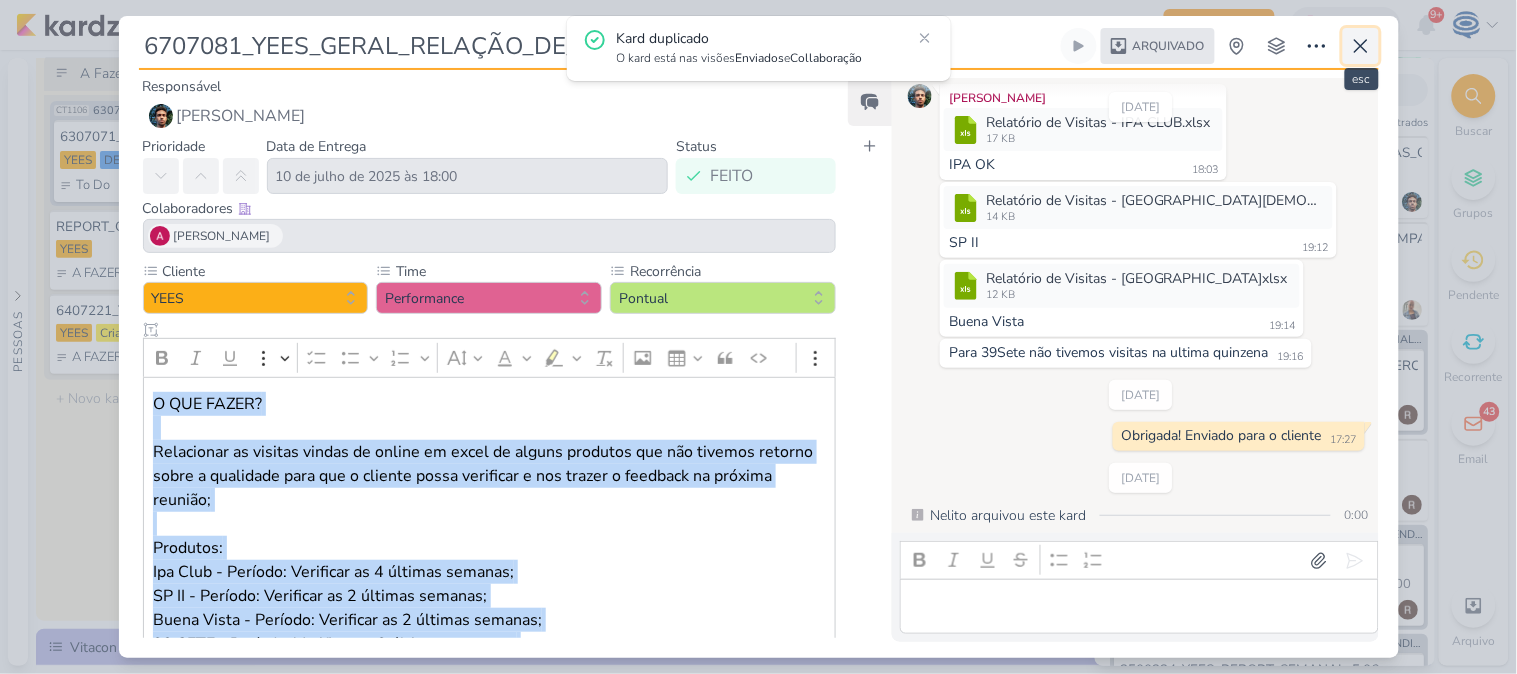 click at bounding box center (1361, 46) 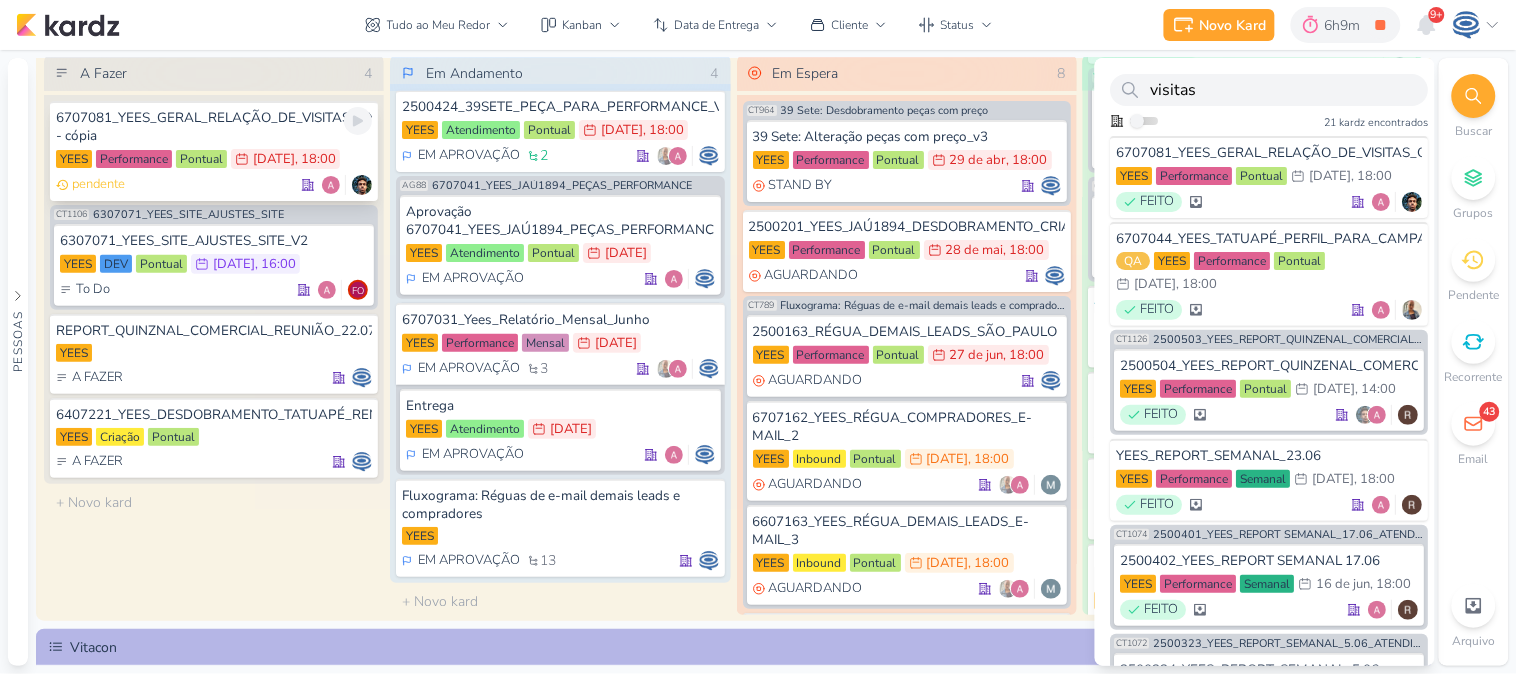 click on "6707081_YEES_GERAL_RELAÇÃO_DE_VISITAS_ONLINE - cópia" at bounding box center (214, 127) 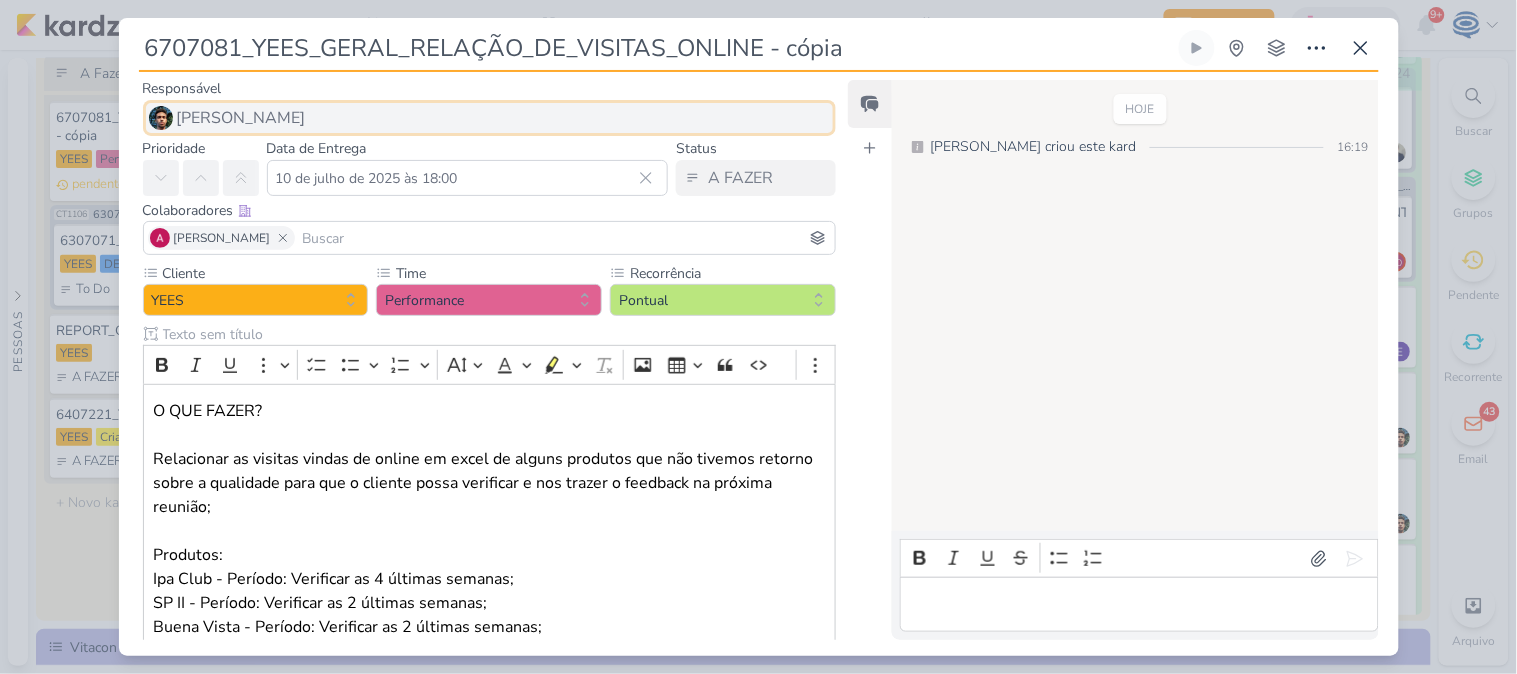 click on "[PERSON_NAME]" at bounding box center (241, 118) 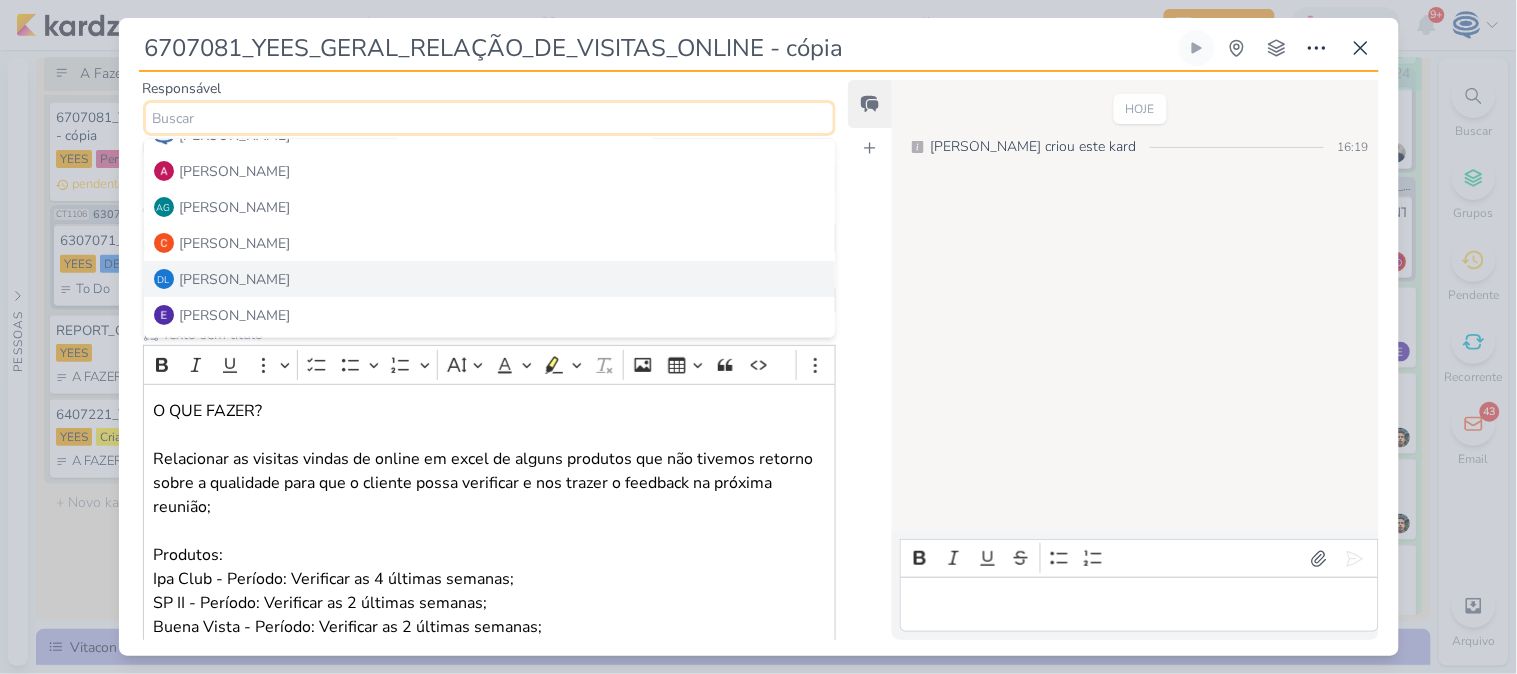 scroll, scrollTop: 0, scrollLeft: 0, axis: both 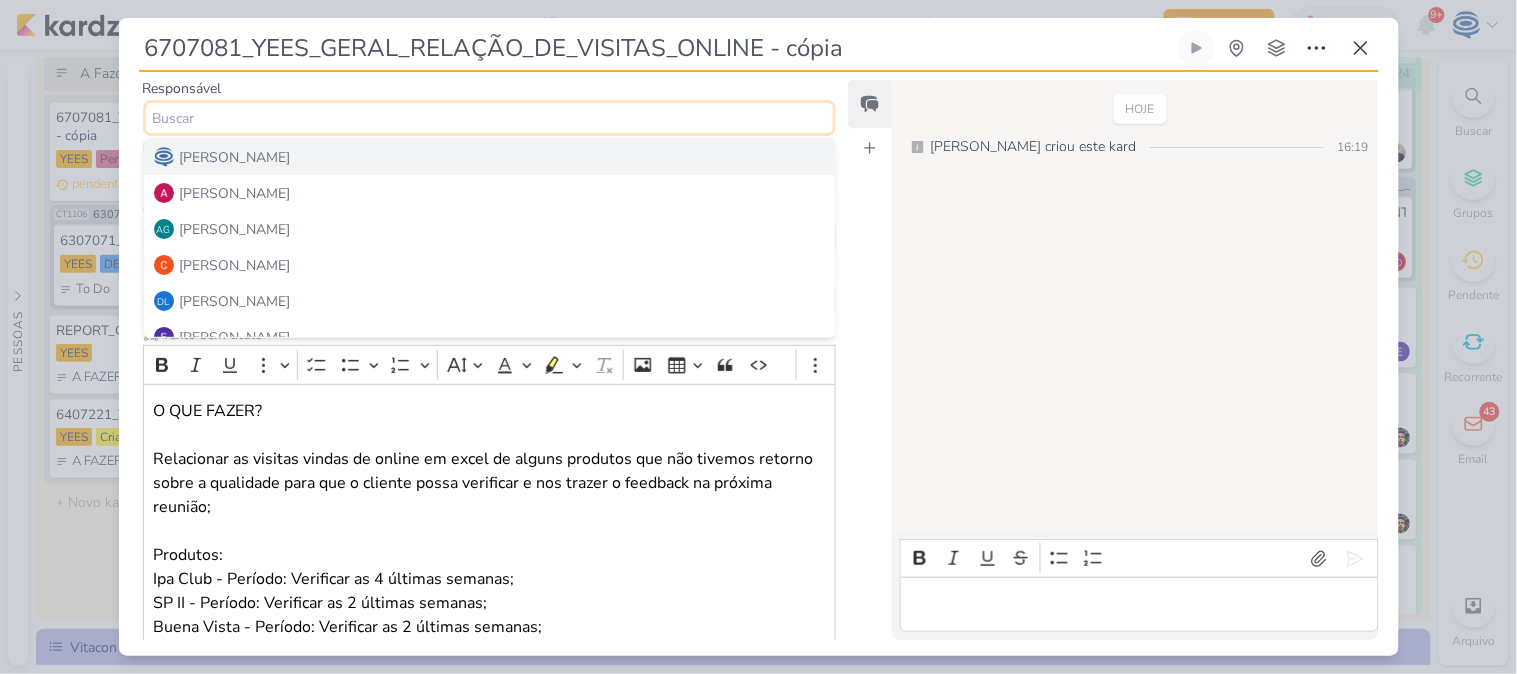 click on "[PERSON_NAME]" at bounding box center [235, 157] 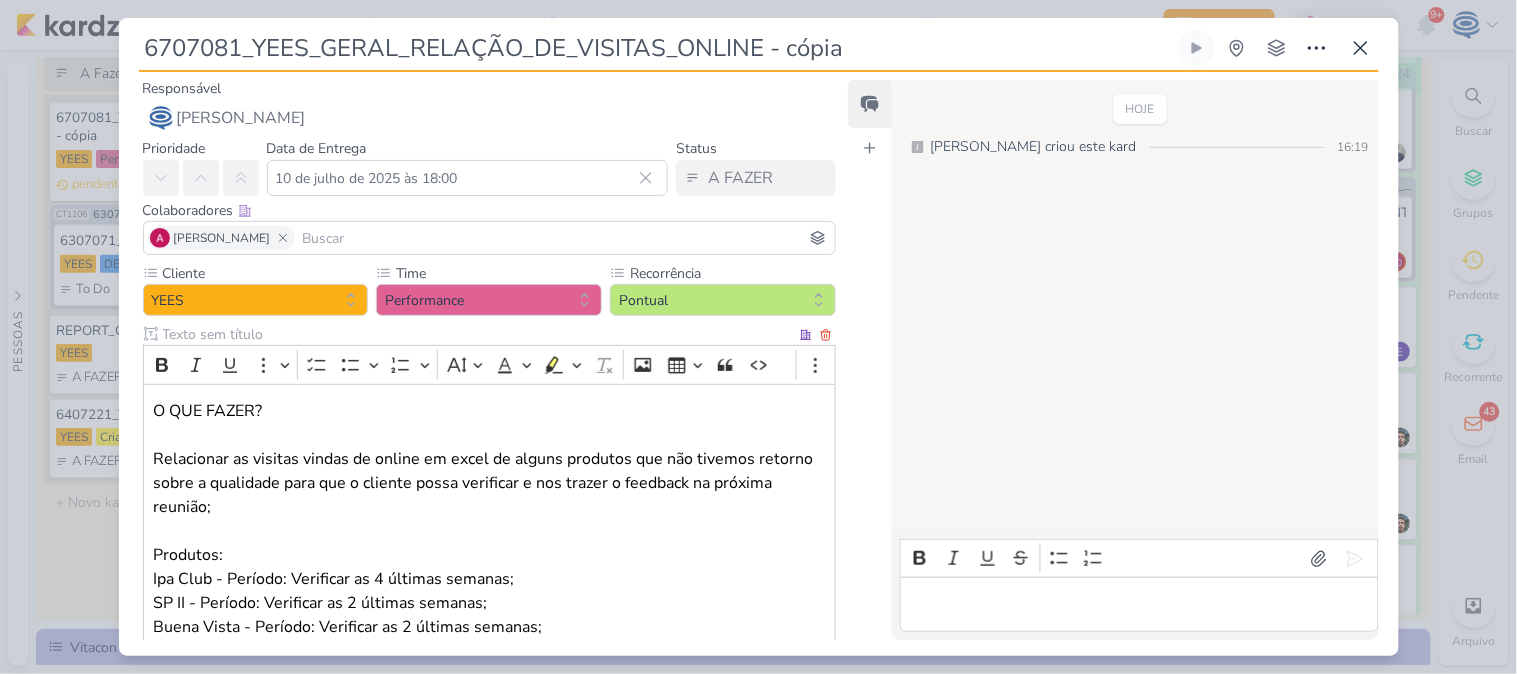 scroll, scrollTop: 197, scrollLeft: 0, axis: vertical 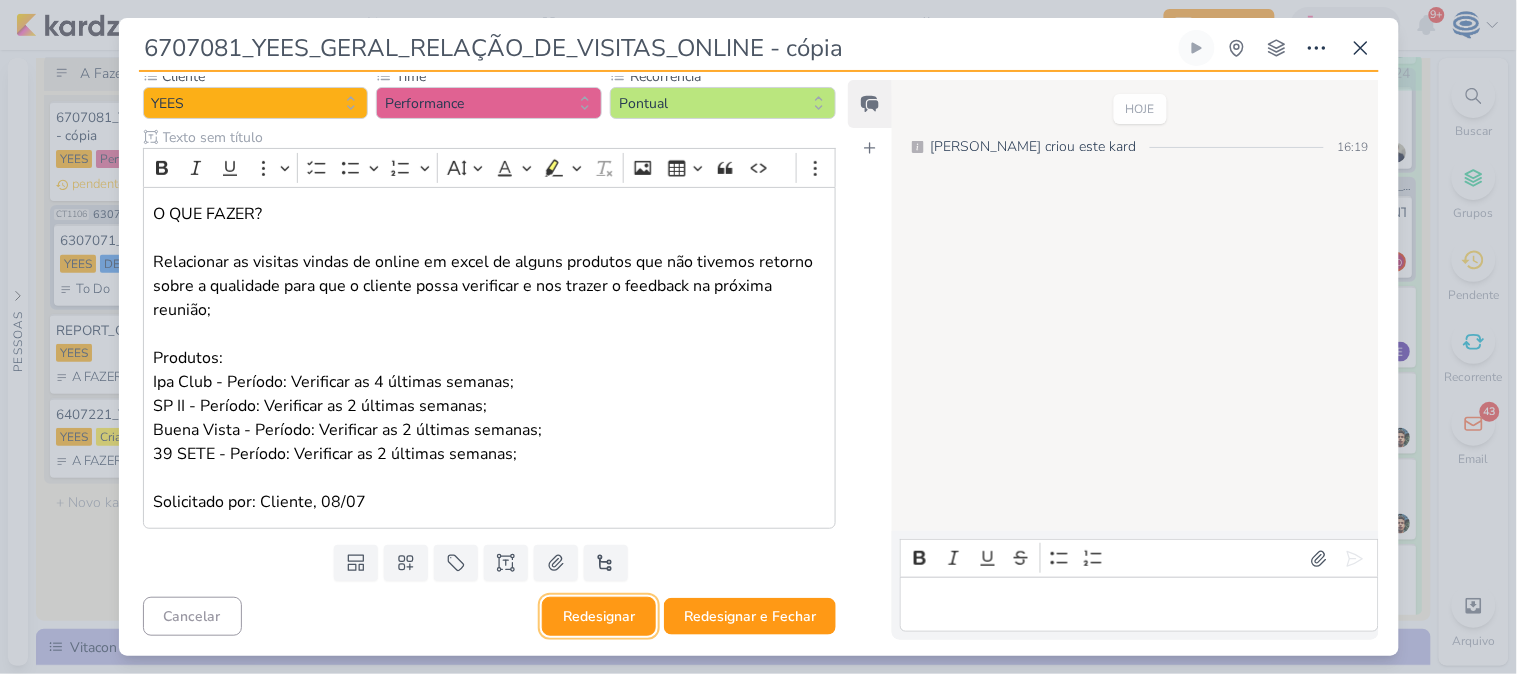 click on "Redesignar" at bounding box center [599, 616] 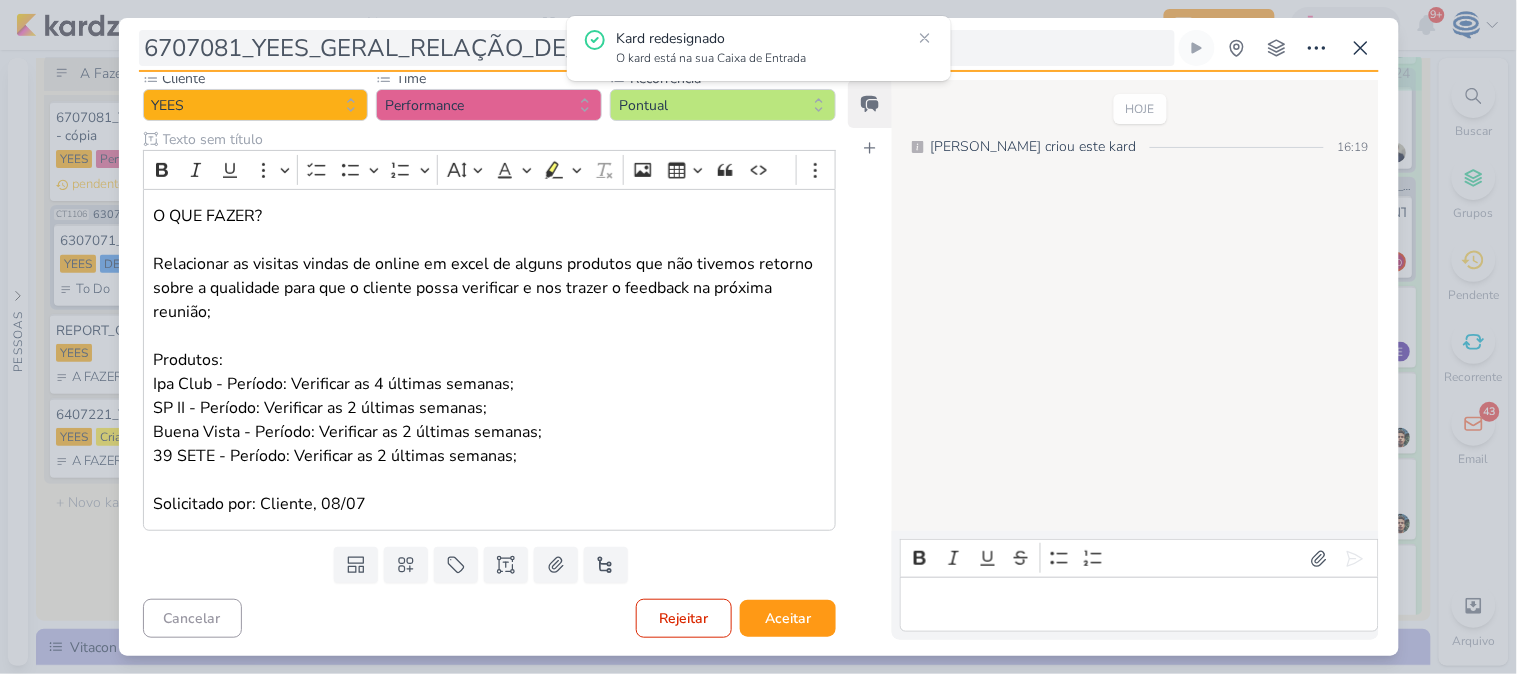 scroll, scrollTop: 197, scrollLeft: 0, axis: vertical 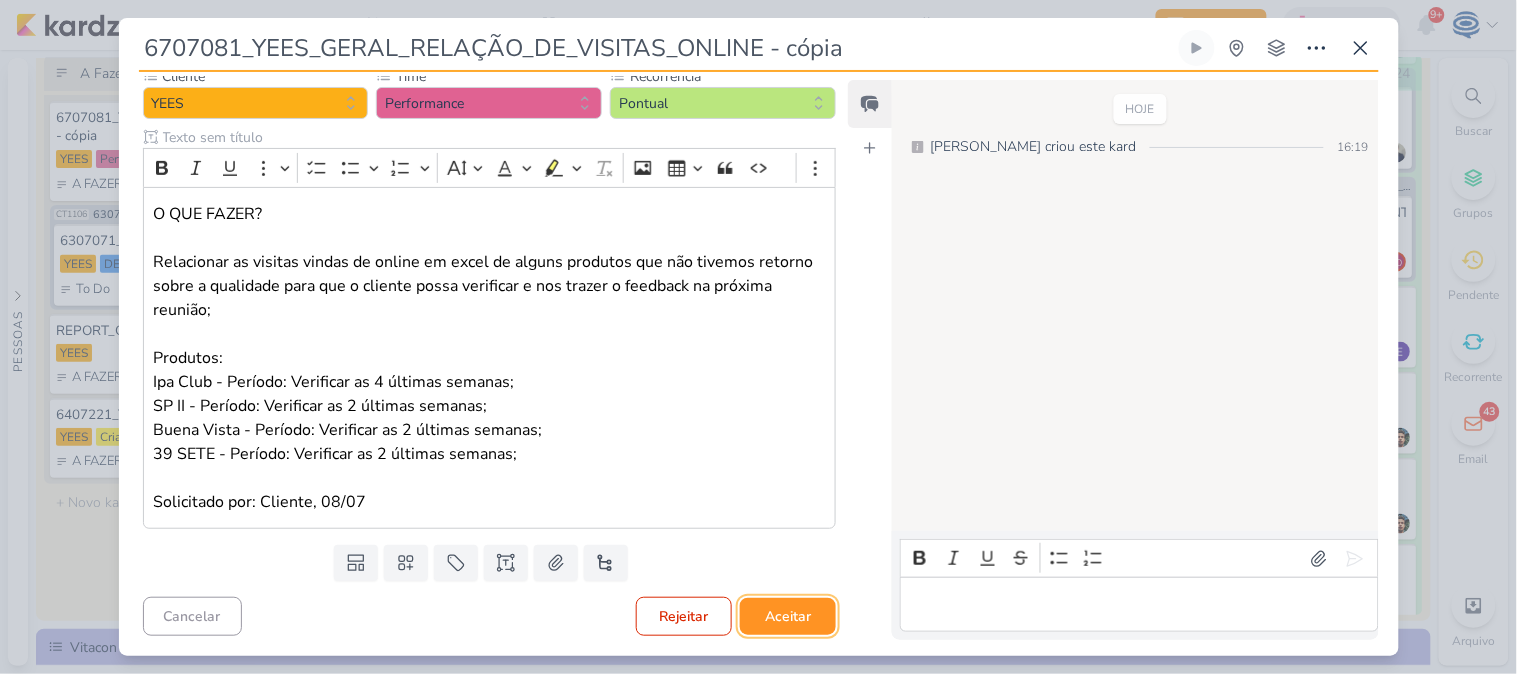 click on "Aceitar" at bounding box center [788, 616] 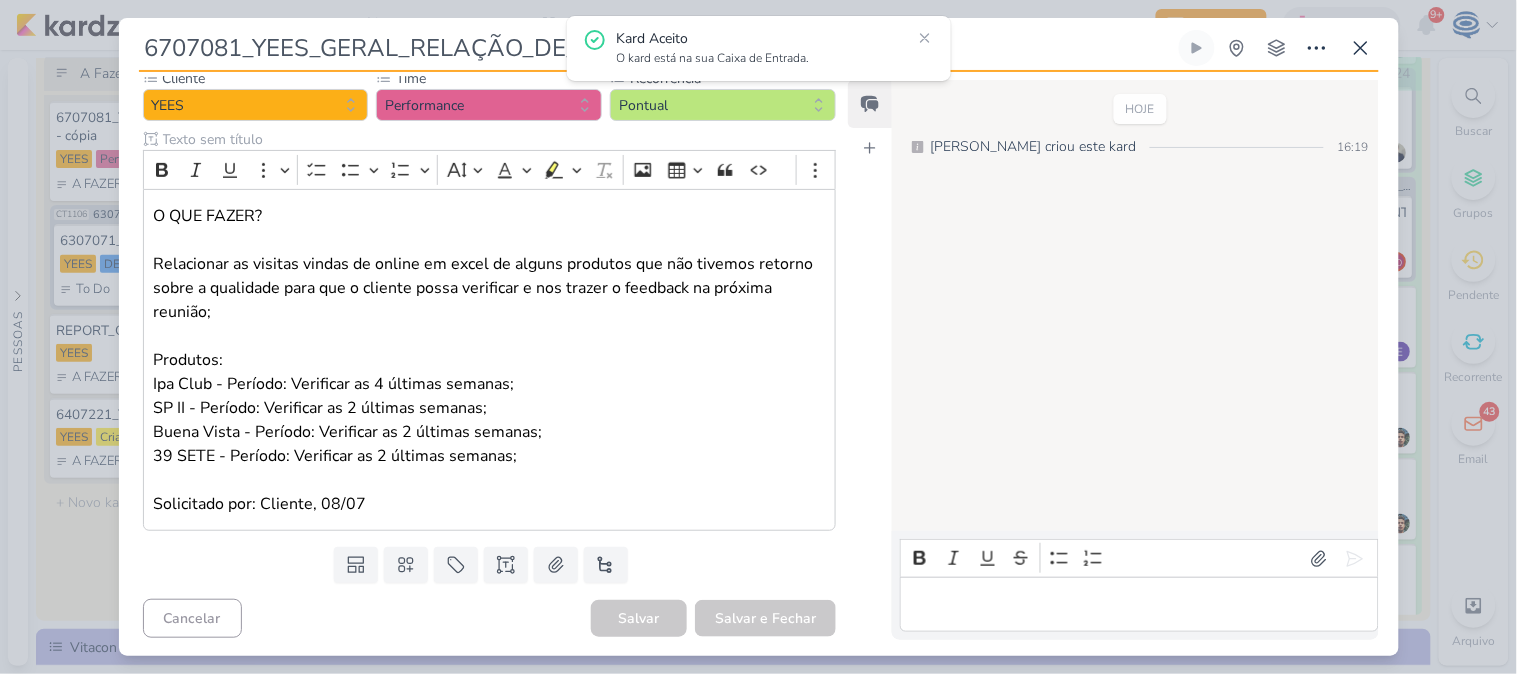 scroll, scrollTop: 197, scrollLeft: 0, axis: vertical 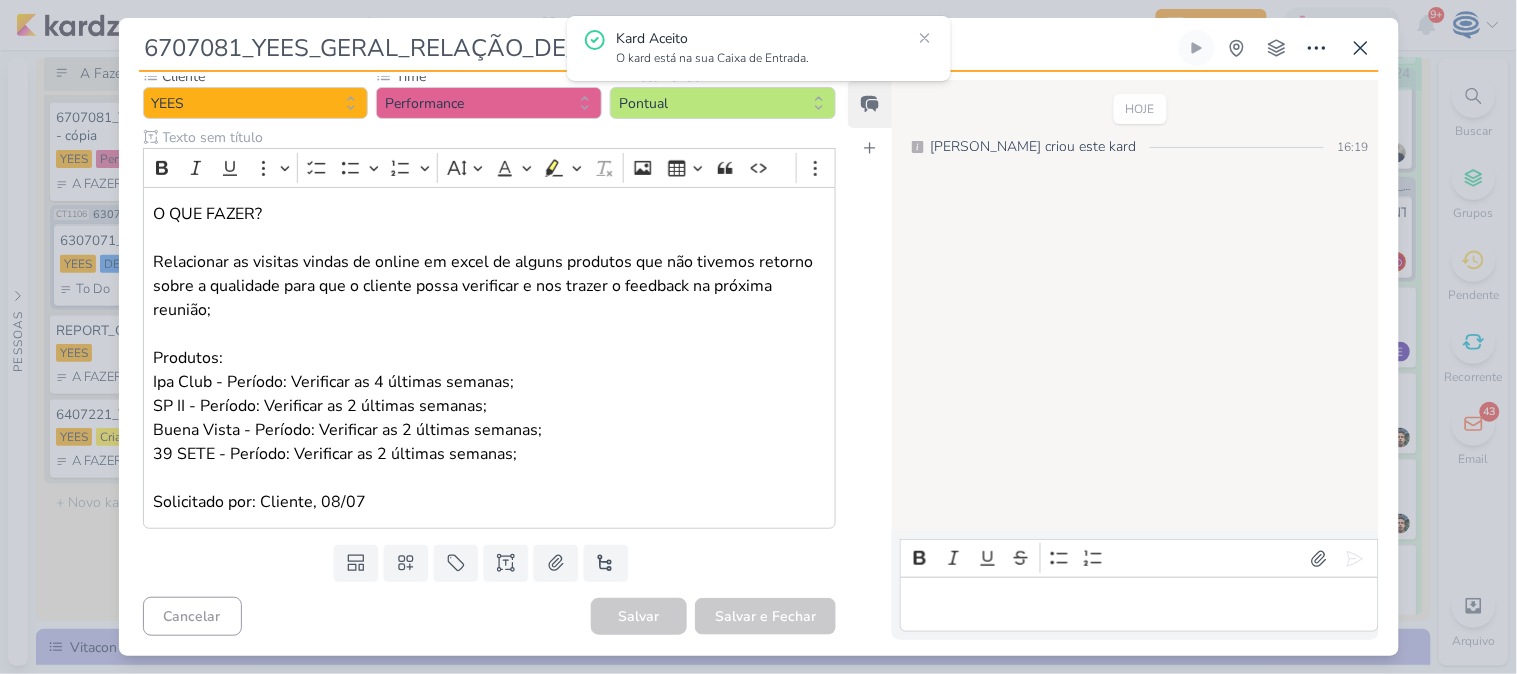 drag, startPoint x: 991, startPoint y: 52, endPoint x: 111, endPoint y: 37, distance: 880.1278 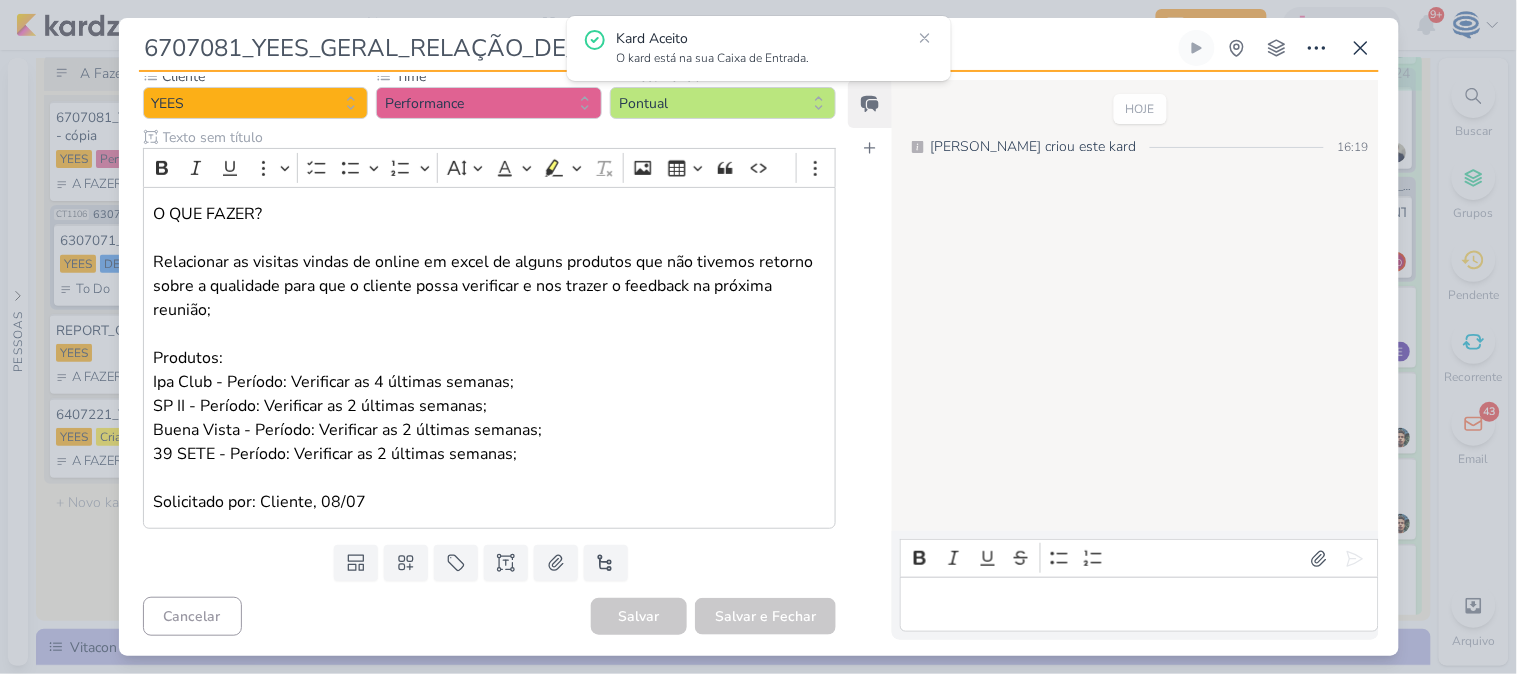 click on "6707081_YEES_GERAL_RELAÇÃO_DE_VISITAS_ONLINE - cópia" at bounding box center [758, 337] 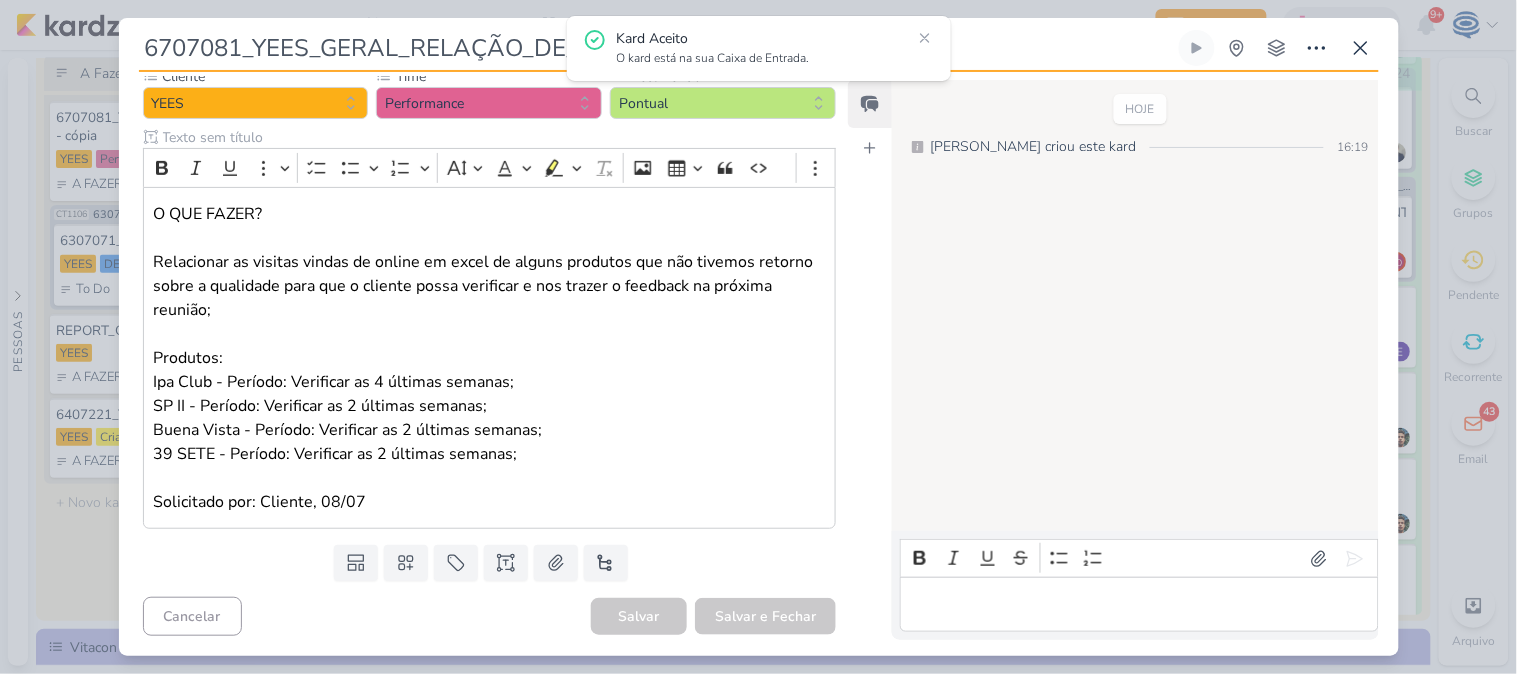 paste on "224_YEES_RELAÇÃO_DE_VISITAS_SÃO_PAULO" 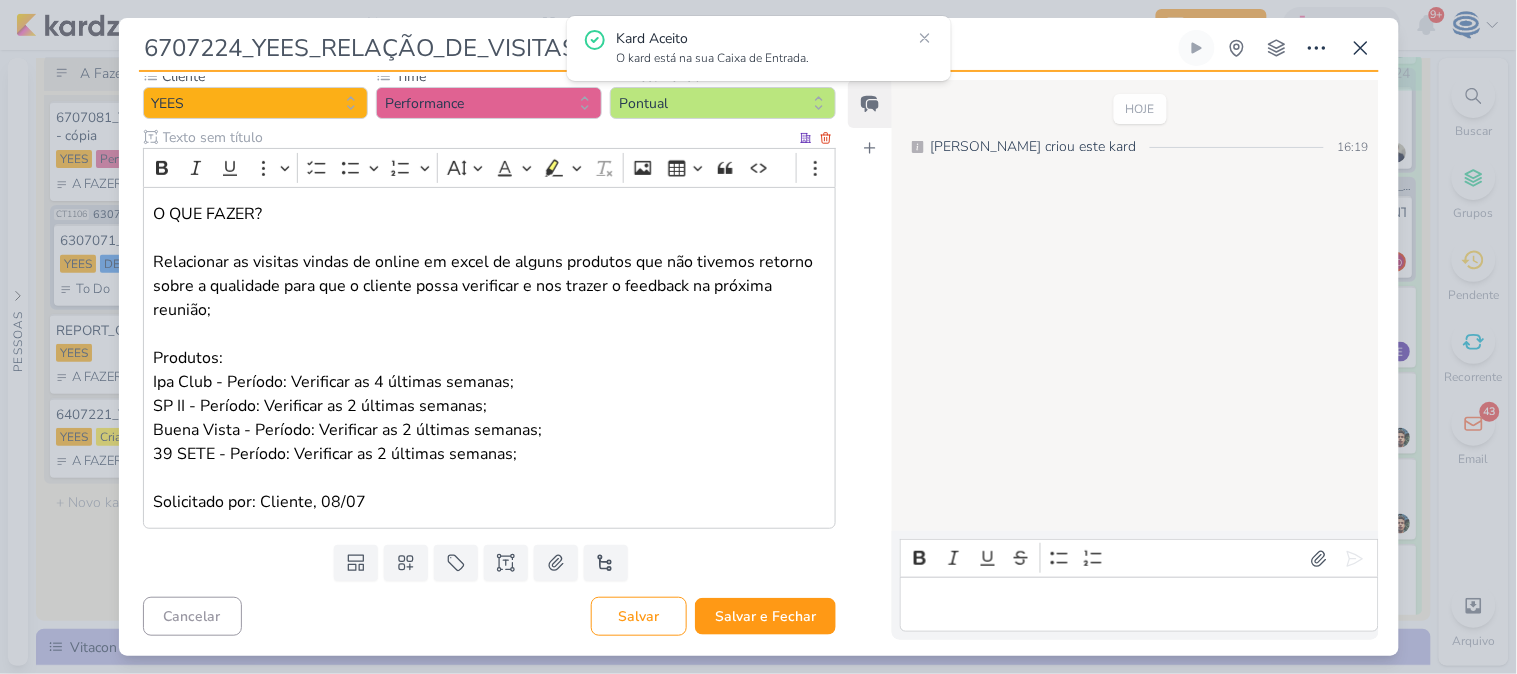 type on "6707224_YEES_RELAÇÃO_DE_VISITAS_SÃO_PAULO" 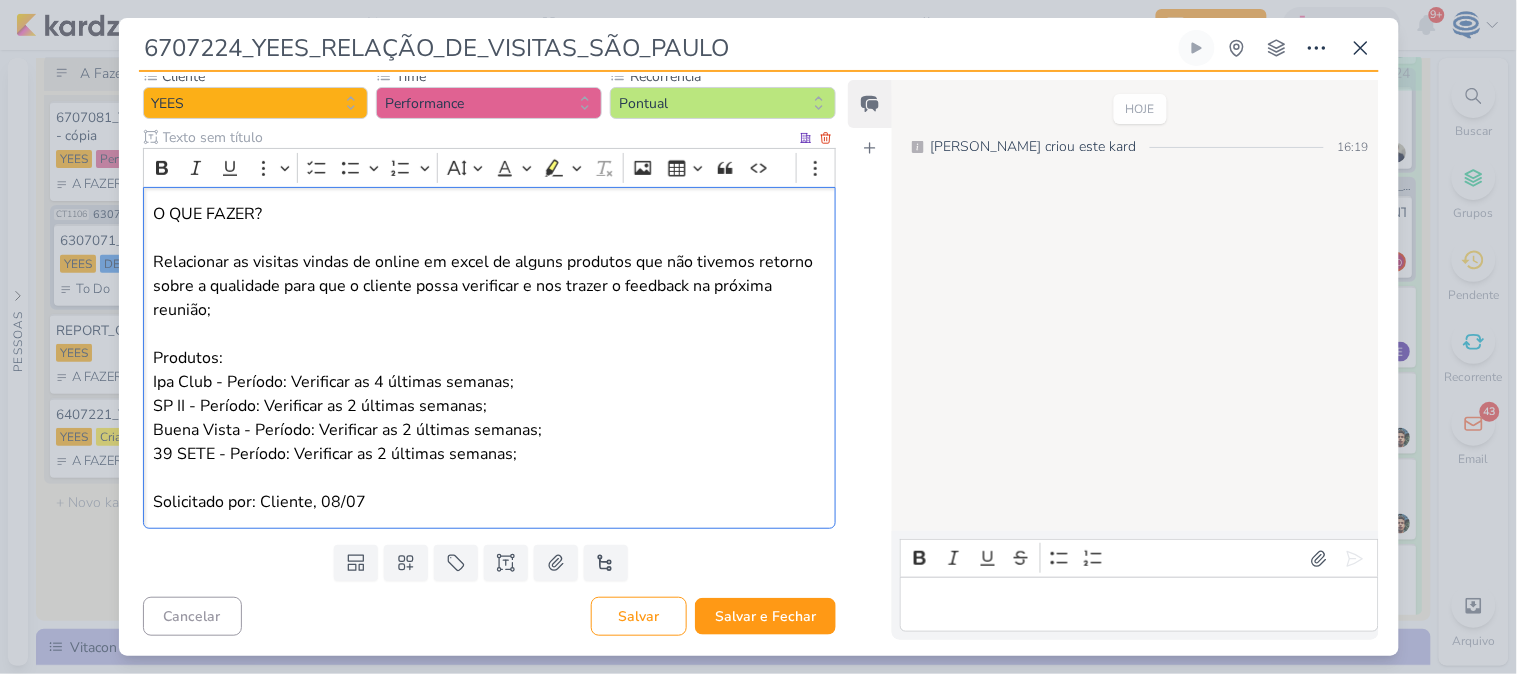 click on "Relacionar as visitas vindas de online em excel de alguns produtos que não tivemos retorno sobre a qualidade para que o cliente possa verificar e nos trazer o feedback na próxima reunião;  Produtos:   Ipa Club - Período: Verificar as 4 últimas semanas; SP II - Período: Verificar as 2 últimas semanas;" at bounding box center [489, 334] 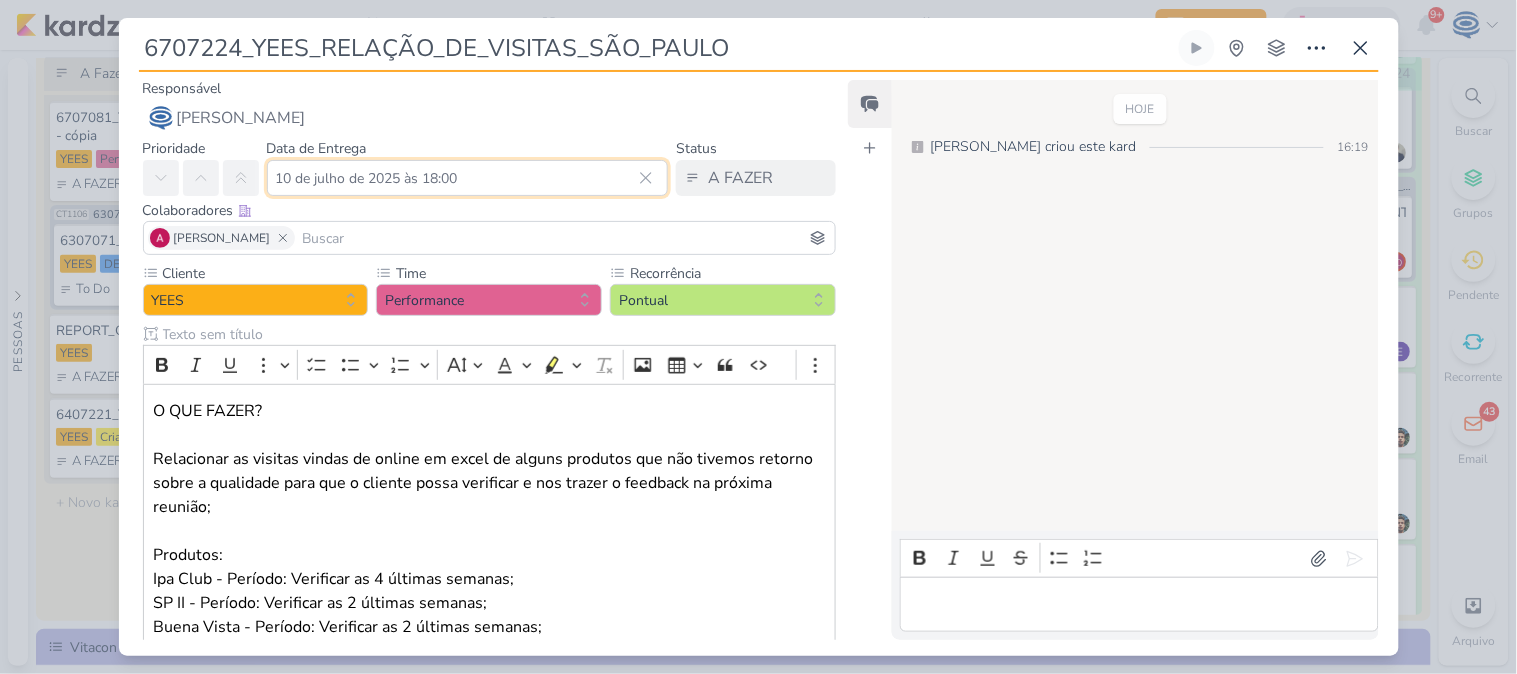 click on "10 de julho de 2025 às 18:00" at bounding box center (468, 178) 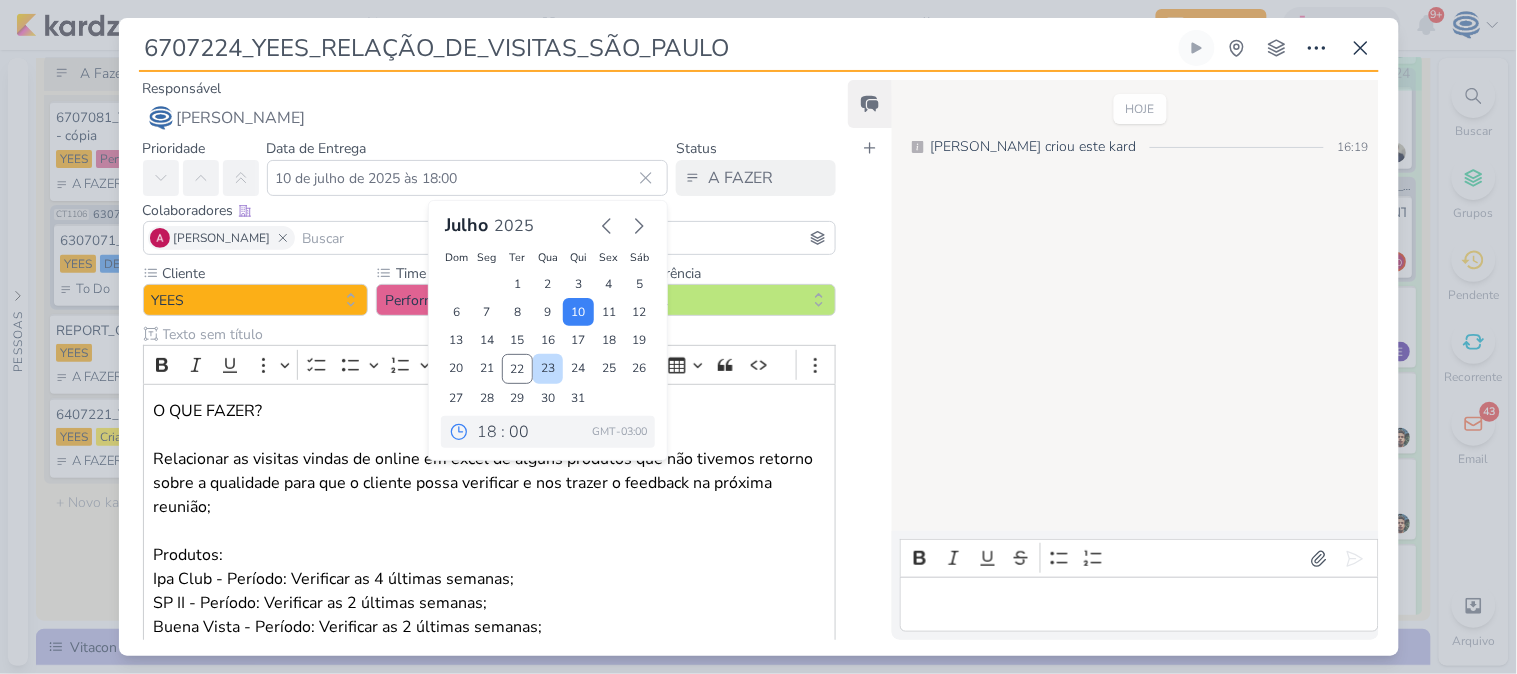 click on "23" at bounding box center [548, 369] 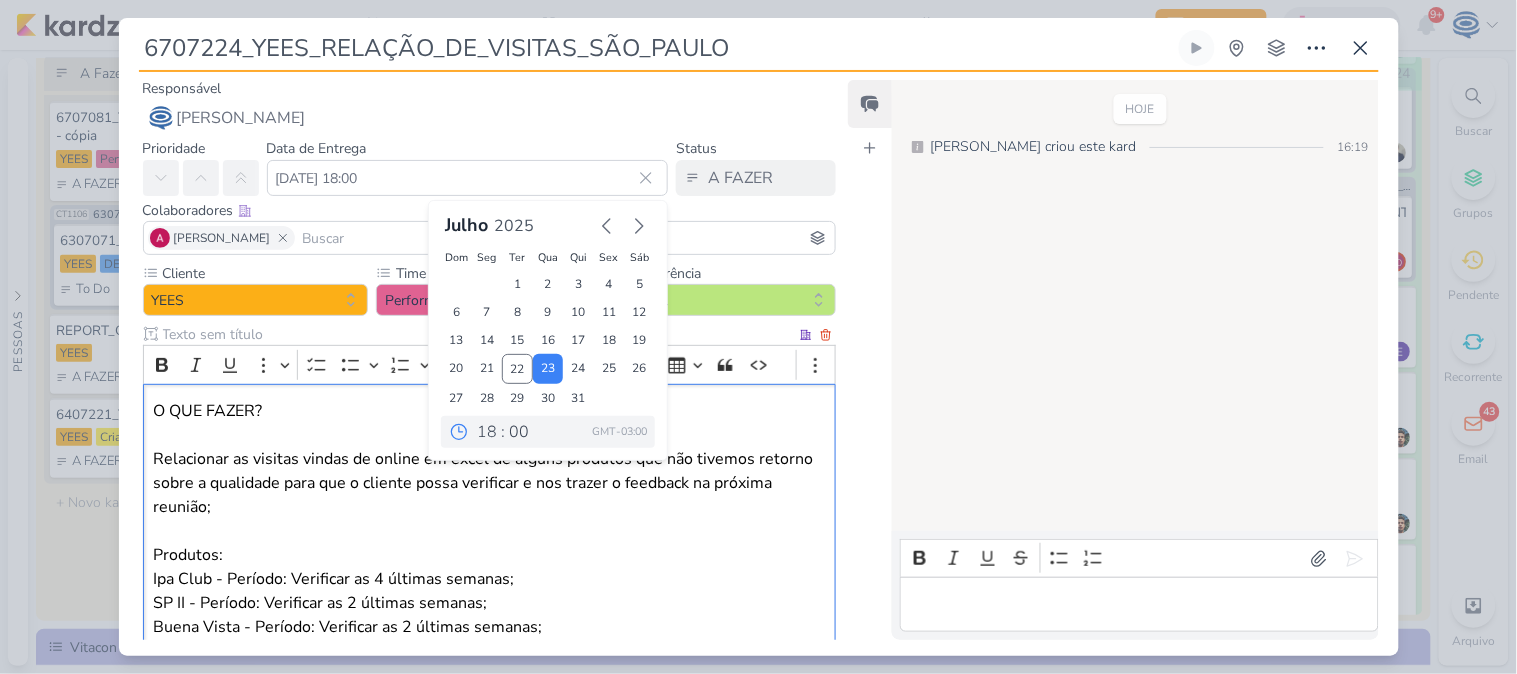 click on "Relacionar as visitas vindas de online em excel de alguns produtos que não tivemos retorno sobre a qualidade para que o cliente possa verificar e nos trazer o feedback na próxima reunião;  Produtos:   Ipa Club - Período: Verificar as 4 últimas semanas; SP II - Período: Verificar as 2 últimas semanas;" at bounding box center [489, 531] 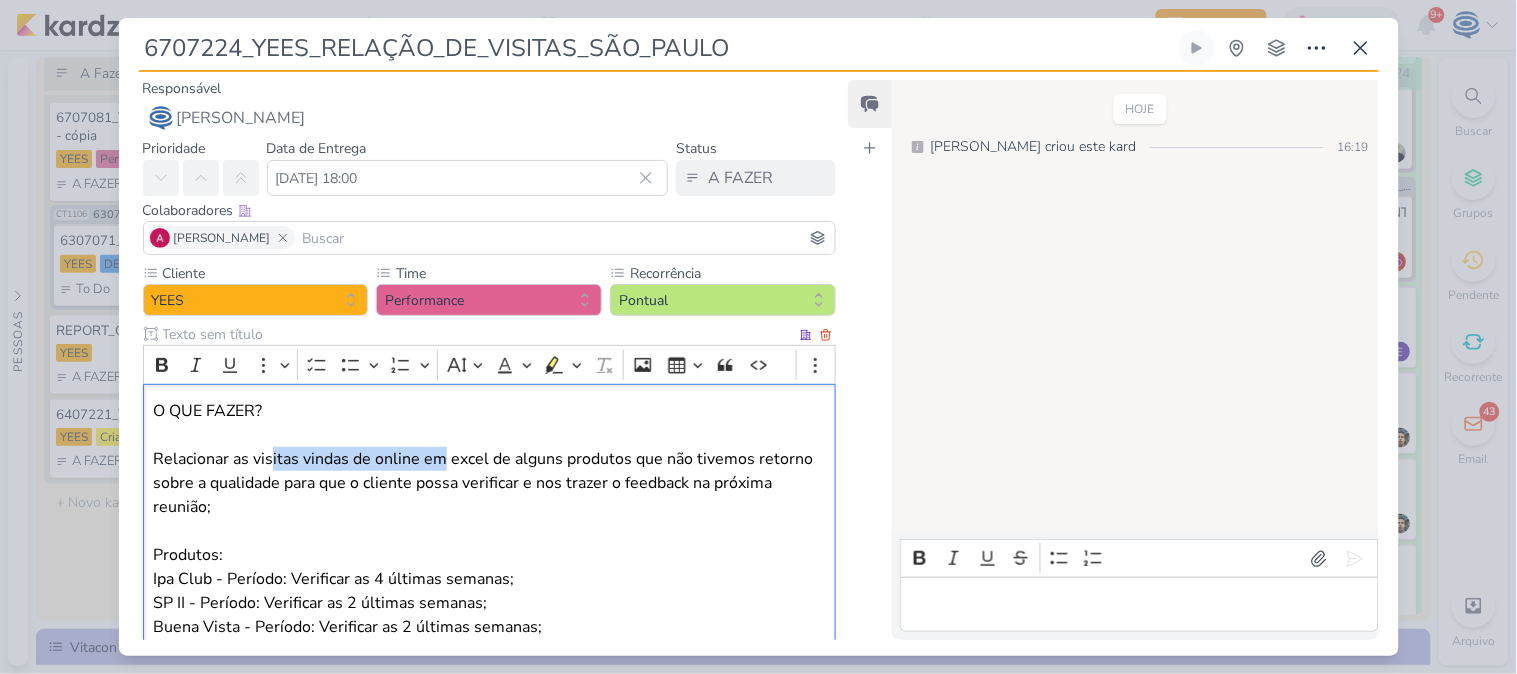 drag, startPoint x: 274, startPoint y: 460, endPoint x: 445, endPoint y: 468, distance: 171.18703 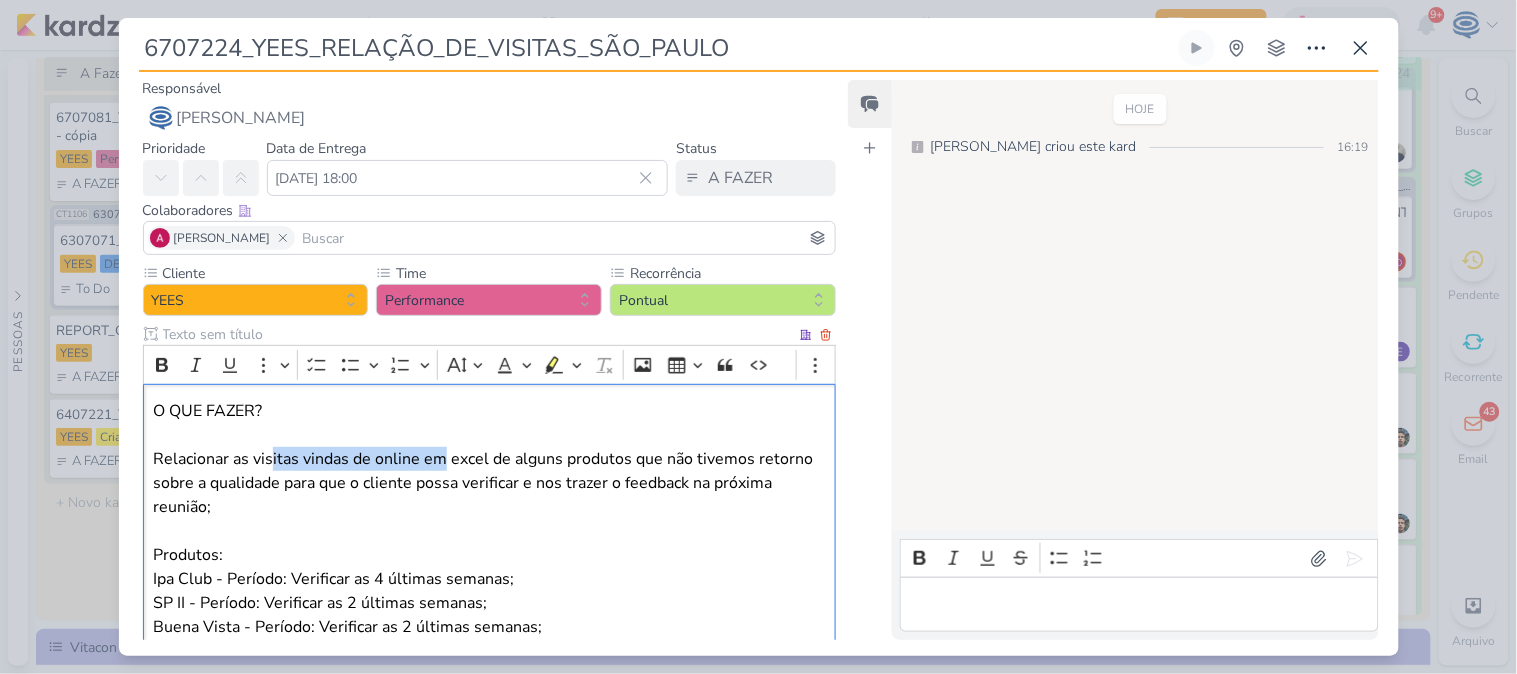 click on "Relacionar as visitas vindas de online em excel de alguns produtos que não tivemos retorno sobre a qualidade para que o cliente possa verificar e nos trazer o feedback na próxima reunião;  Produtos:   Ipa Club - Período: Verificar as 4 últimas semanas; SP II - Período: Verificar as 2 últimas semanas;" at bounding box center (489, 531) 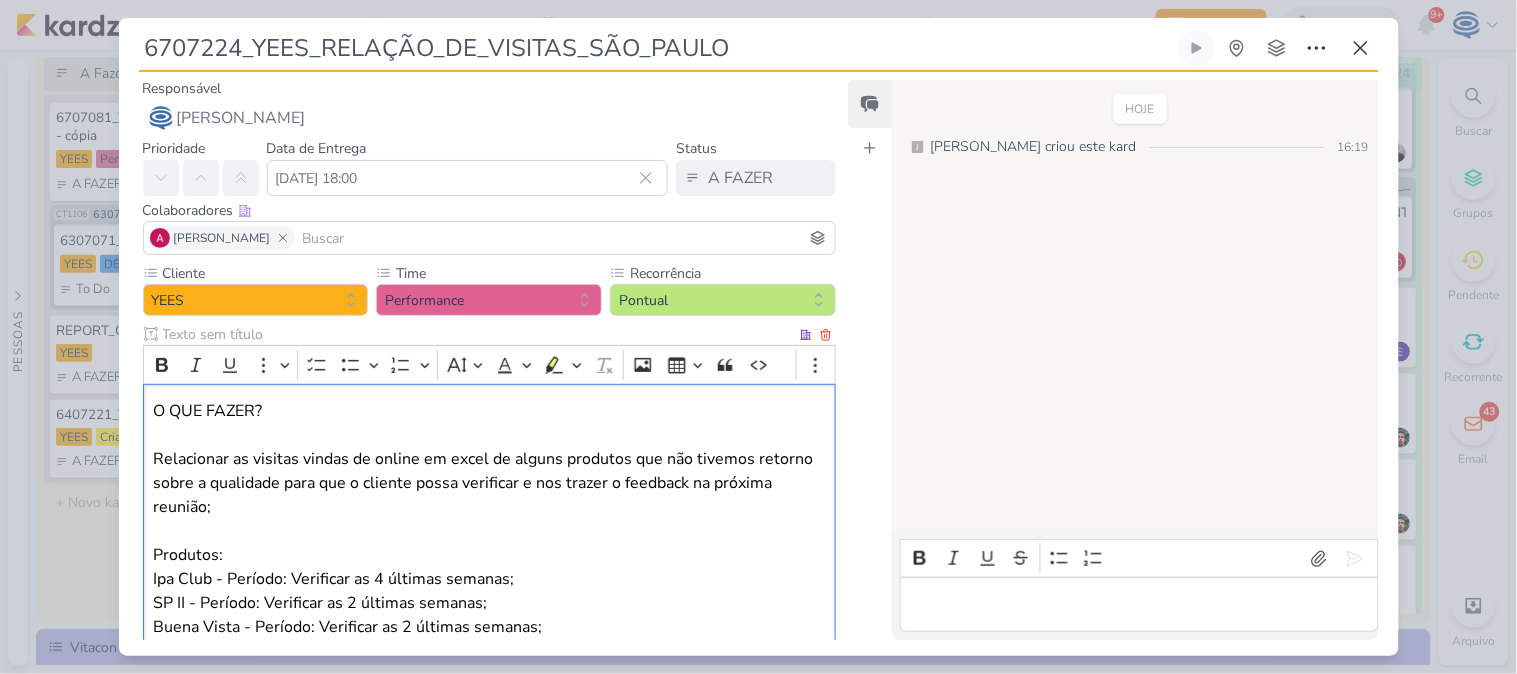 click on "Relacionar as visitas vindas de online em excel de alguns produtos que não tivemos retorno sobre a qualidade para que o cliente possa verificar e nos trazer o feedback na próxima reunião;  Produtos:   Ipa Club - Período: Verificar as 4 últimas semanas; SP II - Período: Verificar as 2 últimas semanas;" at bounding box center (489, 531) 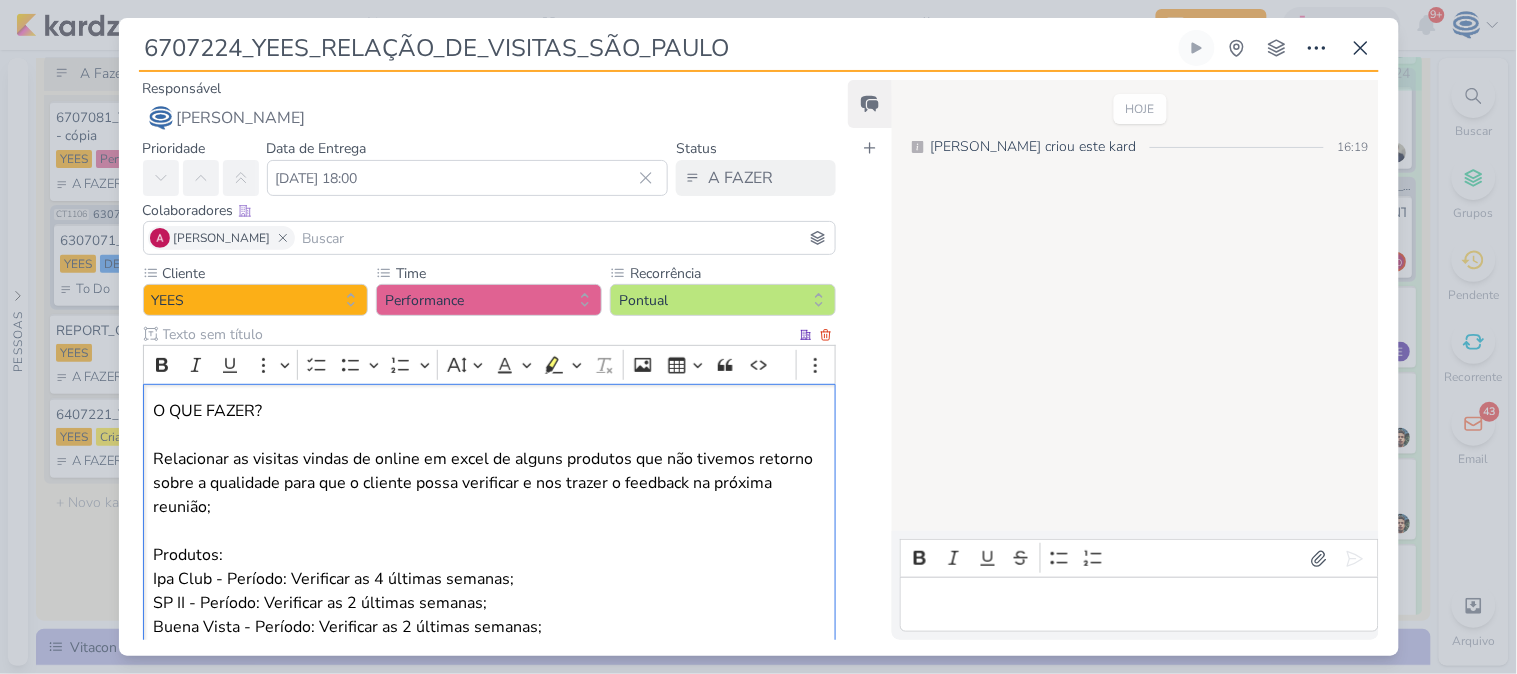 drag, startPoint x: 633, startPoint y: 458, endPoint x: 670, endPoint y: 505, distance: 59.816387 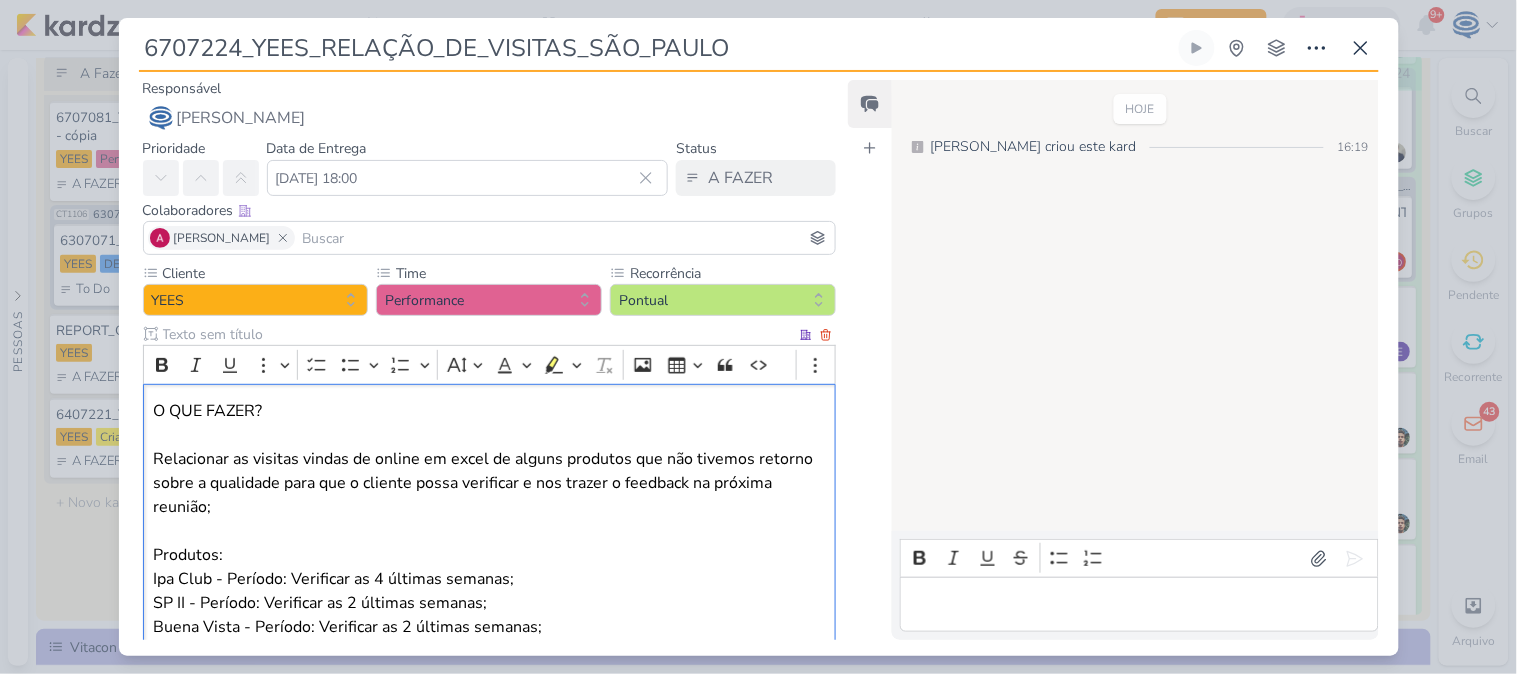 click on "Relacionar as visitas vindas de online em excel de alguns produtos que não tivemos retorno sobre a qualidade para que o cliente possa verificar e nos trazer o feedback na próxima reunião;  Produtos:   Ipa Club - Período: Verificar as 4 últimas semanas; SP II - Período: Verificar as 2 últimas semanas;" at bounding box center (489, 531) 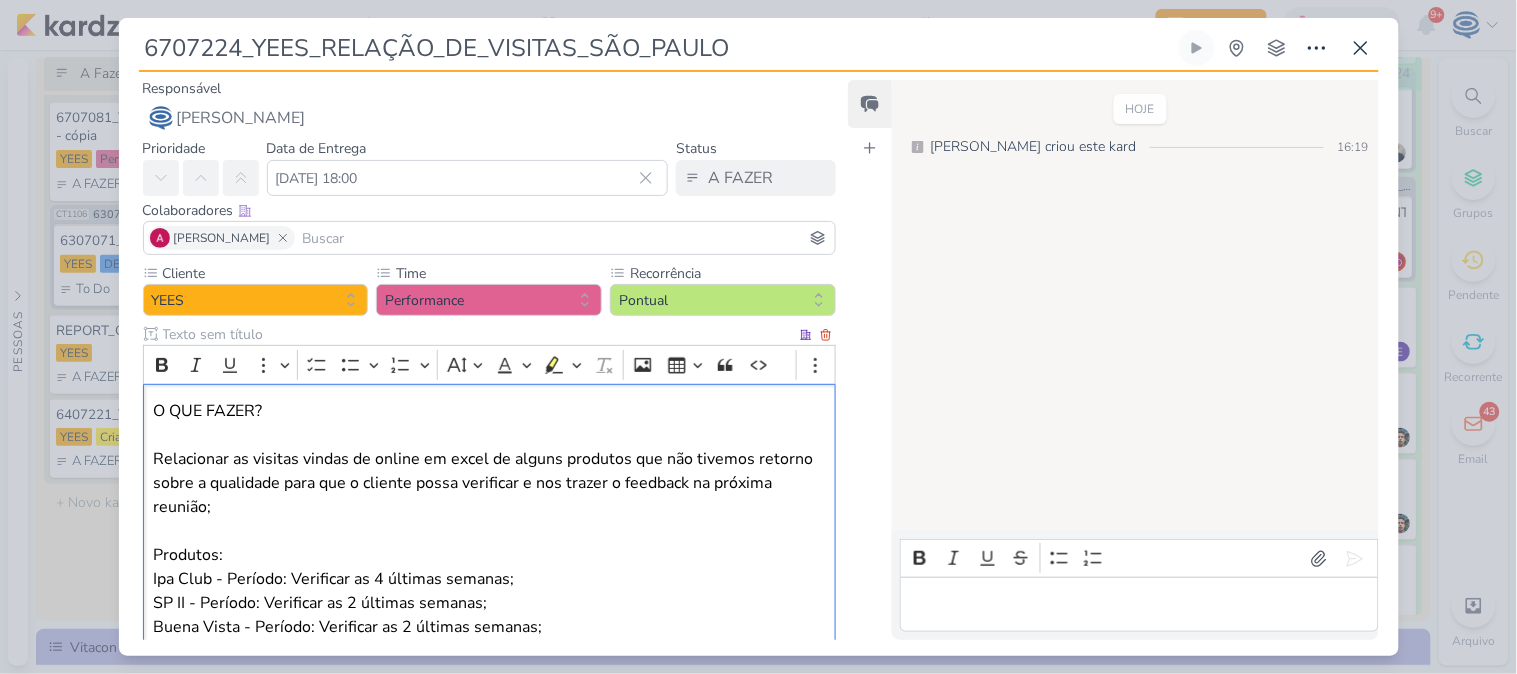 click on "Relacionar as visitas vindas de online em excel de alguns produtos que não tivemos retorno sobre a qualidade para que o cliente possa verificar e nos trazer o feedback na próxima reunião;  Produtos:   Ipa Club - Período: Verificar as 4 últimas semanas; SP II - Período: Verificar as 2 últimas semanas;" at bounding box center [489, 531] 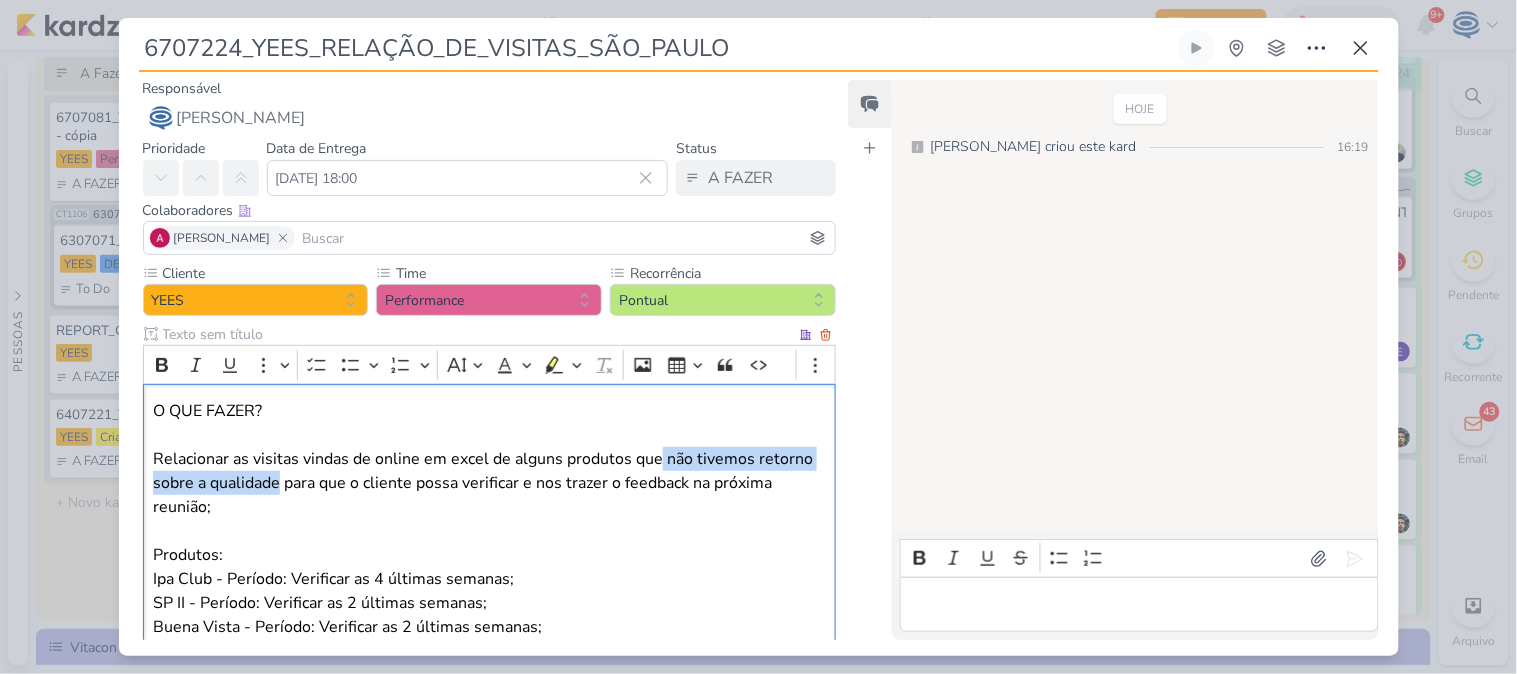 drag, startPoint x: 661, startPoint y: 458, endPoint x: 278, endPoint y: 492, distance: 384.50616 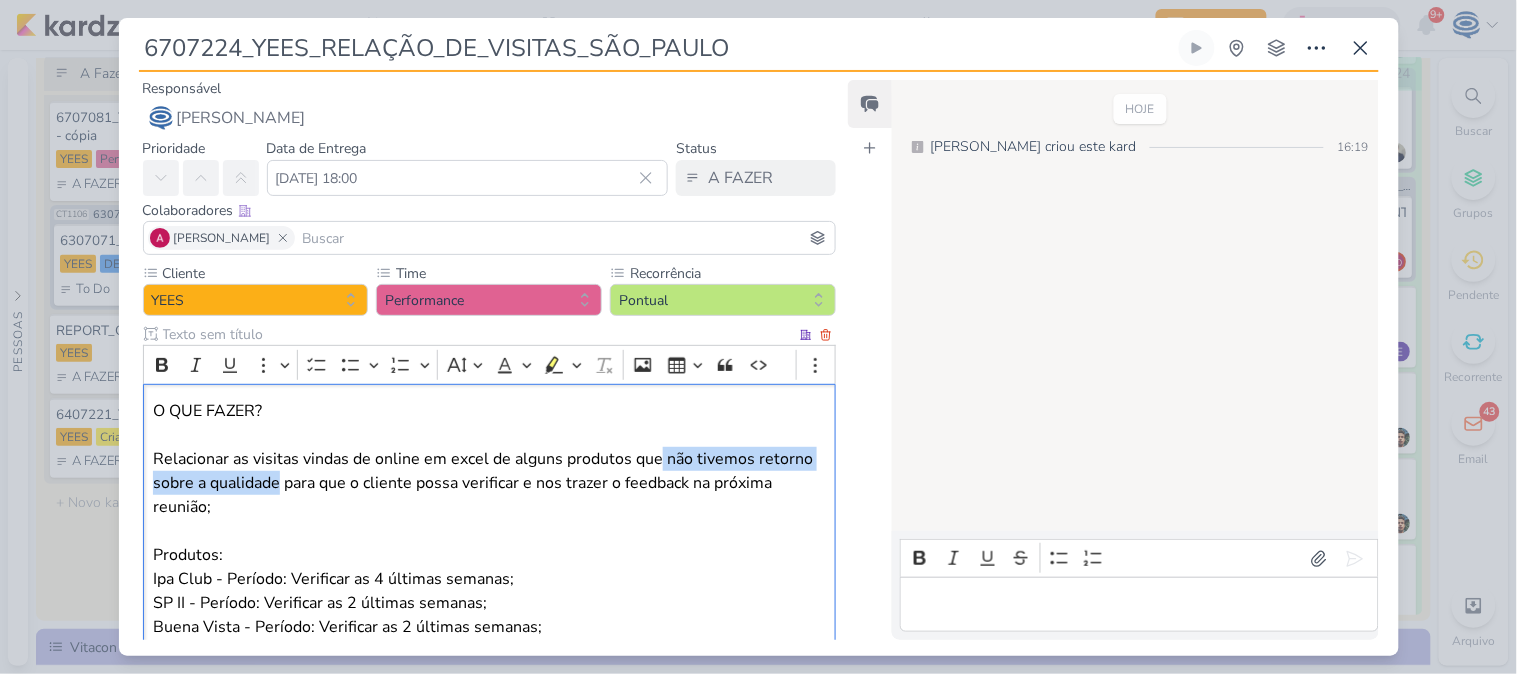 click on "Relacionar as visitas vindas de online em excel de alguns produtos que não tivemos retorno sobre a qualidade para que o cliente possa verificar e nos trazer o feedback na próxima reunião;  Produtos:   Ipa Club - Período: Verificar as 4 últimas semanas; SP II - Período: Verificar as 2 últimas semanas;" at bounding box center (489, 531) 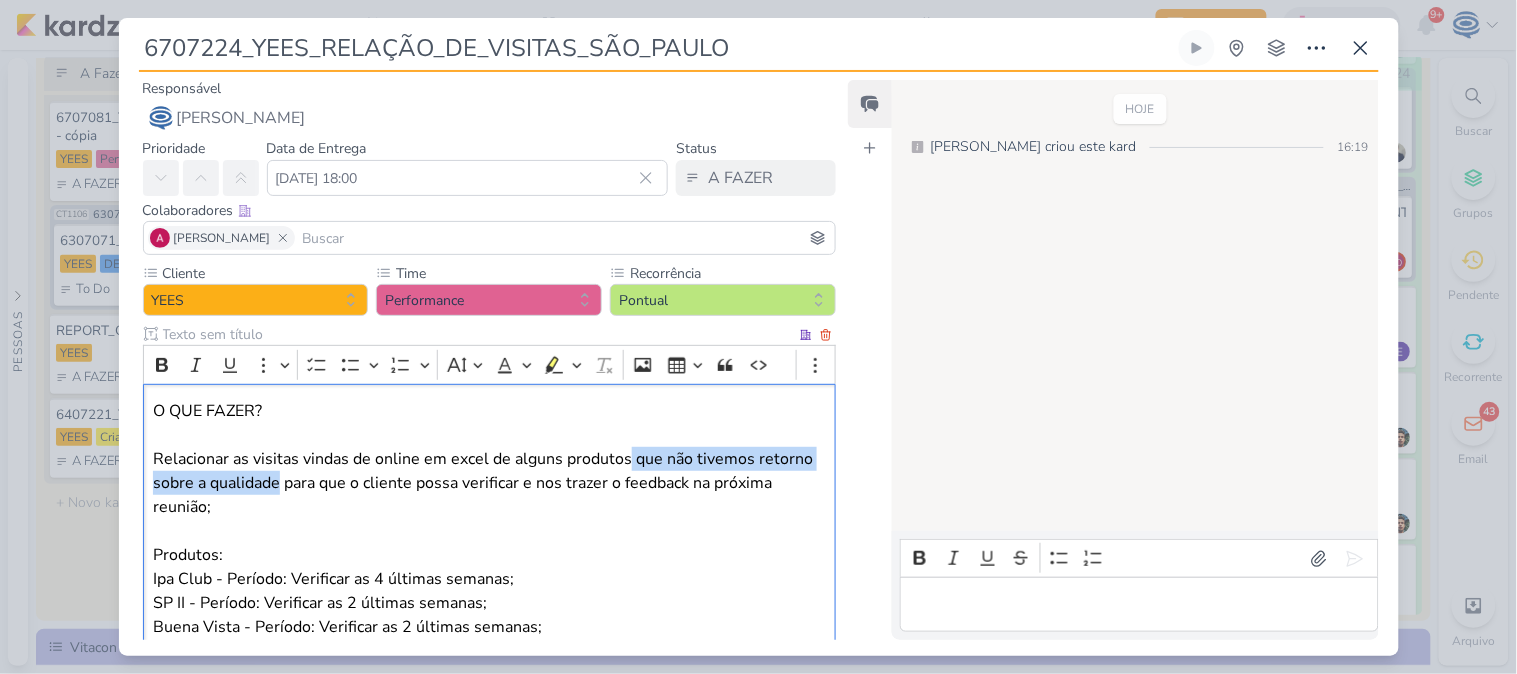 drag, startPoint x: 631, startPoint y: 458, endPoint x: 280, endPoint y: 492, distance: 352.64288 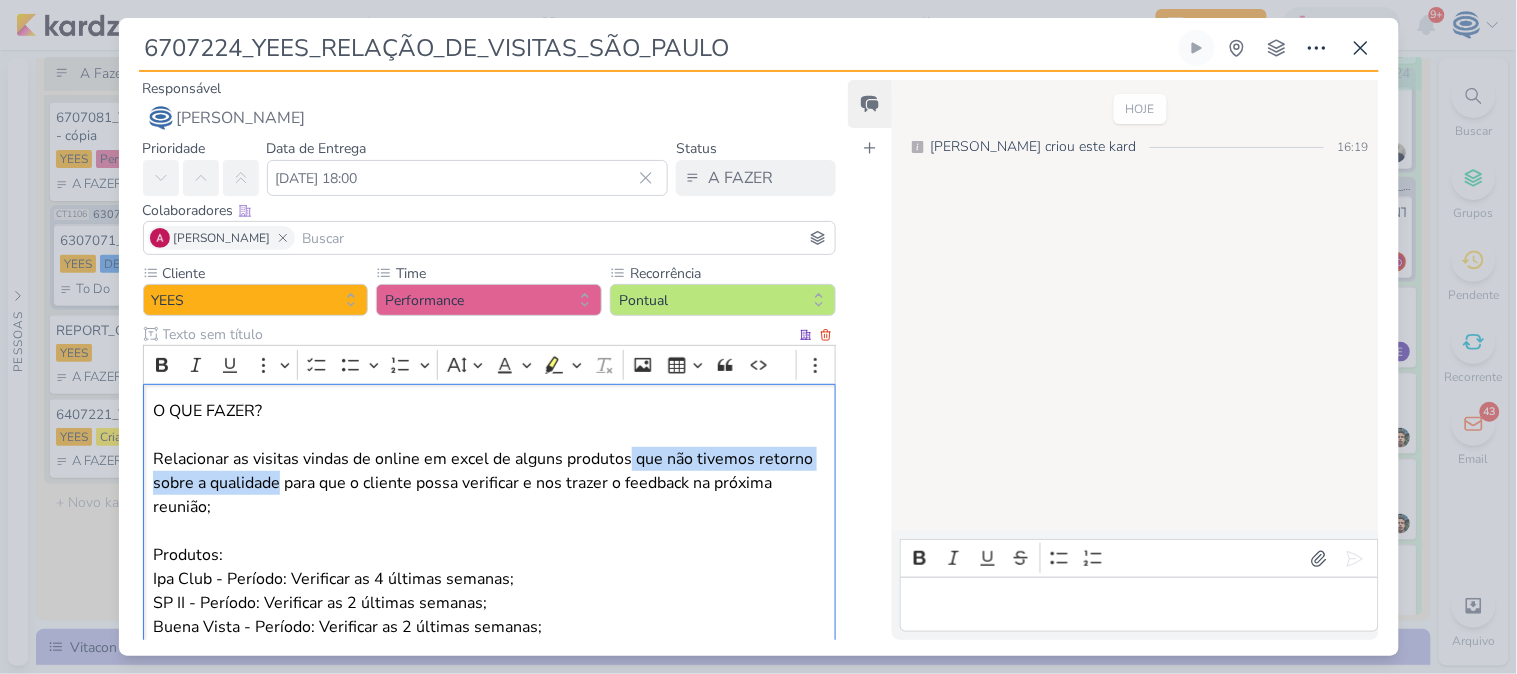 click on "Relacionar as visitas vindas de online em excel de alguns produtos que não tivemos retorno sobre a qualidade para que o cliente possa verificar e nos trazer o feedback na próxima reunião;  Produtos:   Ipa Club - Período: Verificar as 4 últimas semanas; SP II - Período: Verificar as 2 últimas semanas;" at bounding box center (489, 531) 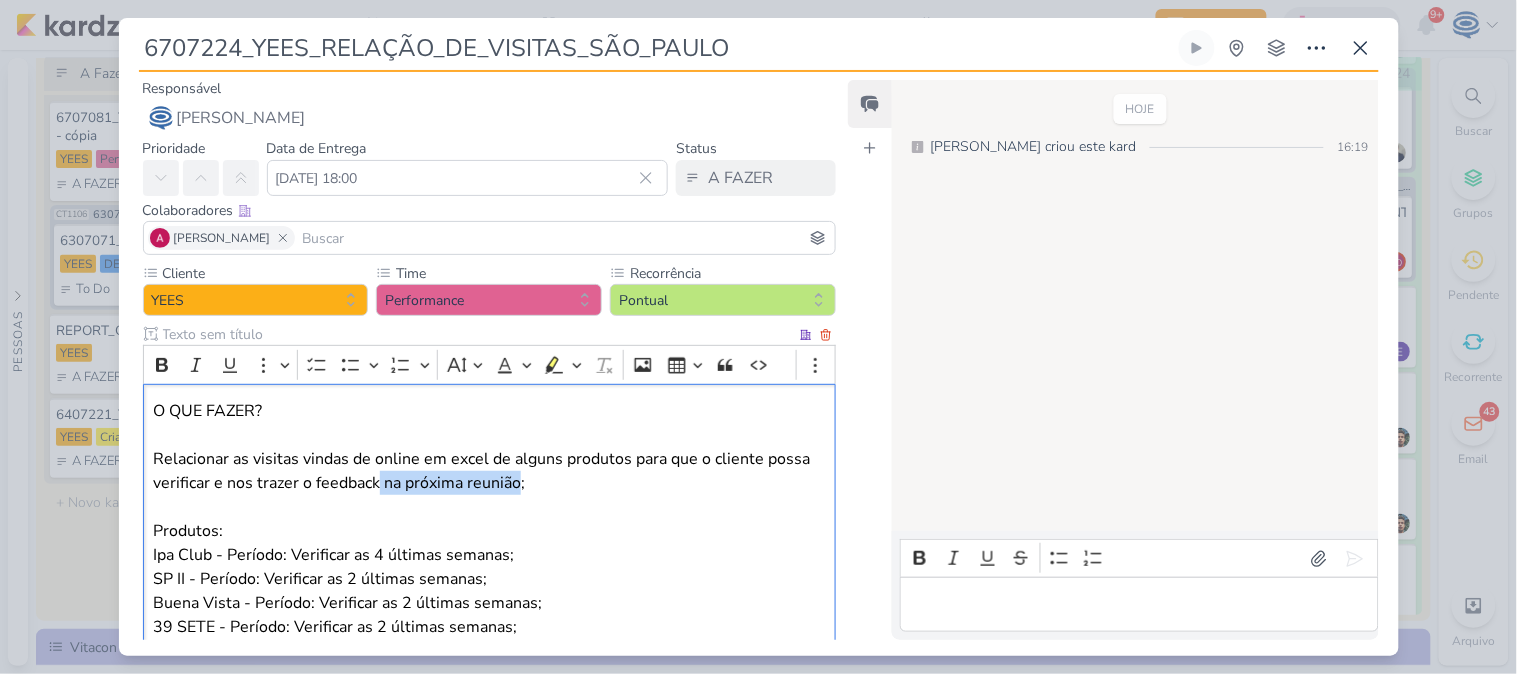 drag, startPoint x: 381, startPoint y: 485, endPoint x: 518, endPoint y: 480, distance: 137.09122 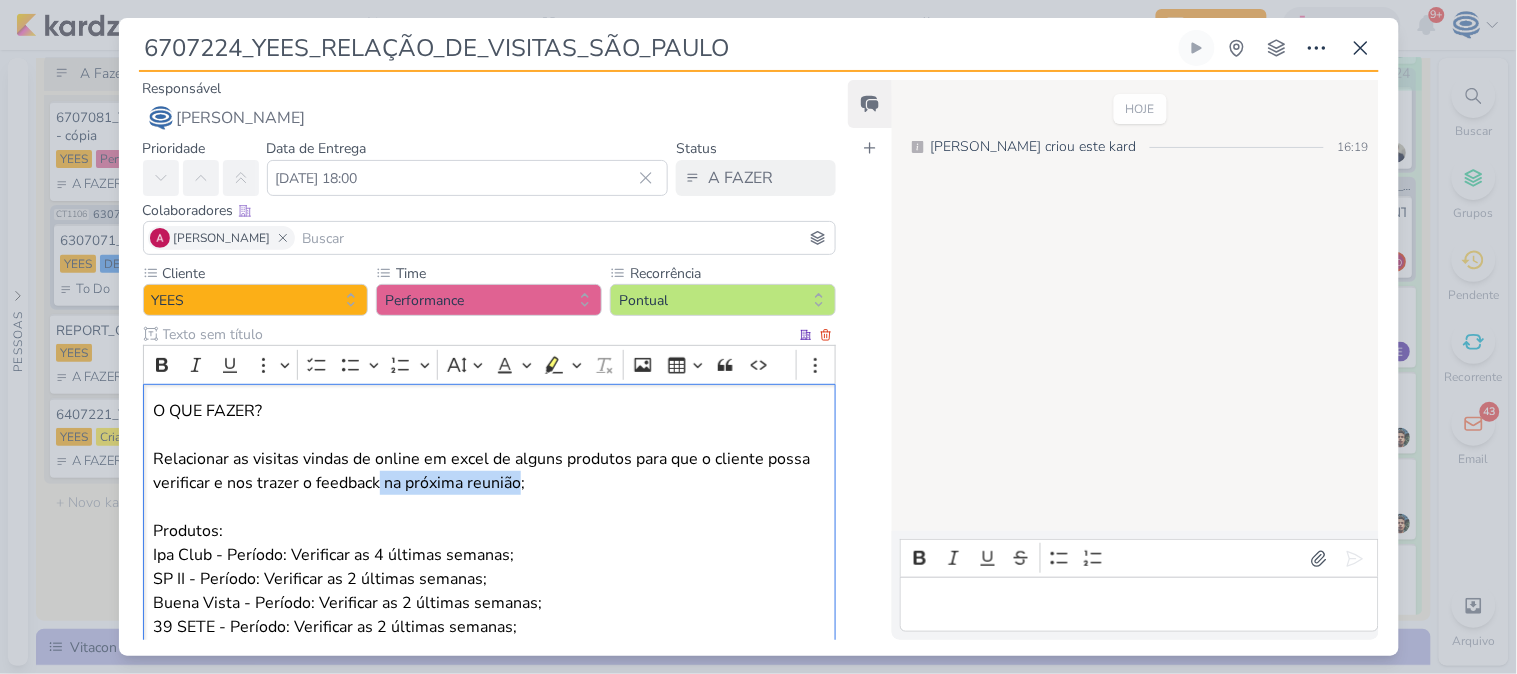 click on "Relacionar as visitas vindas de online em excel de alguns produtos para que o cliente possa verificar e nos trazer o feedback na próxima reunião;  Produtos:   Ipa Club - Período: Verificar as 4 últimas semanas; SP II - Período: Verificar as 2 últimas semanas;" at bounding box center (489, 519) 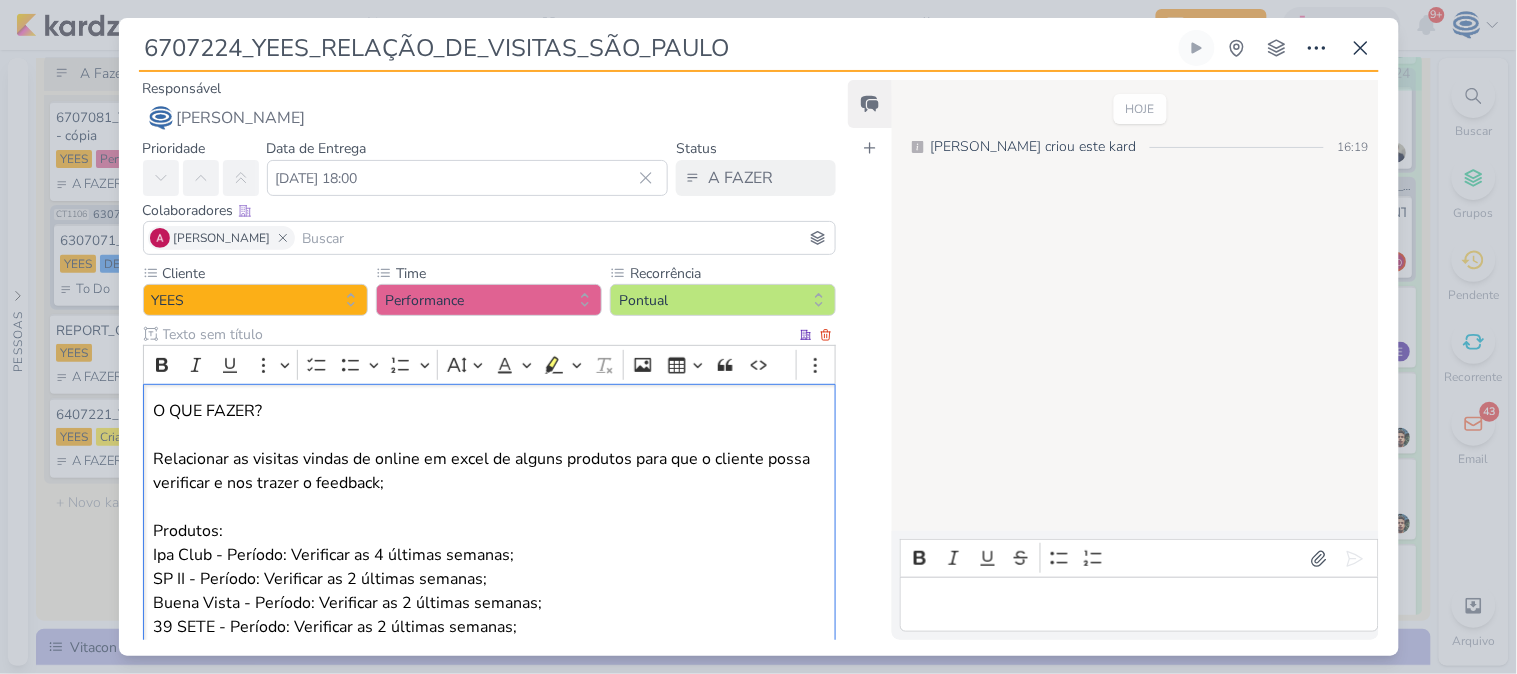 click on "Relacionar as visitas vindas de online em excel de alguns produtos para que o cliente possa verificar e nos trazer o feedback;  Produtos:   Ipa Club - Período: Verificar as 4 últimas semanas; SP II - Período: Verificar as 2 últimas semanas;" at bounding box center (489, 519) 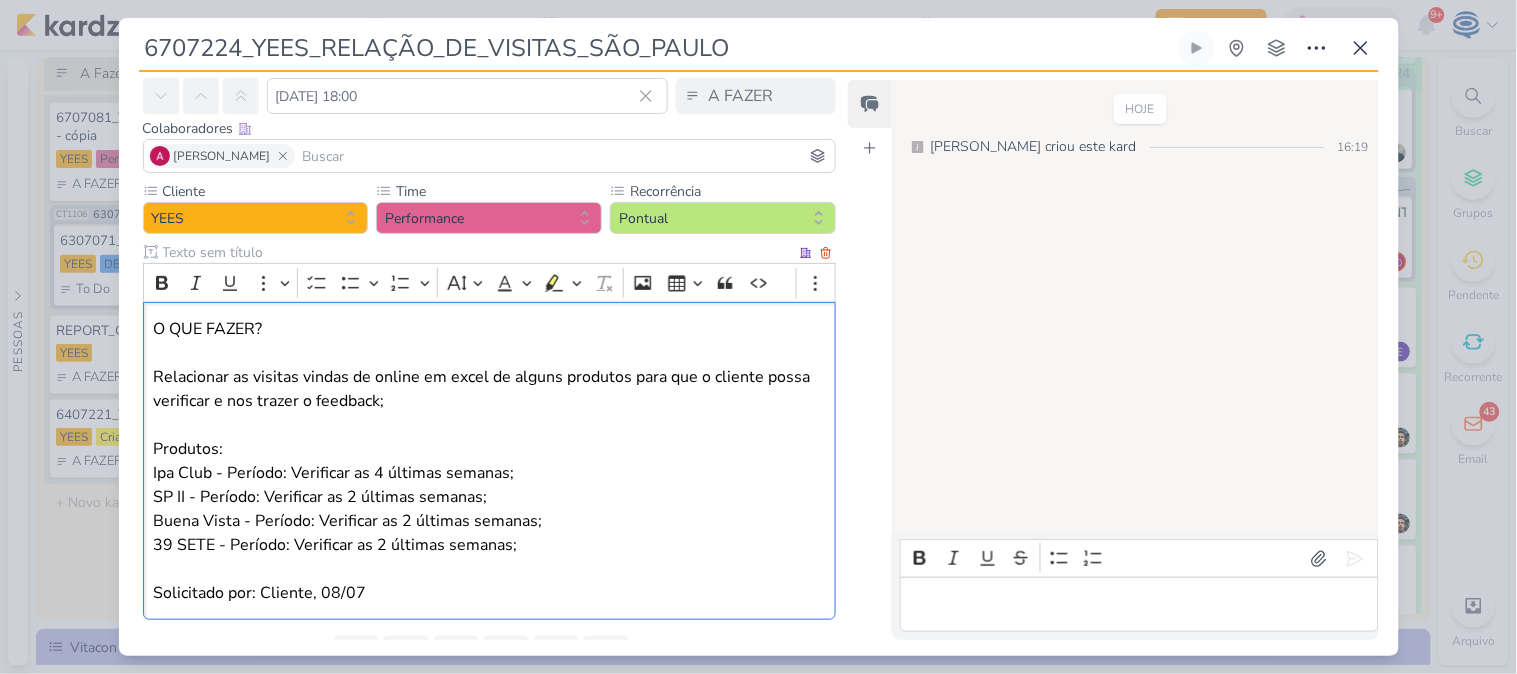 scroll, scrollTop: 83, scrollLeft: 0, axis: vertical 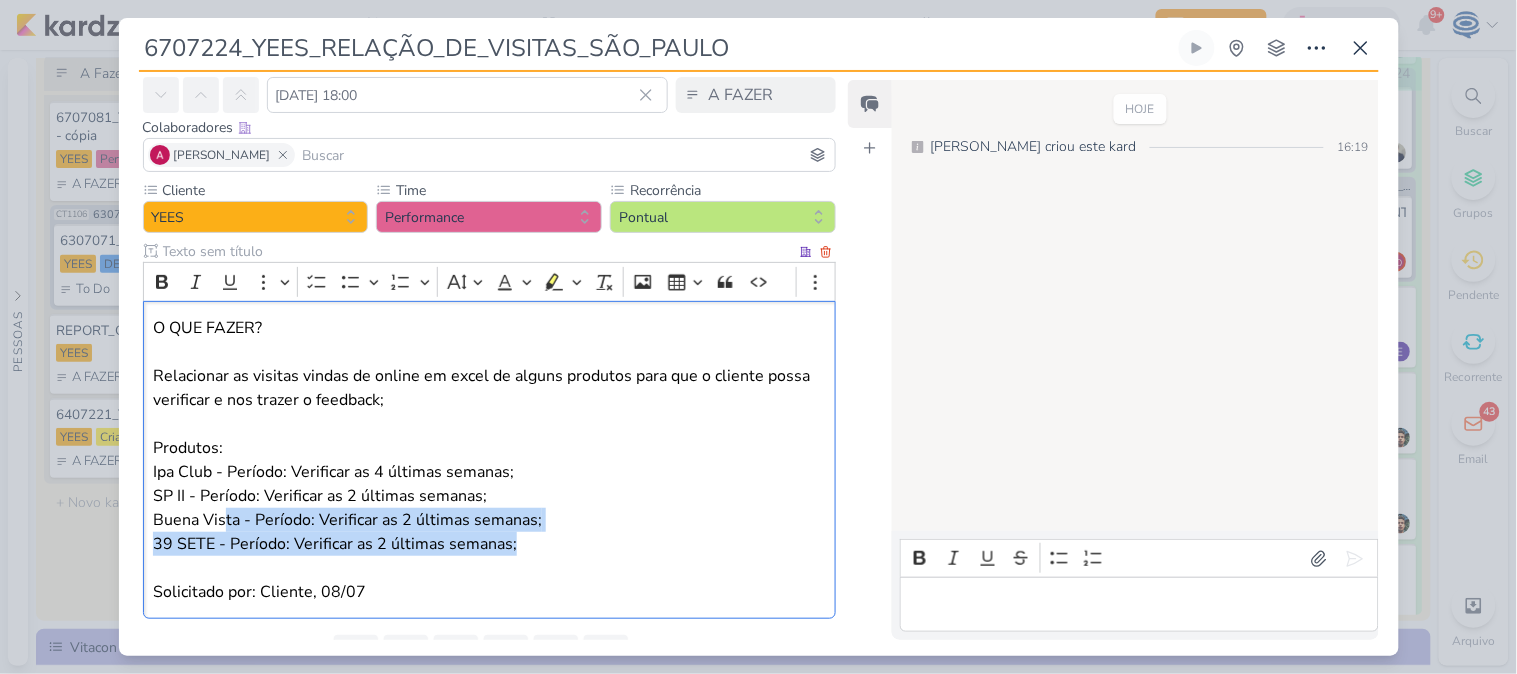 drag, startPoint x: 522, startPoint y: 550, endPoint x: 234, endPoint y: 512, distance: 290.49612 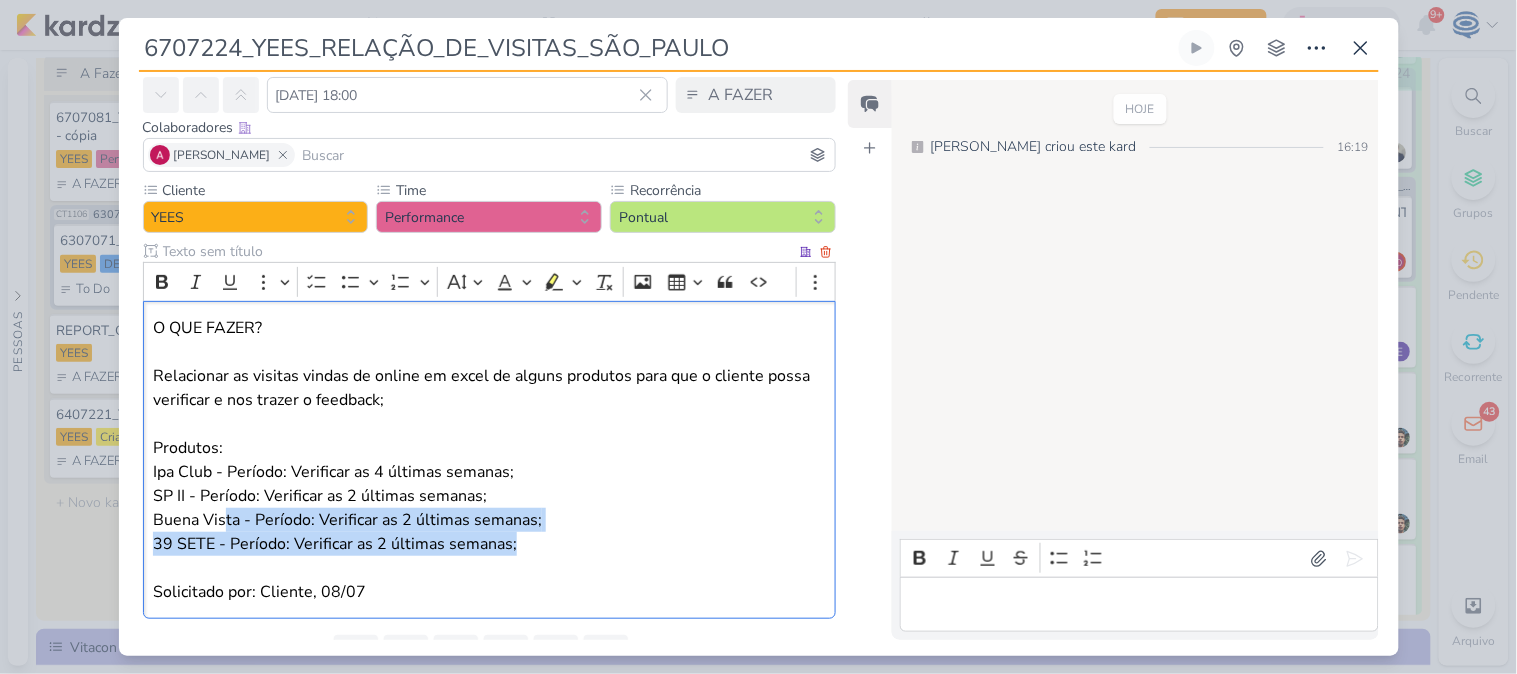 click on "Buena Vista - Período: Verificar as 2 últimas semanas; 39 SETE - Período: Verificar as 2 últimas semanas; Solicitado por: Cliente, 08/07" at bounding box center (489, 556) 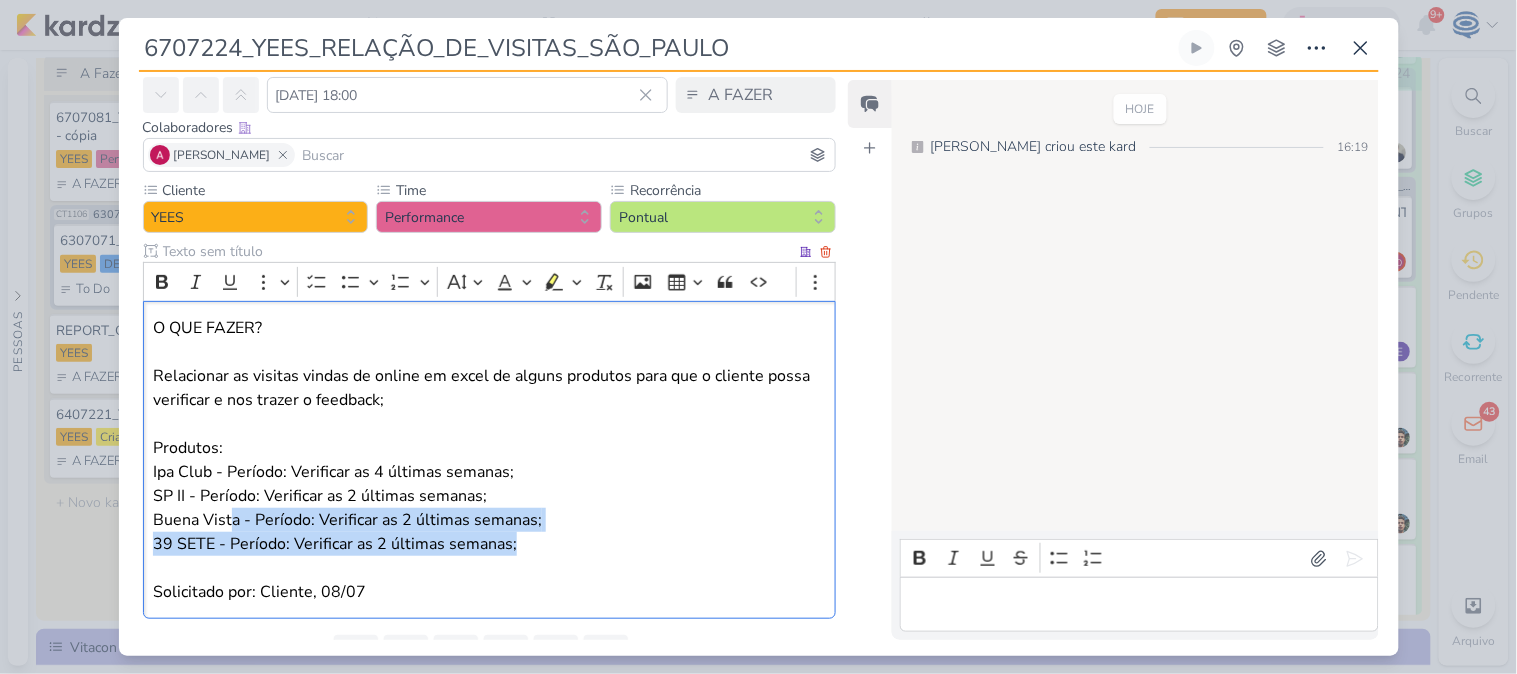 click on "39 SETE - Período: Verificar as 2 últimas semanas;" at bounding box center (335, 544) 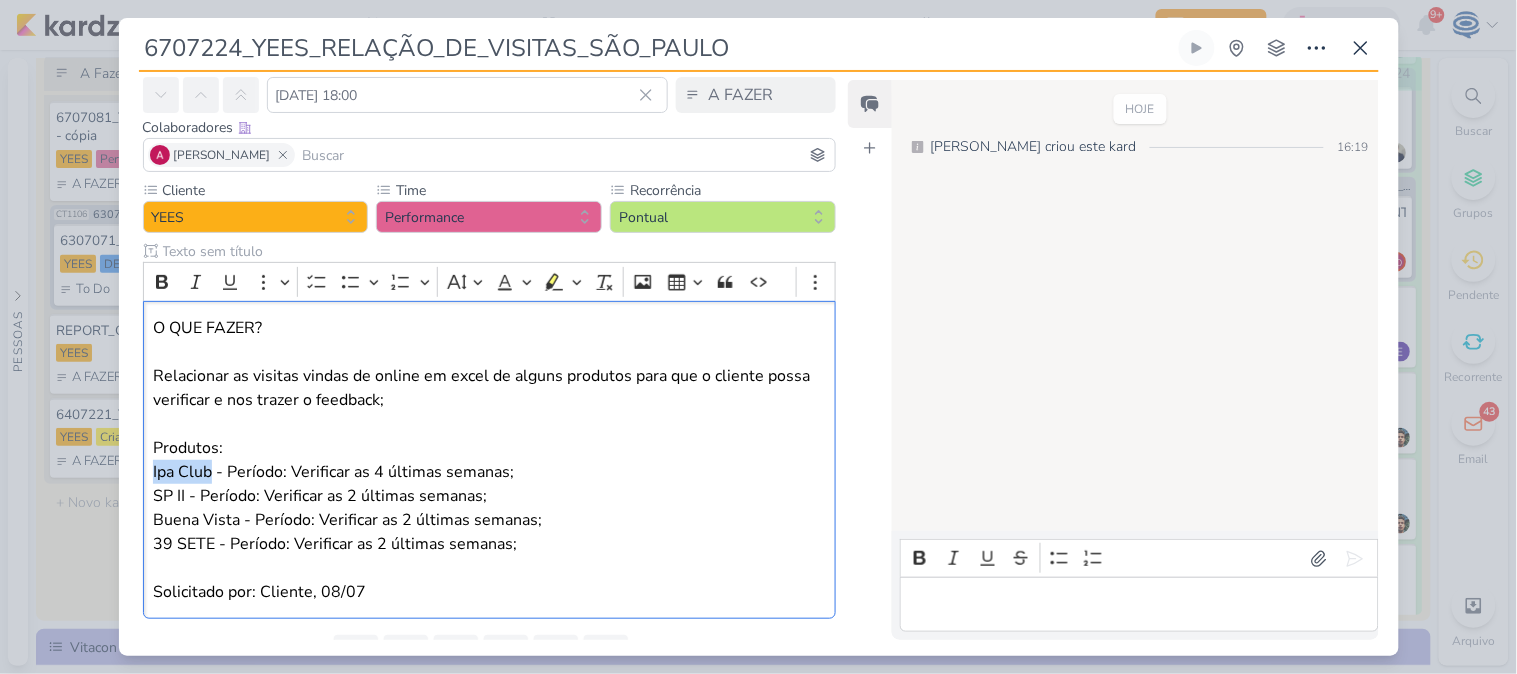 drag, startPoint x: 212, startPoint y: 471, endPoint x: 138, endPoint y: 473, distance: 74.02702 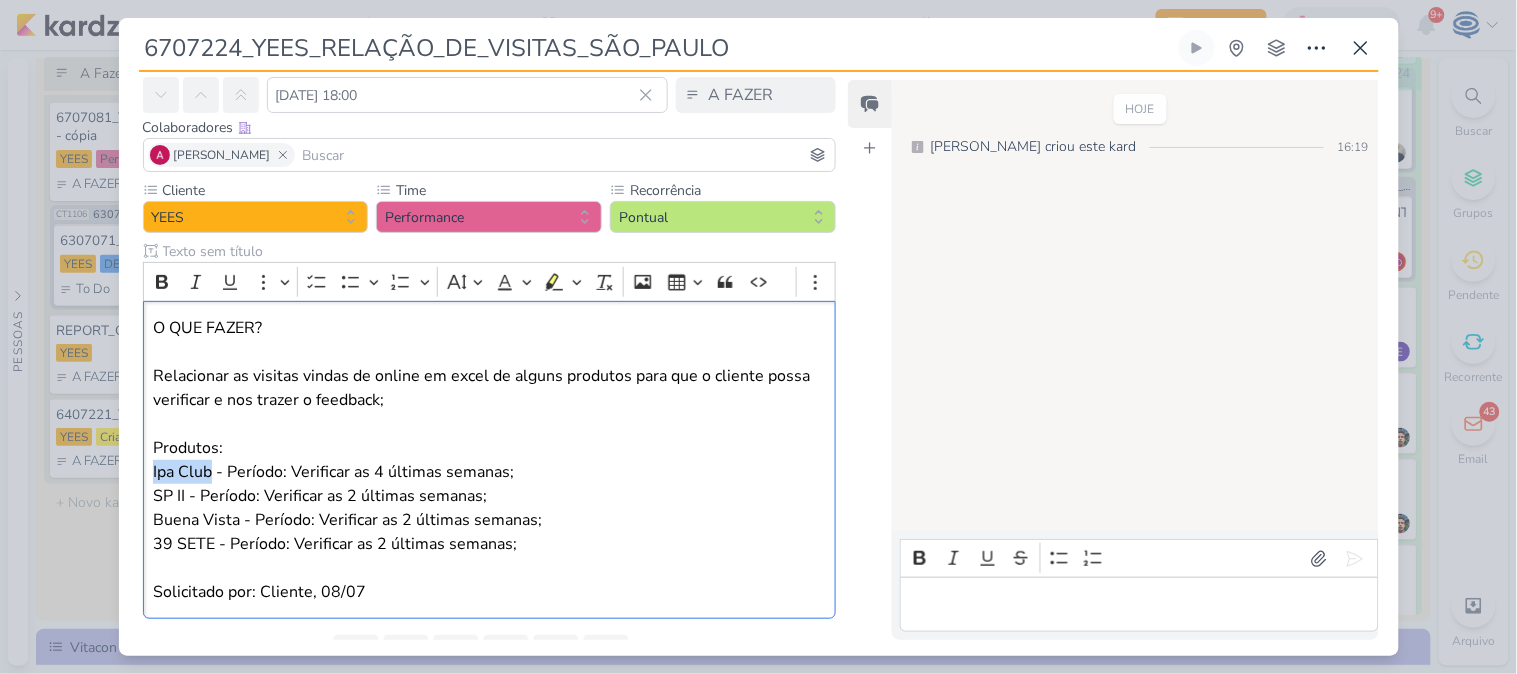 click on "Cliente
YEES
Time" at bounding box center (482, 403) 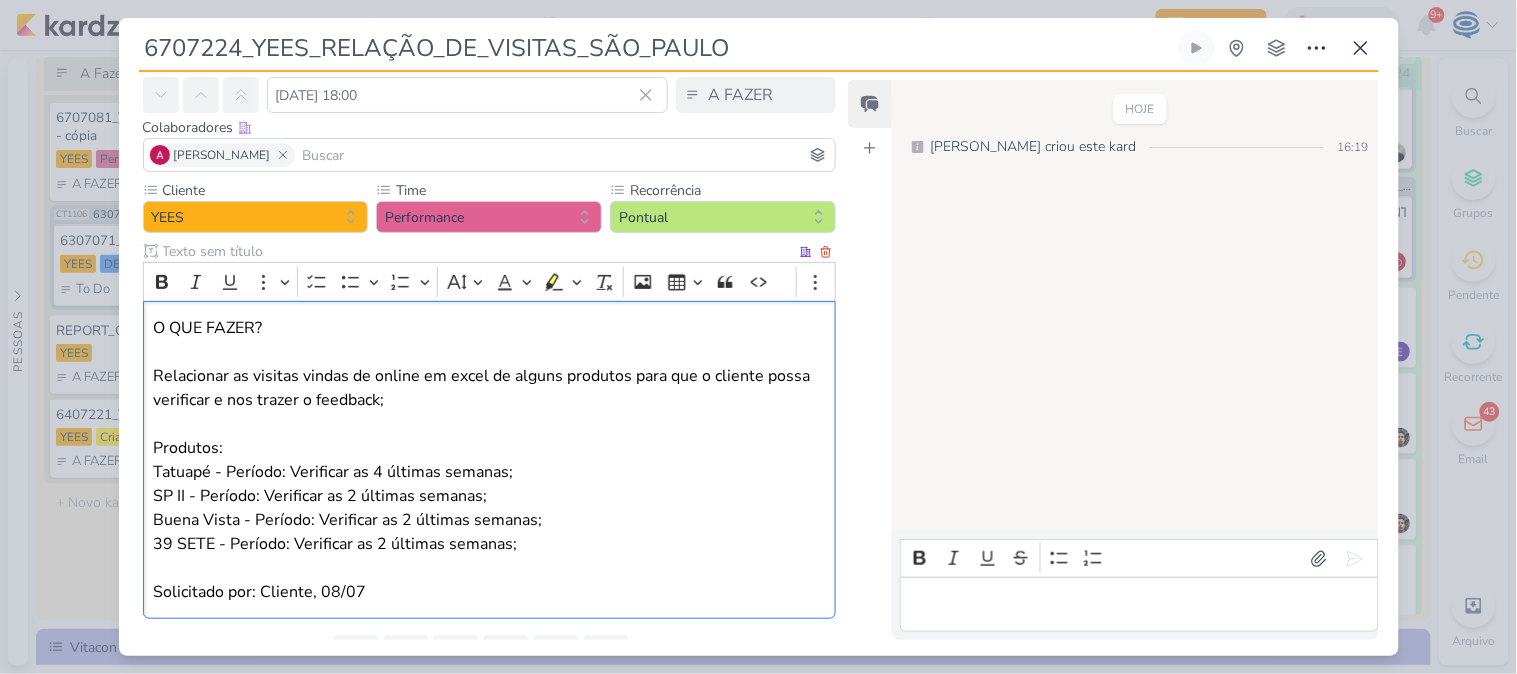 click on "Tatuapé - Período: Verificar as 4 últimas semanas;" at bounding box center [333, 472] 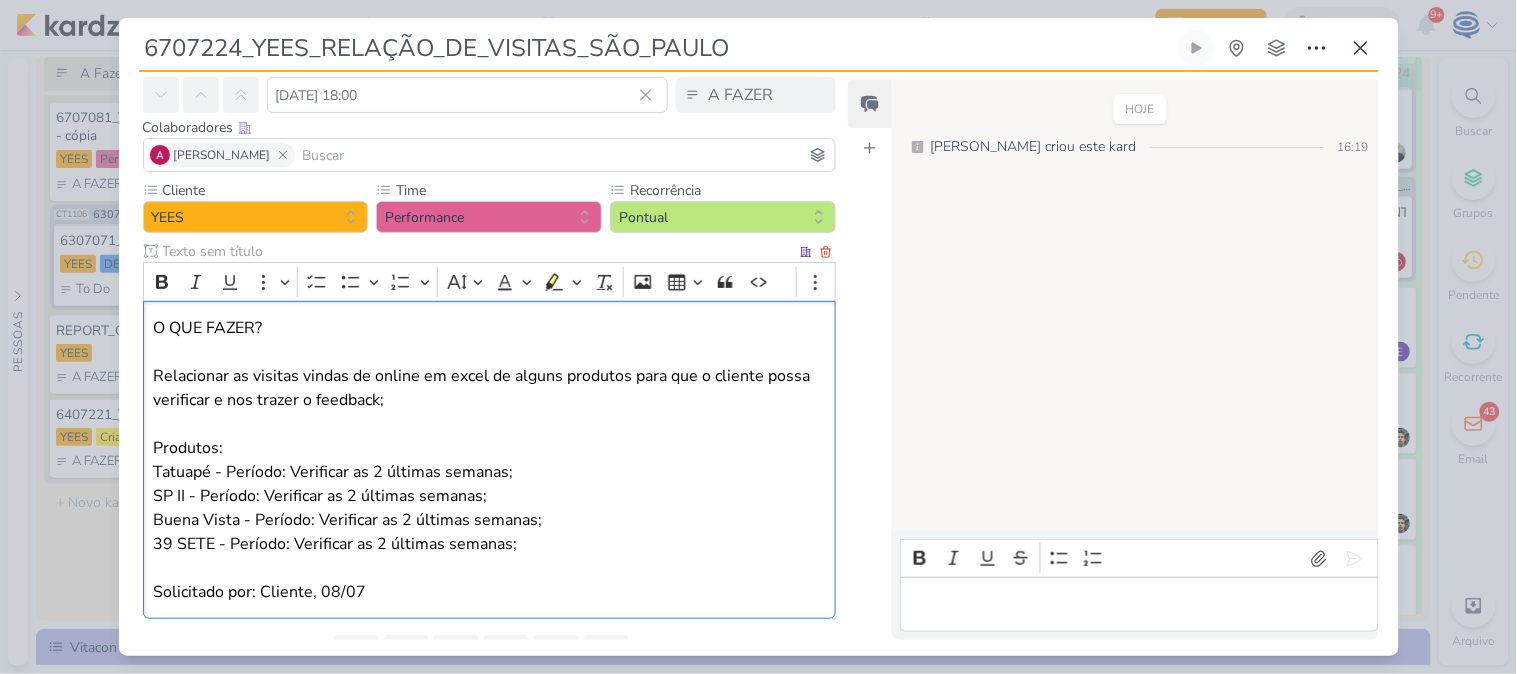 click on "SP II - Período: Verificar as 2 últimas semanas;" at bounding box center [320, 496] 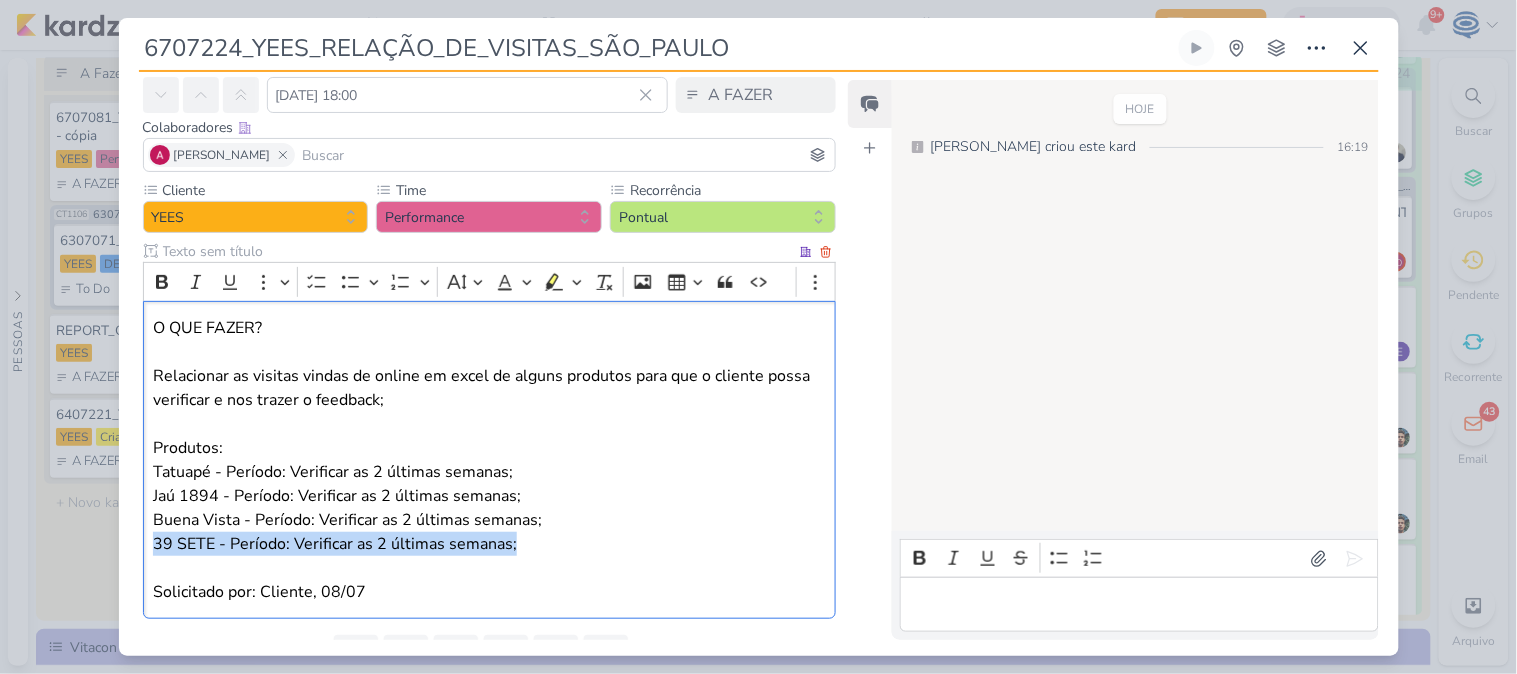 drag, startPoint x: 534, startPoint y: 543, endPoint x: 152, endPoint y: 536, distance: 382.06412 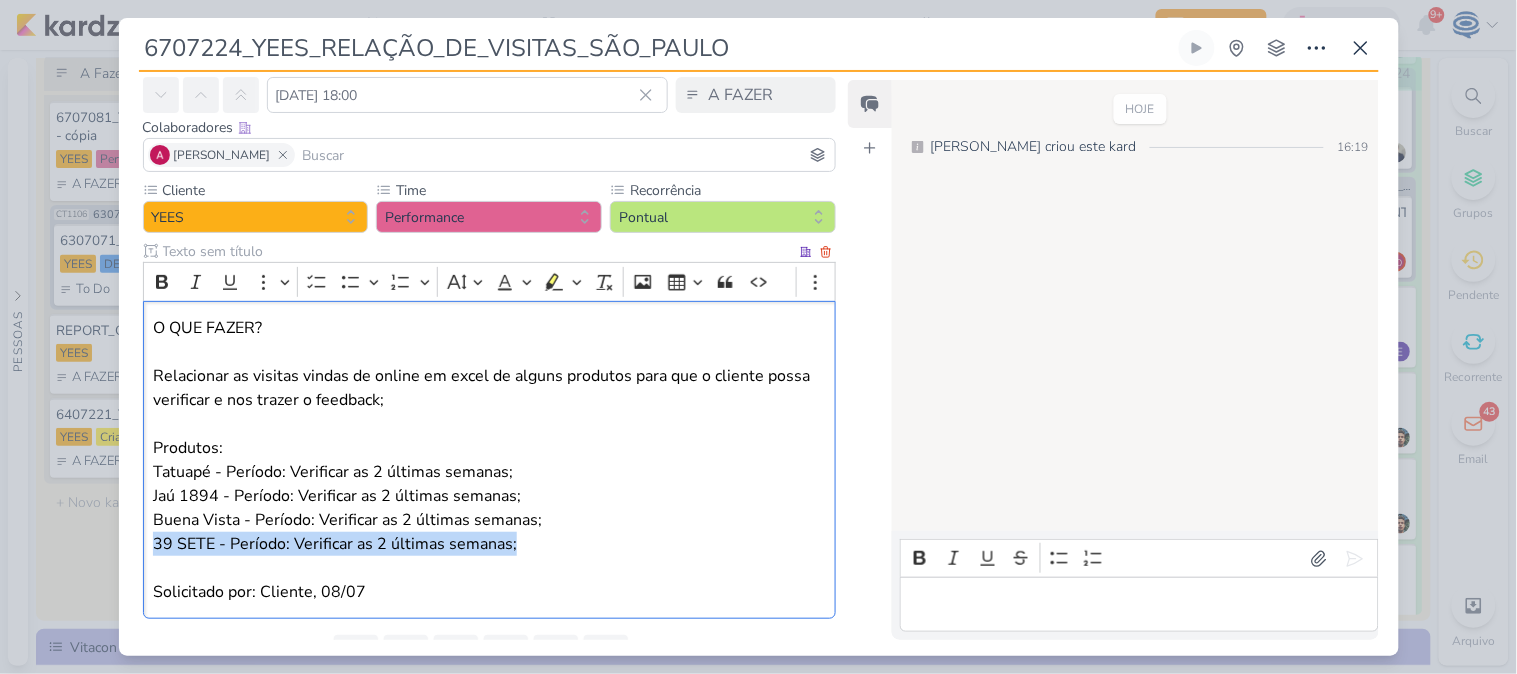 click on "O QUE FAZER?    Relacionar as visitas vindas de online em excel de alguns produtos para que o cliente possa verificar e nos trazer o feedback;  Produtos:   Tatuapé - Período: Verificar as 2 últimas semanas; Jaú 1894 - Período: Verificar as 2 últimas semanas; Buena Vista - Período: Verificar as 2 últimas semanas; 39 SETE - Período: Verificar as 2 últimas semanas; Solicitado por: Cliente, 08/07" at bounding box center [490, 460] 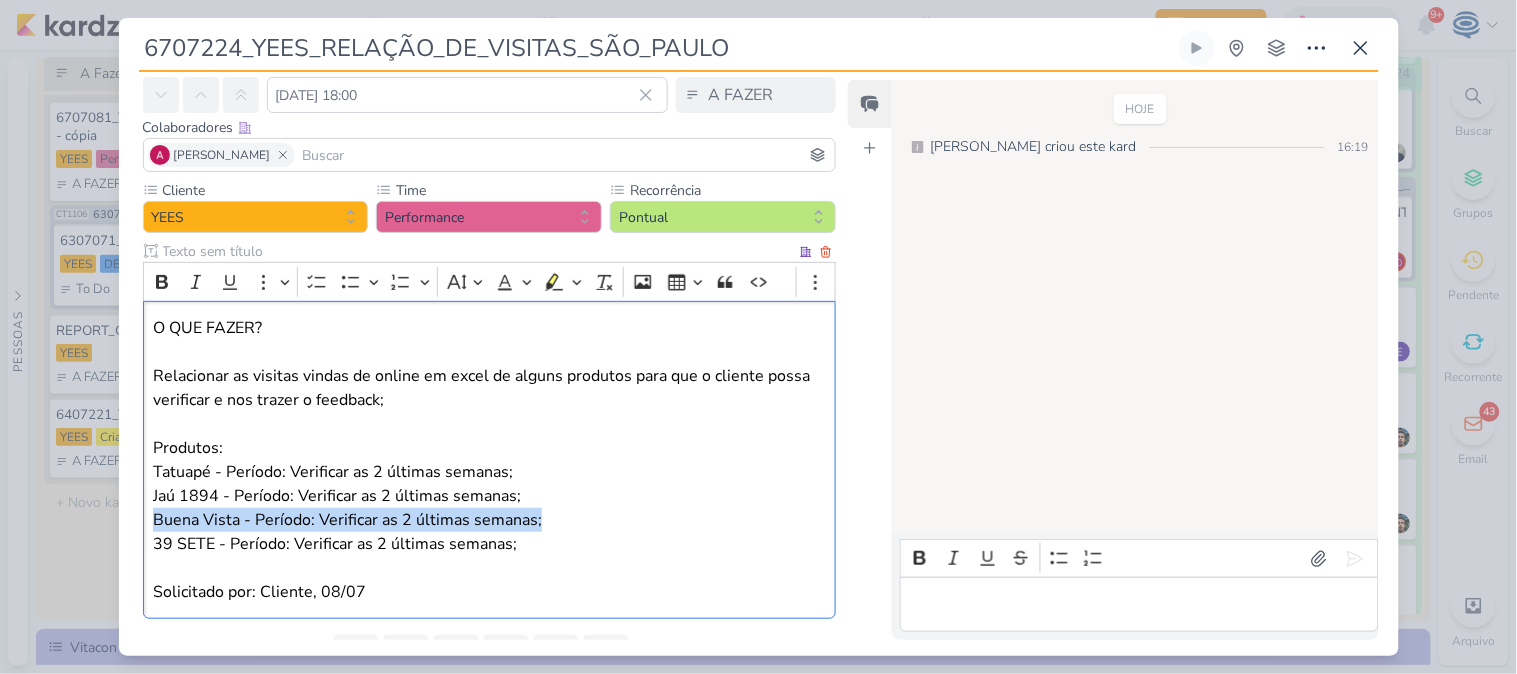 drag, startPoint x: 150, startPoint y: 522, endPoint x: 557, endPoint y: 517, distance: 407.0307 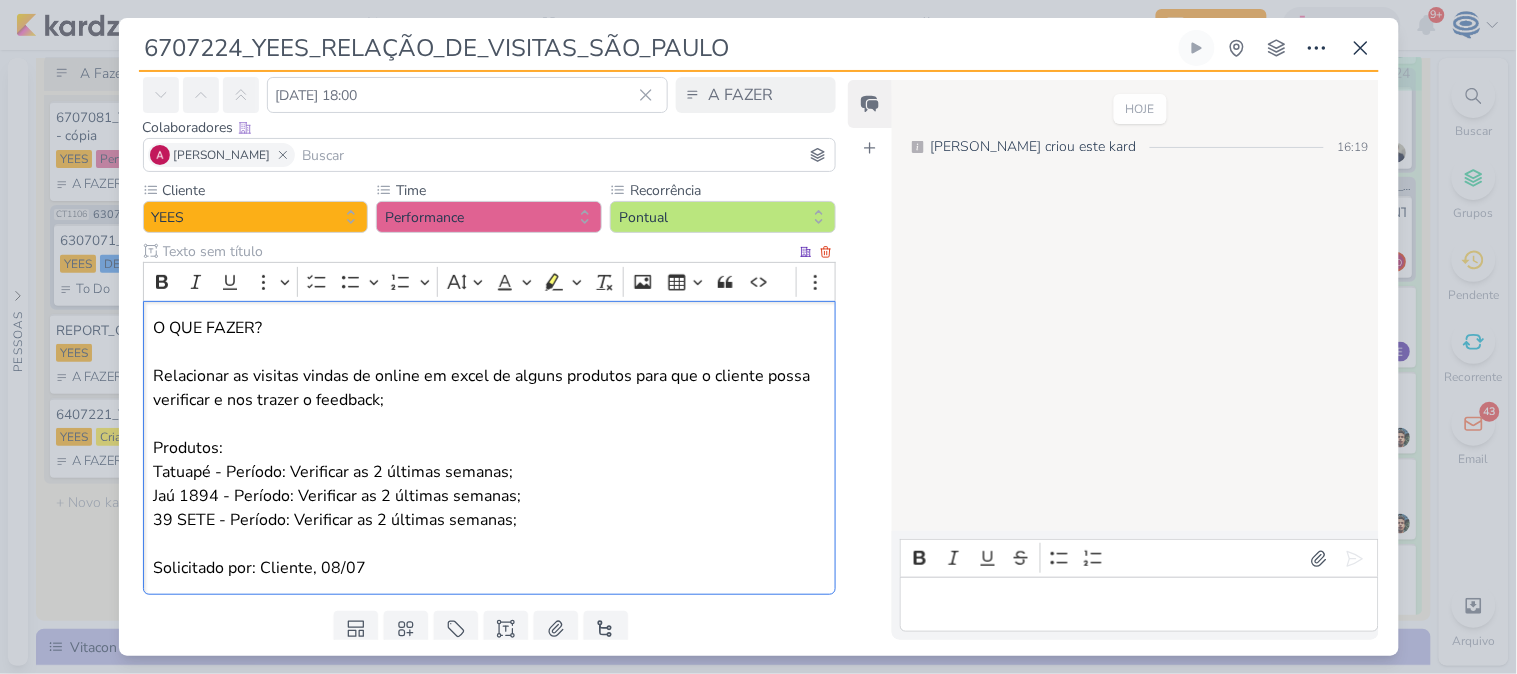 click on "Relacionar as visitas vindas de online em excel de alguns produtos para que o cliente possa verificar e nos trazer o feedback;  Produtos:   Tatuapé - Período: Verificar as 2 últimas semanas; Jaú 1894 - Período: Verificar as 2 últimas semanas; 39 SETE - Período: Verificar as 2 últimas semanas; Solicitado por: Cliente, 08/07" at bounding box center (489, 472) 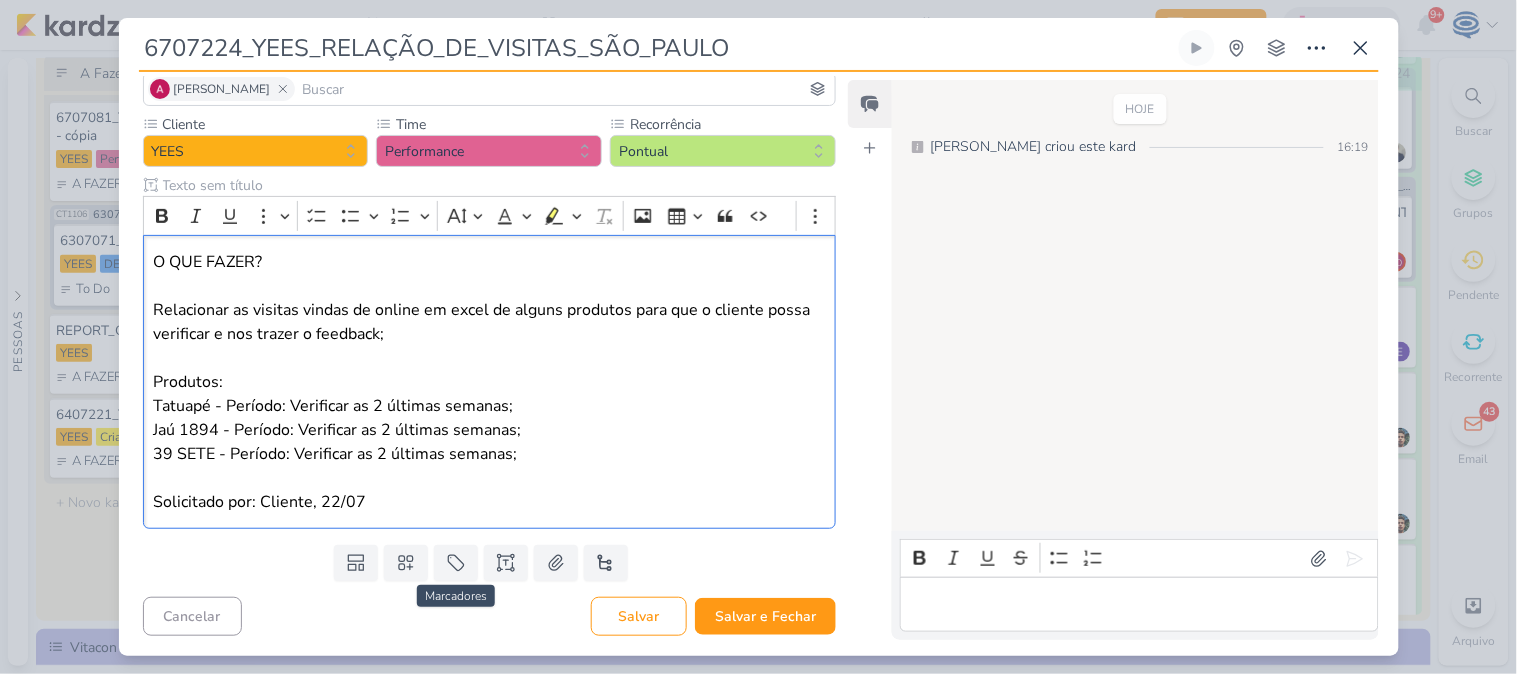 scroll, scrollTop: 0, scrollLeft: 0, axis: both 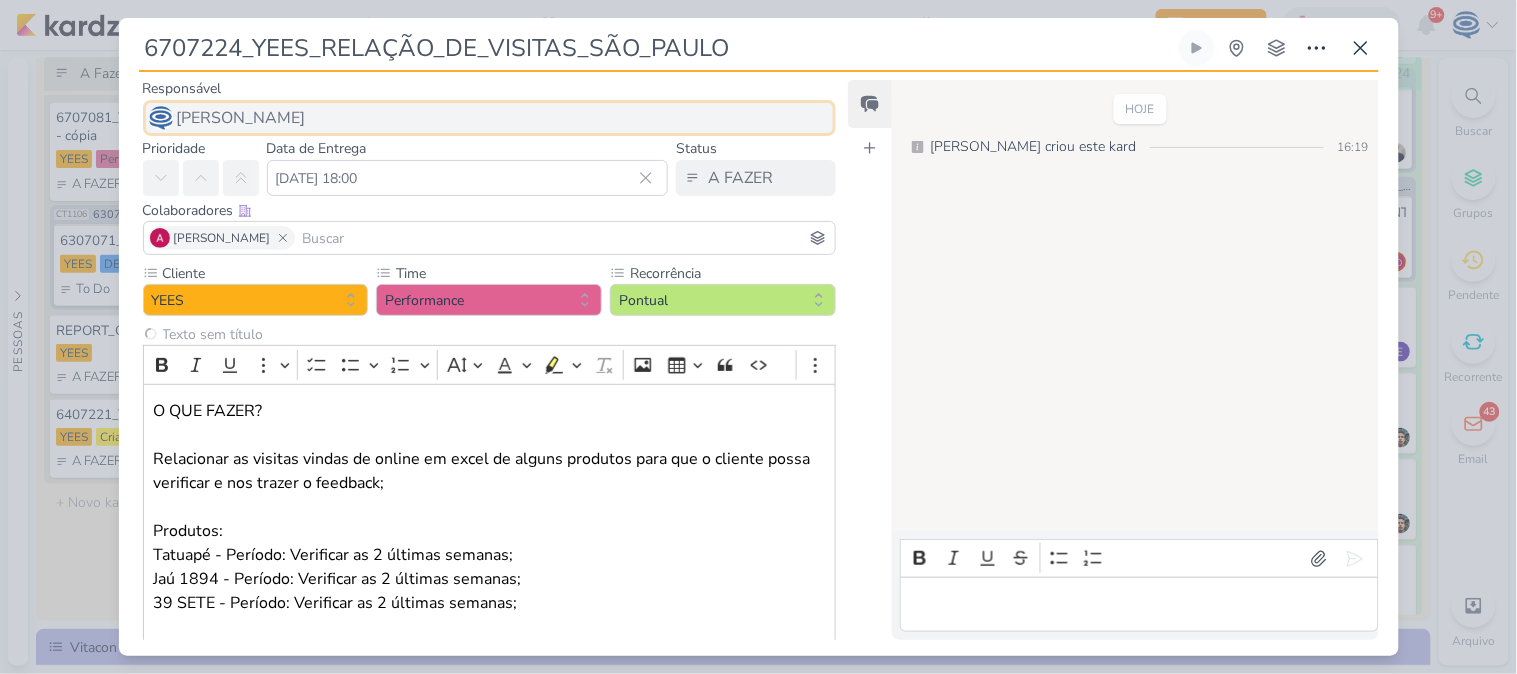 click on "[PERSON_NAME]" at bounding box center (490, 118) 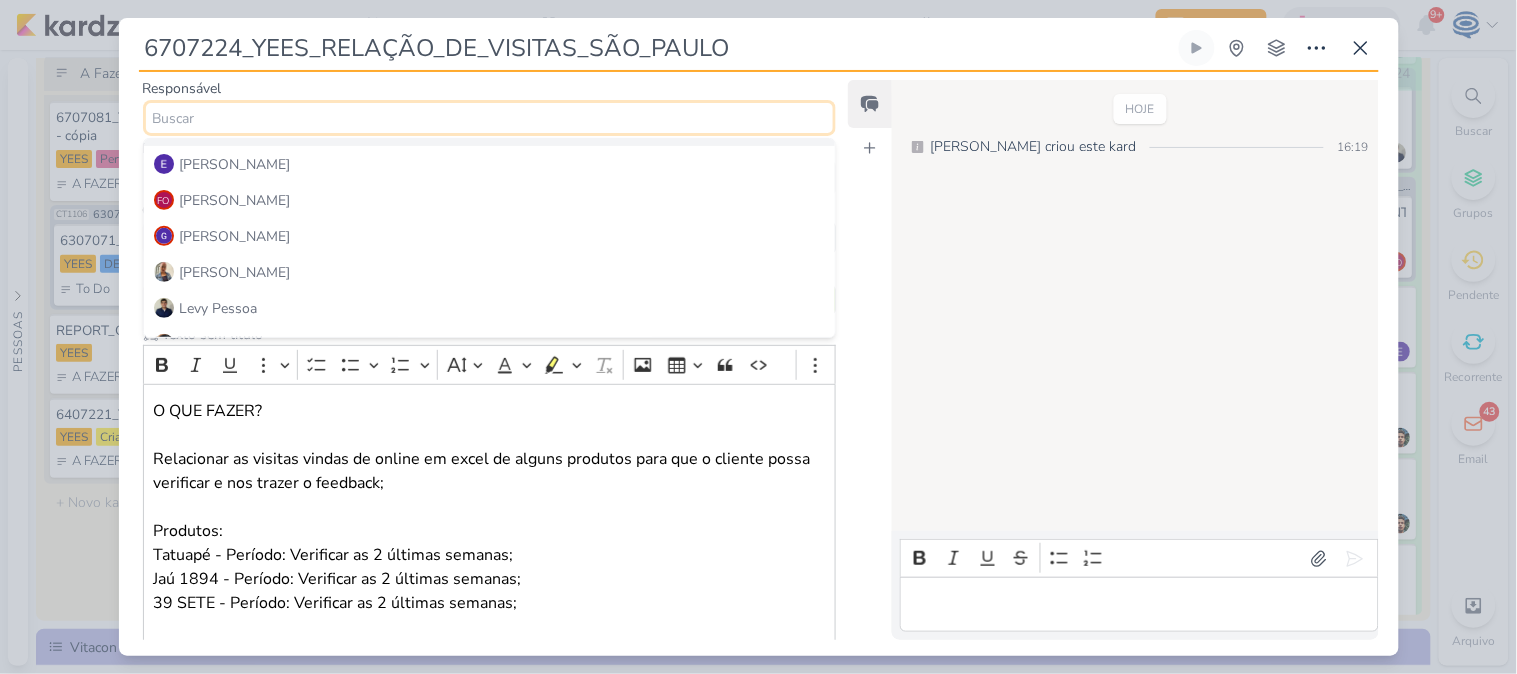 scroll, scrollTop: 192, scrollLeft: 0, axis: vertical 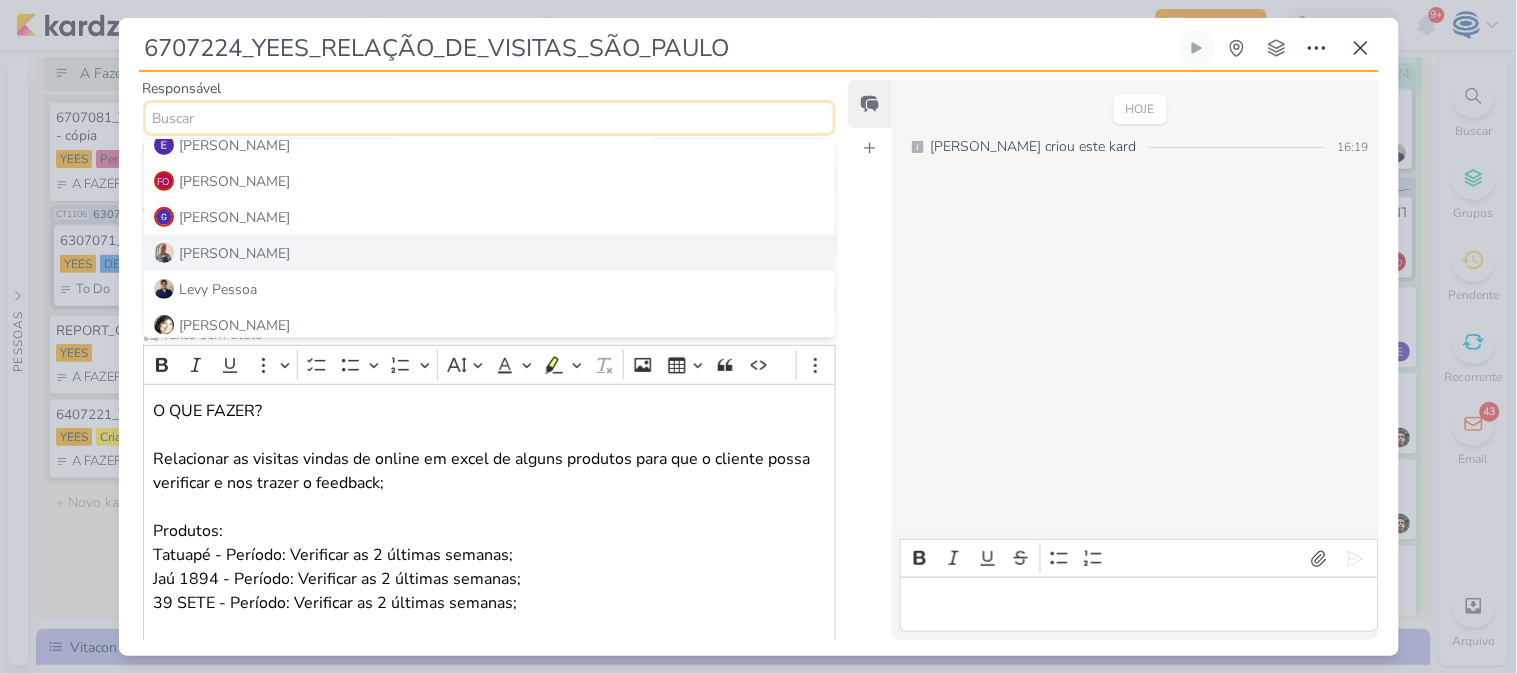 click on "[PERSON_NAME]" at bounding box center (490, 253) 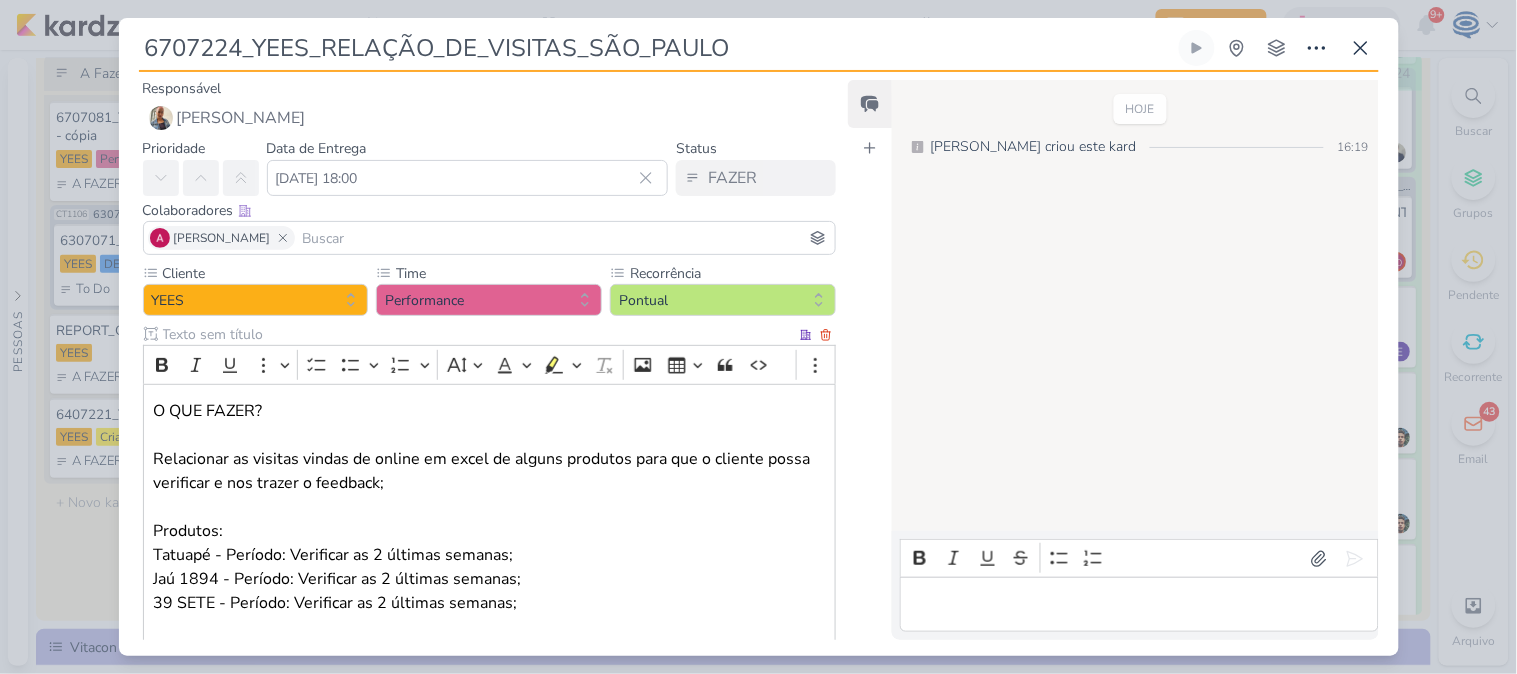 scroll, scrollTop: 150, scrollLeft: 0, axis: vertical 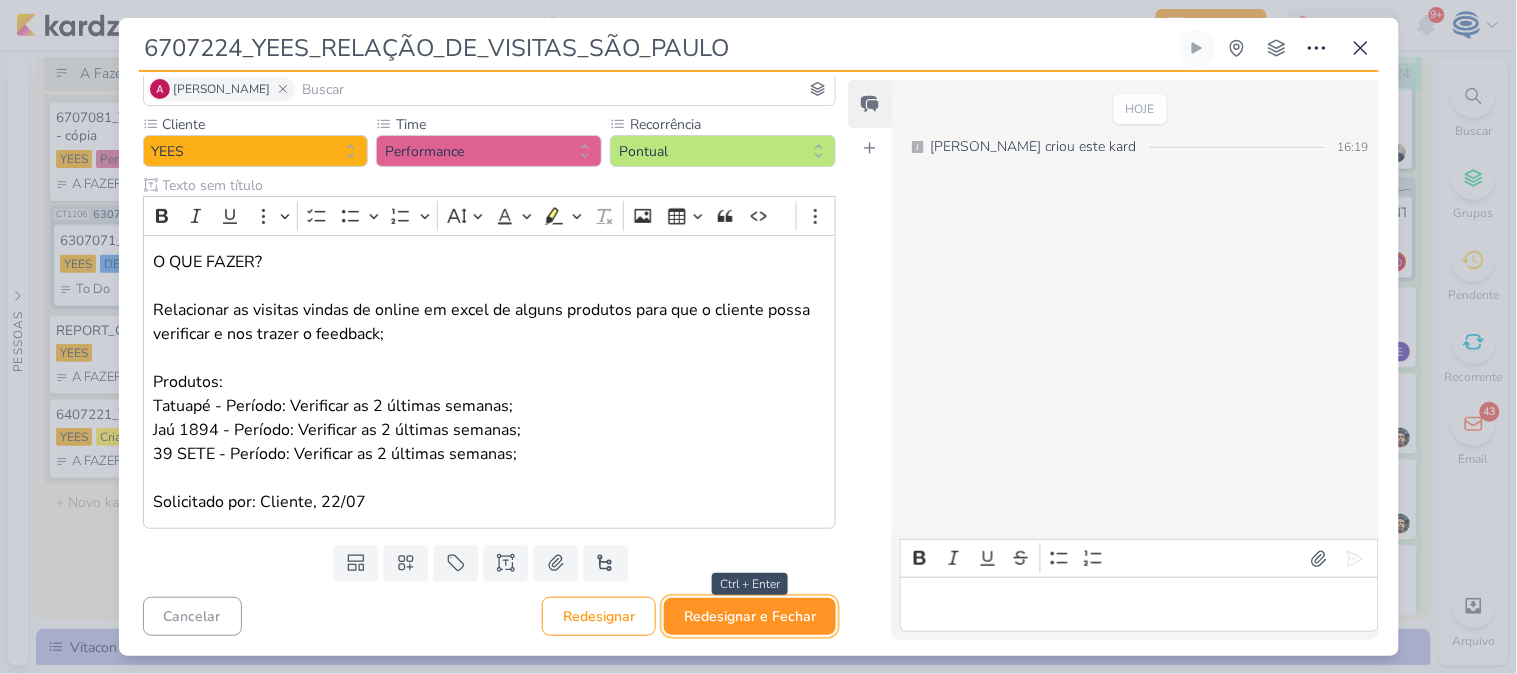 click on "Redesignar e Fechar" at bounding box center [750, 616] 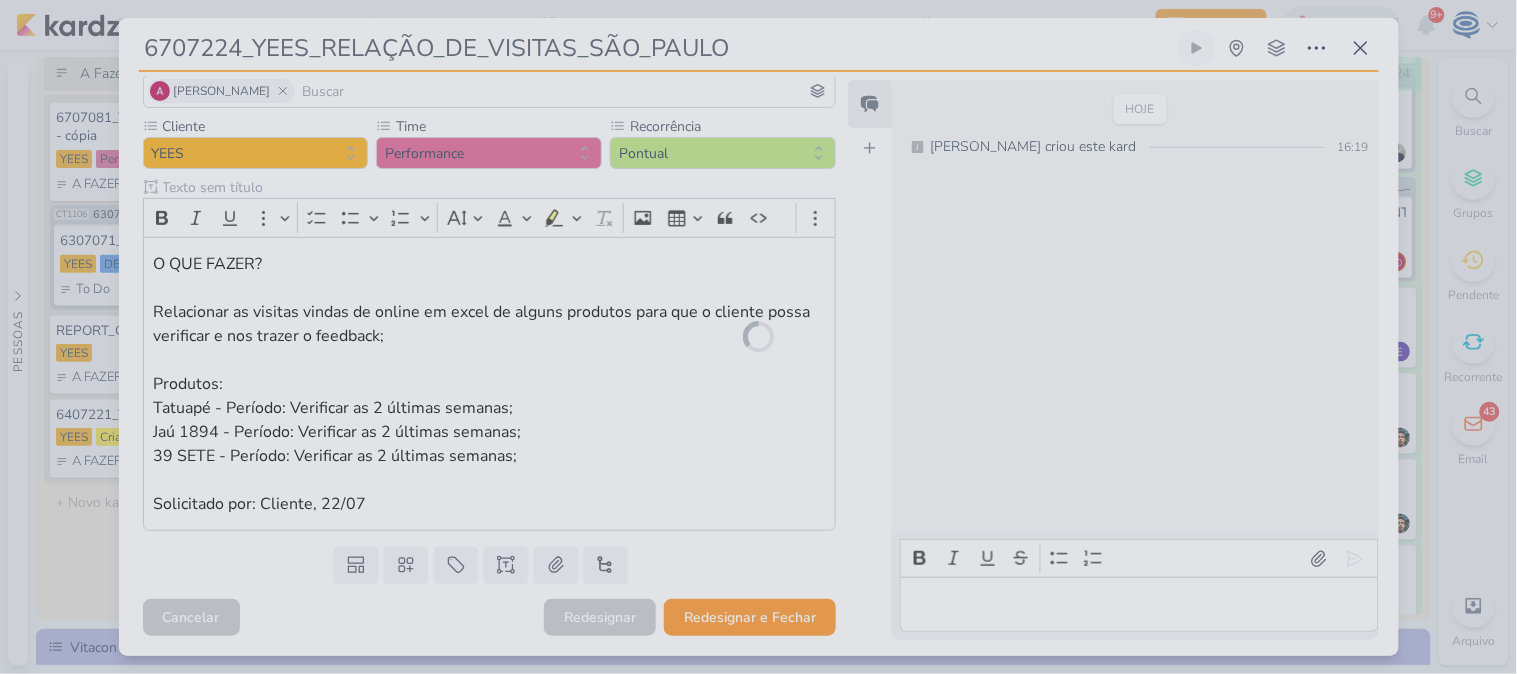 scroll, scrollTop: 147, scrollLeft: 0, axis: vertical 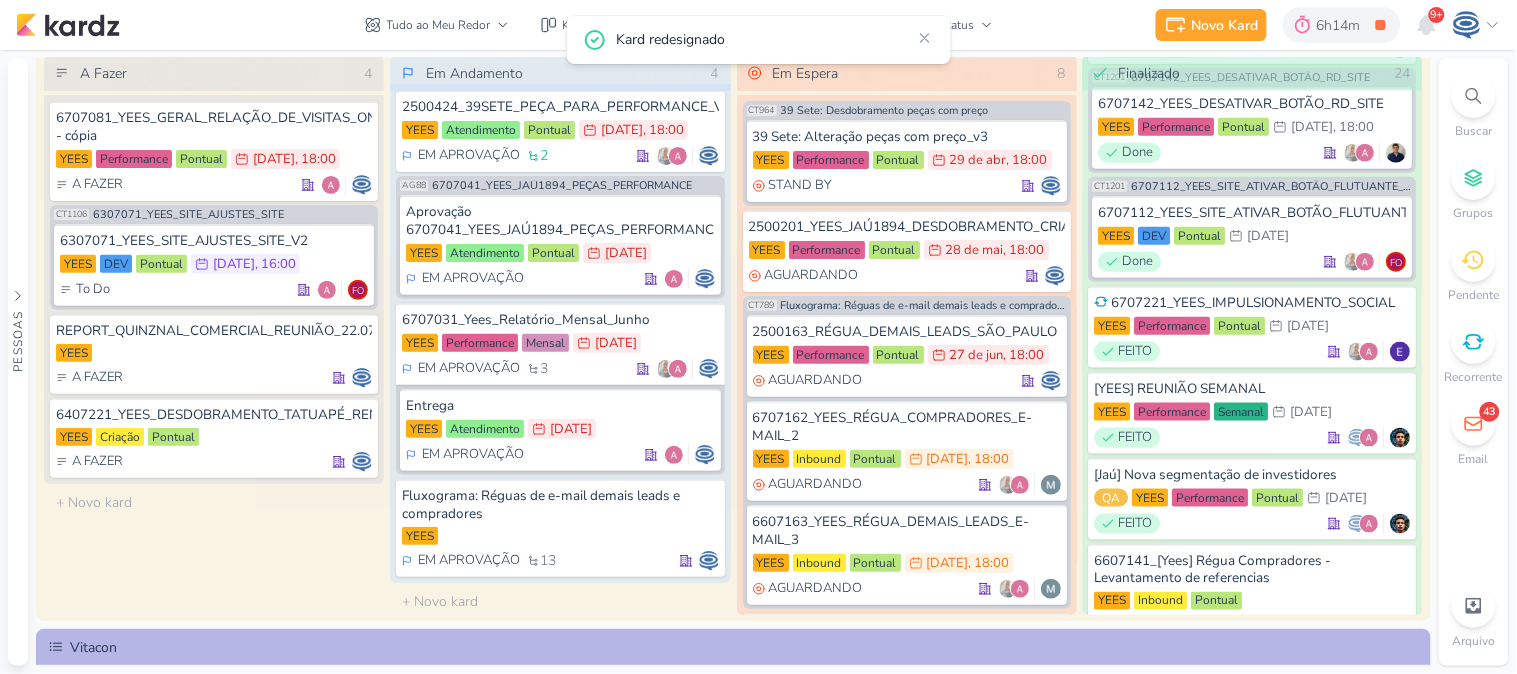click 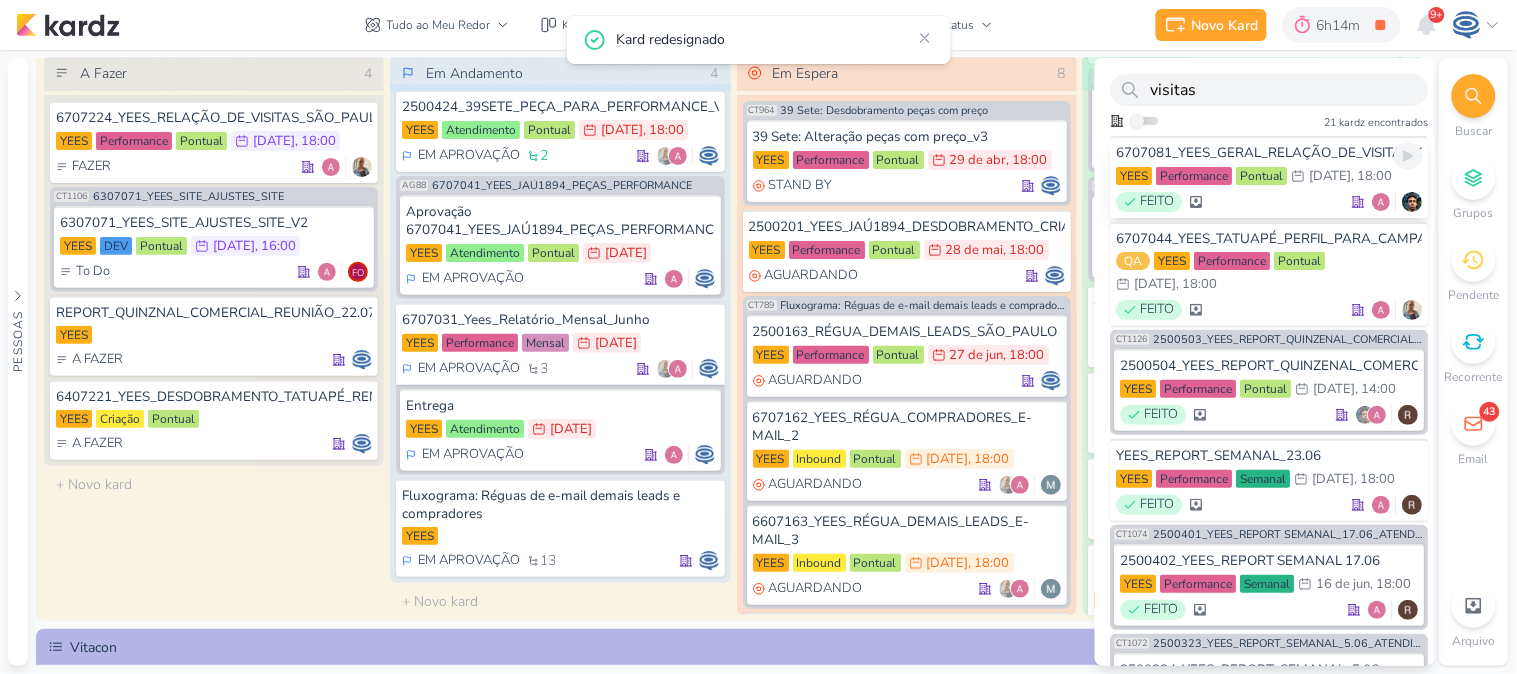 click on "6707081_YEES_GERAL_RELAÇÃO_DE_VISITAS_ONLINE" at bounding box center [1270, 153] 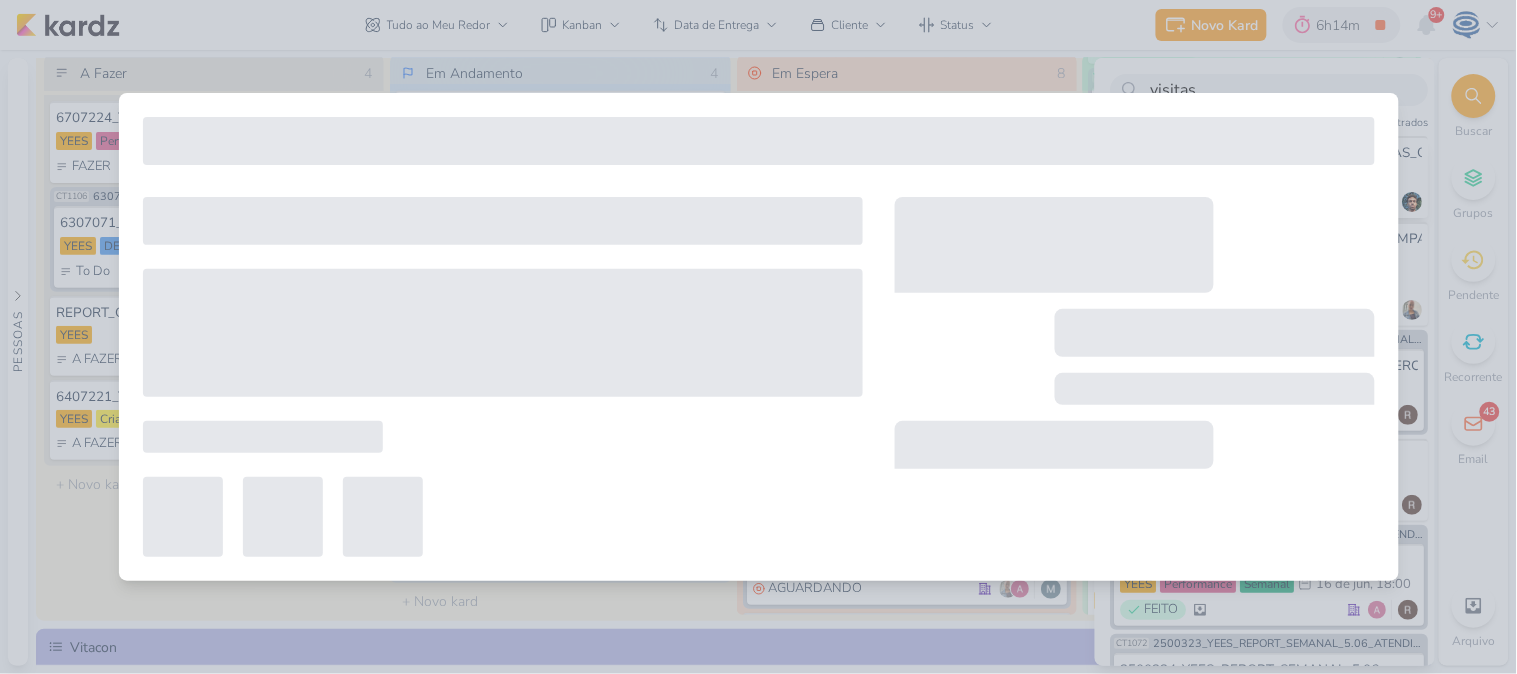 type on "6707081_YEES_GERAL_RELAÇÃO_DE_VISITAS_ONLINE" 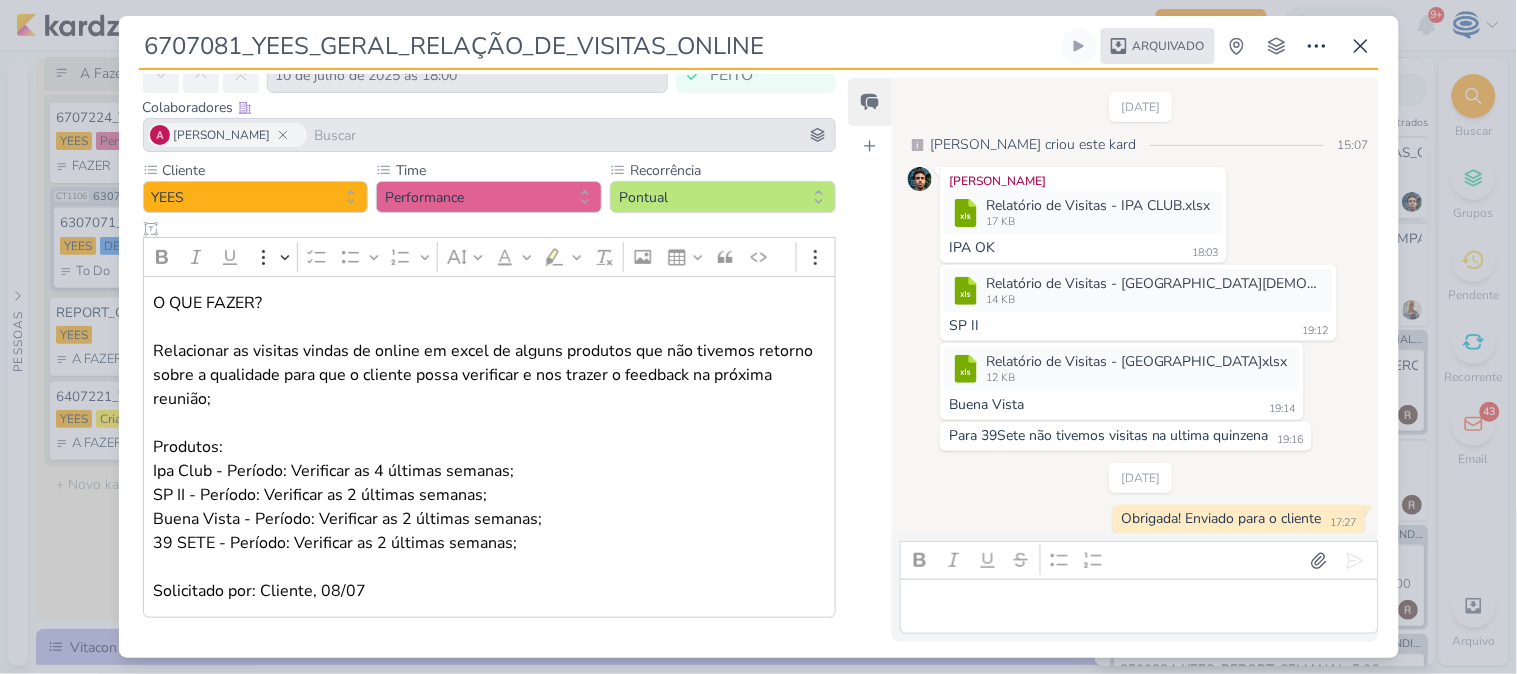 scroll, scrollTop: 0, scrollLeft: 0, axis: both 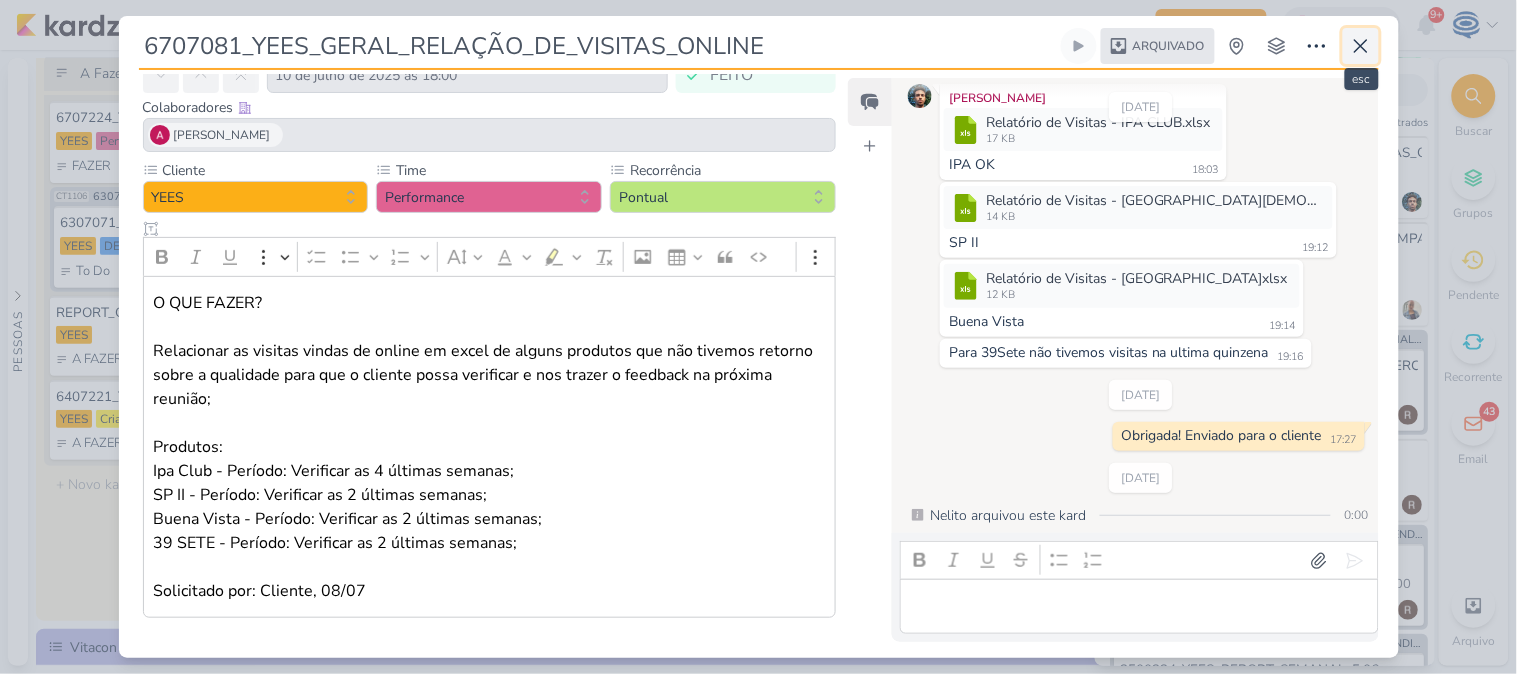 click 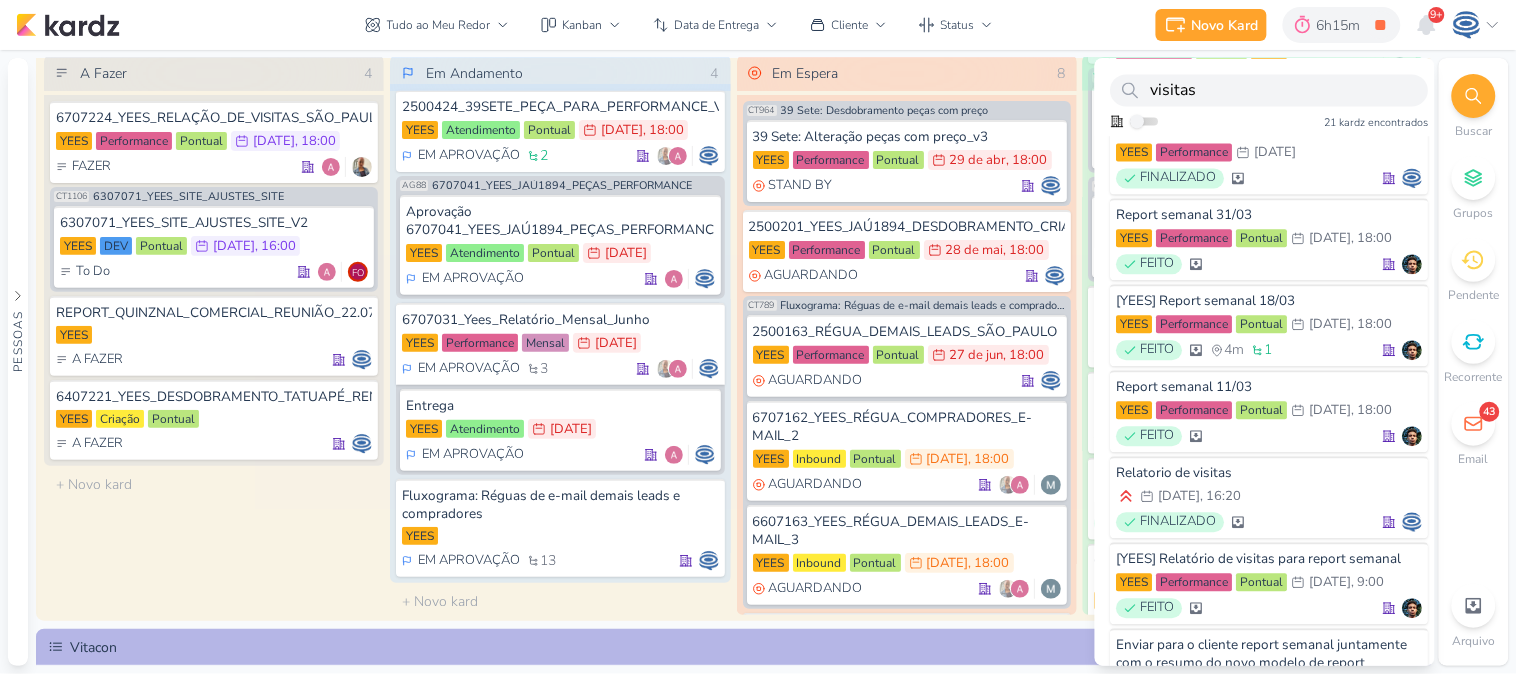 scroll, scrollTop: 0, scrollLeft: 0, axis: both 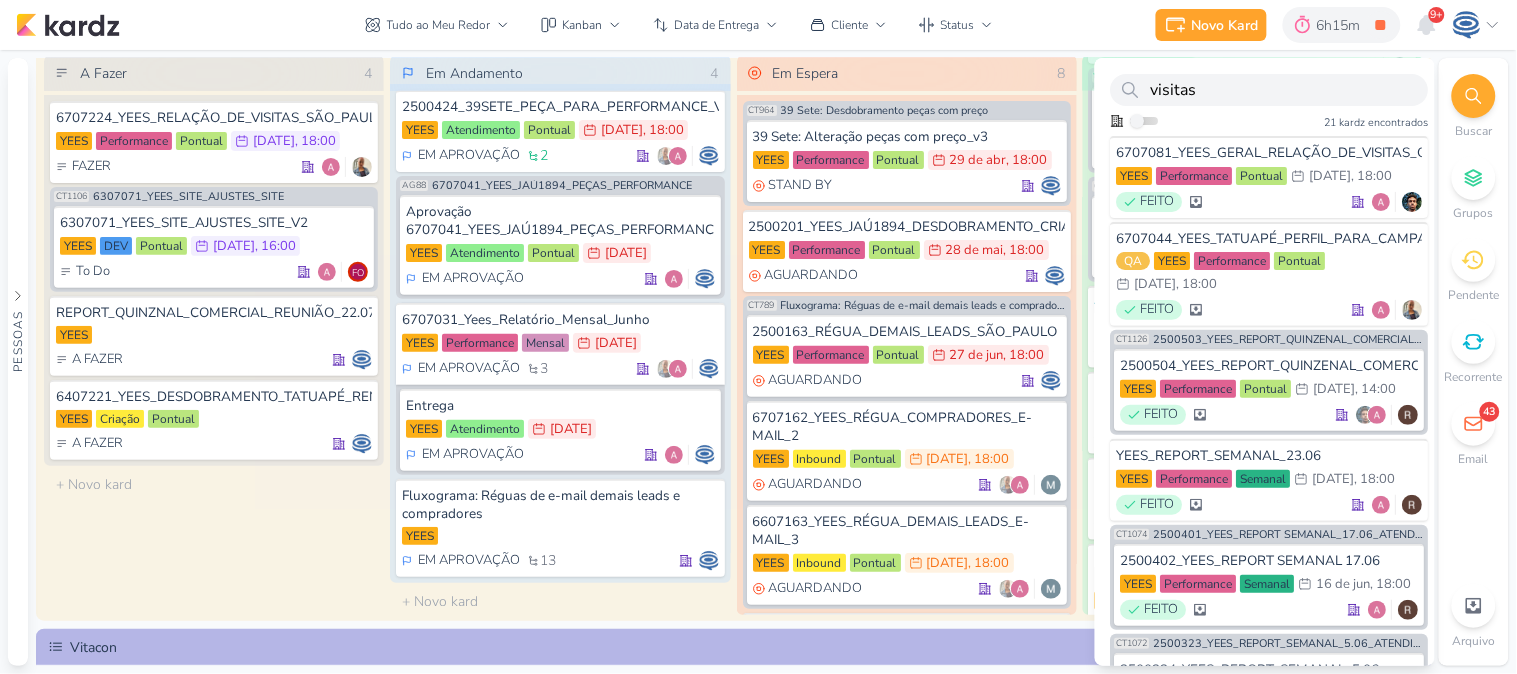 click at bounding box center [1474, 96] 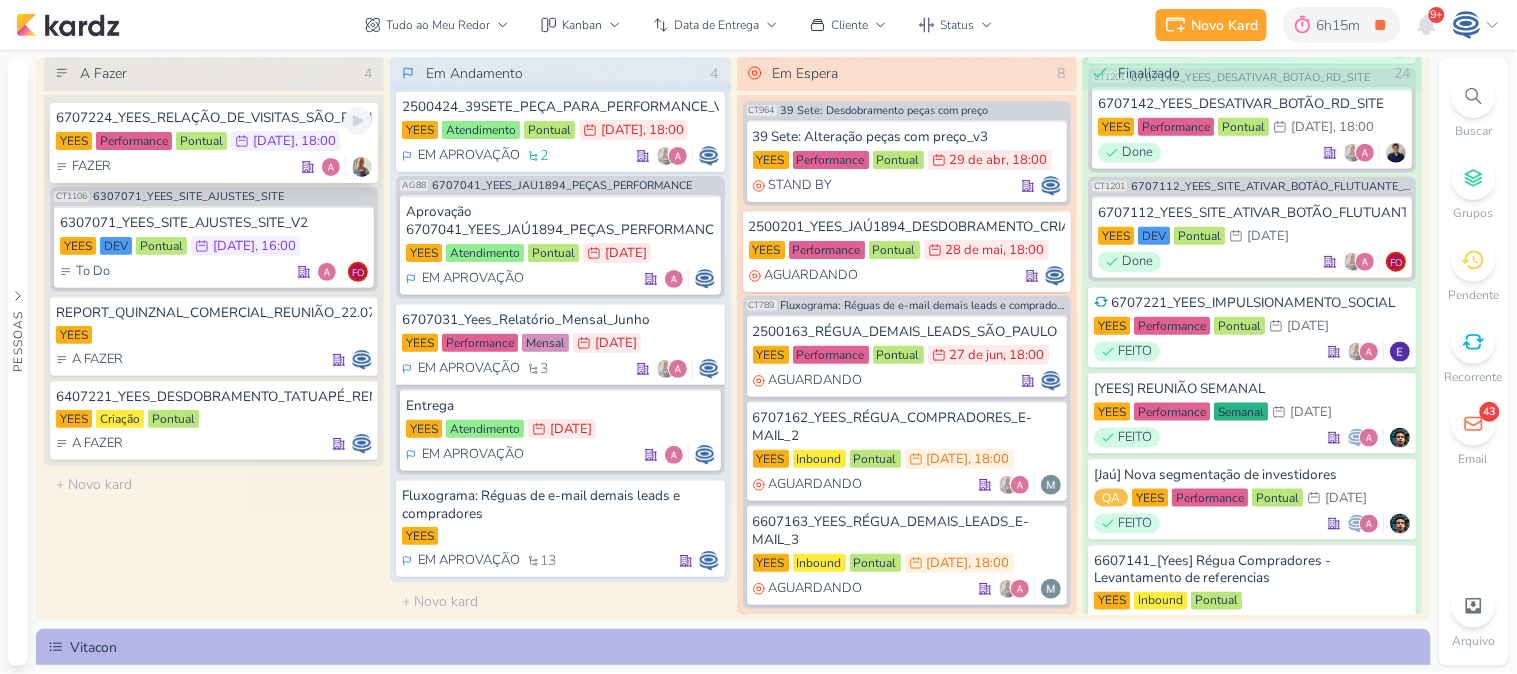click on "FAZER" at bounding box center (214, 167) 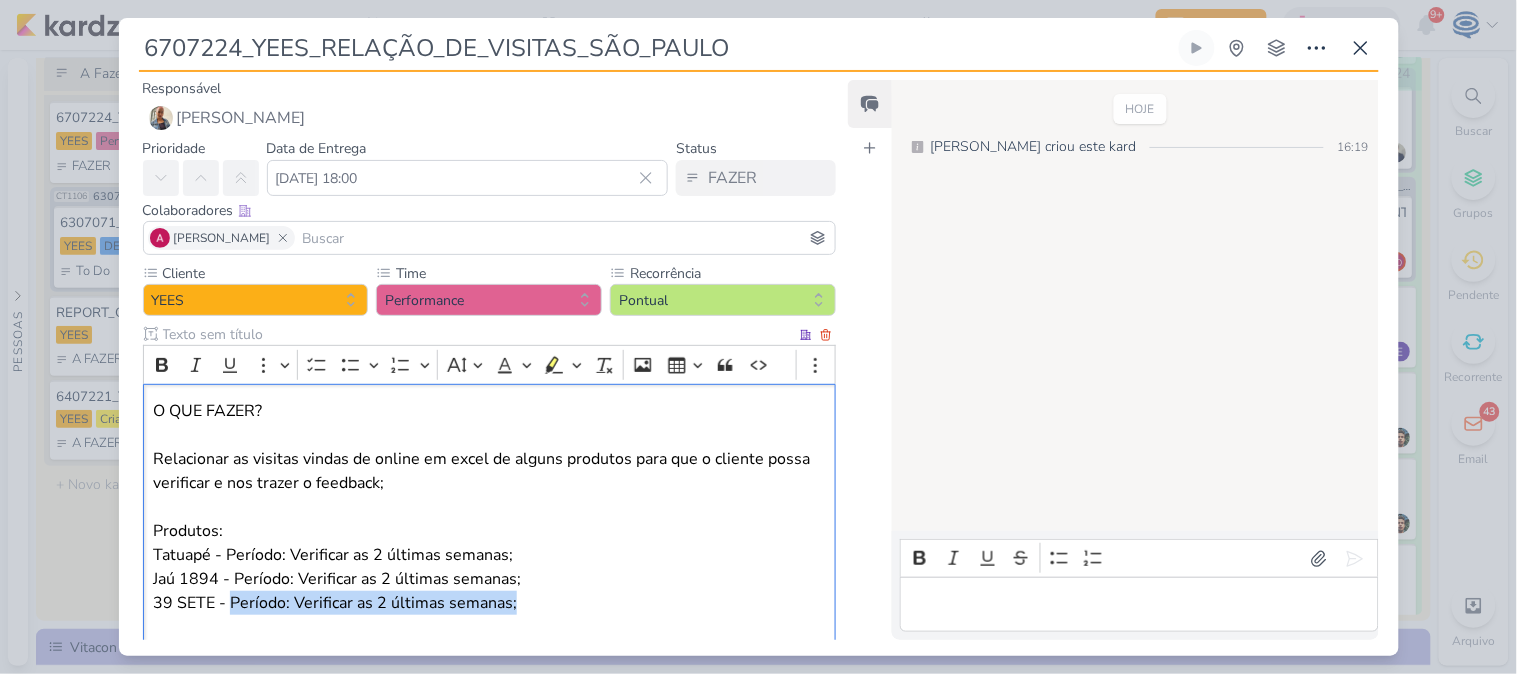drag, startPoint x: 530, startPoint y: 605, endPoint x: 227, endPoint y: 603, distance: 303.0066 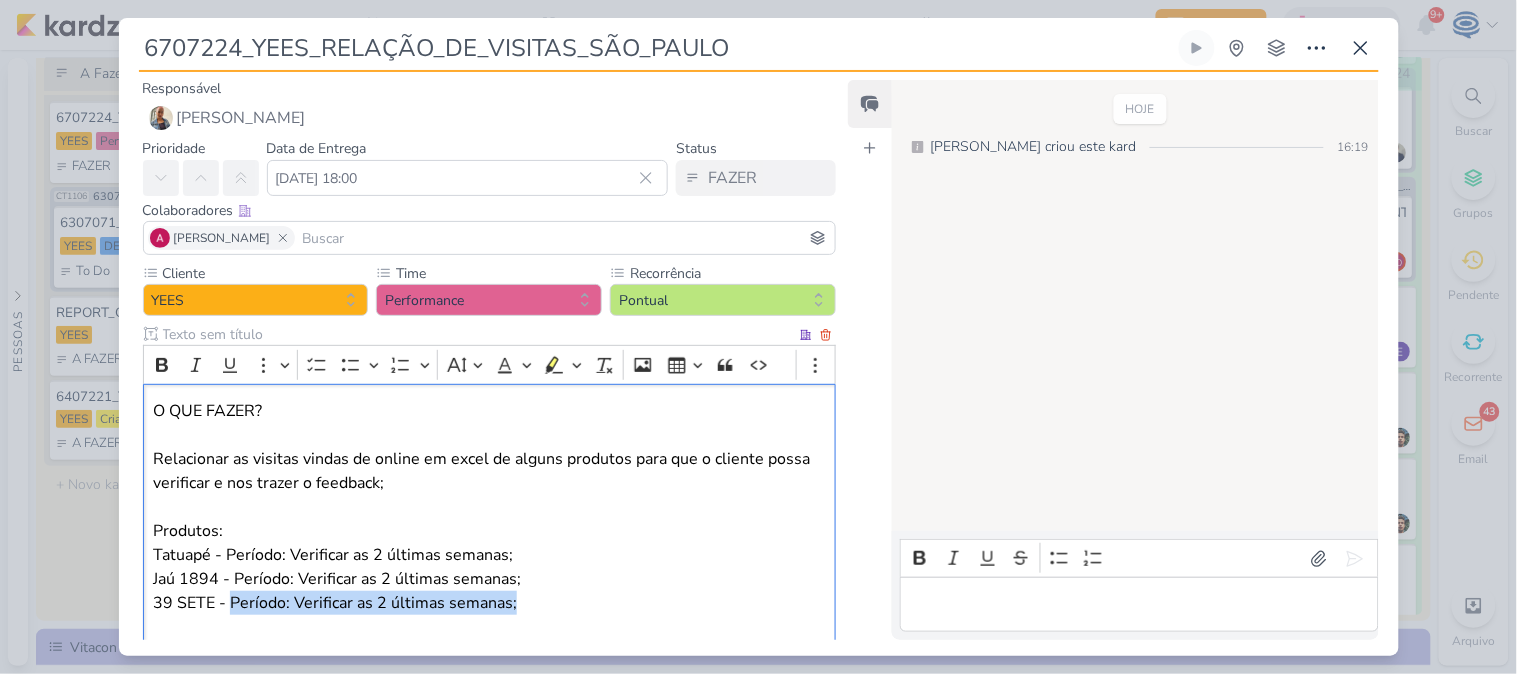 click on "Relacionar as visitas vindas de online em excel de alguns produtos para que o cliente possa verificar e nos trazer o feedback;  Produtos:   Tatuapé - Período: Verificar as 2 últimas semanas; Jaú 1894 - Período: Verificar as 2 últimas semanas; 39 SETE - Período: Verificar as 2 últimas semanas; Solicitado por: Cliente, 22/07" at bounding box center [489, 555] 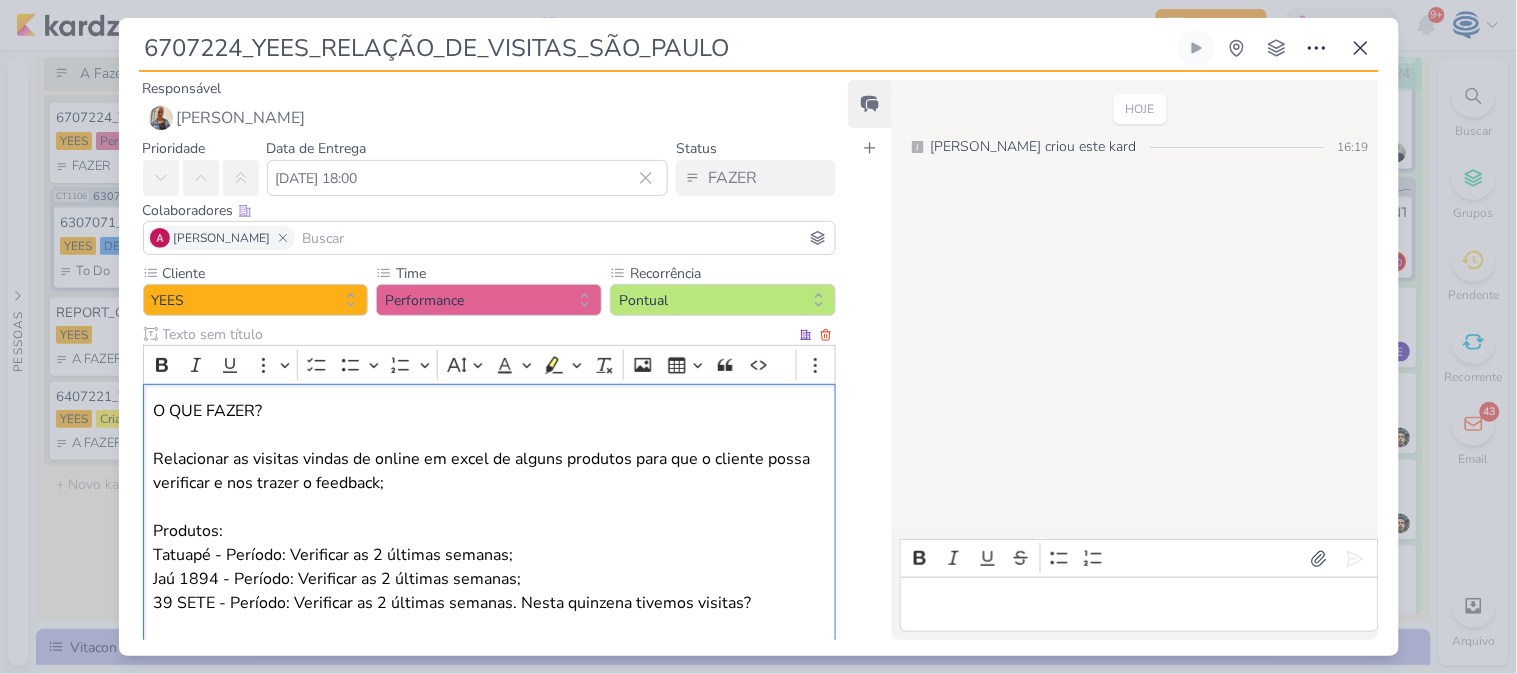 scroll, scrollTop: 150, scrollLeft: 0, axis: vertical 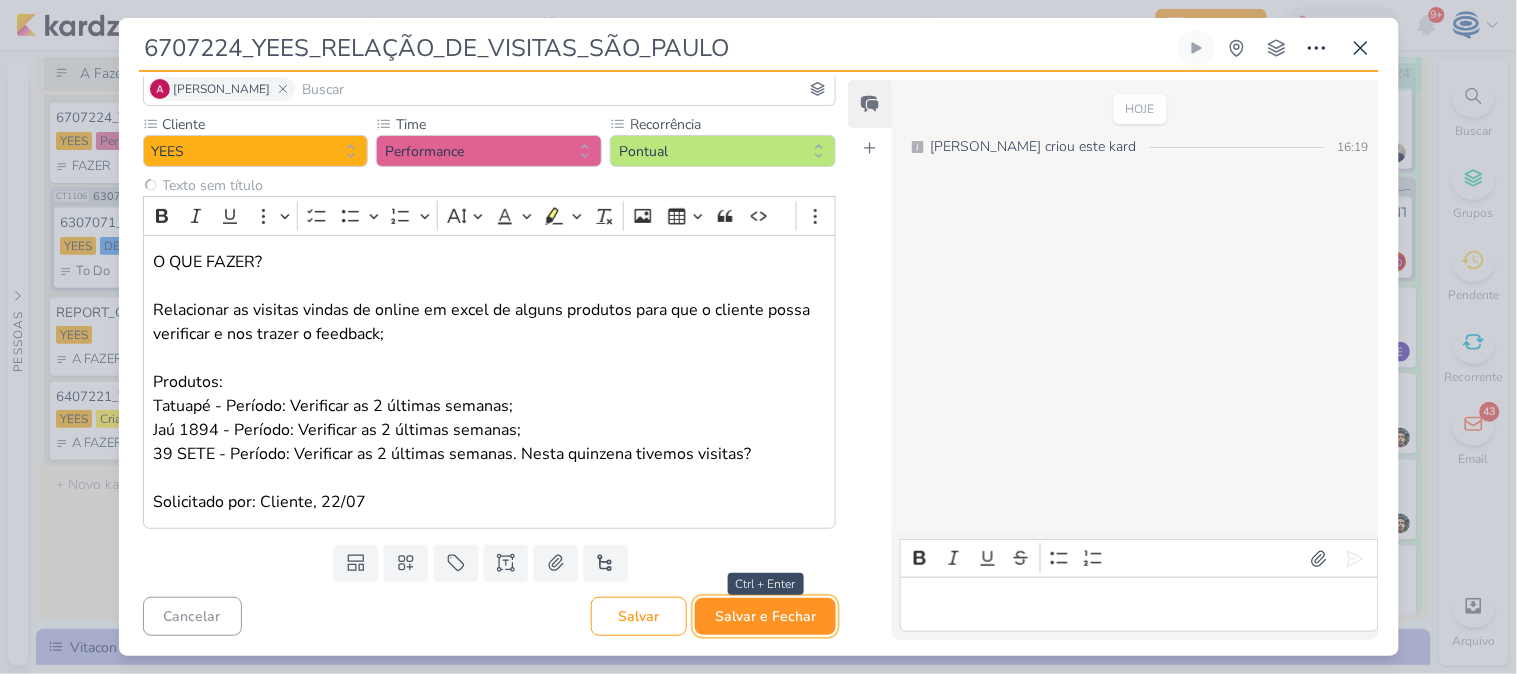 click on "Salvar e Fechar" at bounding box center [765, 616] 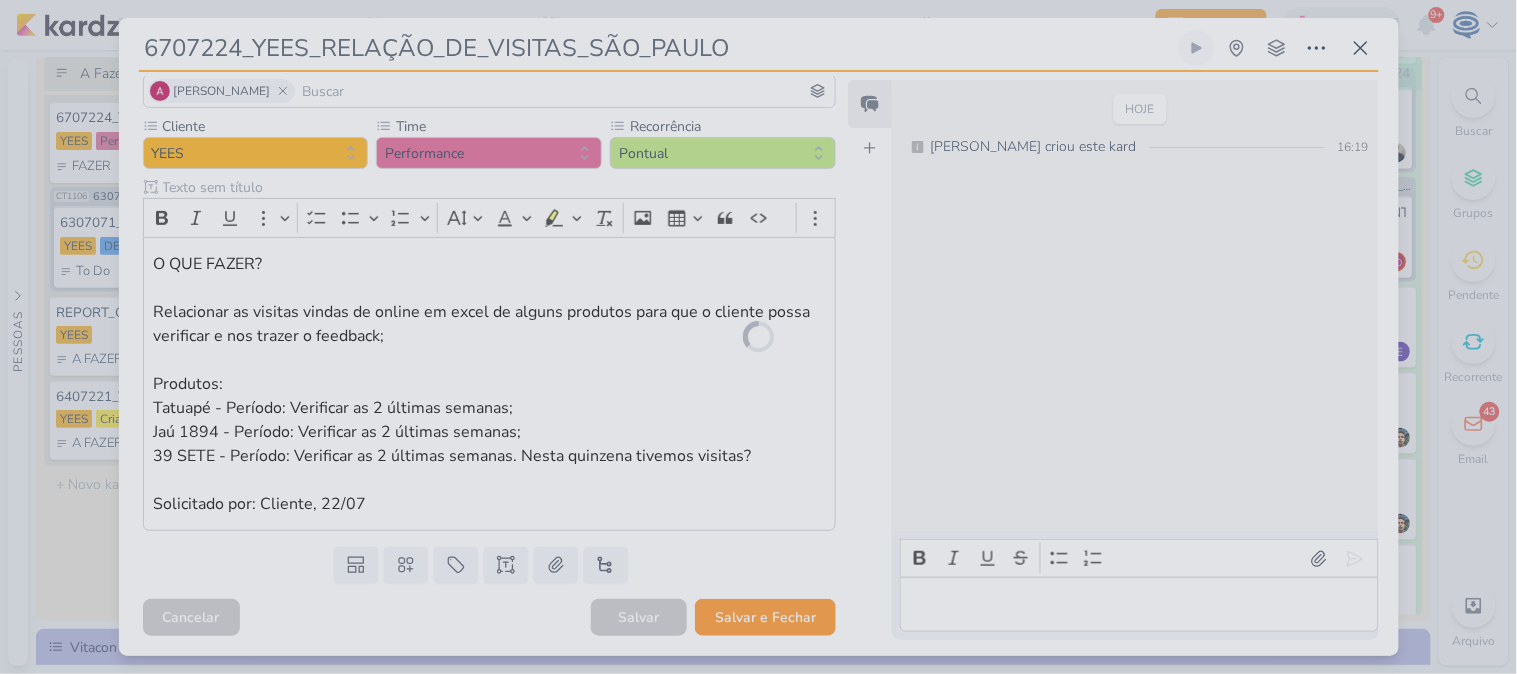 scroll, scrollTop: 147, scrollLeft: 0, axis: vertical 